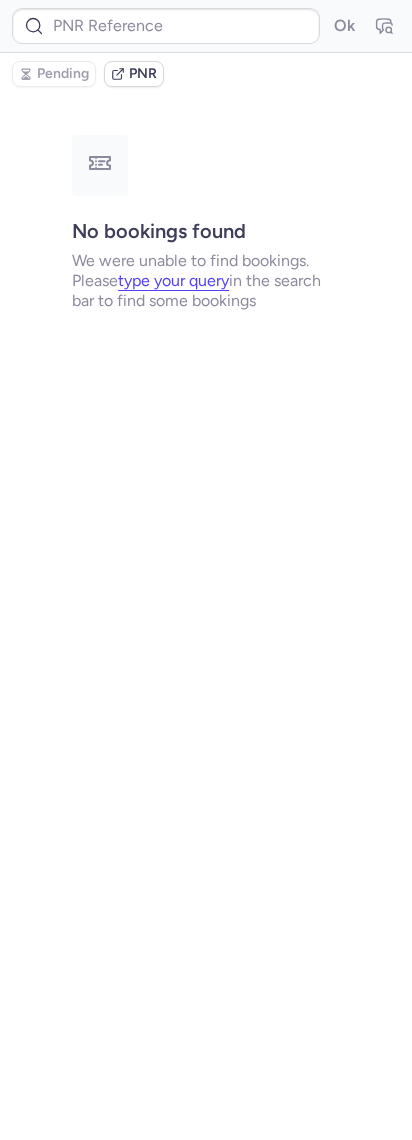 scroll, scrollTop: 0, scrollLeft: 0, axis: both 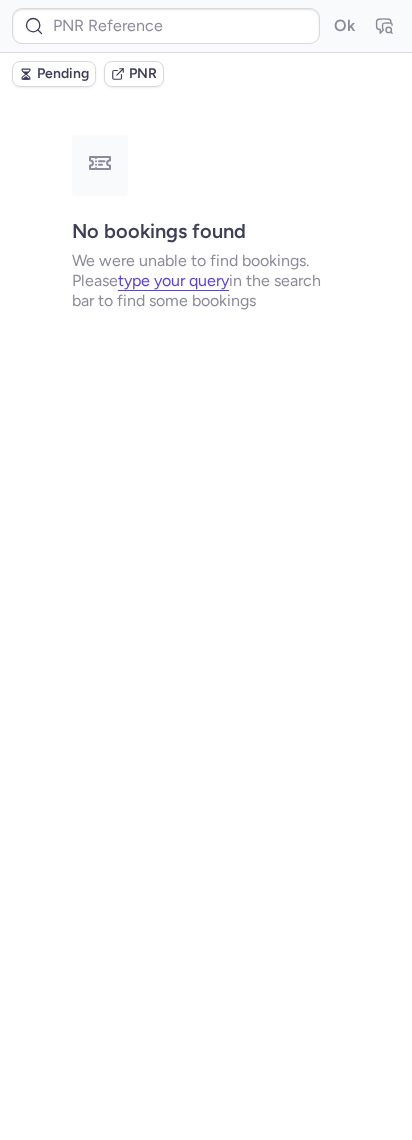type on "CPKVC4" 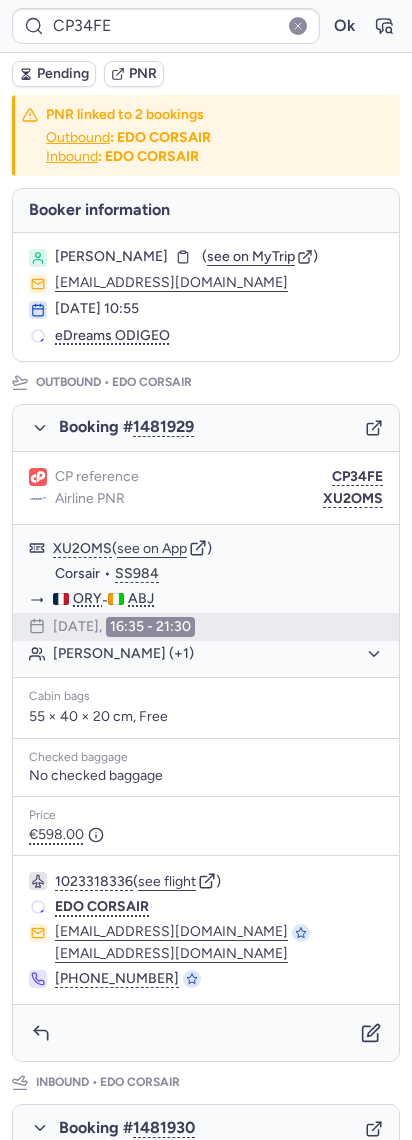type on "CP8CNK" 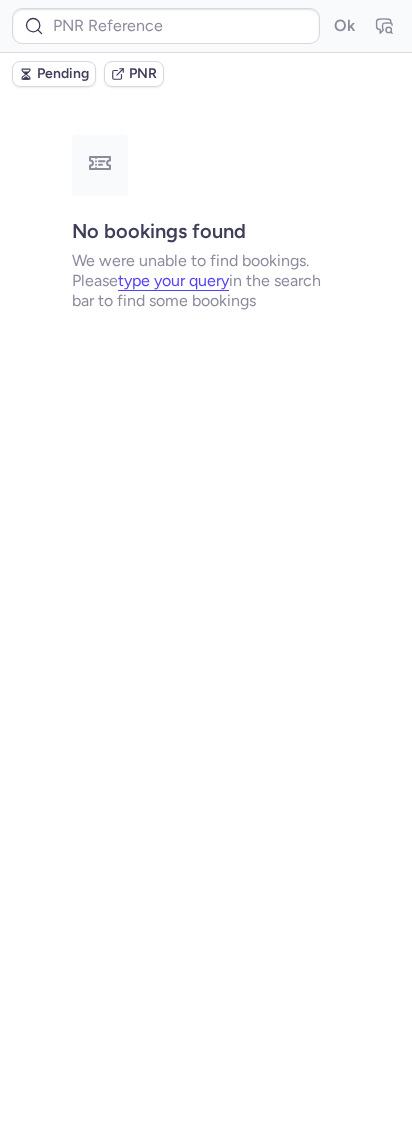 type on "CPVN8S" 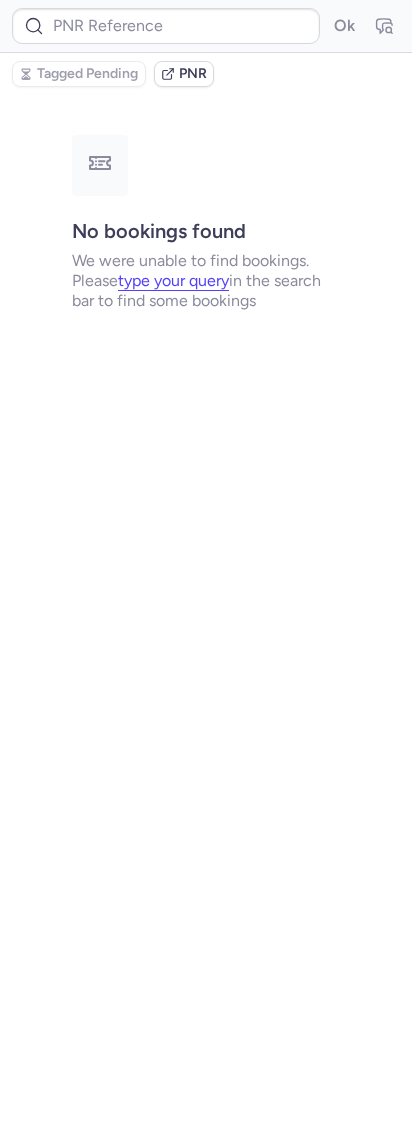 type on "CPVN8S" 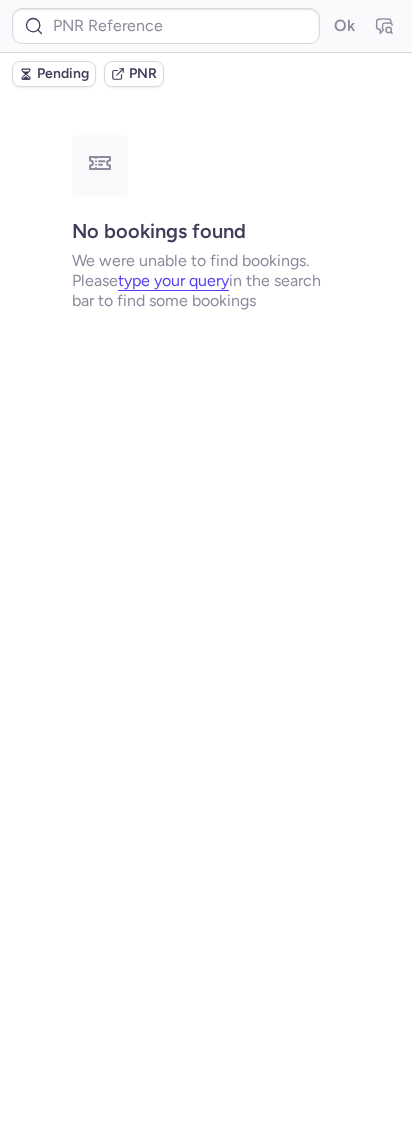 type on "CPVN8S" 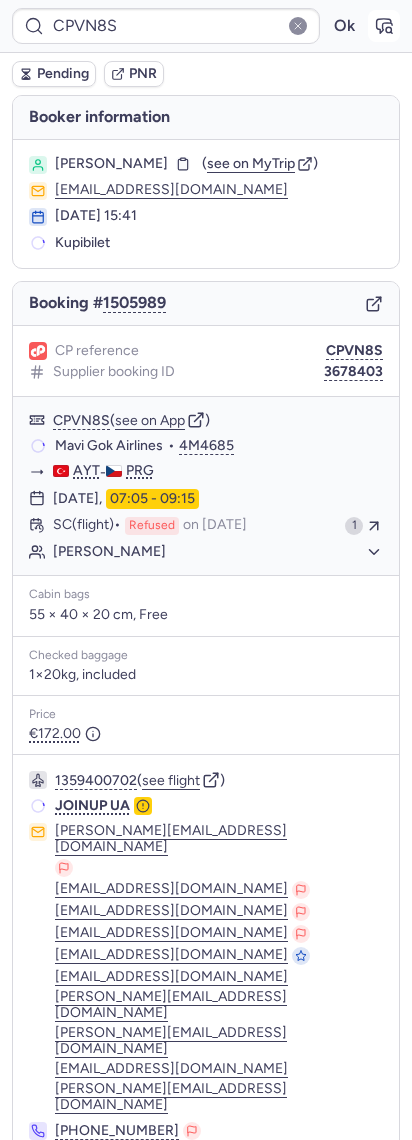 click 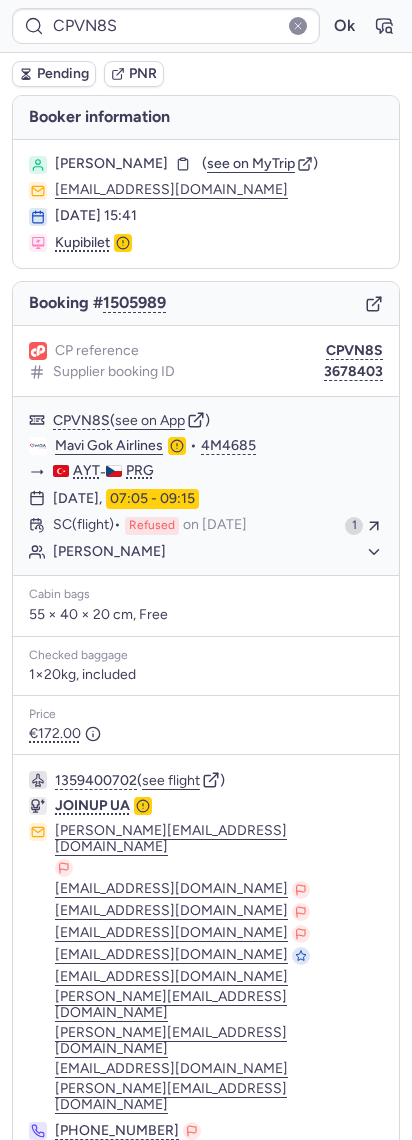 click on "Booking # 1505989" at bounding box center (206, 304) 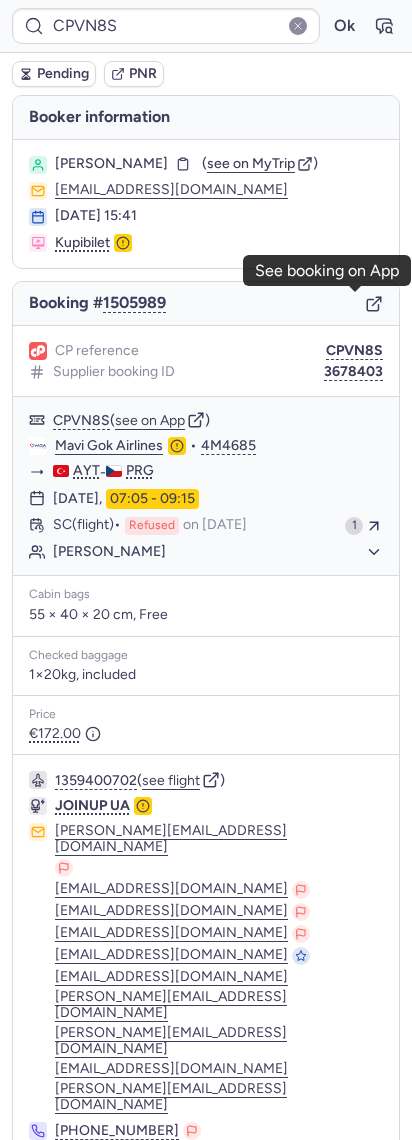 click 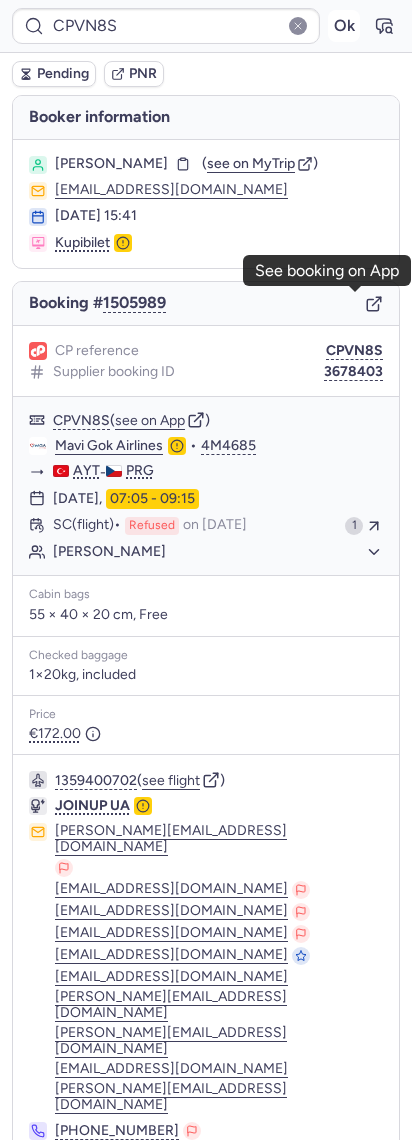 click on "Ok" at bounding box center [344, 26] 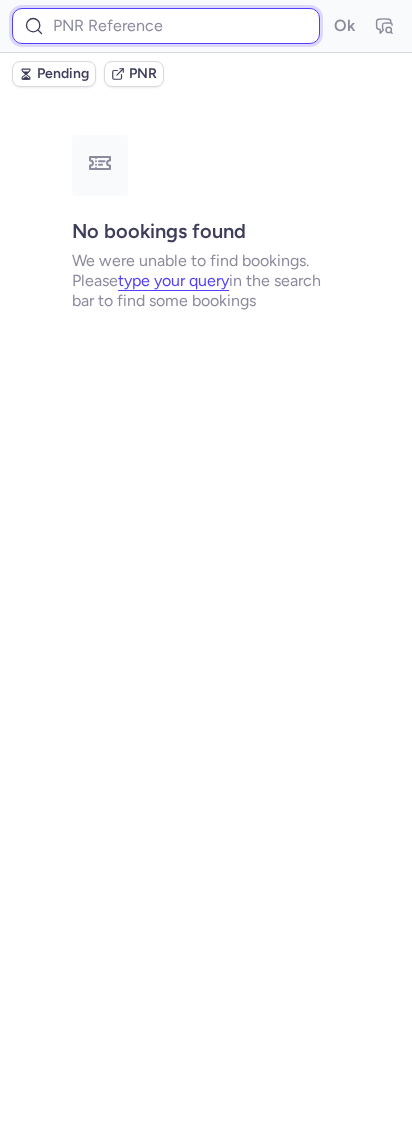 click at bounding box center (166, 26) 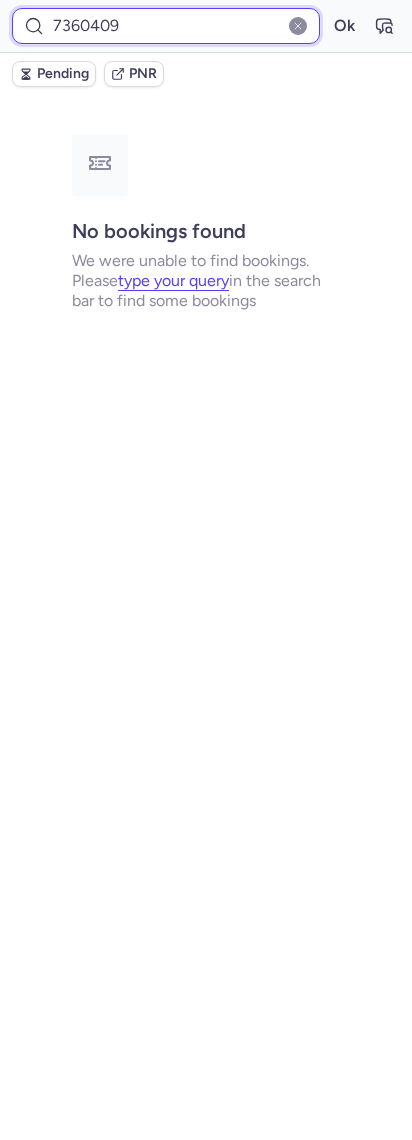 click on "Ok" at bounding box center [344, 26] 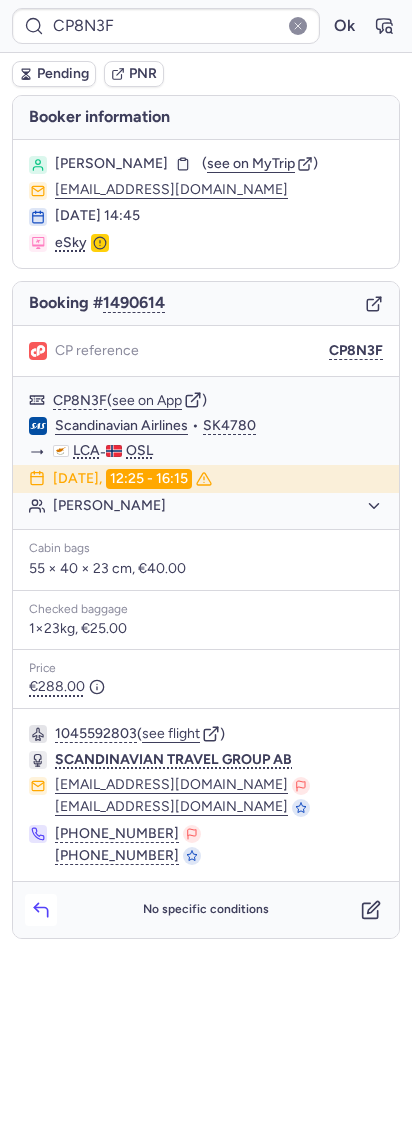 type on "[DATE]" 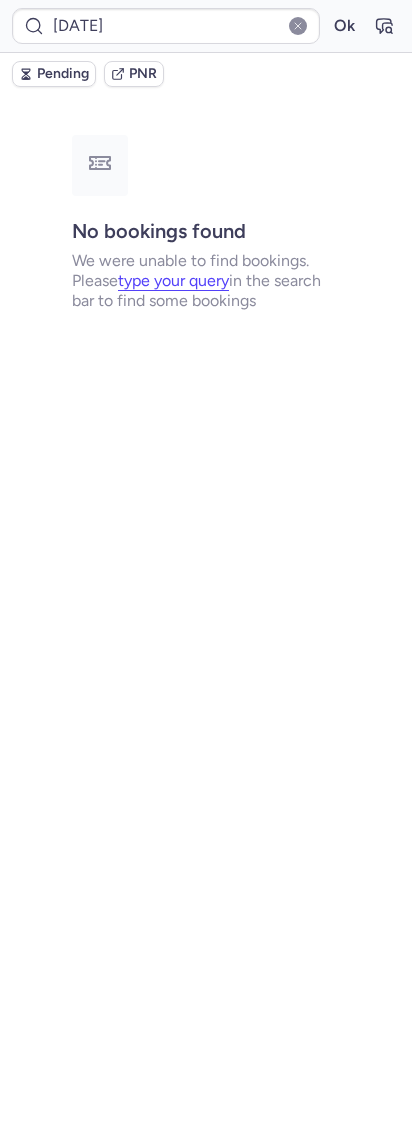 click on "Pending PNR" at bounding box center [206, 74] 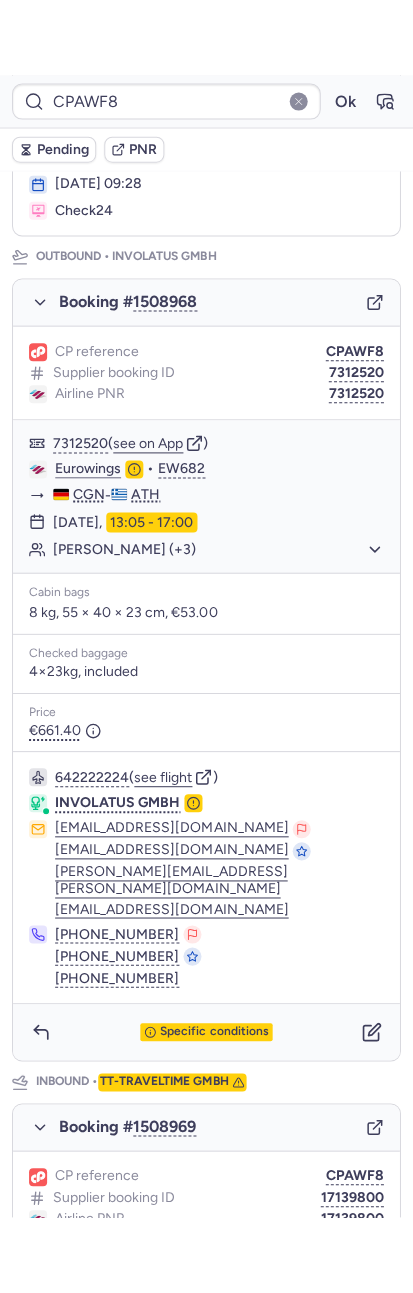 scroll, scrollTop: 0, scrollLeft: 0, axis: both 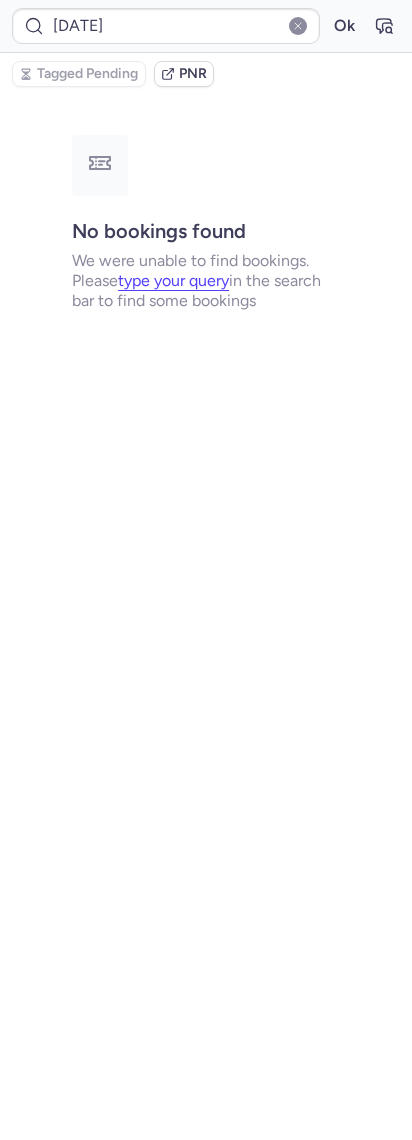 type on "CP8N3F" 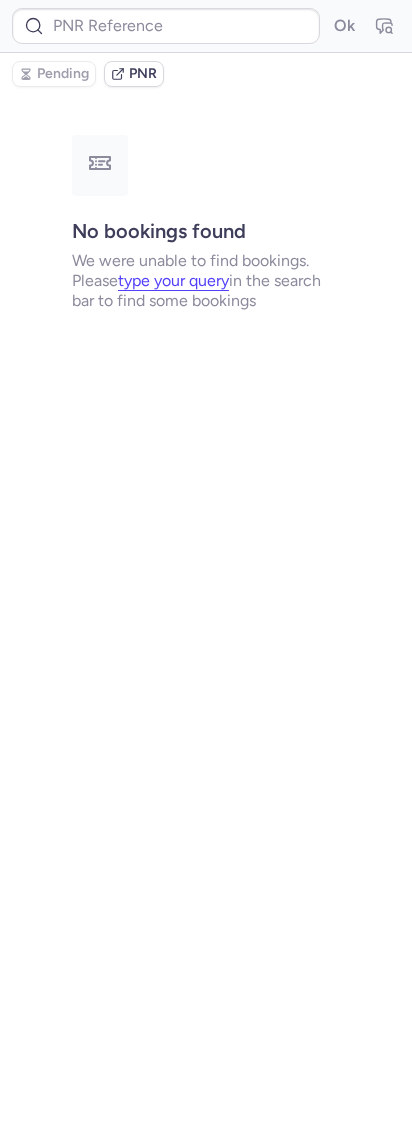 type on "[DATE]" 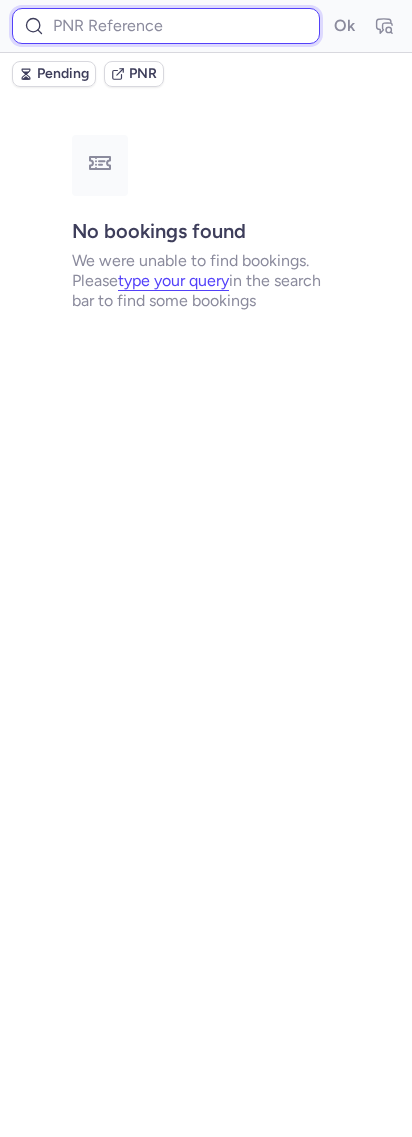 drag, startPoint x: 202, startPoint y: 43, endPoint x: 194, endPoint y: 57, distance: 16.124516 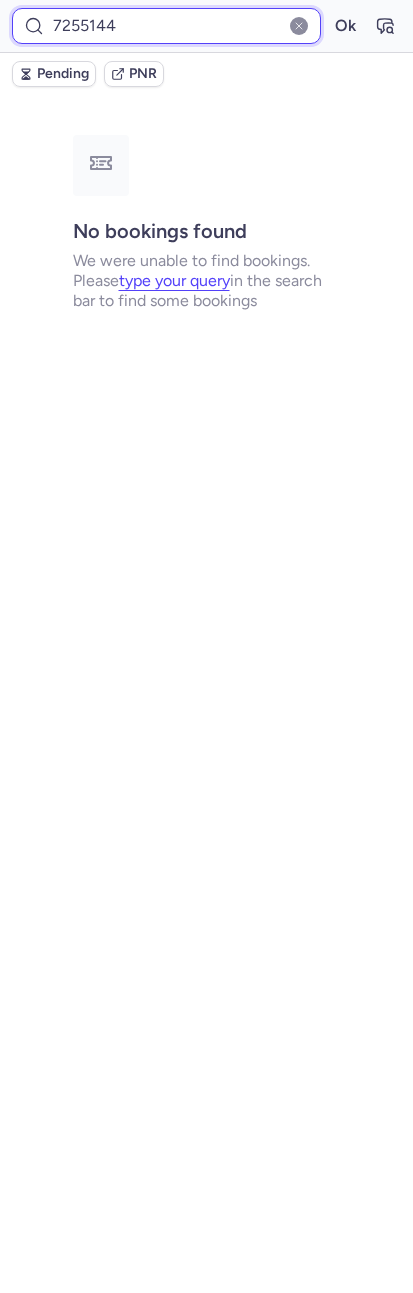 click on "7255144" at bounding box center (166, 26) 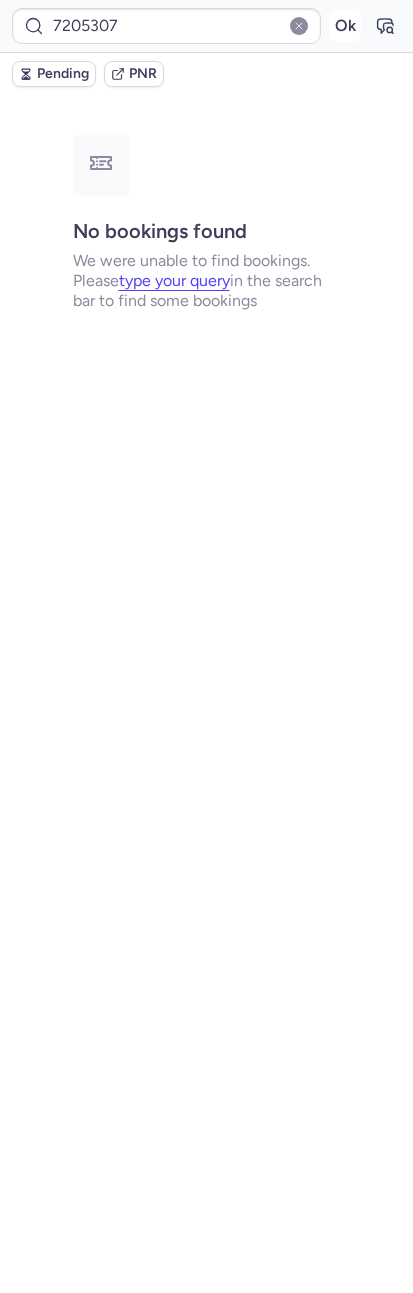 click on "Ok" at bounding box center [345, 26] 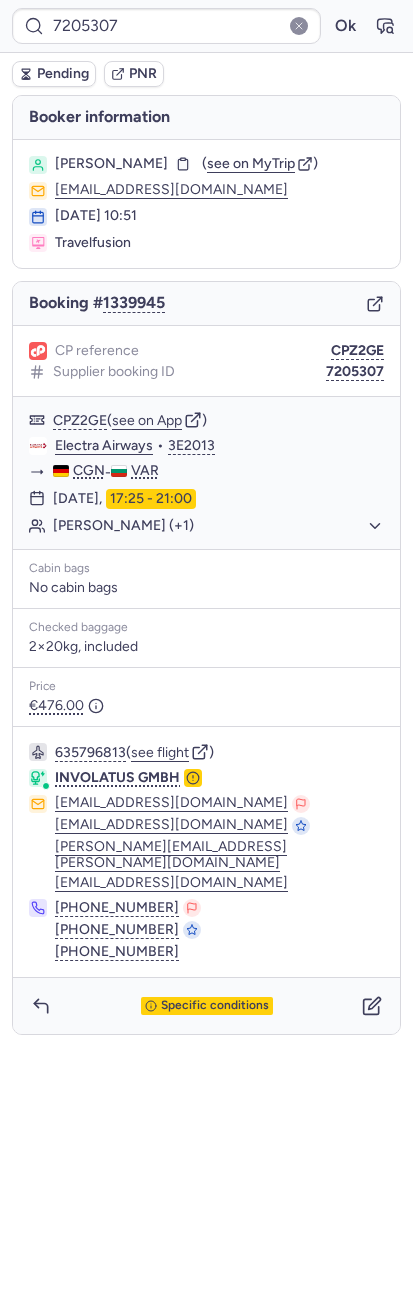 click on "7205307  Ok" at bounding box center [206, 26] 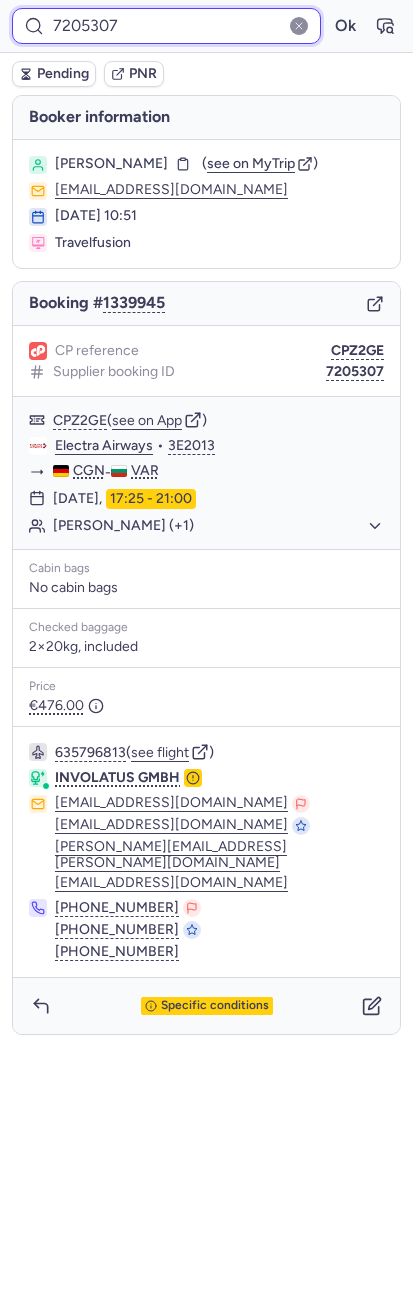 click on "7205307" at bounding box center (166, 26) 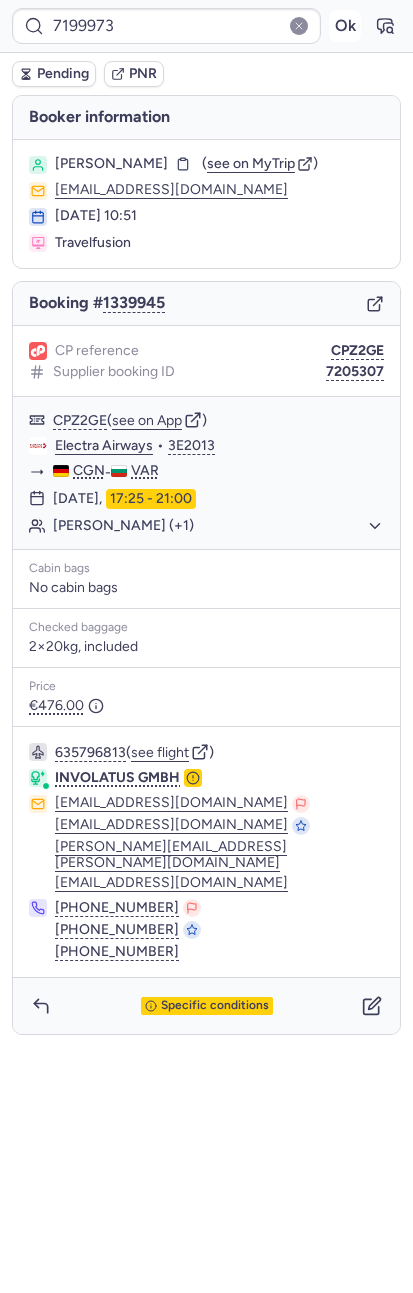 click on "Ok" at bounding box center (345, 26) 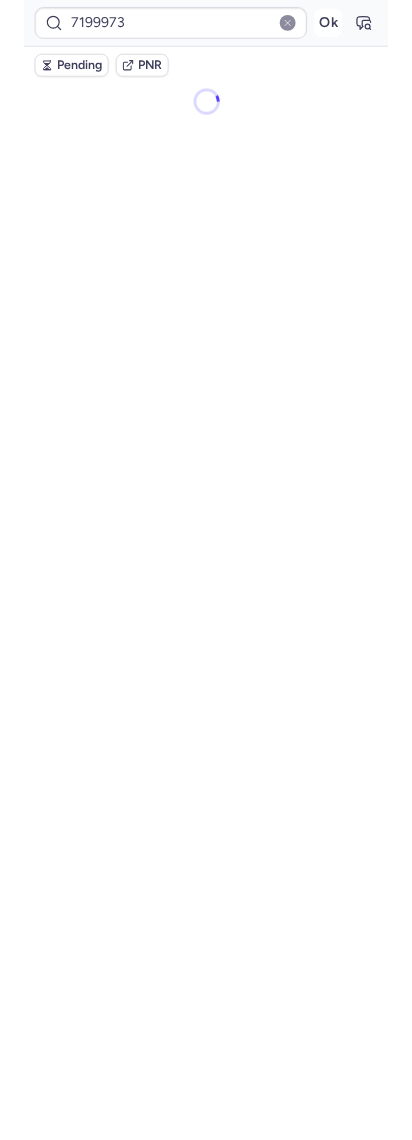 scroll, scrollTop: 0, scrollLeft: 0, axis: both 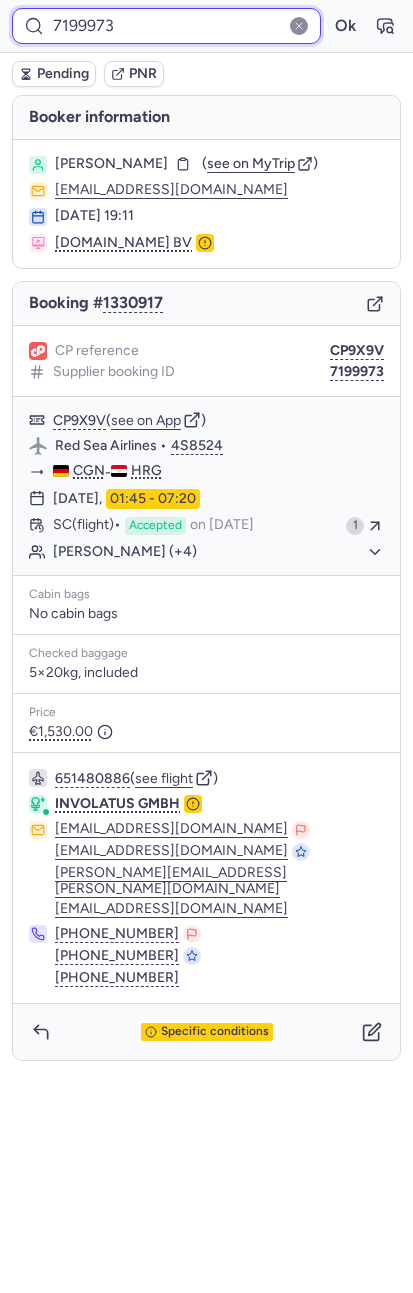 click on "7199973" at bounding box center (166, 26) 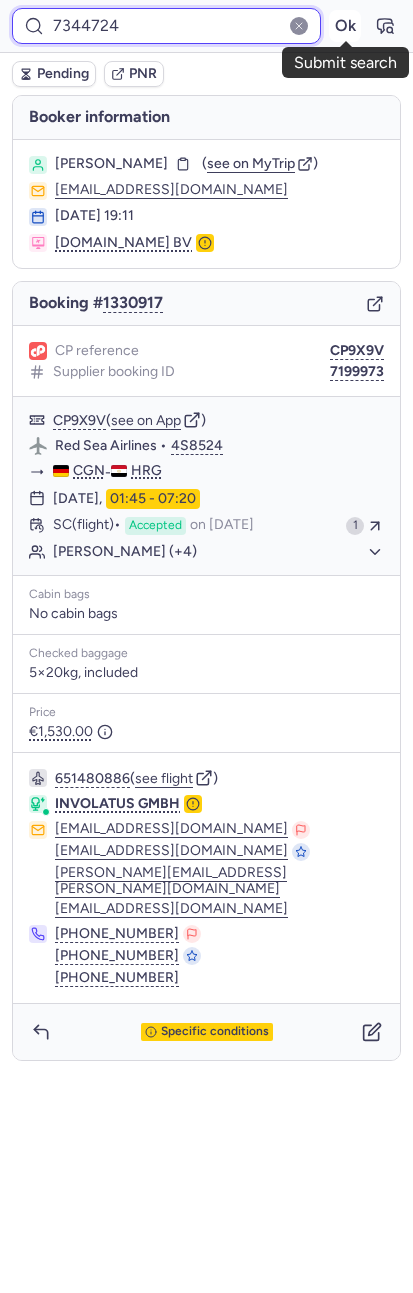 type on "7344724" 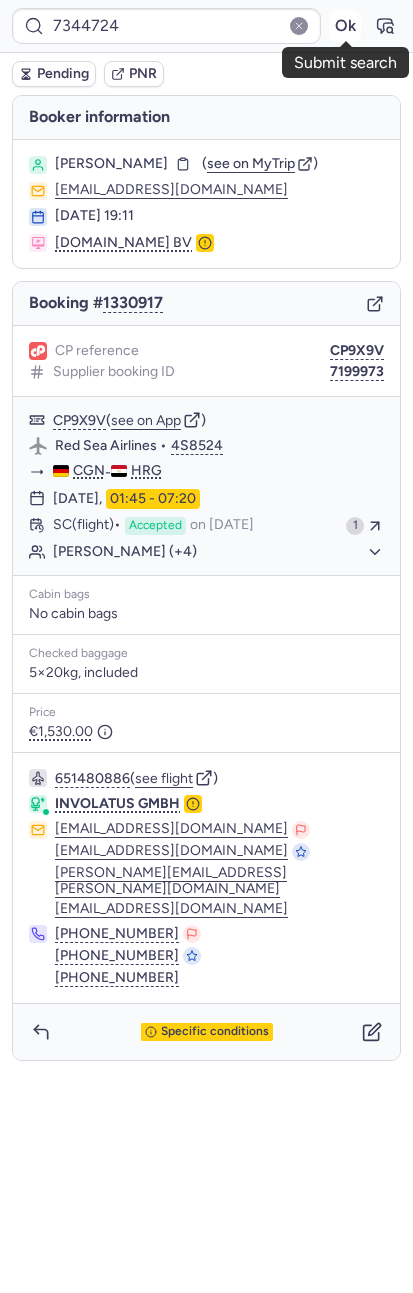 click on "Ok" at bounding box center (345, 26) 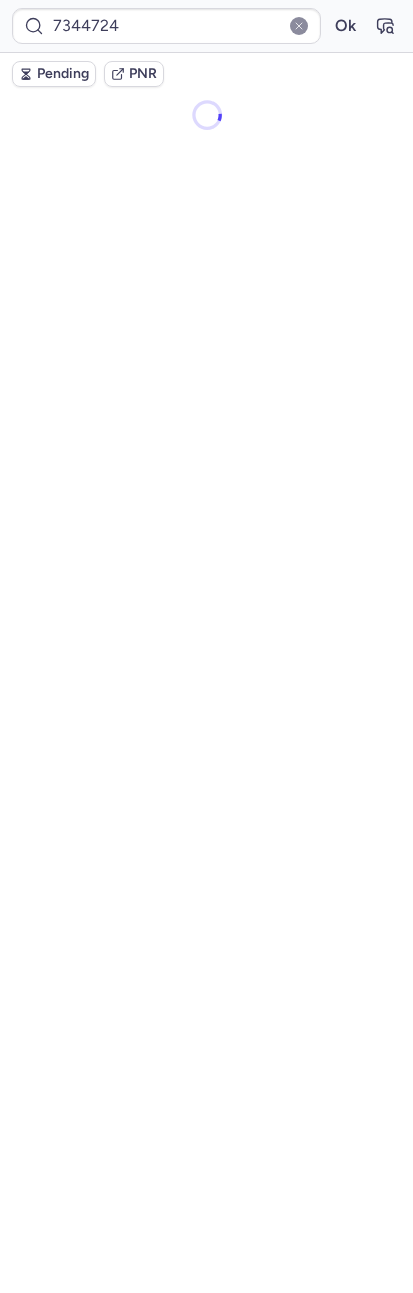 type 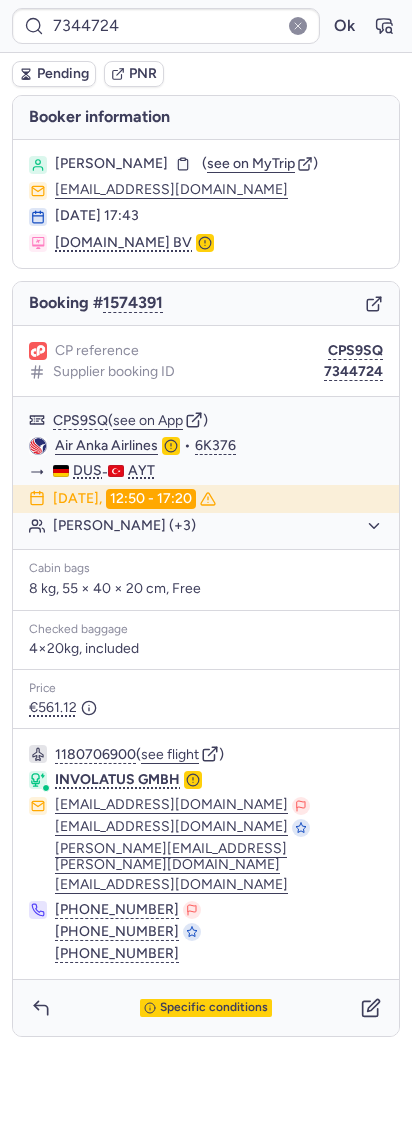 click on "7344724  Ok" at bounding box center (206, 26) 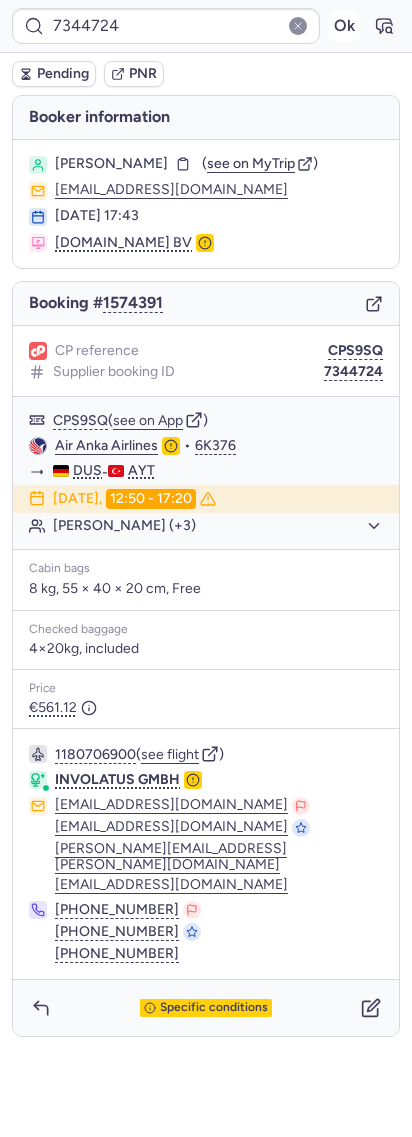click on "Ok" at bounding box center [344, 26] 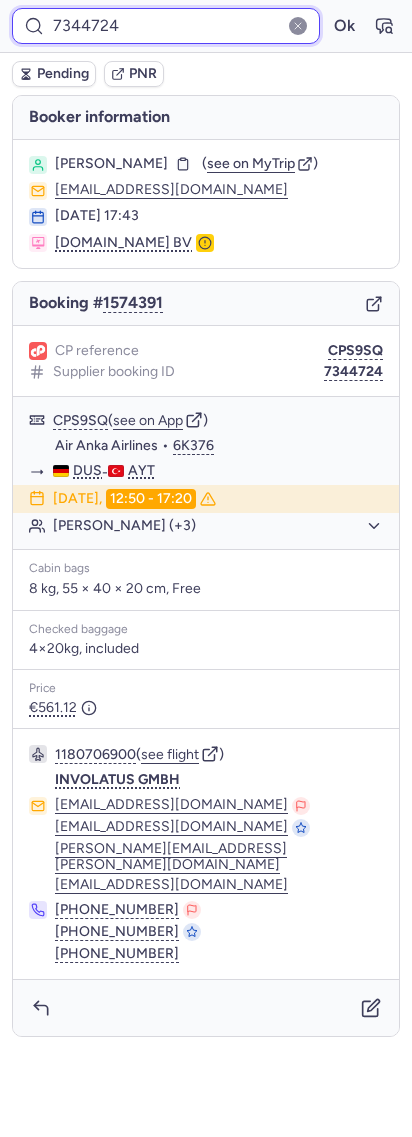 click on "7344724" at bounding box center [166, 26] 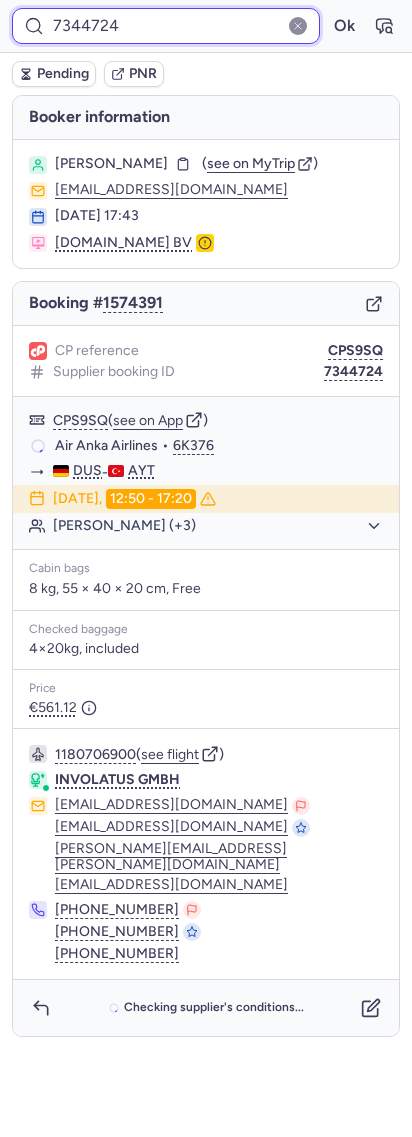 click on "7344724" at bounding box center [166, 26] 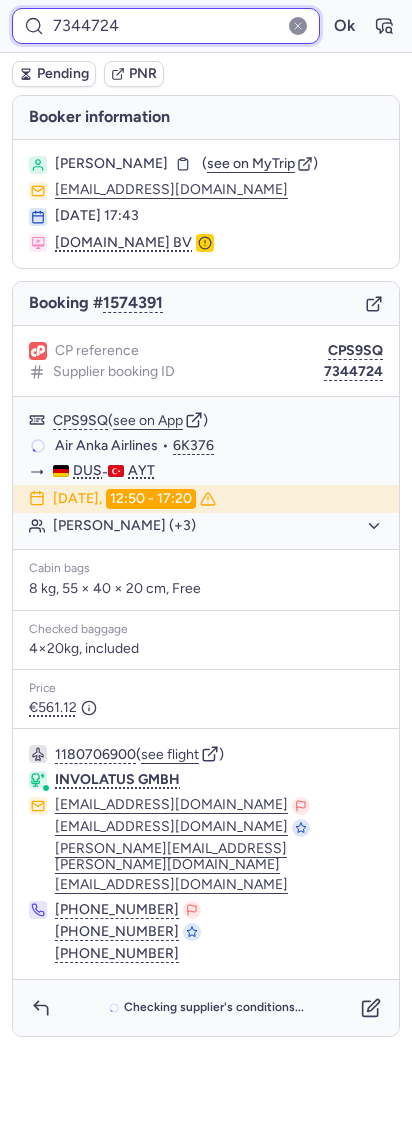 paste on "9271" 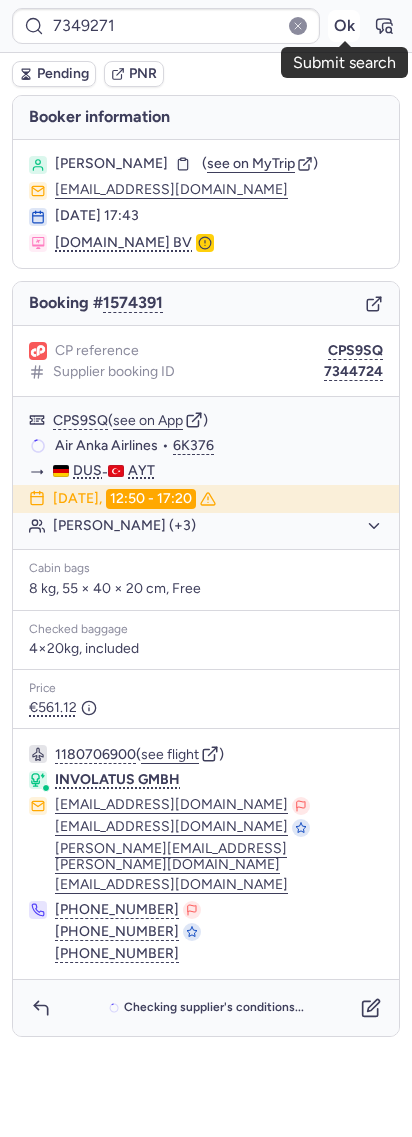 click on "Ok" at bounding box center [344, 26] 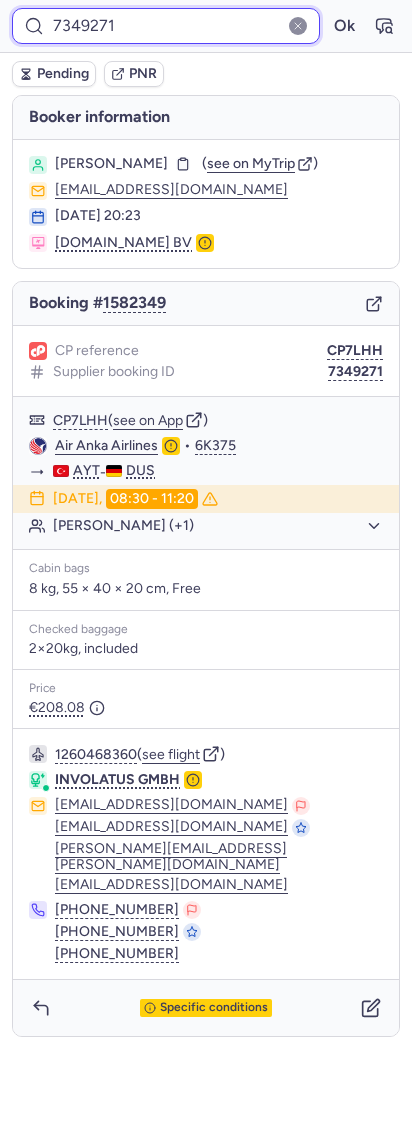 click on "7349271" at bounding box center [166, 26] 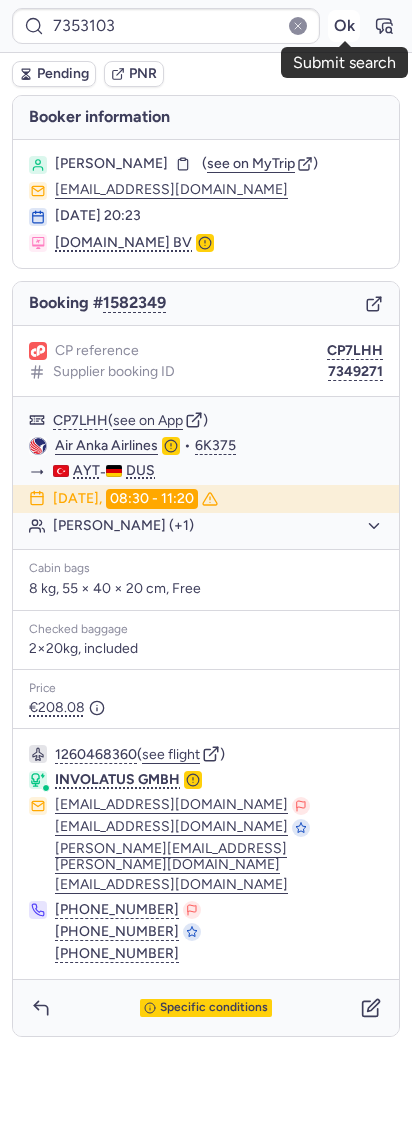 click on "Ok" at bounding box center [344, 26] 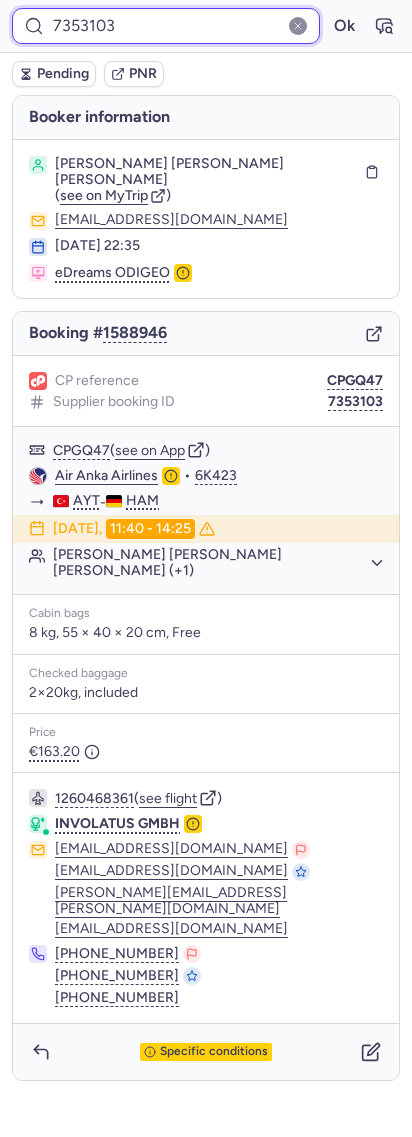 click on "7353103" at bounding box center (166, 26) 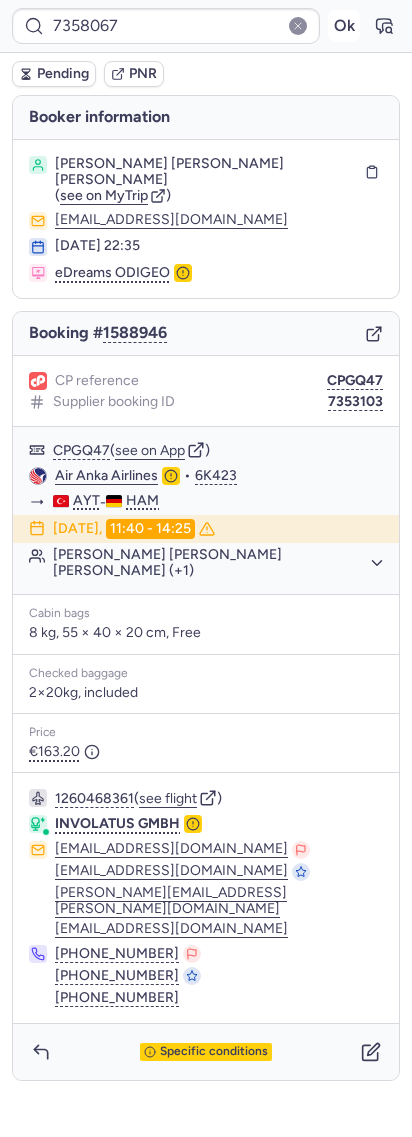 click on "Ok" at bounding box center [344, 26] 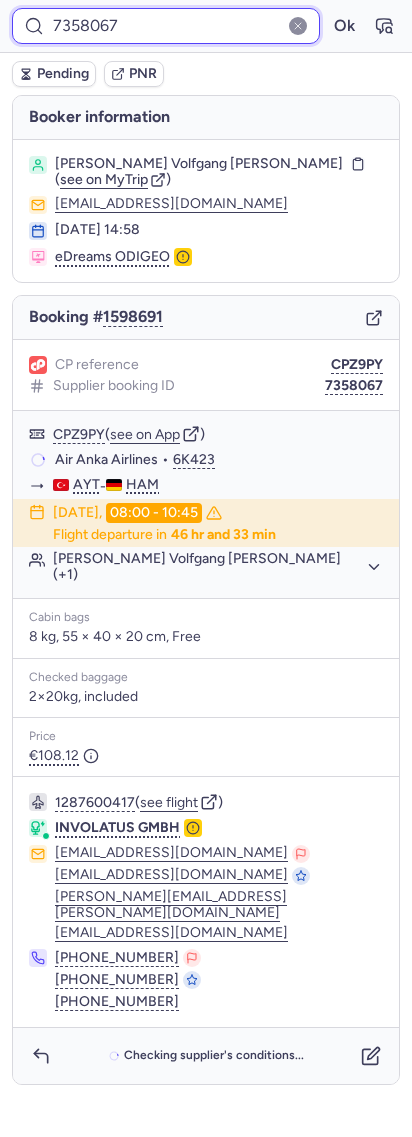 click on "7358067" at bounding box center [166, 26] 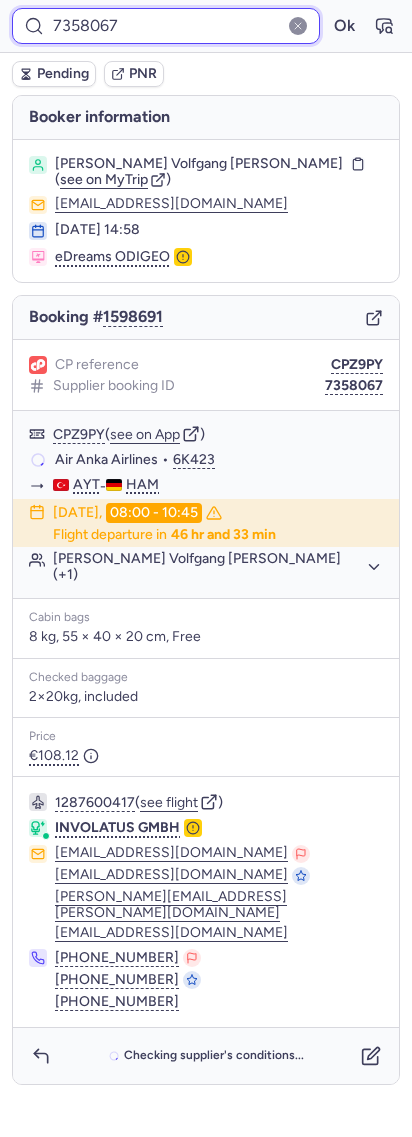 click on "7358067" at bounding box center [166, 26] 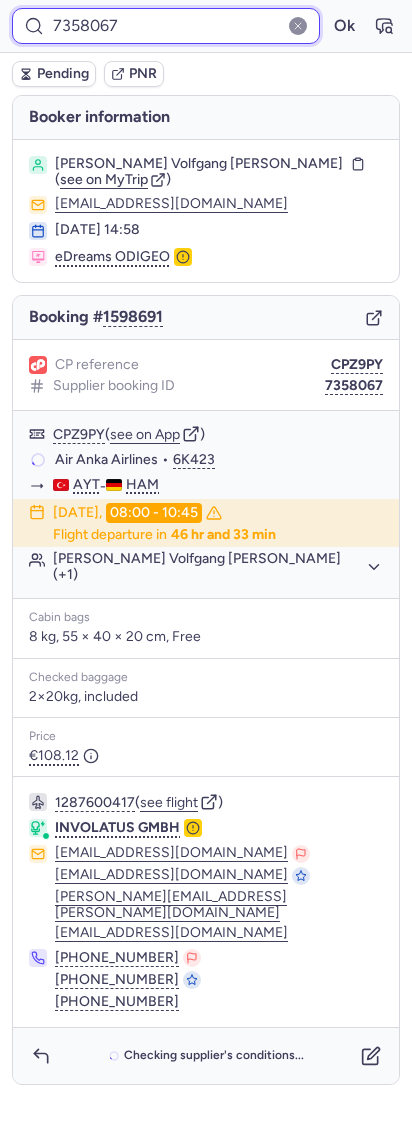 paste on "442" 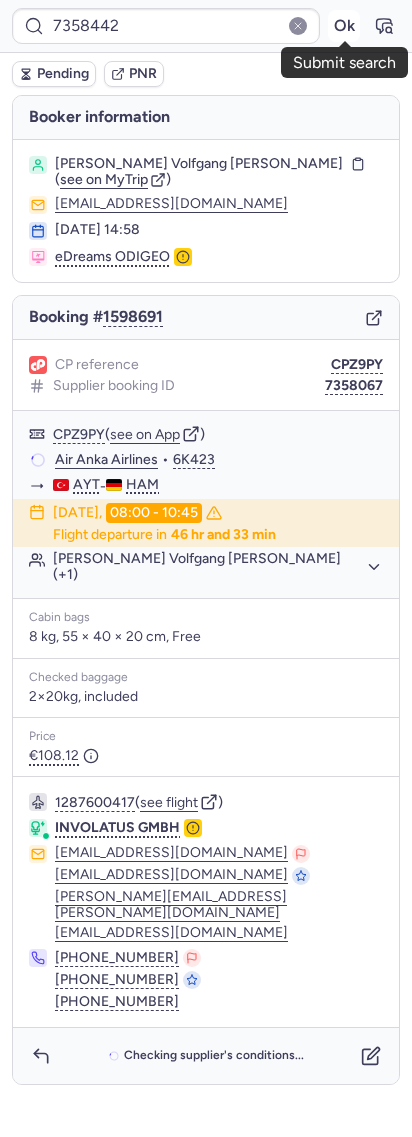 click on "Ok" at bounding box center [344, 26] 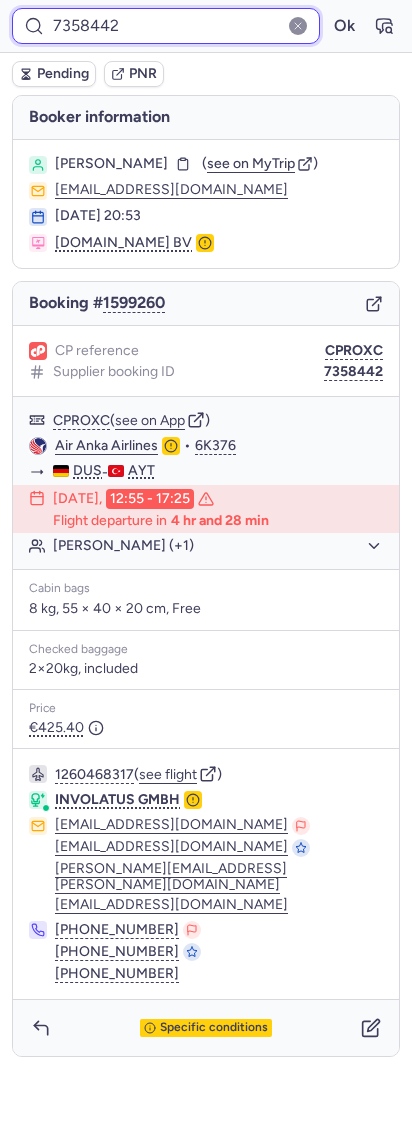 click on "7358442" at bounding box center (166, 26) 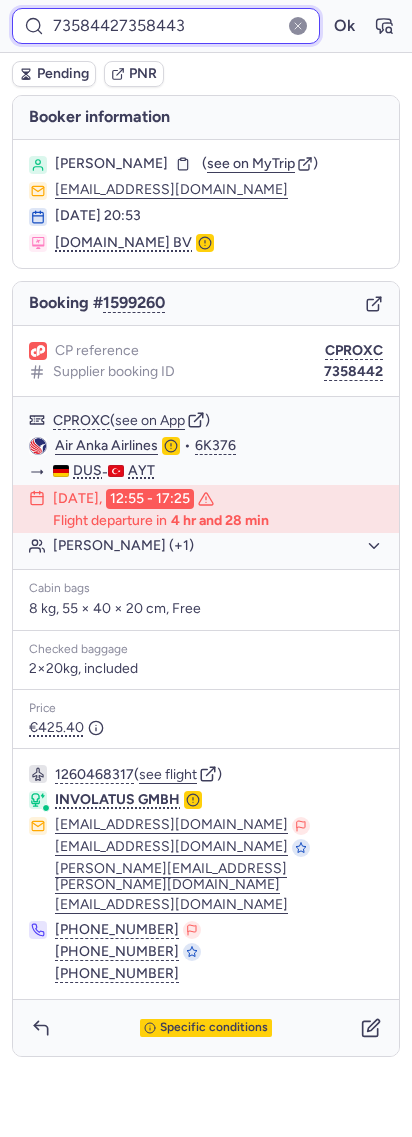 click on "73584427358443" at bounding box center [166, 26] 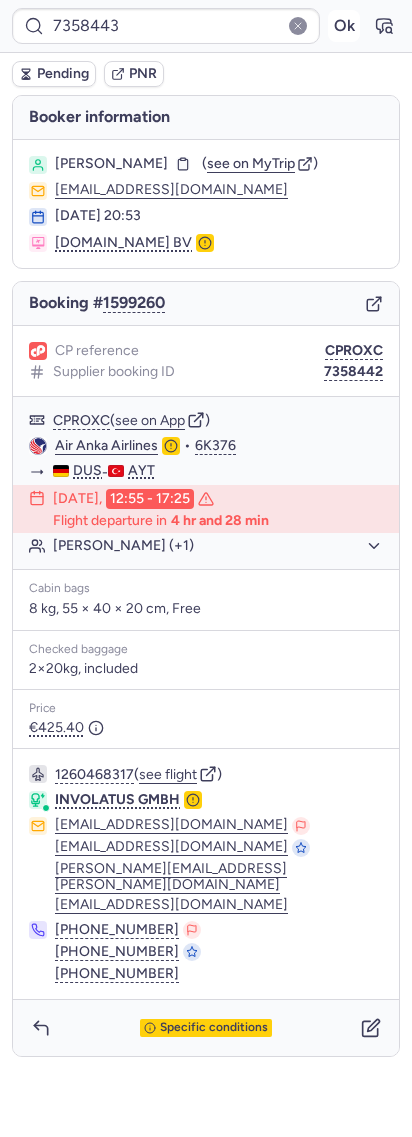 click on "Ok" at bounding box center [344, 26] 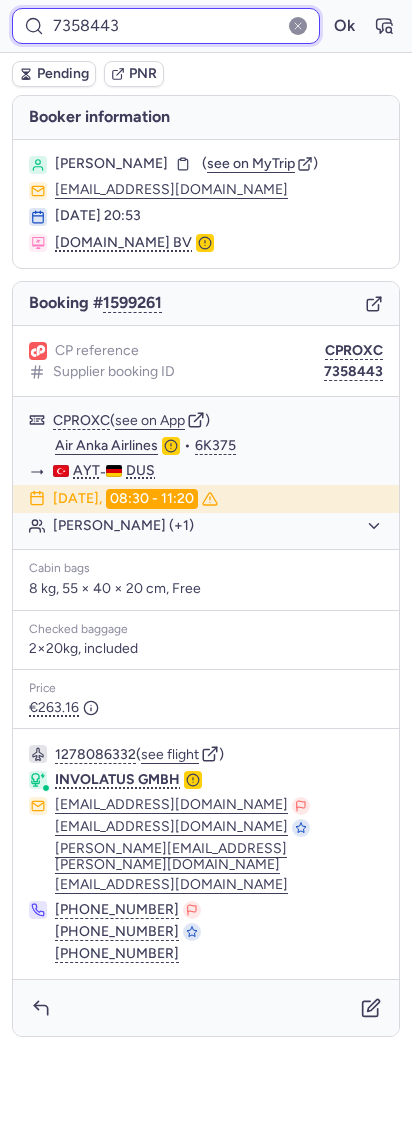 click on "7358443" at bounding box center [166, 26] 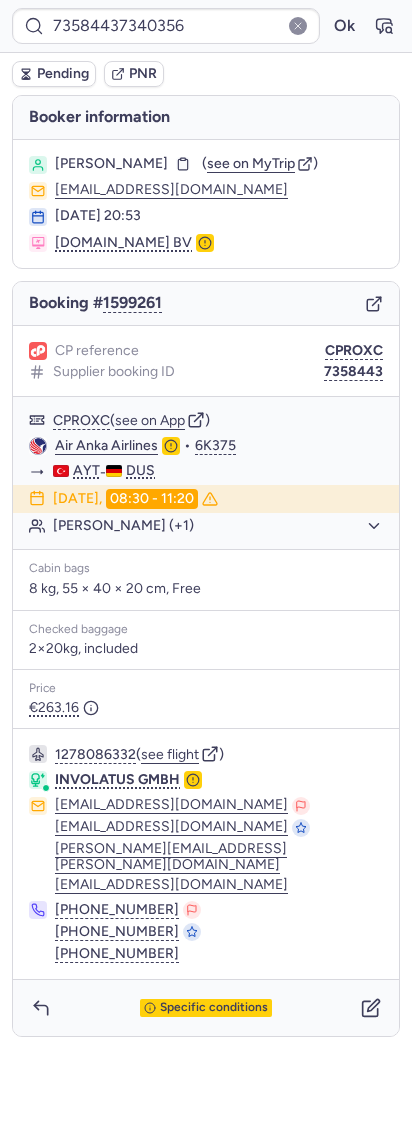 click on "73584437340356  Ok" at bounding box center [206, 26] 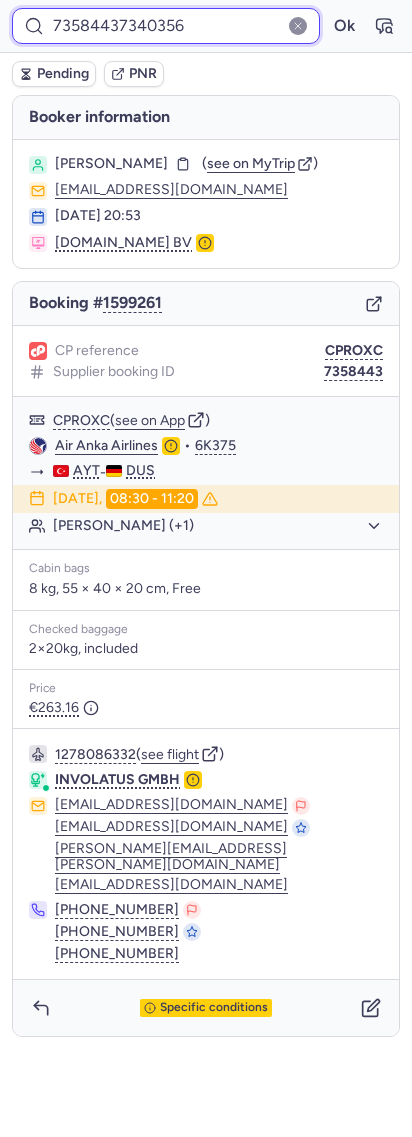click on "73584437340356" at bounding box center (166, 26) 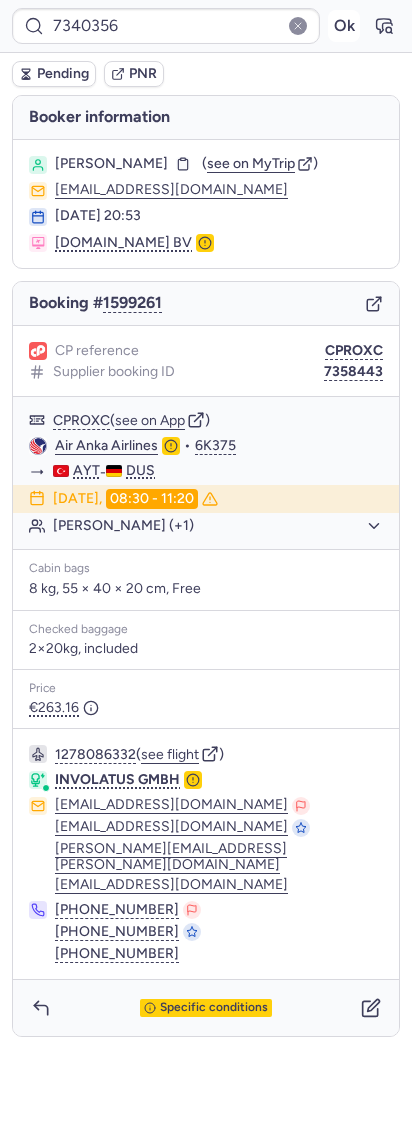 click on "Ok" at bounding box center (344, 26) 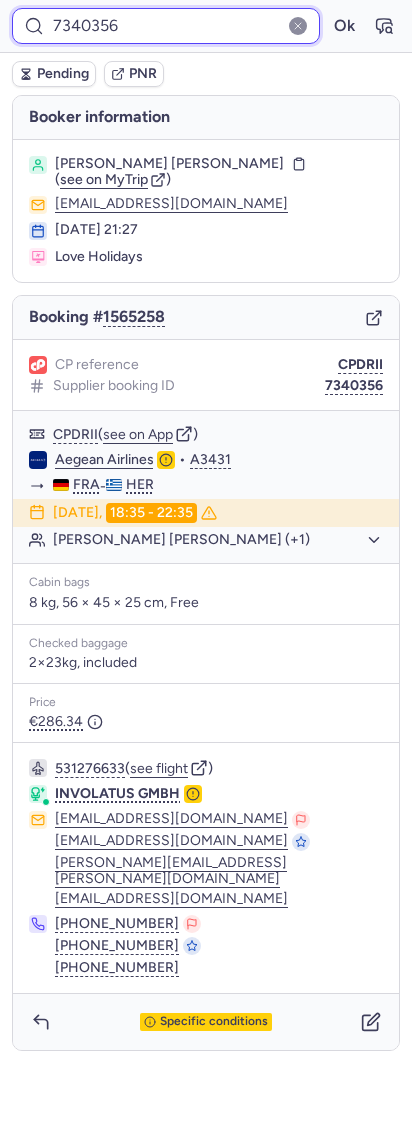 click on "7340356" at bounding box center [166, 26] 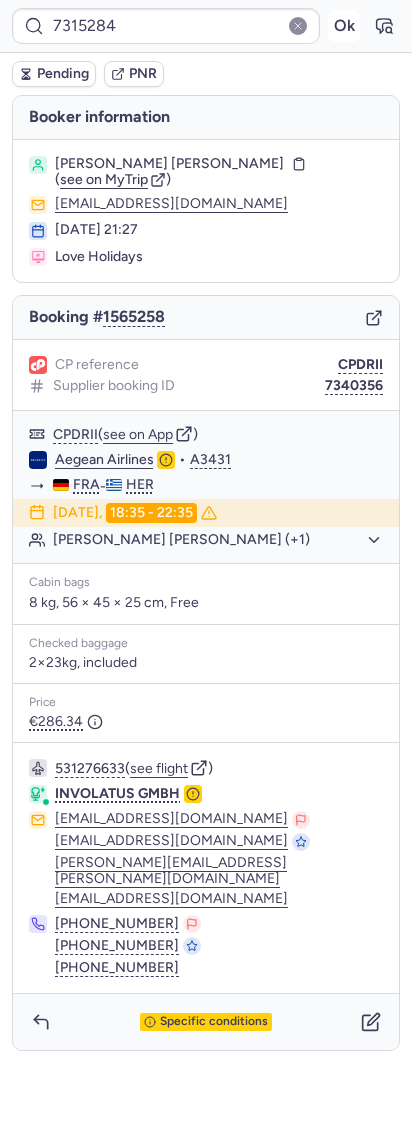 click on "Ok" at bounding box center (344, 26) 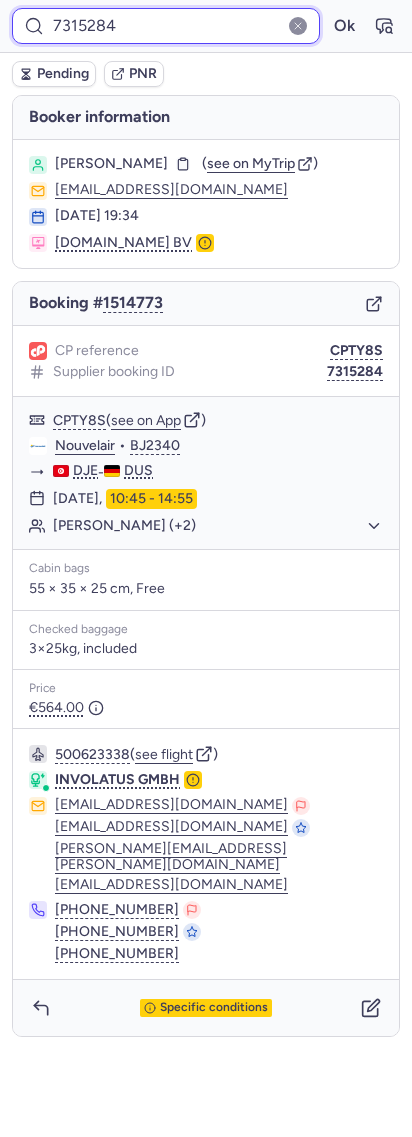 click on "7315284" at bounding box center (166, 26) 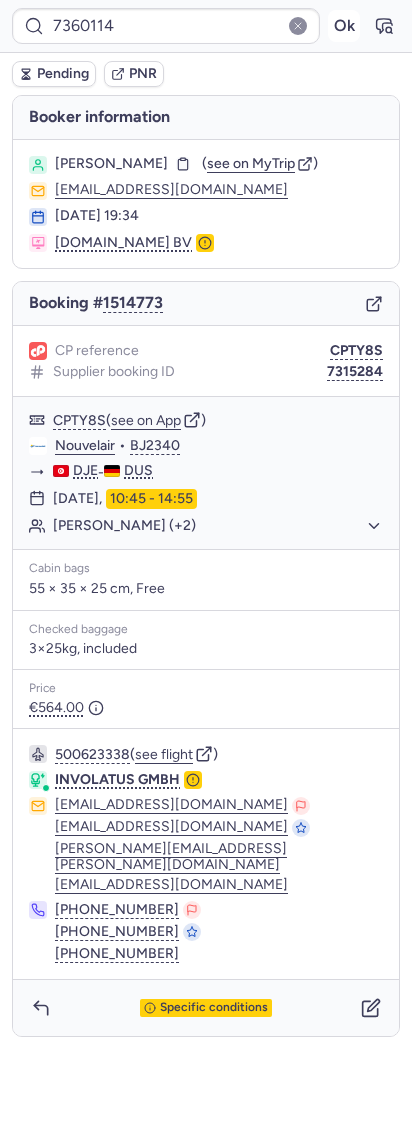 click on "Ok" at bounding box center (344, 26) 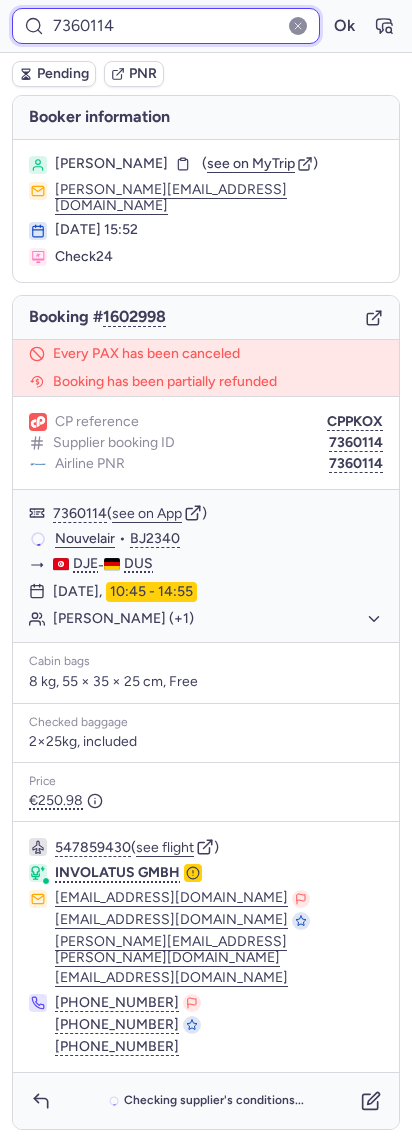 click on "7360114" at bounding box center (166, 26) 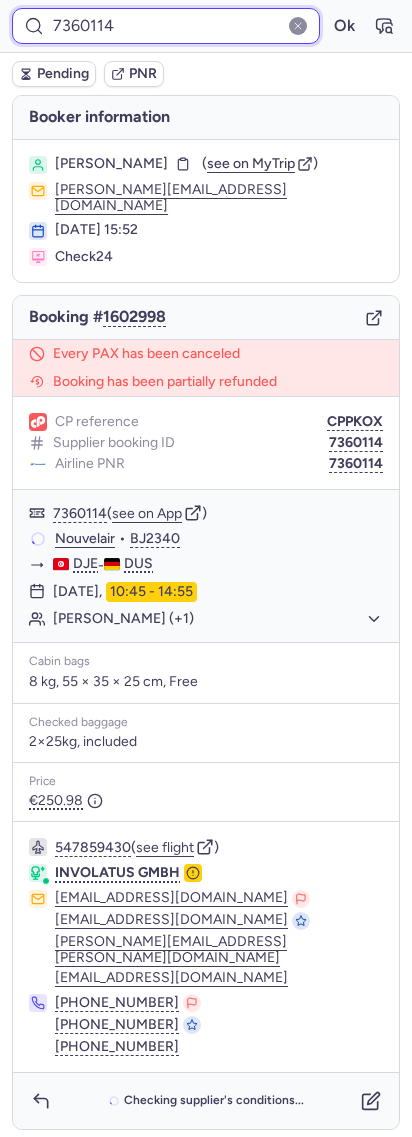 click on "7360114" at bounding box center (166, 26) 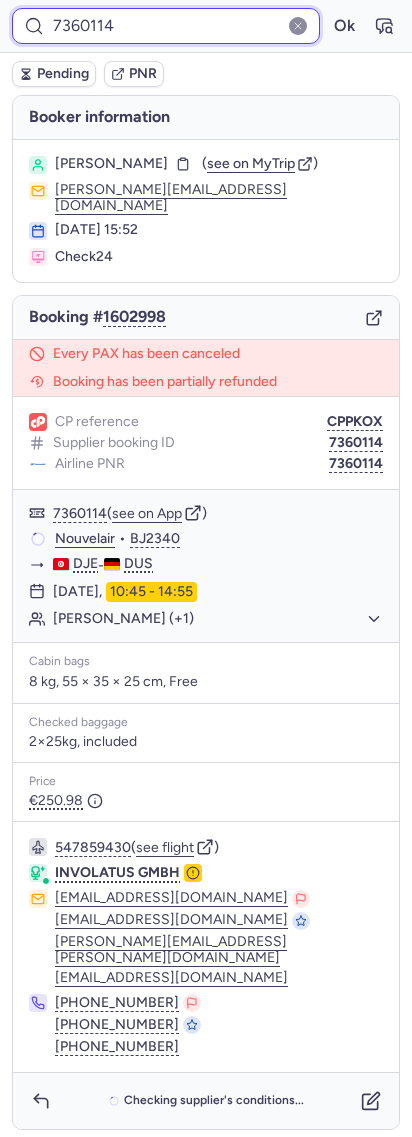 paste on "291222" 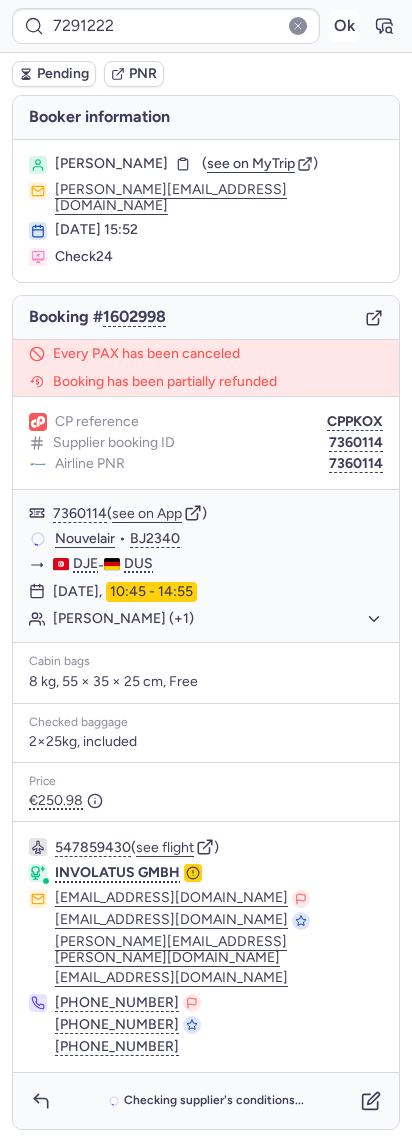 click on "Ok" at bounding box center [344, 26] 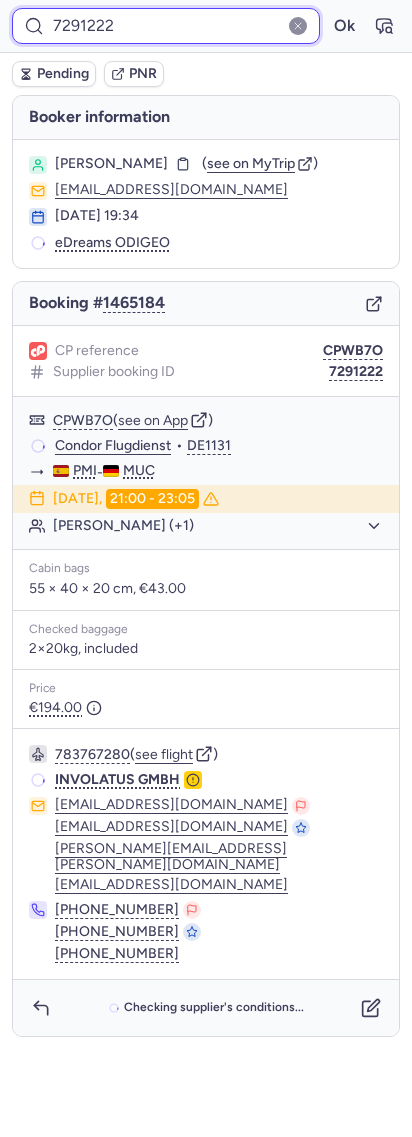 click on "7291222" at bounding box center (166, 26) 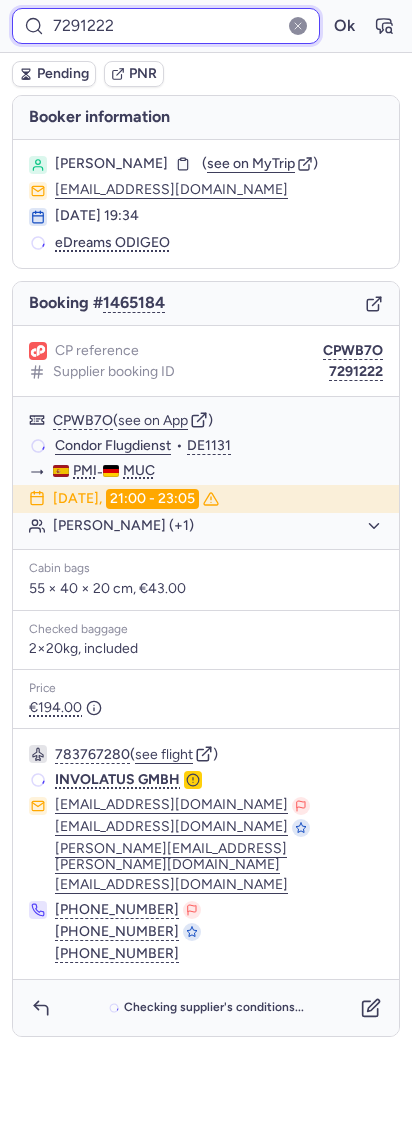 click on "7291222" at bounding box center [166, 26] 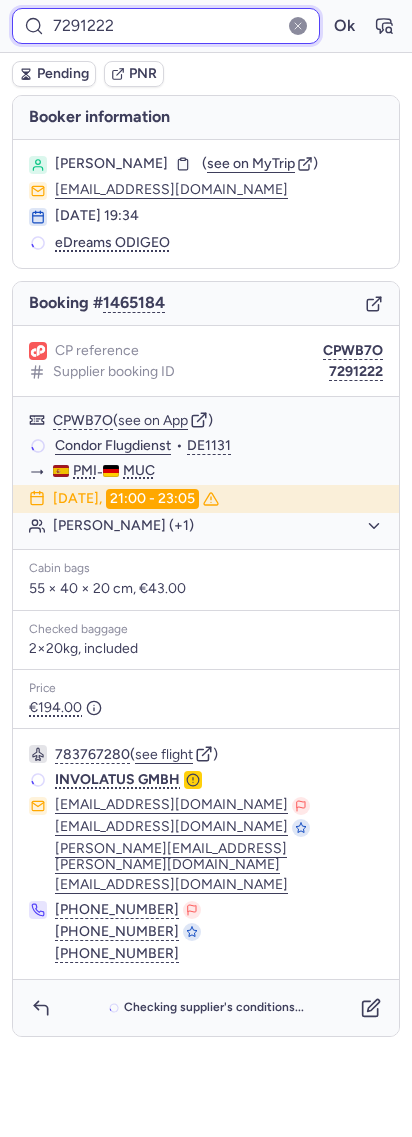 paste on "3108" 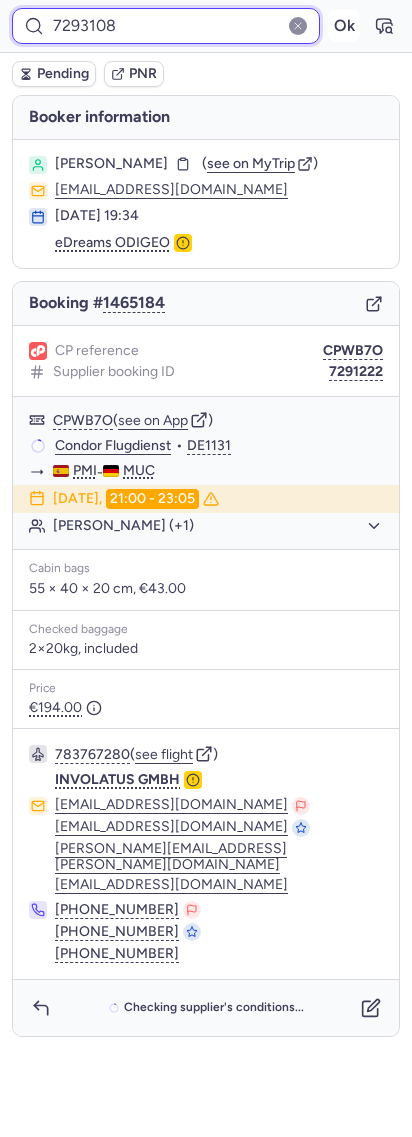 type on "7293108" 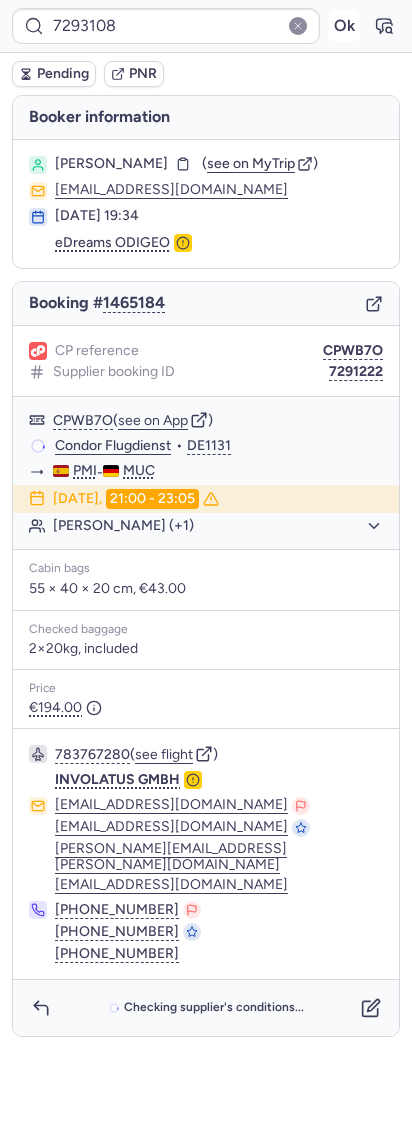 click on "Ok" at bounding box center [344, 26] 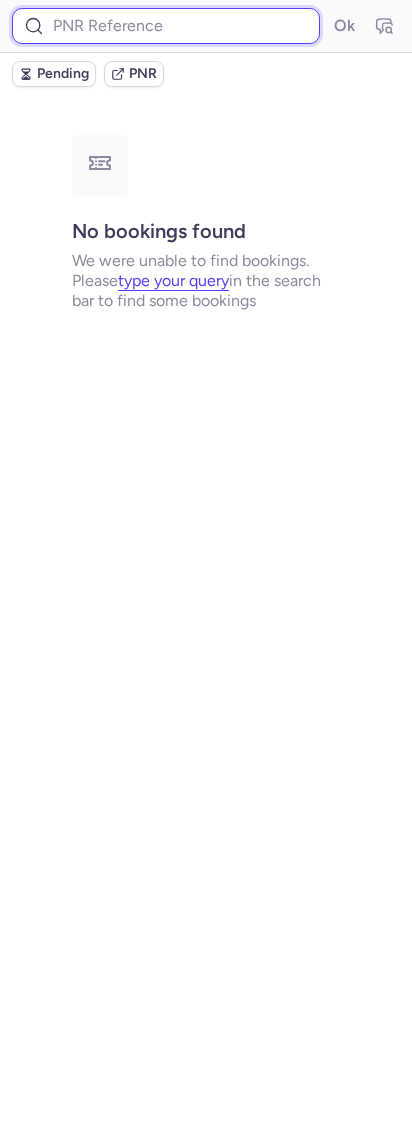 click at bounding box center [166, 26] 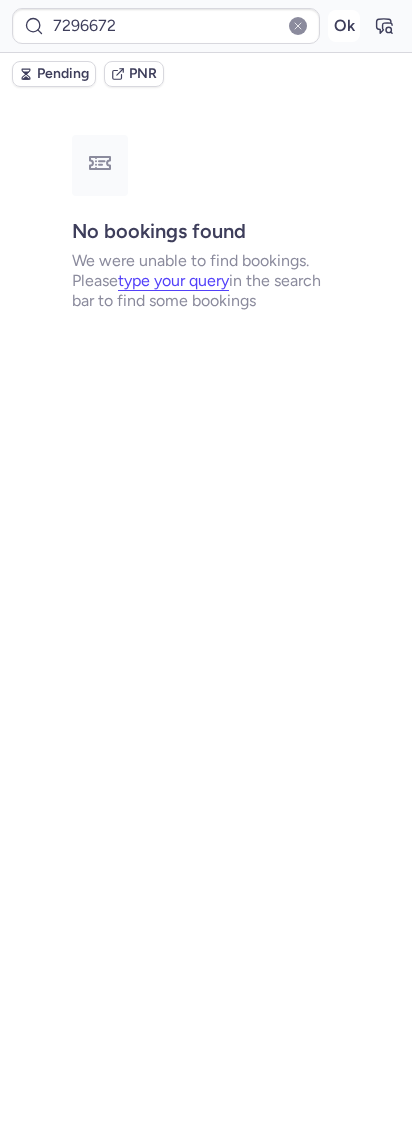 click on "Ok" at bounding box center [344, 26] 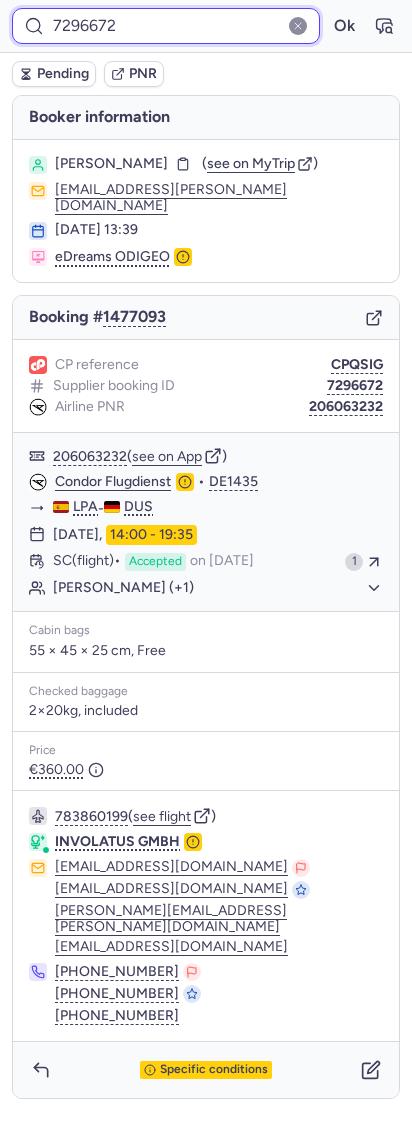 click on "7296672" at bounding box center [166, 26] 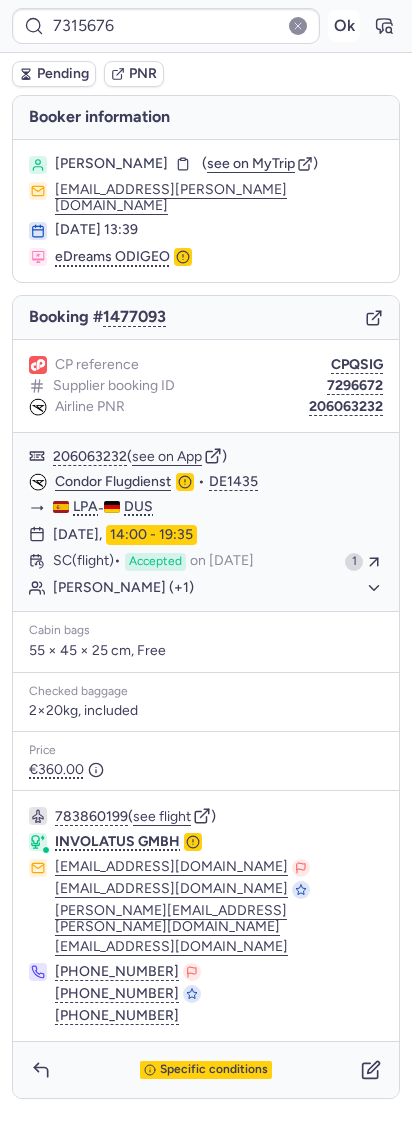 click on "Ok" at bounding box center [344, 26] 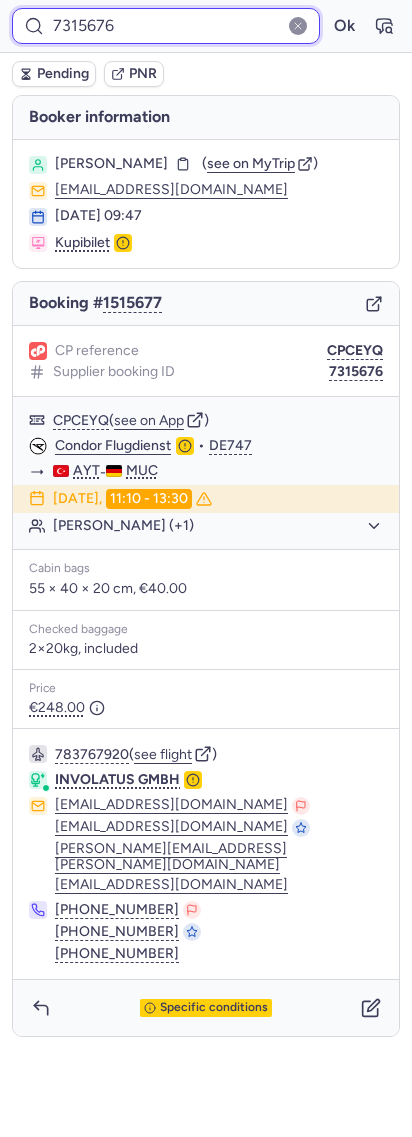 click on "7315676" at bounding box center [166, 26] 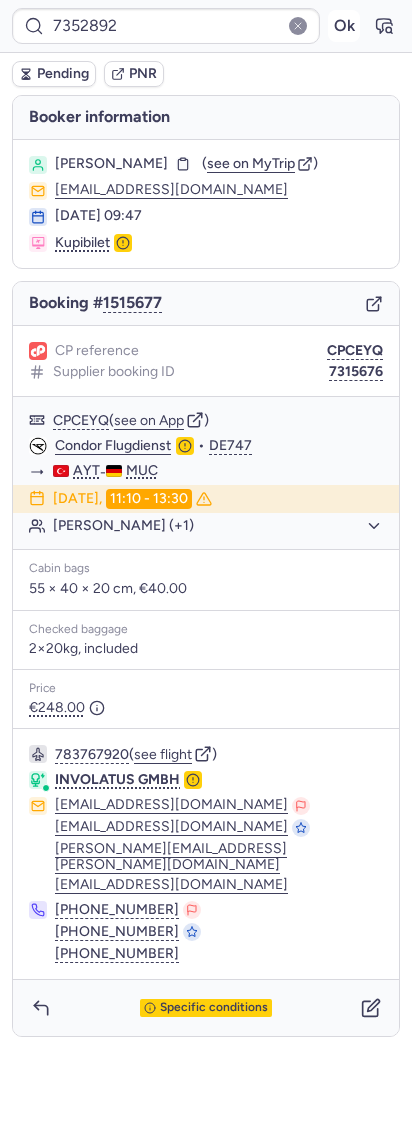 click on "Ok" at bounding box center [344, 26] 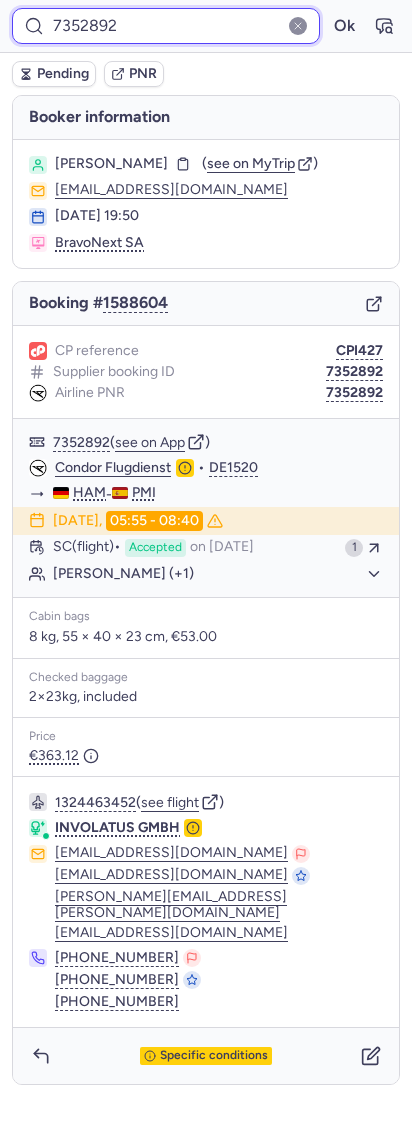 click on "7352892" at bounding box center (166, 26) 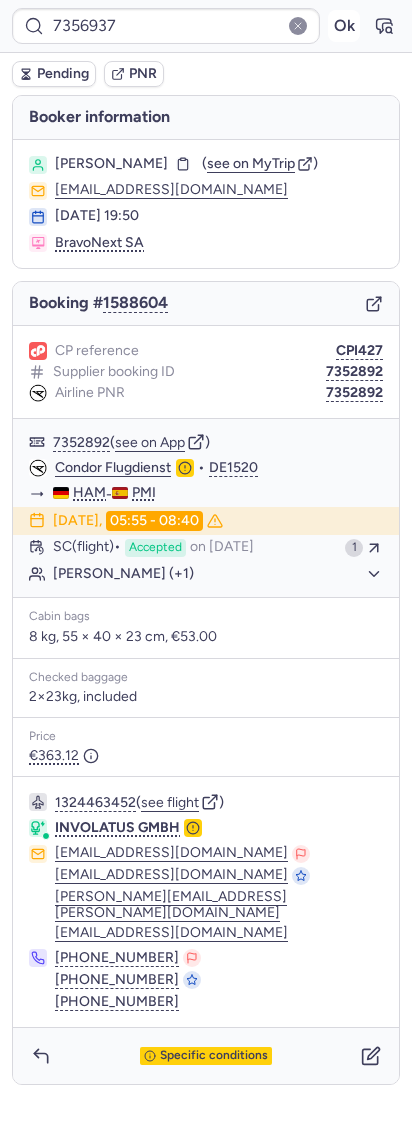 click on "Ok" at bounding box center (344, 26) 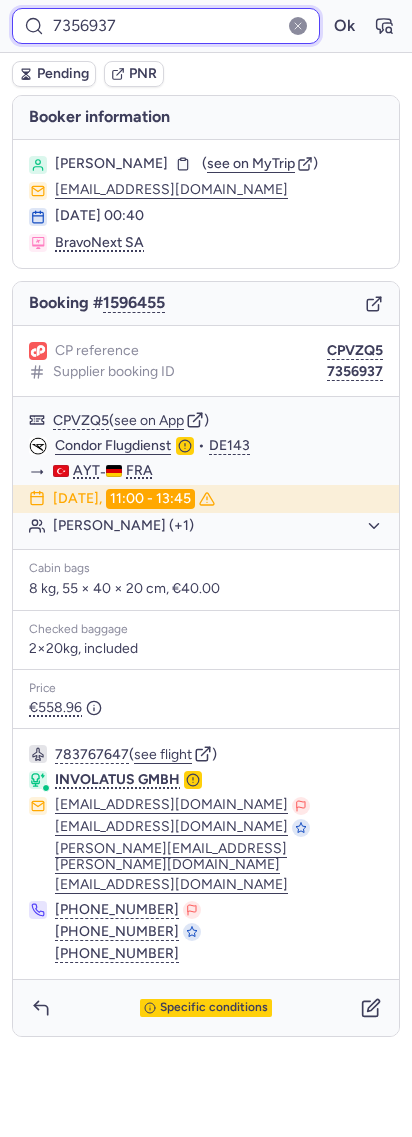 click on "7356937" at bounding box center (166, 26) 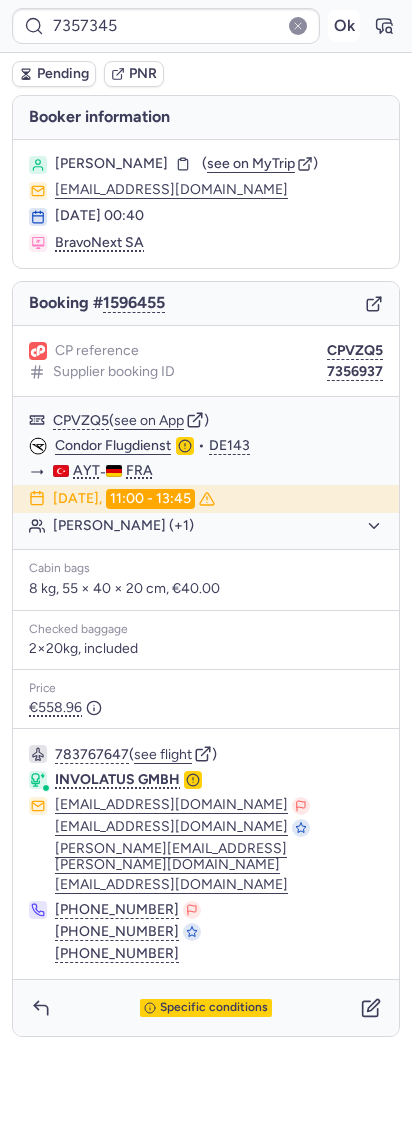 click on "Ok" at bounding box center [344, 26] 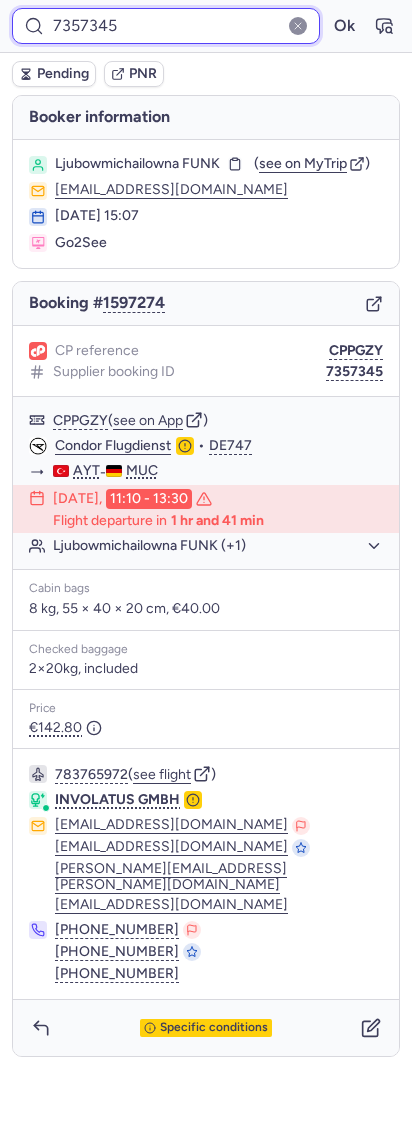 click on "7357345" at bounding box center [166, 26] 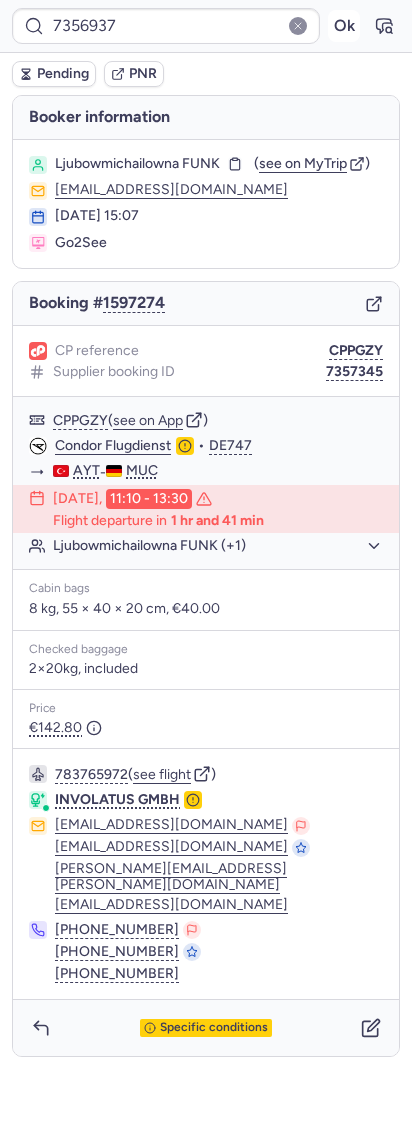 click on "Ok" at bounding box center [344, 26] 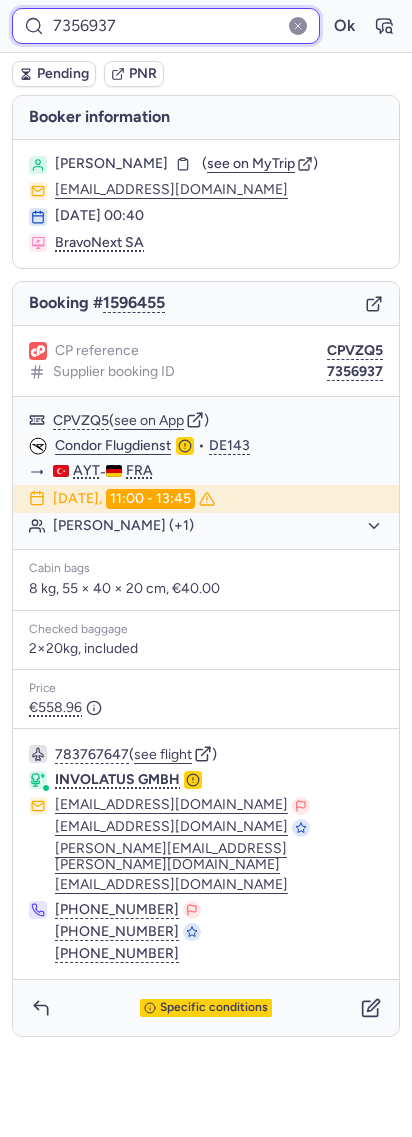 click on "7356937" at bounding box center (166, 26) 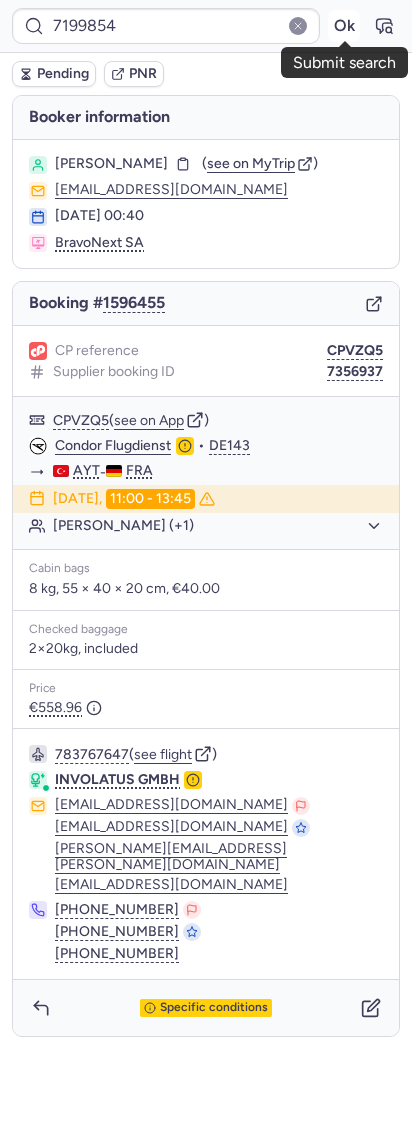 click on "Ok" at bounding box center (344, 26) 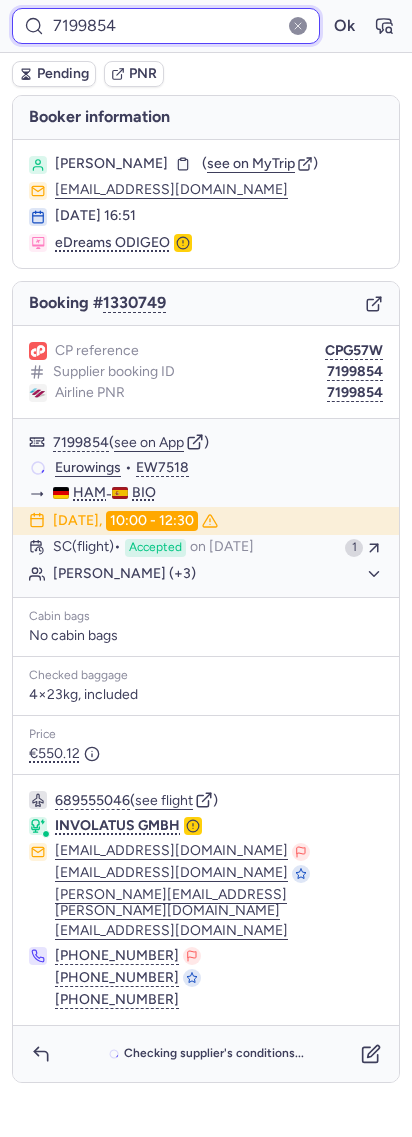 click on "7199854" at bounding box center (166, 26) 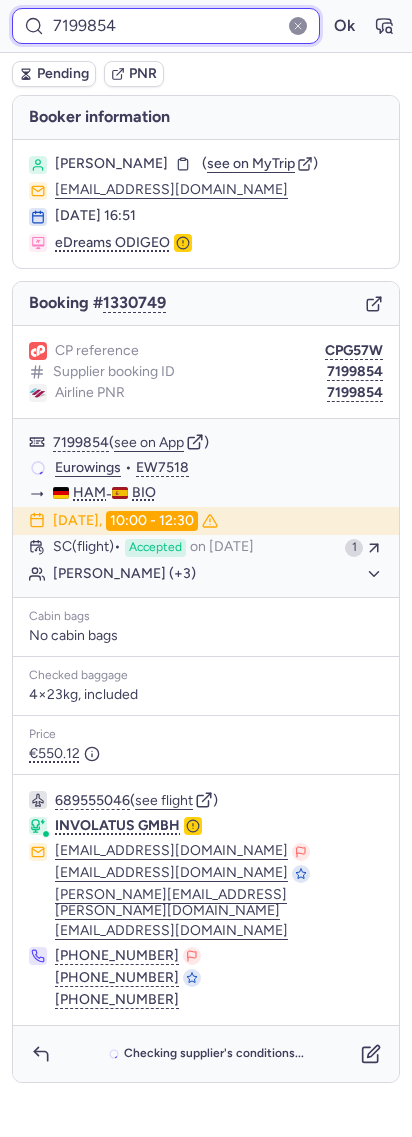 click on "7199854" at bounding box center [166, 26] 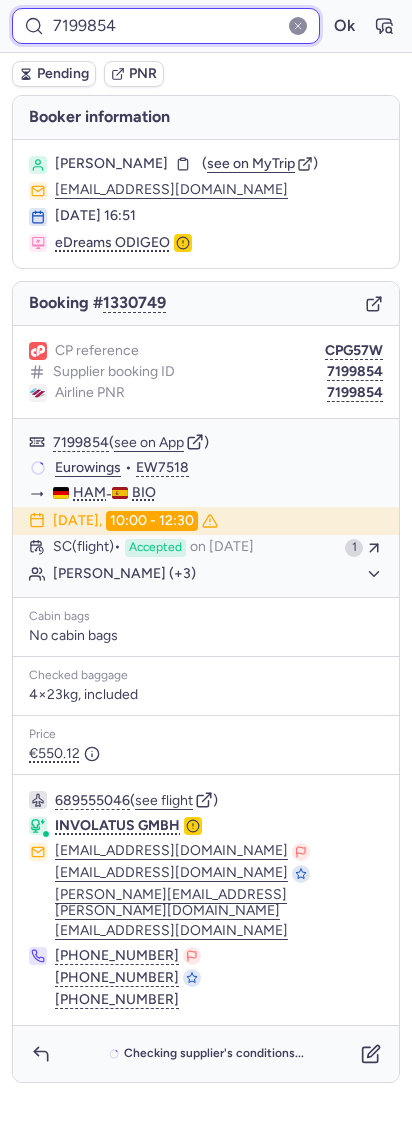 paste on "206129" 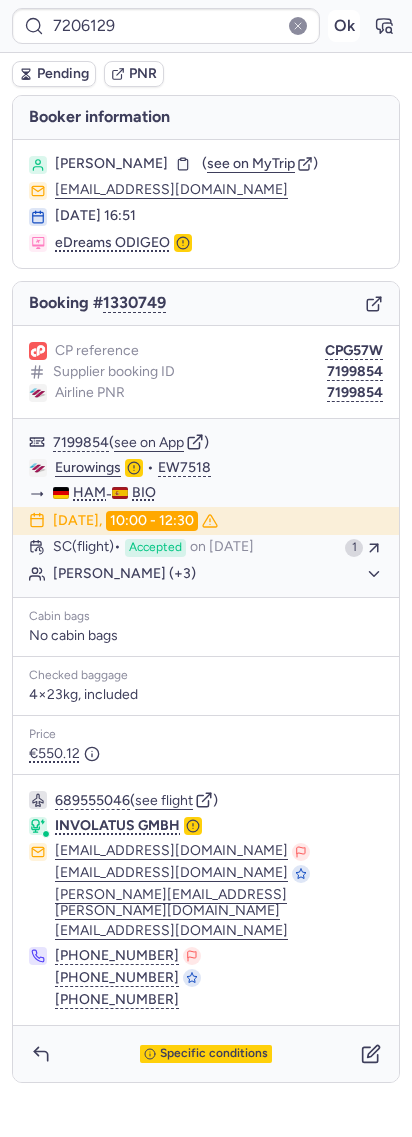 click on "Ok" at bounding box center [344, 26] 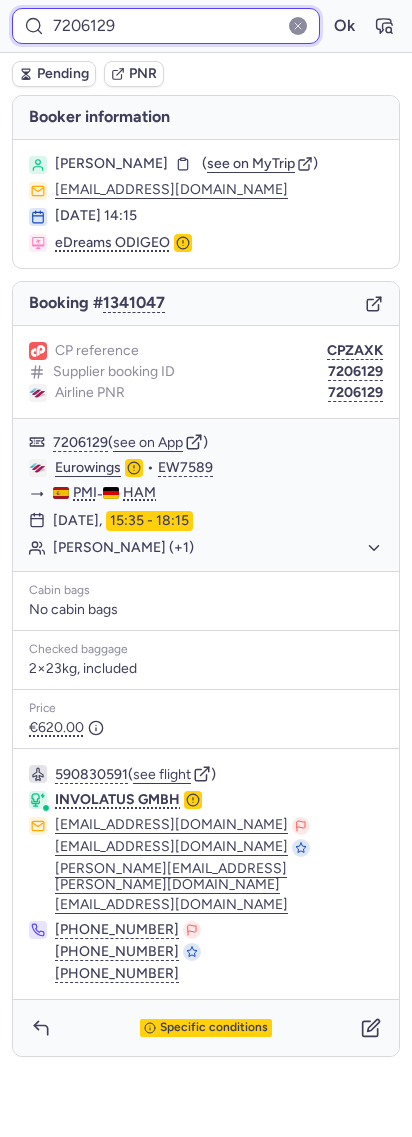click on "7206129" at bounding box center (166, 26) 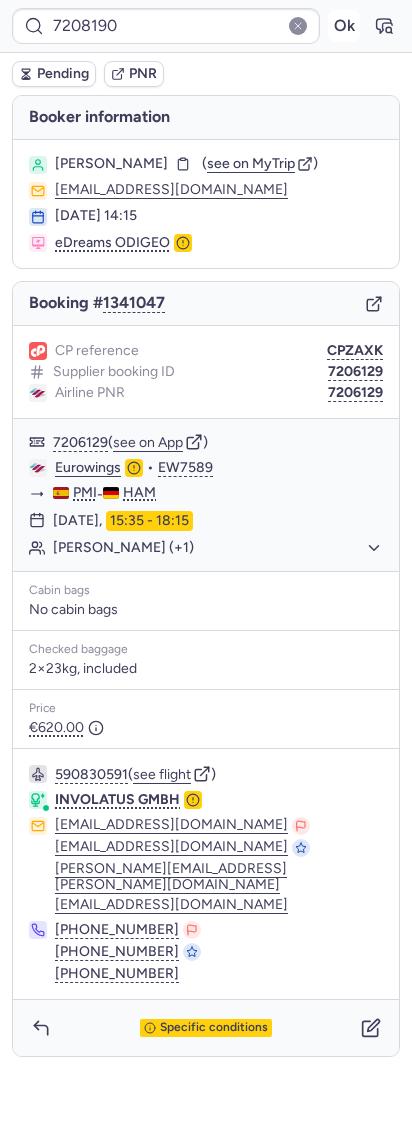click on "Ok" at bounding box center [344, 26] 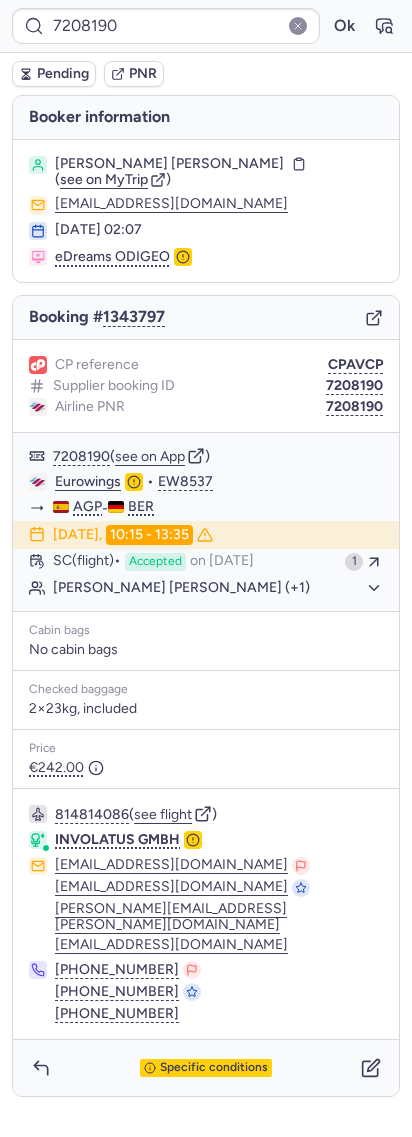 click on "7208190  Ok" at bounding box center (206, 26) 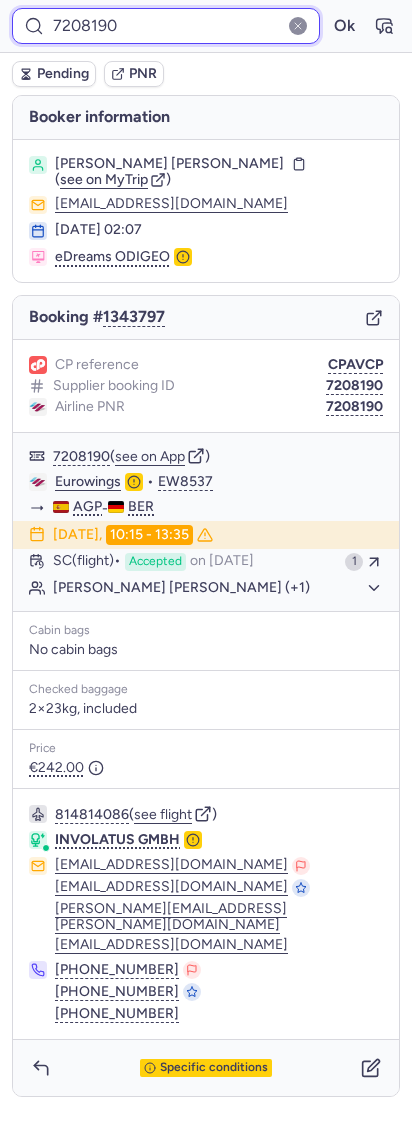 click on "7208190" at bounding box center (166, 26) 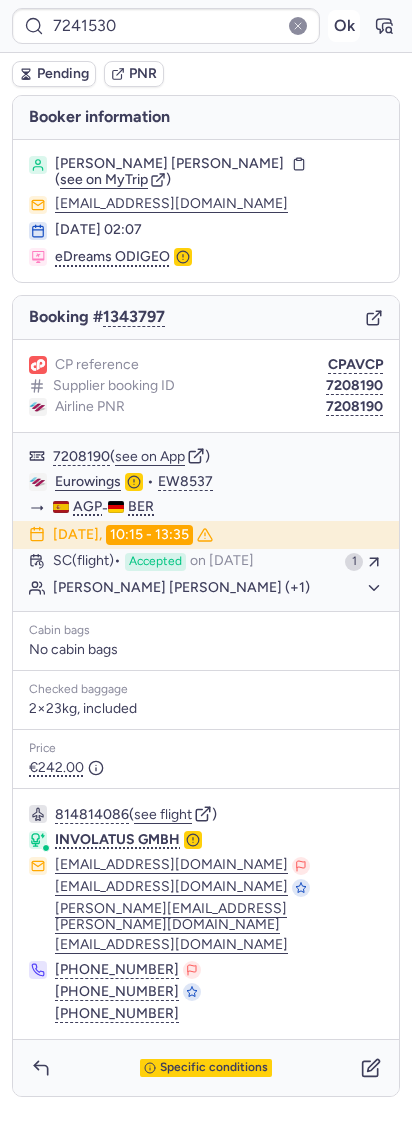 click on "Ok" at bounding box center (344, 26) 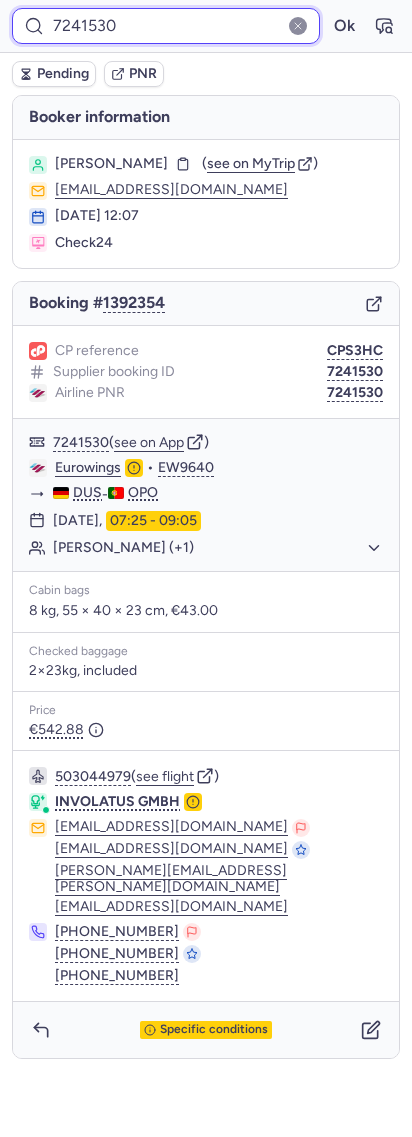 click on "7241530" at bounding box center [166, 26] 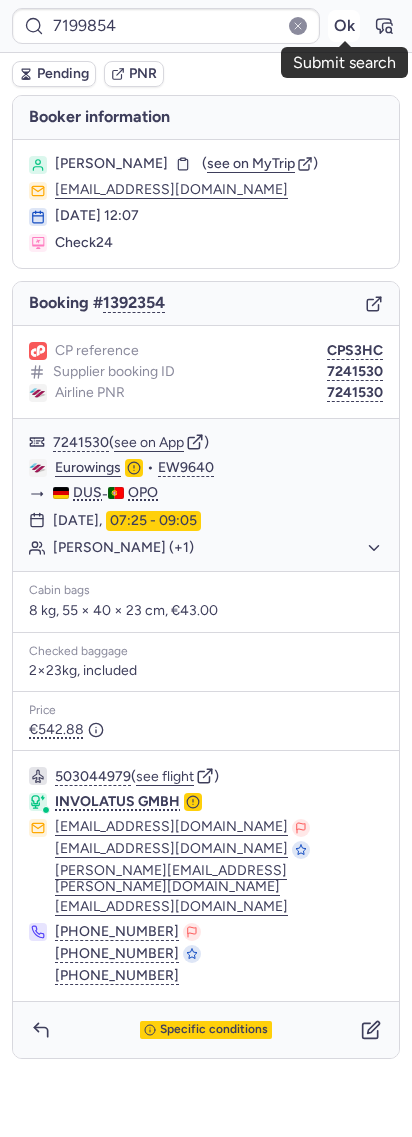 click on "Ok" at bounding box center (344, 26) 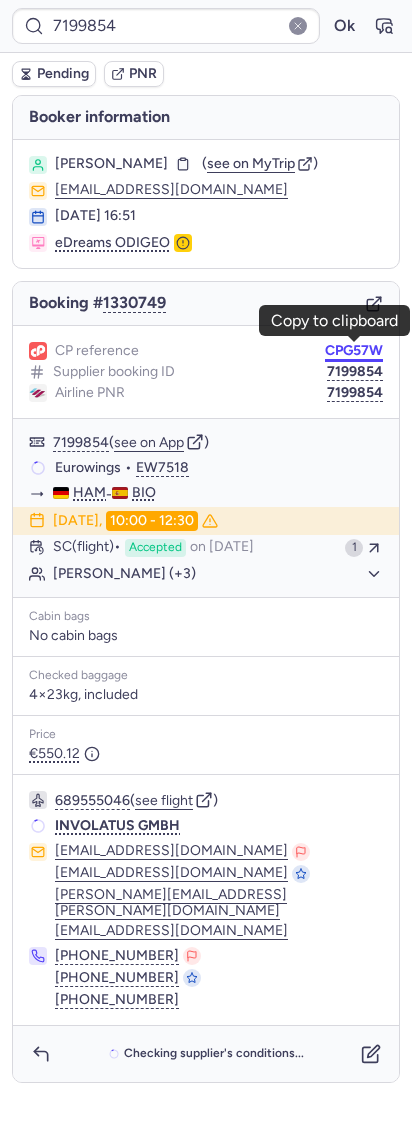 click on "CPG57W" at bounding box center (354, 351) 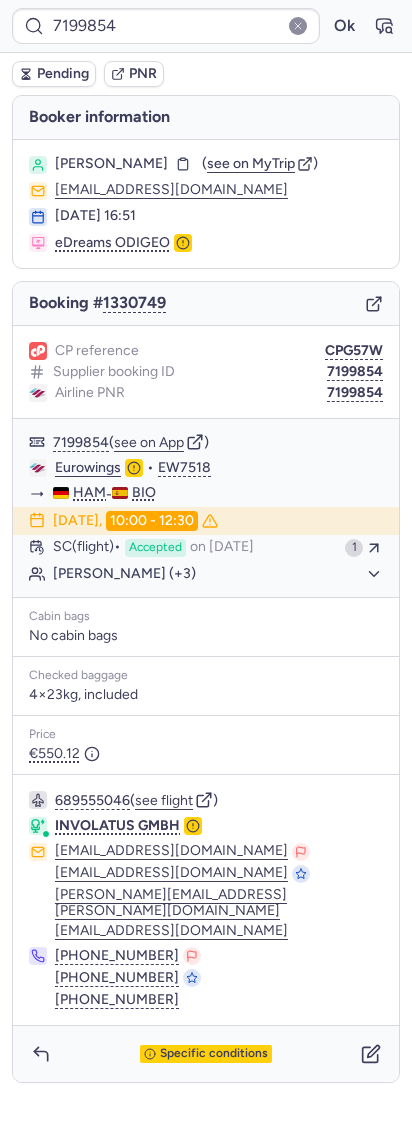 click on "Pending PNR" at bounding box center (206, 74) 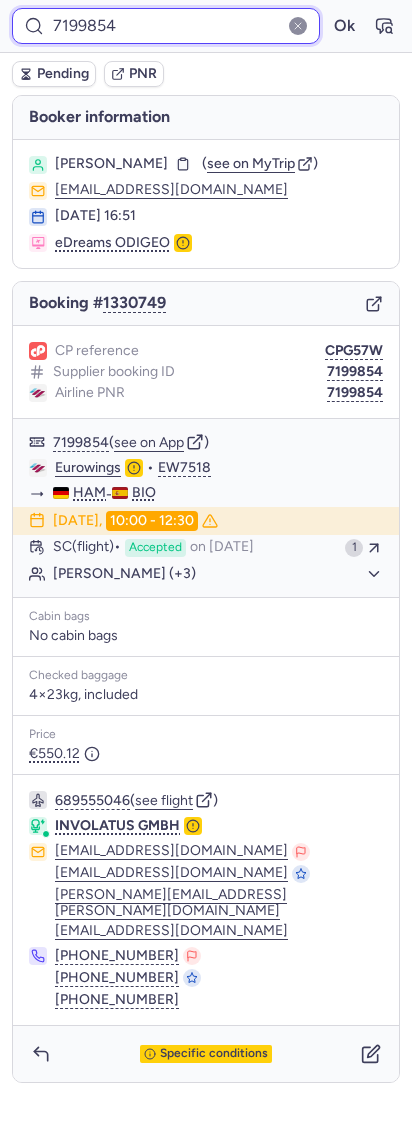 click on "7199854" at bounding box center [166, 26] 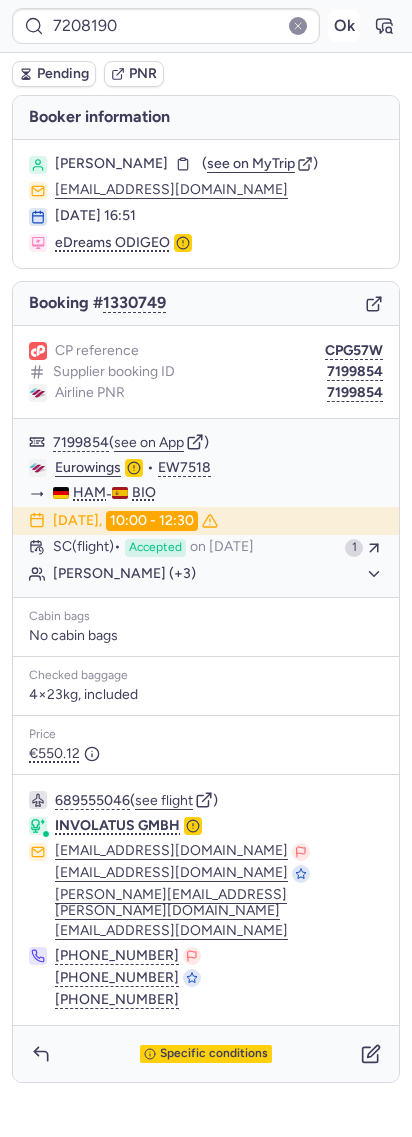 click on "Ok" at bounding box center [344, 26] 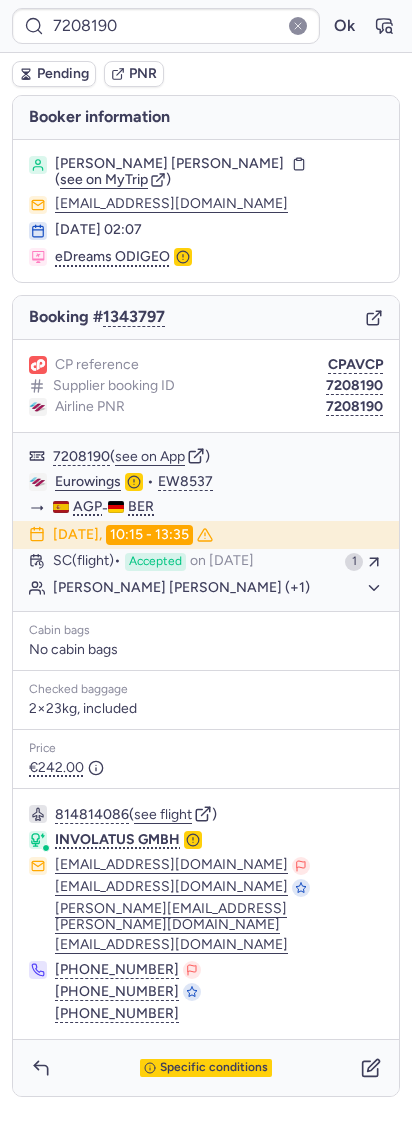 click on "7208190  Ok" at bounding box center [206, 26] 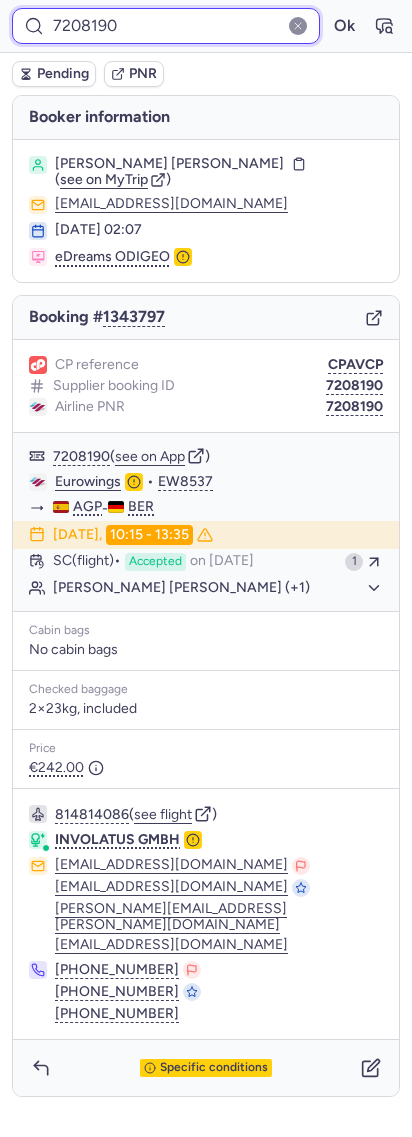 click on "7208190" at bounding box center [166, 26] 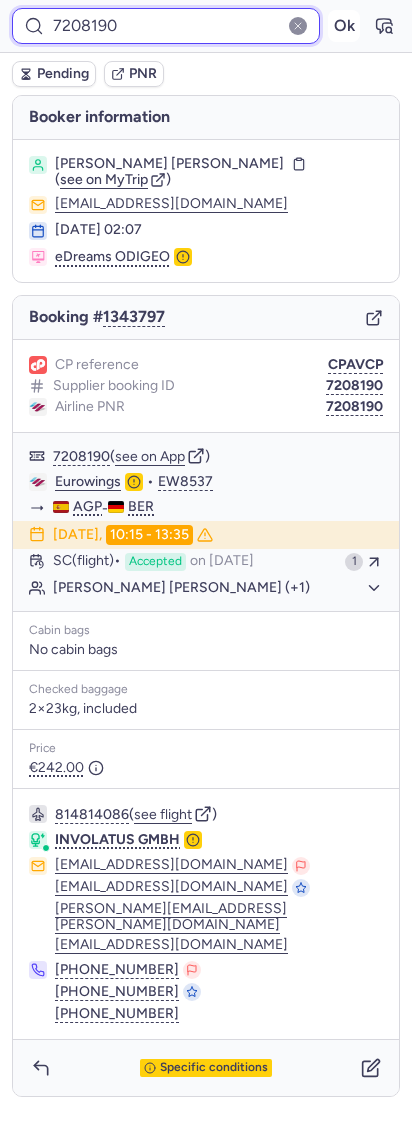 paste on "4153" 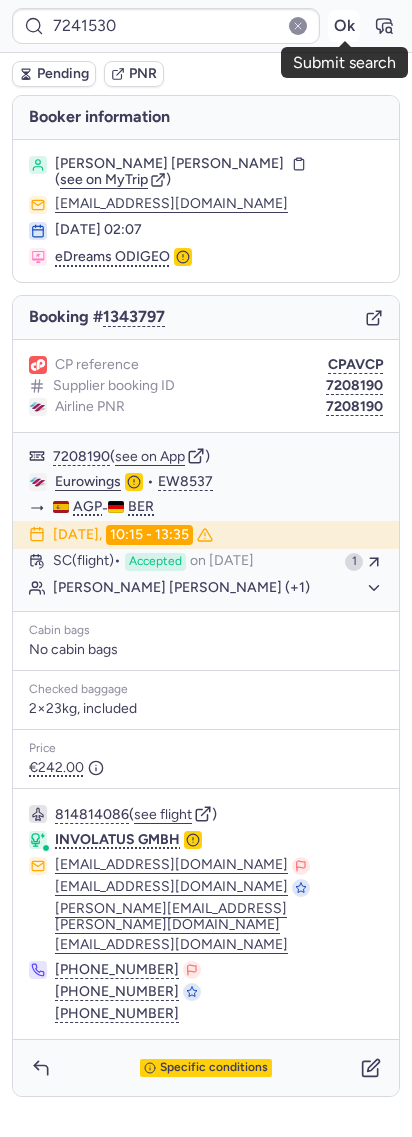 click on "Ok" at bounding box center (344, 26) 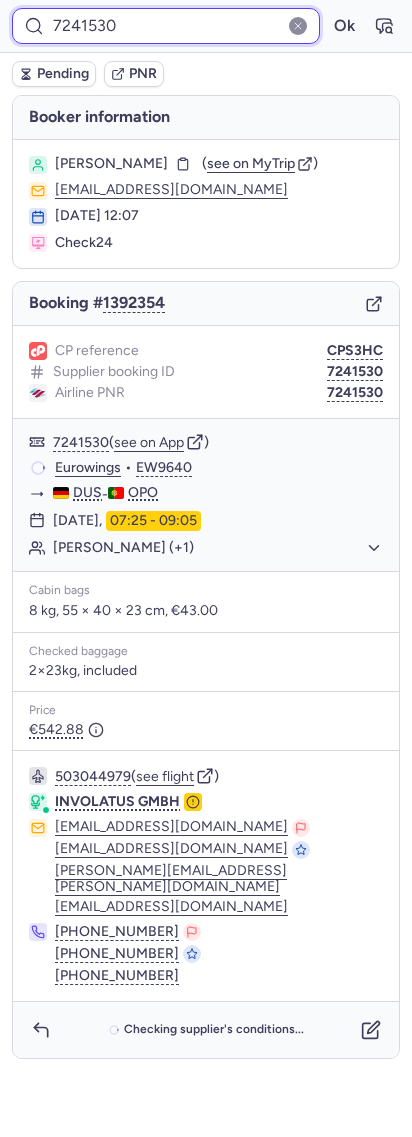 click on "7241530" at bounding box center [166, 26] 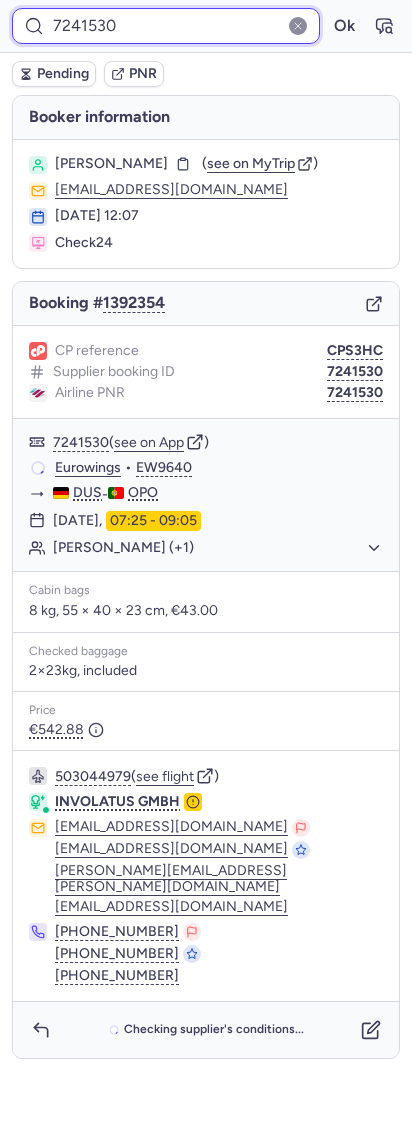 click on "7241530" at bounding box center (166, 26) 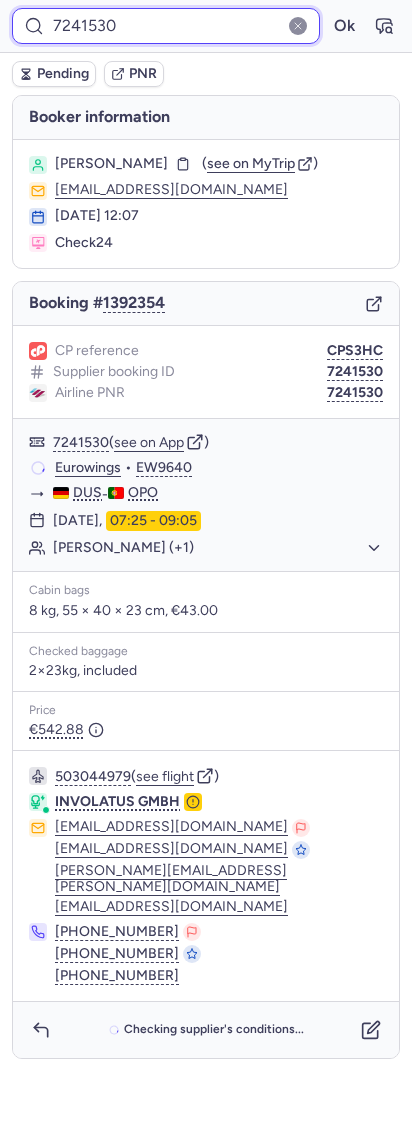 paste on "2462" 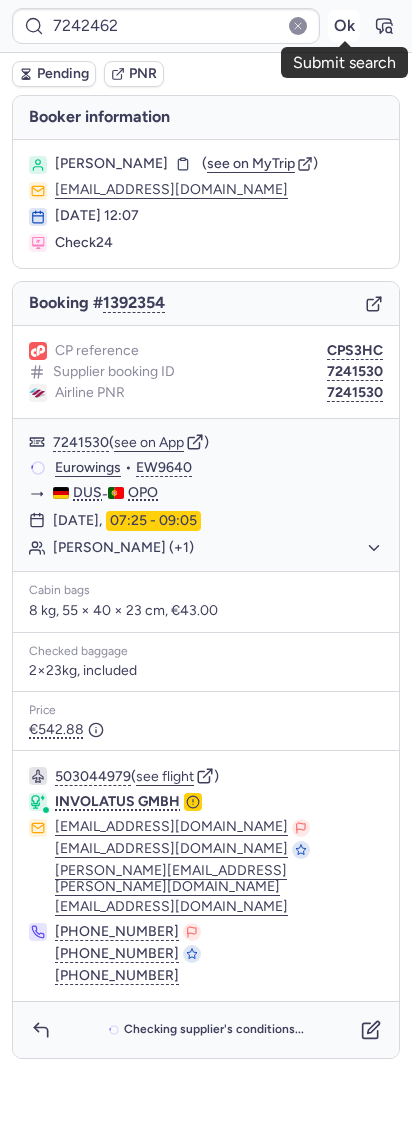 click on "Ok" at bounding box center (344, 26) 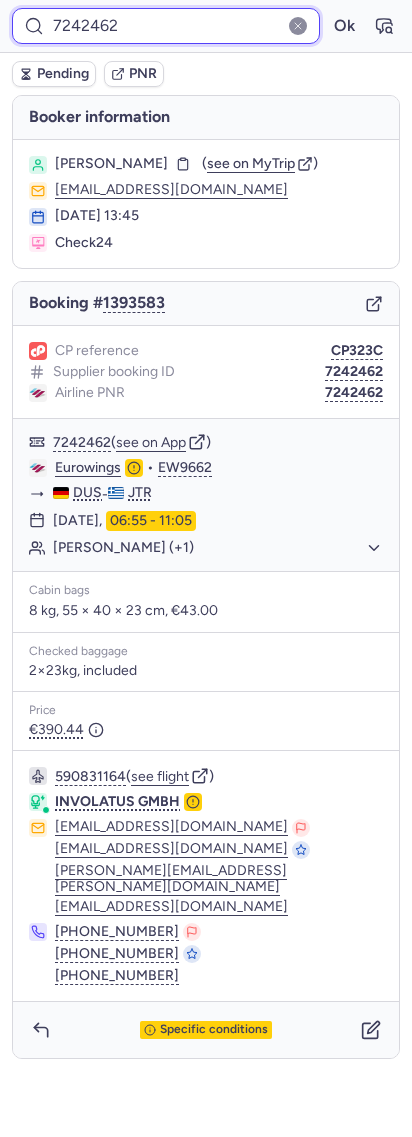click on "7242462" at bounding box center [166, 26] 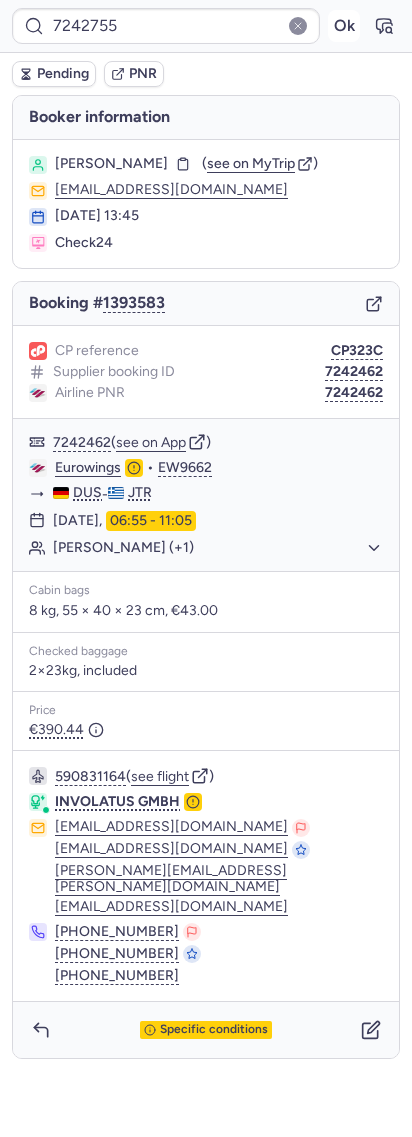 click on "Ok" at bounding box center [344, 26] 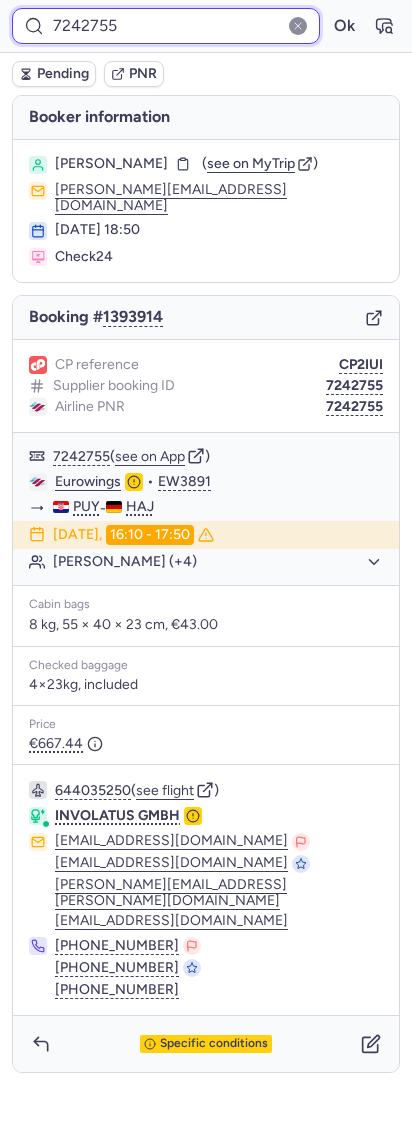 click on "7242755" at bounding box center [166, 26] 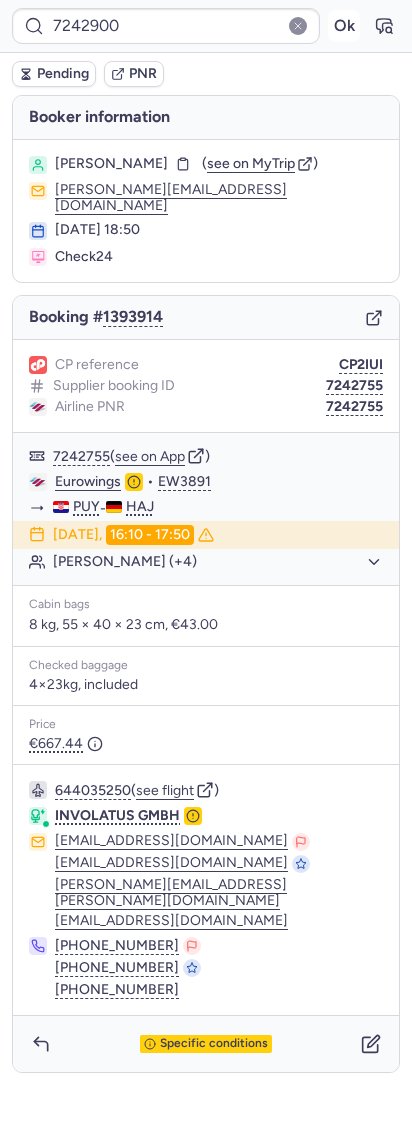 click on "Ok" at bounding box center (344, 26) 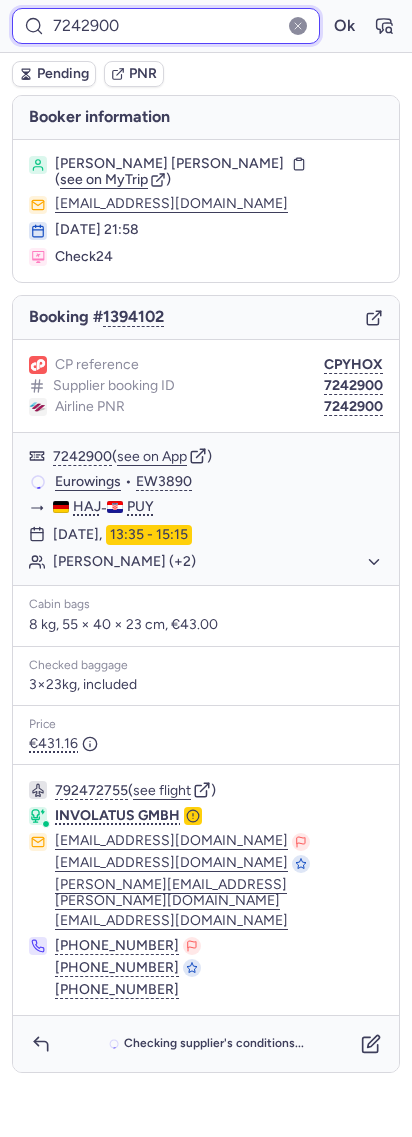 click on "7242900" at bounding box center [166, 26] 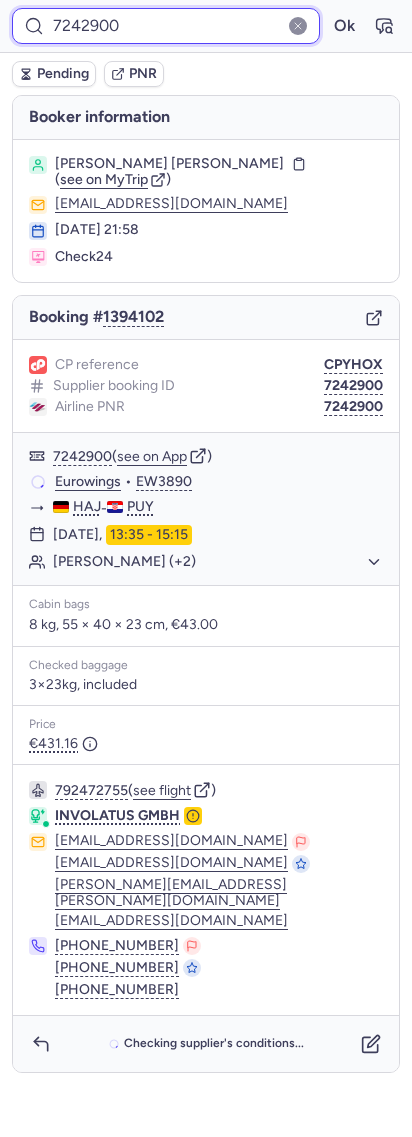 click on "7242900" at bounding box center (166, 26) 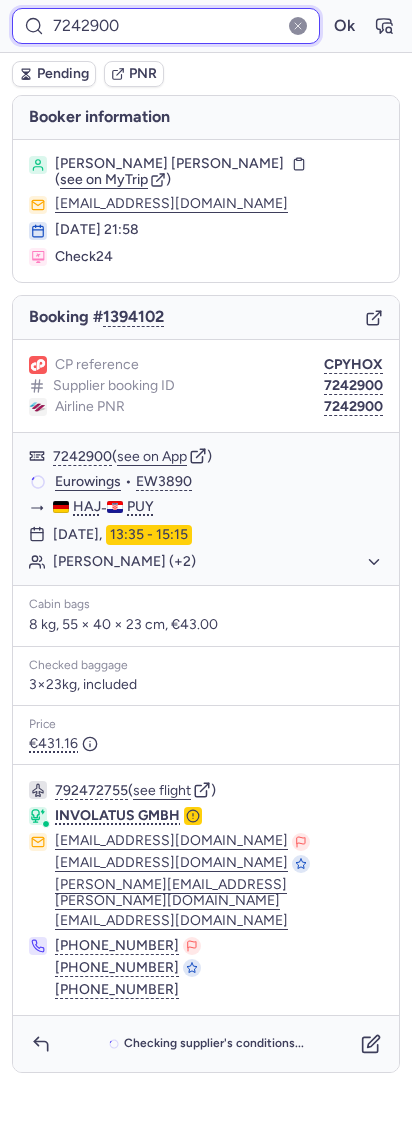 paste on "55144" 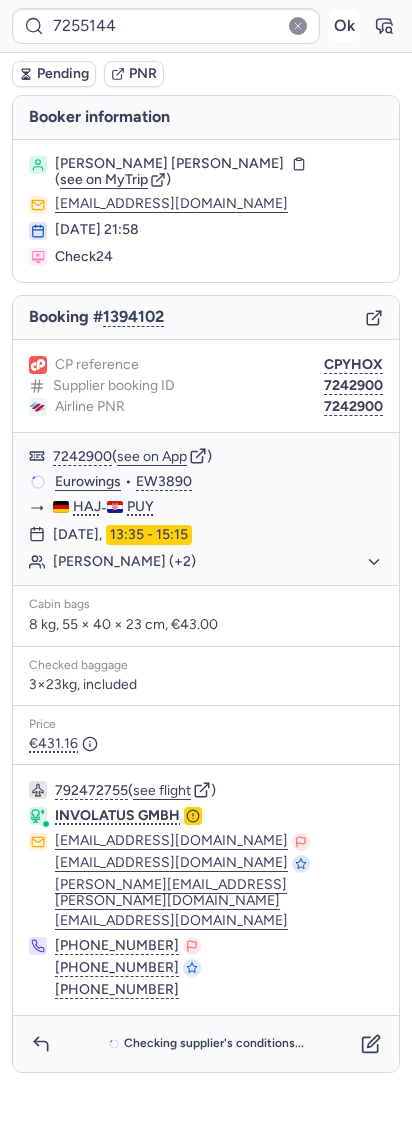 click on "Ok" at bounding box center (344, 26) 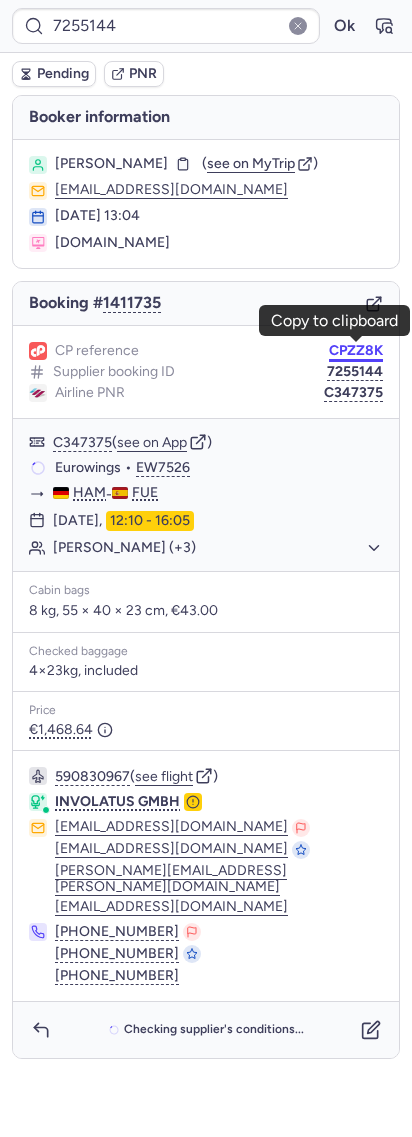 click on "CPZZ8K" at bounding box center (356, 351) 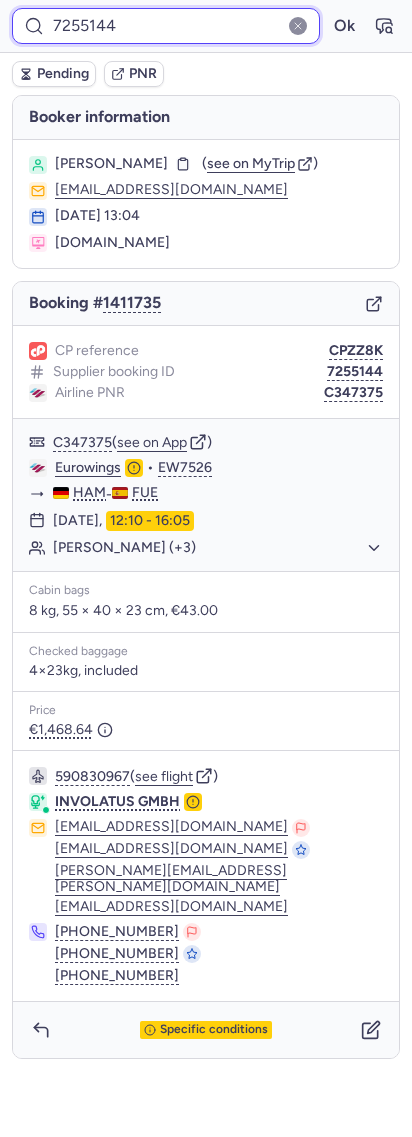 click on "7255144" at bounding box center (166, 26) 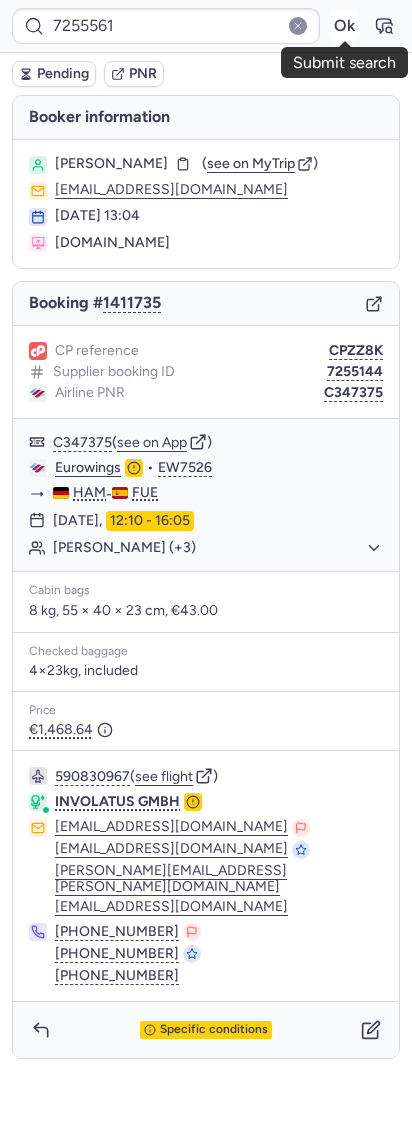 click on "Ok" at bounding box center [344, 26] 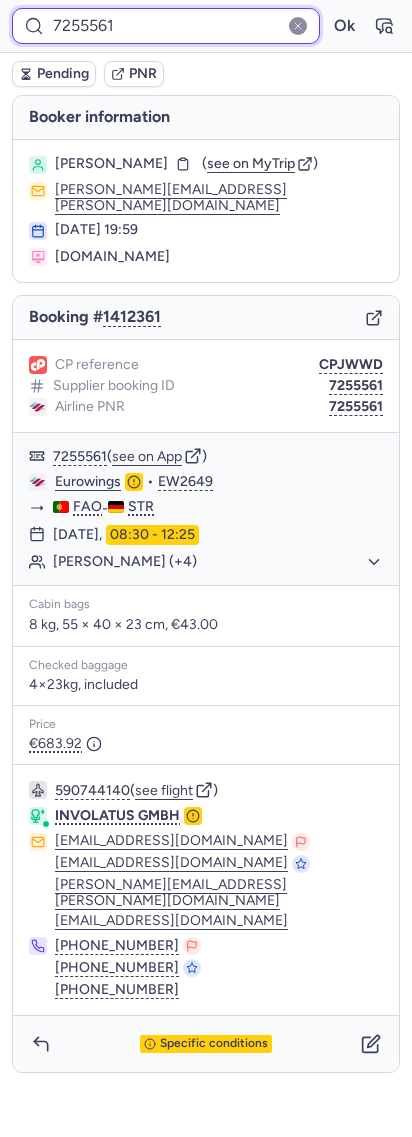 click on "7255561" at bounding box center [166, 26] 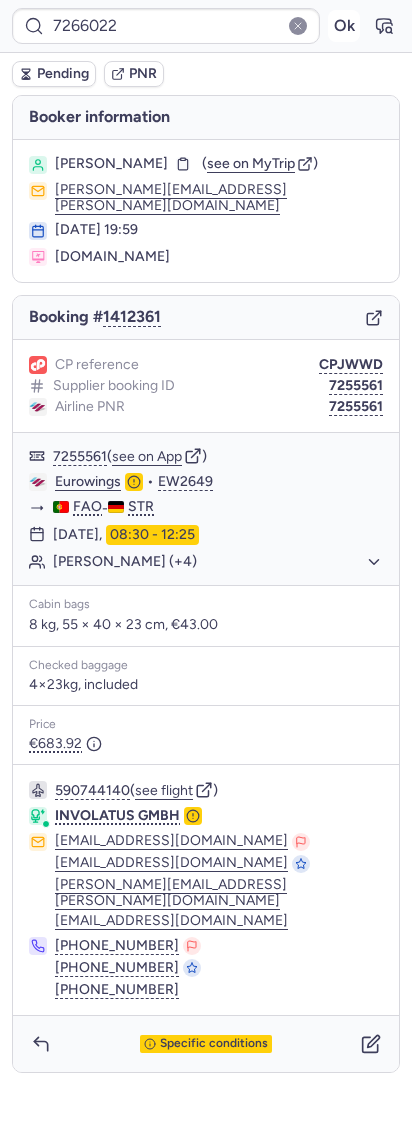 click on "Ok" at bounding box center (344, 26) 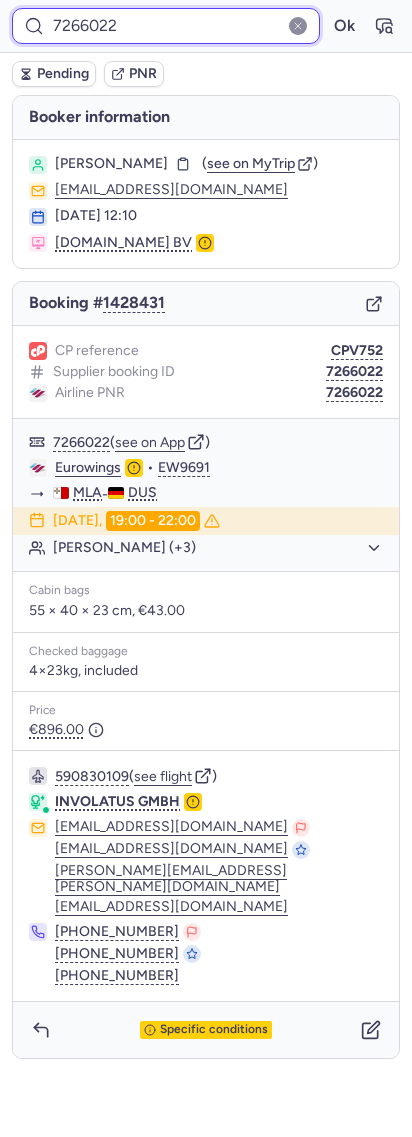 click on "7266022" at bounding box center [166, 26] 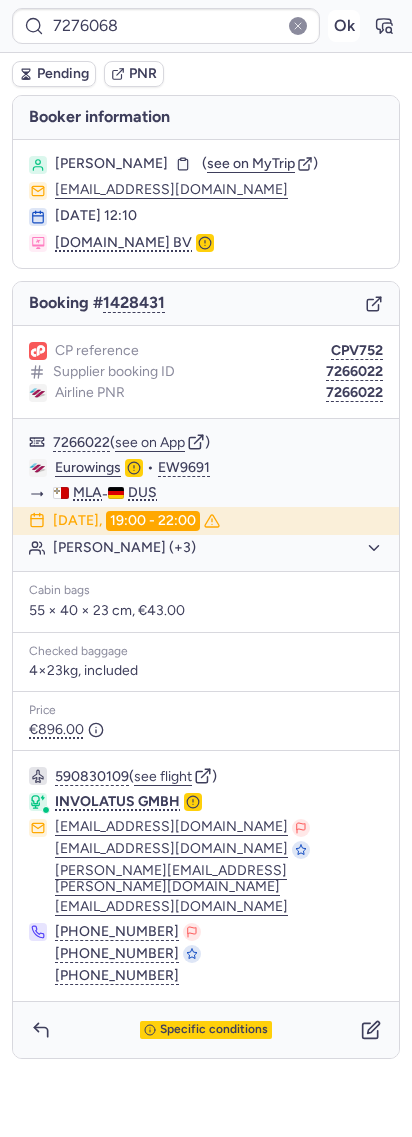 click on "Ok" at bounding box center (344, 26) 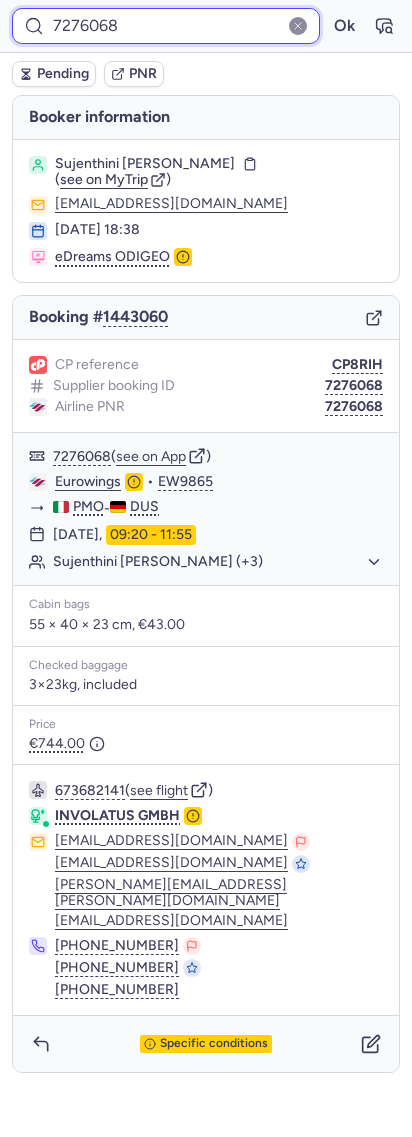 click on "7276068" at bounding box center [166, 26] 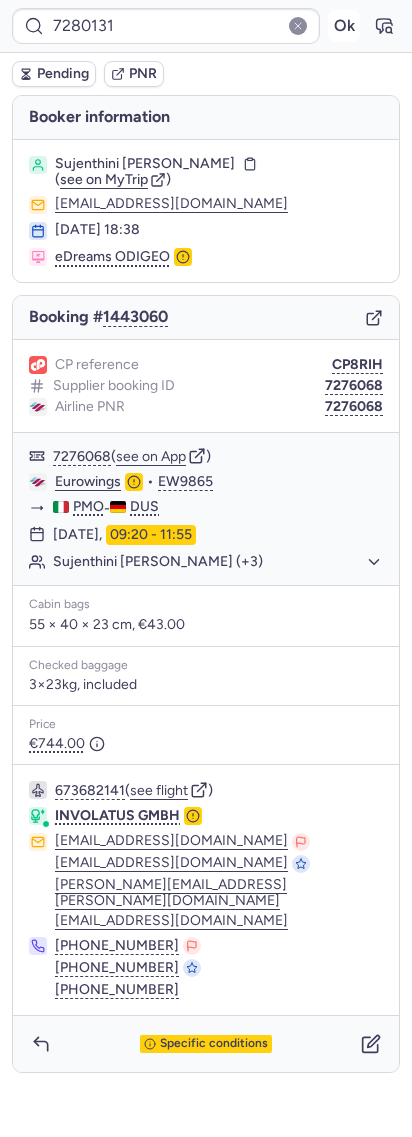 click on "Ok" at bounding box center (344, 26) 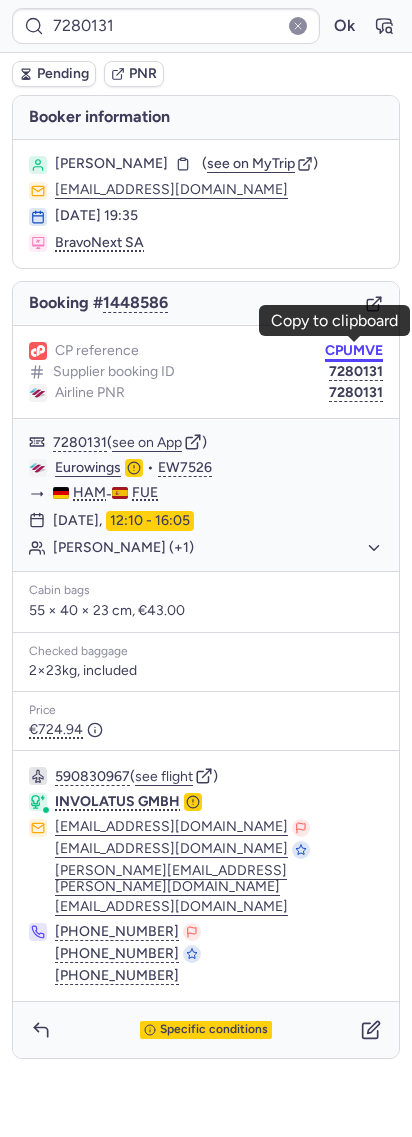 click on "CPUMVE" at bounding box center [354, 351] 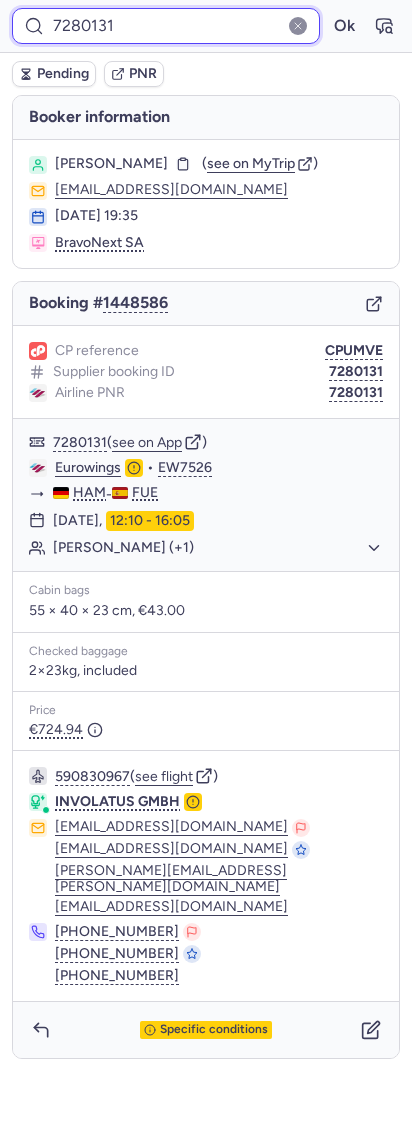 click on "7280131" at bounding box center [166, 26] 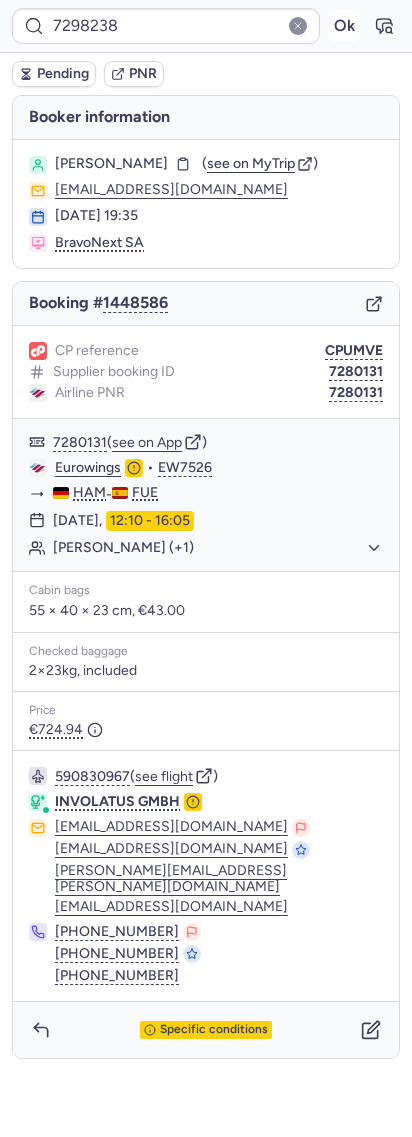 click on "Ok" at bounding box center (344, 26) 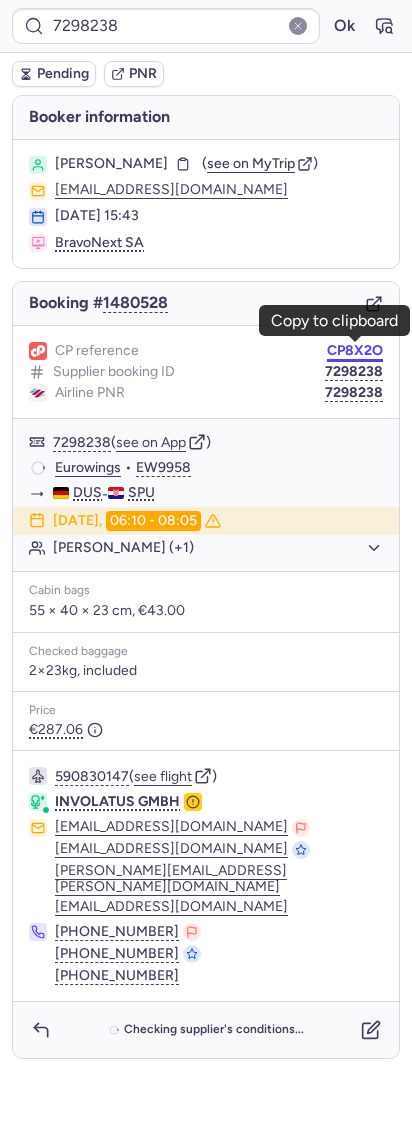 click on "CP8X2O" at bounding box center [355, 351] 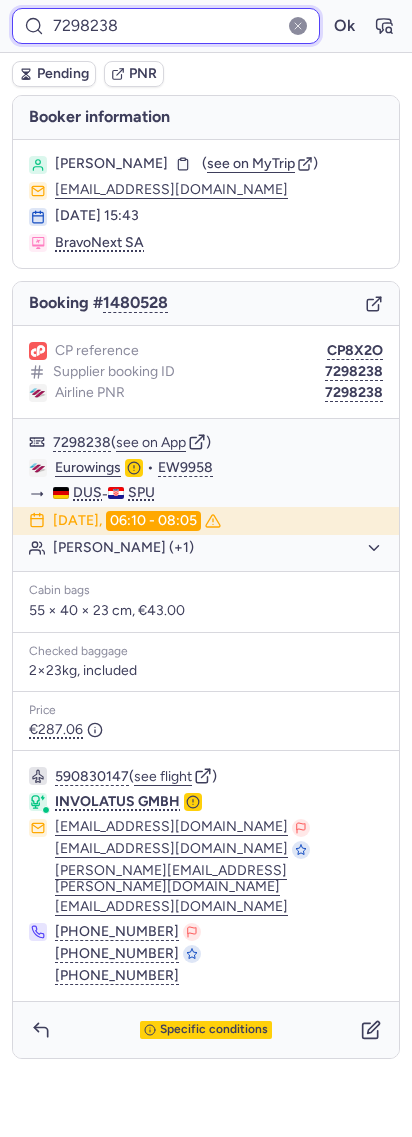 click on "7298238" at bounding box center [166, 26] 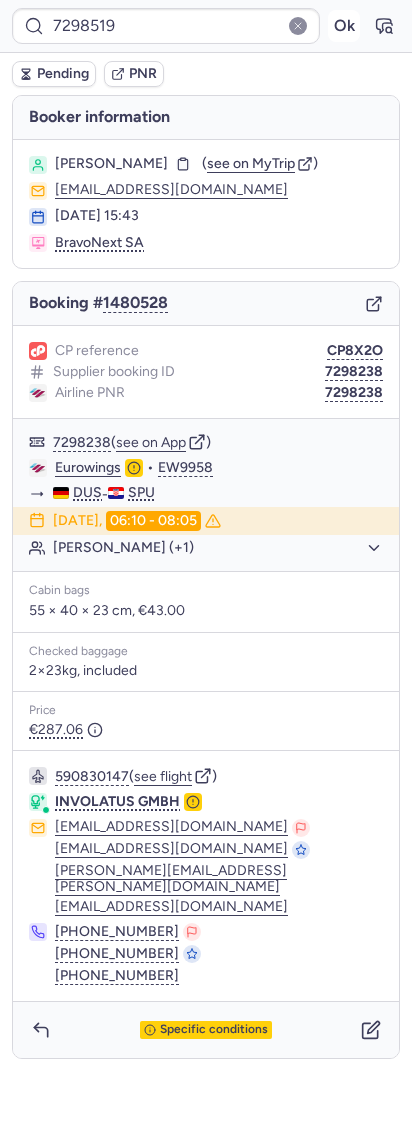 click on "Ok" at bounding box center [344, 26] 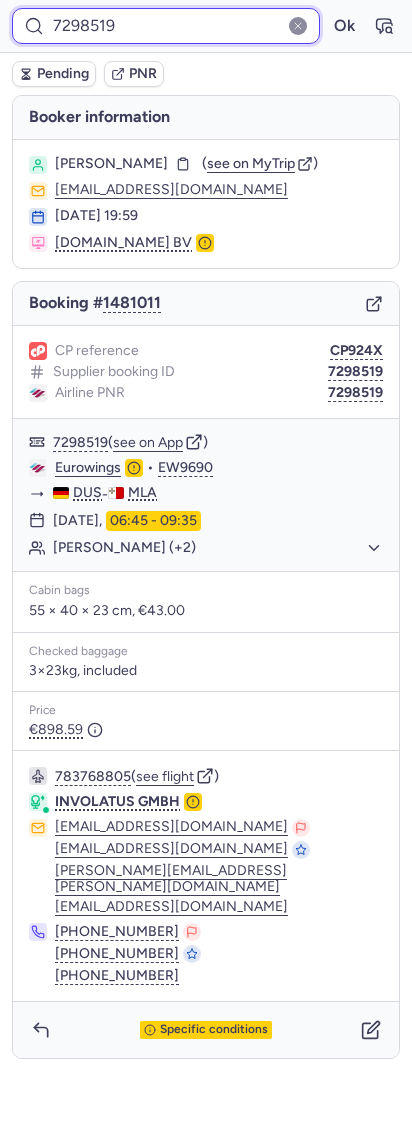 click on "7298519" at bounding box center (166, 26) 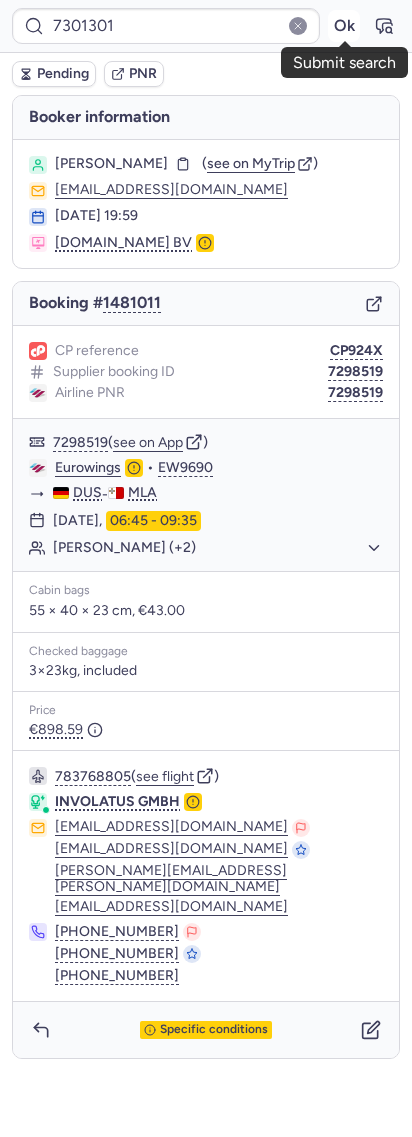 click on "Ok" at bounding box center [344, 26] 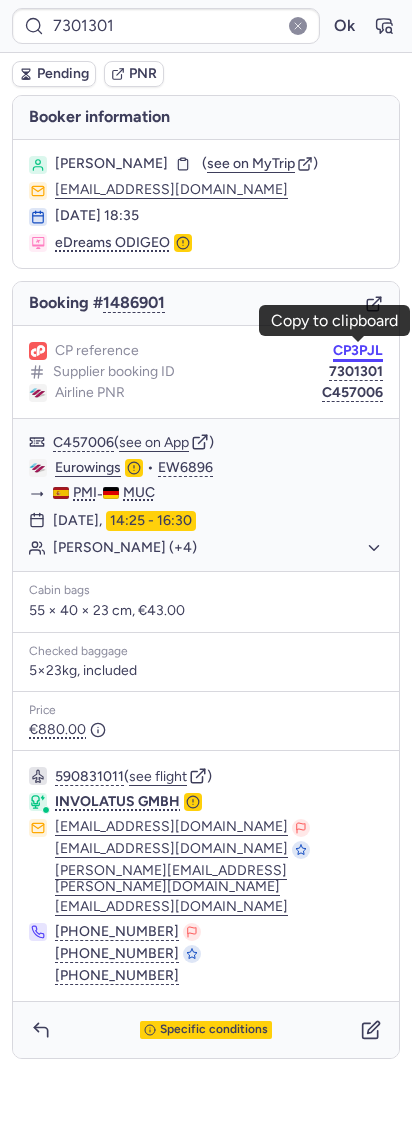 click on "CP3PJL" at bounding box center (358, 351) 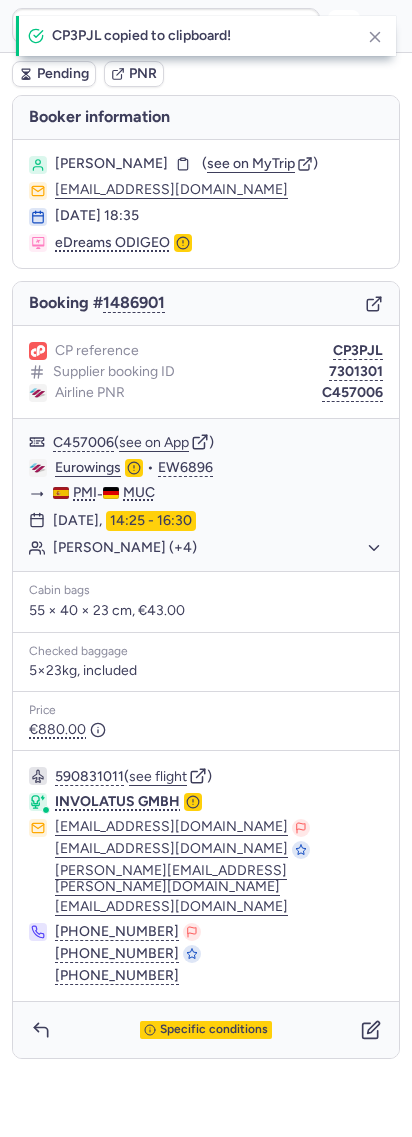 click 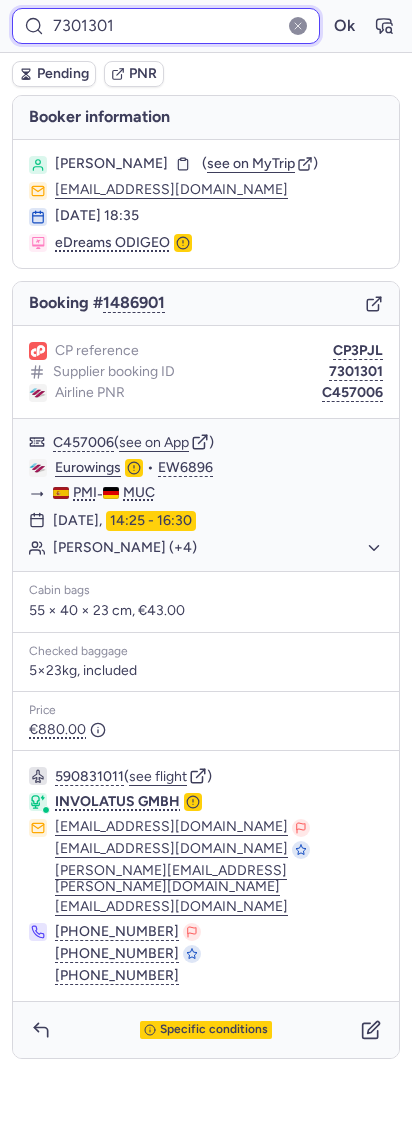 click on "7301301" at bounding box center [166, 26] 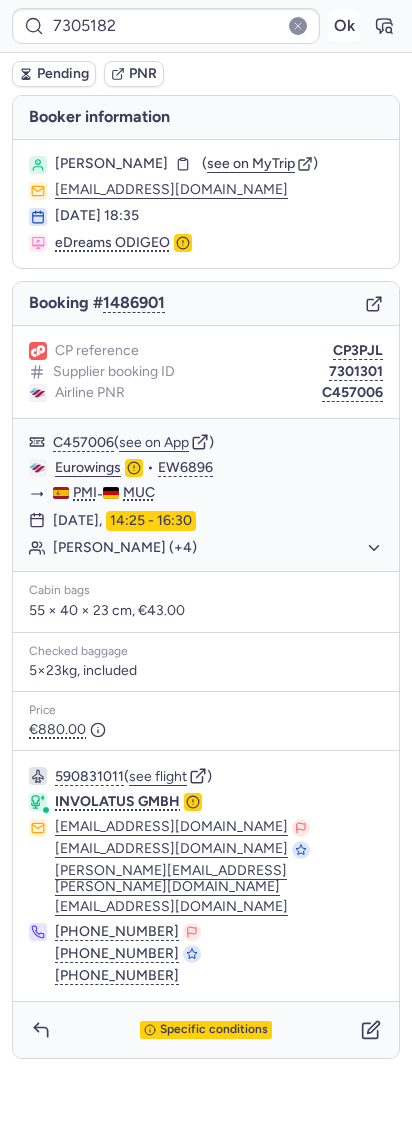 click on "Ok" at bounding box center (344, 26) 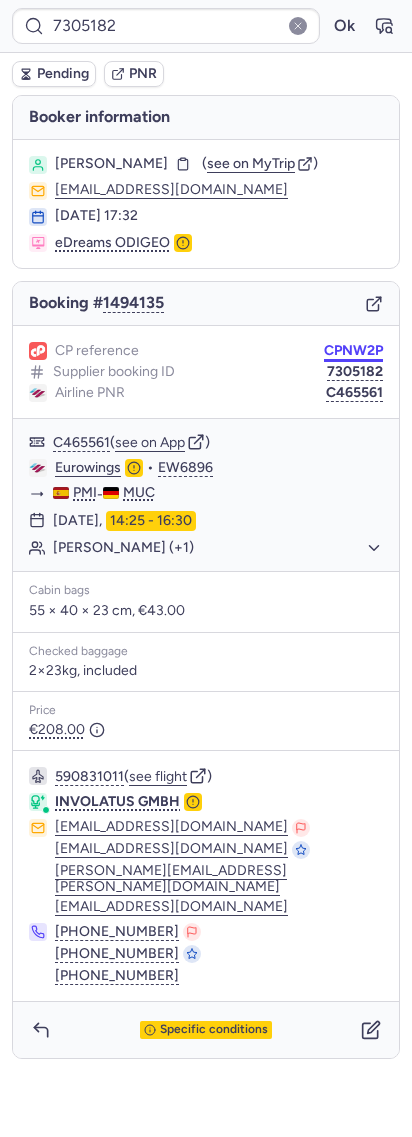 click on "CPNW2P" at bounding box center [353, 351] 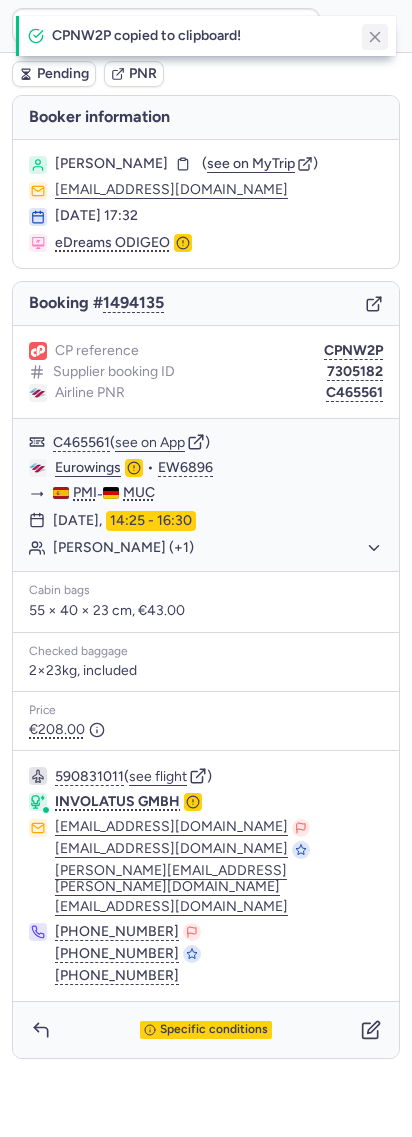 click 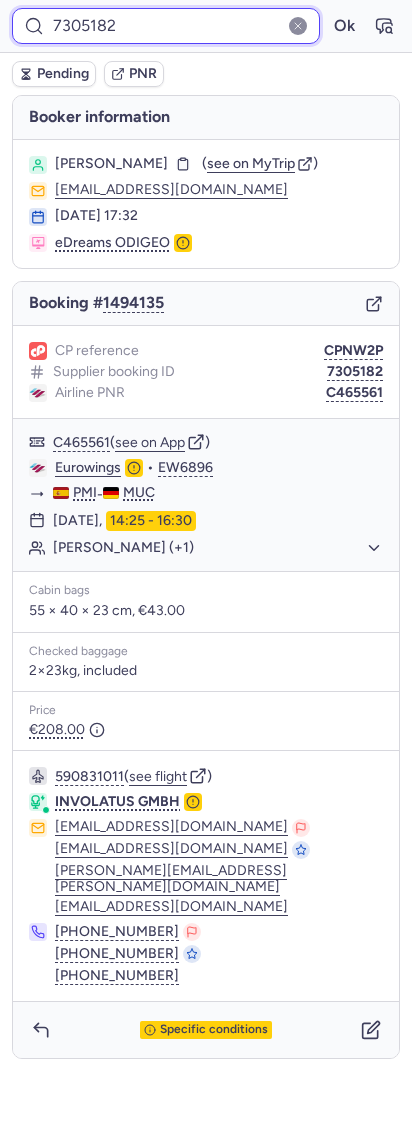 click on "7305182" at bounding box center [166, 26] 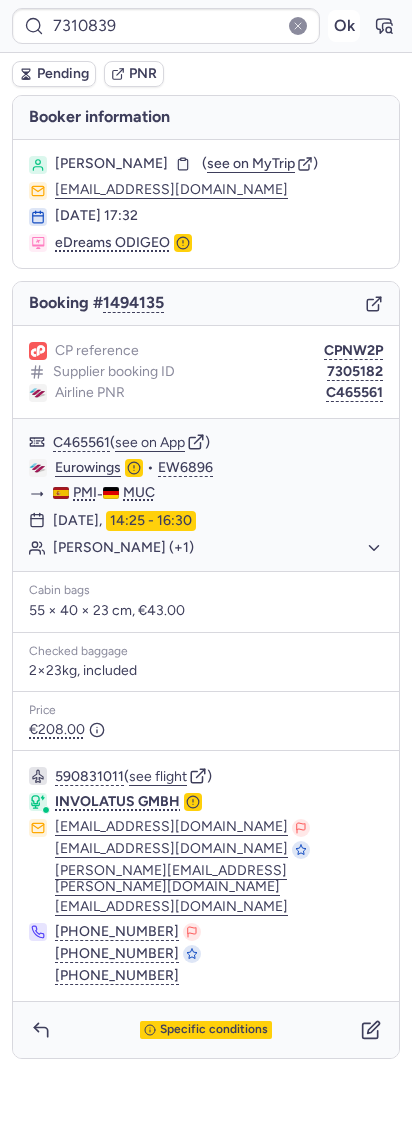 click on "Ok" at bounding box center [344, 26] 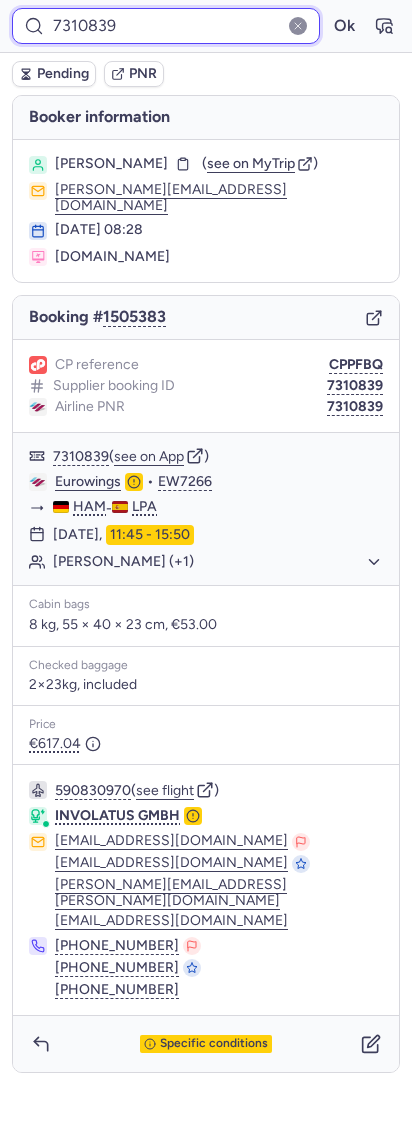 click on "7310839" at bounding box center (166, 26) 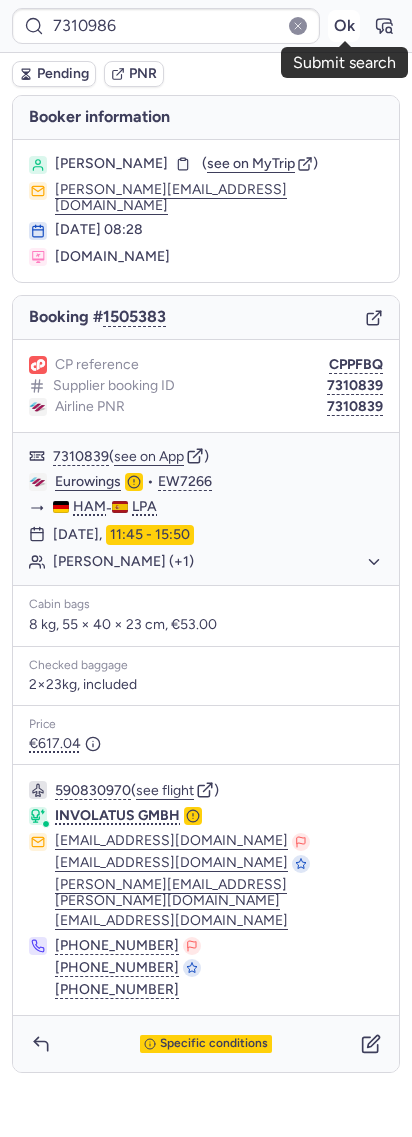 click on "Ok" at bounding box center [344, 26] 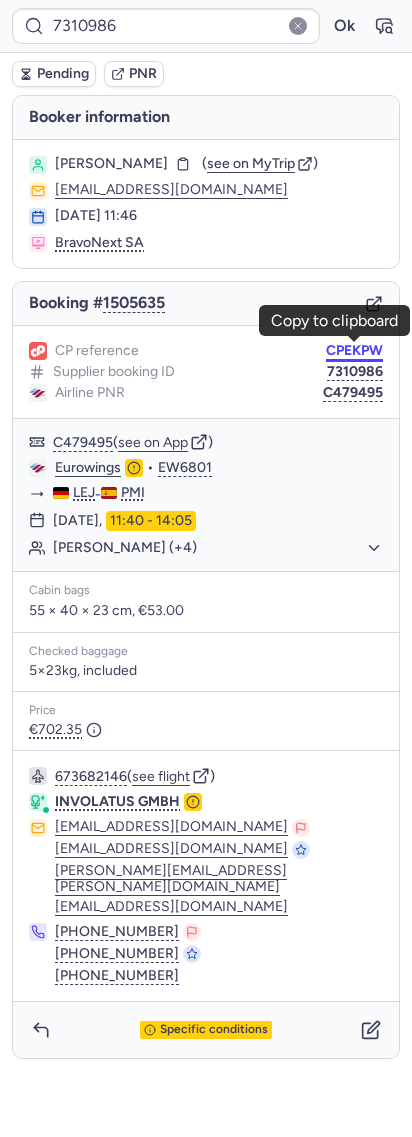 click on "CPEKPW" at bounding box center (354, 351) 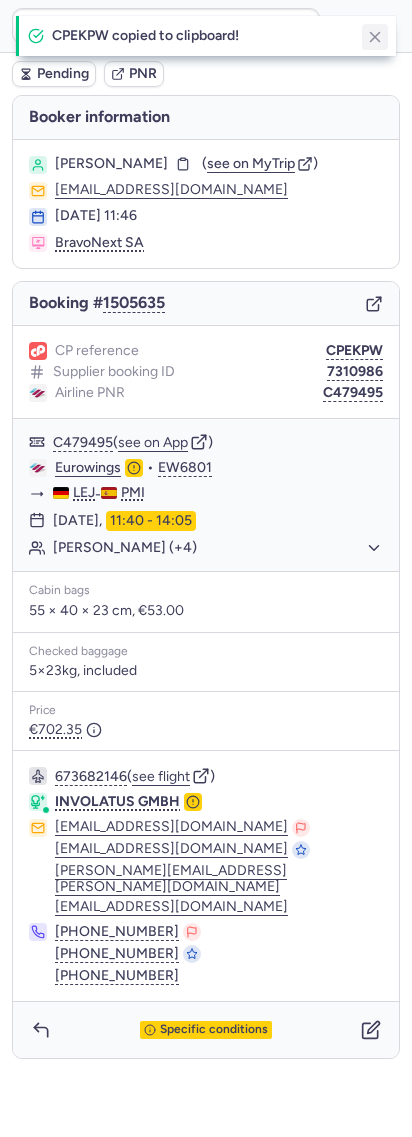 click 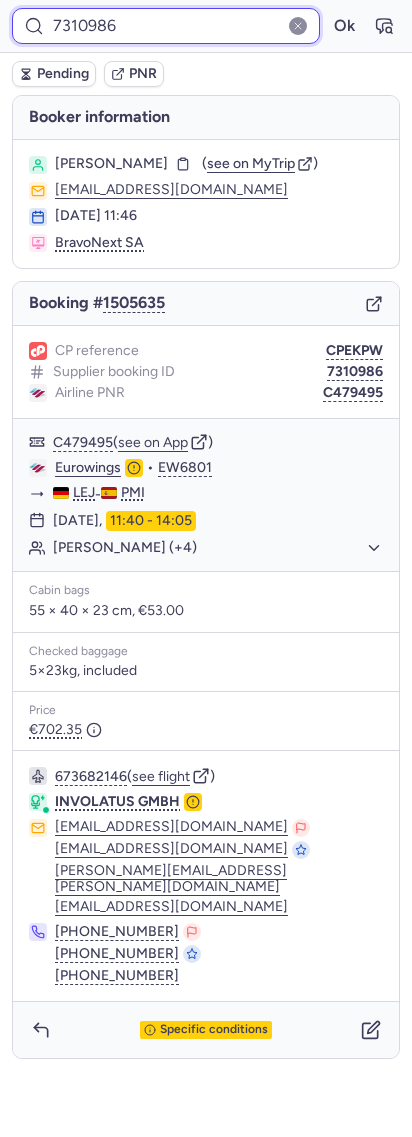 click on "7310986" at bounding box center [166, 26] 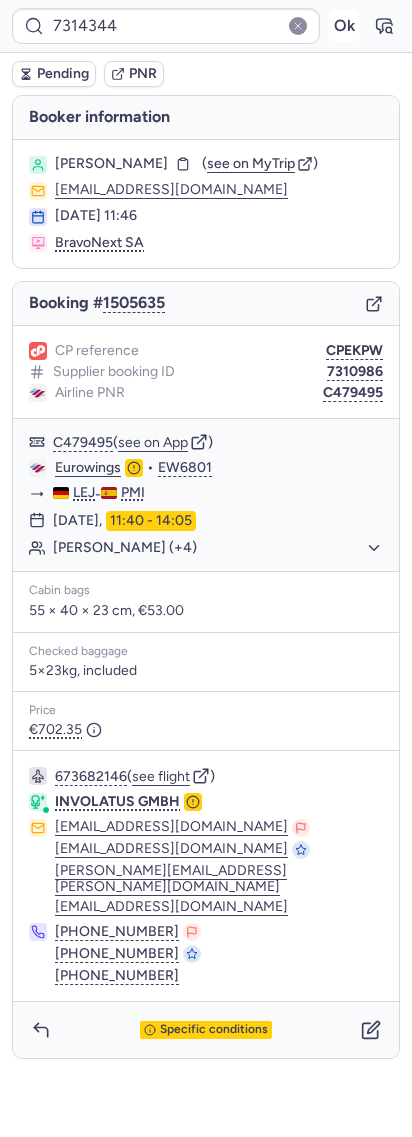 click on "Ok" at bounding box center [344, 26] 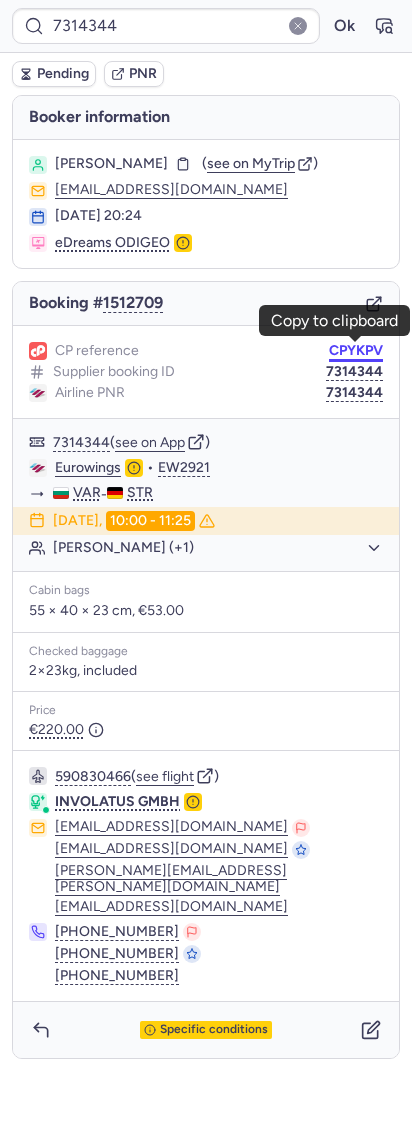 click on "CPYKPV" at bounding box center [356, 351] 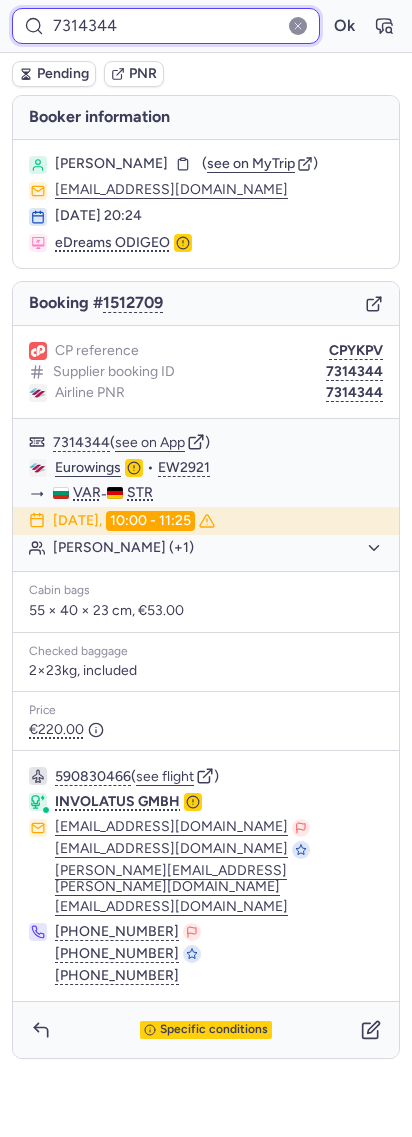 click on "7314344" at bounding box center (166, 26) 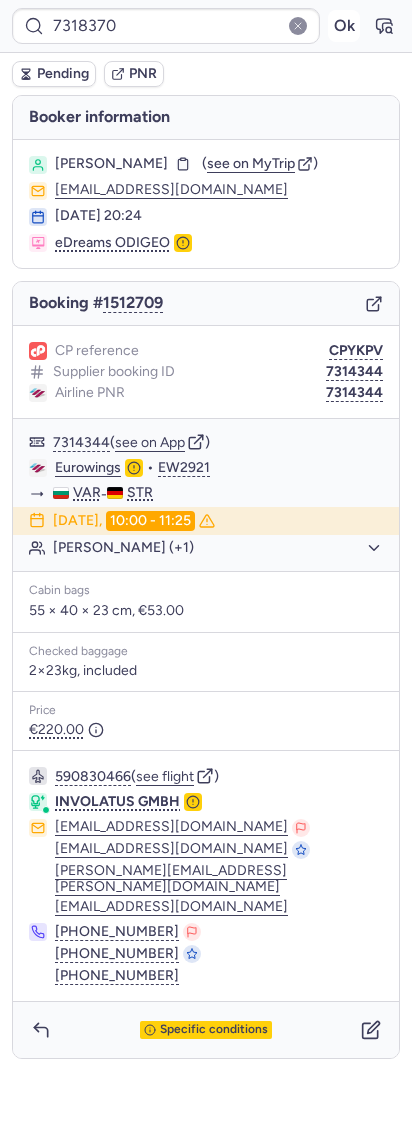 click on "Ok" at bounding box center [344, 26] 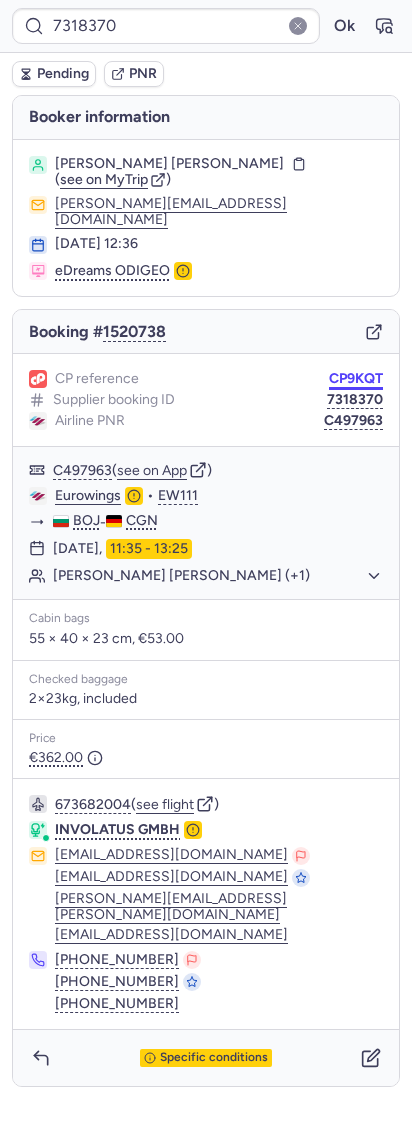 click on "CP9KQT" at bounding box center (356, 379) 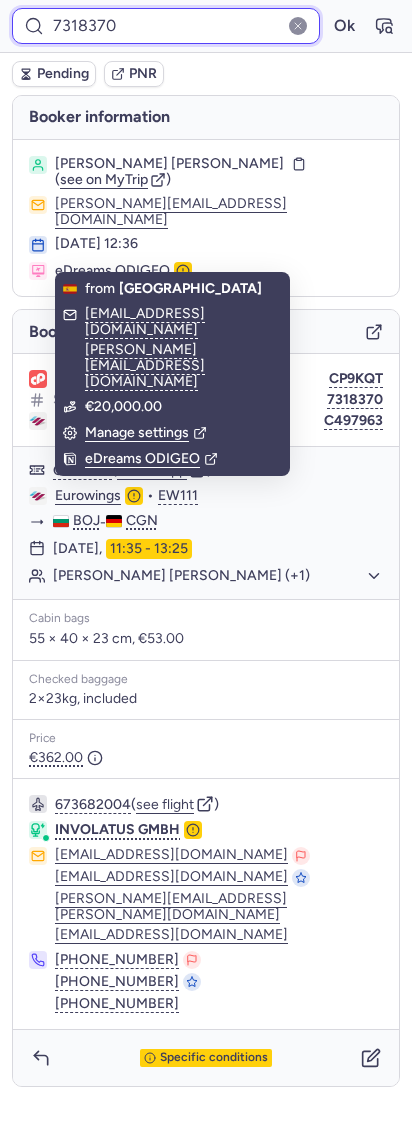 click on "7318370" at bounding box center [166, 26] 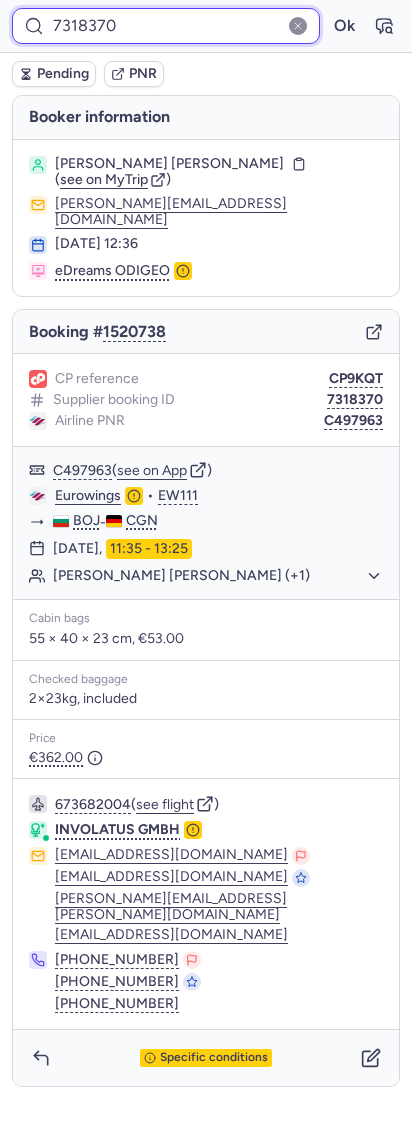 click on "7318370" at bounding box center [166, 26] 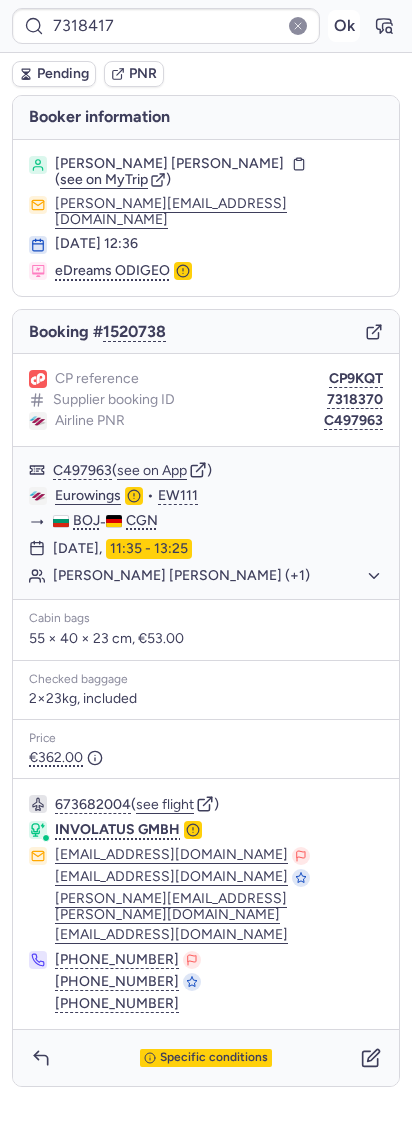 click on "Ok" at bounding box center [344, 26] 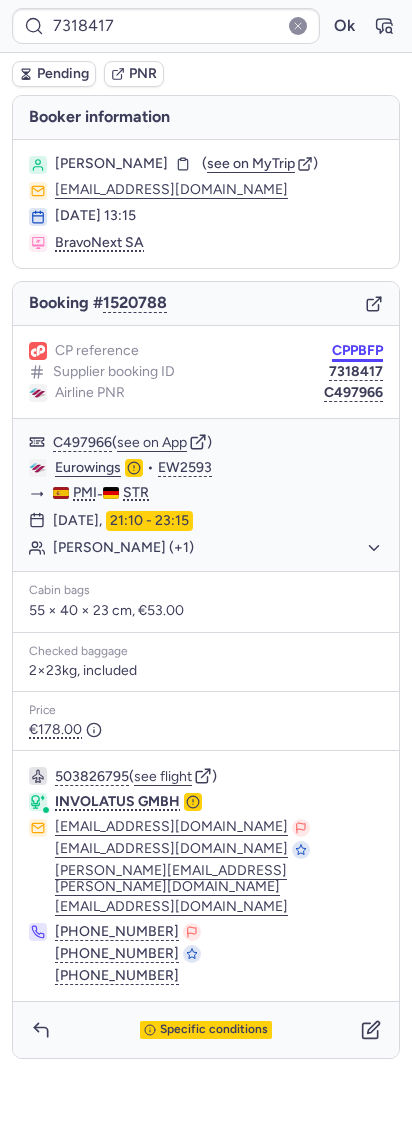 click on "CPPBFP" at bounding box center (357, 351) 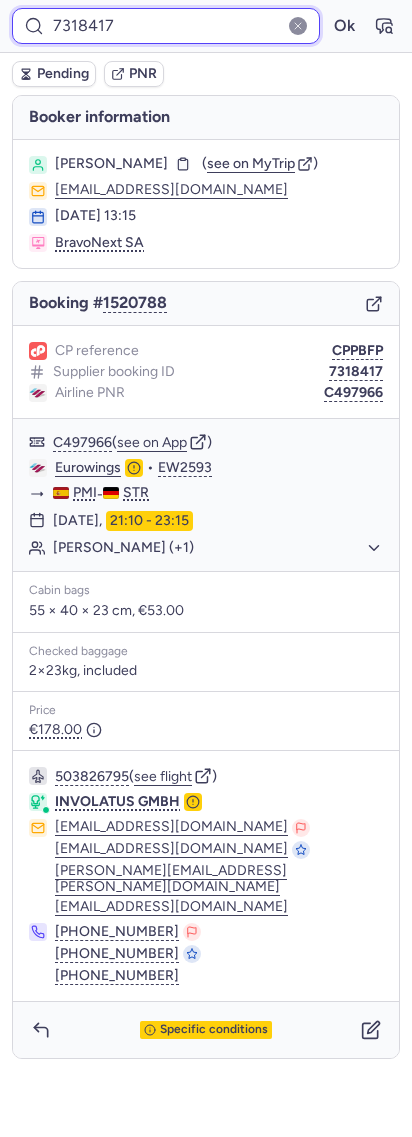 click on "7318417" at bounding box center [166, 26] 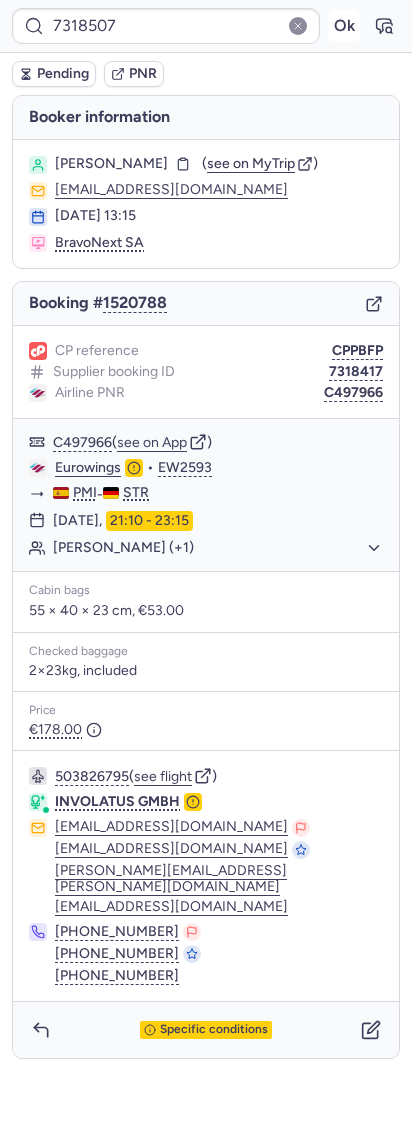 click on "Ok" at bounding box center (344, 26) 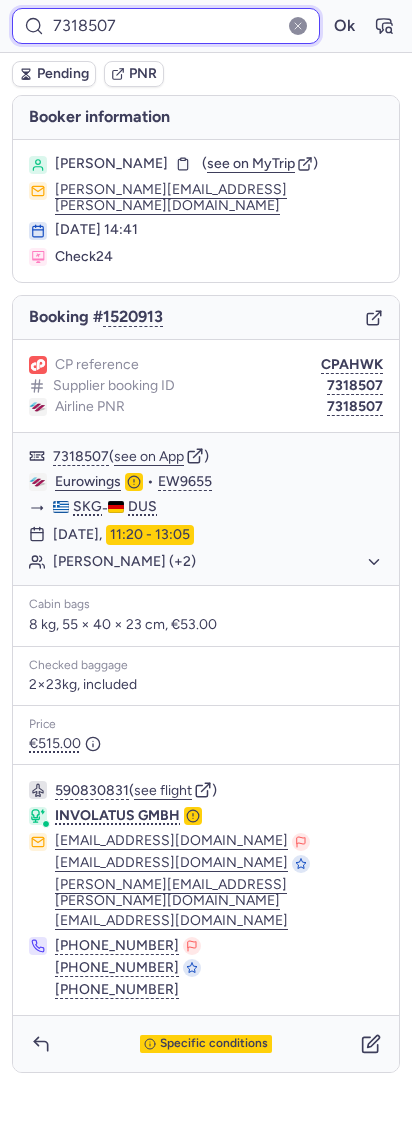 click on "7318507" at bounding box center [166, 26] 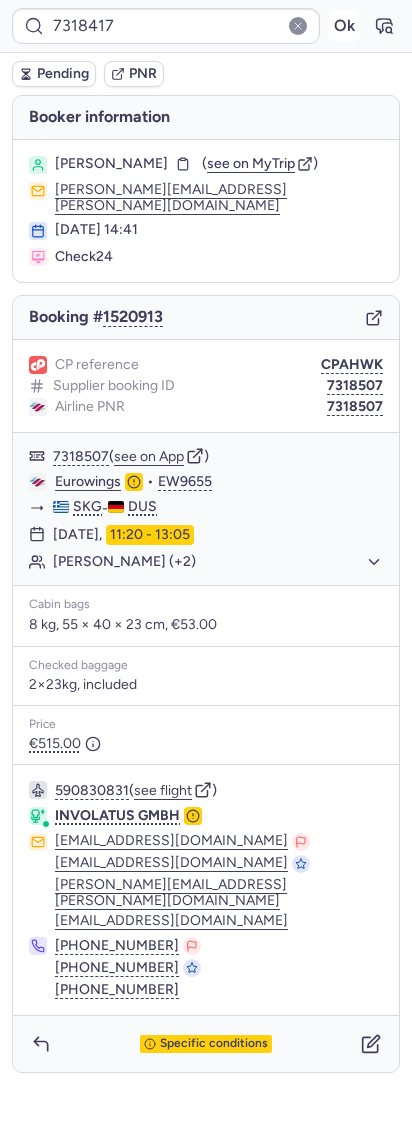 click on "Ok" at bounding box center [344, 26] 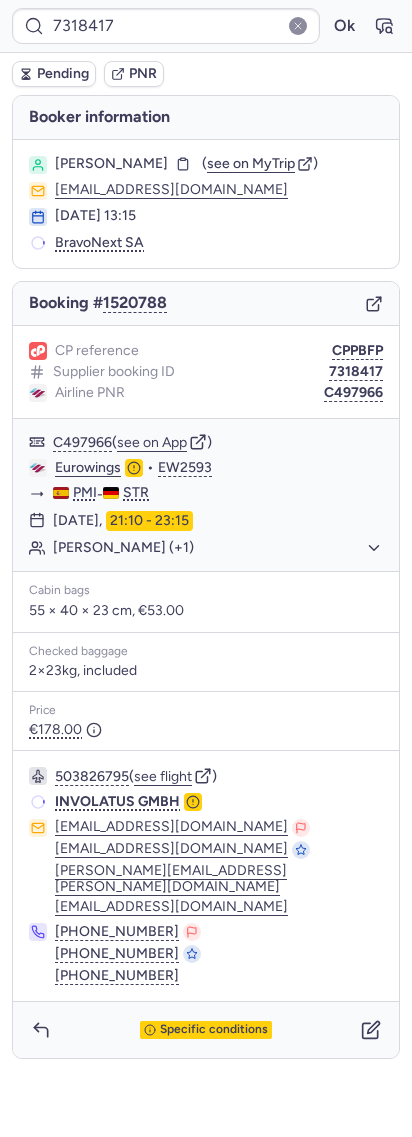 click on "7318417  Ok" at bounding box center [206, 26] 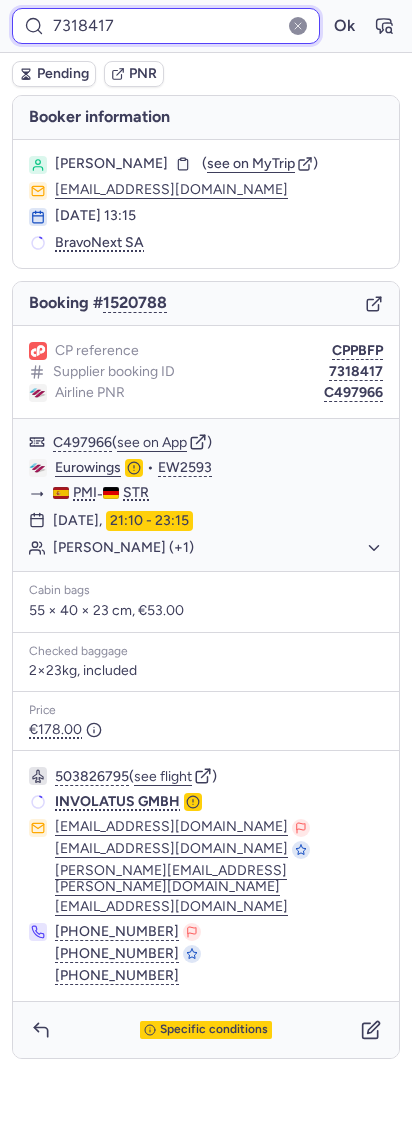click on "7318417" at bounding box center (166, 26) 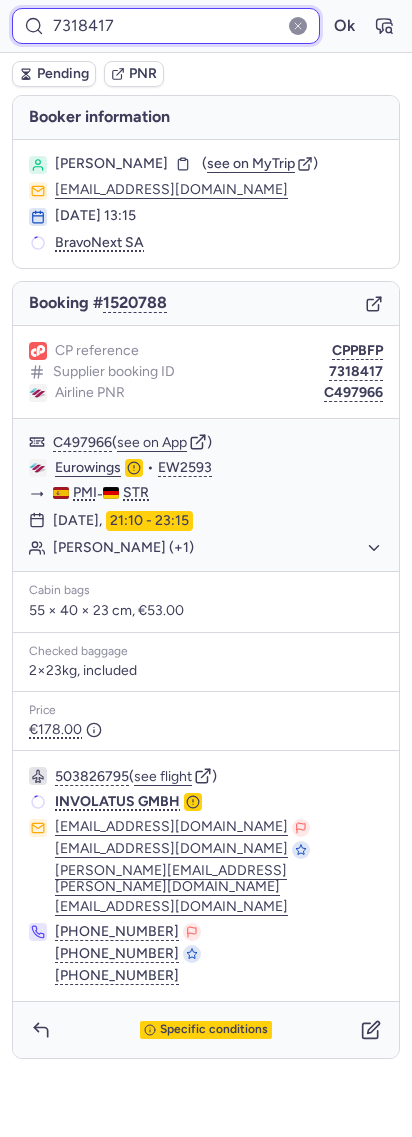 click on "7318417" at bounding box center (166, 26) 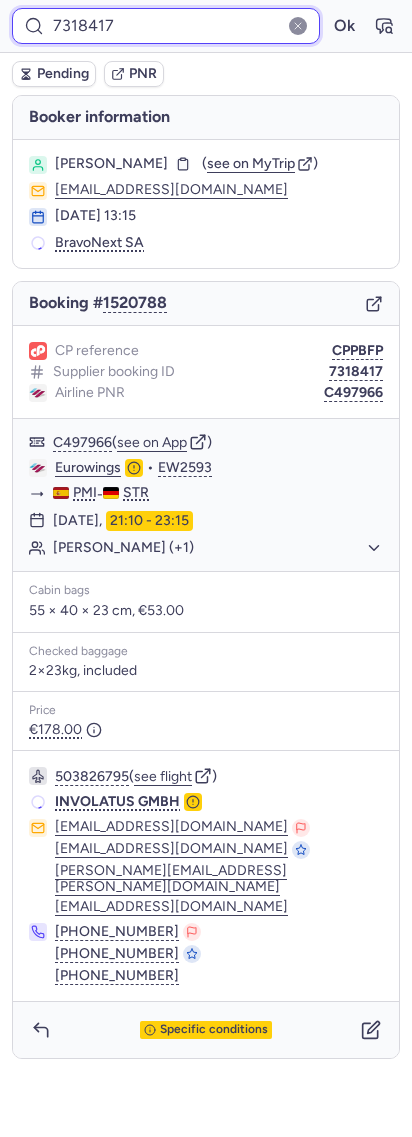 paste on "603" 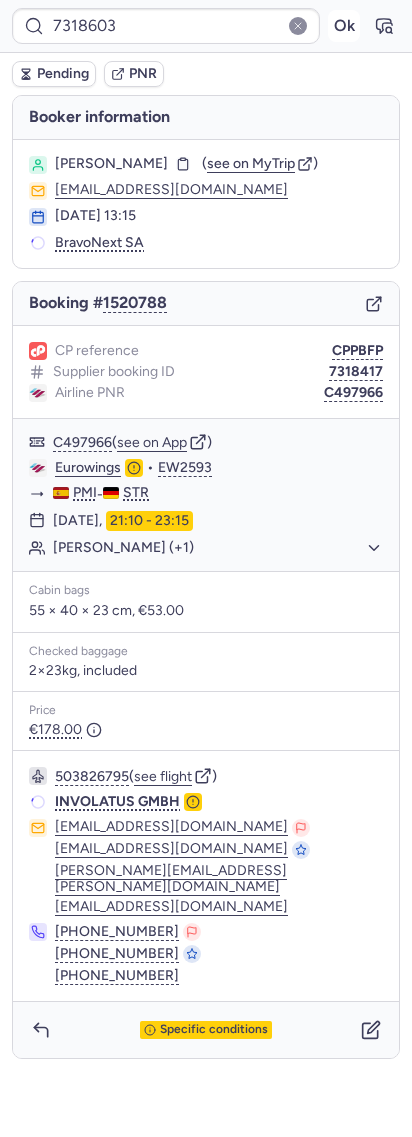 click on "Ok" at bounding box center [344, 26] 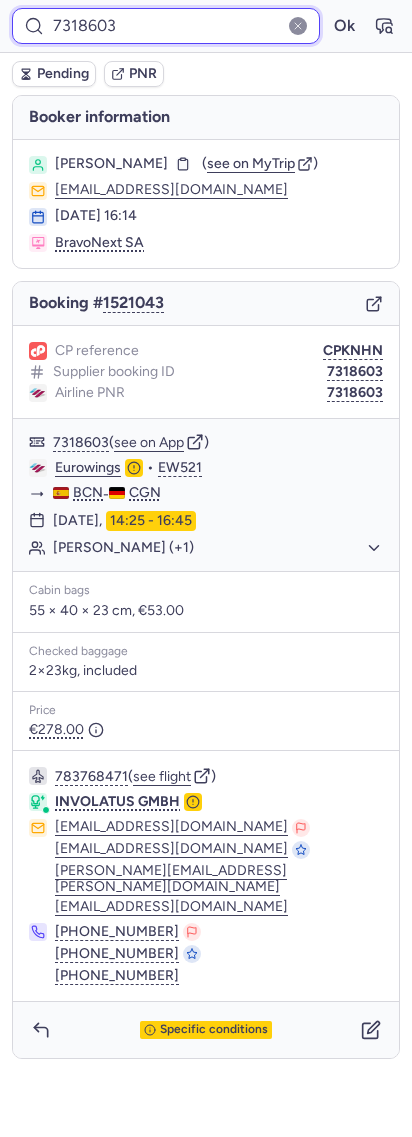 click on "7318603" at bounding box center (166, 26) 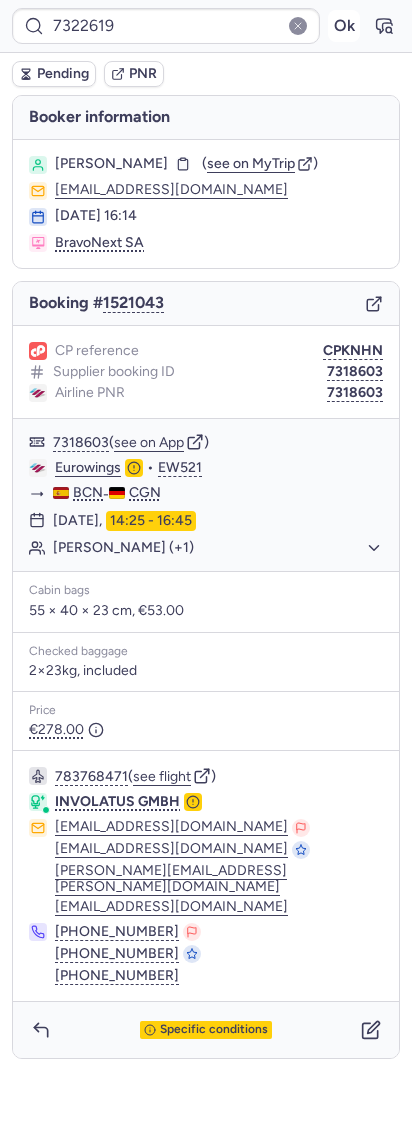 click on "Ok" at bounding box center (344, 26) 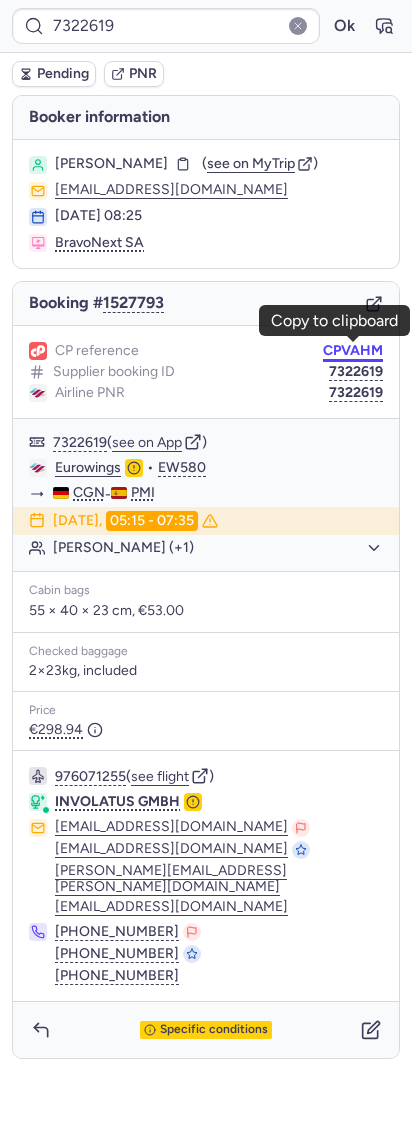 click on "CPVAHM" at bounding box center (353, 351) 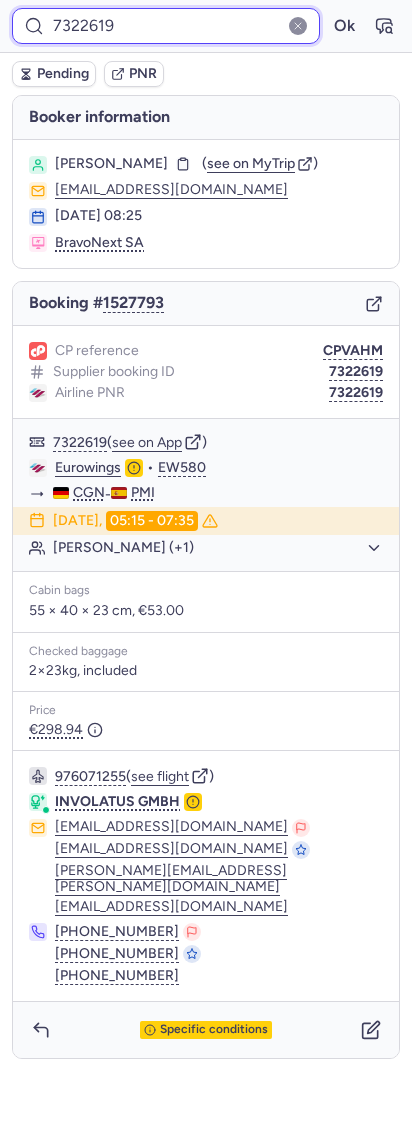 click on "7322619" at bounding box center (166, 26) 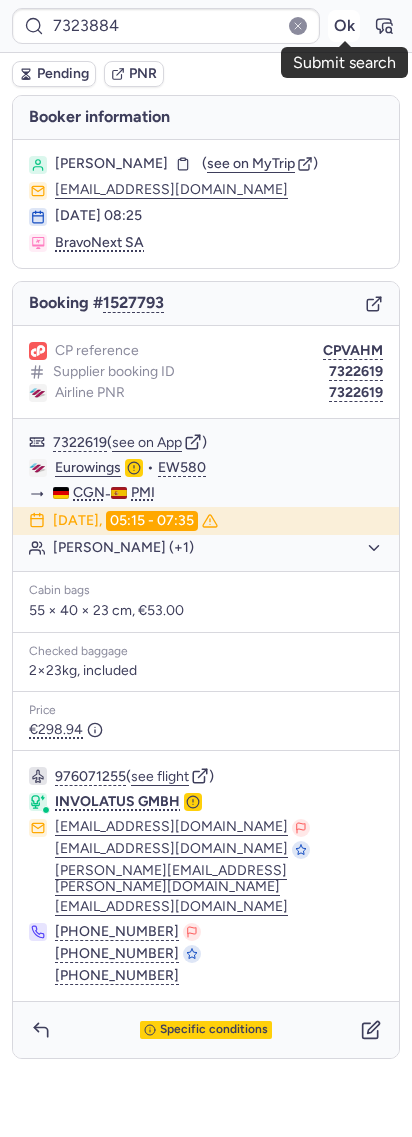 click on "Ok" at bounding box center [344, 26] 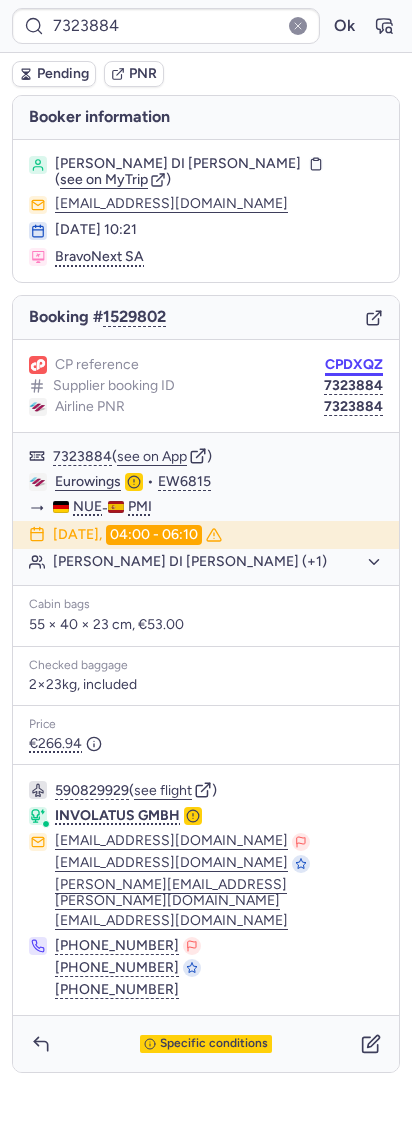 click on "CPDXQZ" at bounding box center (354, 365) 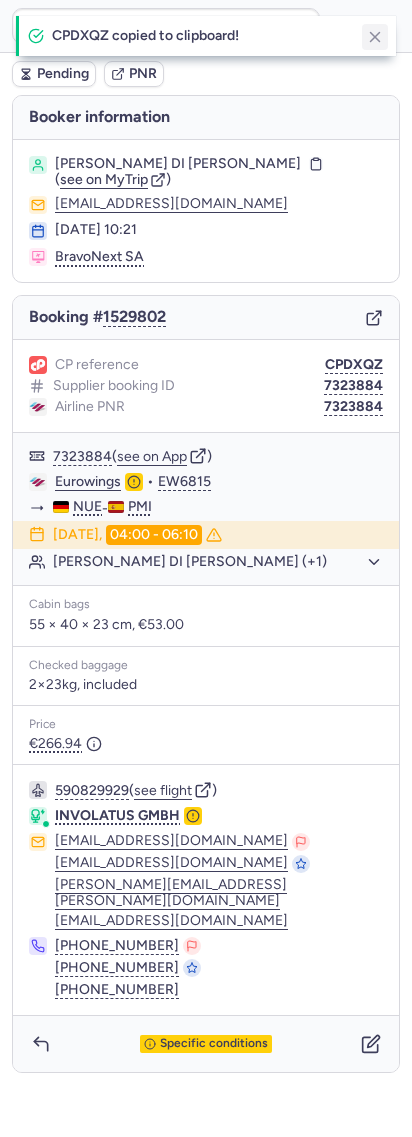 click at bounding box center (375, 37) 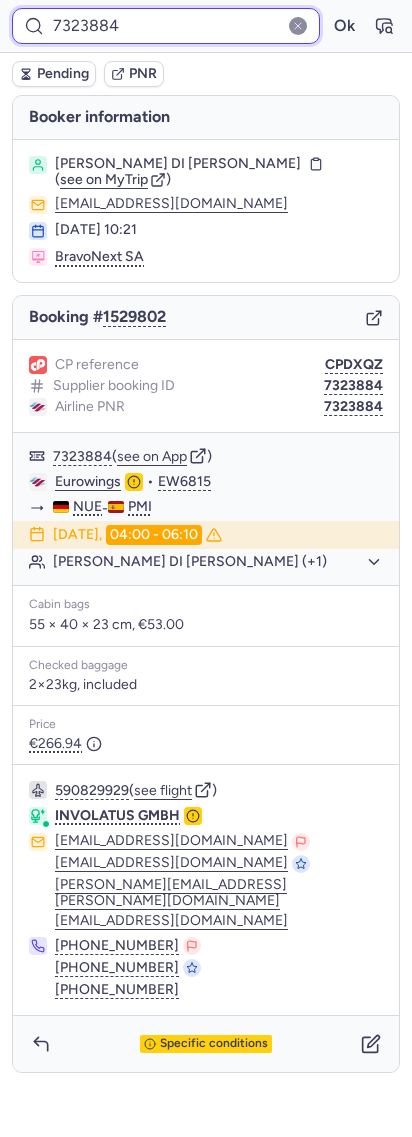 click on "7323884" at bounding box center [166, 26] 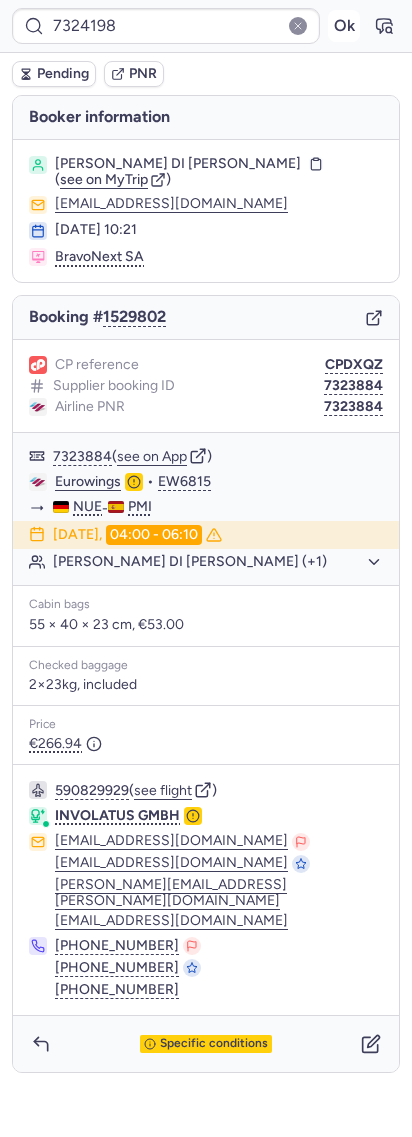 click on "Ok" at bounding box center (344, 26) 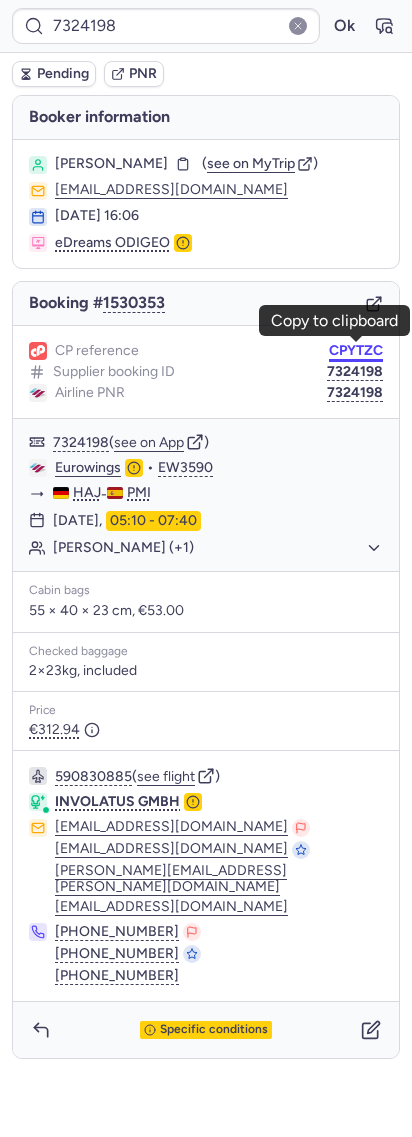 click on "CPYTZC" at bounding box center [356, 351] 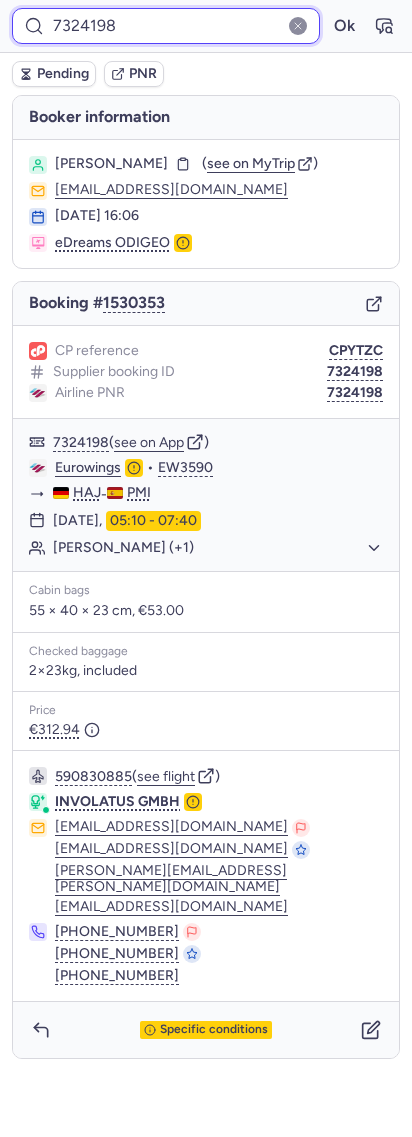 click on "7324198" at bounding box center (166, 26) 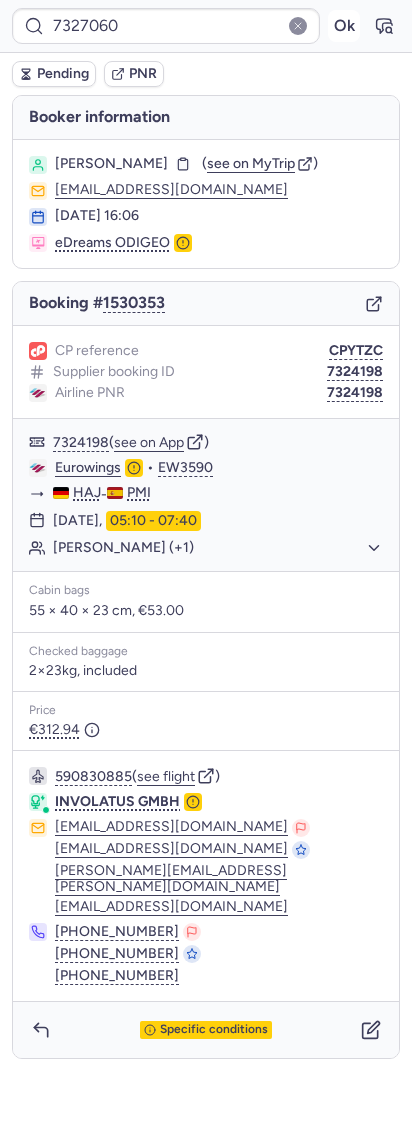 click on "Ok" at bounding box center (344, 26) 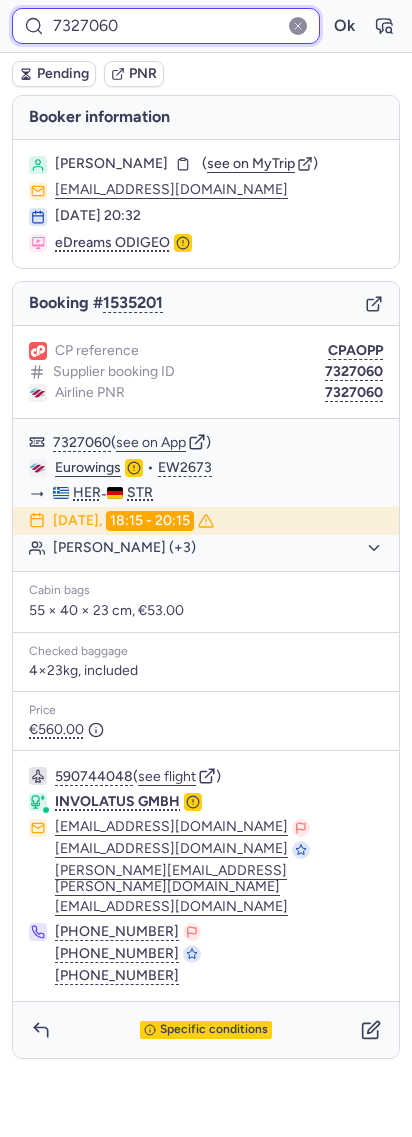 click on "7327060" at bounding box center (166, 26) 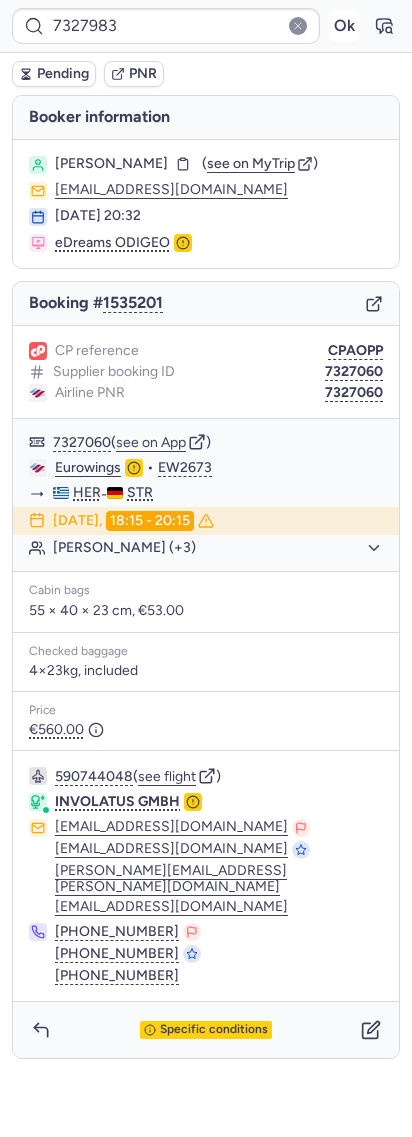 click on "Ok" at bounding box center [344, 26] 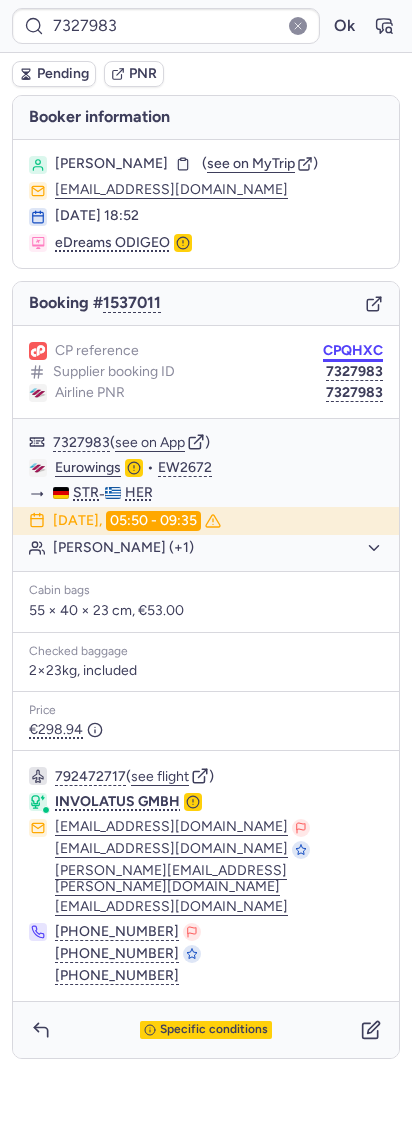 click on "CPQHXC" at bounding box center [353, 351] 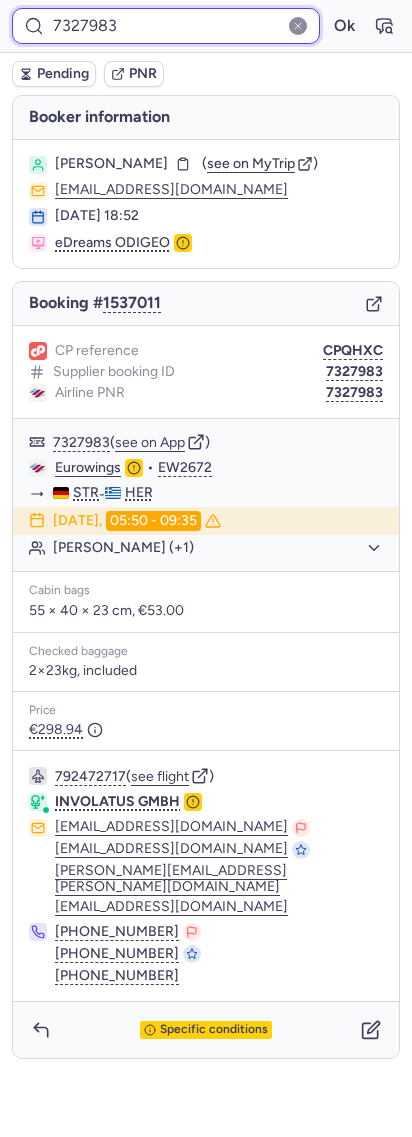 click on "7327983" at bounding box center [166, 26] 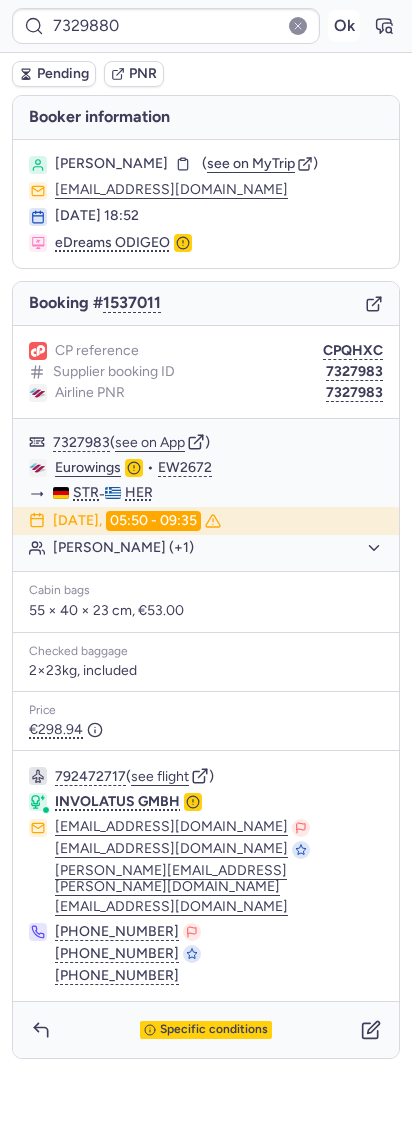 click on "Ok" at bounding box center [344, 26] 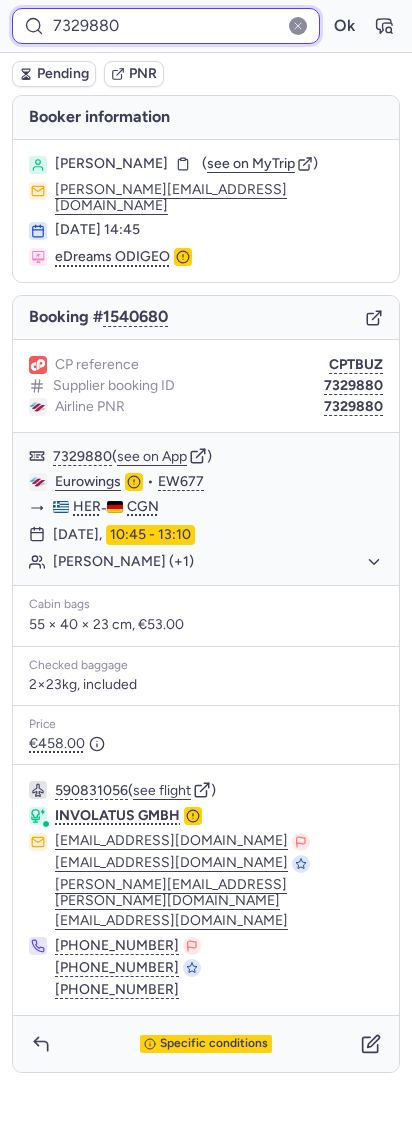click on "7329880" at bounding box center (166, 26) 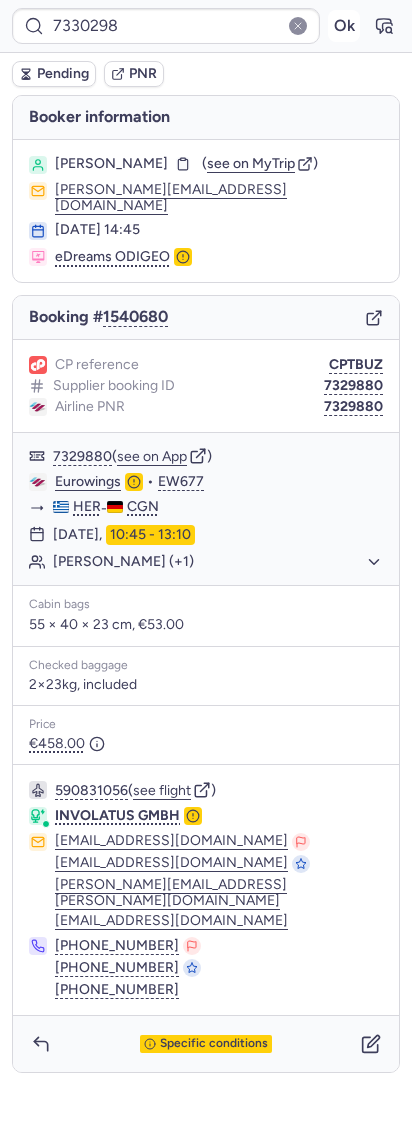 click on "Ok" at bounding box center (344, 26) 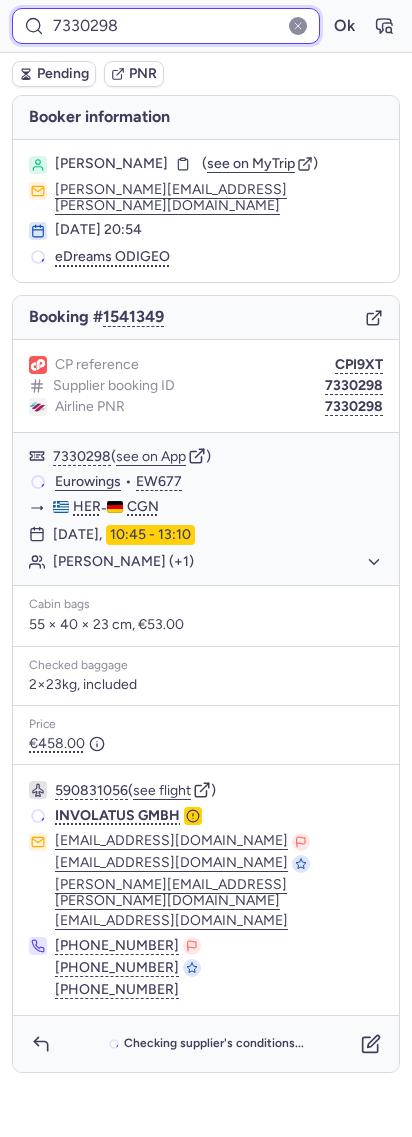click on "7330298" at bounding box center [166, 26] 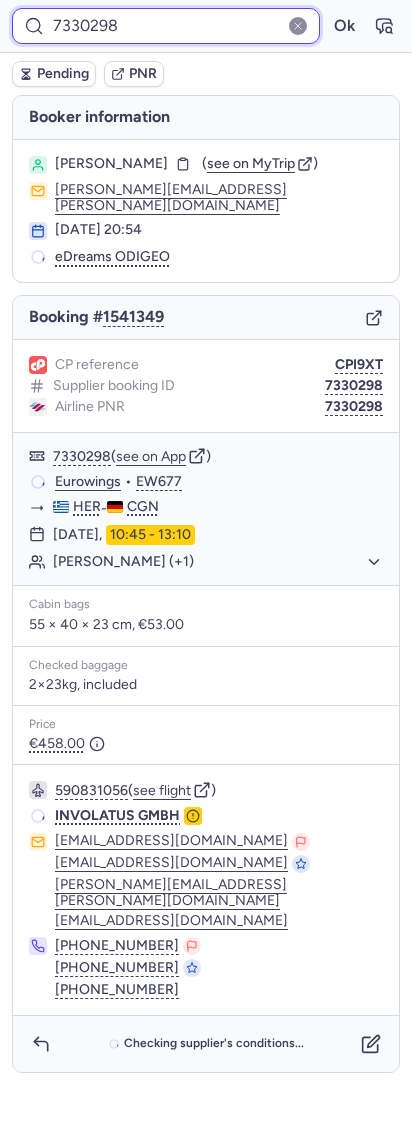click on "7330298" at bounding box center [166, 26] 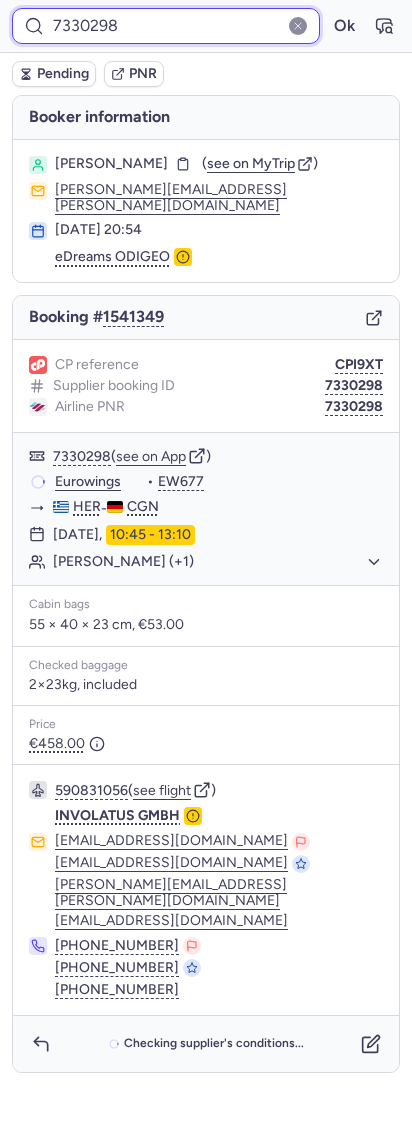 paste on "1096" 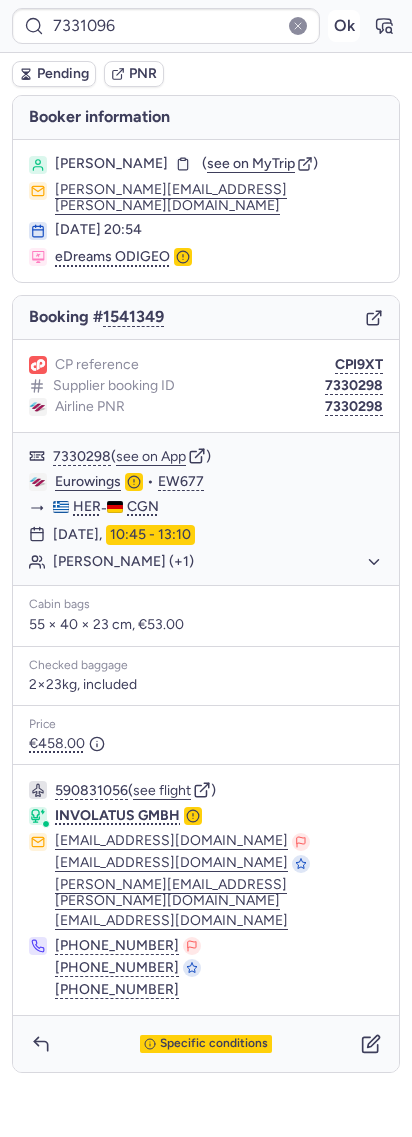 click on "Ok" at bounding box center [344, 26] 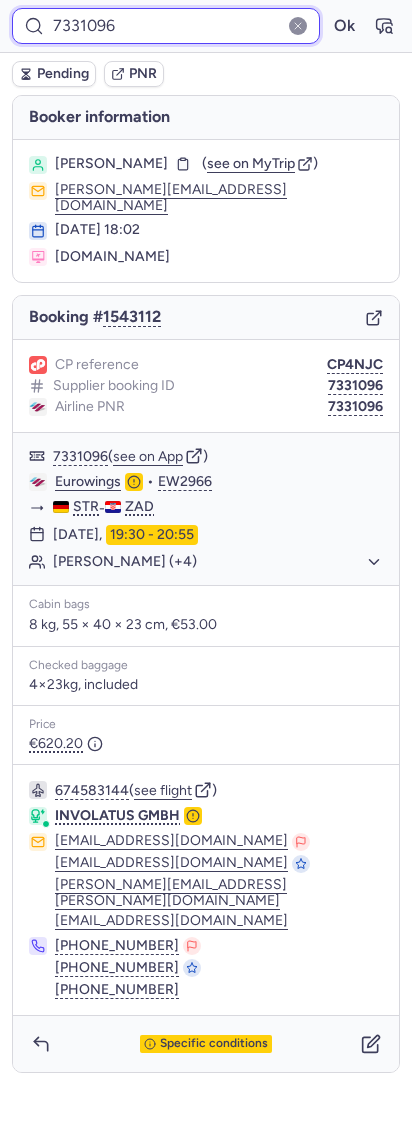 click on "7331096" at bounding box center (166, 26) 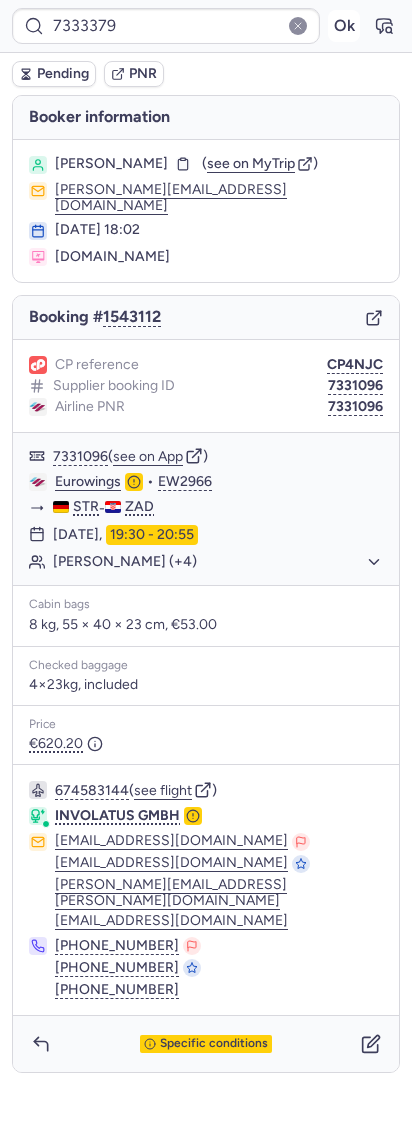 click on "Ok" at bounding box center [344, 26] 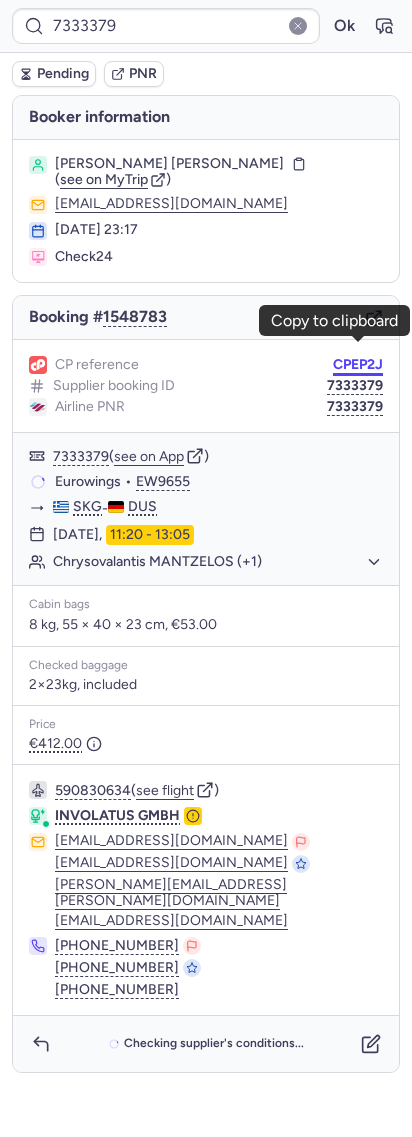 click on "CPEP2J" at bounding box center [358, 365] 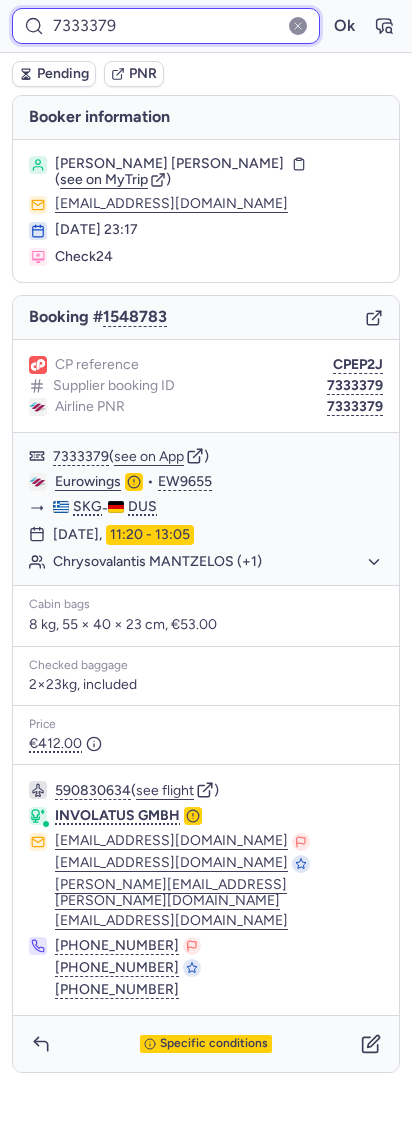 click on "7333379" at bounding box center (166, 26) 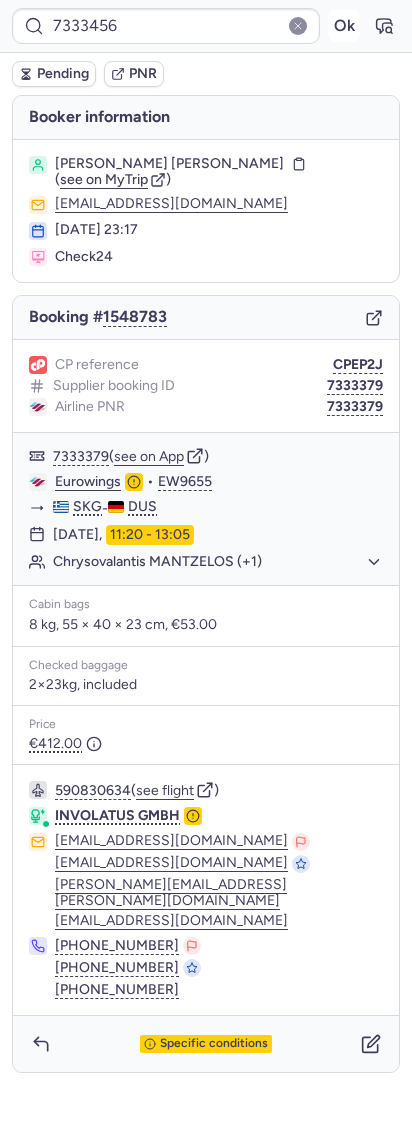 click on "Ok" at bounding box center (344, 26) 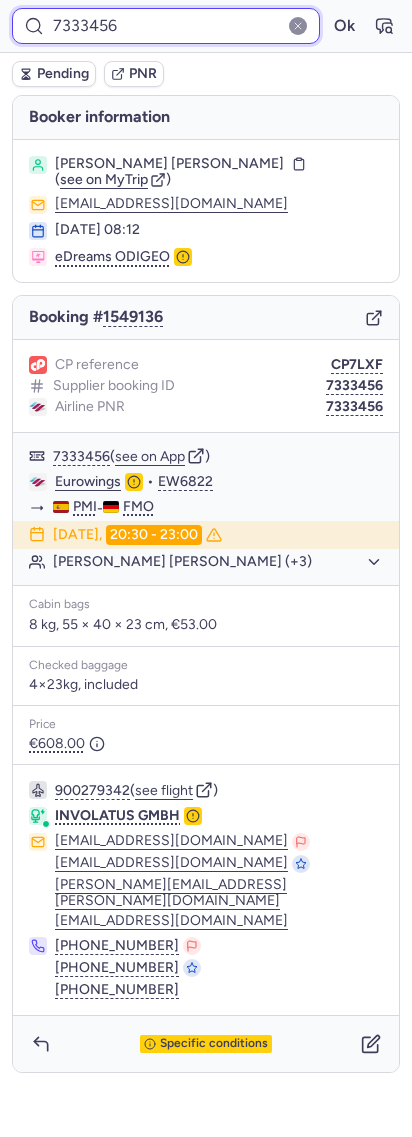 click on "7333456" at bounding box center [166, 26] 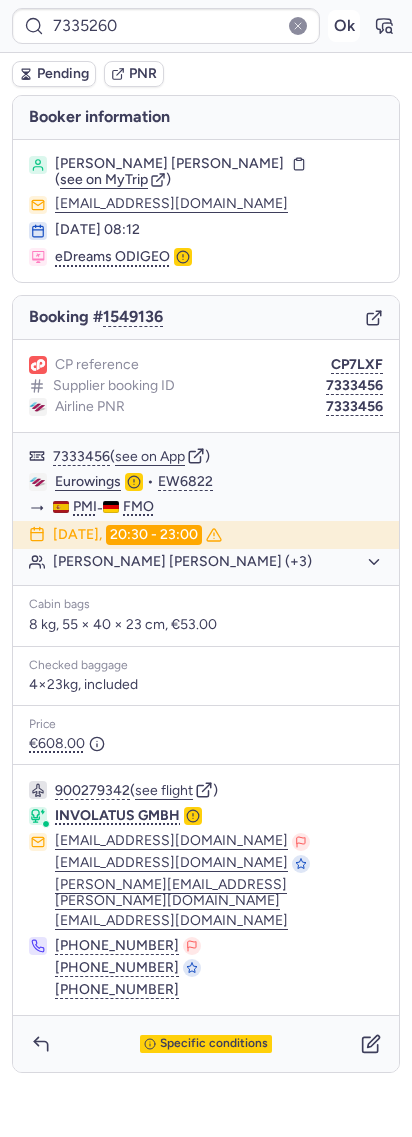 click on "Ok" at bounding box center [344, 26] 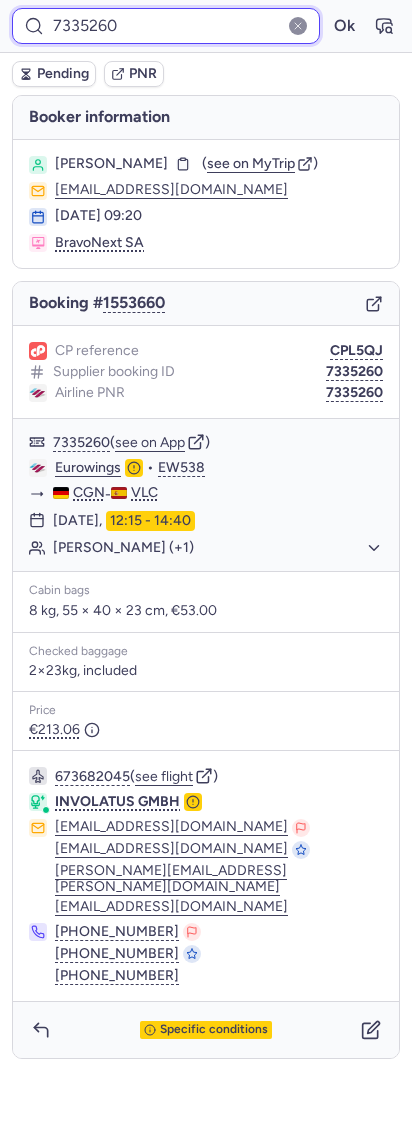click on "7335260" at bounding box center [166, 26] 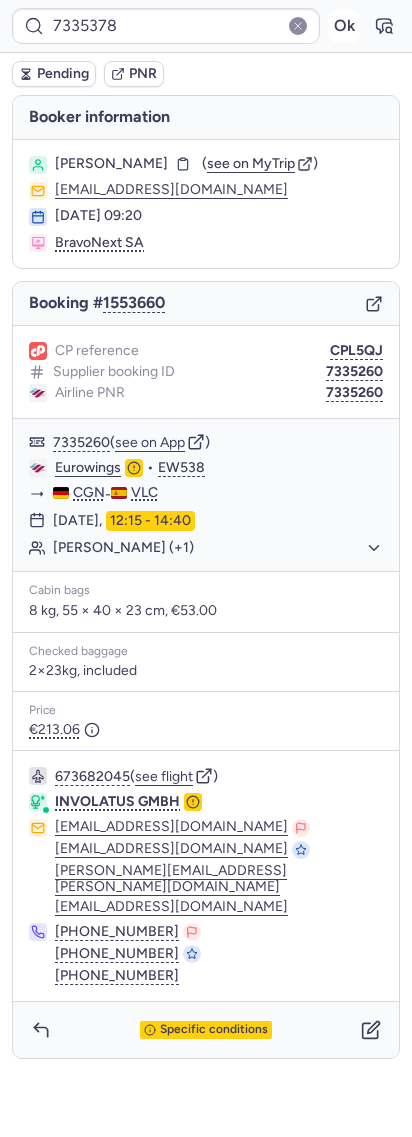 click on "Ok" at bounding box center [344, 26] 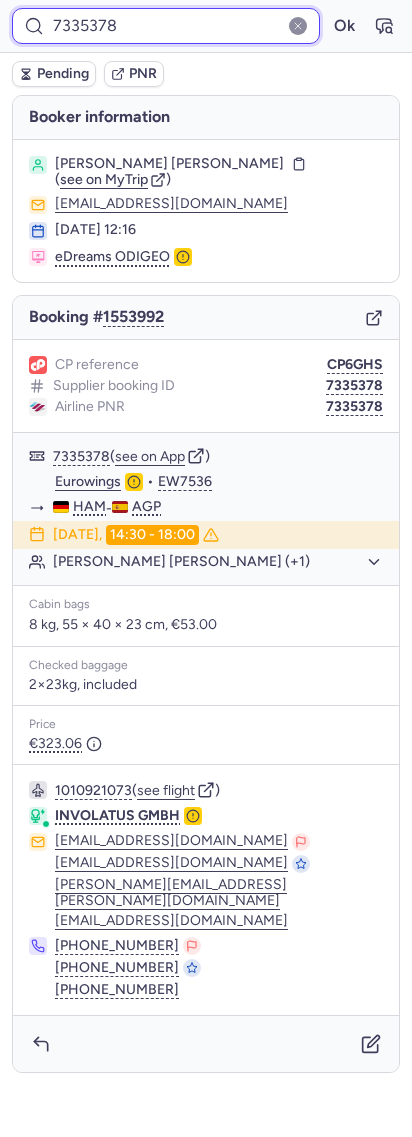 click on "7335378" at bounding box center [166, 26] 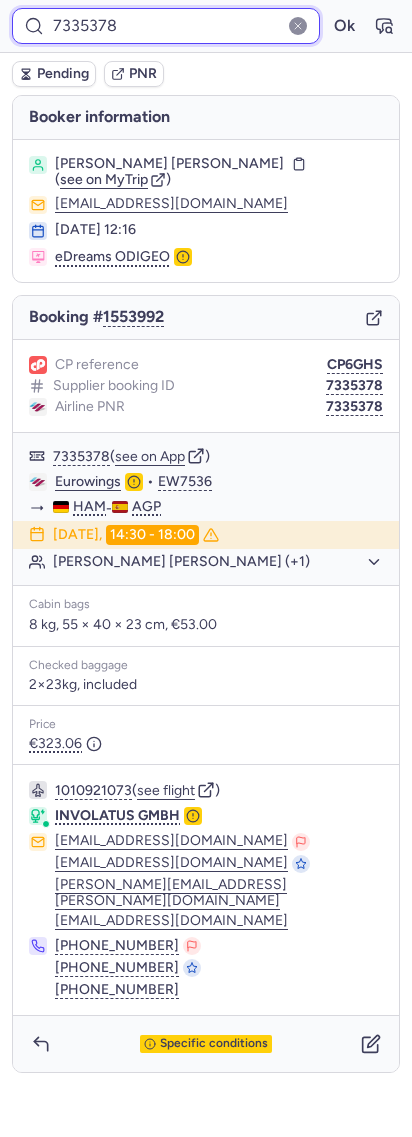 click on "7335378" at bounding box center [166, 26] 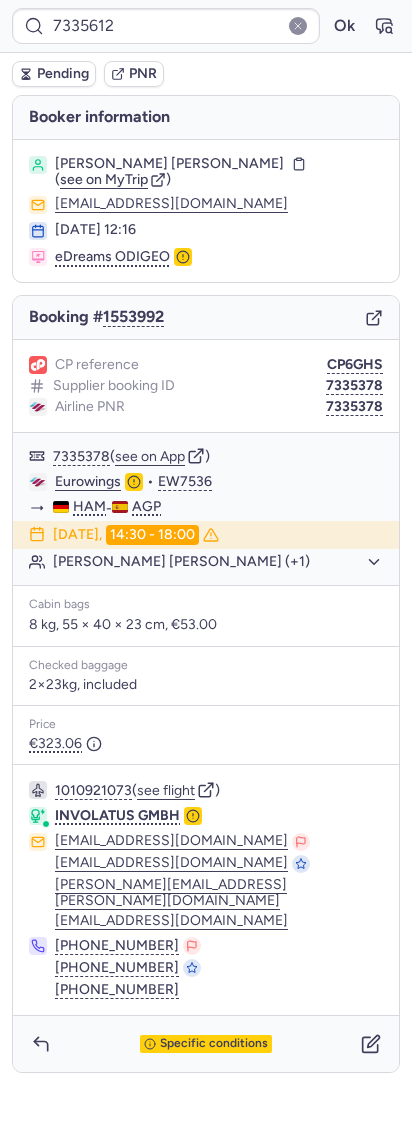 click on "7335612  Ok" at bounding box center (206, 26) 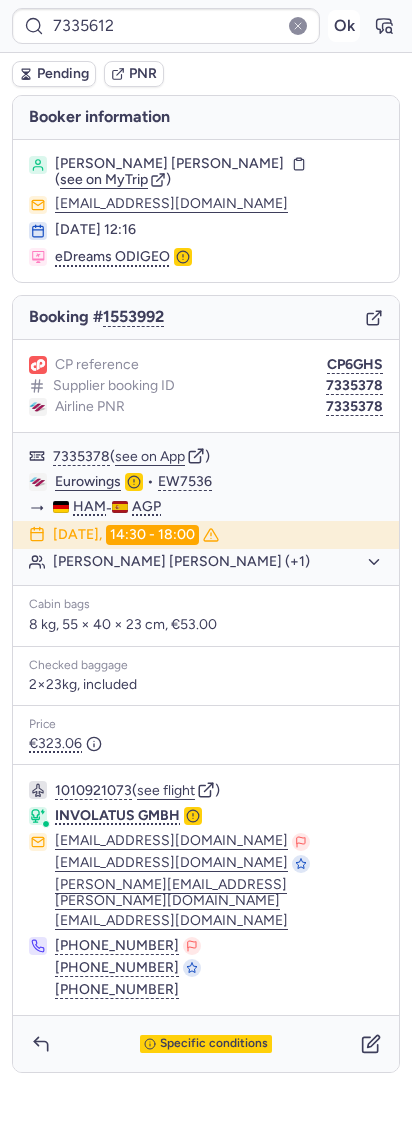 click on "Ok" at bounding box center (344, 26) 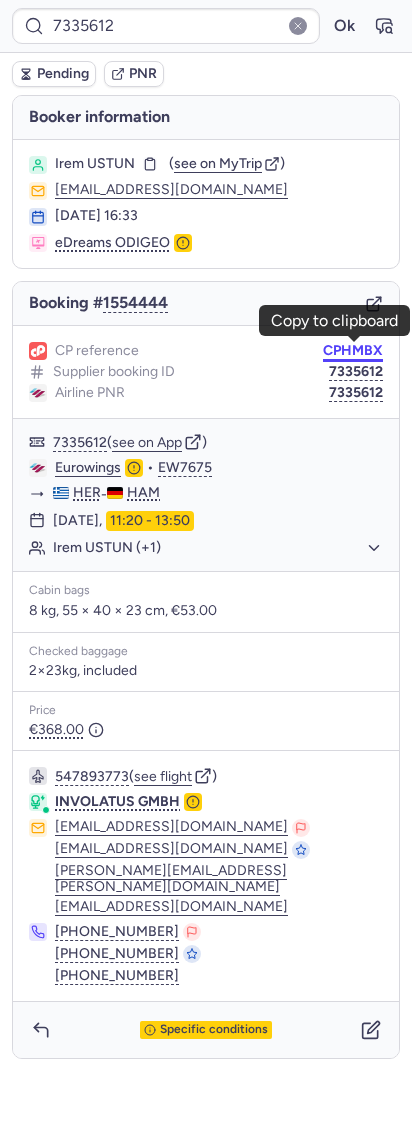 click on "CPHMBX" at bounding box center (353, 351) 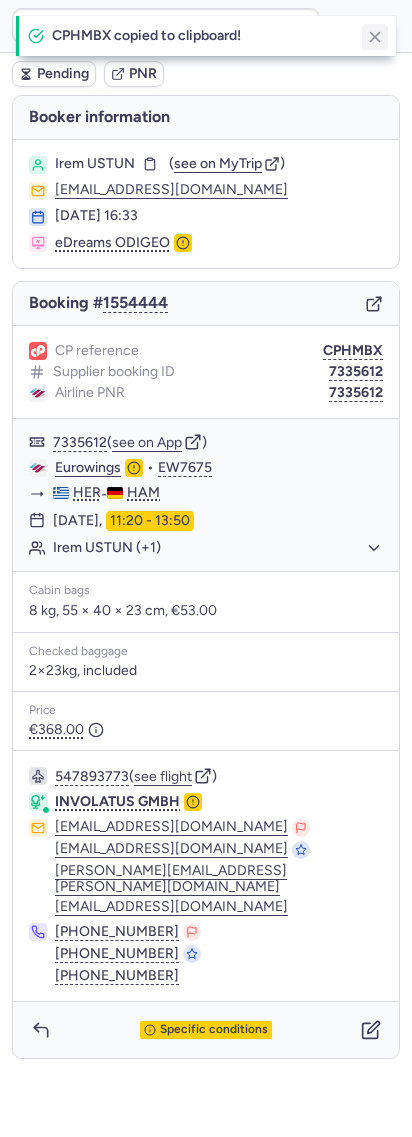 click at bounding box center [375, 37] 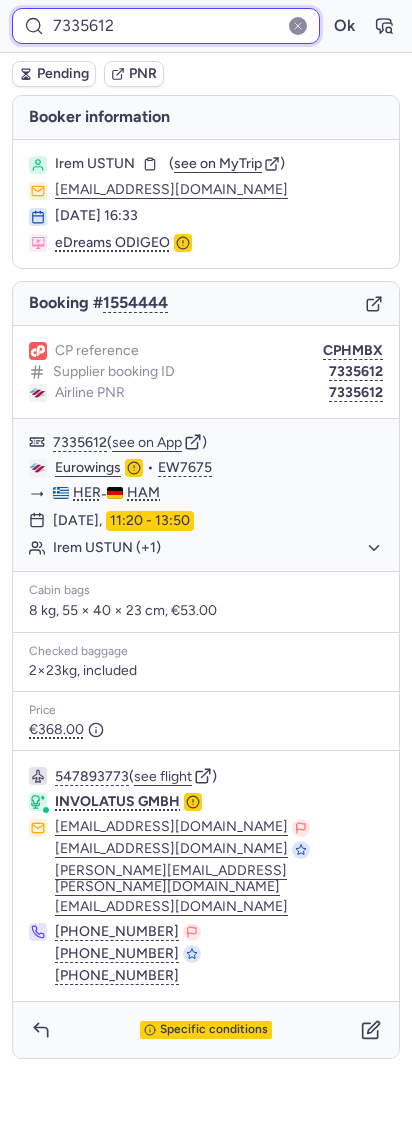 click on "7335612" at bounding box center [166, 26] 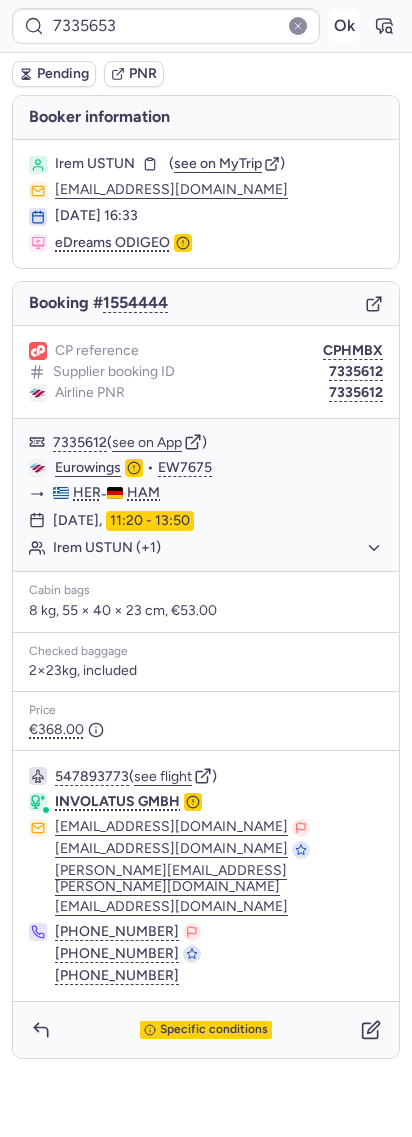 click on "Ok" at bounding box center [344, 26] 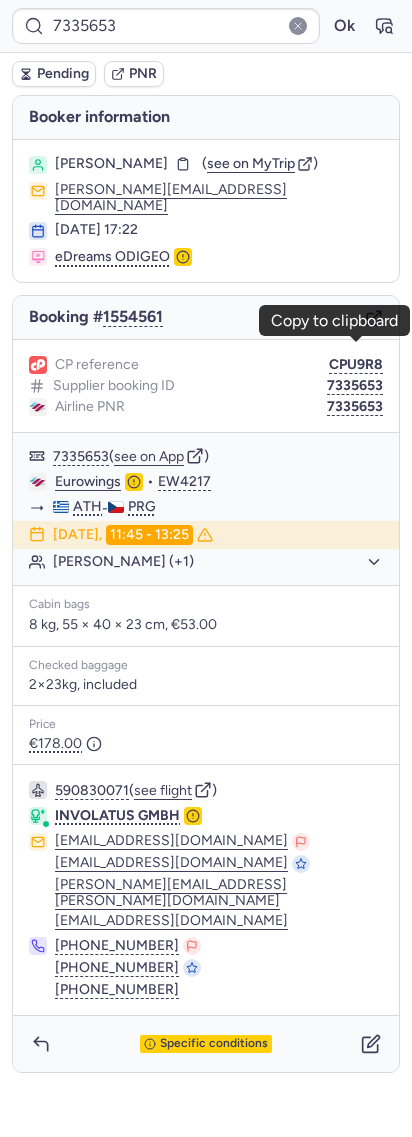 click on "CPU9R8" at bounding box center [356, 365] 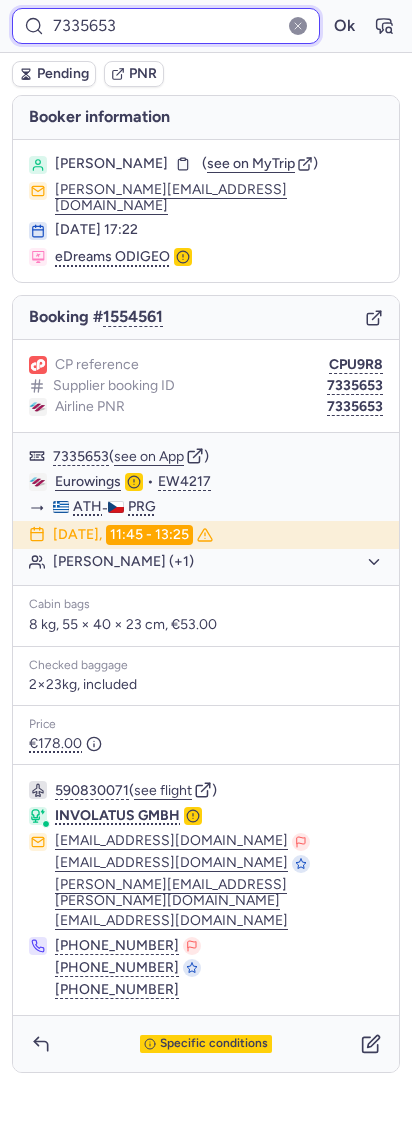 click on "7335653" at bounding box center [166, 26] 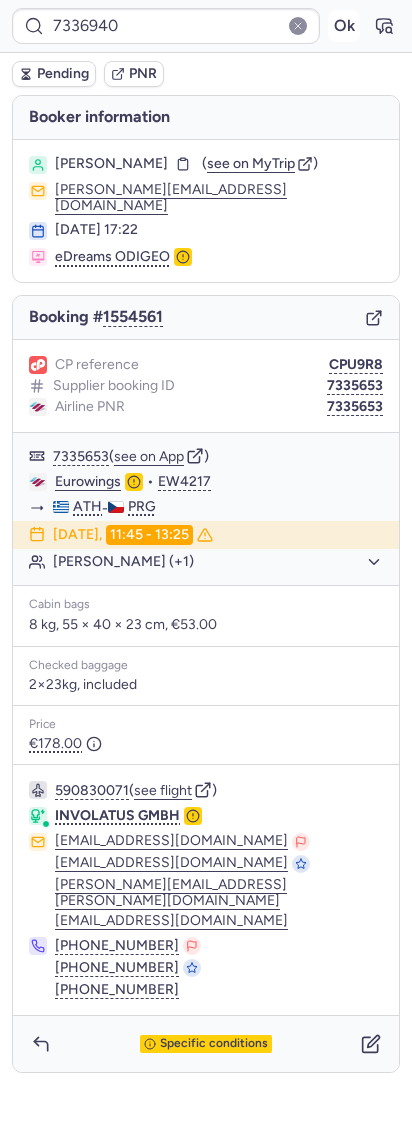 click on "Ok" at bounding box center (344, 26) 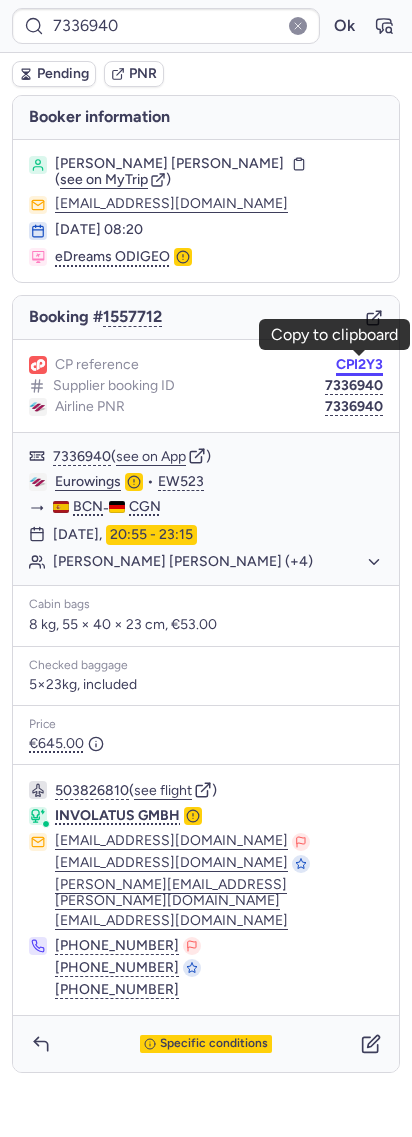 click on "7336940  Ok  Pending PNR [PERSON_NAME] information [PERSON_NAME] [PERSON_NAME]  ( see on MyTrip  )  [EMAIL_ADDRESS][DOMAIN_NAME] [DATE] 08:20 eDreams ODIGEO Booking # 1557712 CP reference CPI2Y3 Supplier booking ID 7336940 Airline PNR 7336940 7336940  ( see on App )  Eurowings  •  EW523 BCN  -  CGN [DATE]  20:55 - 23:15 [PERSON_NAME] [PERSON_NAME] (+4)  Cabin bags  8 kg, 55 × 40 × 23 cm, €53.00 Checked baggage 5×23kg, included Price €645.00  503826810  ( see flight )  INVOLATUS GMBH [EMAIL_ADDRESS][DOMAIN_NAME] [EMAIL_ADDRESS][DOMAIN_NAME] [PERSON_NAME][DOMAIN_NAME][EMAIL_ADDRESS][PERSON_NAME][DOMAIN_NAME] [DOMAIN_NAME][EMAIL_ADDRESS][DOMAIN_NAME] [PHONE_NUMBER] [PHONE_NUMBER] [PHONE_NUMBER] Specific conditions
Copy to clipboard" at bounding box center [206, 0] 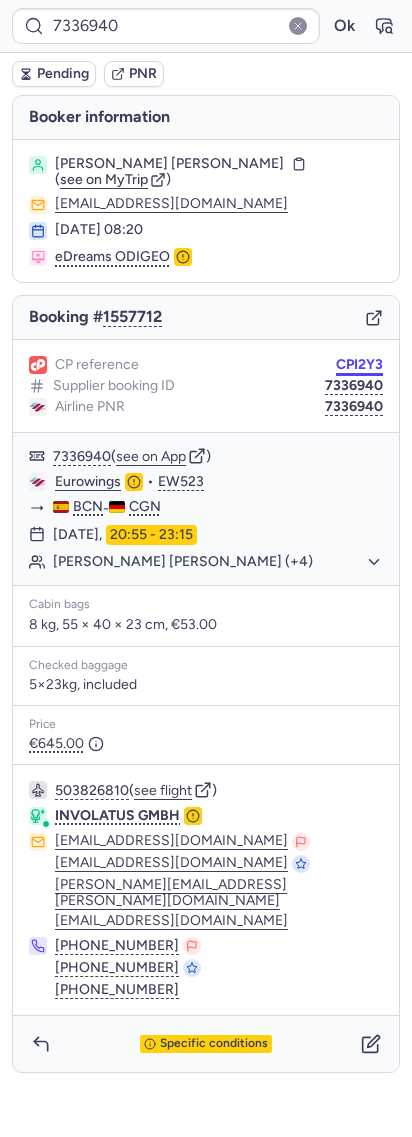 click on "CPI2Y3" at bounding box center (359, 365) 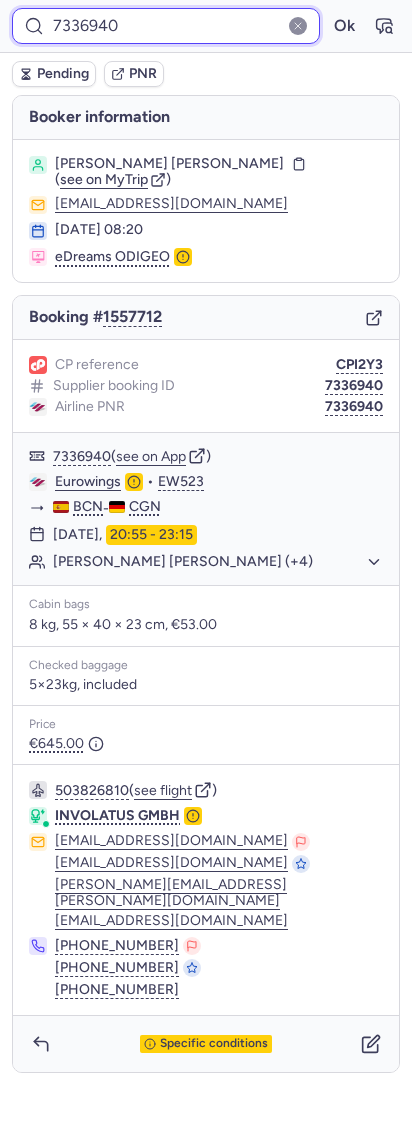 click on "7336940" at bounding box center [166, 26] 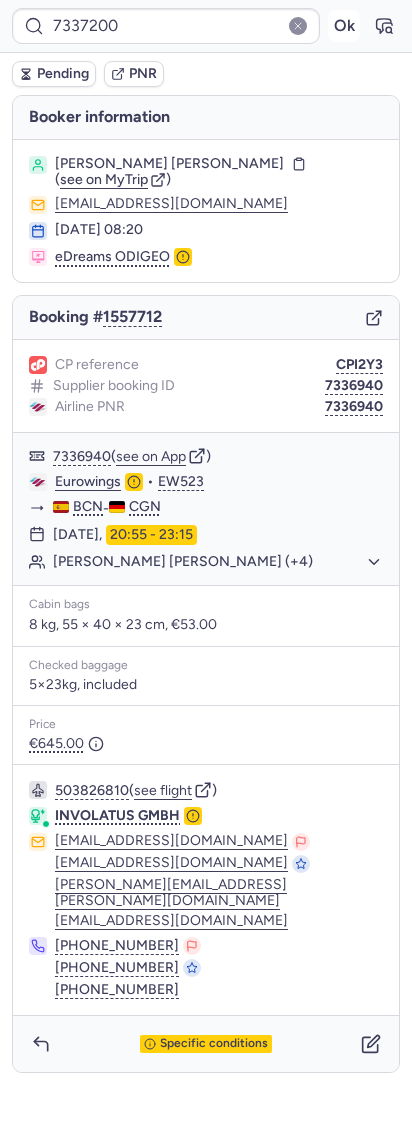 click on "Ok" at bounding box center (344, 26) 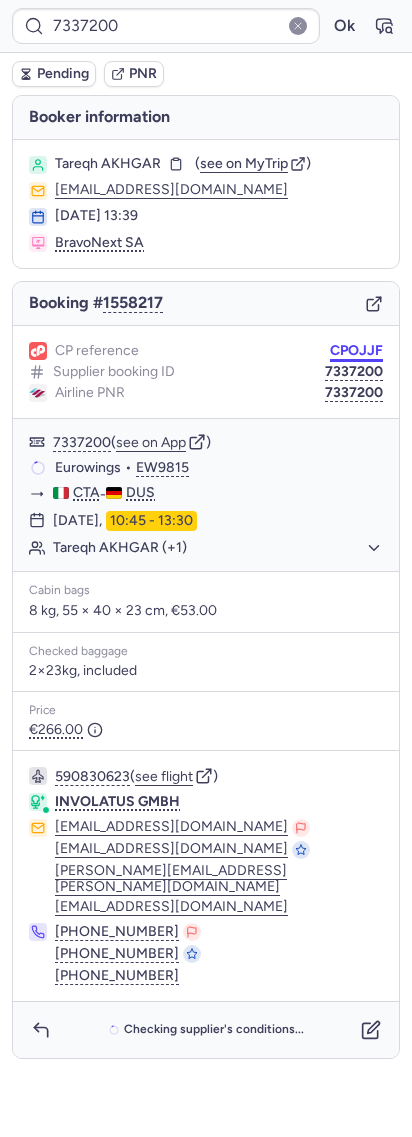 click on "CPOJJF" at bounding box center (356, 351) 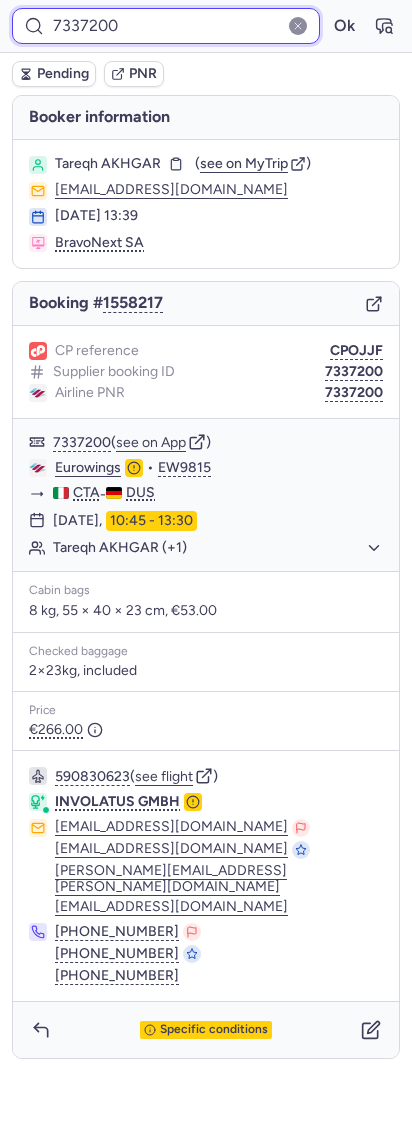 click on "7337200" at bounding box center (166, 26) 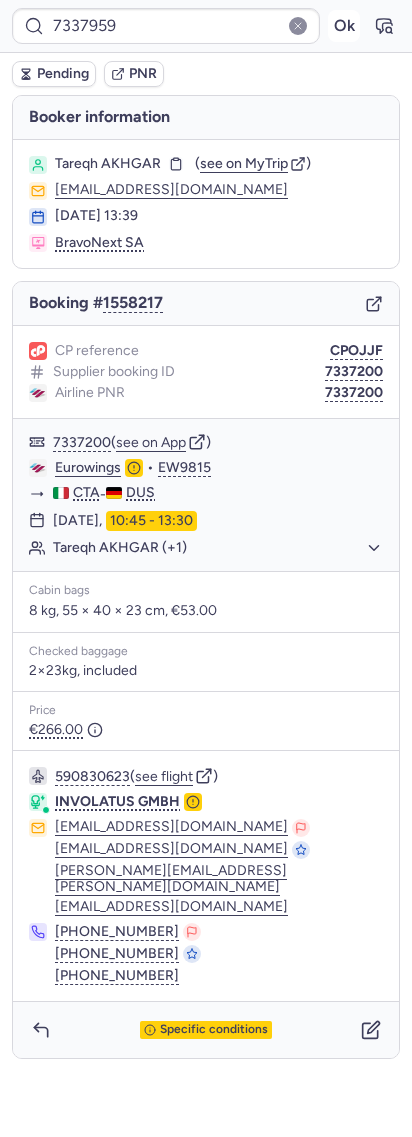 click on "Ok" at bounding box center (344, 26) 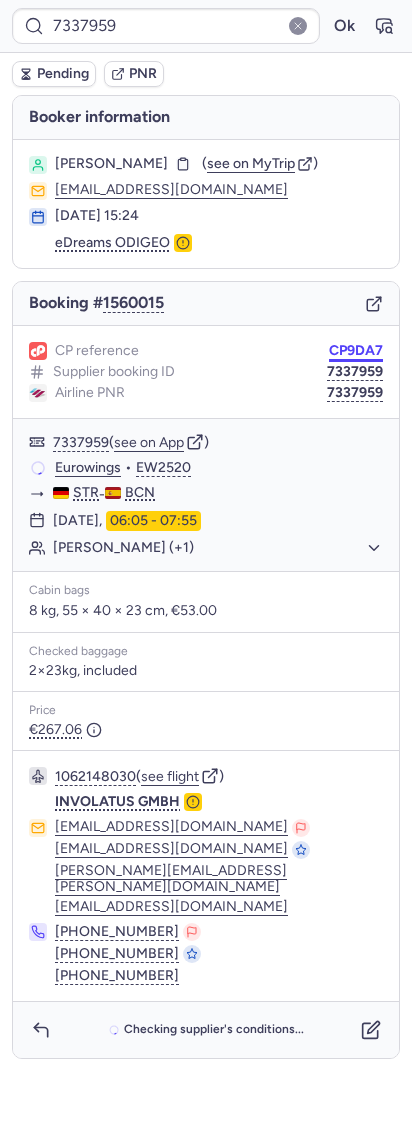 click on "CP9DA7" at bounding box center (356, 351) 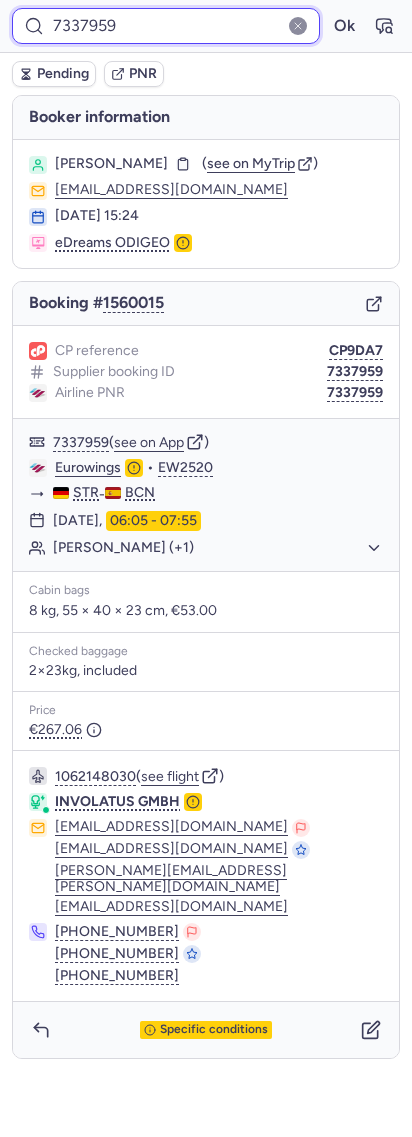 click on "7337959" at bounding box center [166, 26] 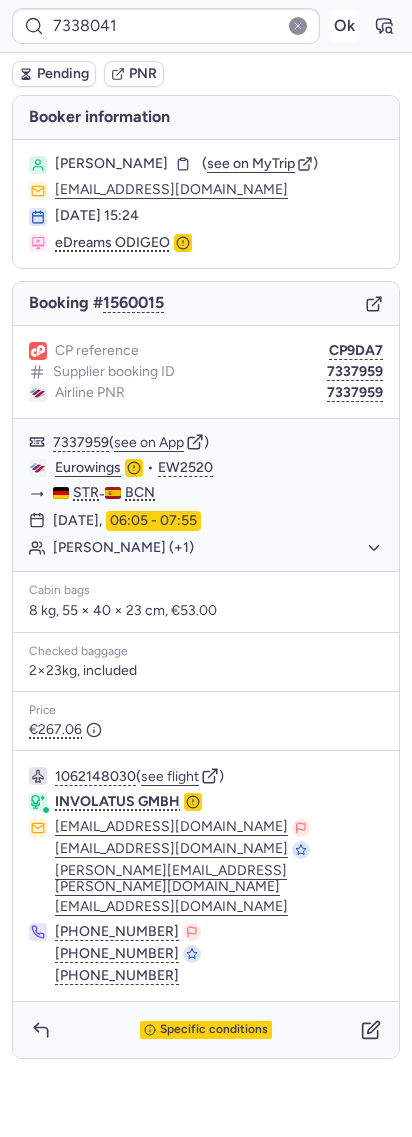 click on "Ok" at bounding box center (344, 26) 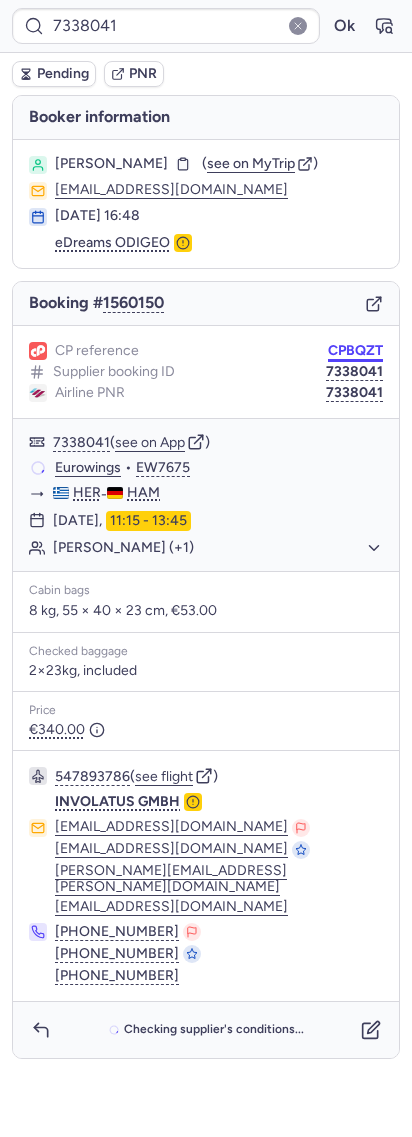 click on "CPBQZT" at bounding box center [355, 351] 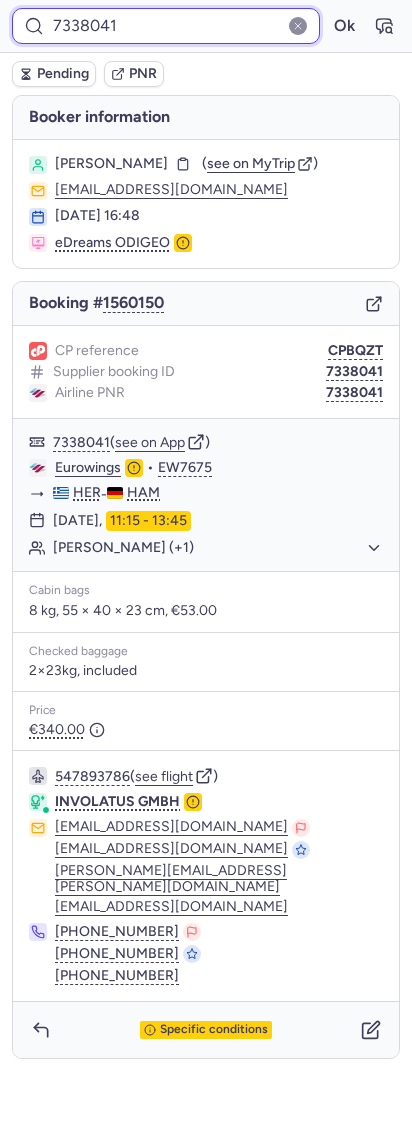 click on "7338041" at bounding box center (166, 26) 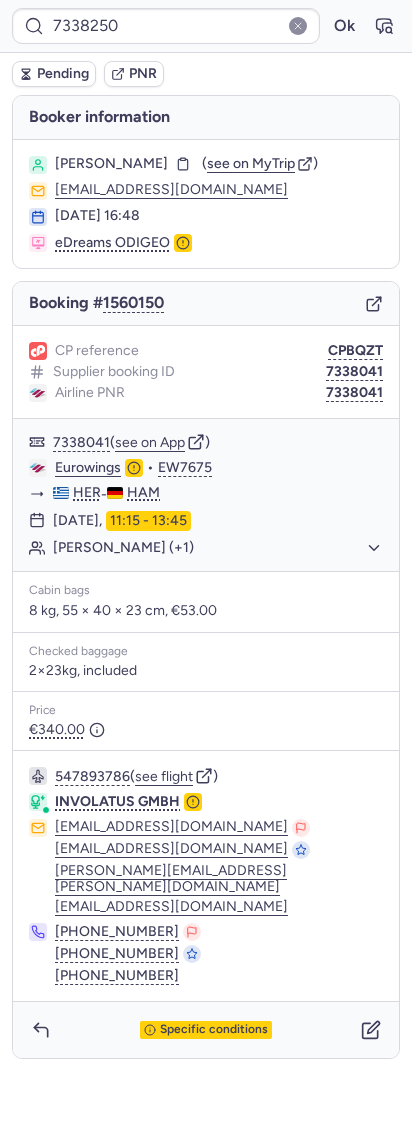click on "7338250  Ok" at bounding box center (206, 26) 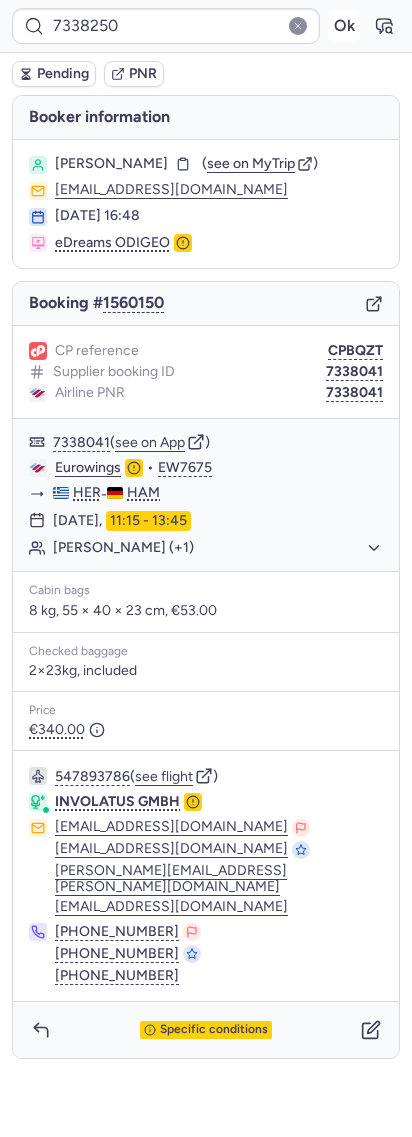 click on "Ok" at bounding box center (344, 26) 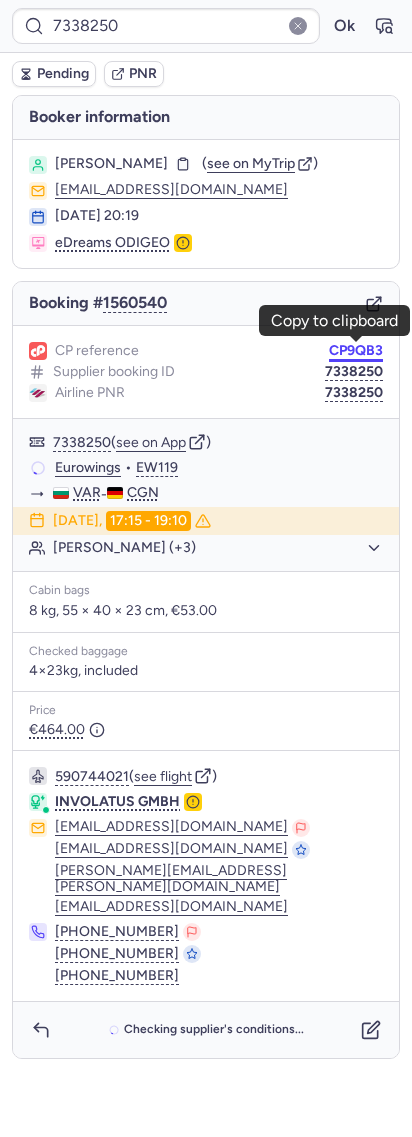 click on "CP9QB3" at bounding box center (356, 351) 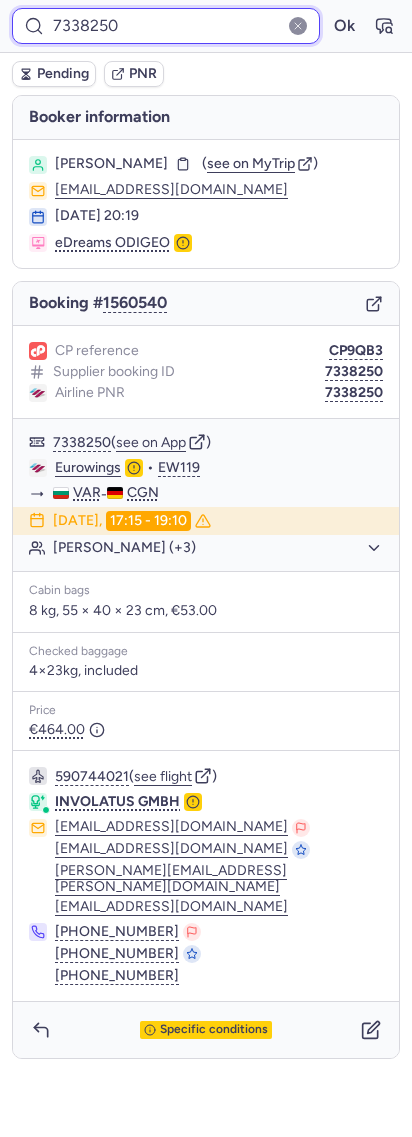 click on "7338250" at bounding box center (166, 26) 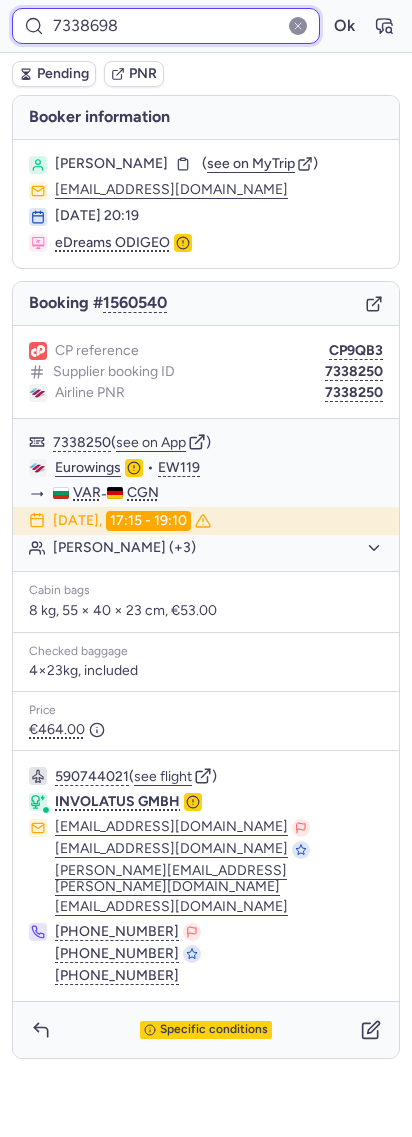 click on "7338698" at bounding box center (166, 26) 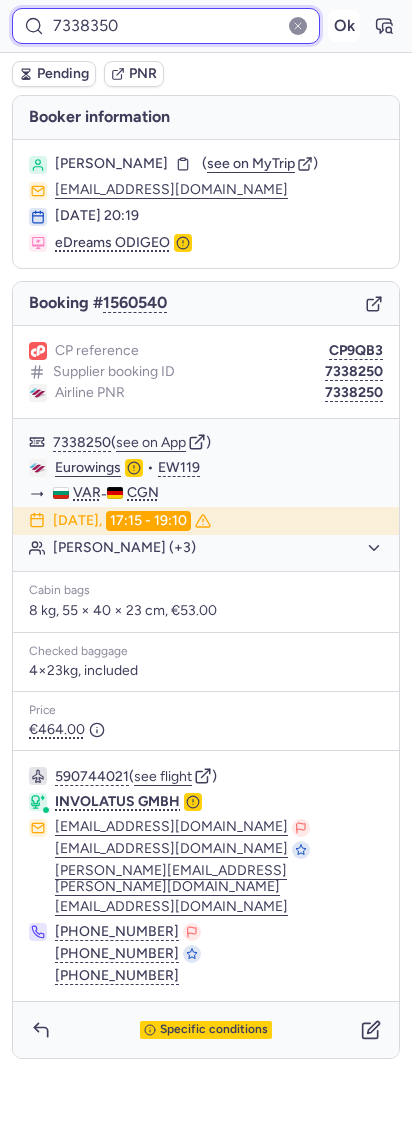 type on "7338350" 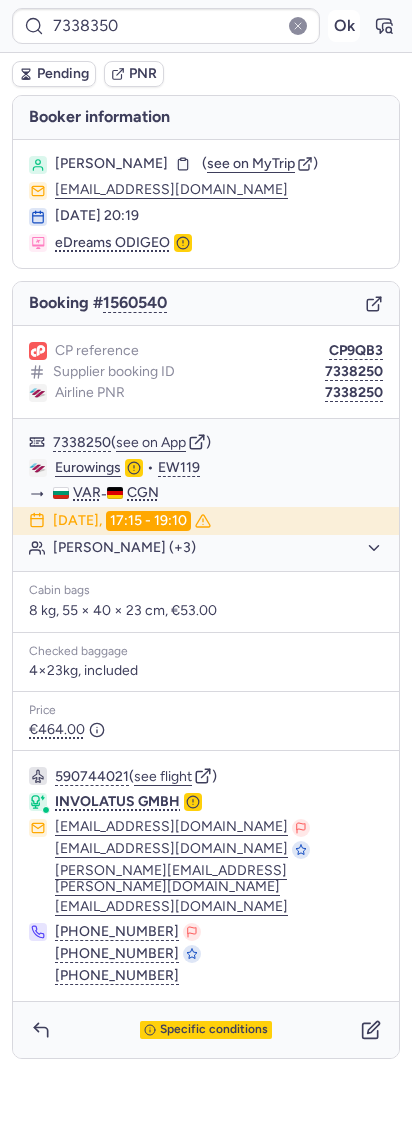 click on "Ok" at bounding box center [344, 26] 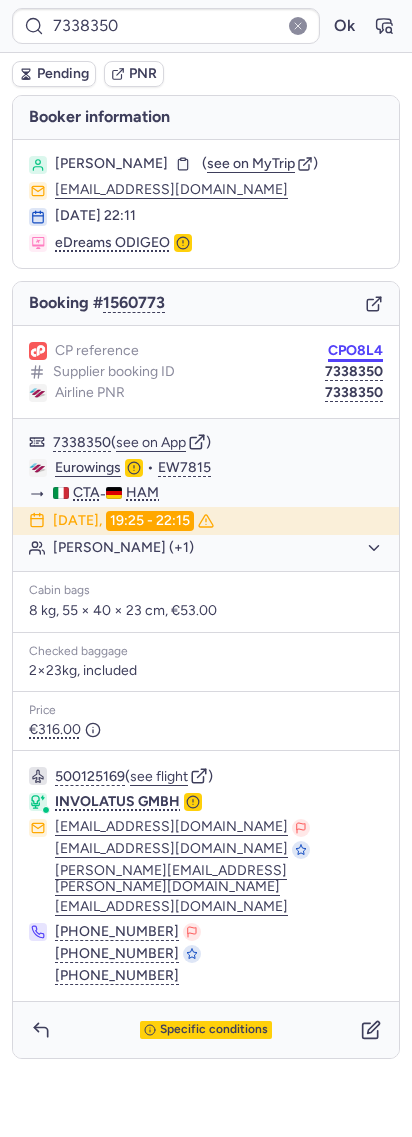 click on "CPO8L4" at bounding box center [355, 351] 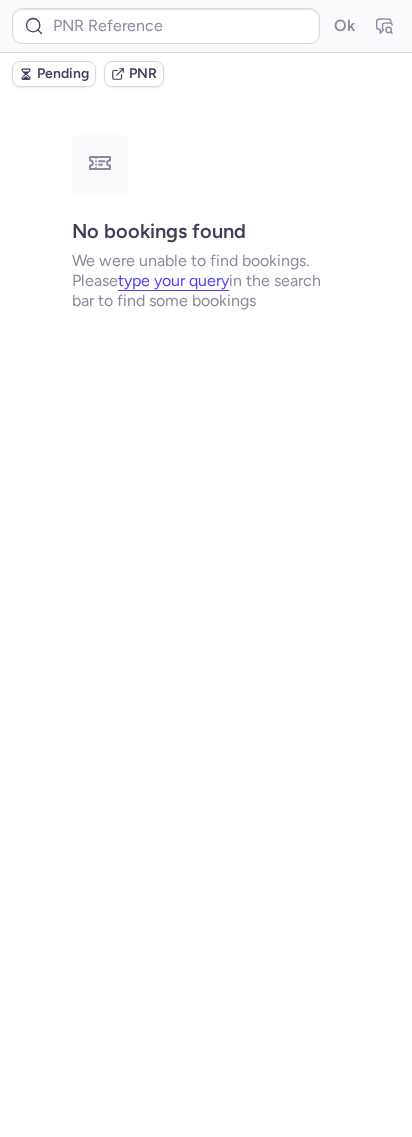type on "[DATE]" 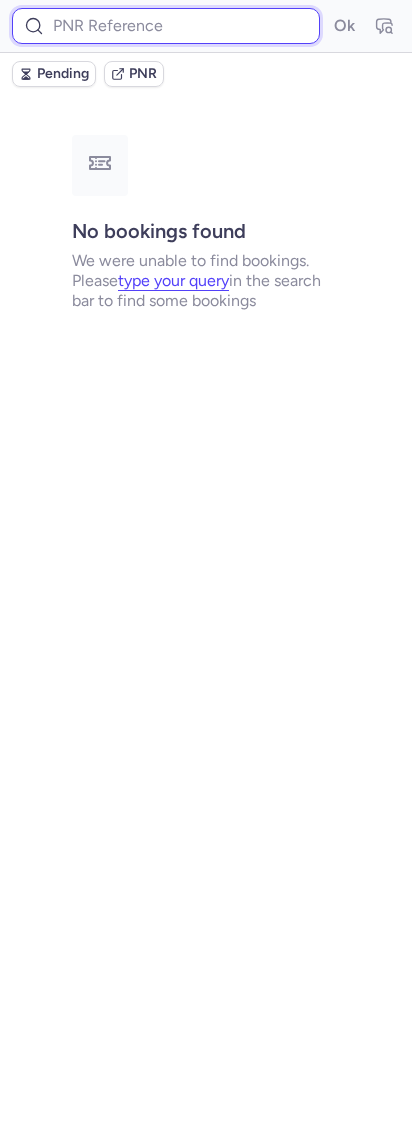 click at bounding box center (166, 26) 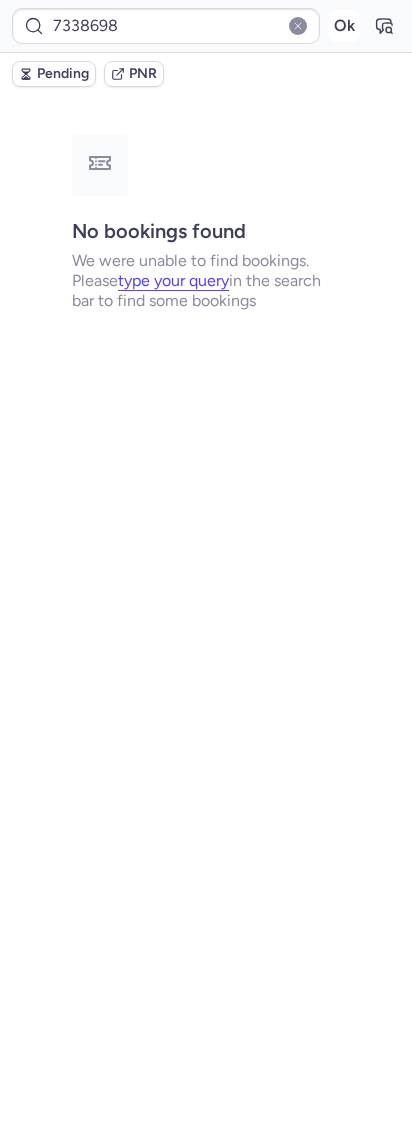 click on "Ok" at bounding box center (344, 26) 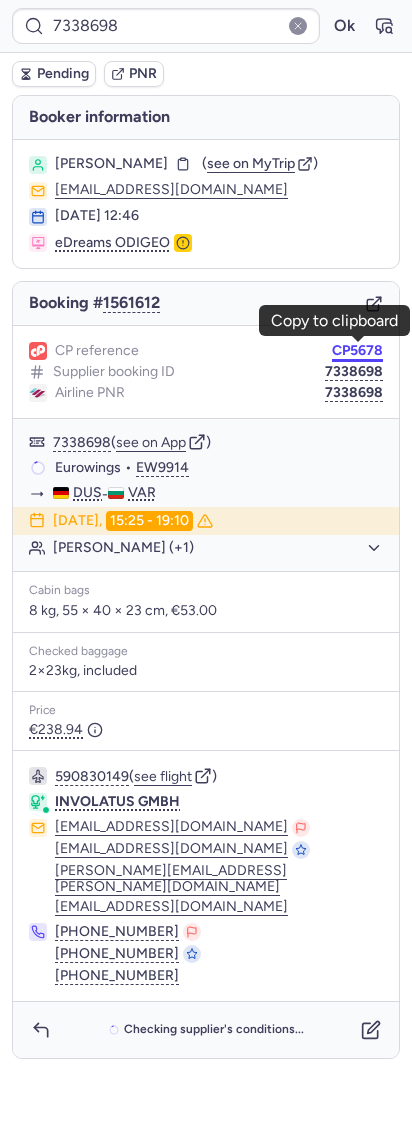 click on "CP5678" at bounding box center (357, 351) 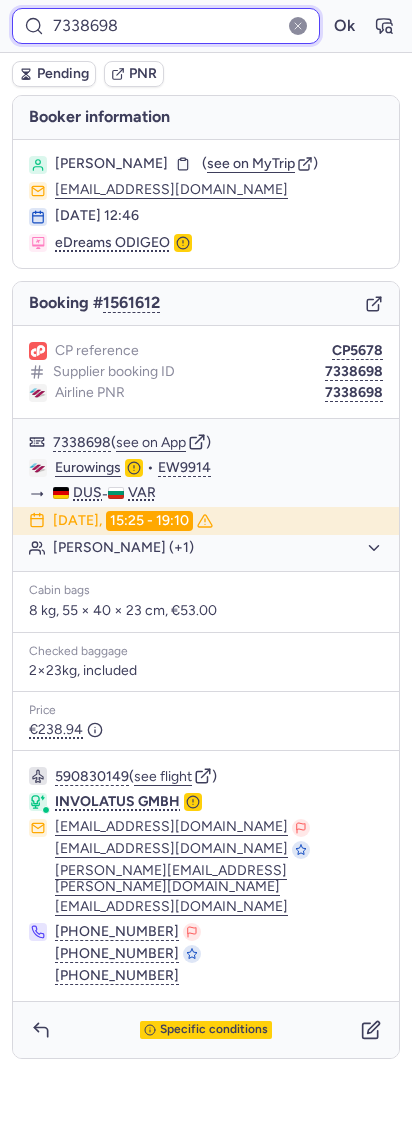 click on "7338698" at bounding box center [166, 26] 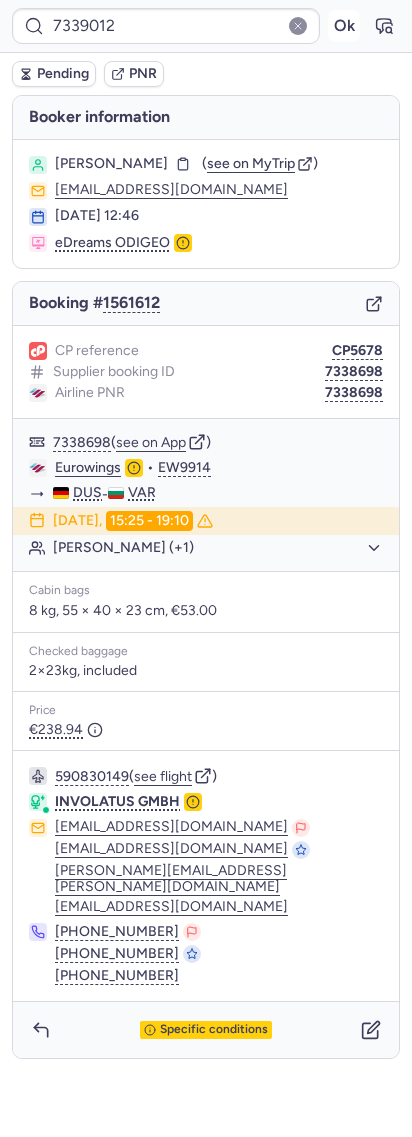click on "Ok" at bounding box center [344, 26] 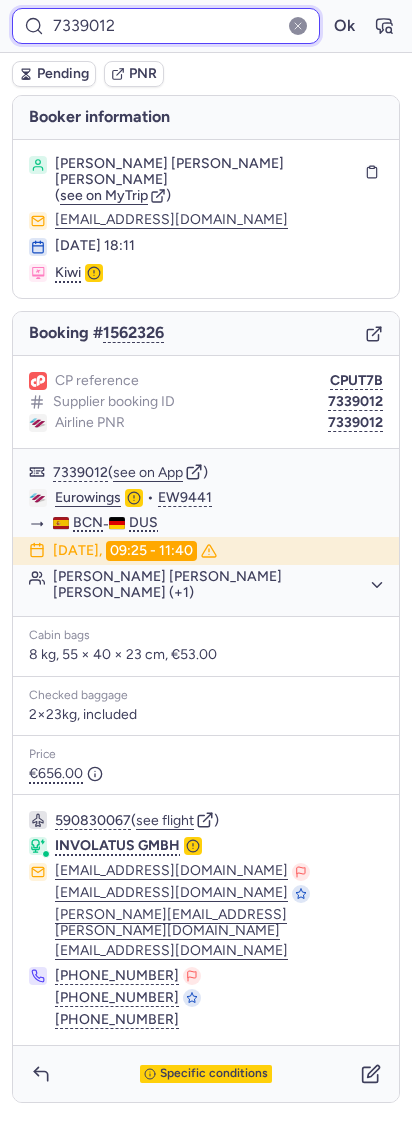 click on "7339012" at bounding box center (166, 26) 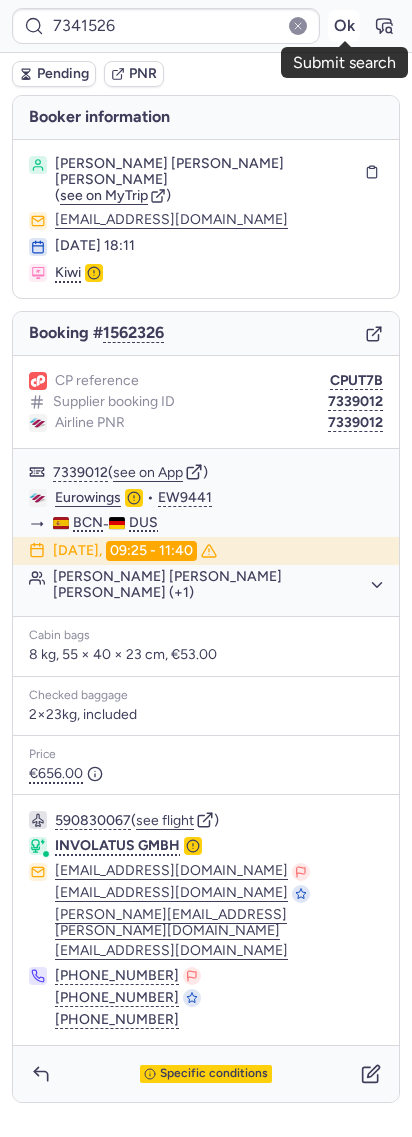 click on "Ok" at bounding box center [344, 26] 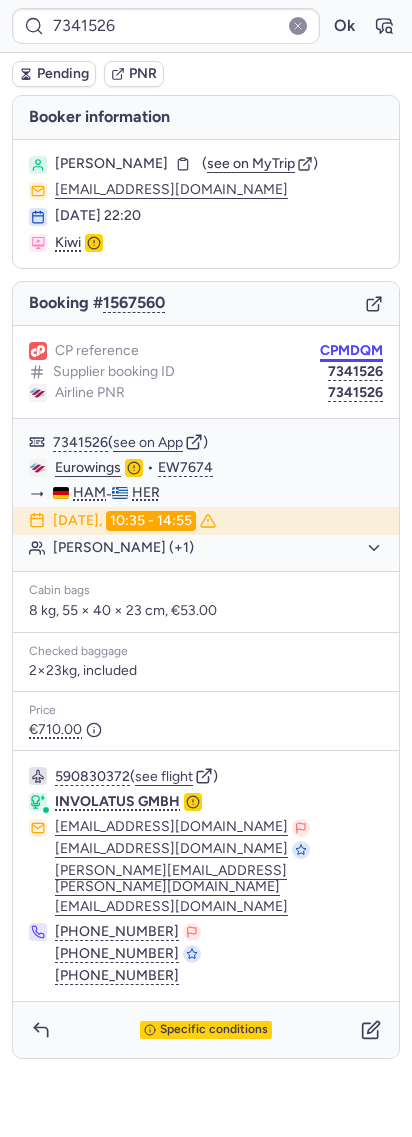 click on "CPMDQM" at bounding box center (351, 351) 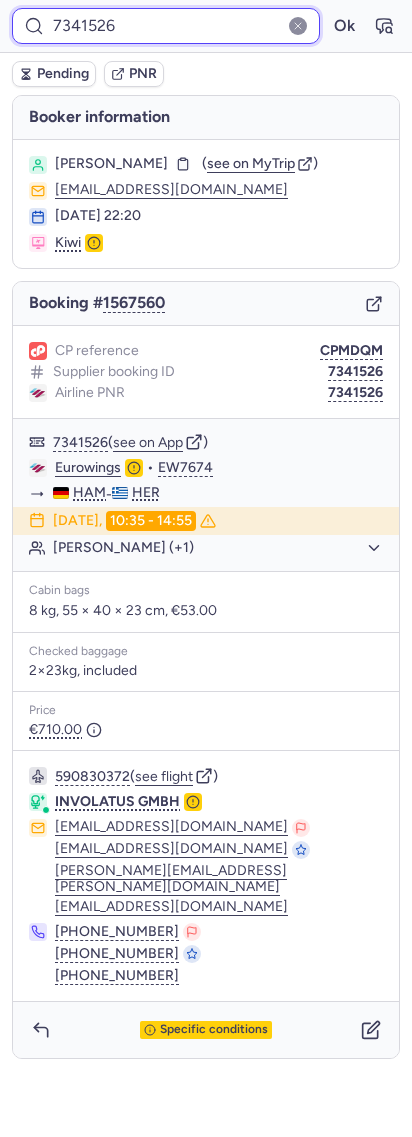 click on "7341526" at bounding box center (166, 26) 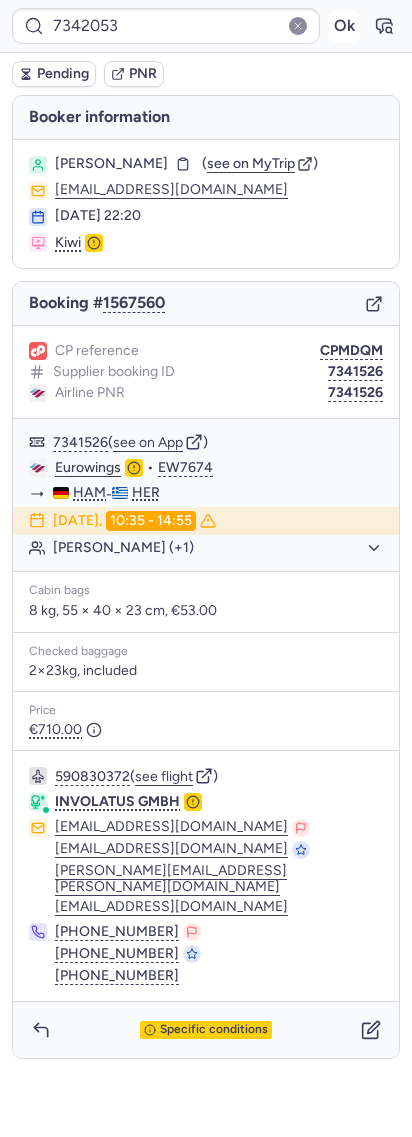 click on "Ok" at bounding box center [344, 26] 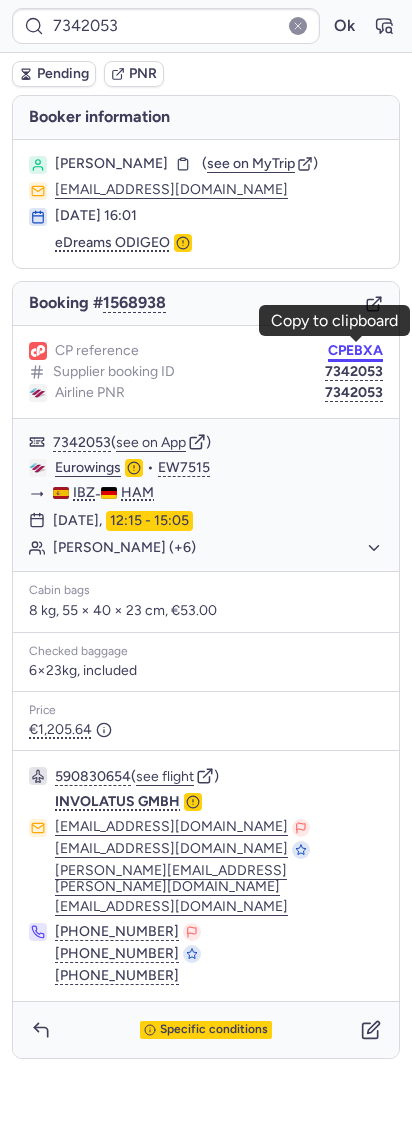 click on "CPEBXA" at bounding box center [355, 351] 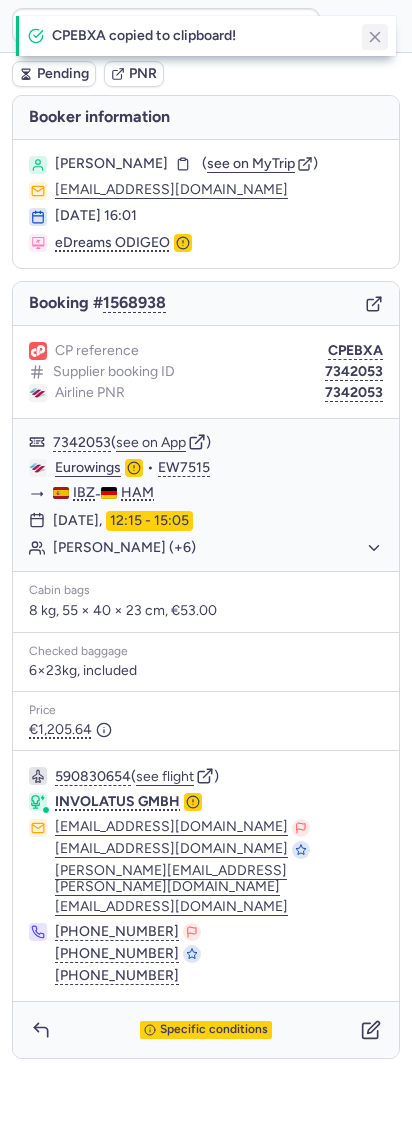 click 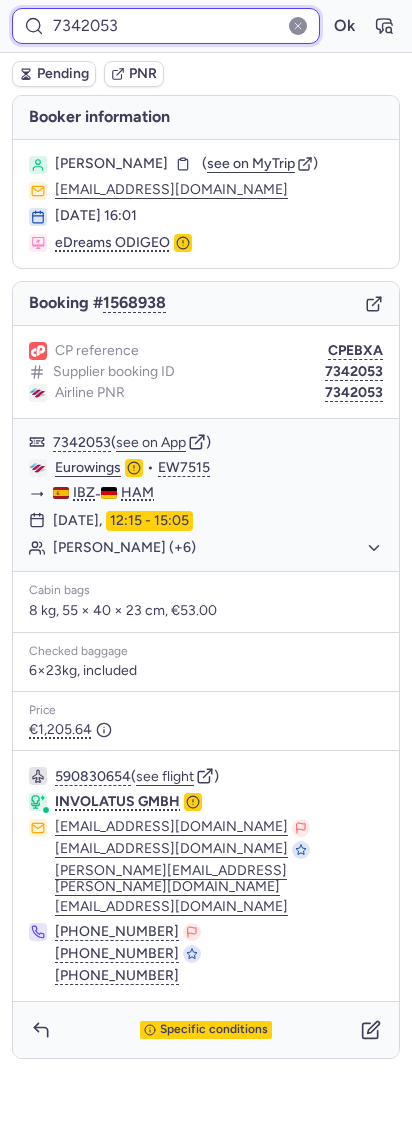 click on "7342053" at bounding box center [166, 26] 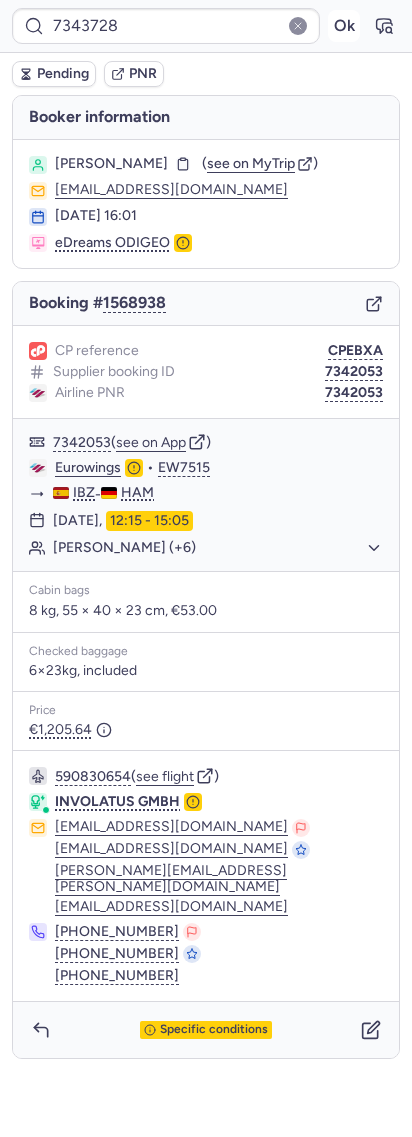 click on "Ok" at bounding box center (344, 26) 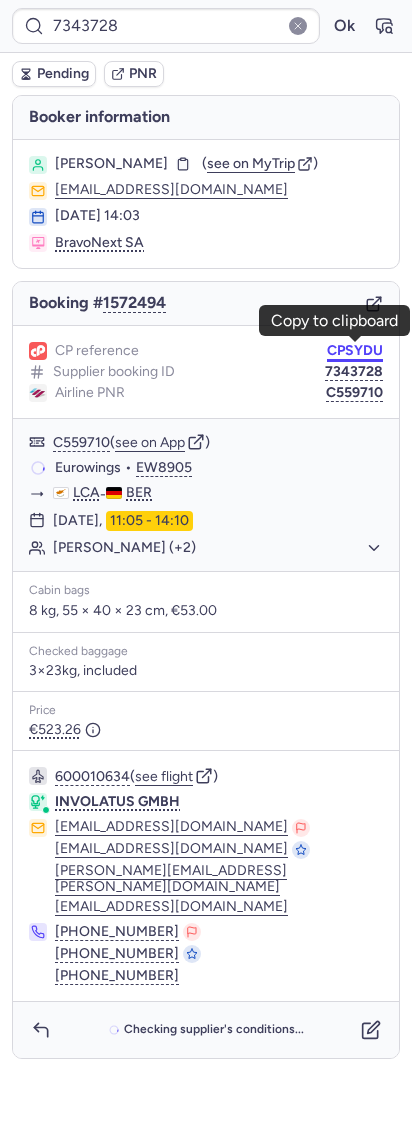 click on "CPSYDU" at bounding box center (355, 351) 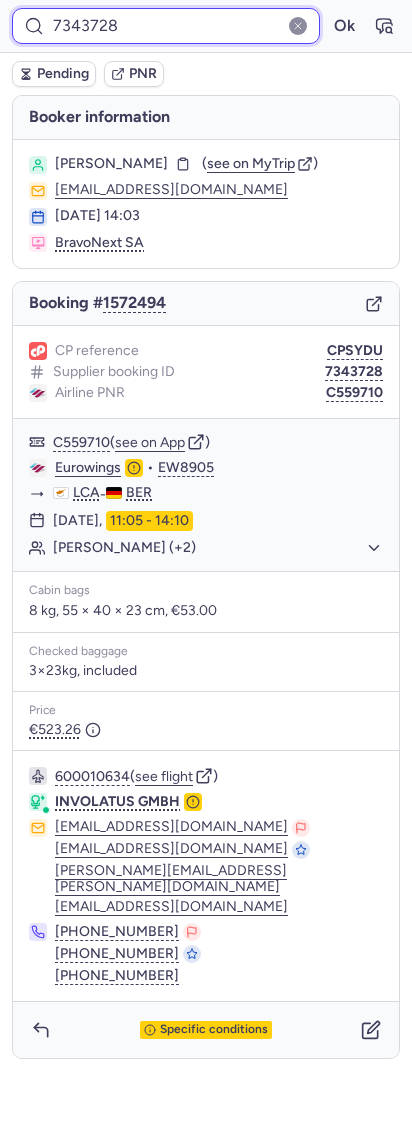 click on "7343728" at bounding box center (166, 26) 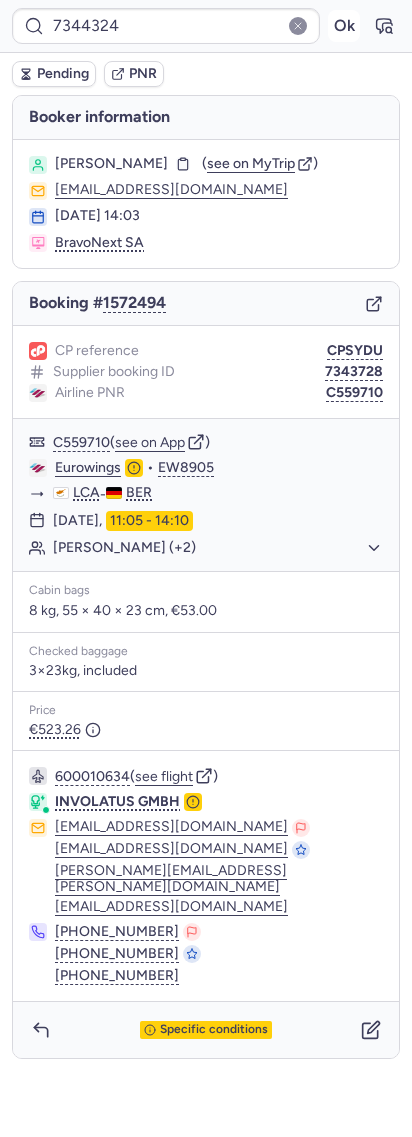 click on "Ok" at bounding box center [344, 26] 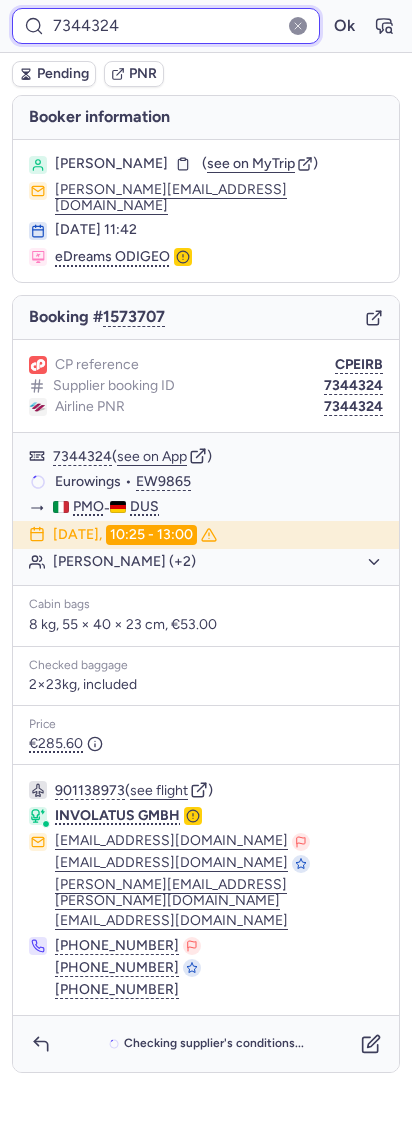 click on "7344324" at bounding box center [166, 26] 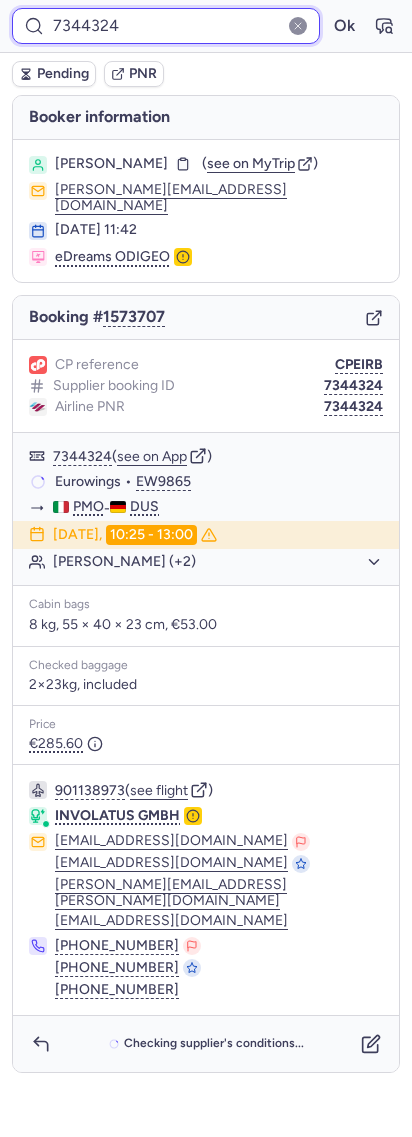 click on "7344324" at bounding box center [166, 26] 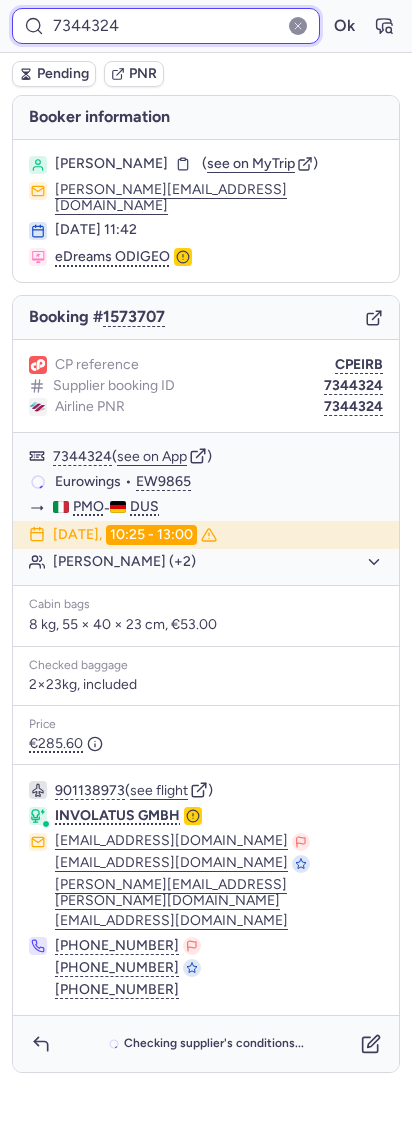 paste on "953" 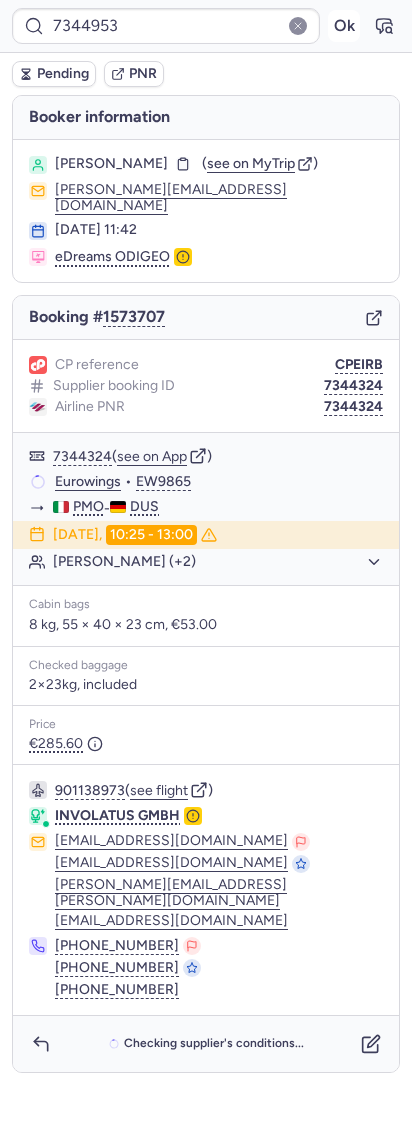 click on "Ok" at bounding box center [344, 26] 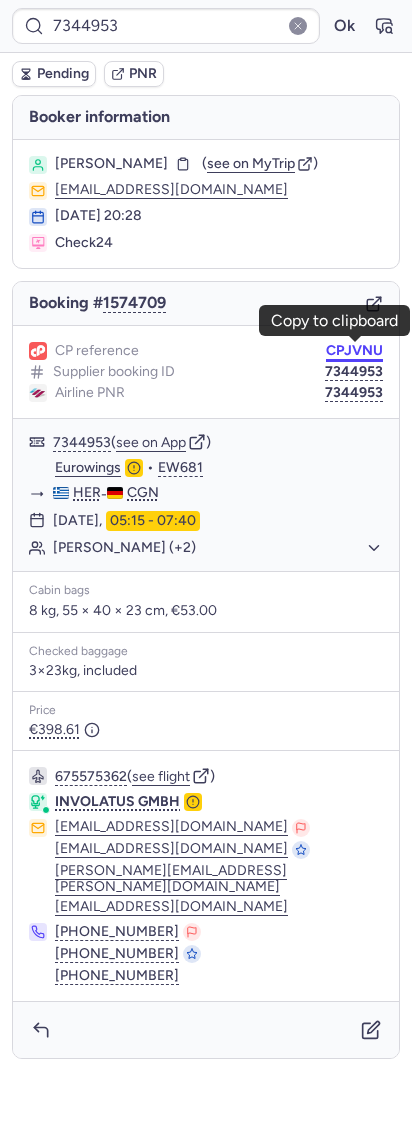 click on "CPJVNU" at bounding box center [354, 351] 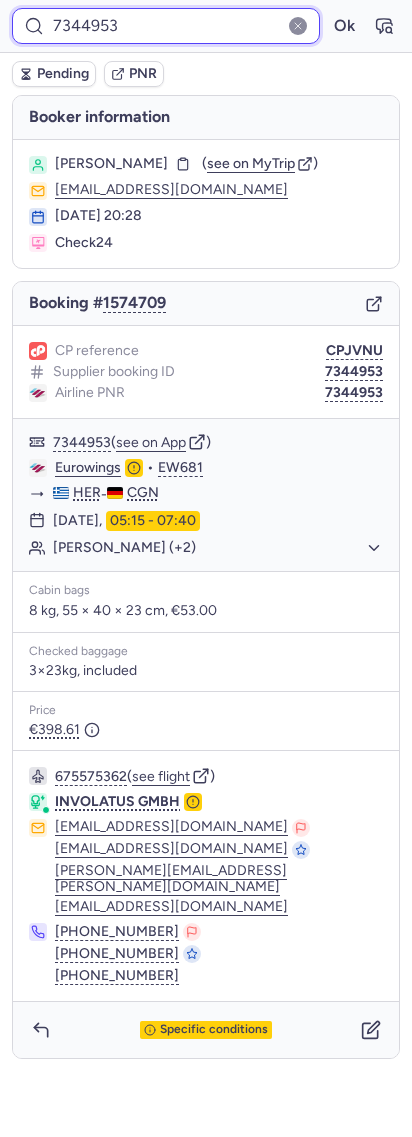 click on "7344953" at bounding box center (166, 26) 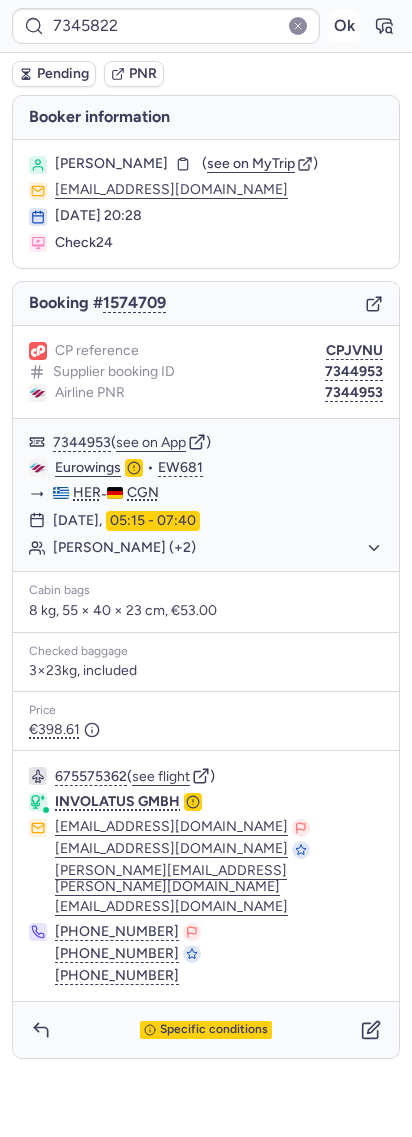 click on "Ok" at bounding box center [344, 26] 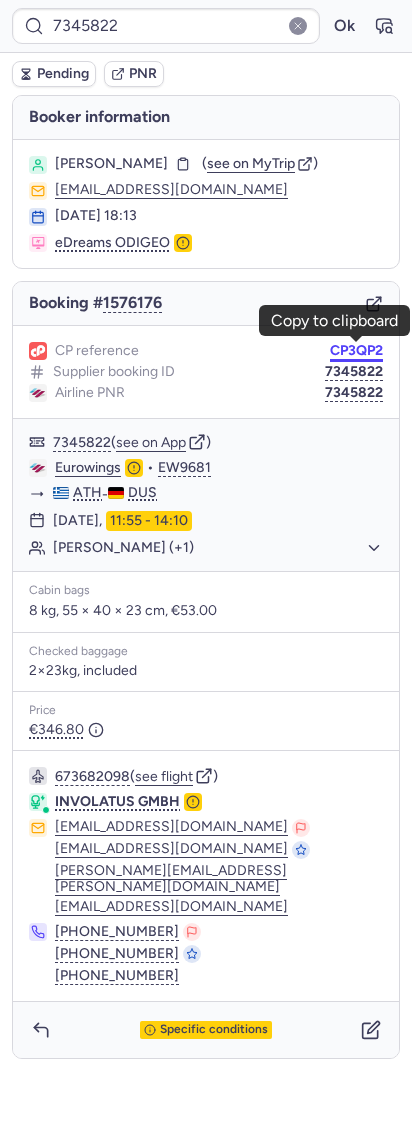 click on "CP3QP2" at bounding box center (356, 351) 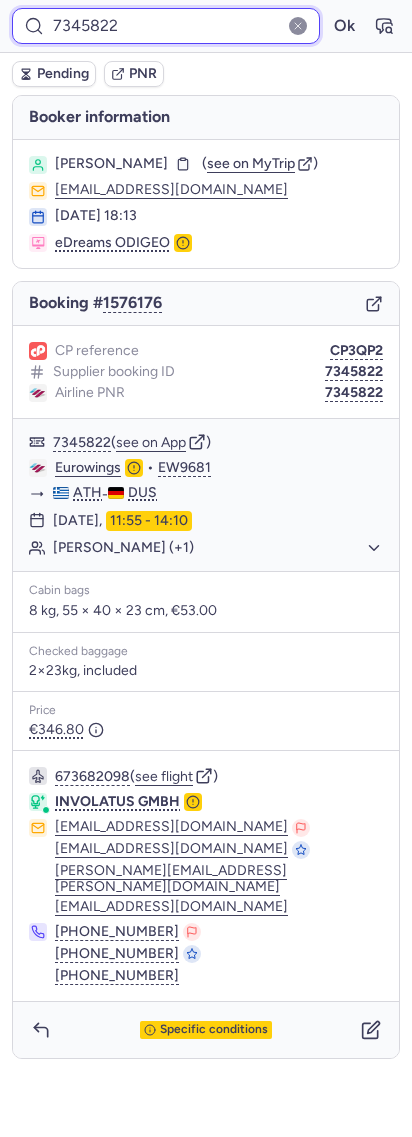 click on "7345822" at bounding box center [166, 26] 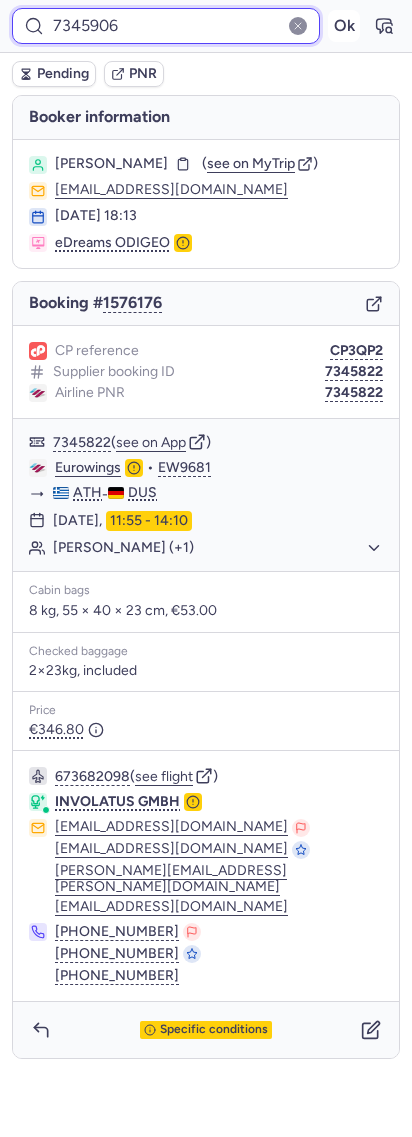 type on "7345906" 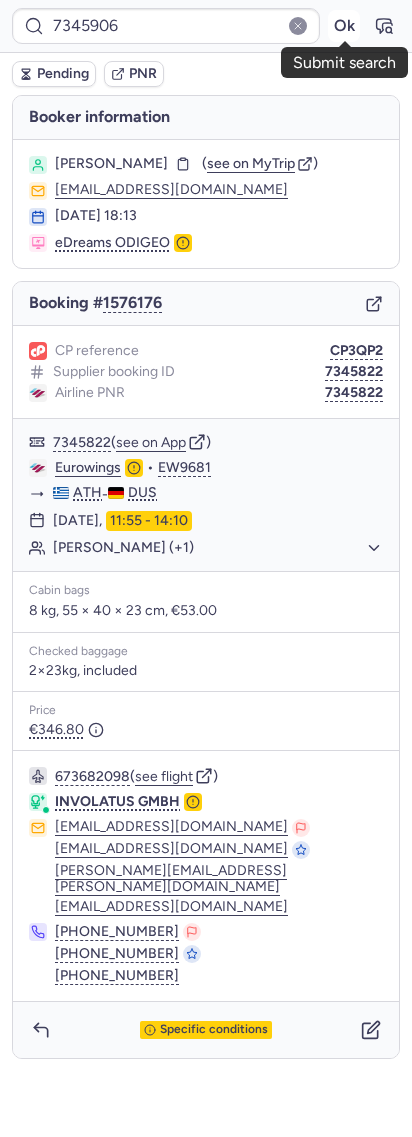 click on "Ok" at bounding box center [344, 26] 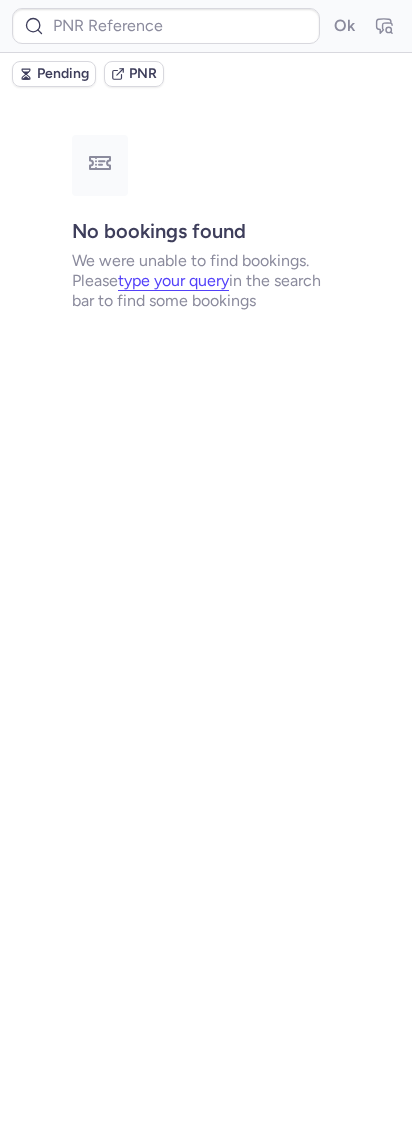 type on "[DATE]" 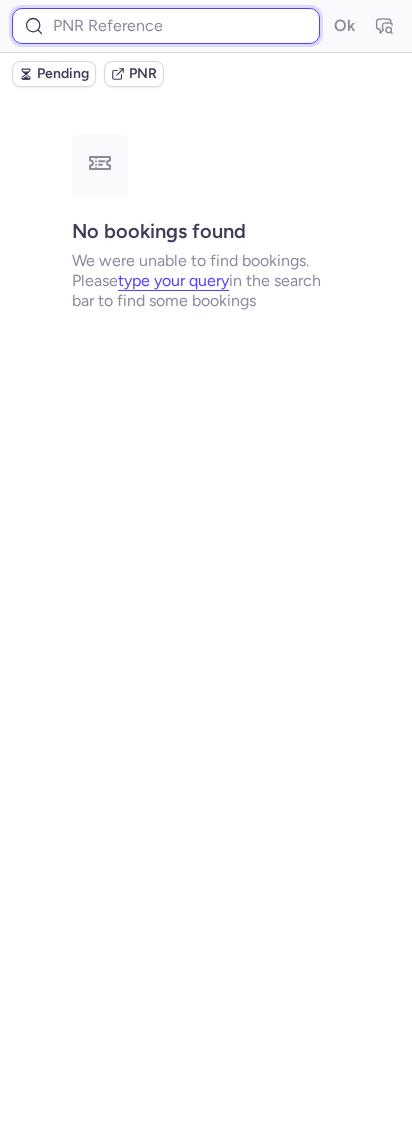 click at bounding box center (166, 26) 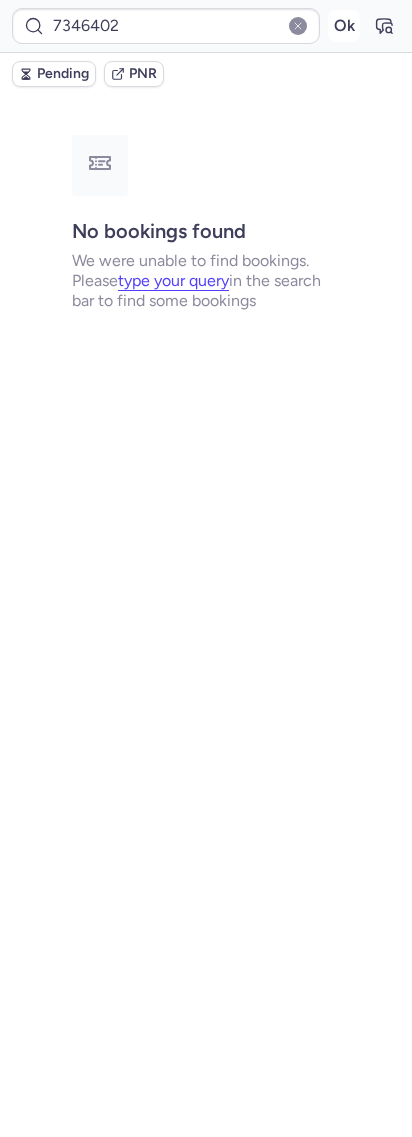 click on "Ok" at bounding box center (344, 26) 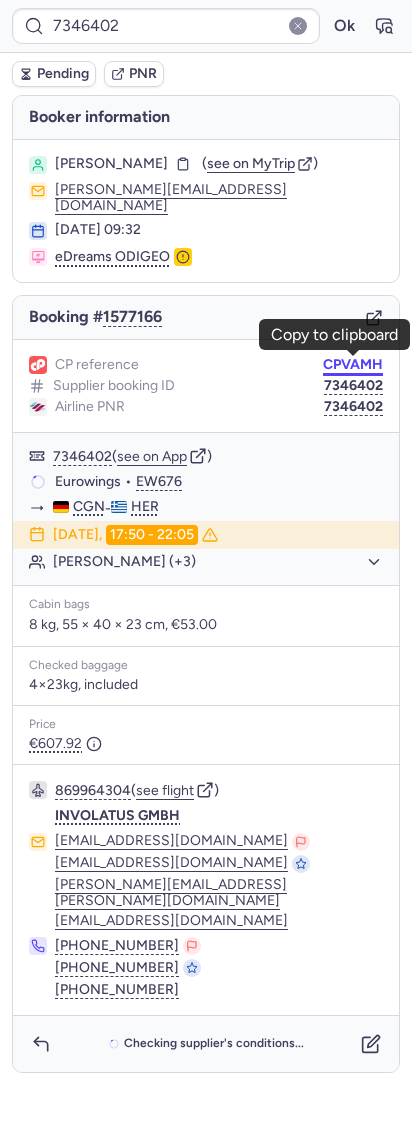 click on "CPVAMH" at bounding box center (353, 365) 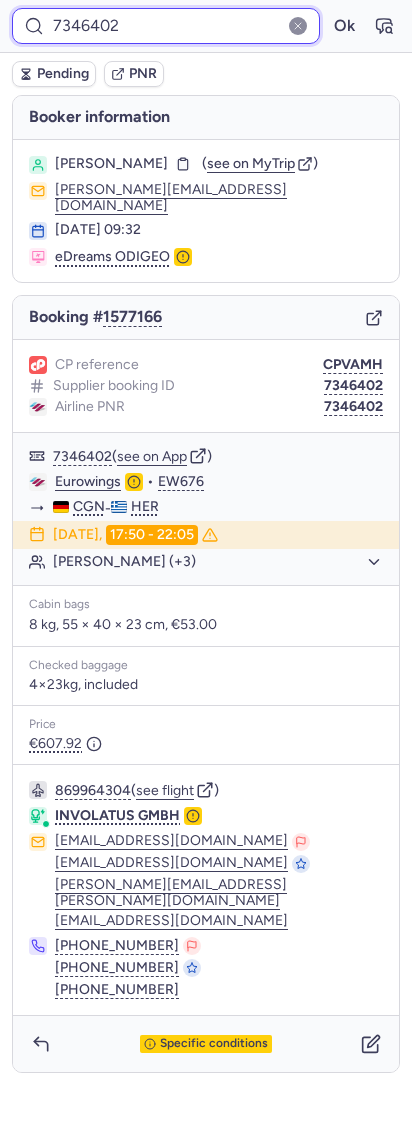 click on "7346402" at bounding box center (166, 26) 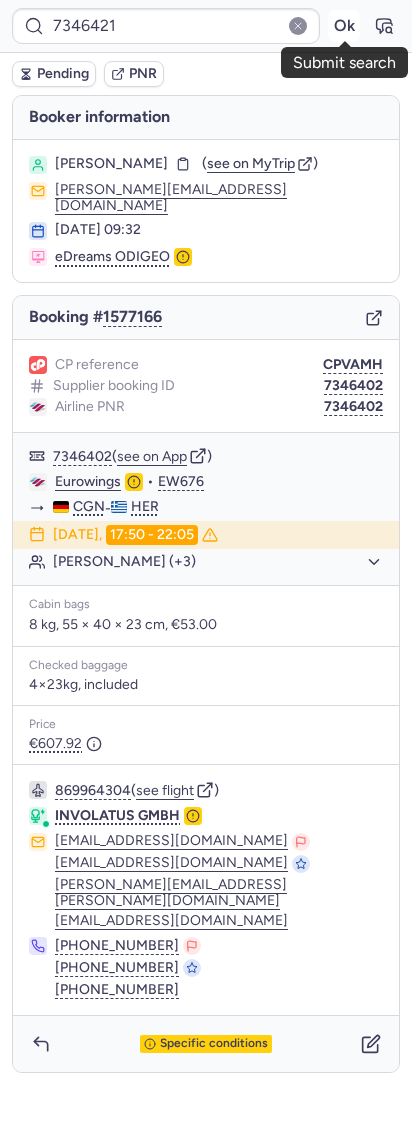click on "Ok" at bounding box center [344, 26] 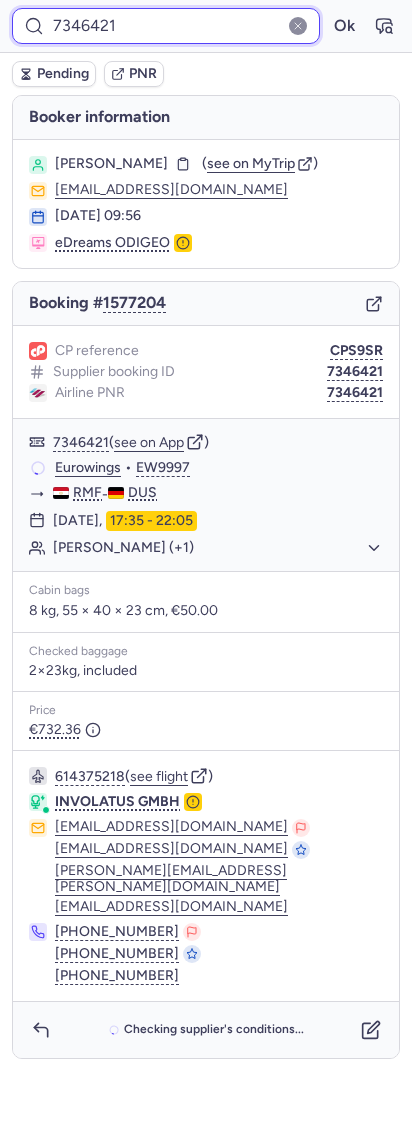 click on "7346421" at bounding box center (166, 26) 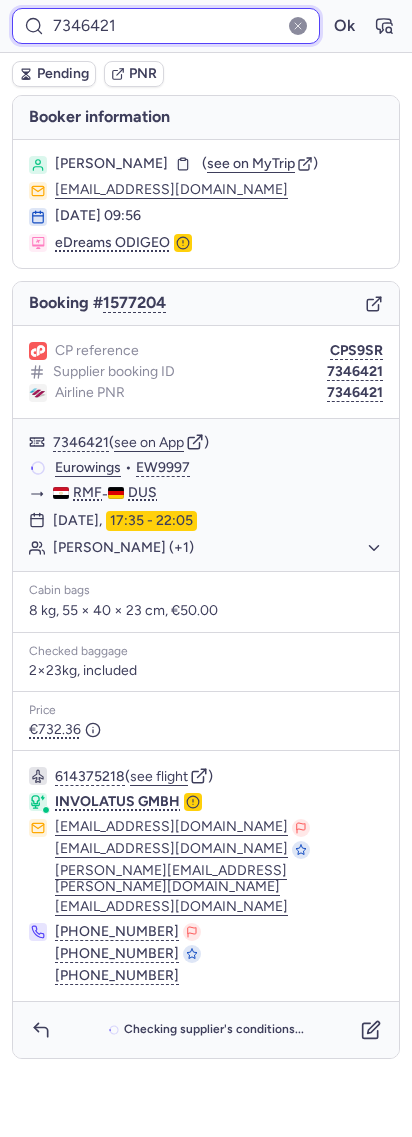 click on "7346421" at bounding box center (166, 26) 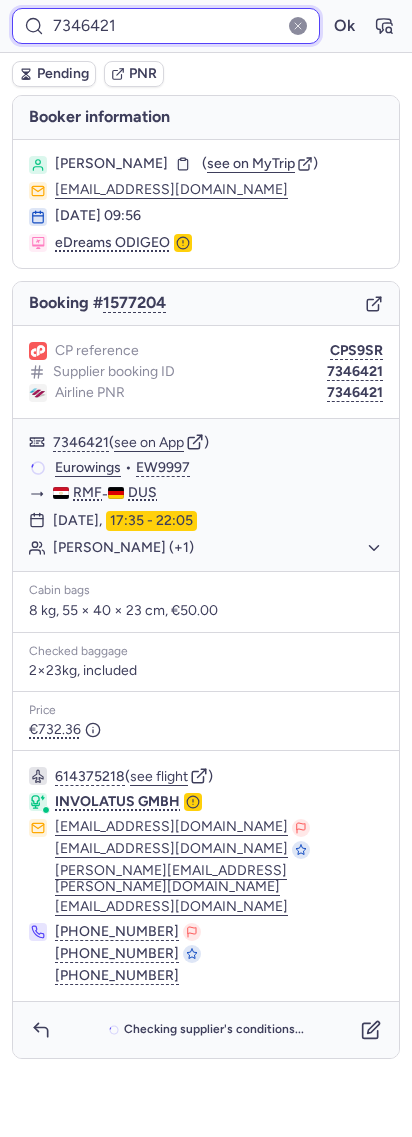 paste on "716" 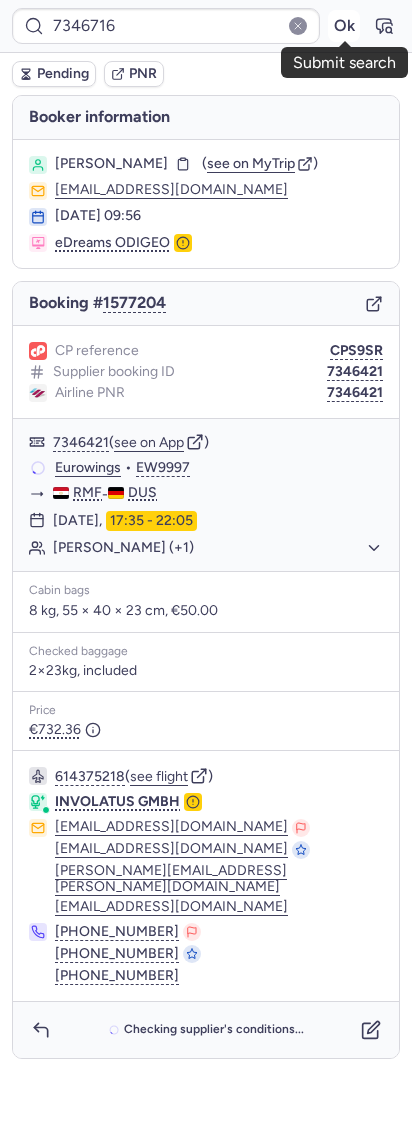 click on "Ok" at bounding box center (344, 26) 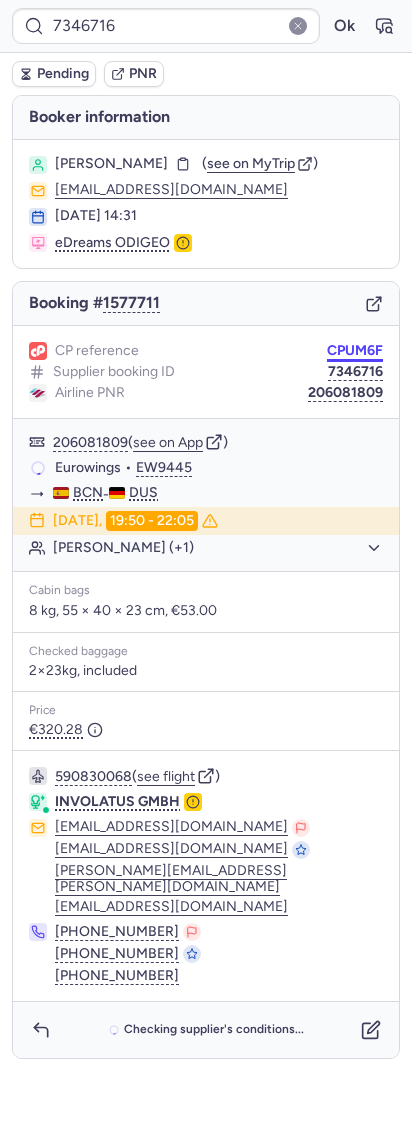 click on "CPUM6F" at bounding box center [355, 351] 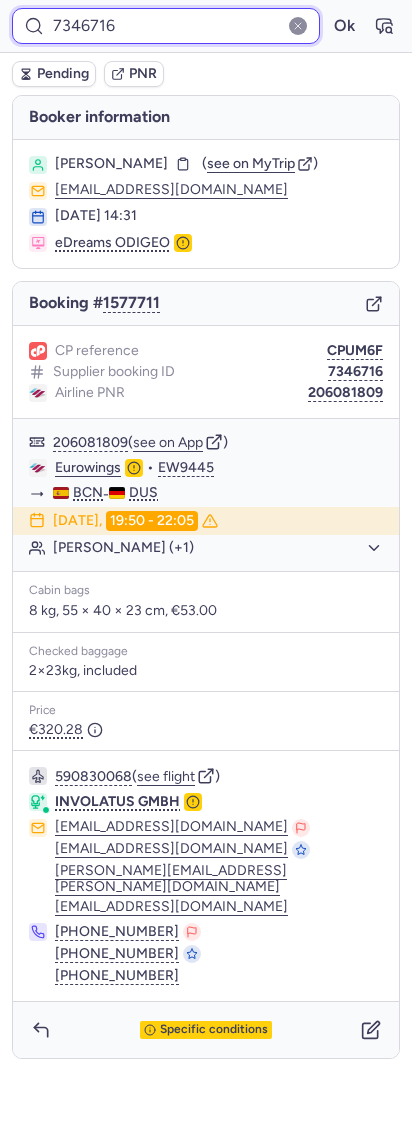 click on "7346716" at bounding box center (166, 26) 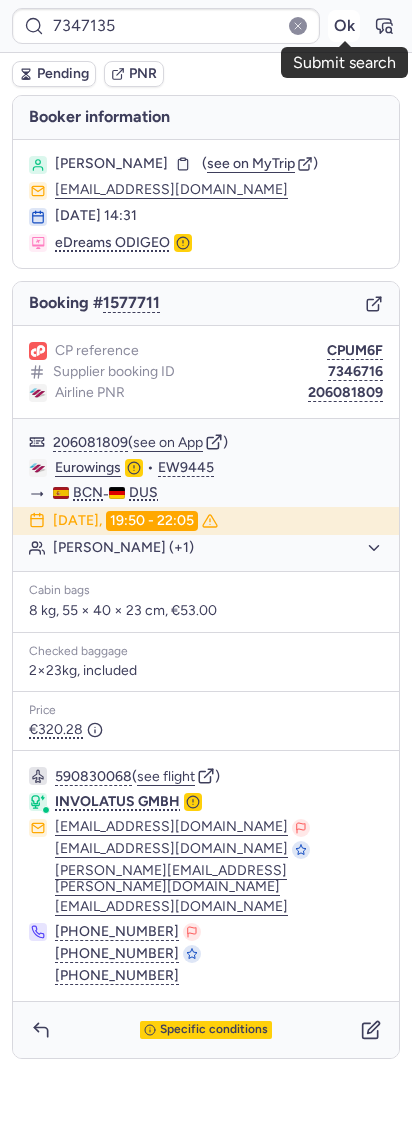click on "Ok" at bounding box center [344, 26] 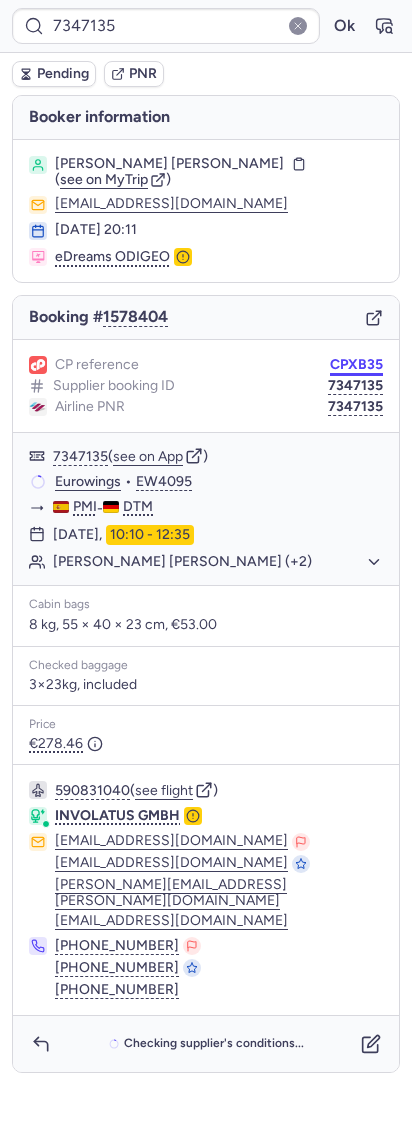 click on "CPXB35" at bounding box center (356, 365) 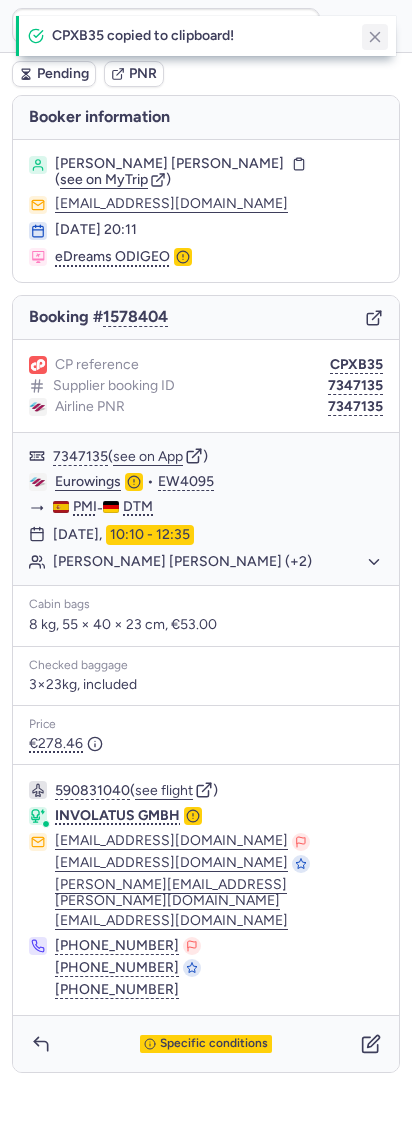 click 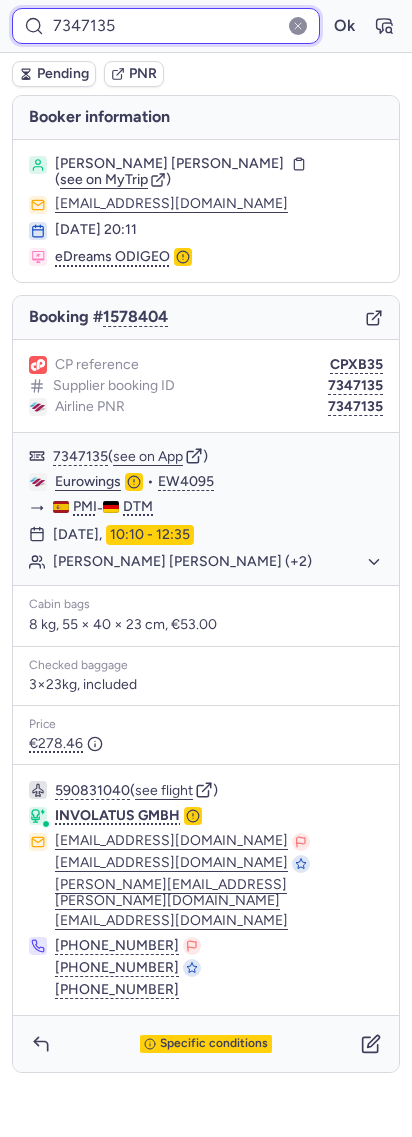 click on "7347135" at bounding box center [166, 26] 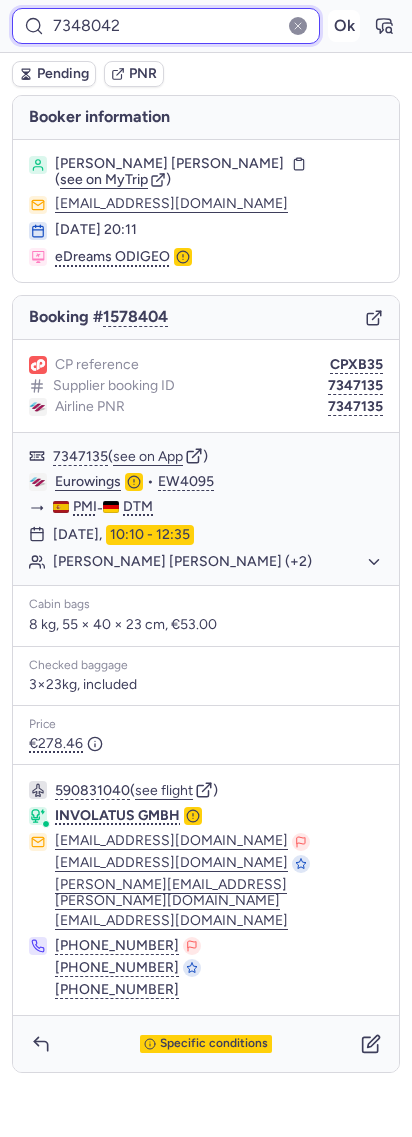 type on "7348042" 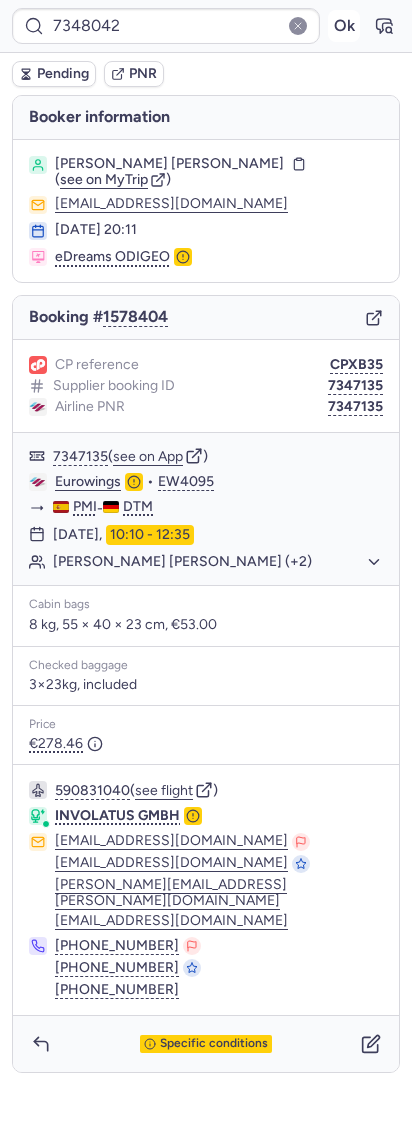click on "Ok" at bounding box center [344, 26] 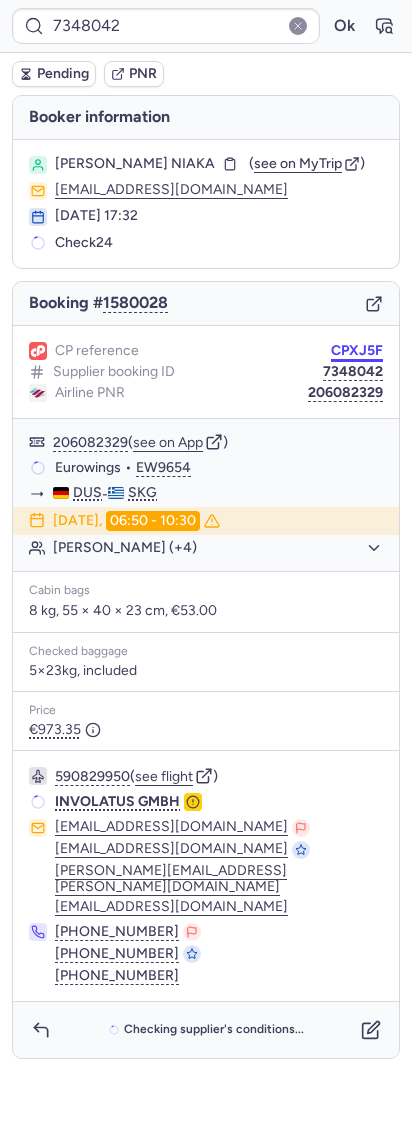 click on "CPXJ5F" at bounding box center [357, 351] 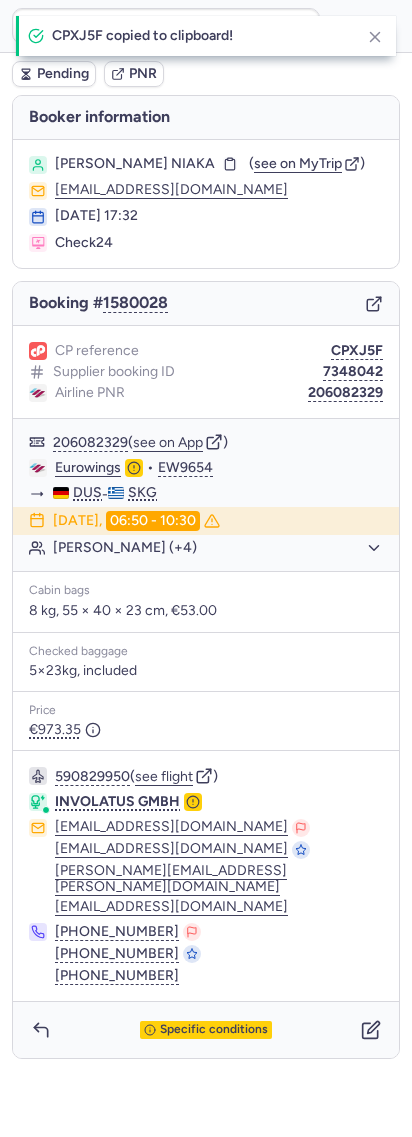 type 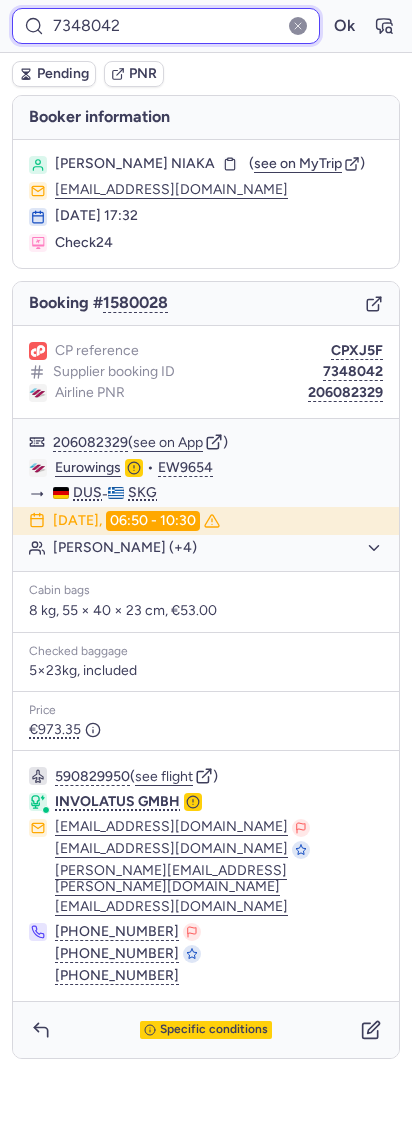 click on "7348042" at bounding box center [166, 26] 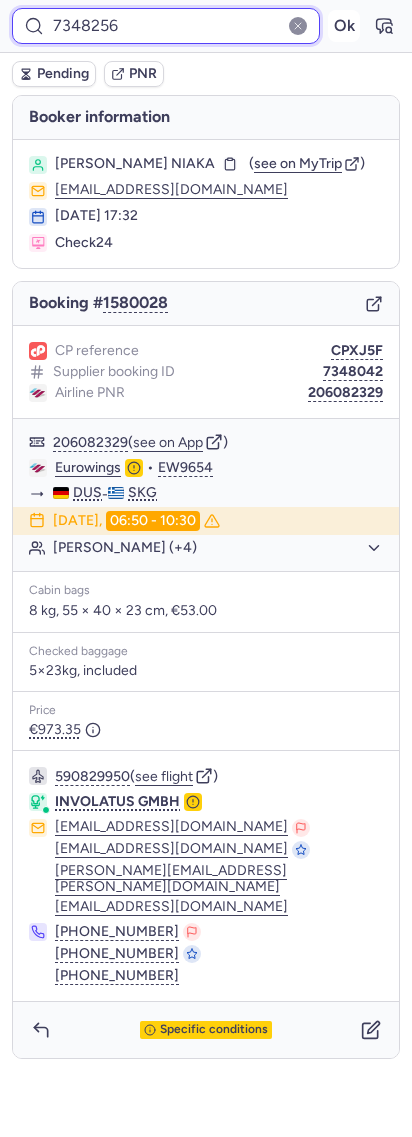 type on "7348256" 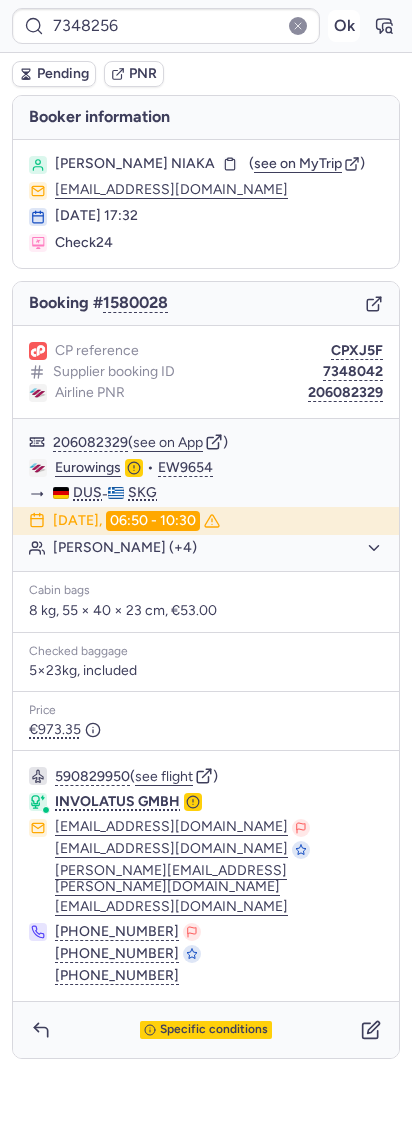 click on "Ok" at bounding box center (344, 26) 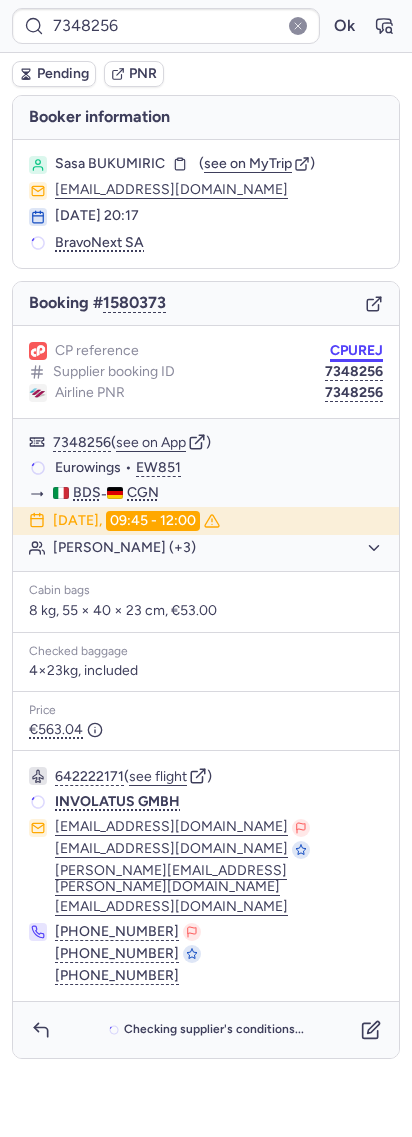 click on "CPUREJ" at bounding box center (356, 351) 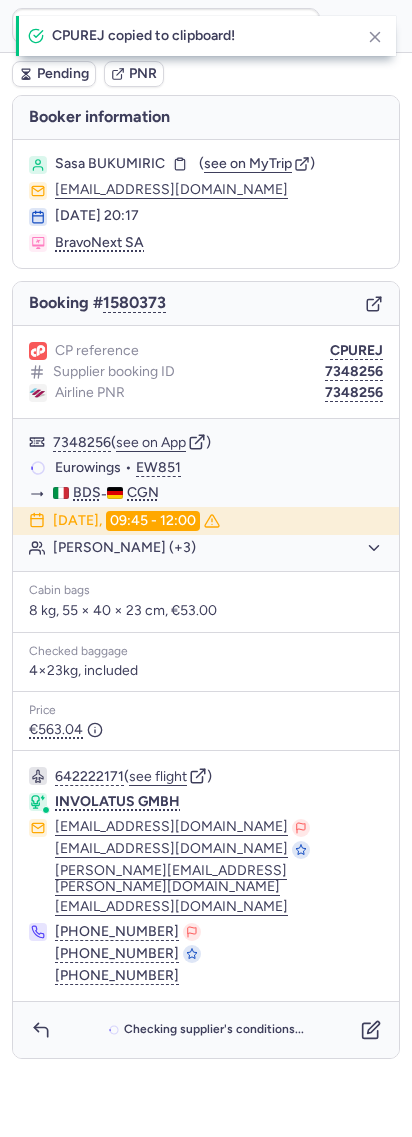 type 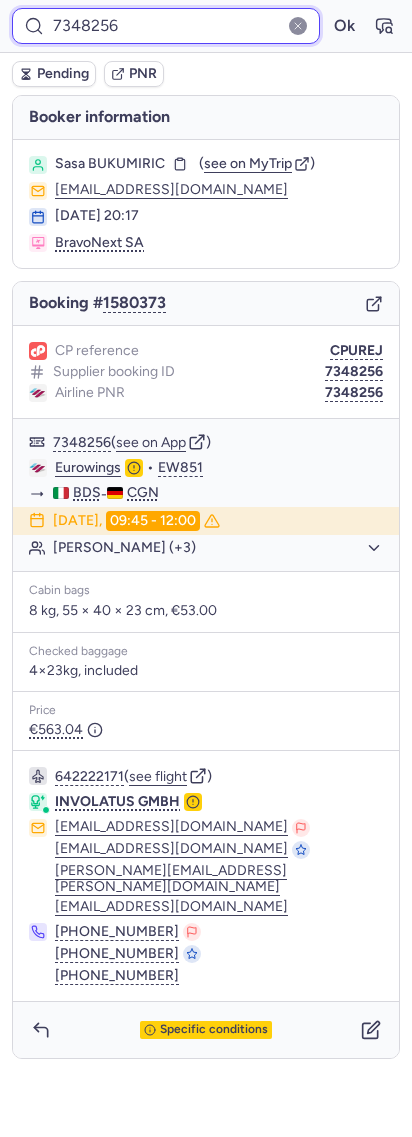 click on "7348256" at bounding box center (166, 26) 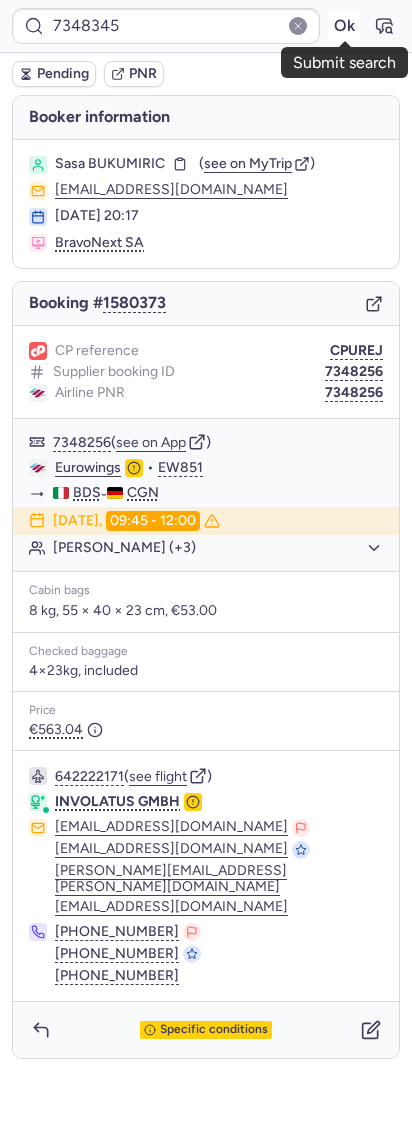 click on "Ok" at bounding box center [344, 26] 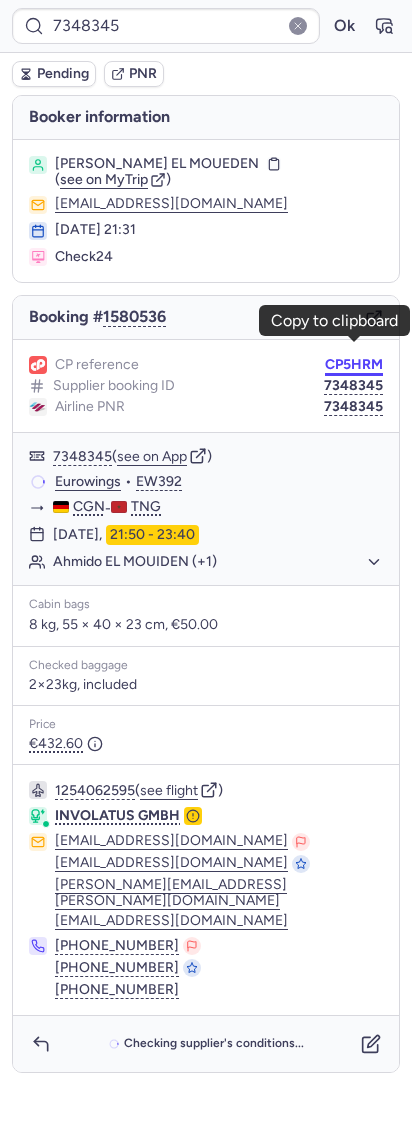 click on "CP5HRM" at bounding box center (354, 365) 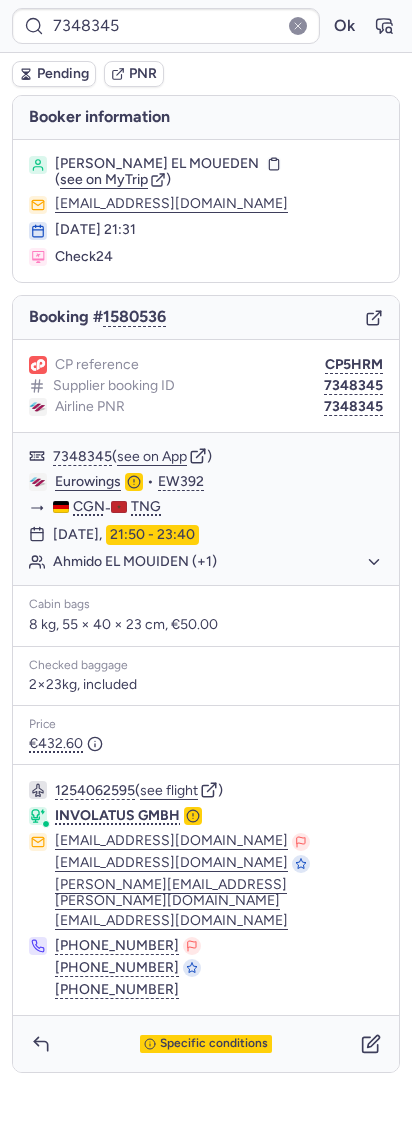click on "7348345  Ok" at bounding box center (206, 26) 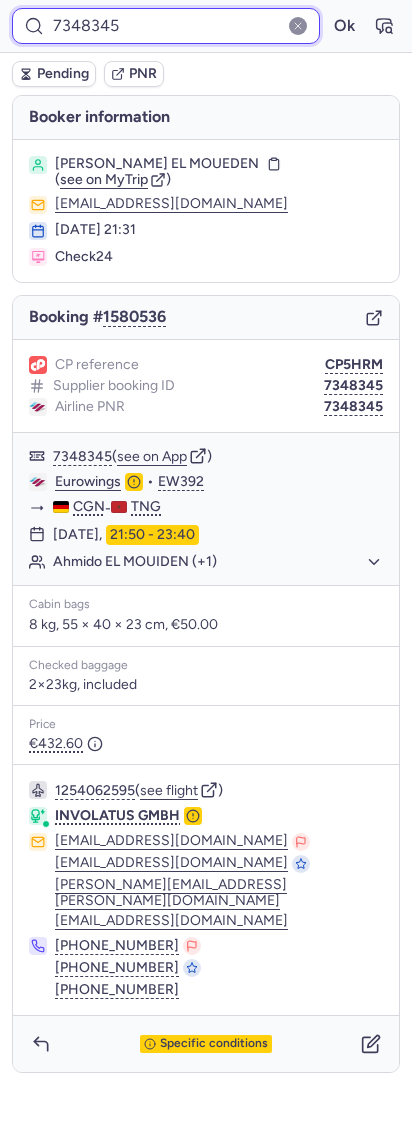 click on "7348345" at bounding box center [166, 26] 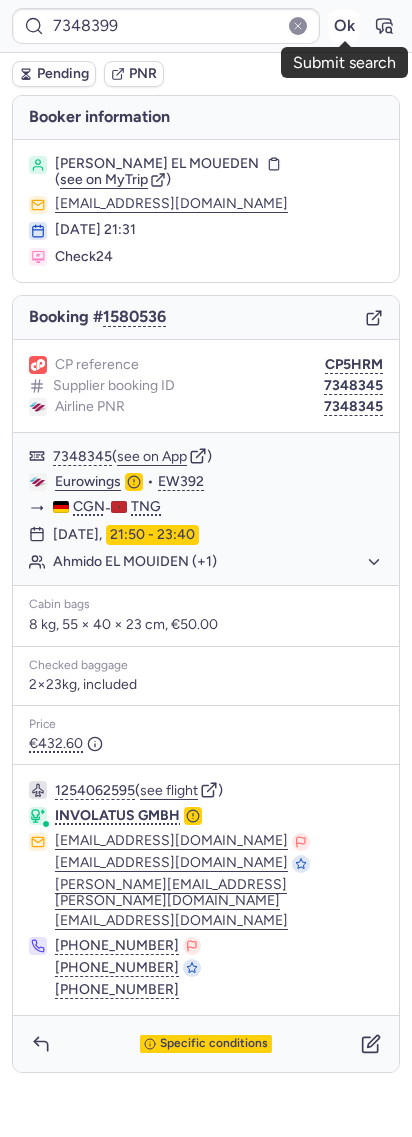 click on "Ok" at bounding box center (344, 26) 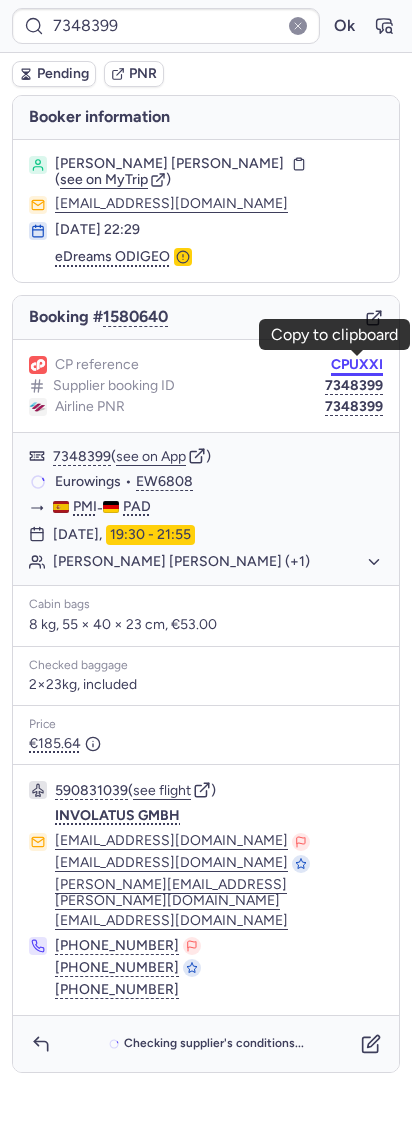 click on "7348399  Ok  Pending PNR [PERSON_NAME] information [PERSON_NAME] [PERSON_NAME]  ( see on MyTrip  )  [EMAIL_ADDRESS][DOMAIN_NAME] [DATE] 22:29 eDreams ODIGEO Booking # 1580640 CP reference CPUXXI Supplier booking ID 7348399 Airline PNR 7348399 7348399  ( see on App )  Eurowings  •  EW6808 PMI  -  PAD [DATE]  19:30 - 21:55 [PERSON_NAME] [PERSON_NAME] (+1)  Cabin bags  8 kg, 55 × 40 × 23 cm, €53.00 Checked baggage 2×23kg, included Price €185.64  590831039  ( see flight )  INVOLATUS GMBH [EMAIL_ADDRESS][DOMAIN_NAME] [EMAIL_ADDRESS][DOMAIN_NAME] [PERSON_NAME][DOMAIN_NAME][EMAIL_ADDRESS][PERSON_NAME][DOMAIN_NAME] [DOMAIN_NAME][EMAIL_ADDRESS][DOMAIN_NAME] [PHONE_NUMBER] [PHONE_NUMBER] [PHONE_NUMBER] Checking supplier's conditions...
Search for related e-mails Copy to clipboard" at bounding box center [206, 0] 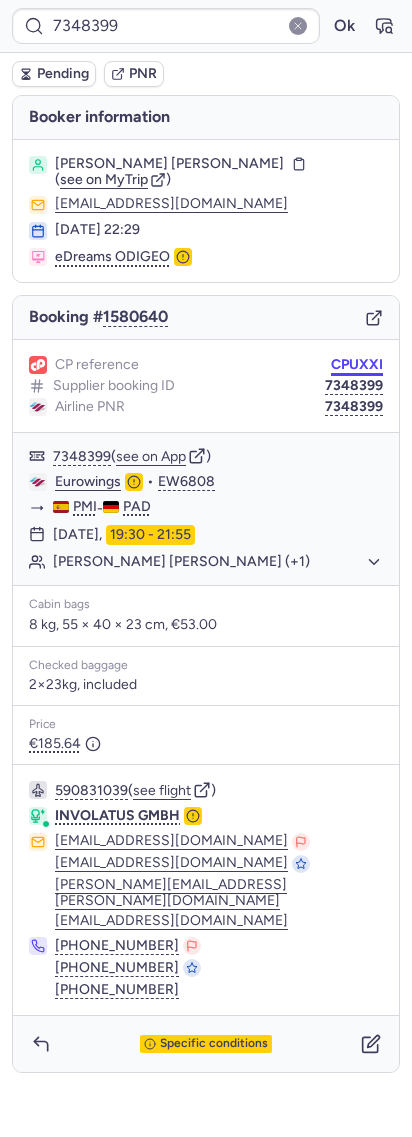 click on "7348399  Ok  Pending PNR [PERSON_NAME] information [PERSON_NAME] [PERSON_NAME]  ( see on MyTrip  )  [EMAIL_ADDRESS][DOMAIN_NAME] [DATE] 22:29 eDreams ODIGEO Booking # 1580640 CP reference CPUXXI Supplier booking ID 7348399 Airline PNR 7348399 7348399  ( see on App )  Eurowings  •  EW6808 PMI  -  PAD [DATE]  19:30 - 21:55 [PERSON_NAME] [PERSON_NAME] (+1)  Cabin bags  8 kg, 55 × 40 × 23 cm, €53.00 Checked baggage 2×23kg, included Price €185.64  590831039  ( see flight )  INVOLATUS GMBH [EMAIL_ADDRESS][DOMAIN_NAME] [EMAIL_ADDRESS][DOMAIN_NAME] [PERSON_NAME][DOMAIN_NAME][EMAIL_ADDRESS][PERSON_NAME][DOMAIN_NAME] [DOMAIN_NAME][EMAIL_ADDRESS][DOMAIN_NAME] [PHONE_NUMBER] [PHONE_NUMBER] [PHONE_NUMBER] Specific conditions
Search for related e-mails Copy to clipboard" at bounding box center [206, 0] 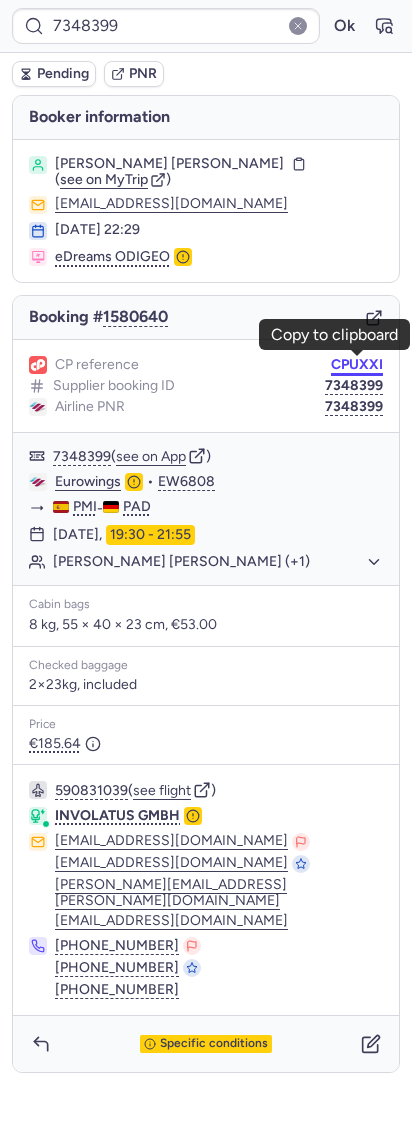 click on "CPUXXI" at bounding box center [357, 365] 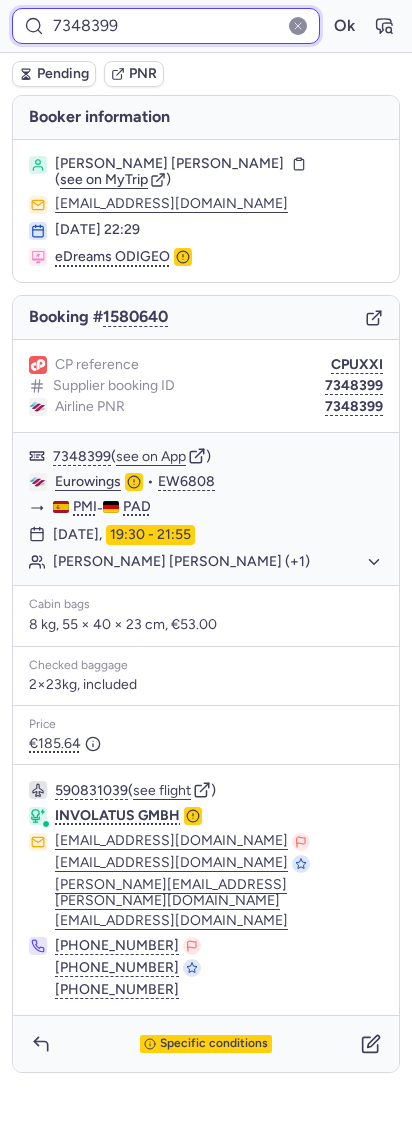 click on "7348399" at bounding box center [166, 26] 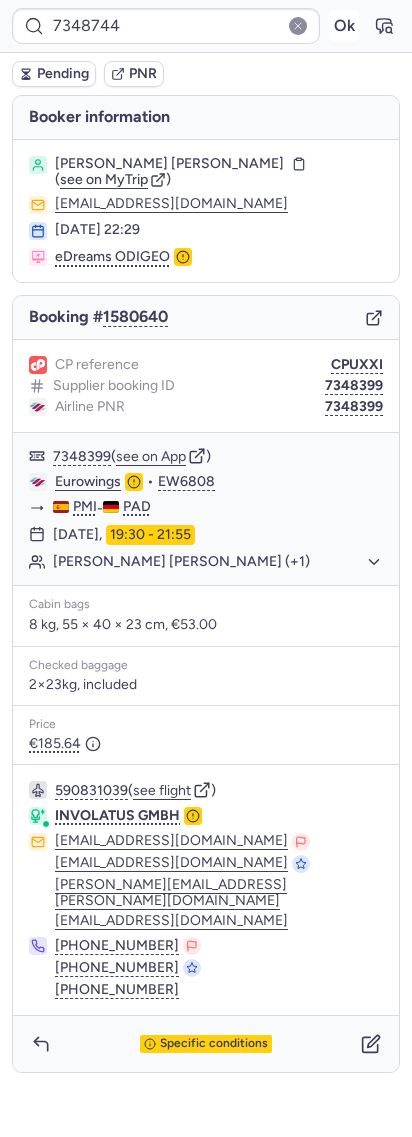 click on "Ok" at bounding box center [344, 26] 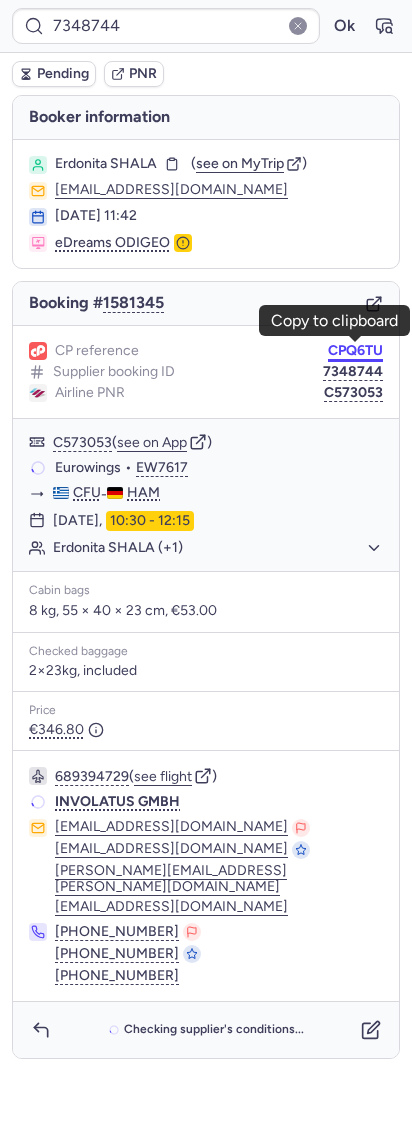 click on "CPQ6TU" at bounding box center (355, 351) 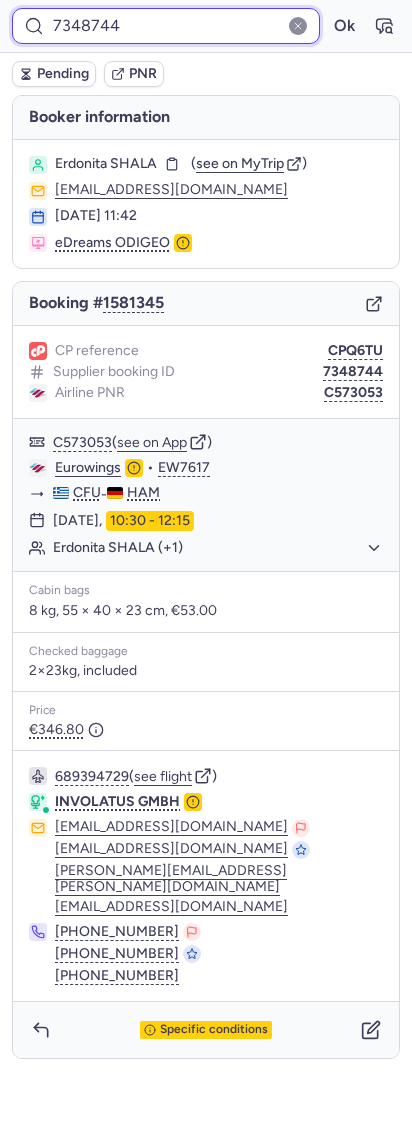 click on "7348744" at bounding box center (166, 26) 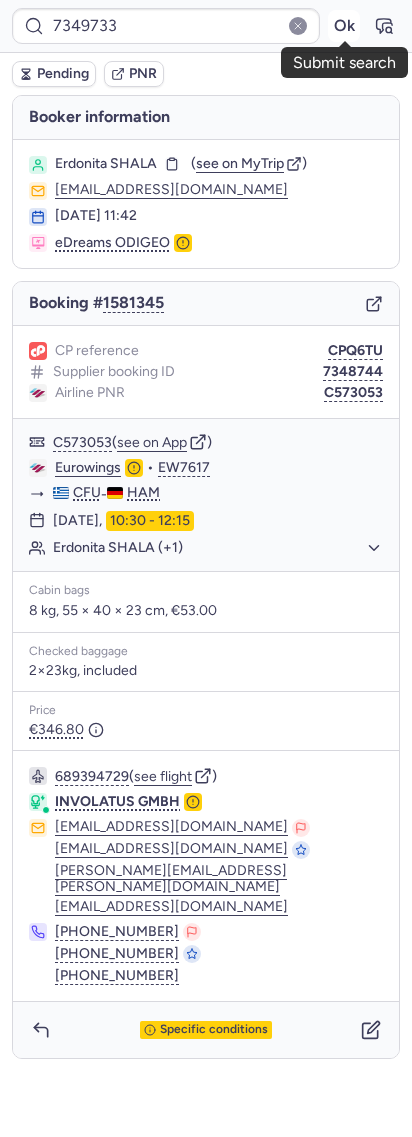 click on "Ok" at bounding box center (344, 26) 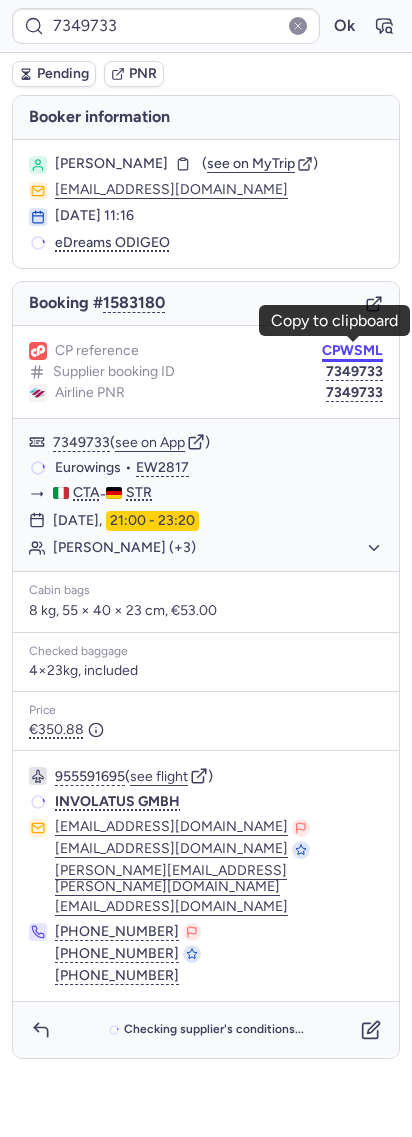 click on "CPWSML" at bounding box center [352, 351] 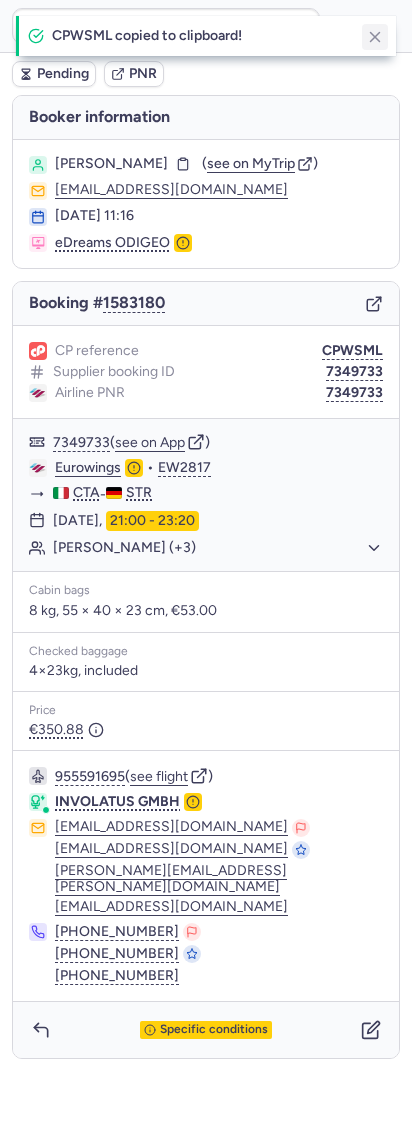 click at bounding box center [375, 37] 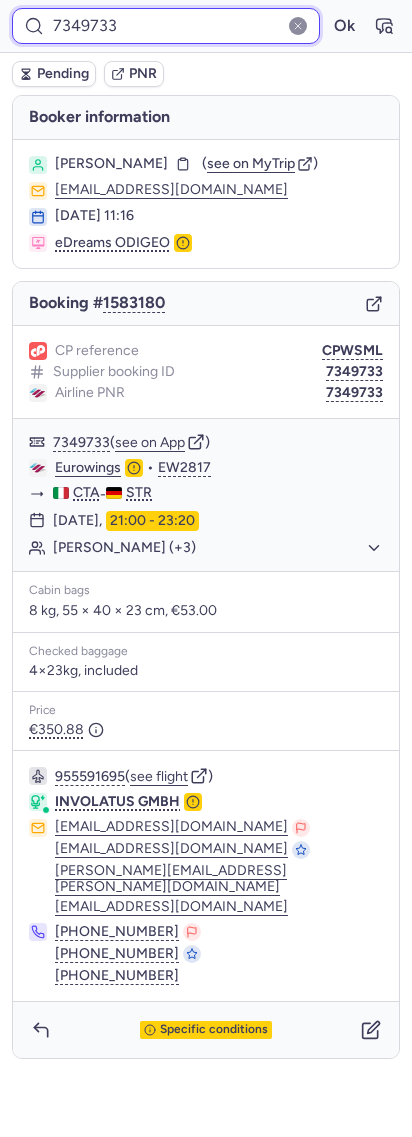 click on "7349733" at bounding box center [166, 26] 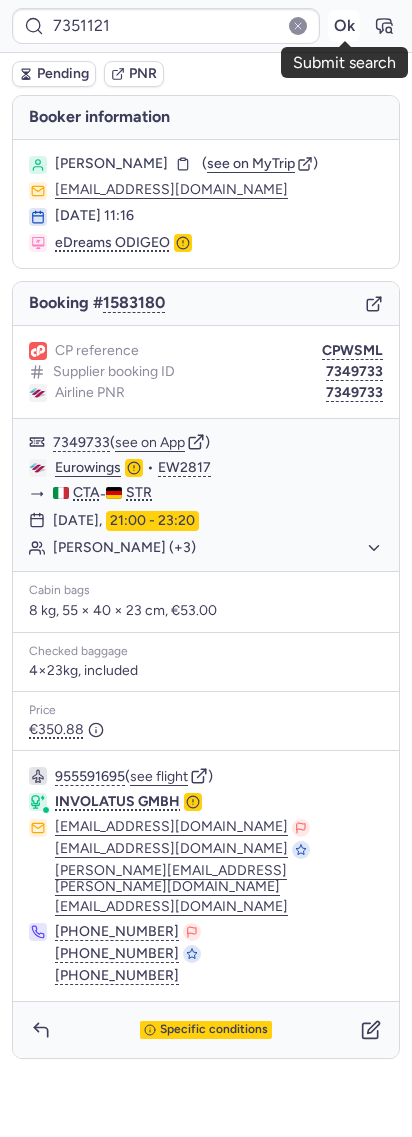 click on "Ok" at bounding box center [344, 26] 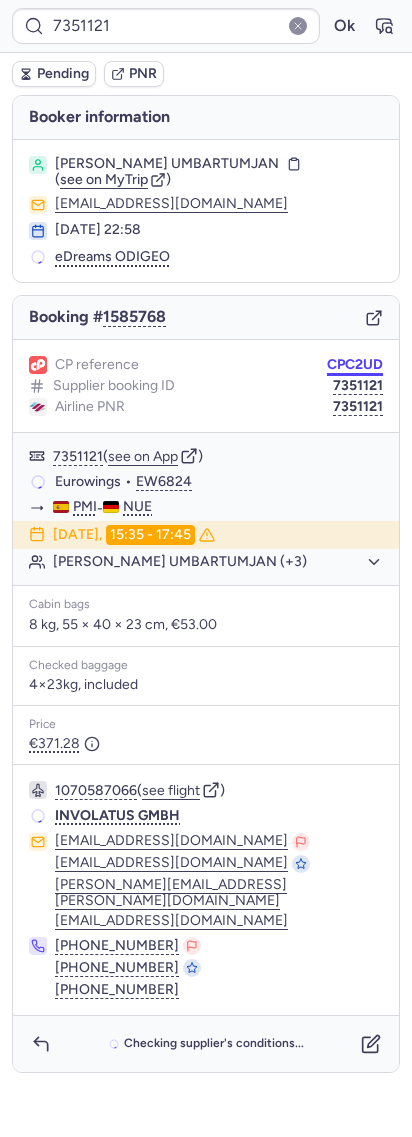 click on "CPC2UD" at bounding box center (355, 365) 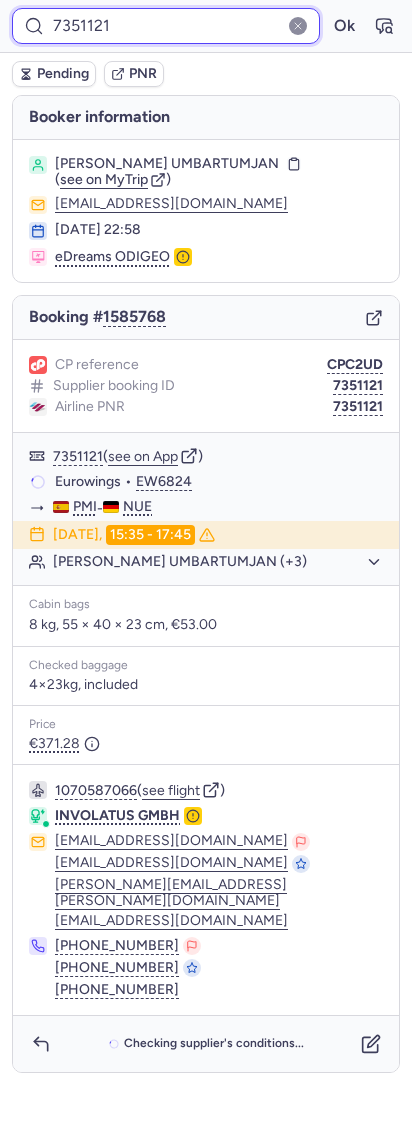 click on "7351121" at bounding box center (166, 26) 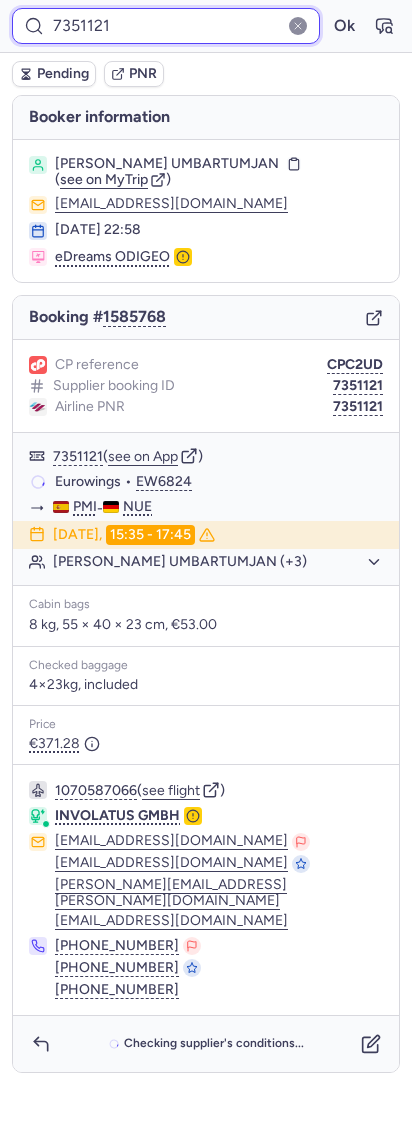 click on "7351121" at bounding box center [166, 26] 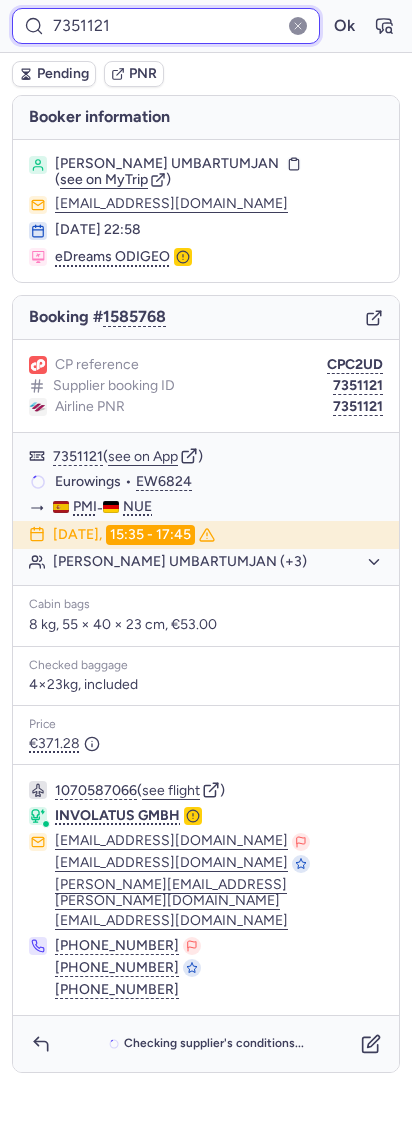 paste on "307" 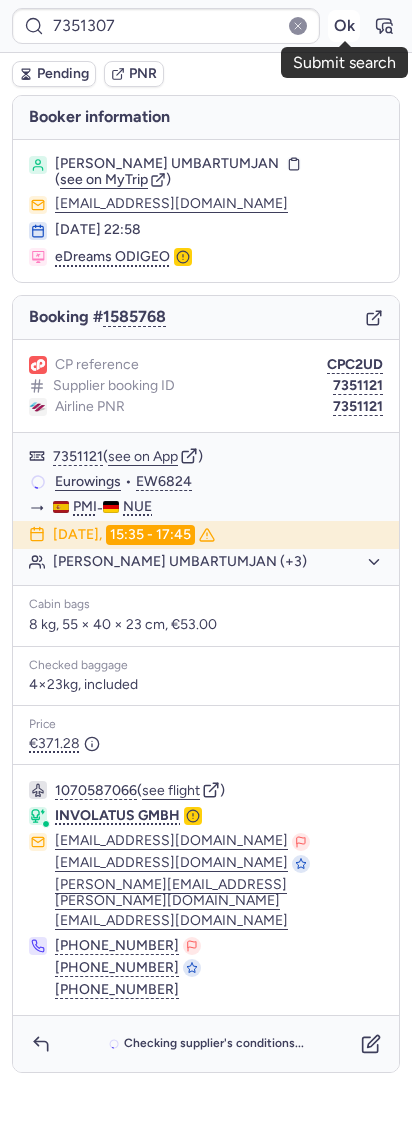 click on "Ok" at bounding box center (344, 26) 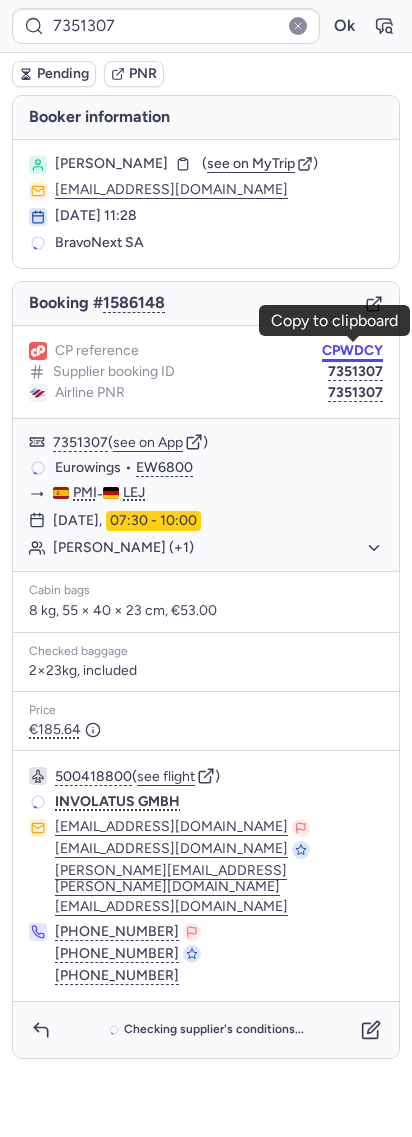 click on "CPWDCY" at bounding box center [352, 351] 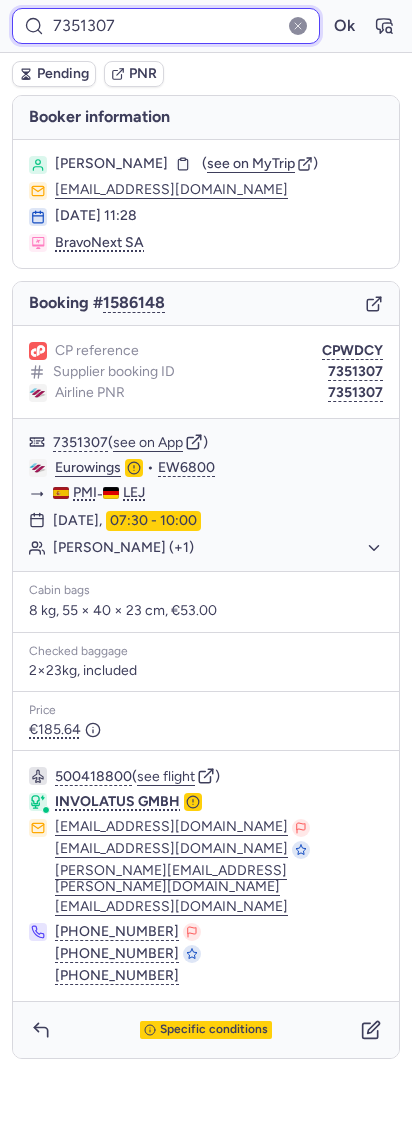 click on "7351307" at bounding box center [166, 26] 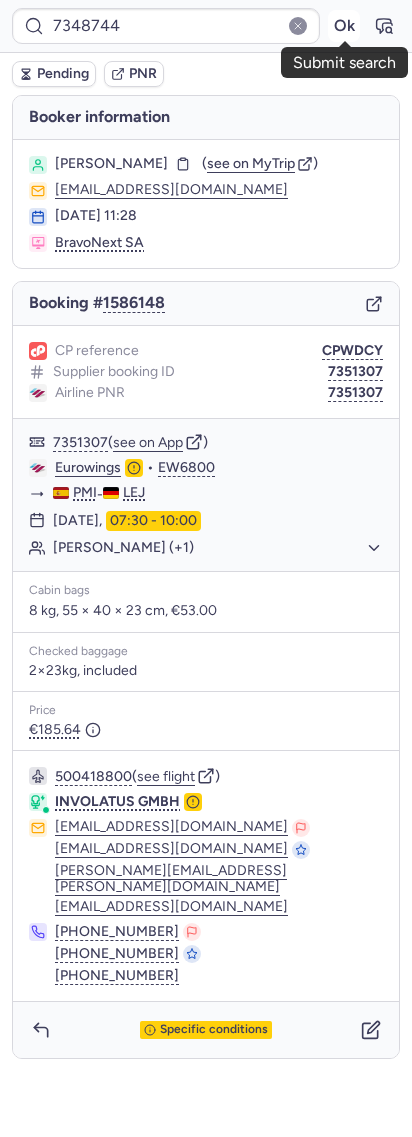 click on "Ok" at bounding box center (344, 26) 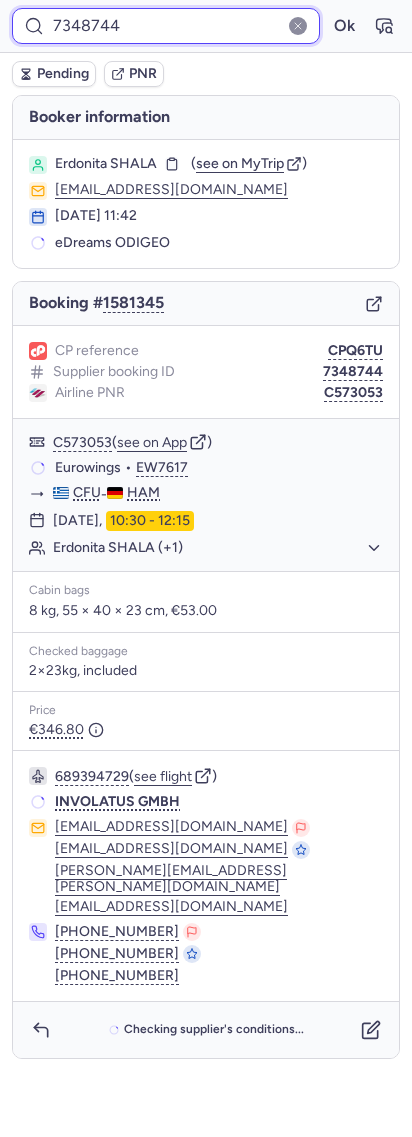 click on "7348744" at bounding box center (166, 26) 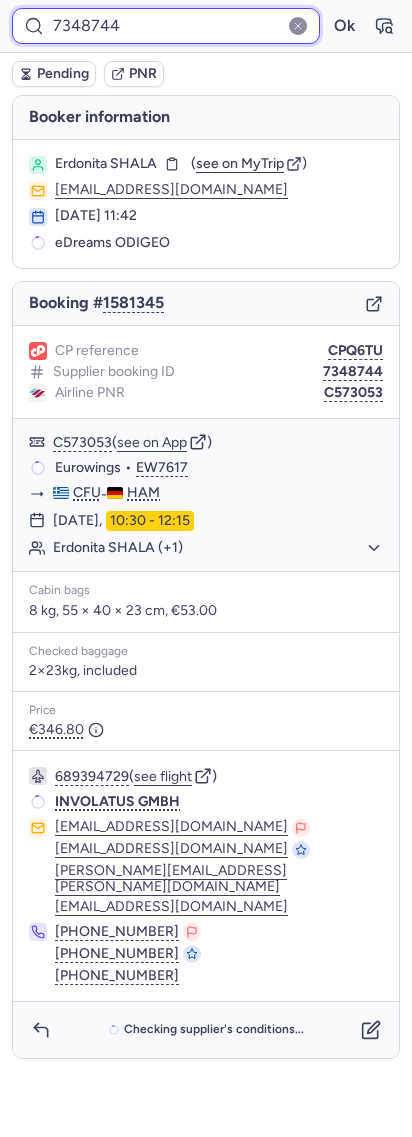 click on "7348744" at bounding box center (166, 26) 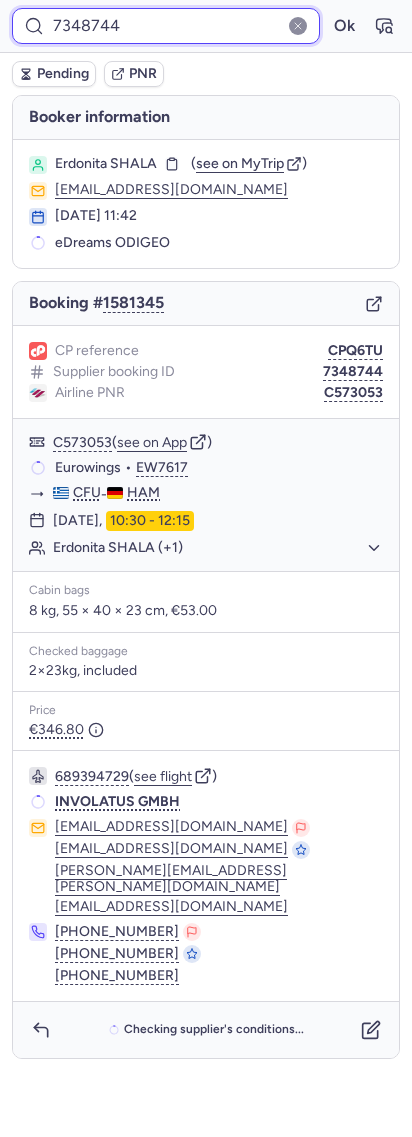 paste on "9733" 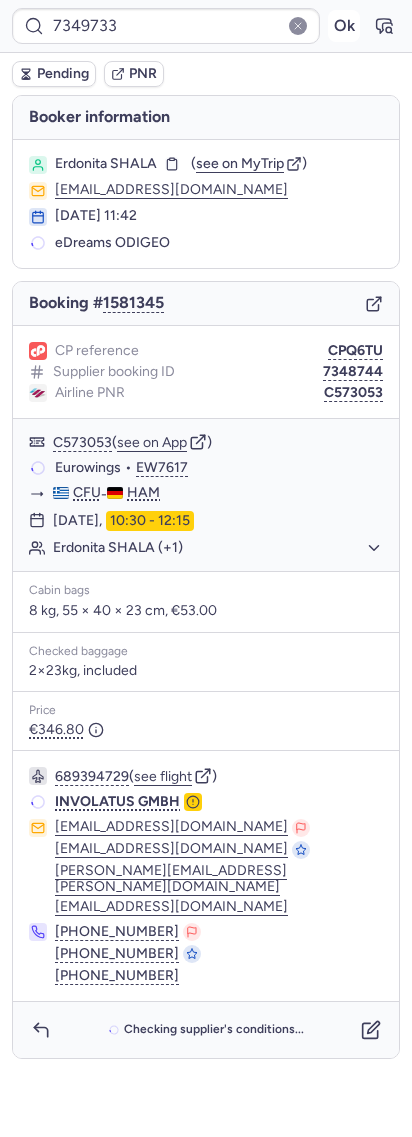 click on "Ok" at bounding box center (344, 26) 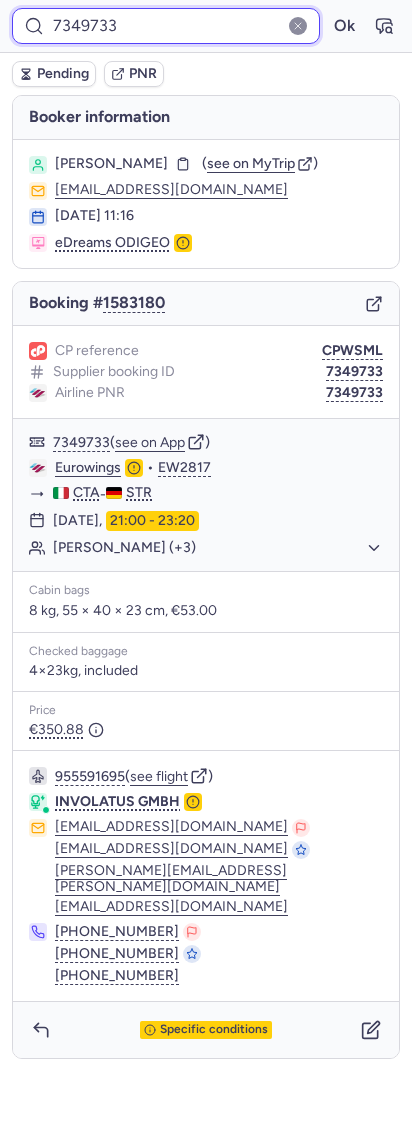click on "7349733" at bounding box center (166, 26) 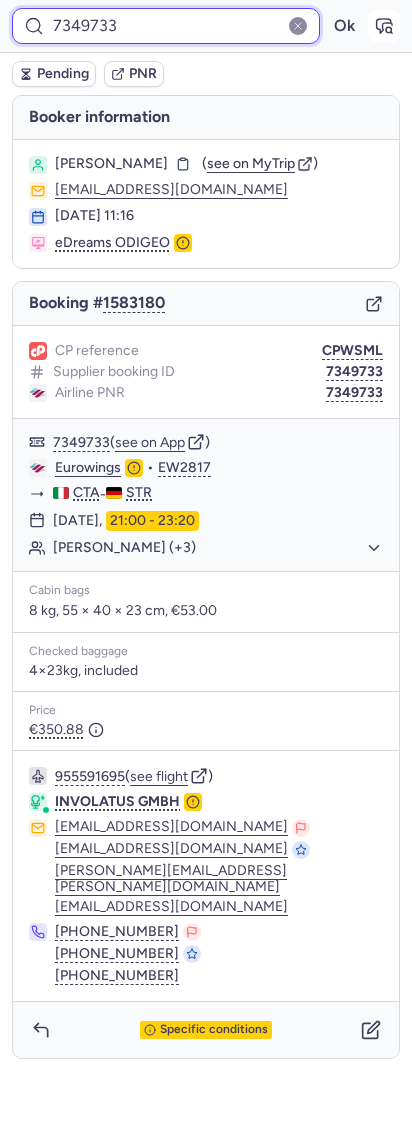 paste on "51121" 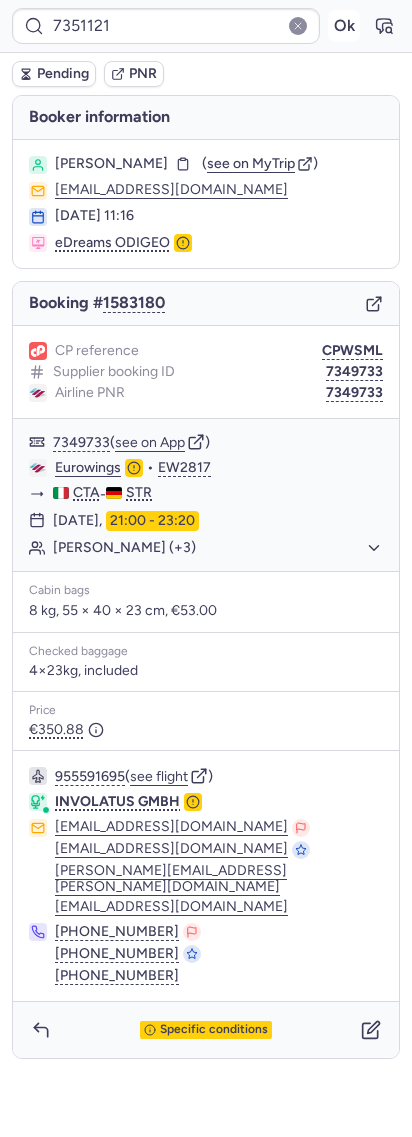 click on "Ok" at bounding box center [344, 26] 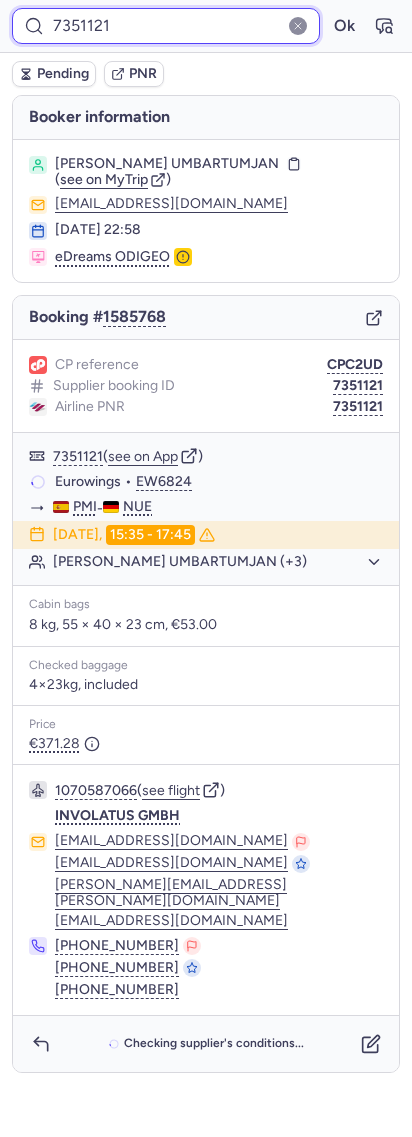 click on "7351121" at bounding box center (166, 26) 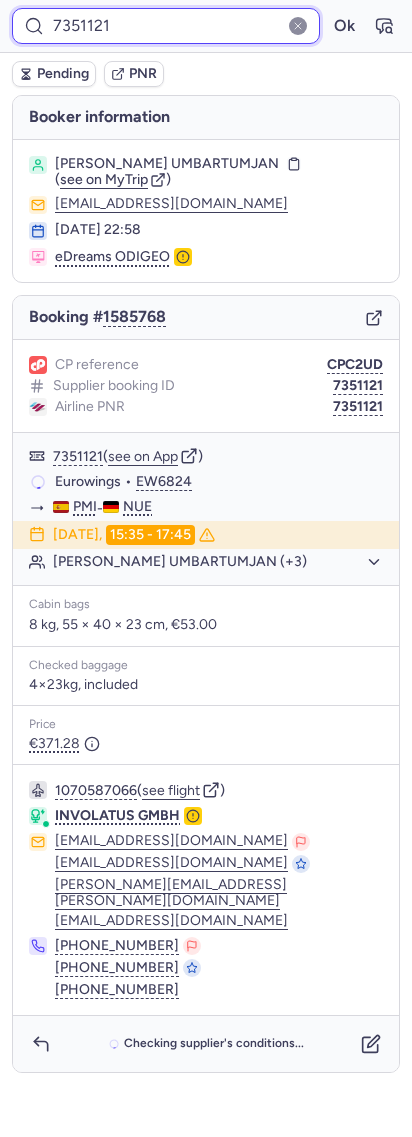 click on "7351121" at bounding box center (166, 26) 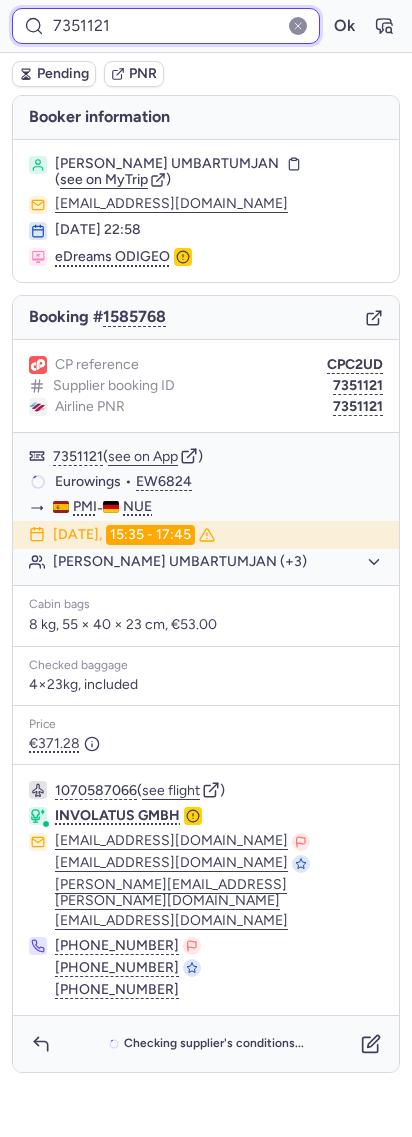 paste on "7351351" 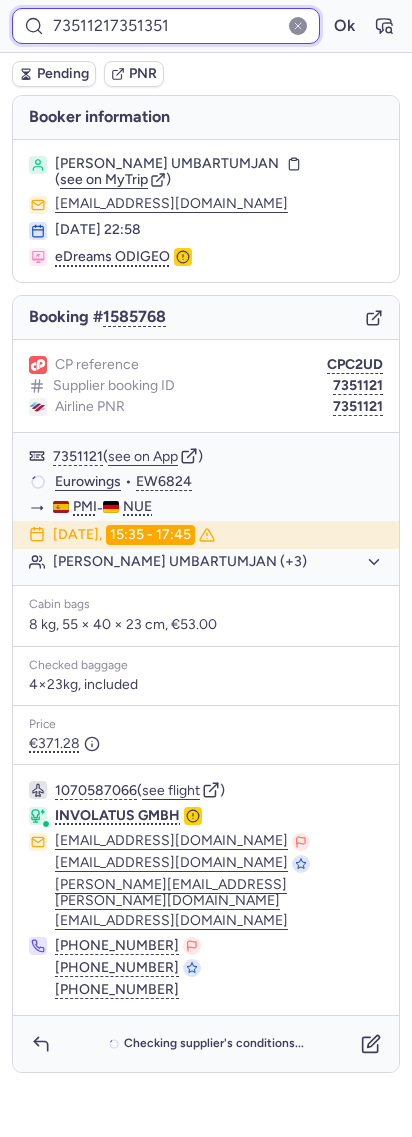 click on "73511217351351" at bounding box center [166, 26] 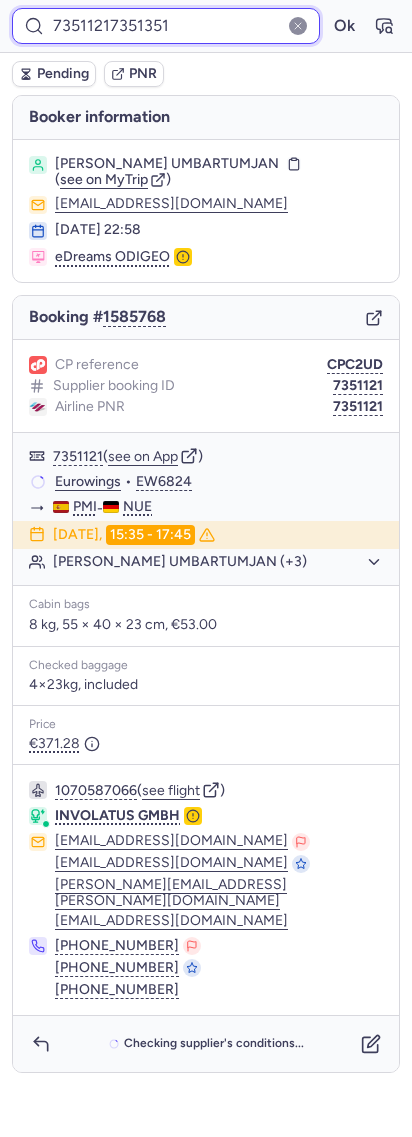 click on "73511217351351" at bounding box center (166, 26) 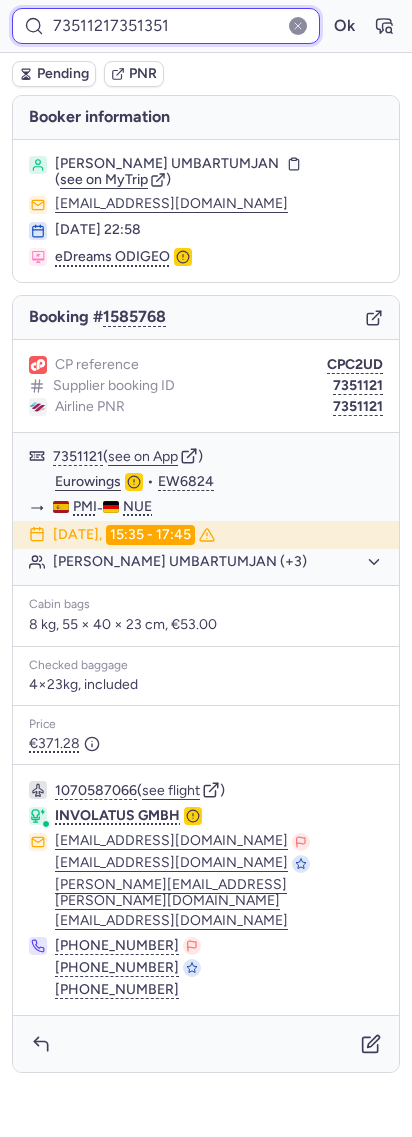 paste 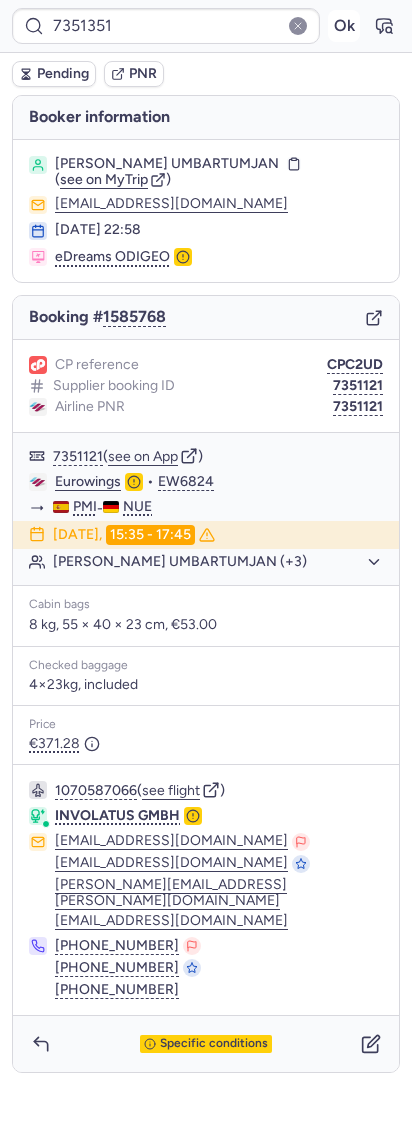 click on "Ok" at bounding box center [344, 26] 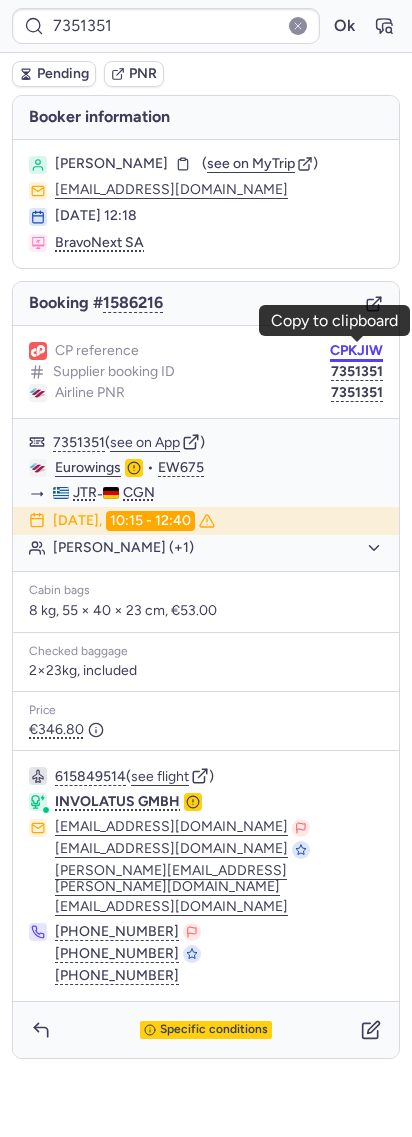 click on "7351351  Ok  Pending PNR [PERSON_NAME] information [PERSON_NAME]  ( see on MyTrip  )  [EMAIL_ADDRESS][DOMAIN_NAME] [DATE] 12:18 BravoNext SA Booking # 1586216 CP reference CPKJIW Supplier booking ID 7351351 Airline PNR 7351351 7351351  ( see on App )  Eurowings  •  EW675 JTR  -  CGN [DATE]  10:15 - 12:40 [PERSON_NAME] (+1)  Cabin bags  8 kg, 55 × 40 × 23 cm, €53.00 Checked baggage 2×23kg, included Price €346.80  615849514  ( see flight )  INVOLATUS GMBH [EMAIL_ADDRESS][DOMAIN_NAME] [EMAIL_ADDRESS][DOMAIN_NAME] [PERSON_NAME][DOMAIN_NAME][EMAIL_ADDRESS][PERSON_NAME][DOMAIN_NAME] [DOMAIN_NAME][EMAIL_ADDRESS][DOMAIN_NAME] [PHONE_NUMBER] [PHONE_NUMBER] [PHONE_NUMBER] Specific conditions
Copy to clipboard" at bounding box center (206, 0) 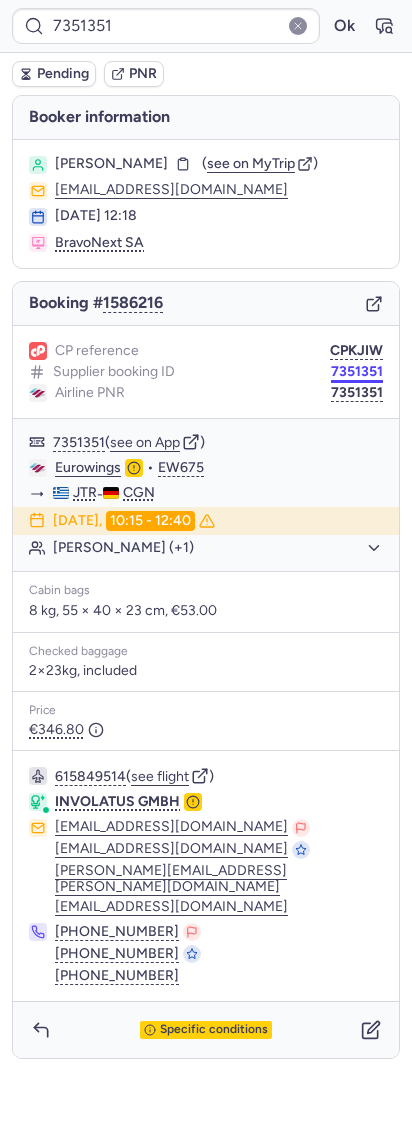 click on "CP reference CPKJIW Supplier booking ID 7351351 Airline PNR 7351351" at bounding box center (206, 372) 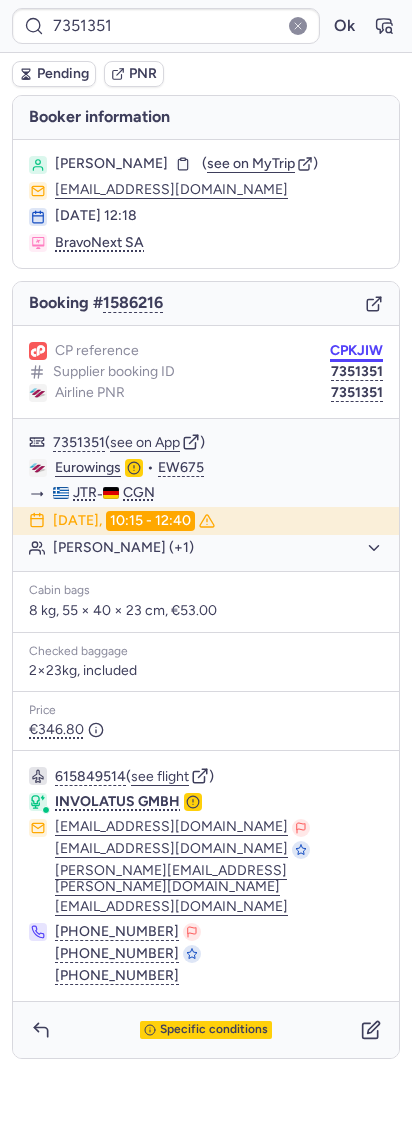 click on "CPKJIW" at bounding box center [356, 351] 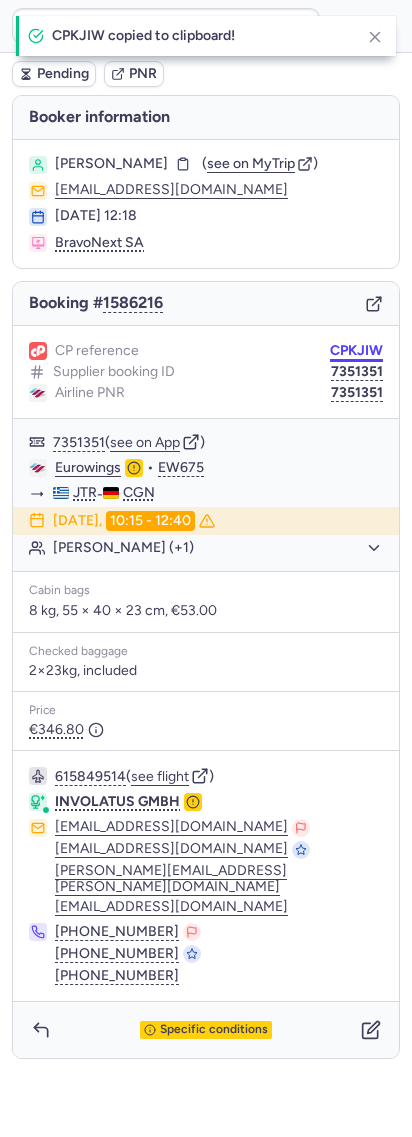 click on "CPKJIW" at bounding box center [356, 351] 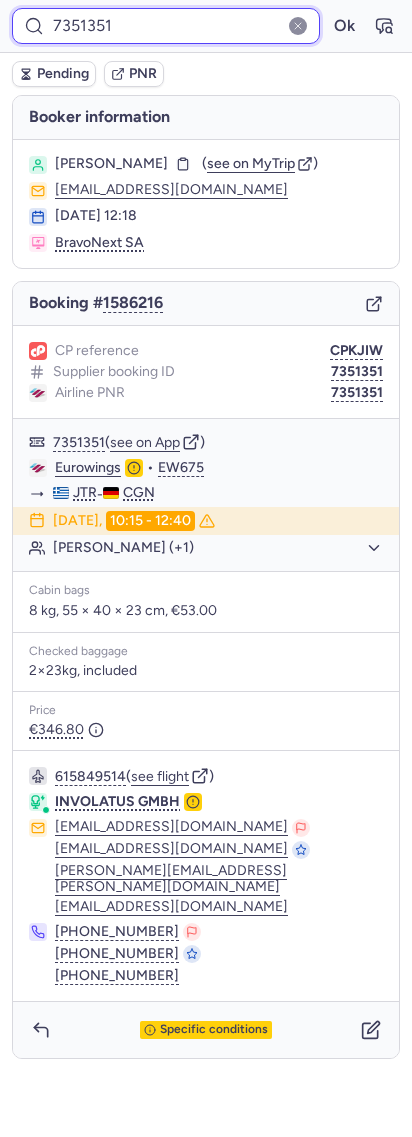 click on "7351351" at bounding box center (166, 26) 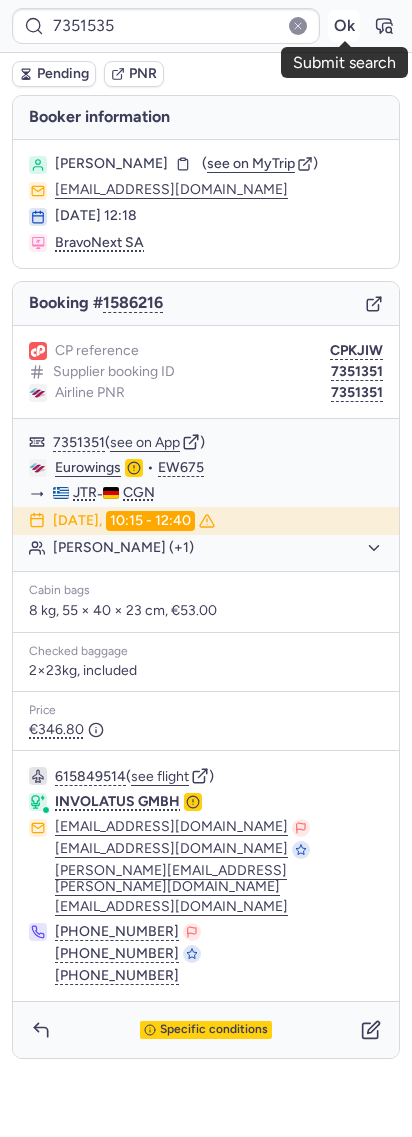click on "Ok" at bounding box center [344, 26] 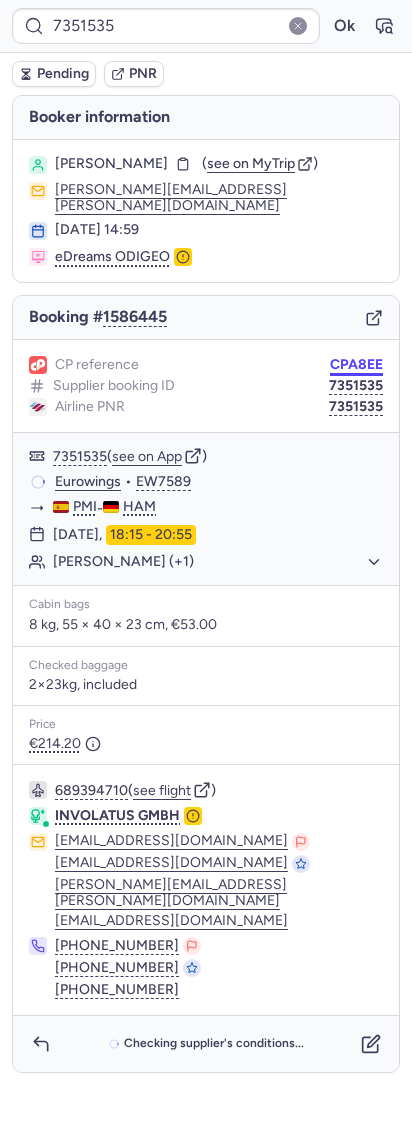 click on "CPA8EE" at bounding box center (356, 365) 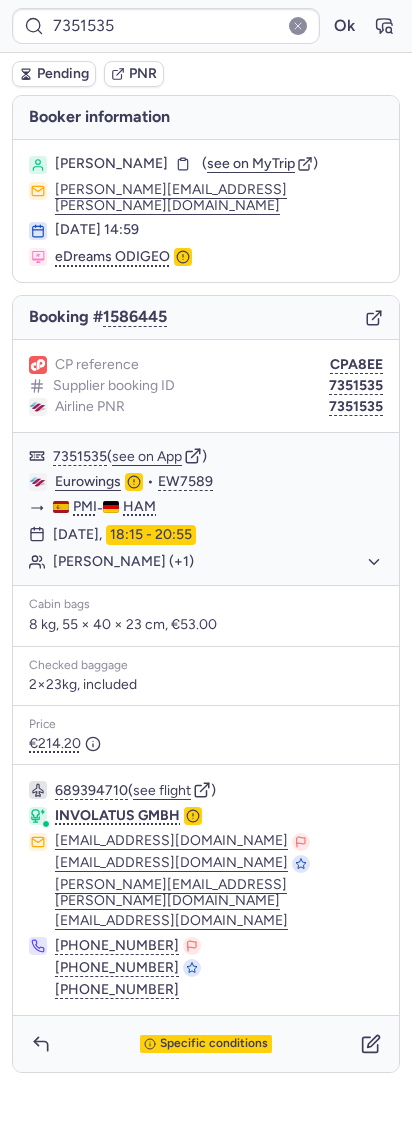 click on "7351535  Ok" at bounding box center (206, 26) 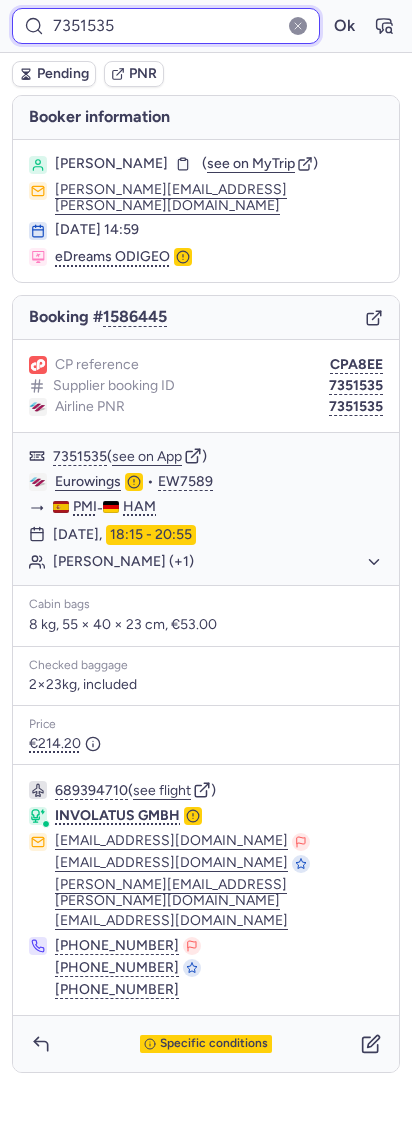click on "7351535" at bounding box center [166, 26] 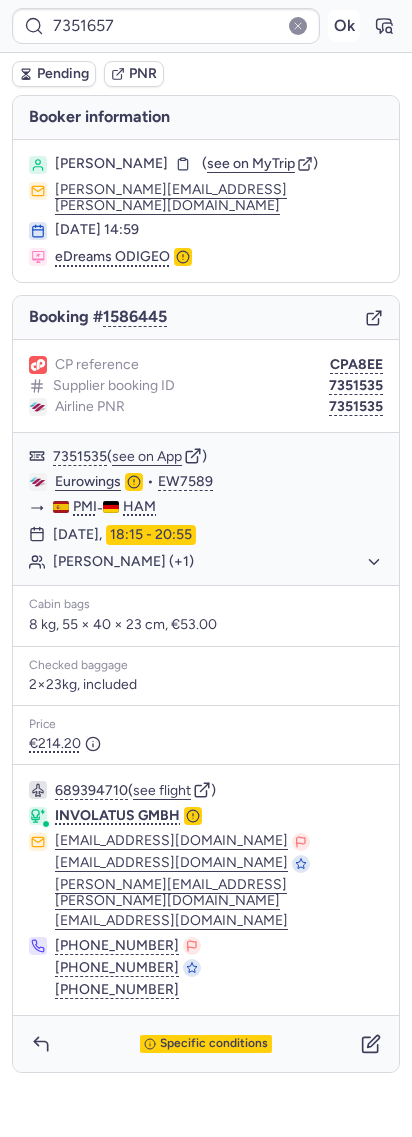 click on "Ok" at bounding box center (344, 26) 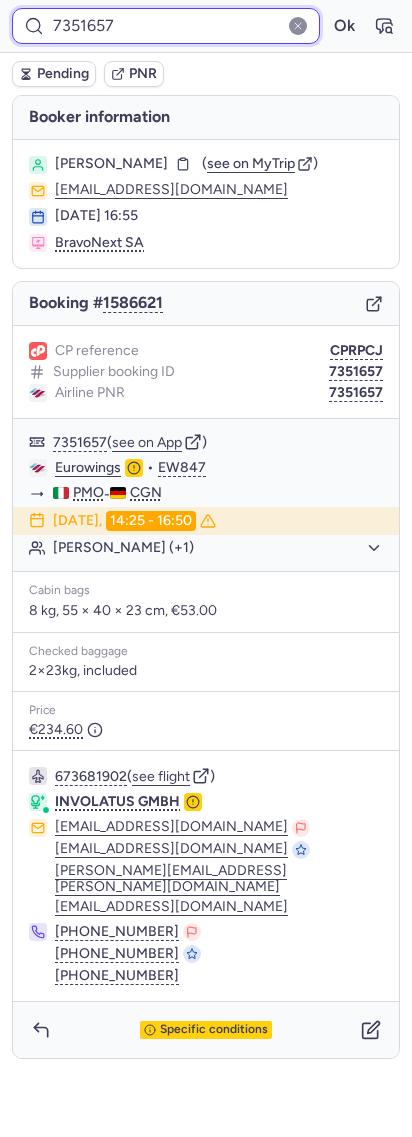 click on "7351657" at bounding box center [166, 26] 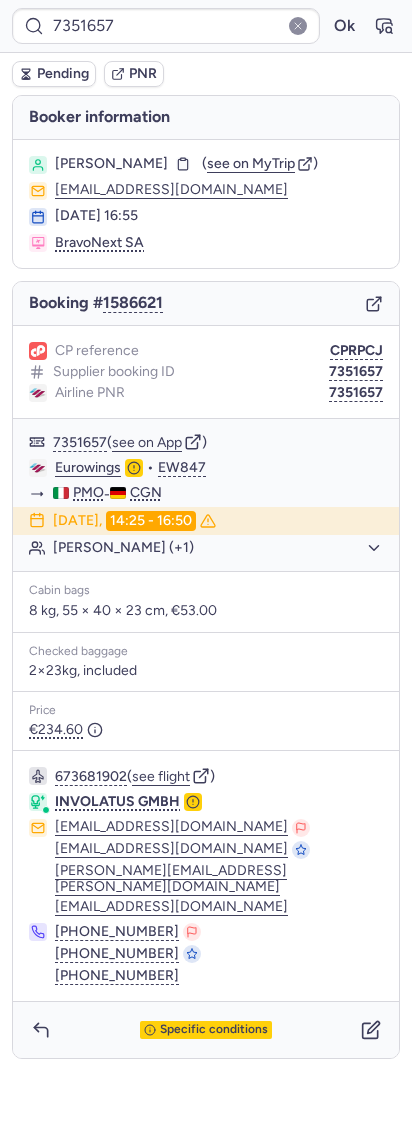 click on "CP reference CPRPCJ Supplier booking ID 7351657 Airline PNR 7351657" at bounding box center (206, 372) 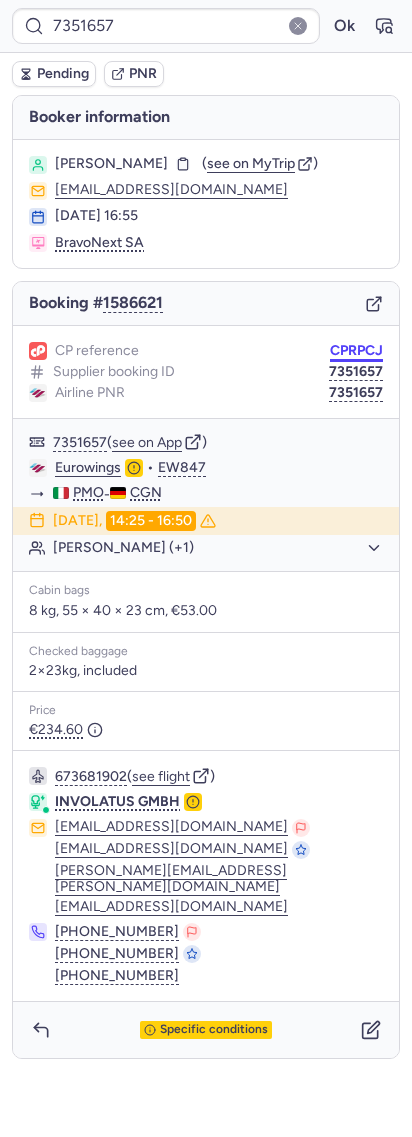 click on "CPRPCJ" at bounding box center (356, 351) 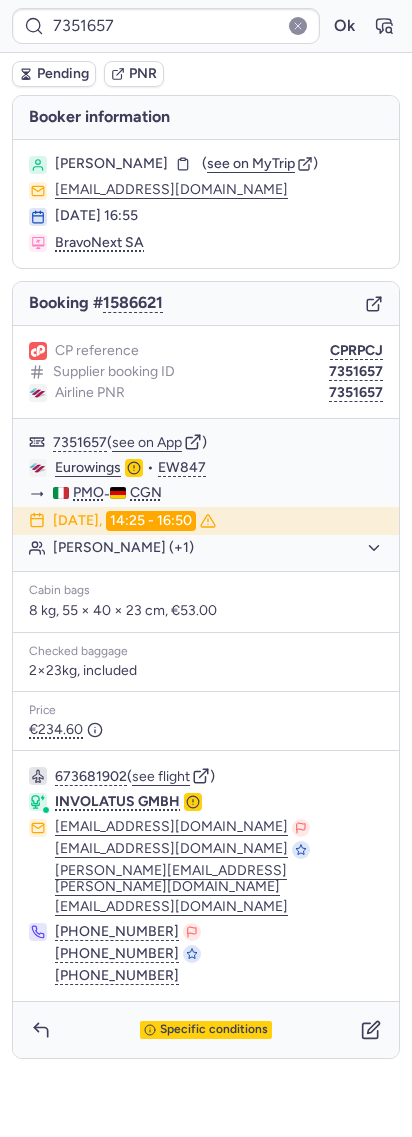 click on "7351657  Ok" at bounding box center [206, 26] 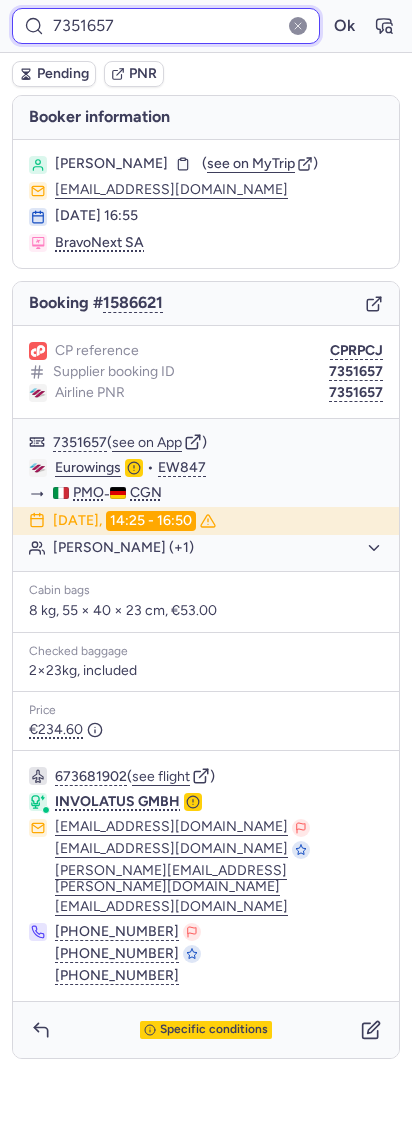 click on "7351657" at bounding box center [166, 26] 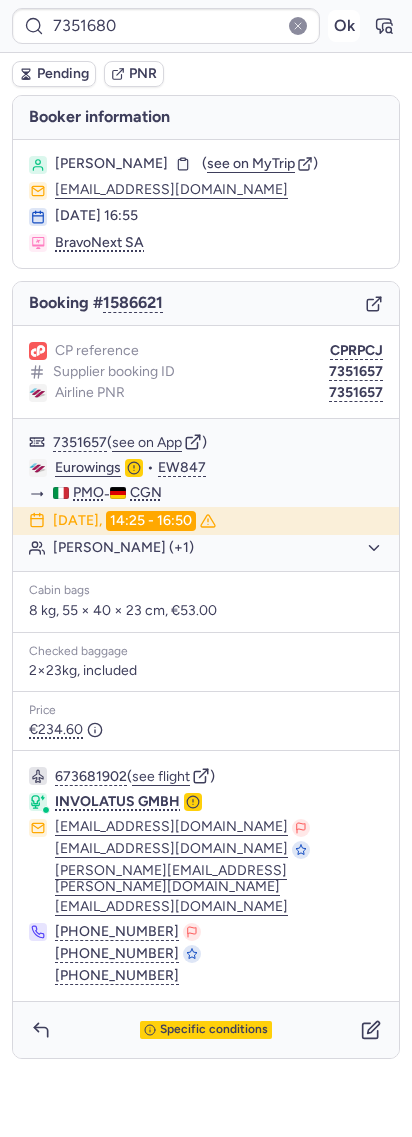 click on "Ok" at bounding box center (344, 26) 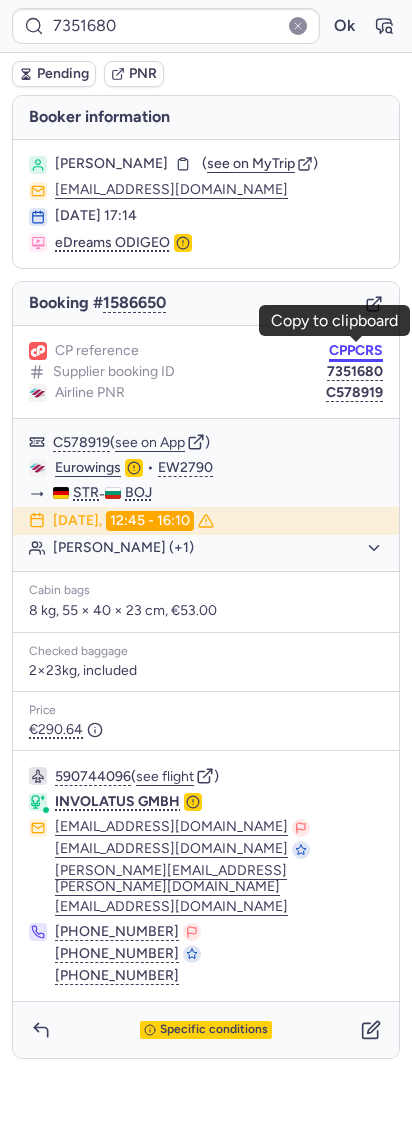 click on "CPPCRS" at bounding box center (356, 351) 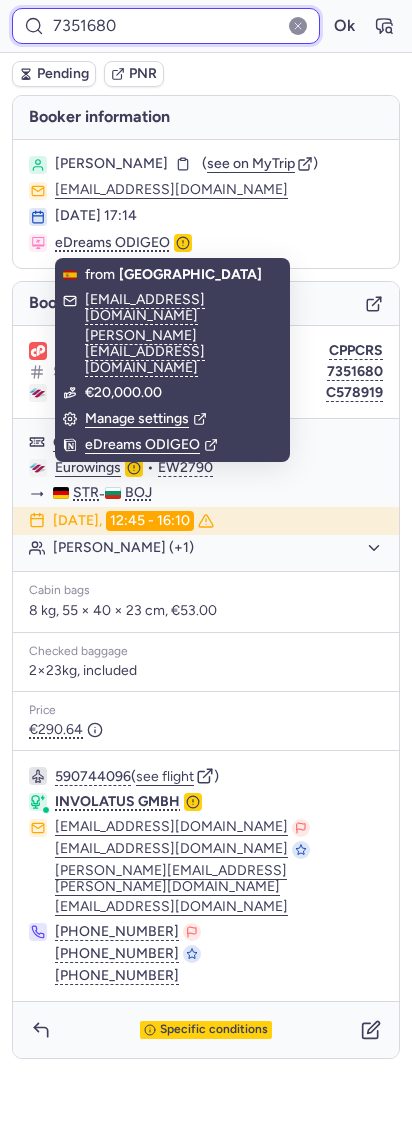 click on "7351680" at bounding box center [166, 26] 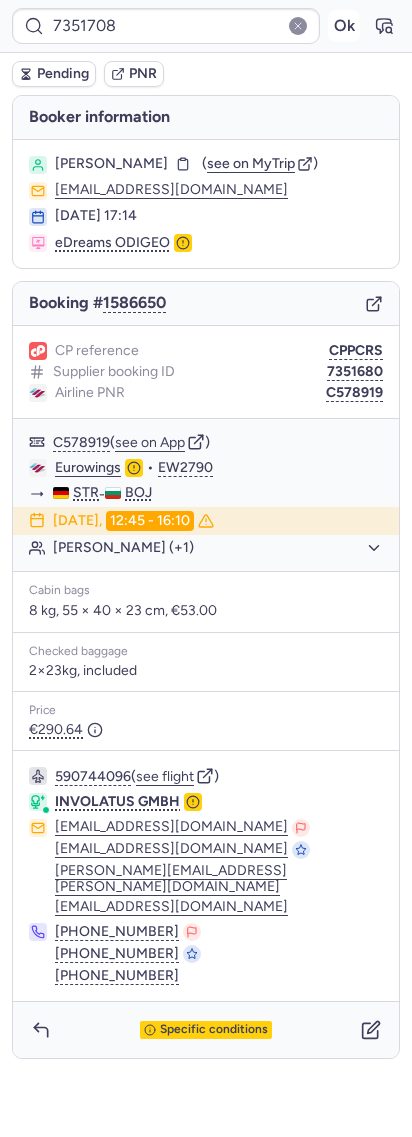 click on "Ok" at bounding box center (344, 26) 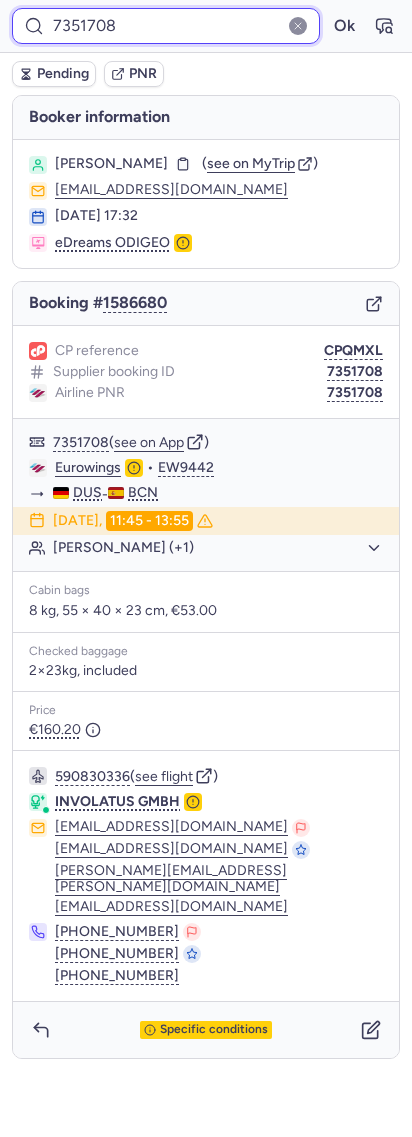 click on "7351708" at bounding box center [166, 26] 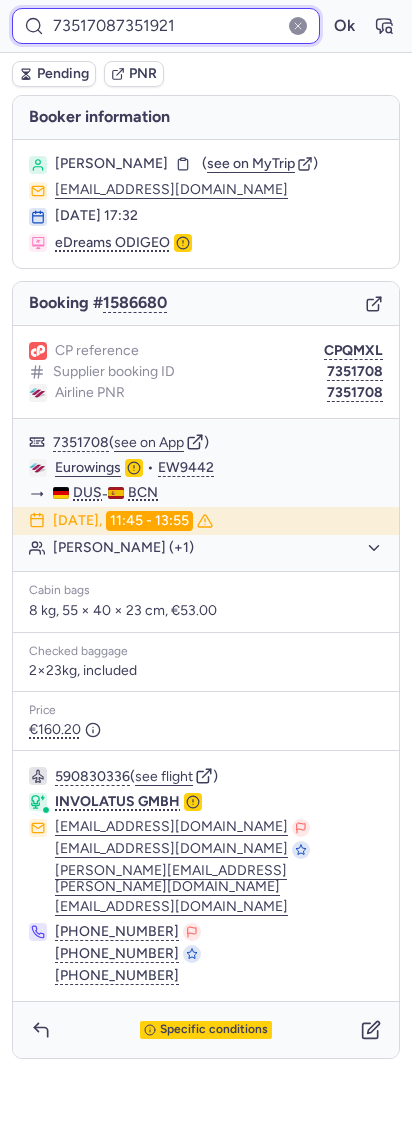 click on "73517087351921" at bounding box center (166, 26) 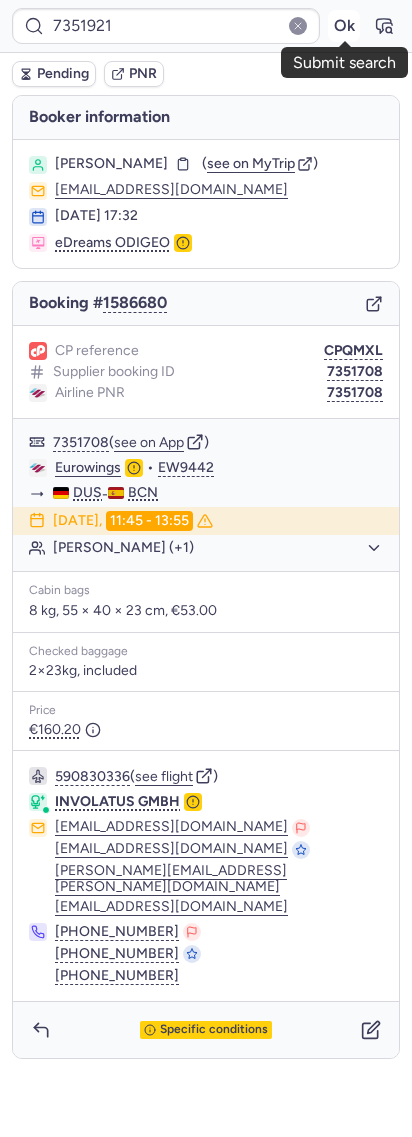 click on "Ok" at bounding box center (344, 26) 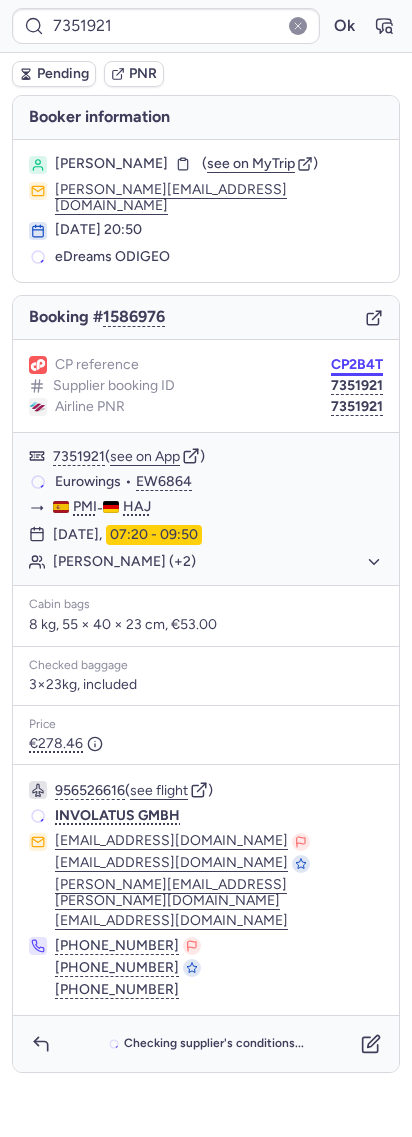 click on "CP2B4T" at bounding box center [357, 365] 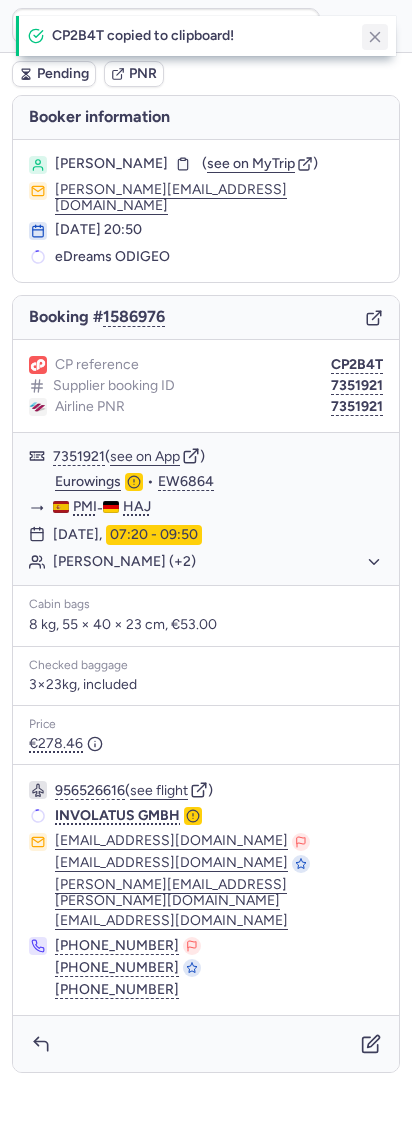 click 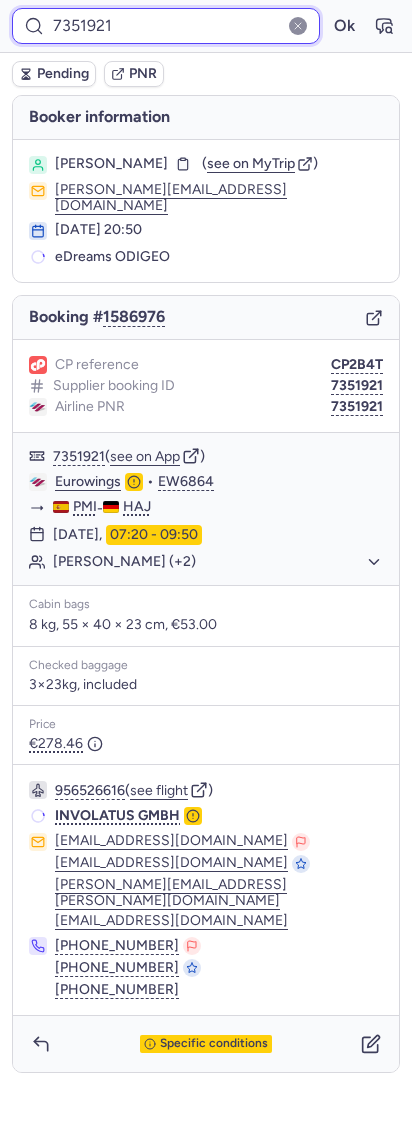 click on "7351921" at bounding box center [166, 26] 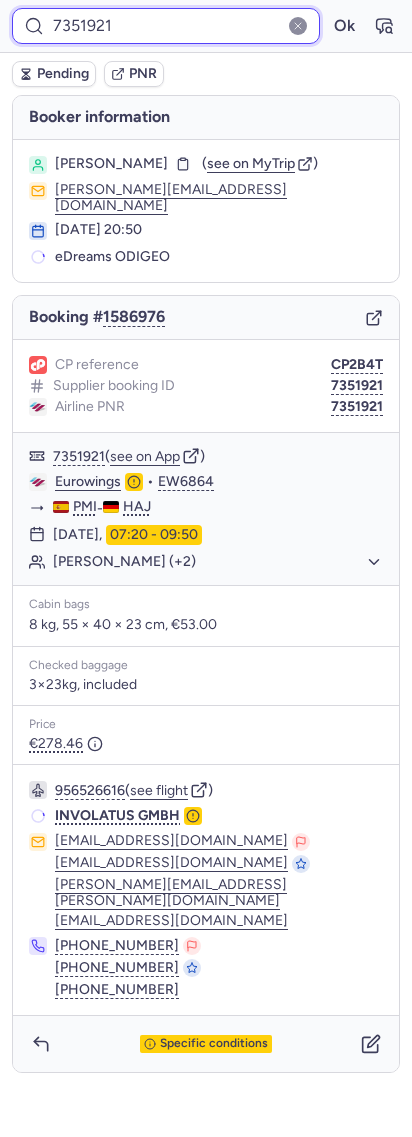 click on "7351921" at bounding box center [166, 26] 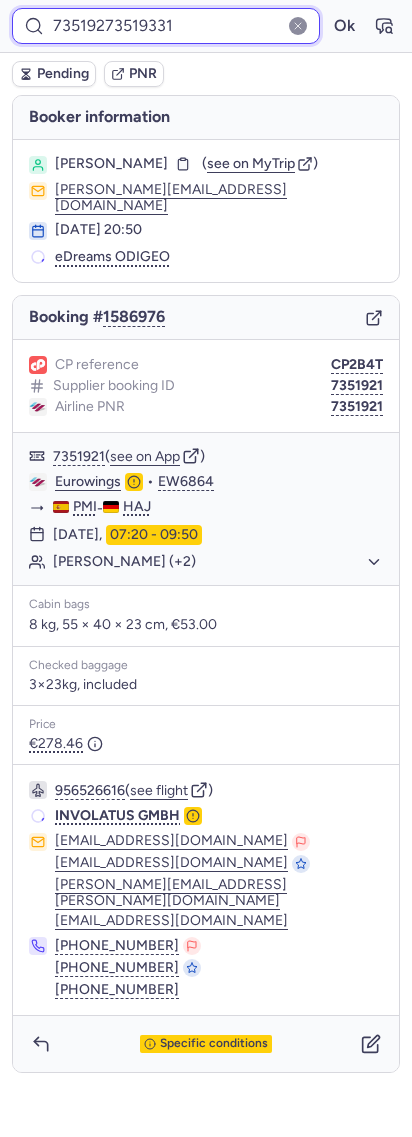 click on "73519273519331" at bounding box center [166, 26] 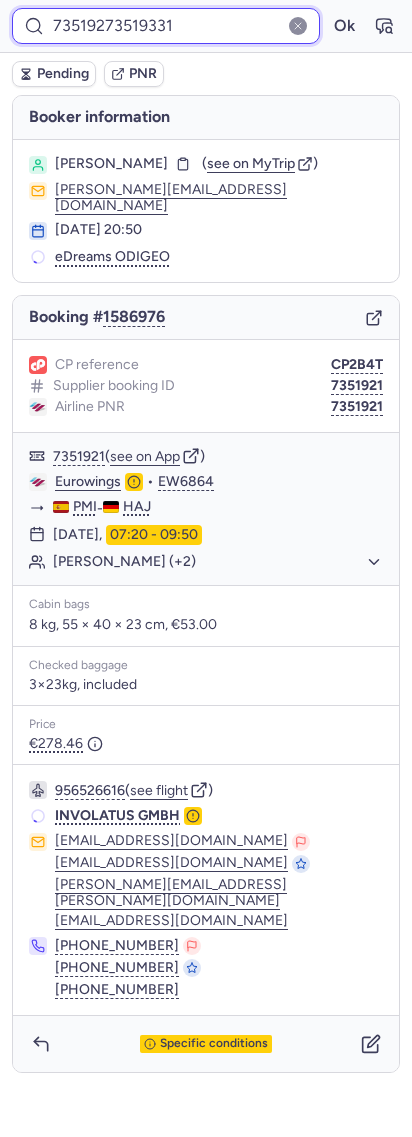 click on "73519273519331" at bounding box center (166, 26) 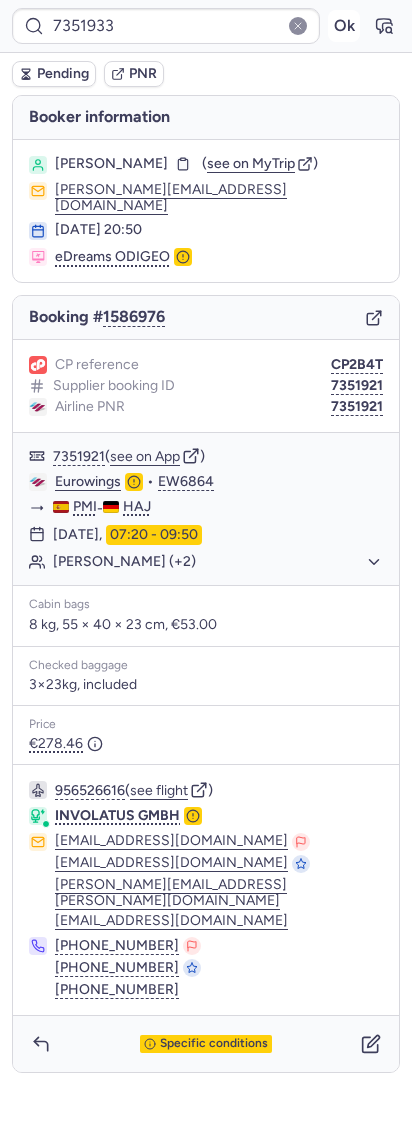 click on "Ok" at bounding box center (344, 26) 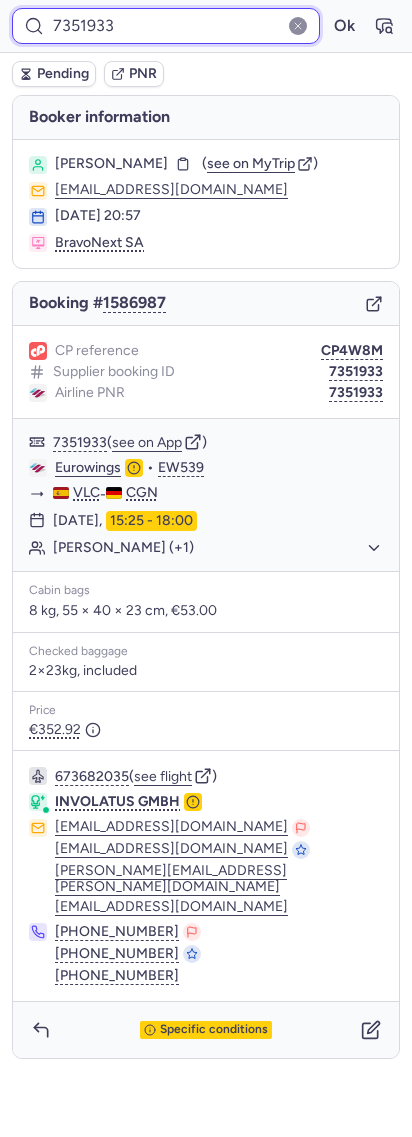 click on "7351933" at bounding box center (166, 26) 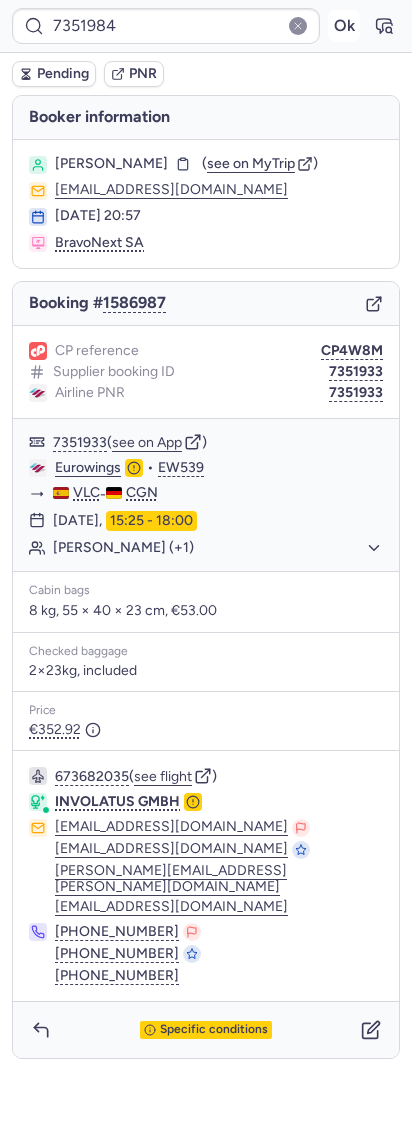 click on "Ok" at bounding box center [344, 26] 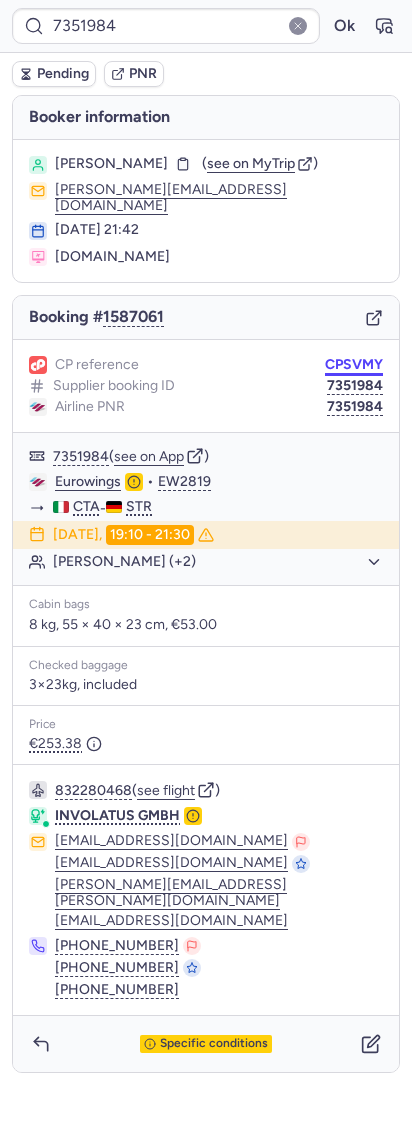 click on "CPSVMY" at bounding box center [354, 365] 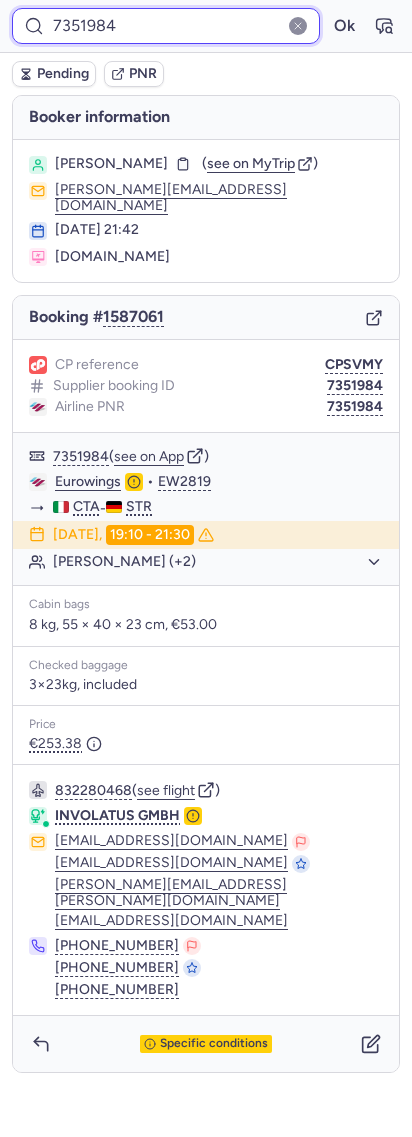 click on "7351984" at bounding box center [166, 26] 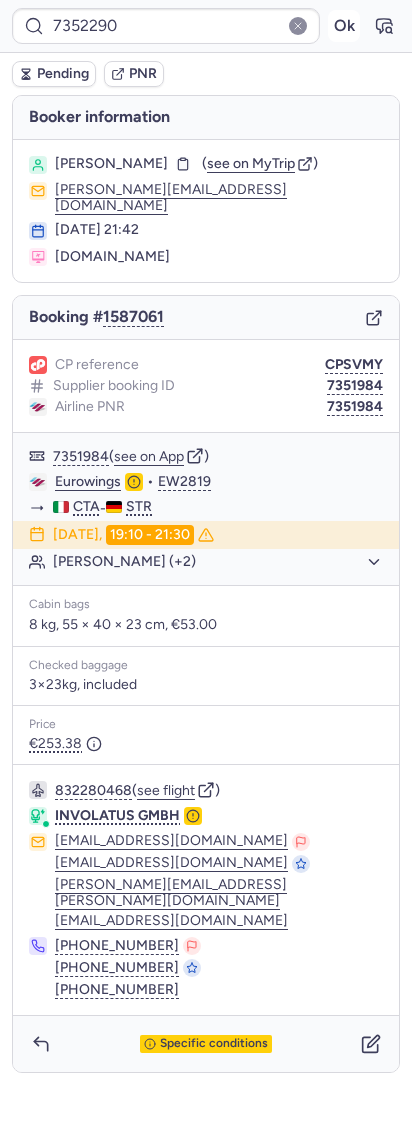 click on "Ok" at bounding box center (344, 26) 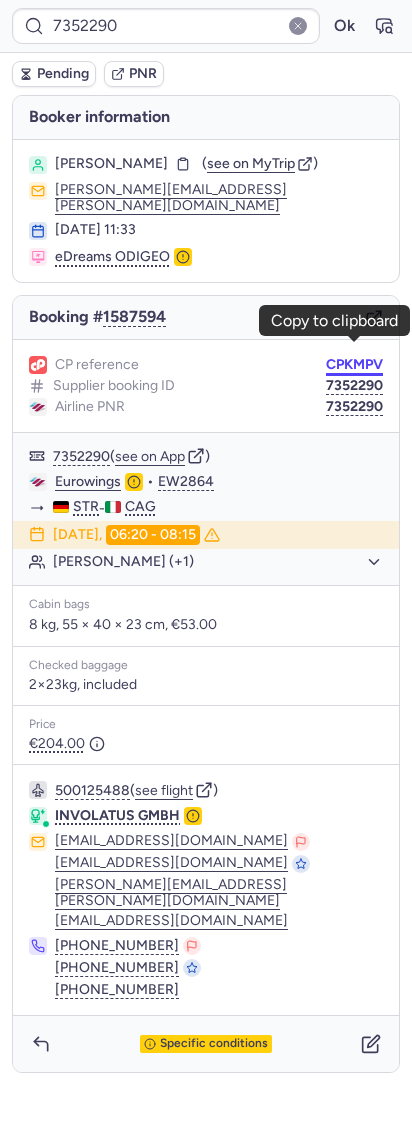 click on "CPKMPV" at bounding box center (354, 365) 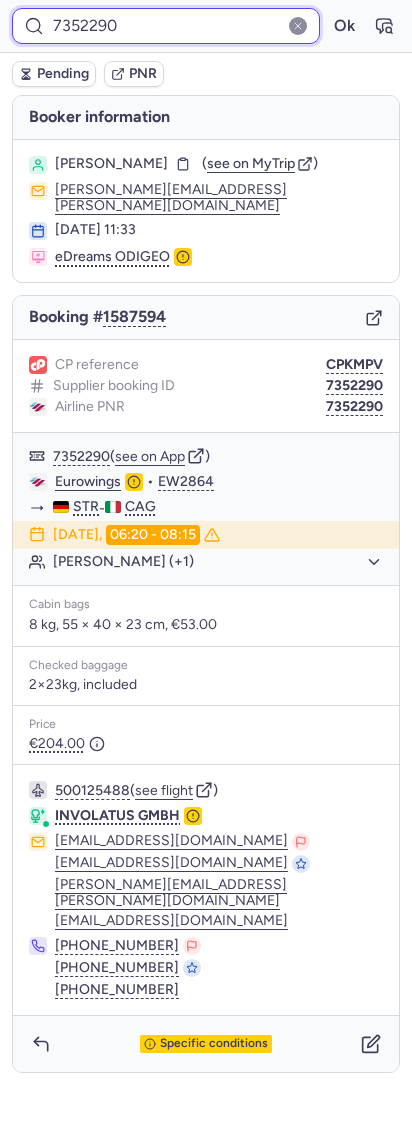 click on "7352290" at bounding box center (166, 26) 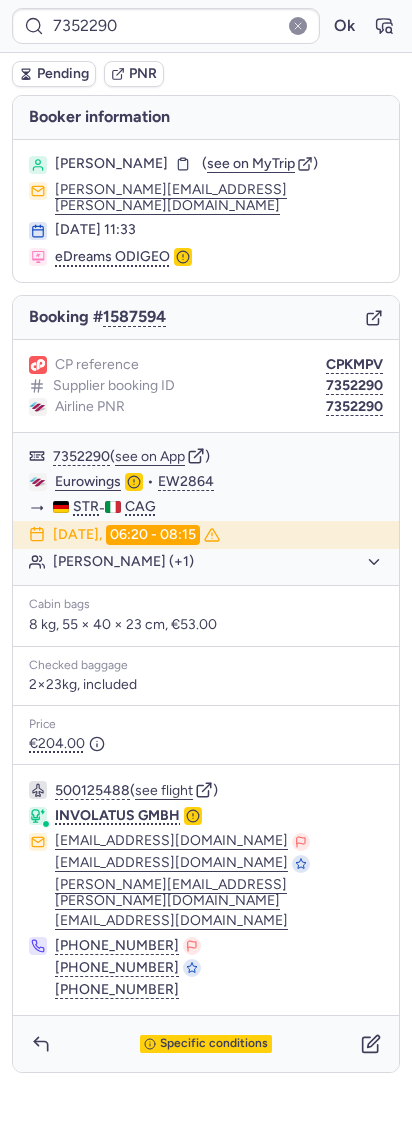 click on "Pending PNR" at bounding box center [206, 74] 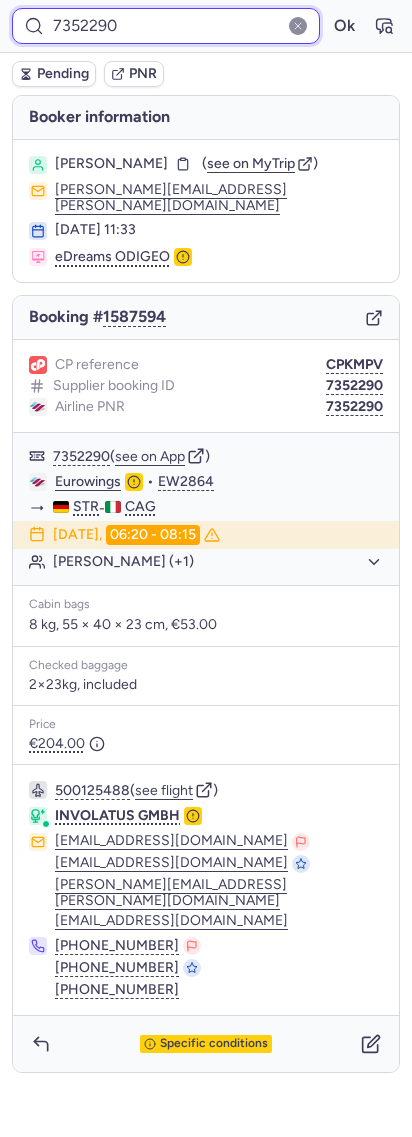 click on "7352290" at bounding box center [166, 26] 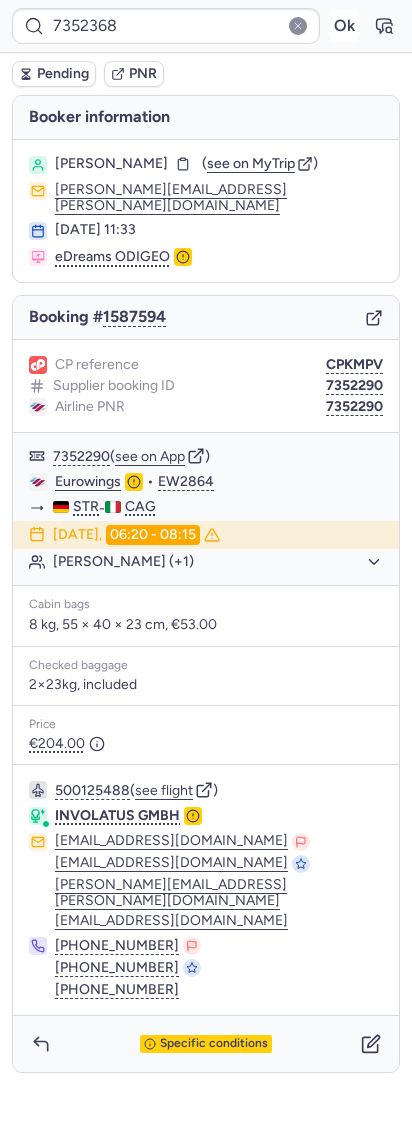 click on "Ok" at bounding box center (344, 26) 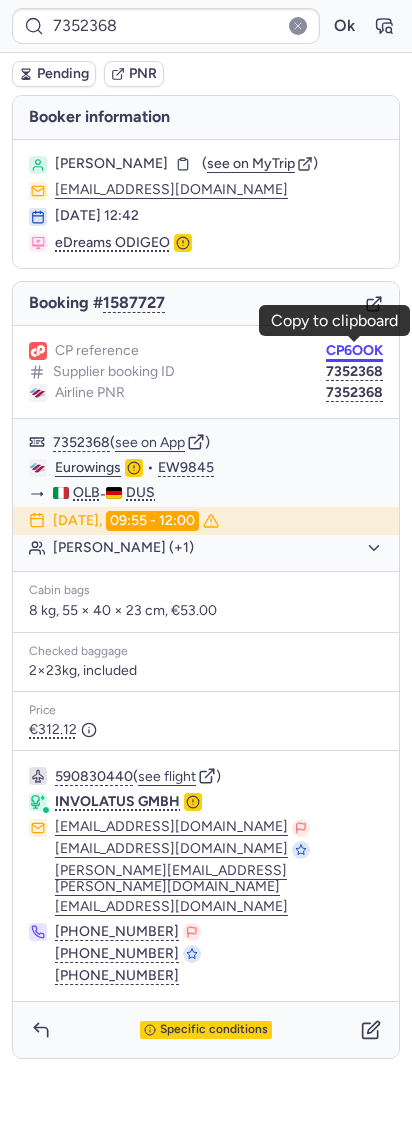 click on "CP6OOK" at bounding box center [354, 351] 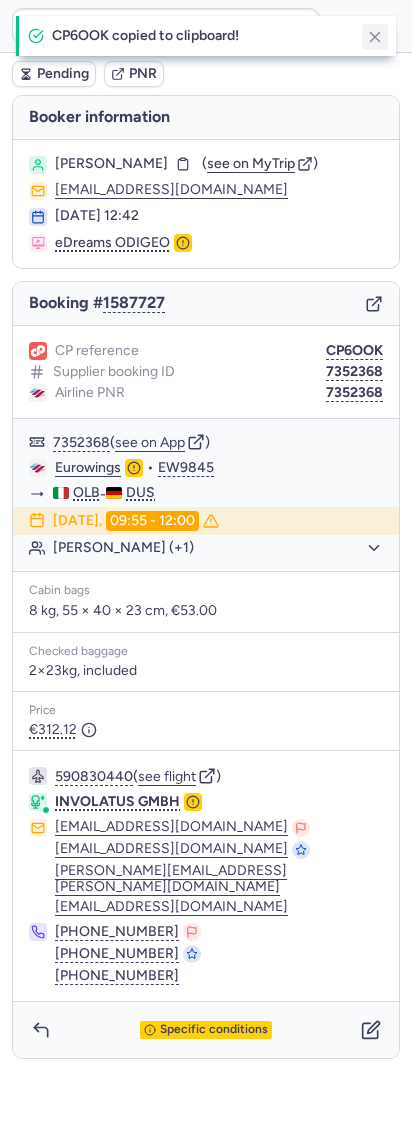click 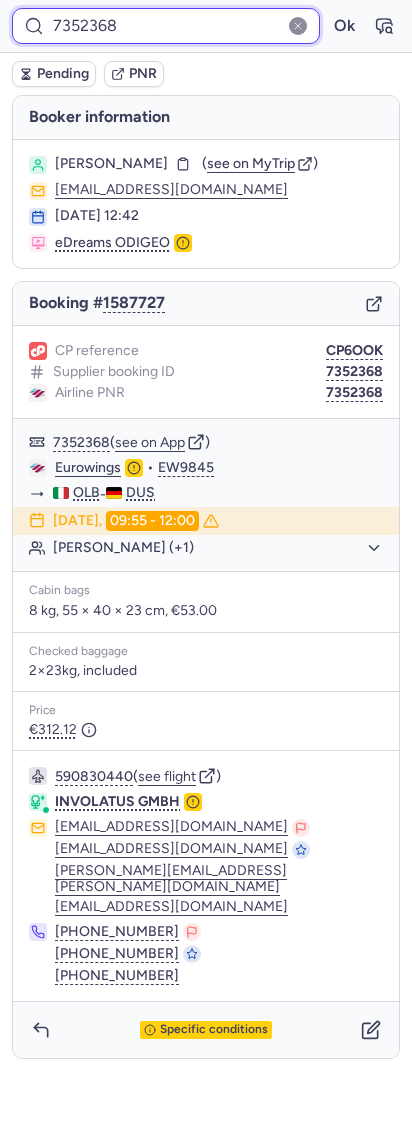 click on "7352368" at bounding box center [166, 26] 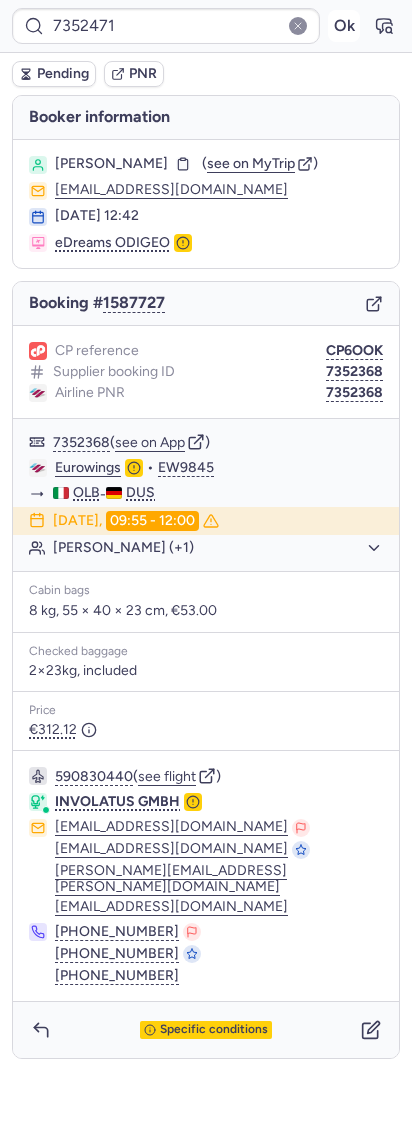 click on "Ok" at bounding box center [344, 26] 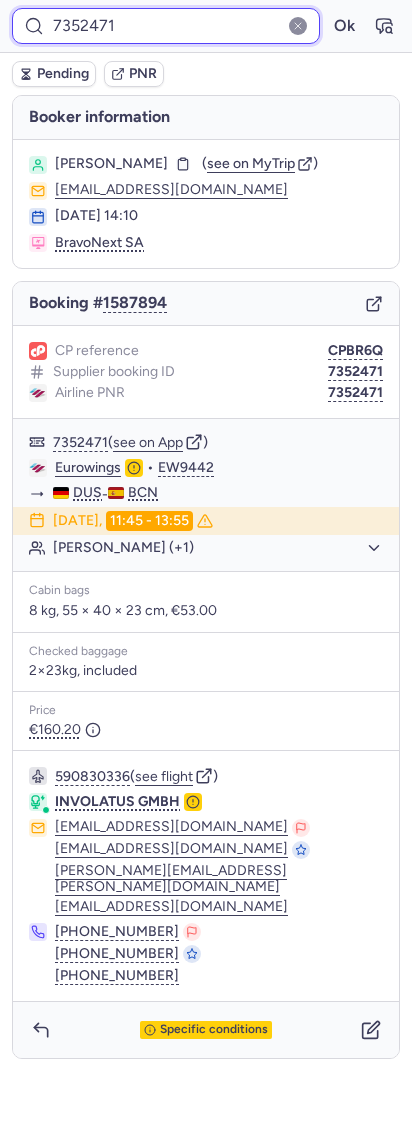 click on "7352471" at bounding box center (166, 26) 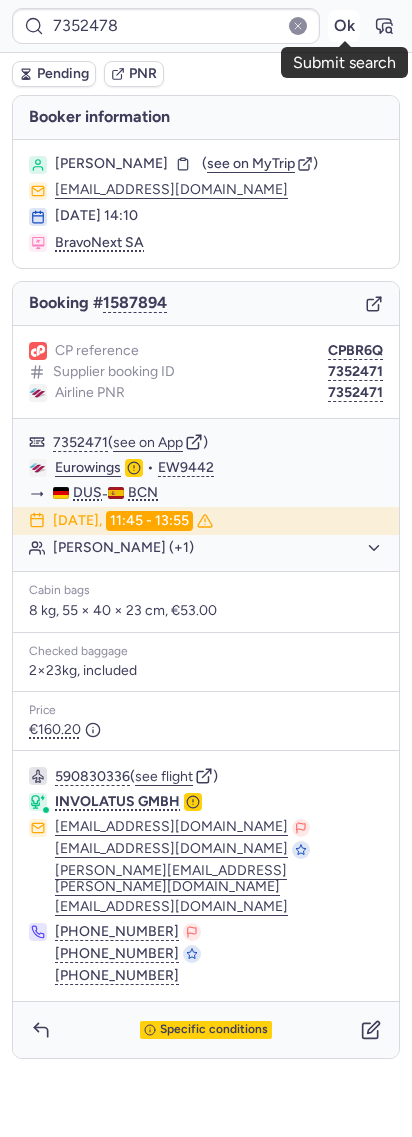 click on "Ok" at bounding box center (344, 26) 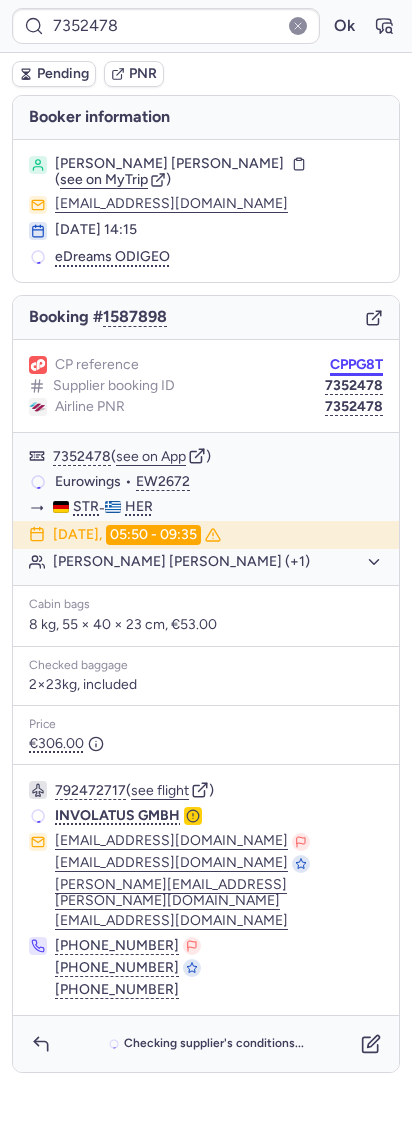 click on "CPPG8T" at bounding box center [356, 365] 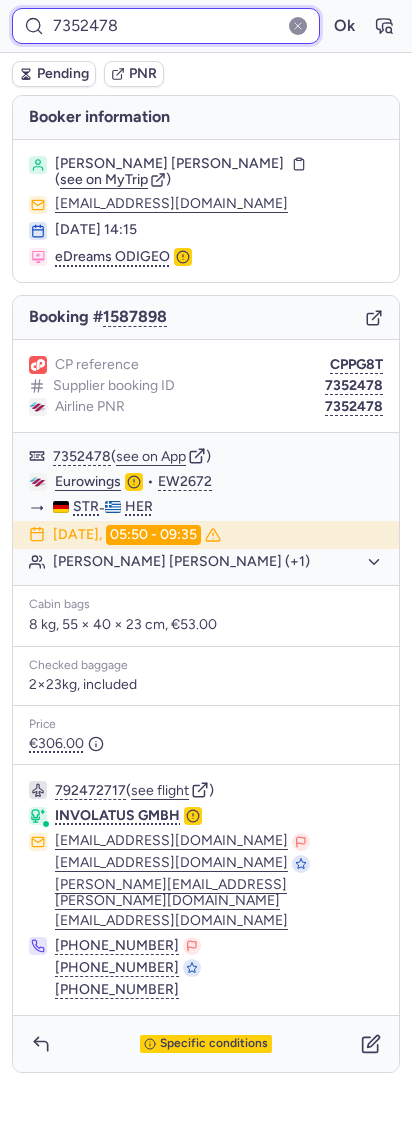 click on "7352478" at bounding box center [166, 26] 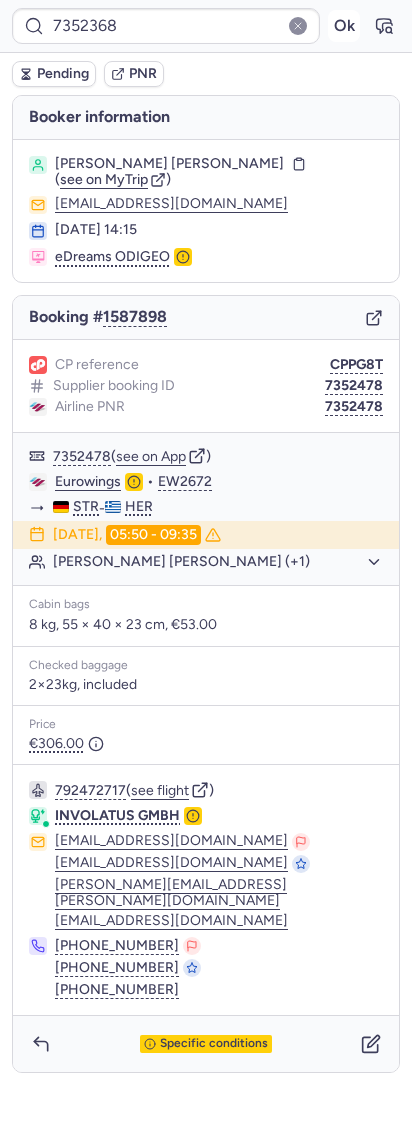 click on "Ok" at bounding box center [344, 26] 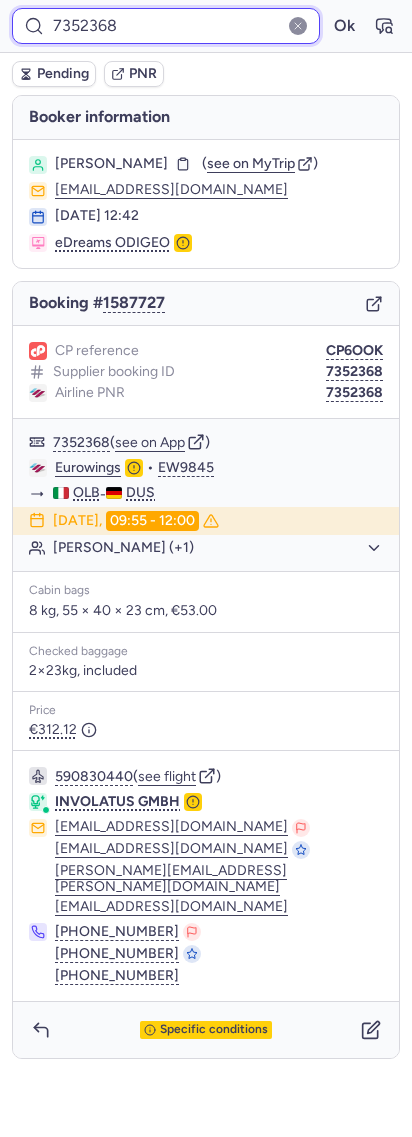 click on "7352368" at bounding box center (166, 26) 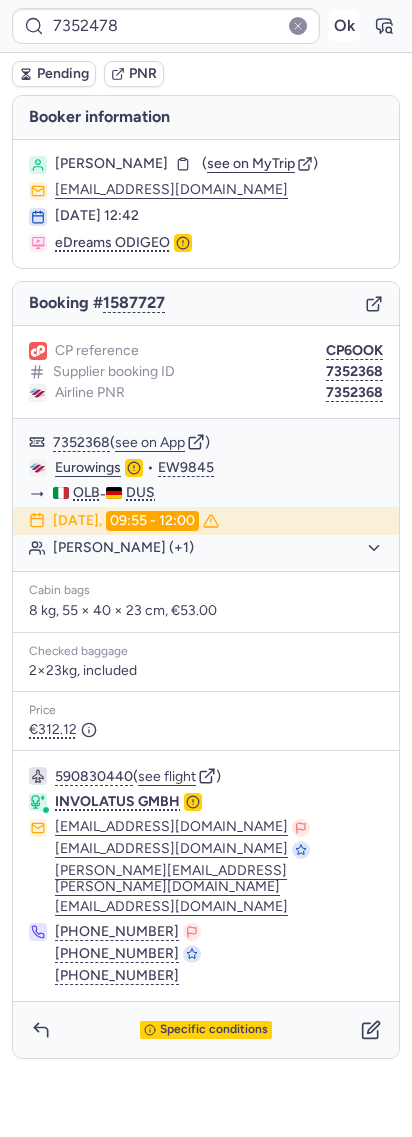 click on "Ok" at bounding box center [344, 26] 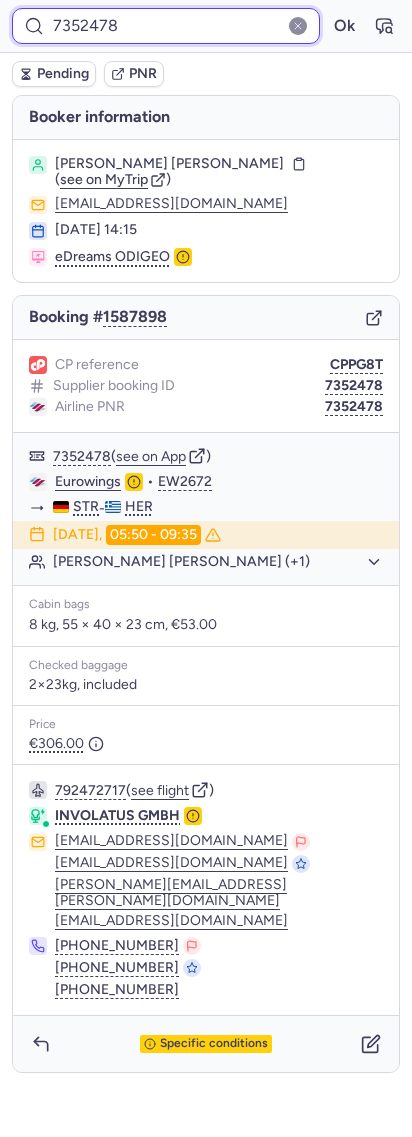 click on "7352478" at bounding box center [166, 26] 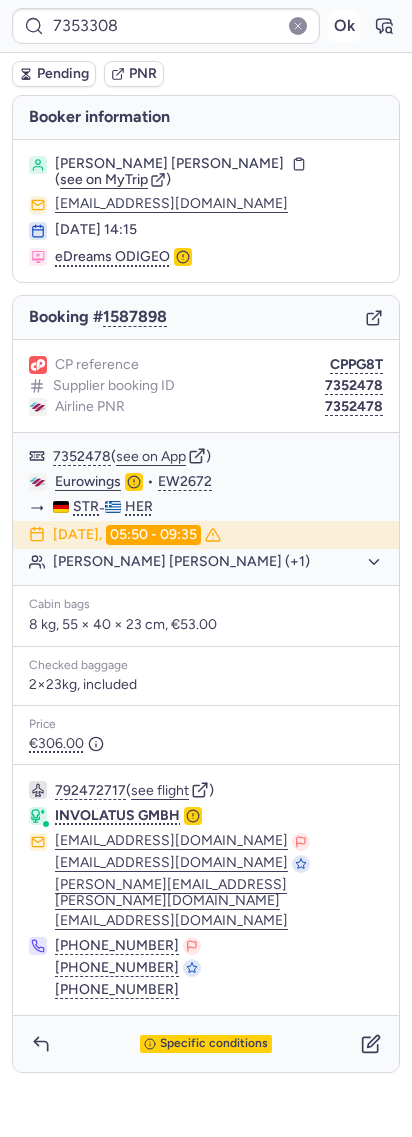 click on "Ok" at bounding box center (344, 26) 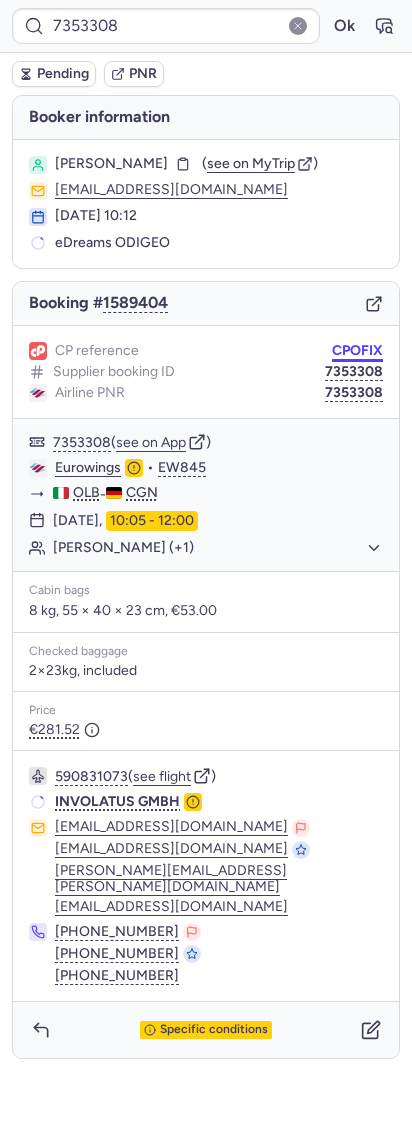 click on "CPOFIX" at bounding box center (357, 351) 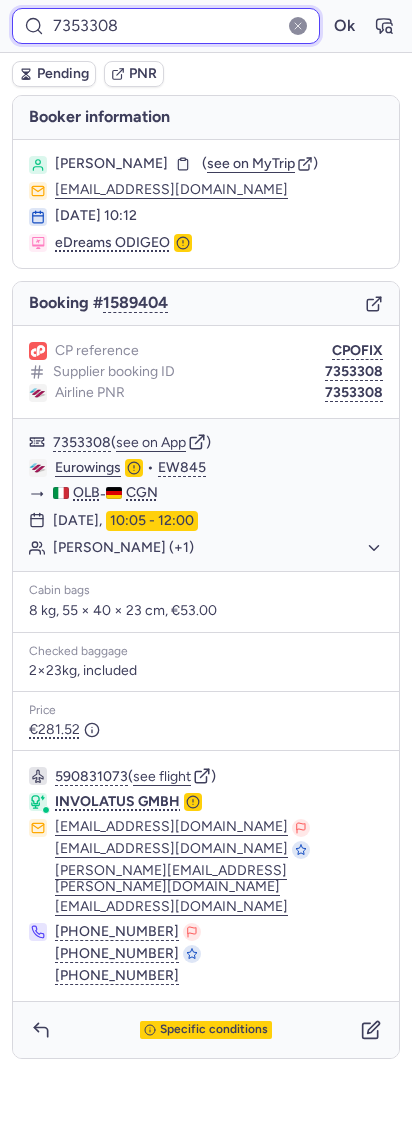 click on "7353308" at bounding box center [166, 26] 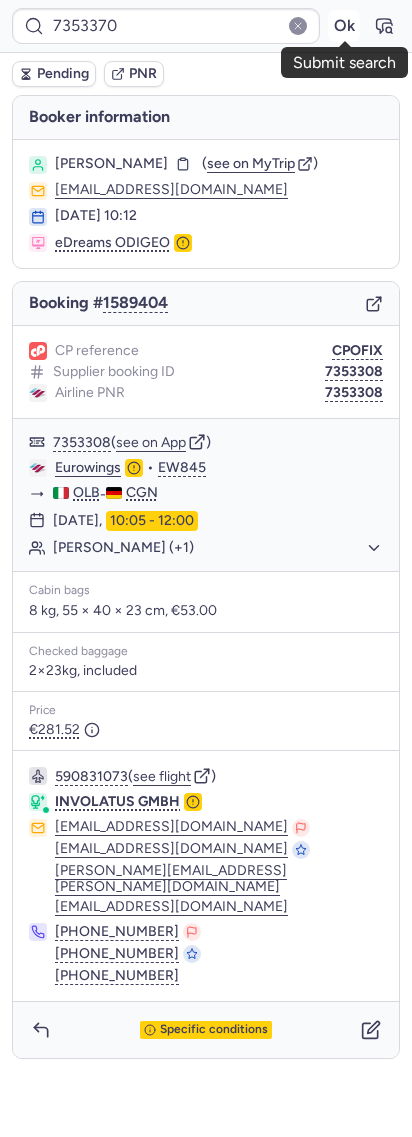 click on "Ok" at bounding box center [344, 26] 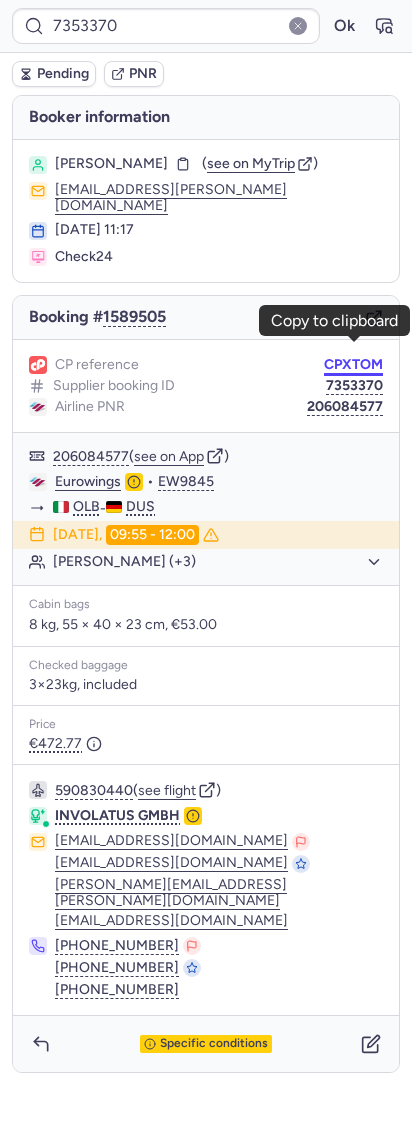 click on "CPXTOM" at bounding box center [353, 365] 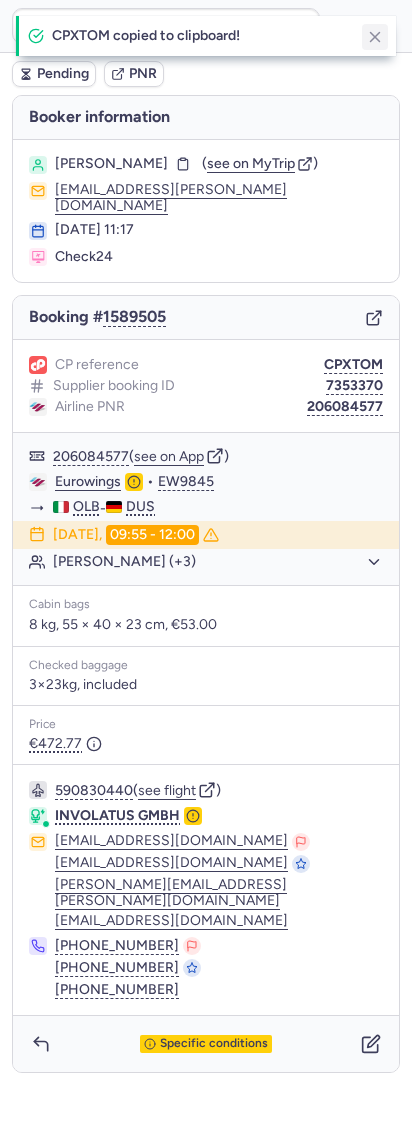 click 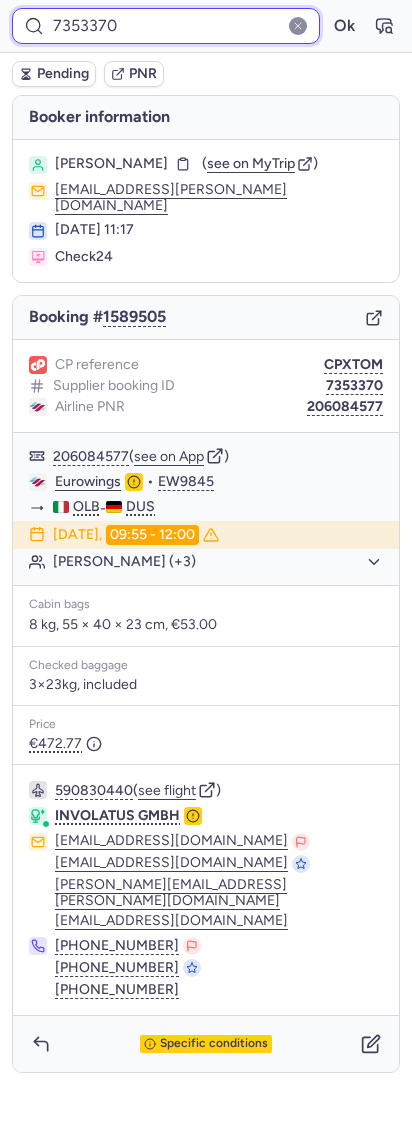 click on "7353370" at bounding box center [166, 26] 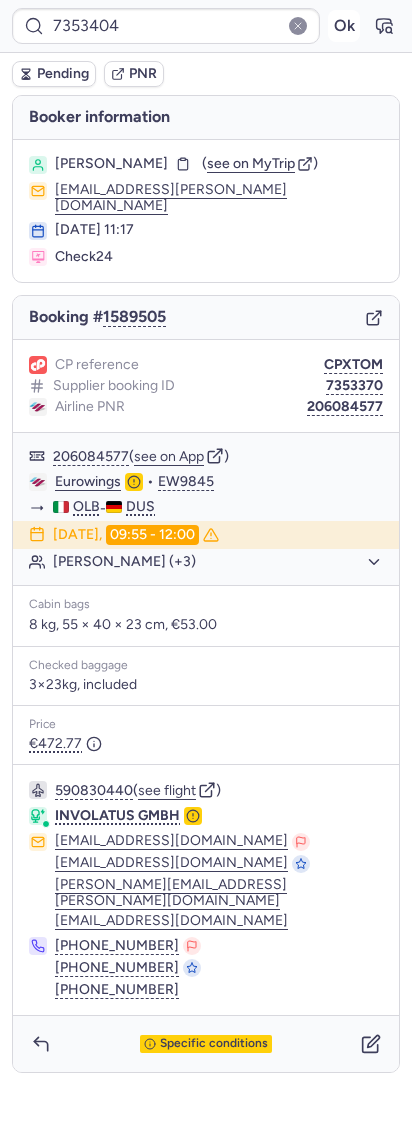 click on "Ok" at bounding box center (344, 26) 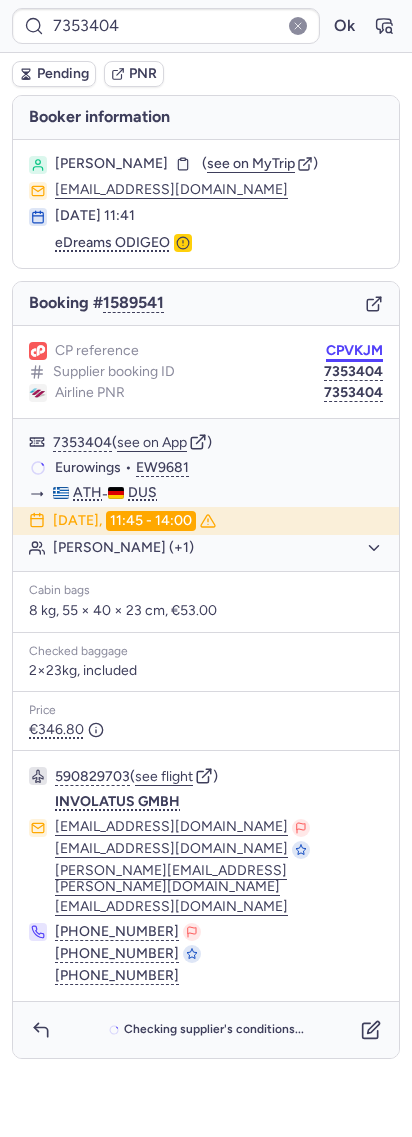 click on "CPVKJM" at bounding box center (354, 351) 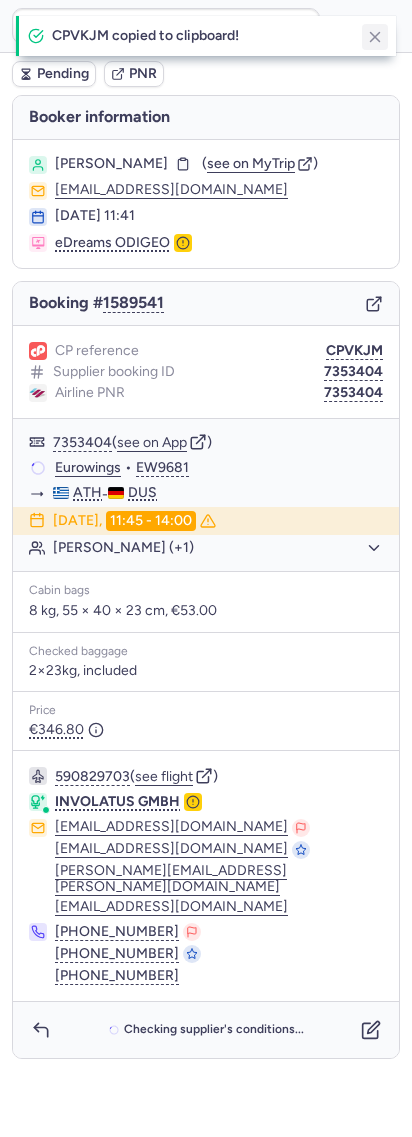 click 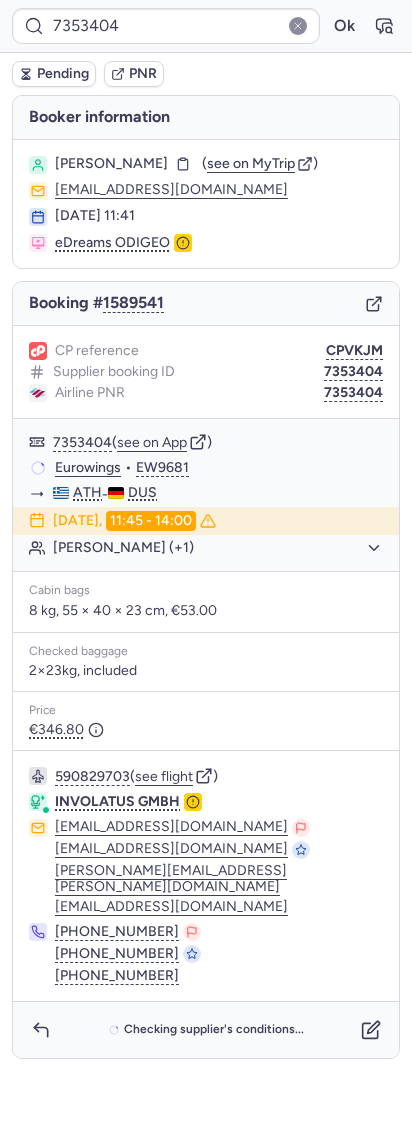 click on "7353404  Ok" at bounding box center (206, 26) 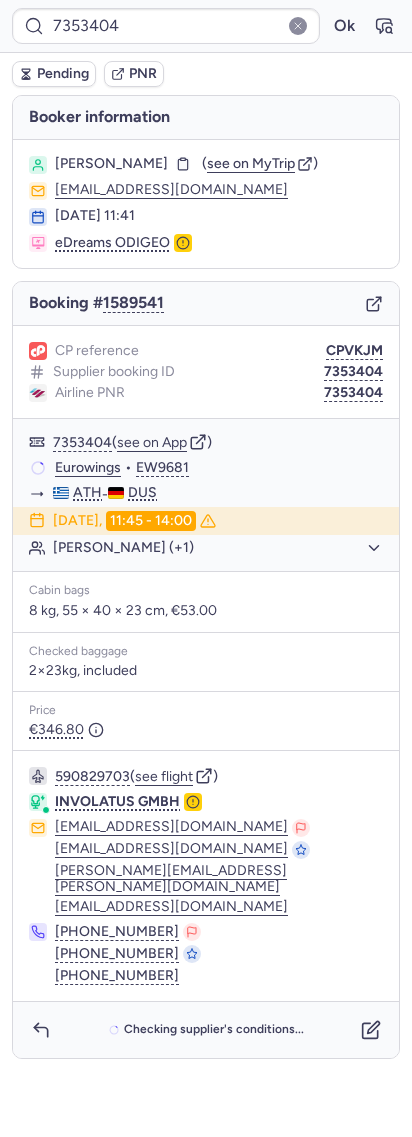 click on "7353404  Ok" at bounding box center (206, 26) 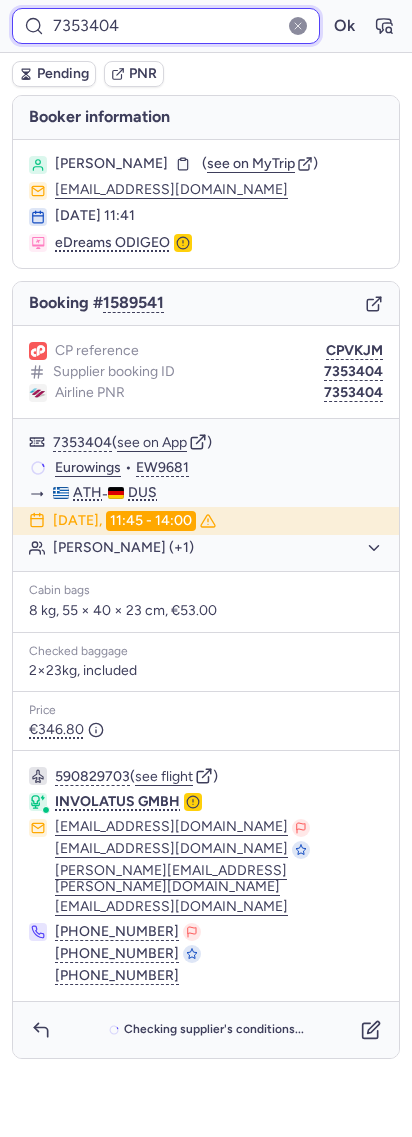 click on "7353404" at bounding box center (166, 26) 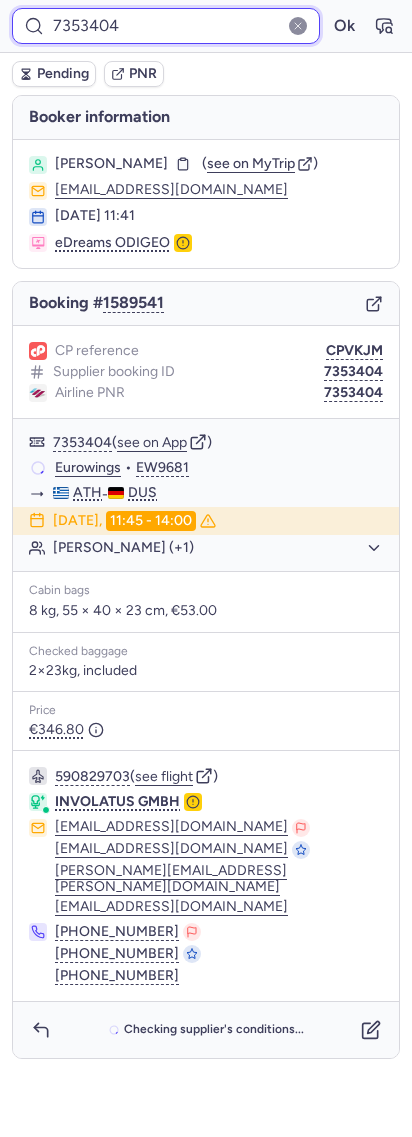 click on "7353404" at bounding box center [166, 26] 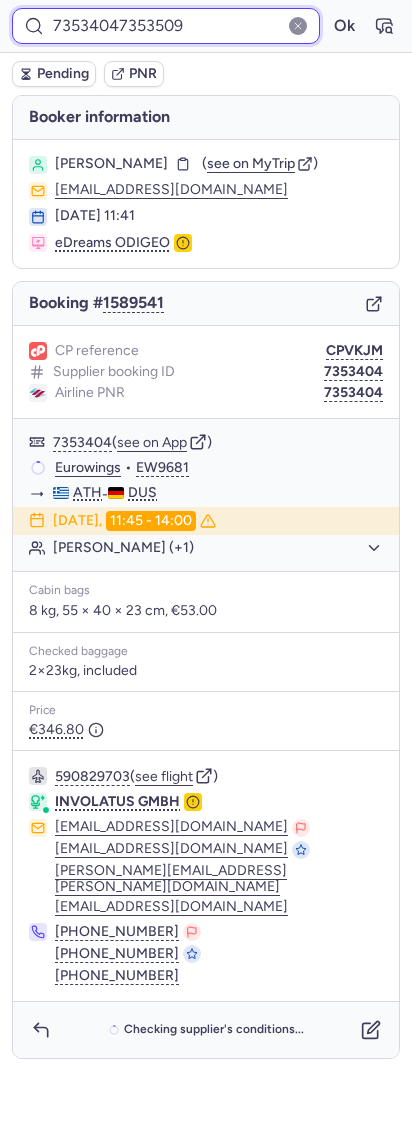 click on "73534047353509" at bounding box center (166, 26) 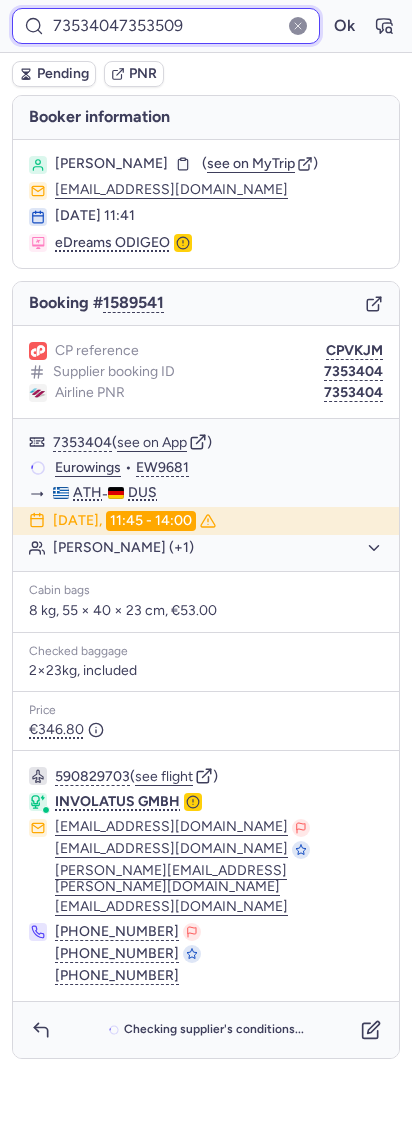 click on "73534047353509" at bounding box center (166, 26) 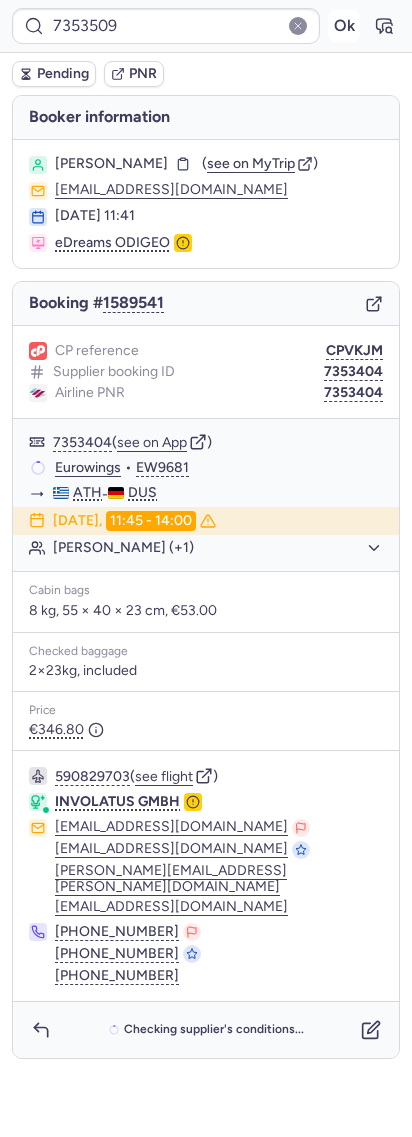 click on "Ok" at bounding box center [344, 26] 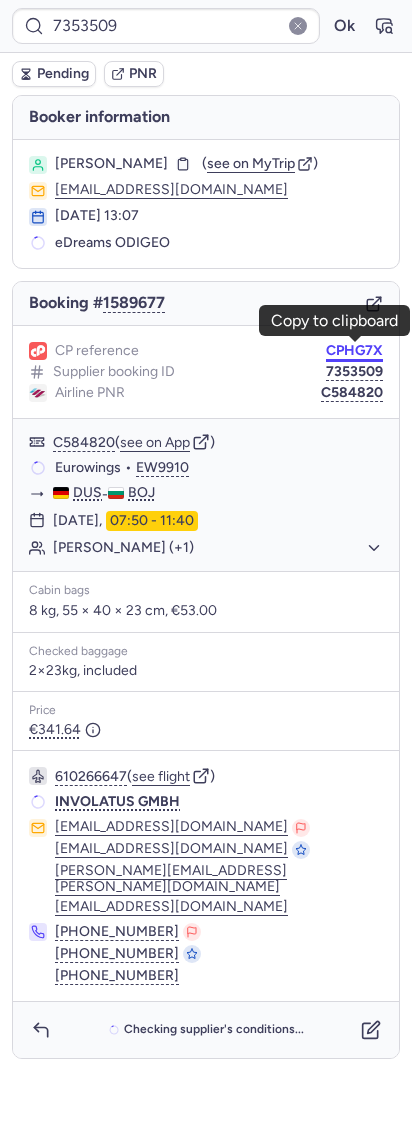 click on "CPHG7X" at bounding box center (354, 351) 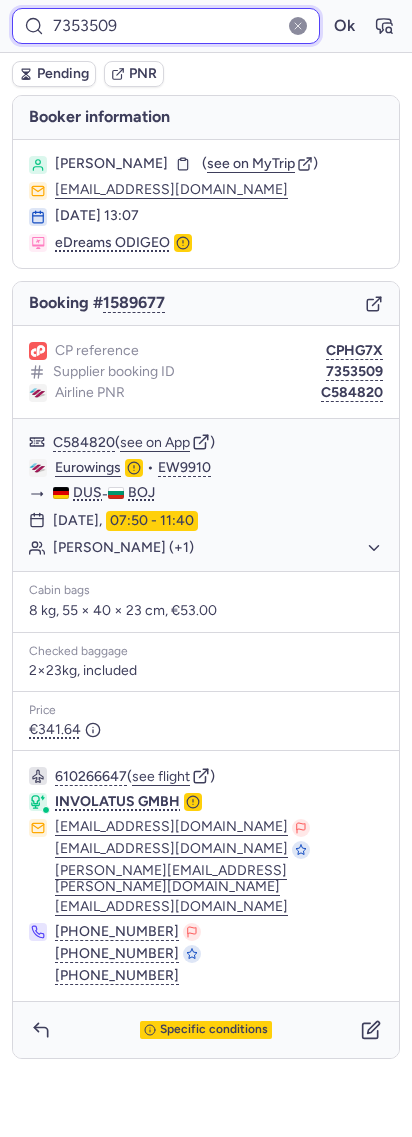 click on "7353509" at bounding box center (166, 26) 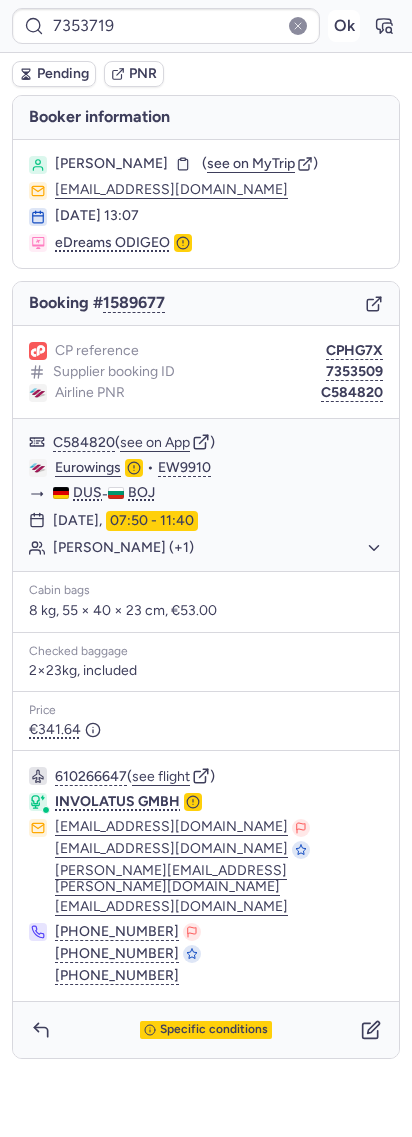 click on "Ok" at bounding box center [344, 26] 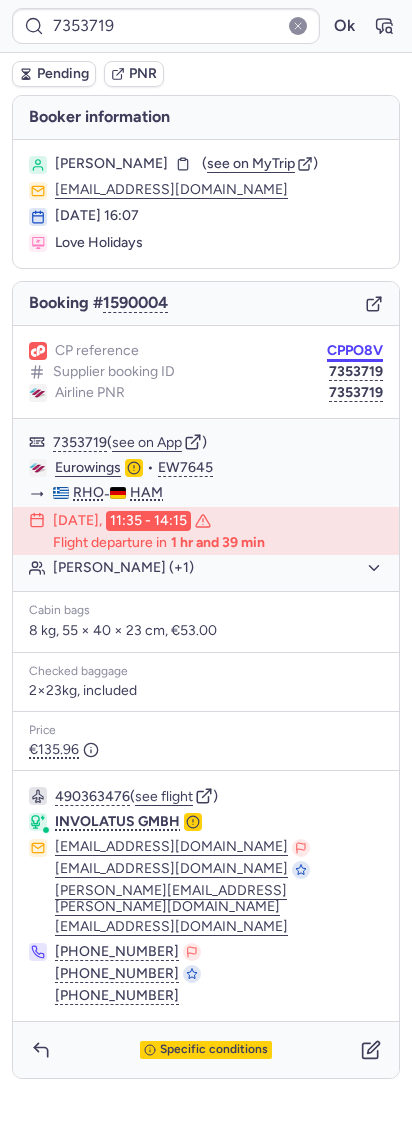 click on "CPPO8V" at bounding box center (355, 351) 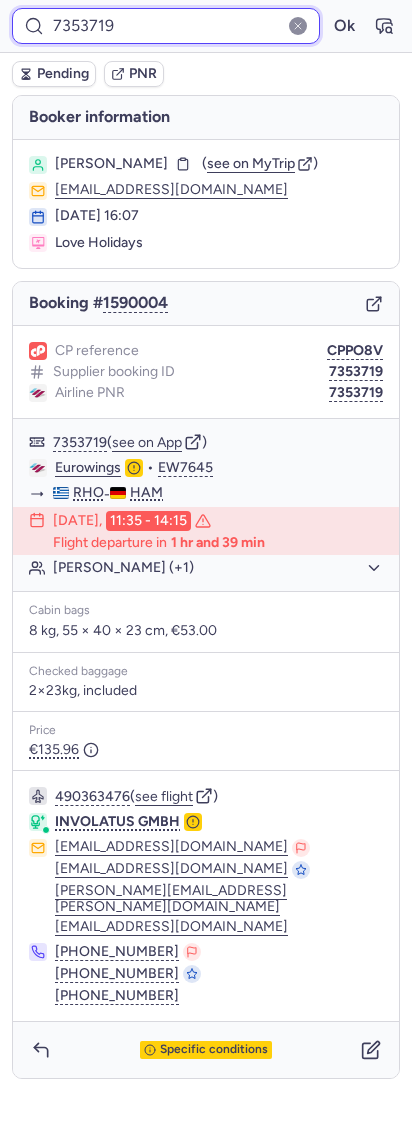 click on "7353719" at bounding box center (166, 26) 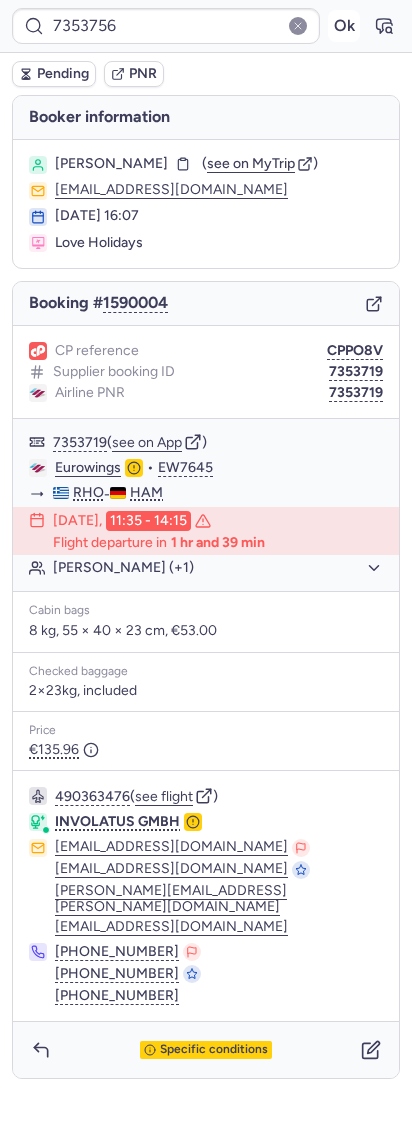 click on "Ok" at bounding box center [344, 26] 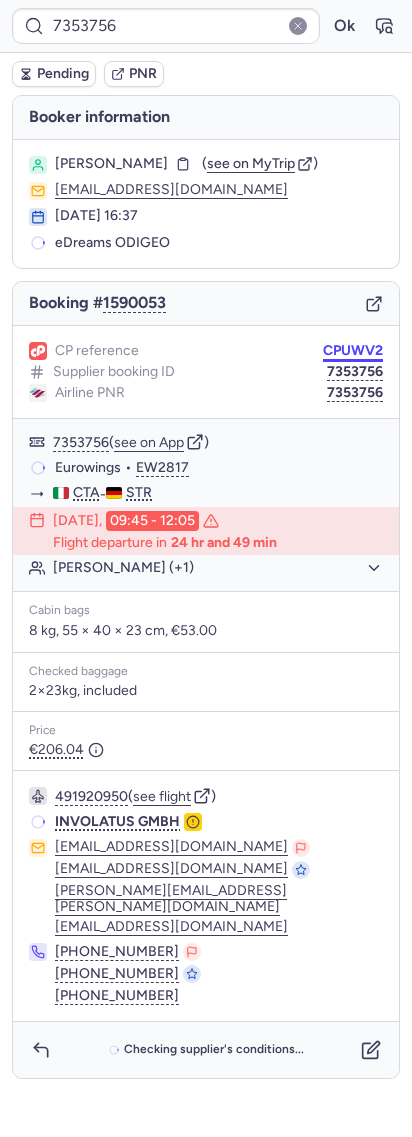 click on "CPUWV2" at bounding box center [353, 351] 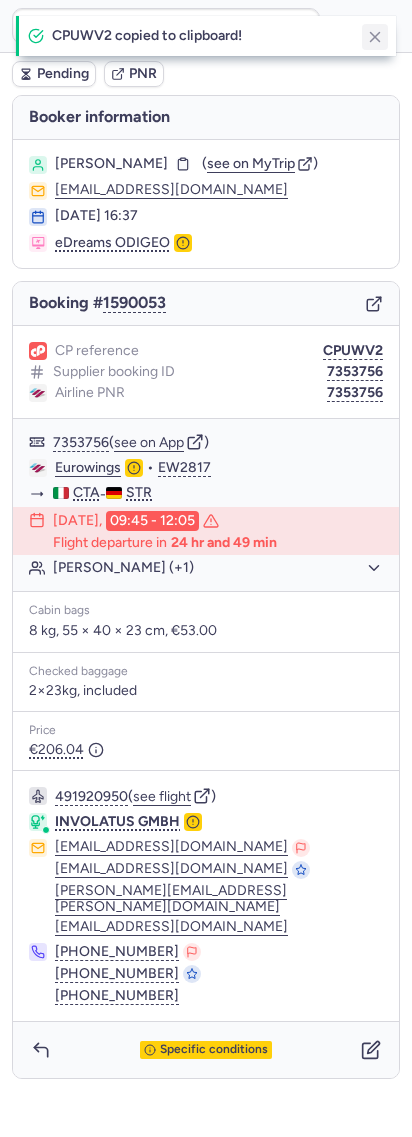 click 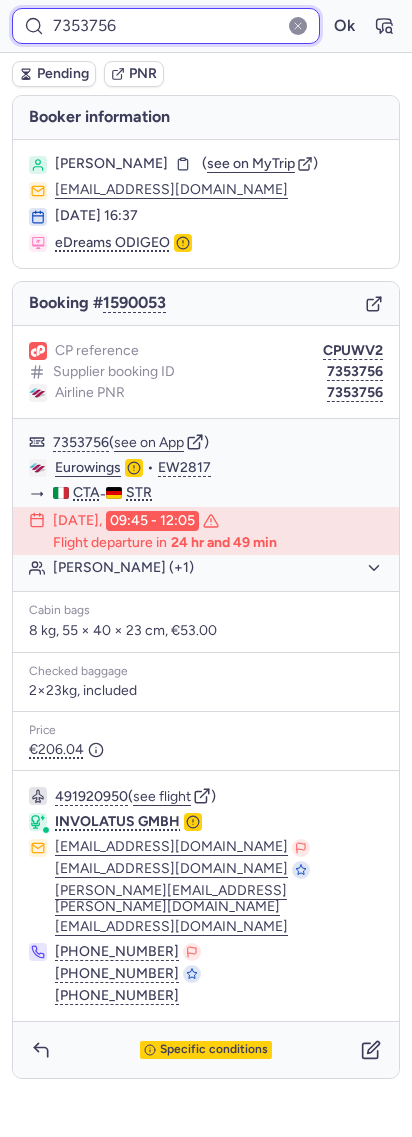 click on "7353756" at bounding box center (166, 26) 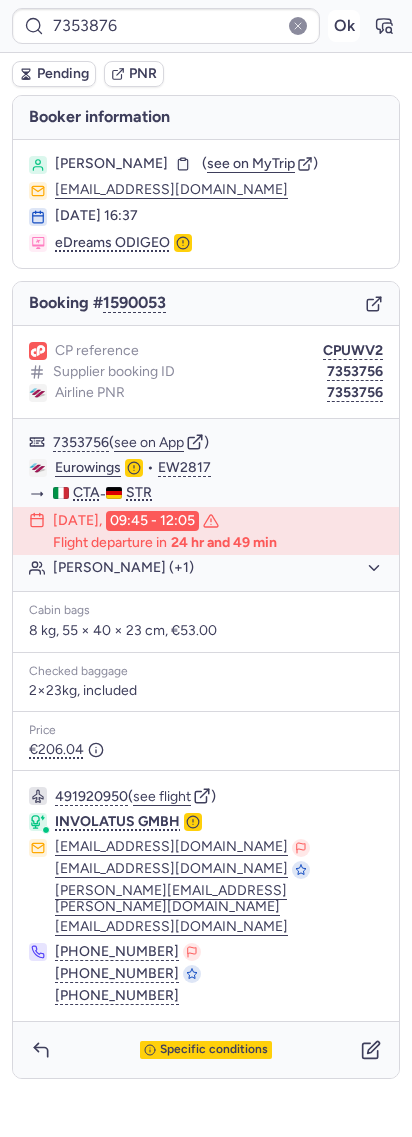 click on "Ok" at bounding box center (344, 26) 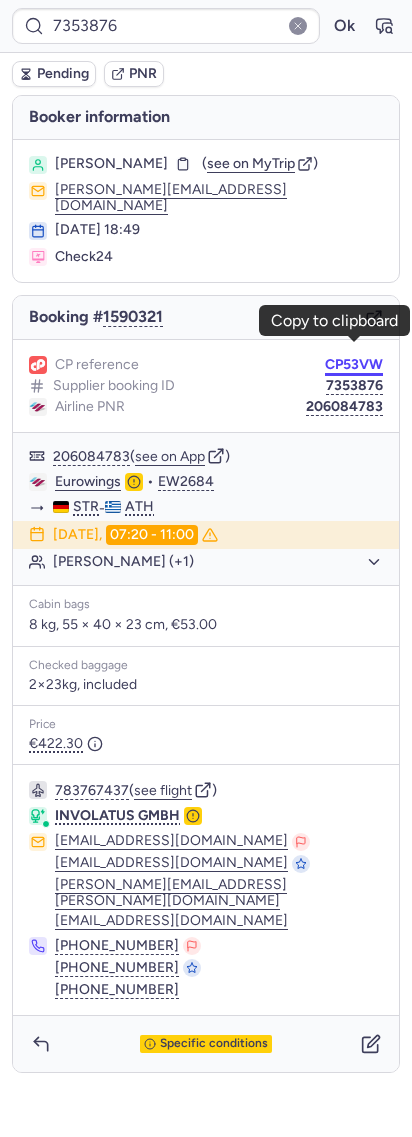 click on "CP53VW" at bounding box center (354, 365) 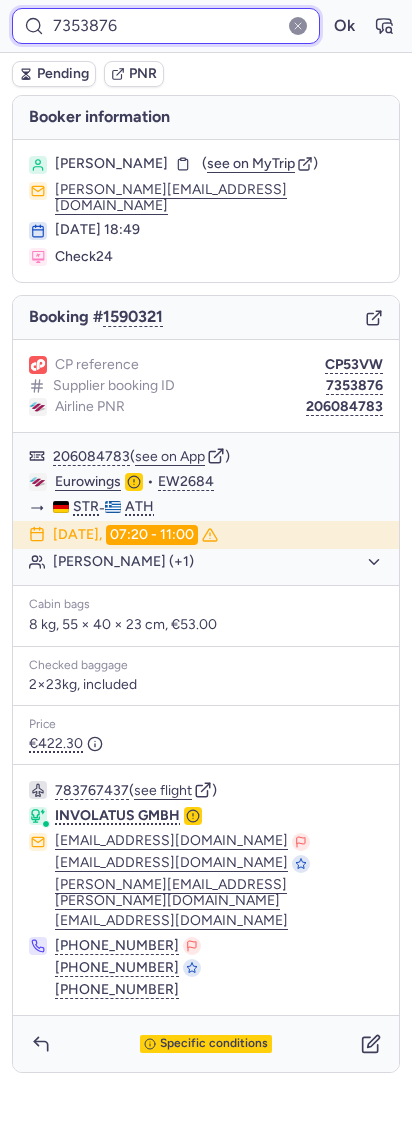 click on "7353876" at bounding box center [166, 26] 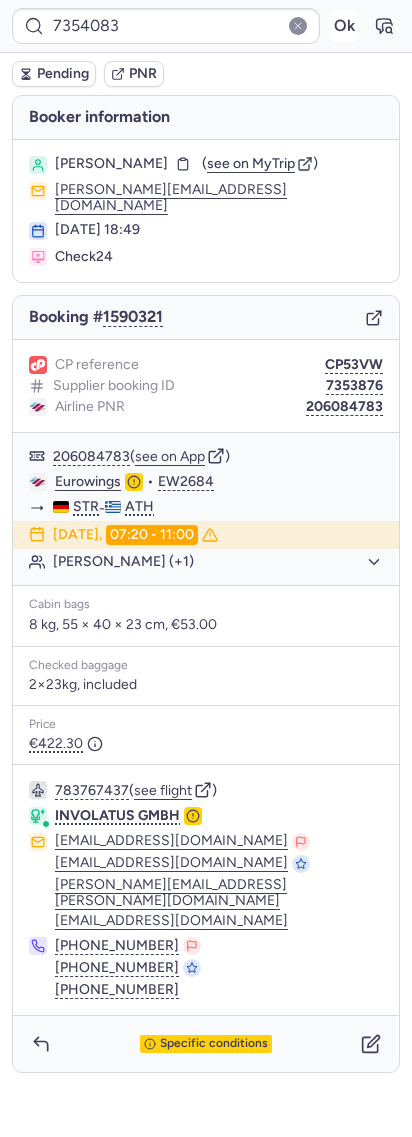 click on "Ok" at bounding box center (344, 26) 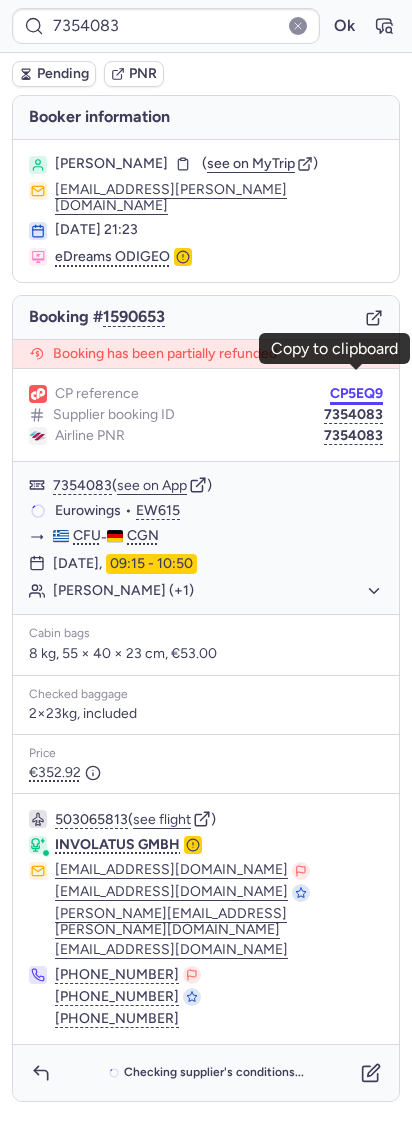 click on "CP5EQ9" at bounding box center [356, 394] 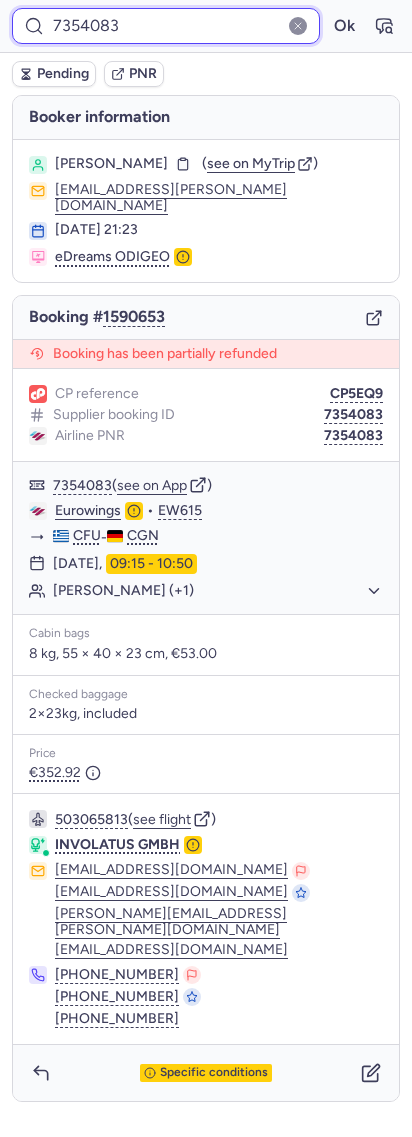 click on "7354083" at bounding box center [166, 26] 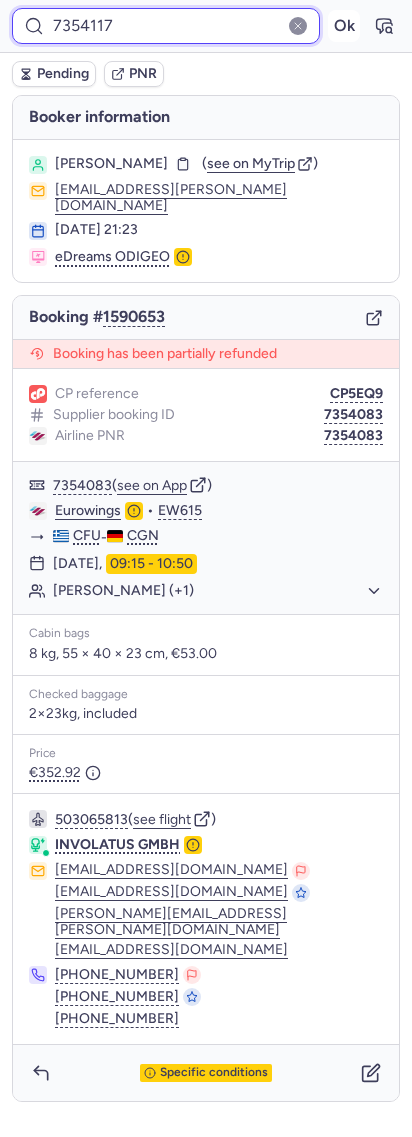 type on "7354117" 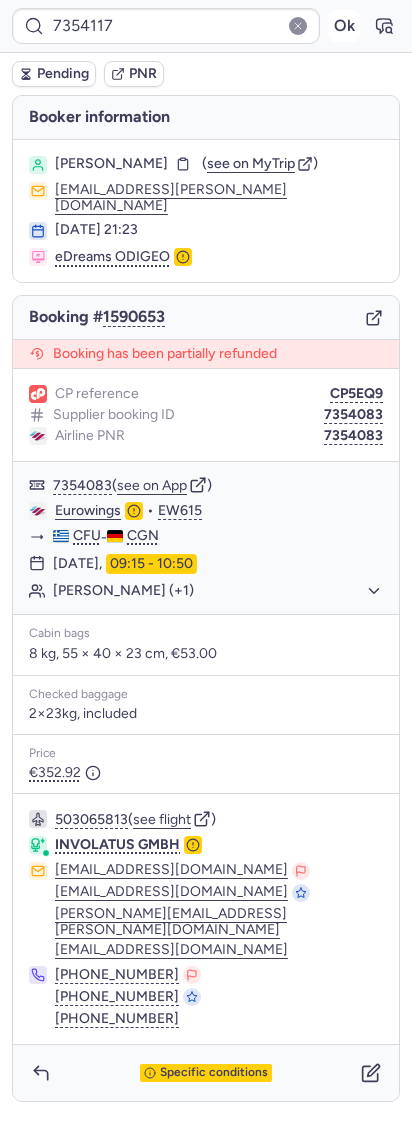 click on "Ok" at bounding box center (344, 26) 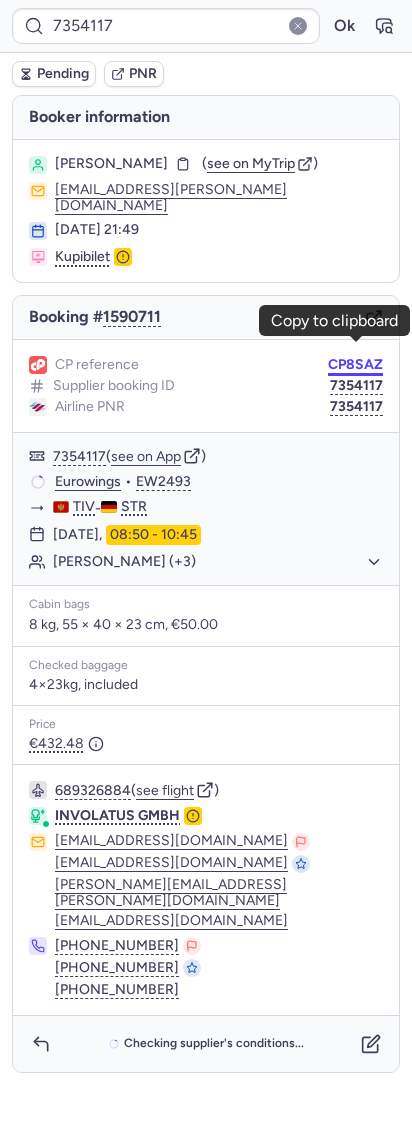 click on "CP8SAZ" at bounding box center [355, 365] 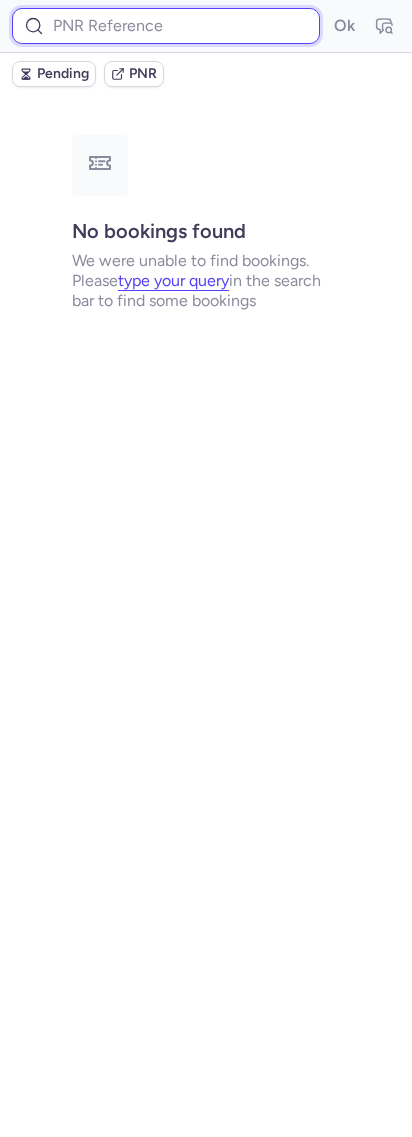 click at bounding box center (166, 26) 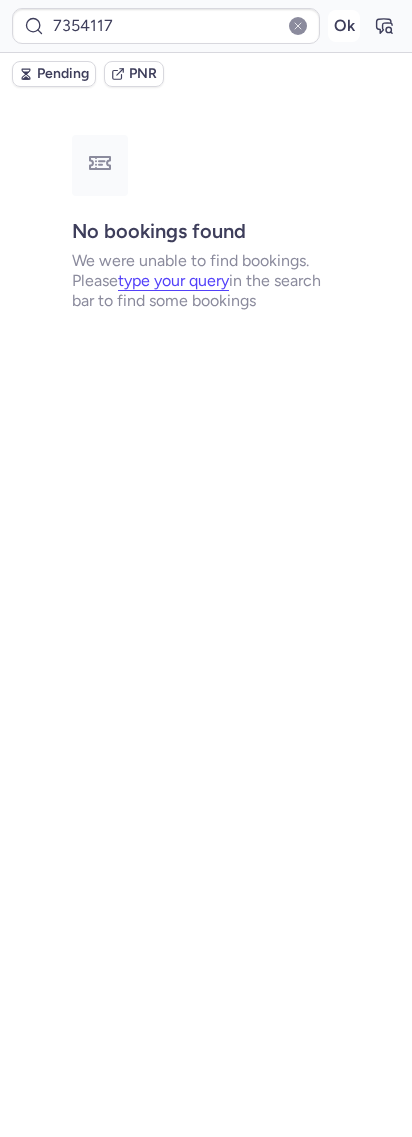 click on "Ok" at bounding box center (344, 26) 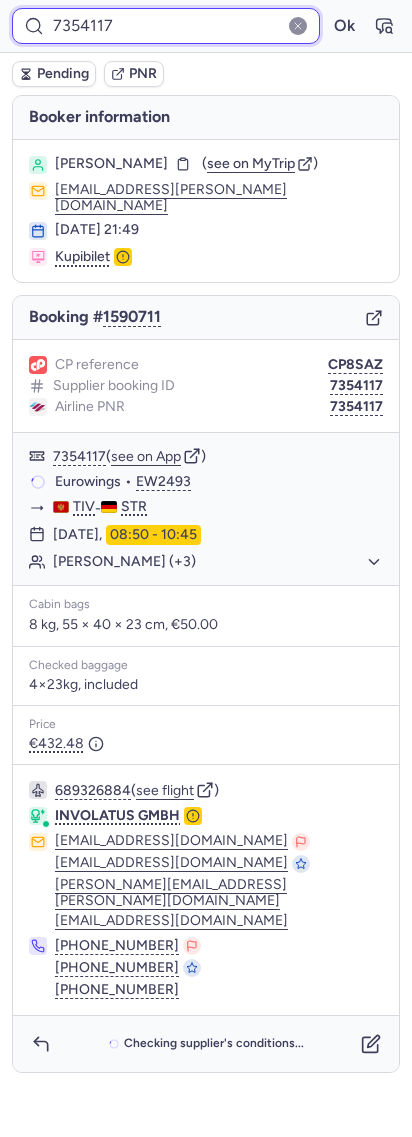 click on "7354117" at bounding box center [166, 26] 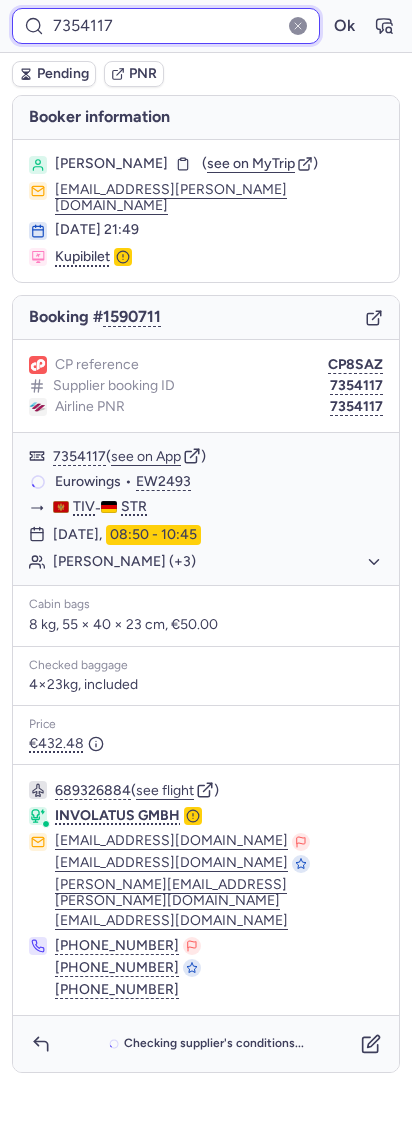 click on "7354117" at bounding box center [166, 26] 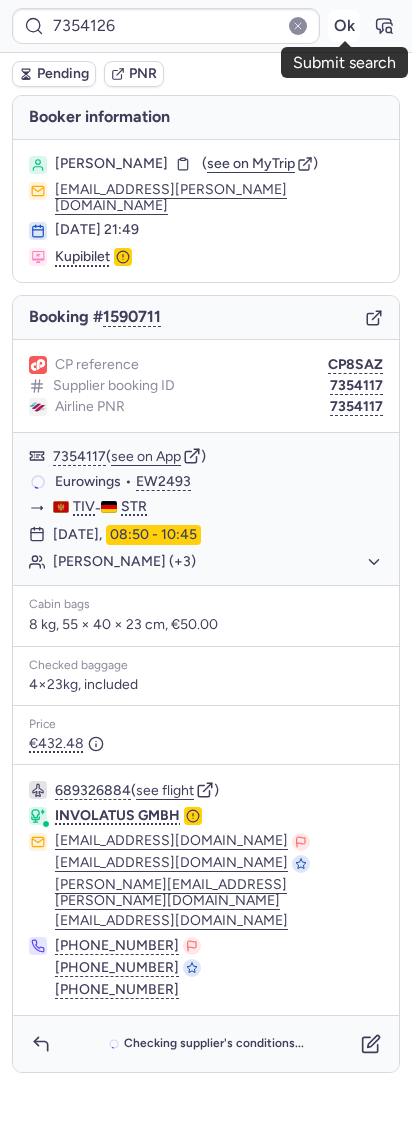 click on "Ok" at bounding box center [344, 26] 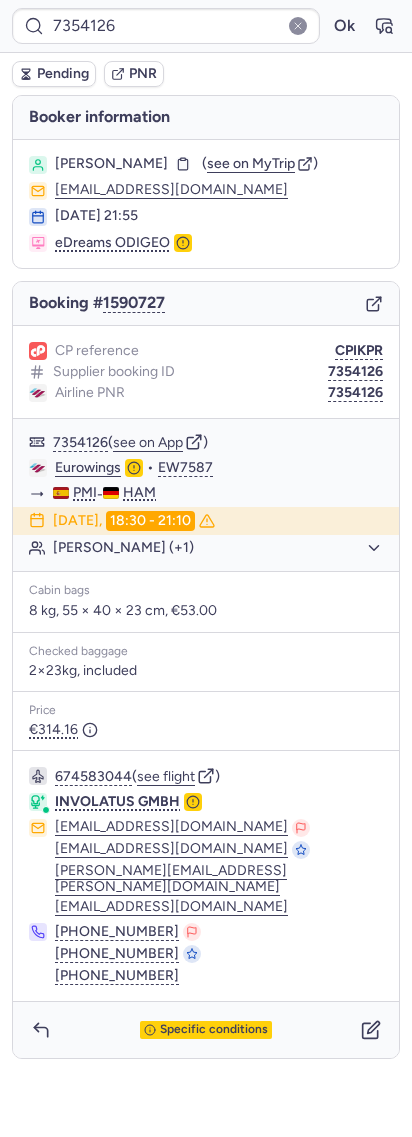 click on "CP reference CPIKPR Supplier booking ID 7354126 Airline PNR 7354126" at bounding box center [206, 372] 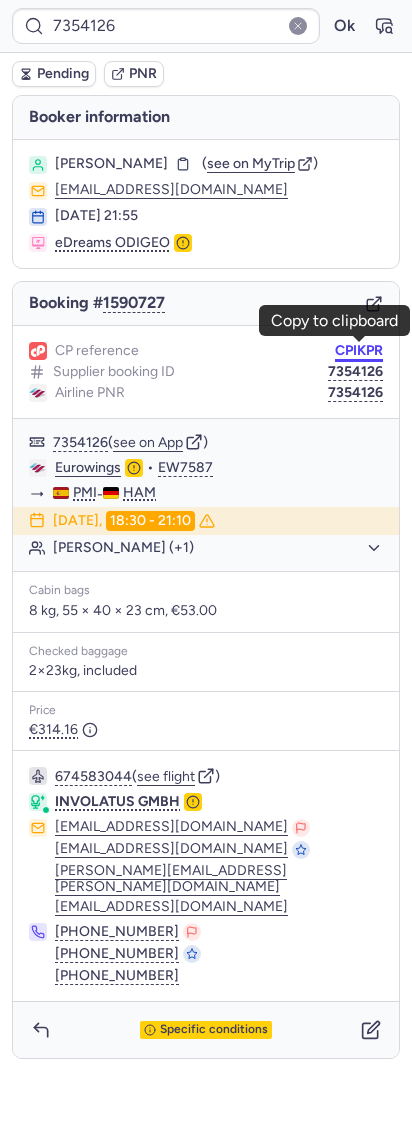 click on "CPIKPR" at bounding box center (359, 351) 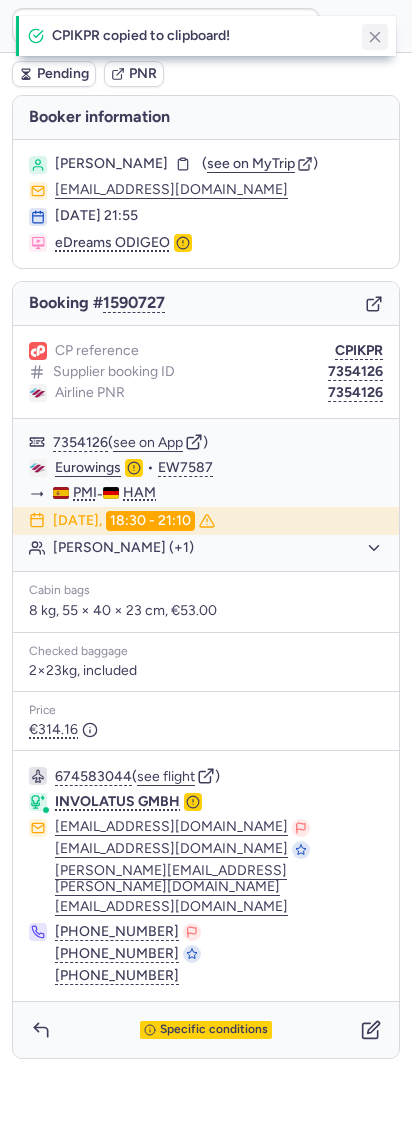 click 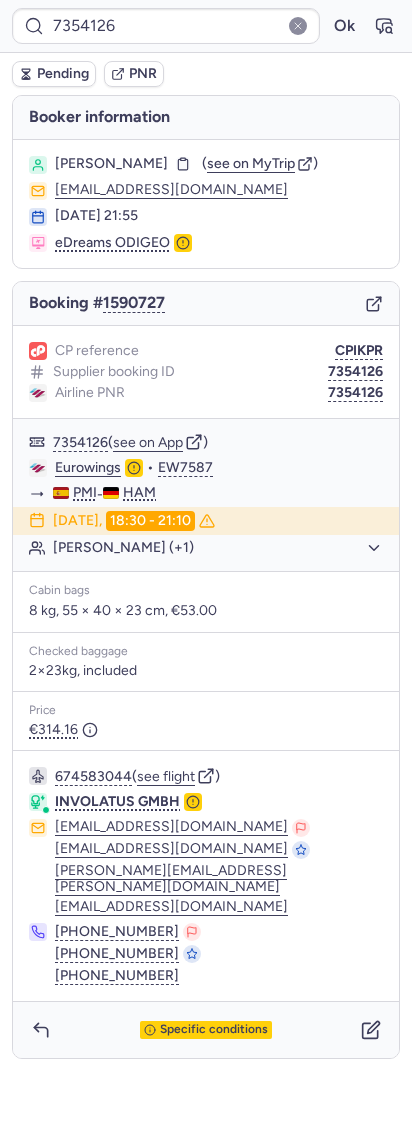 click on "7354126  Ok" at bounding box center (206, 26) 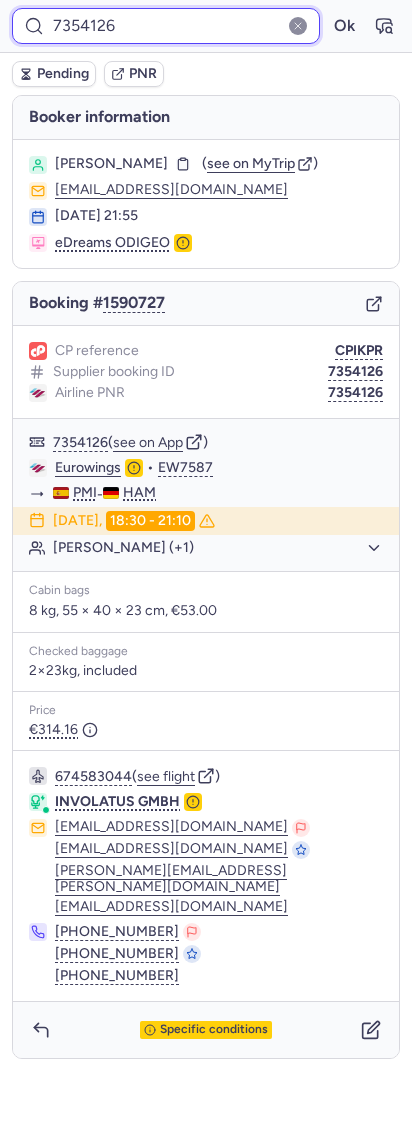 click on "7354126" at bounding box center (166, 26) 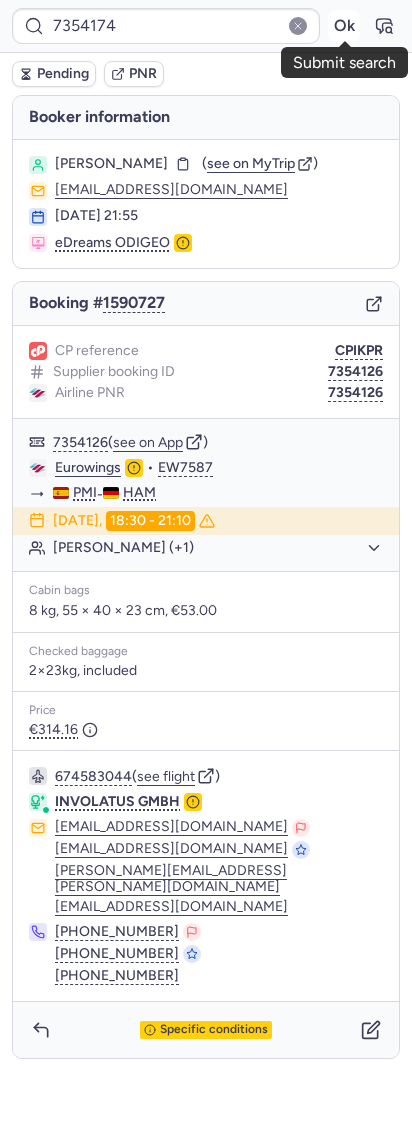 click on "Ok" at bounding box center [344, 26] 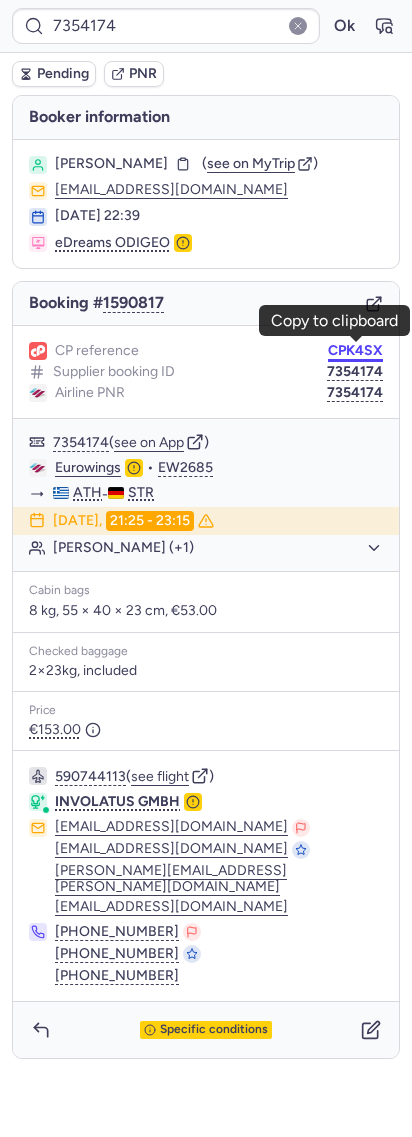 click on "CPK4SX" at bounding box center [355, 351] 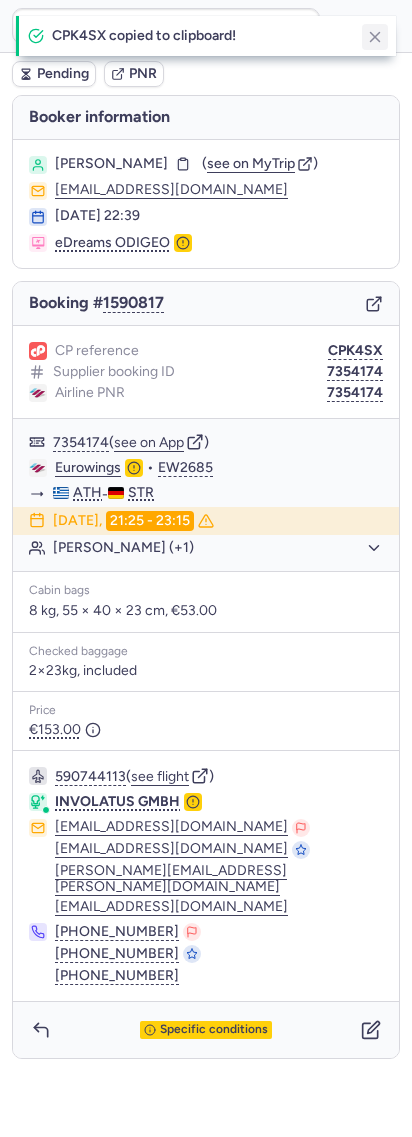 click at bounding box center [375, 37] 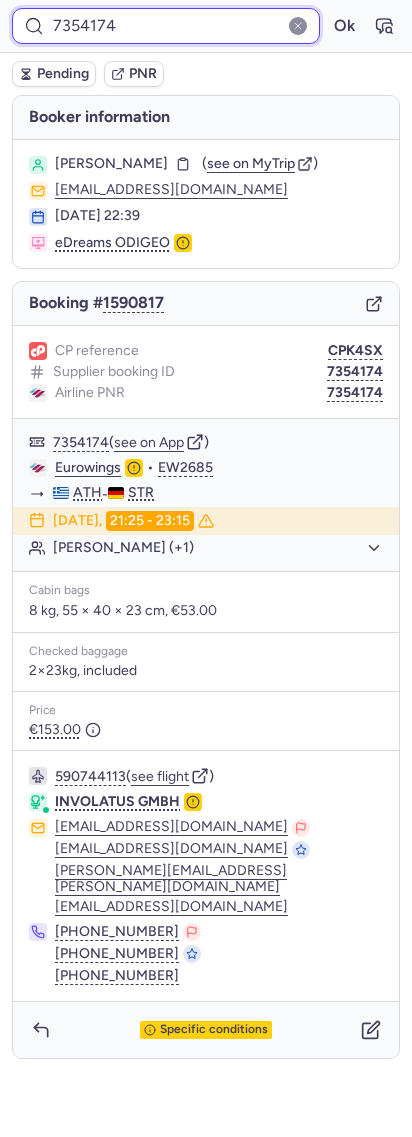 click on "7354174" at bounding box center [166, 26] 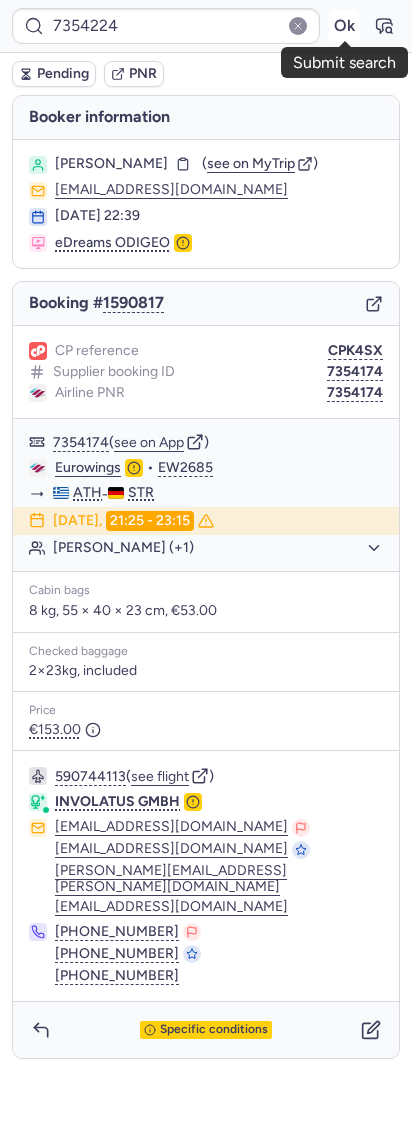 click on "Ok" at bounding box center (344, 26) 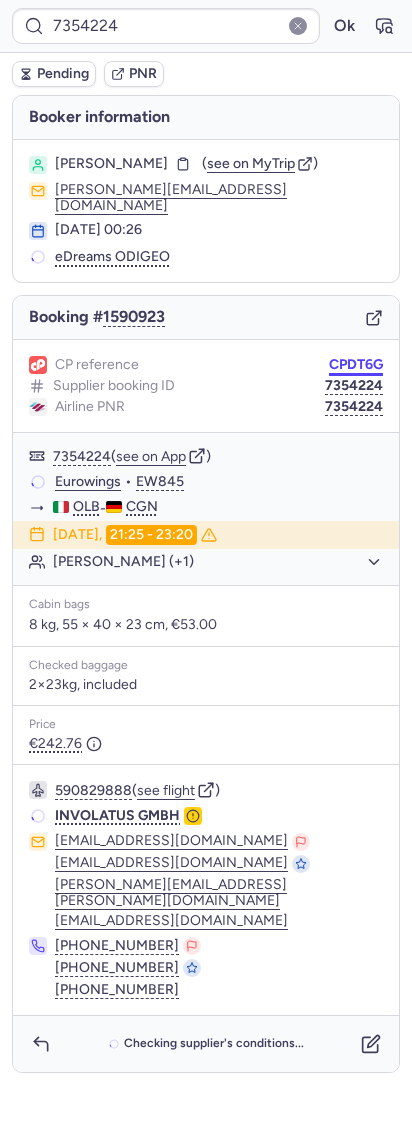 click on "CPDT6G" at bounding box center (356, 365) 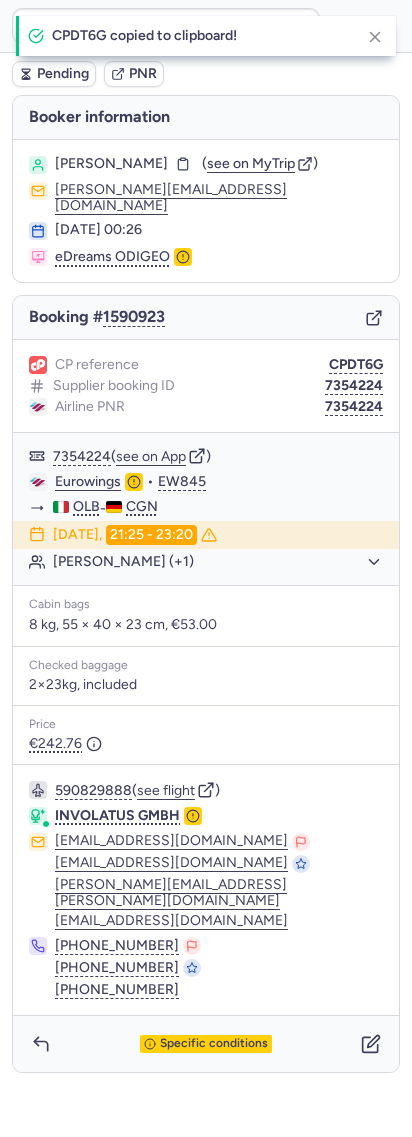 click at bounding box center (375, 37) 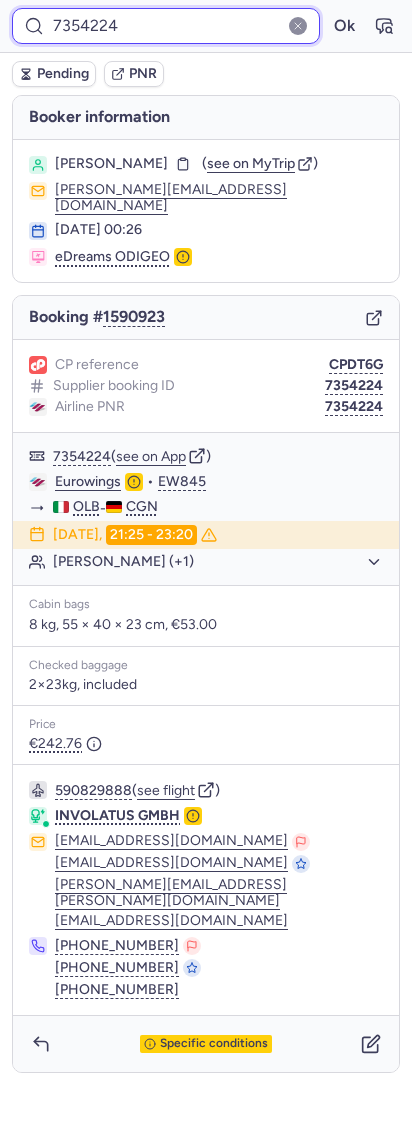 click on "7354224" at bounding box center (166, 26) 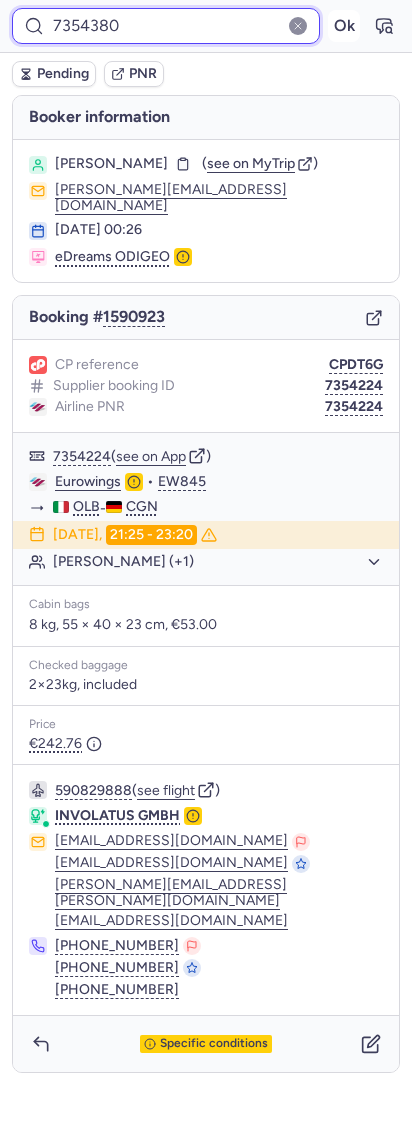 type on "7354380" 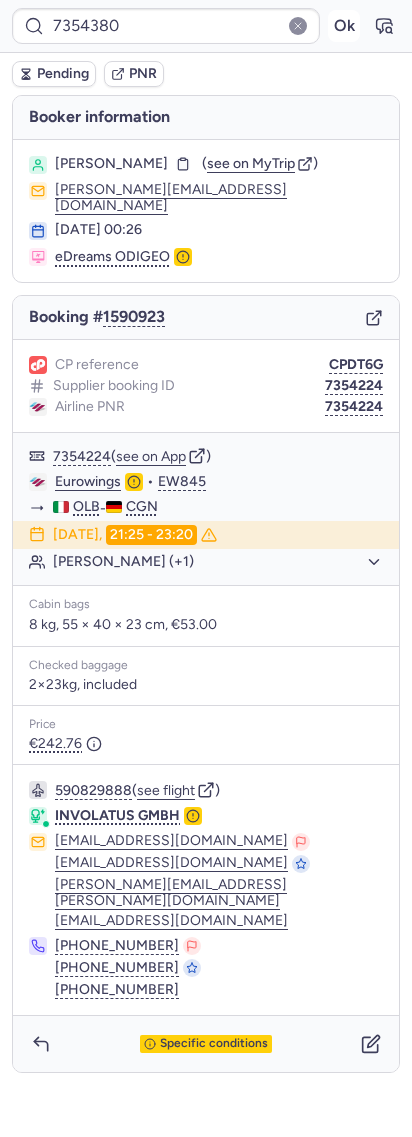 click on "Ok" at bounding box center (344, 26) 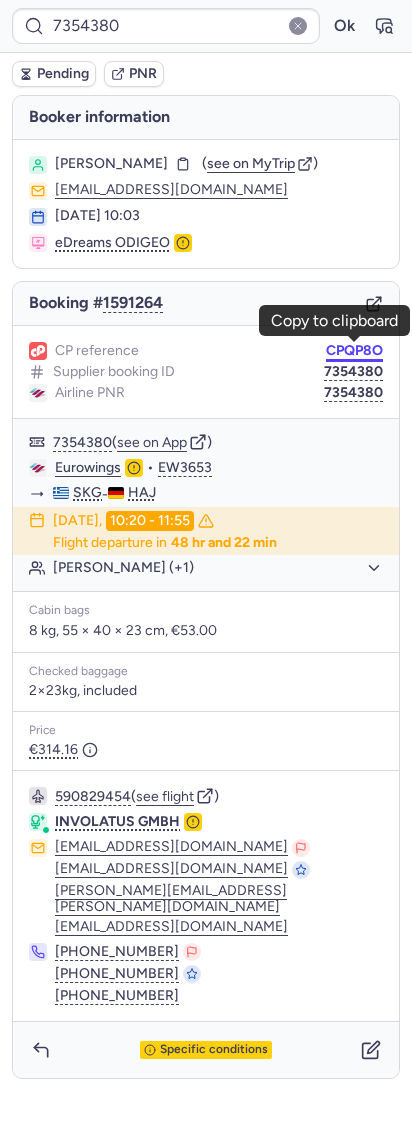 click on "CPQP8O" at bounding box center (354, 351) 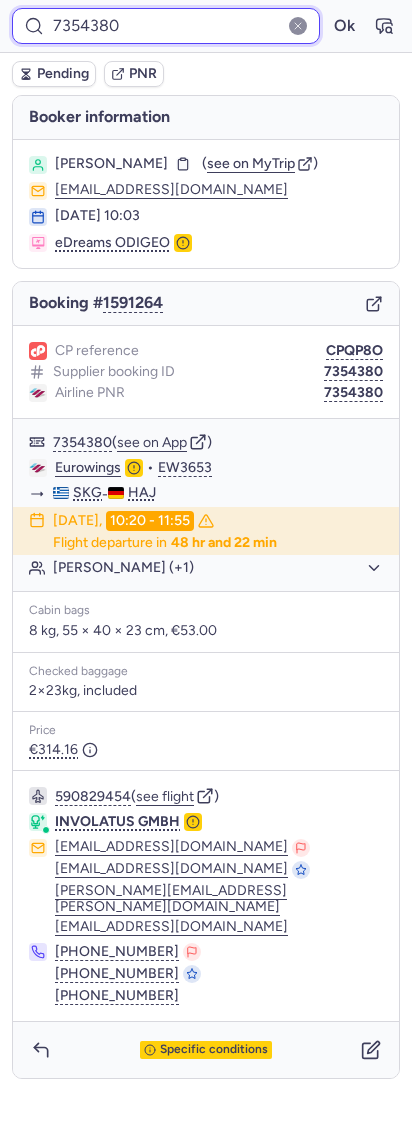 click on "7354380" at bounding box center [166, 26] 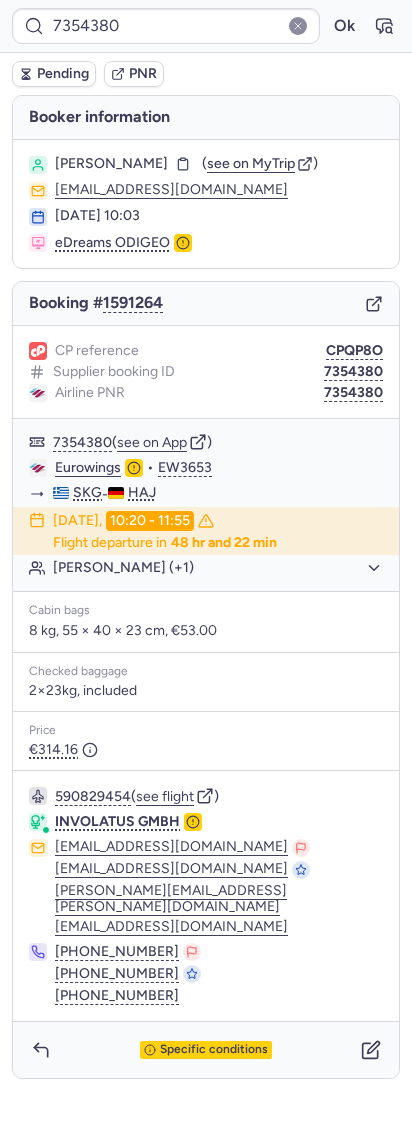 click at bounding box center [298, 26] 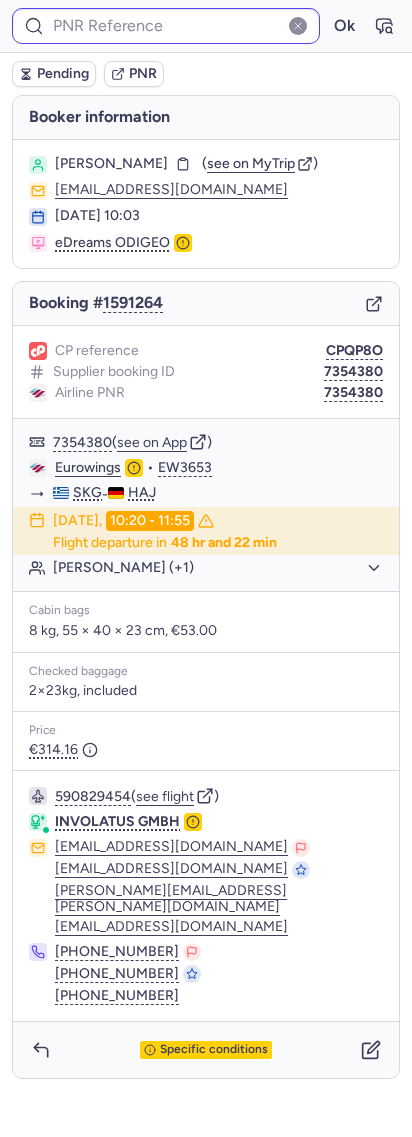 type 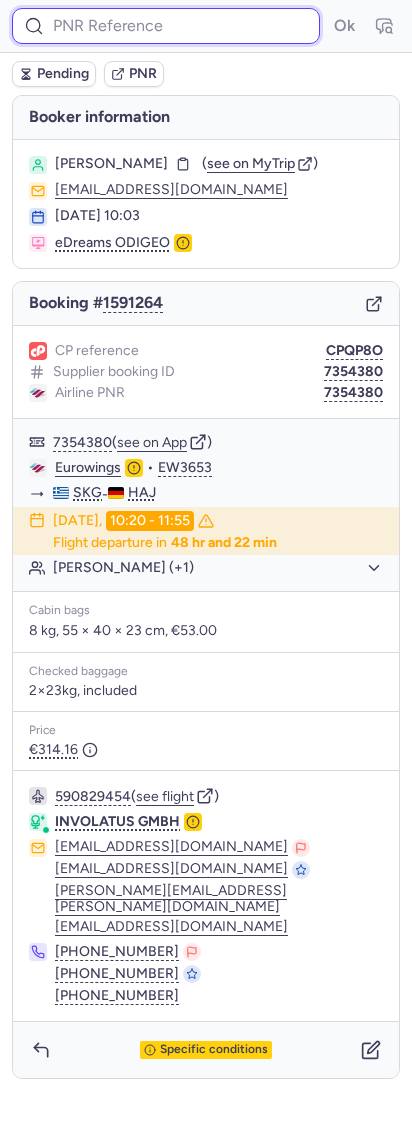 click at bounding box center (166, 26) 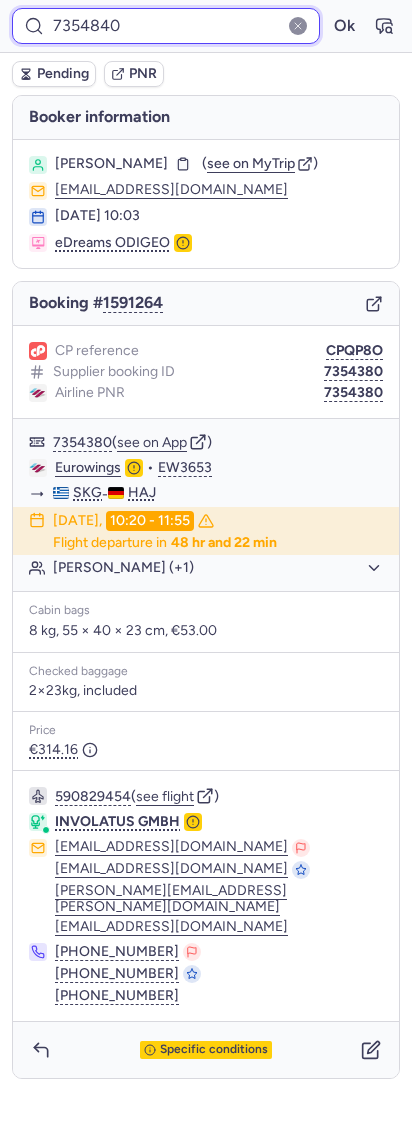 click on "7354840" at bounding box center (166, 26) 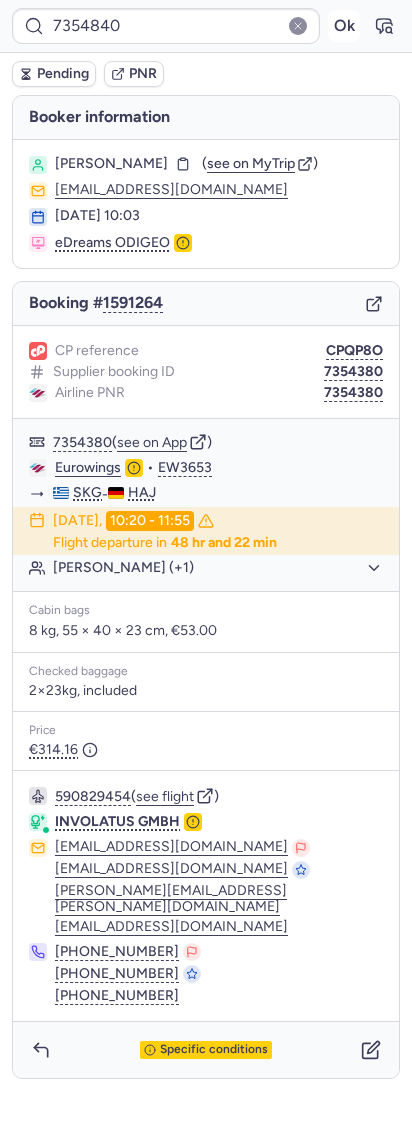 click on "Ok" at bounding box center [344, 26] 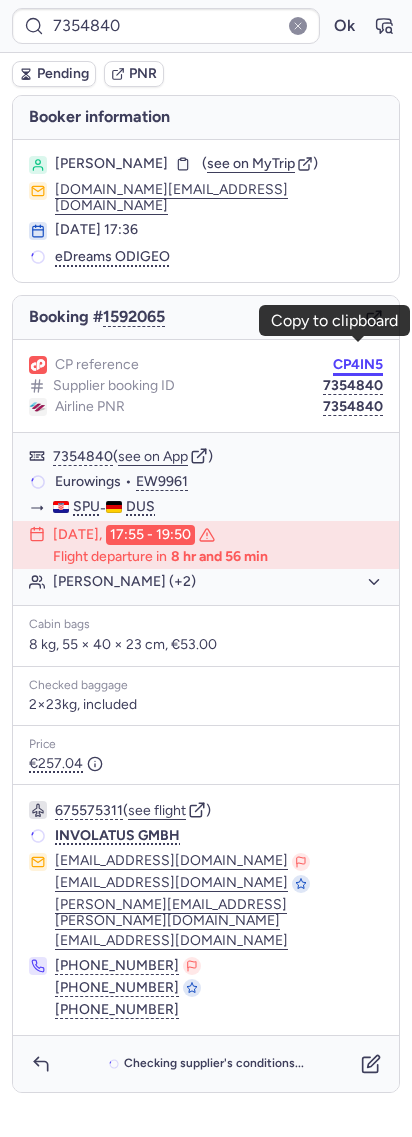 click on "CP4IN5" at bounding box center (358, 365) 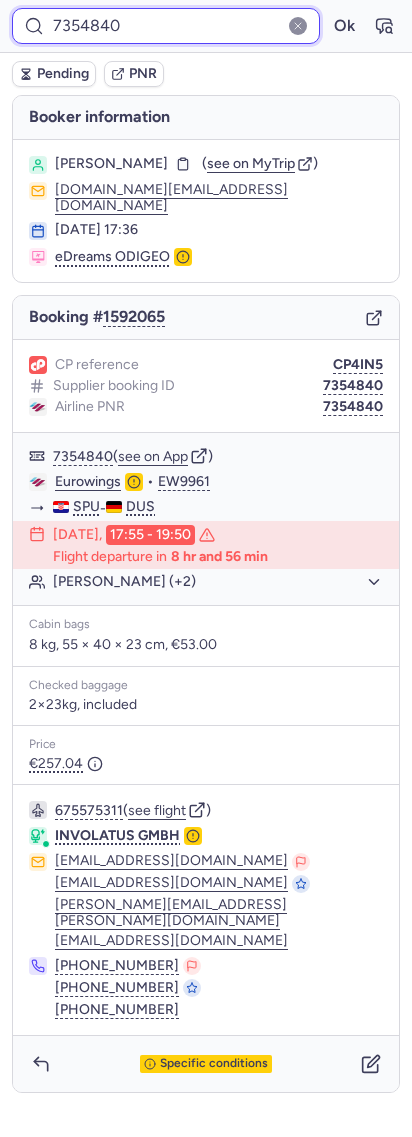 click on "7354840" at bounding box center [166, 26] 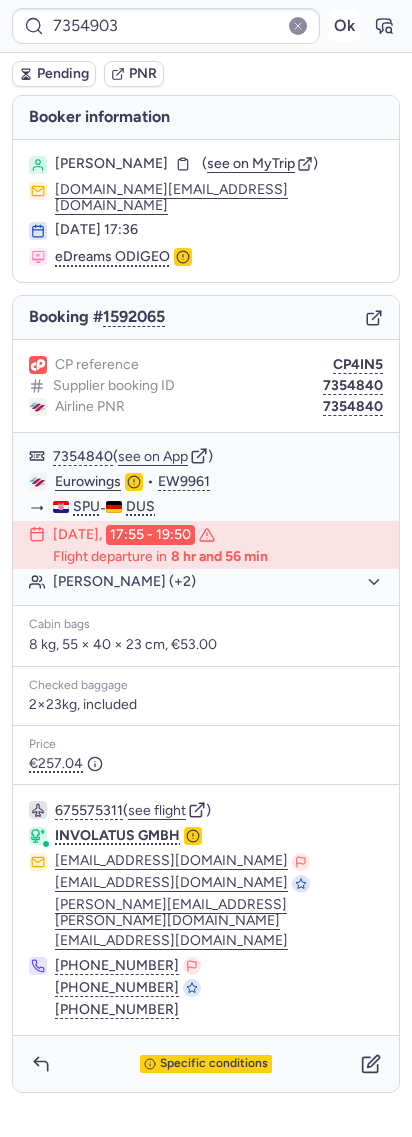 click on "Ok" at bounding box center (344, 26) 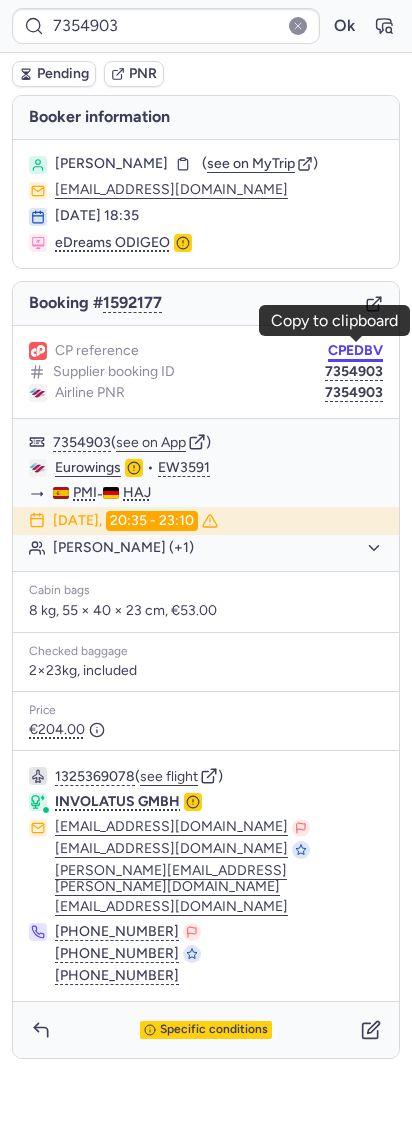 click on "CPEDBV" at bounding box center [355, 351] 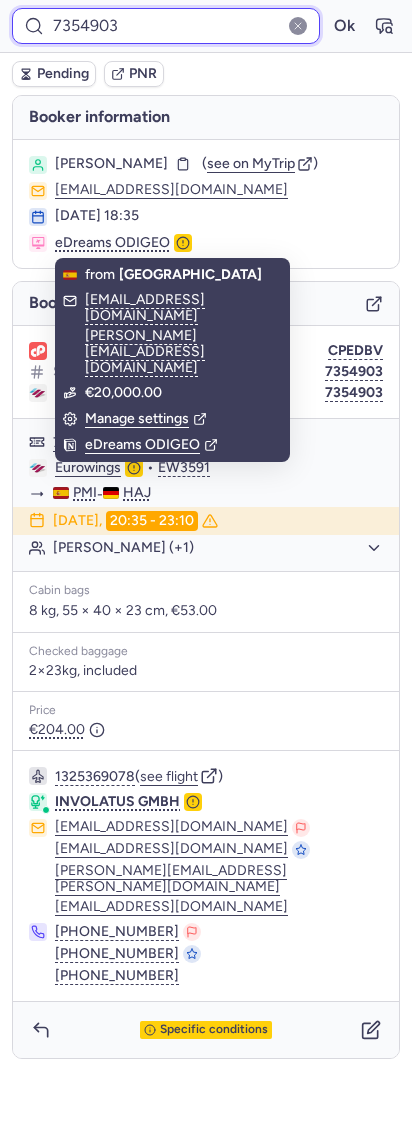 click on "7354903" at bounding box center [166, 26] 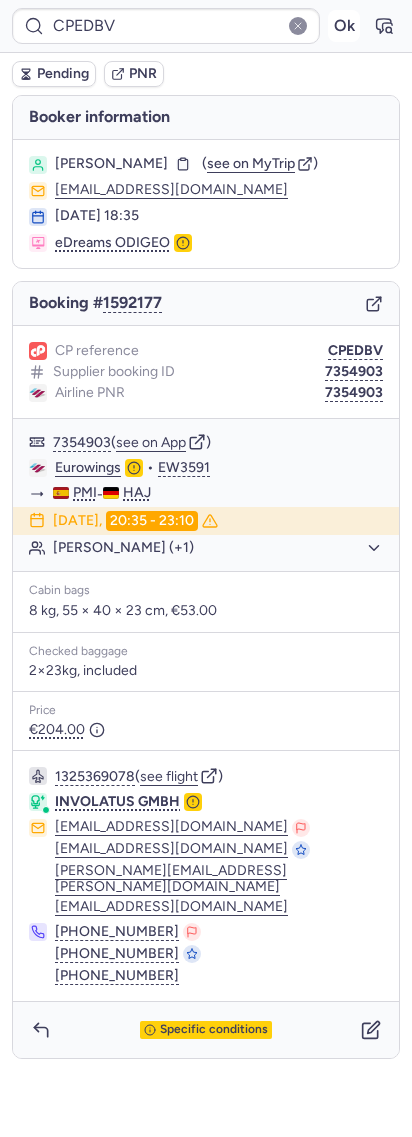 click on "Ok" at bounding box center (344, 26) 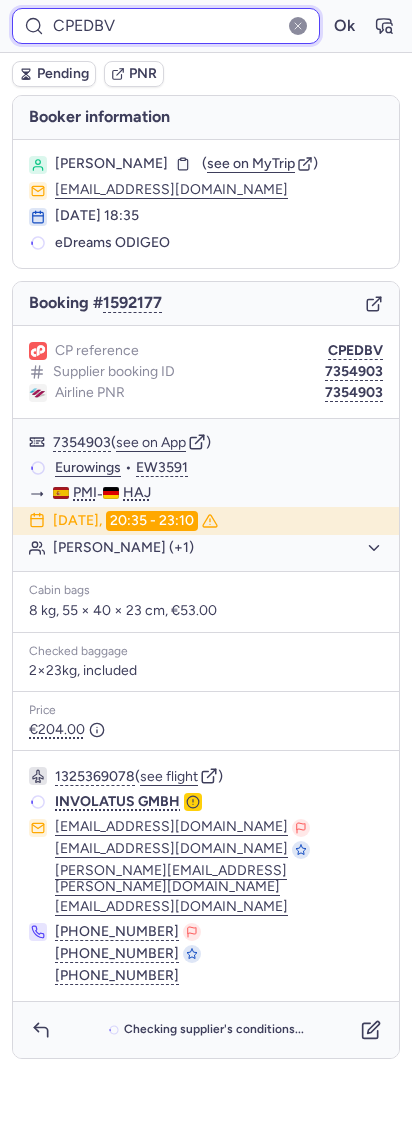 click on "CPEDBV" at bounding box center [166, 26] 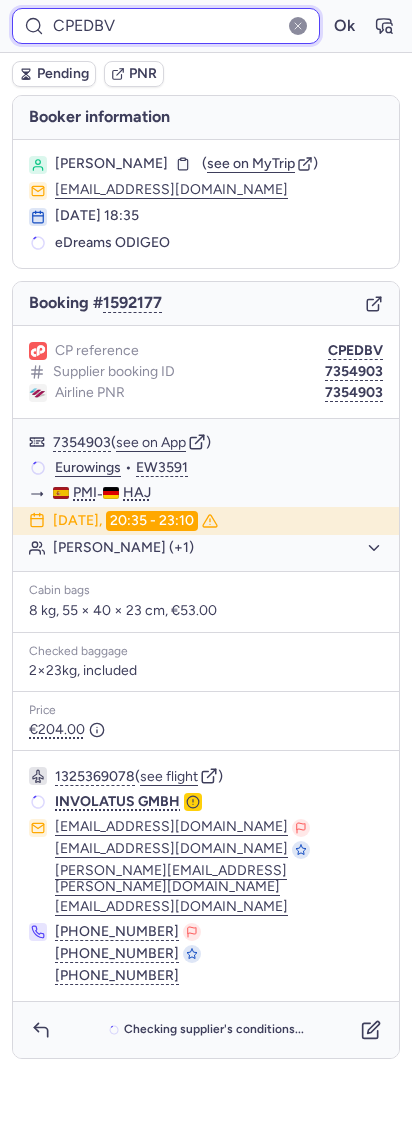 click on "CPEDBV" at bounding box center (166, 26) 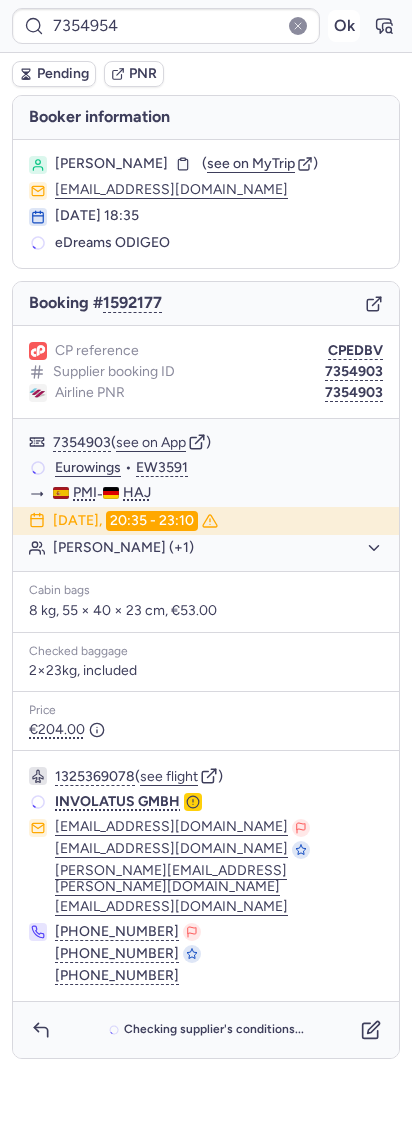 click on "Ok" at bounding box center (344, 26) 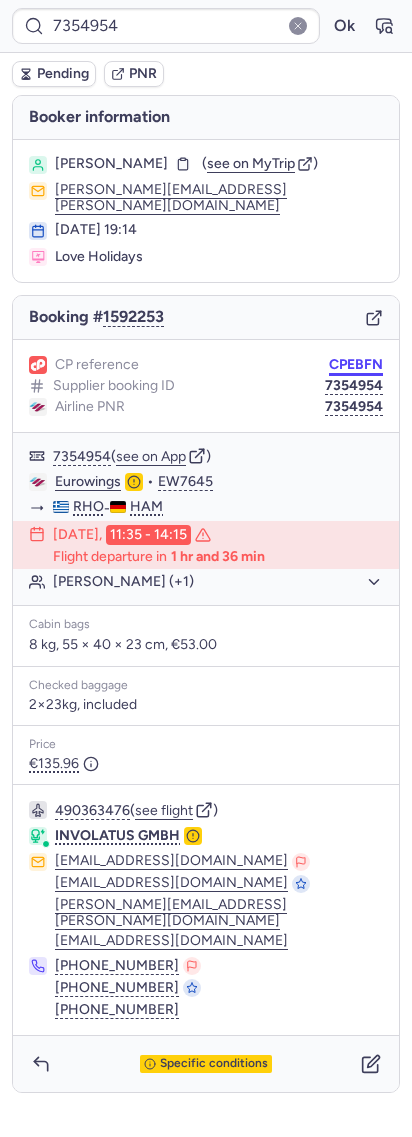 click on "CPEBFN" at bounding box center [356, 365] 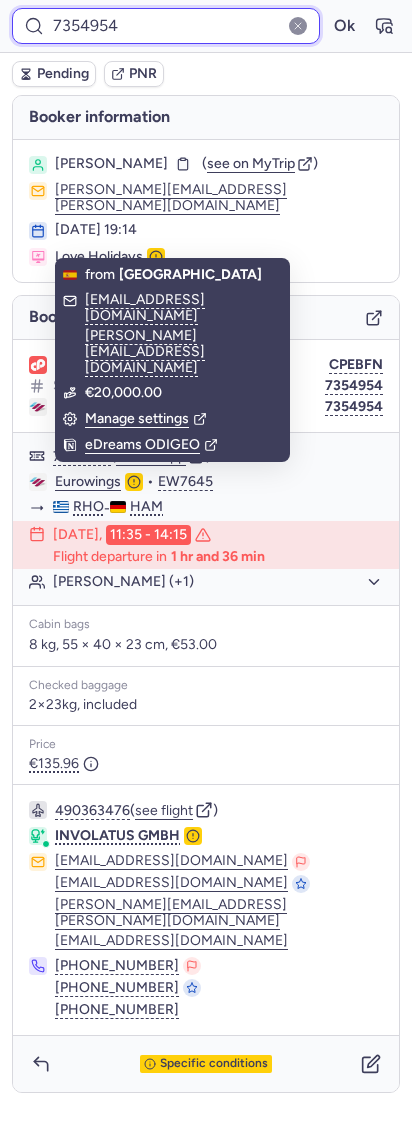 click on "7354954" at bounding box center [166, 26] 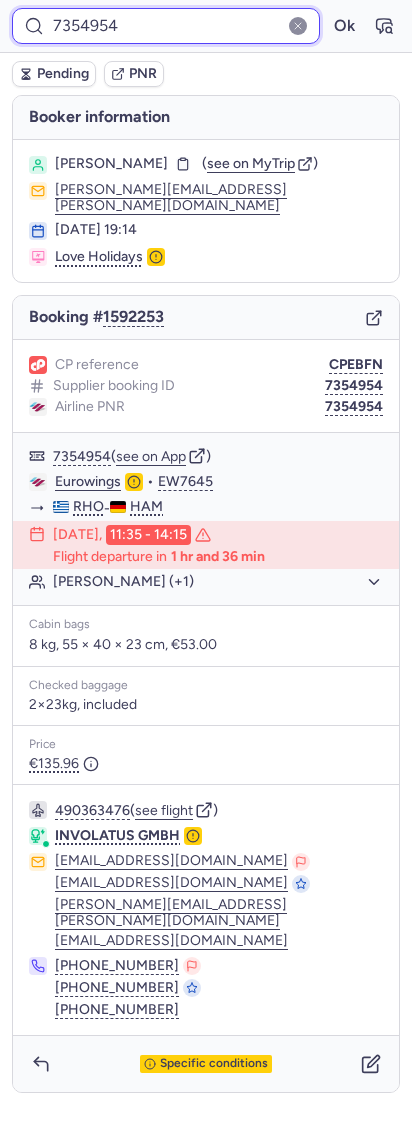 click on "7354954" at bounding box center (166, 26) 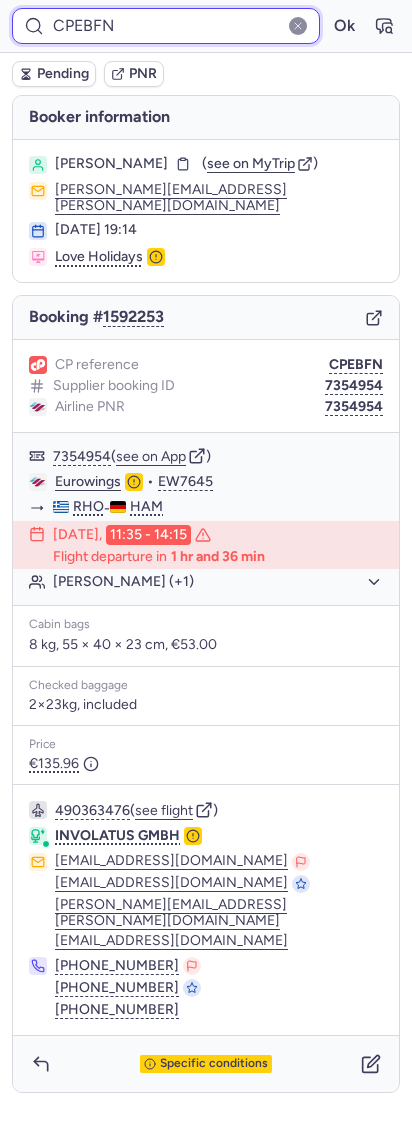 click on "CPEBFN" at bounding box center [166, 26] 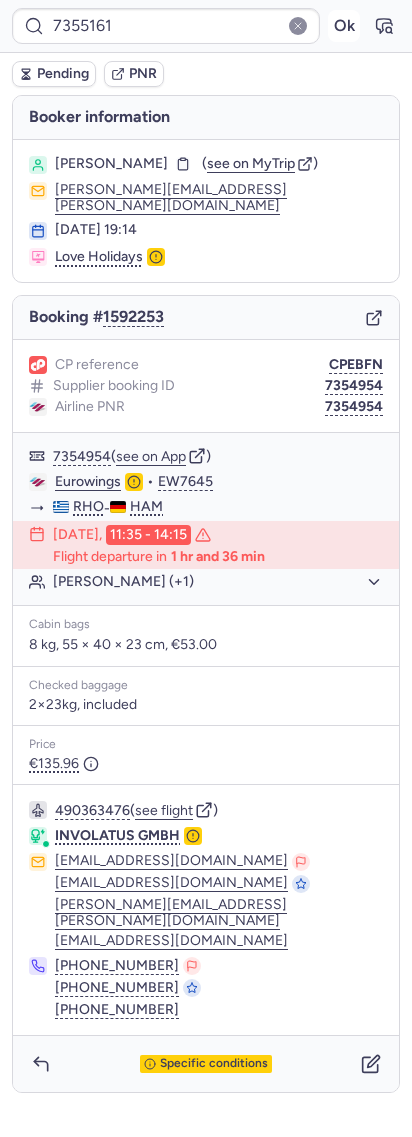 click on "Ok" at bounding box center (344, 26) 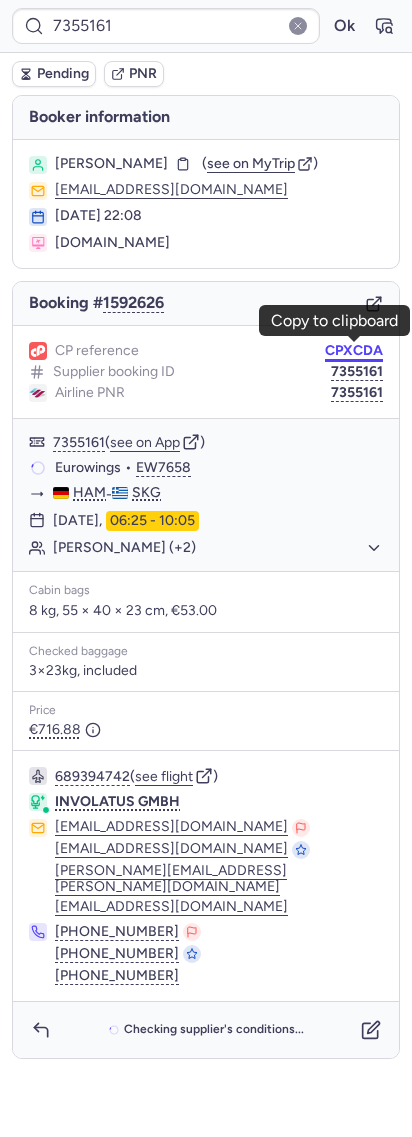 click on "CPXCDA" at bounding box center [354, 351] 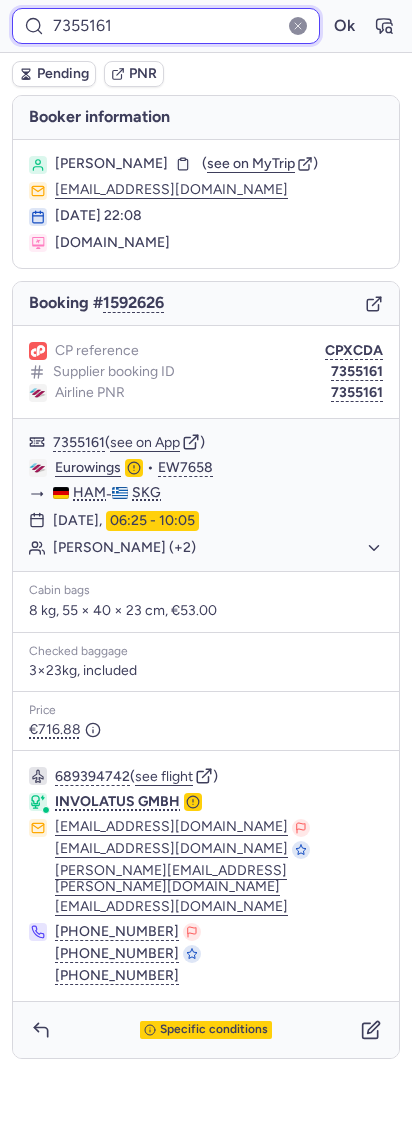 click on "7355161" at bounding box center (166, 26) 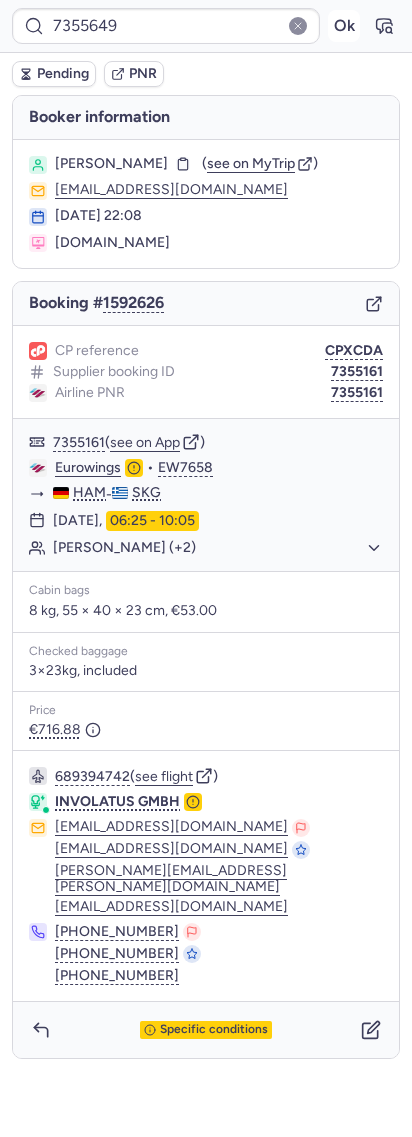 click on "Ok" at bounding box center (344, 26) 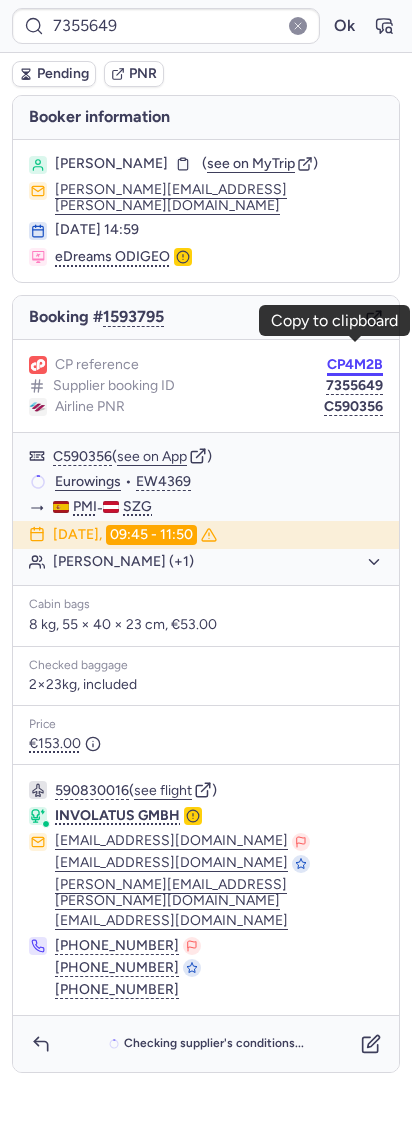 click on "CP4M2B" at bounding box center (355, 365) 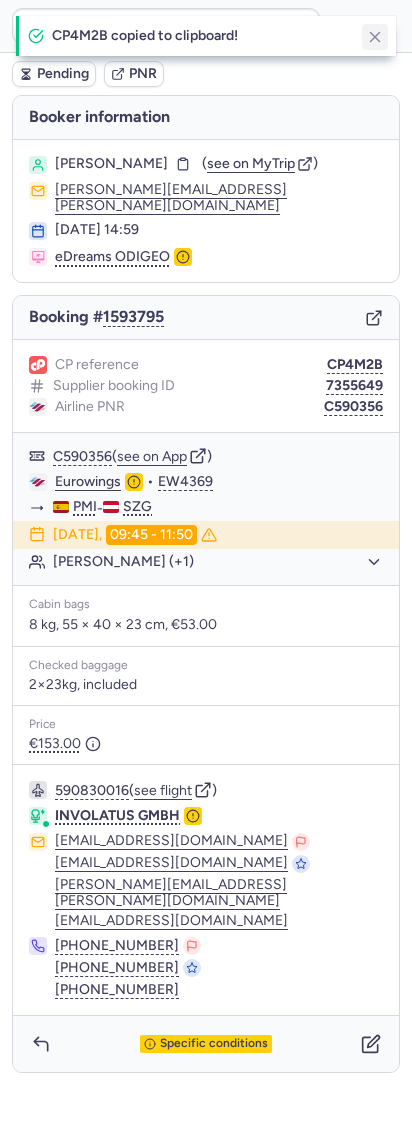 click 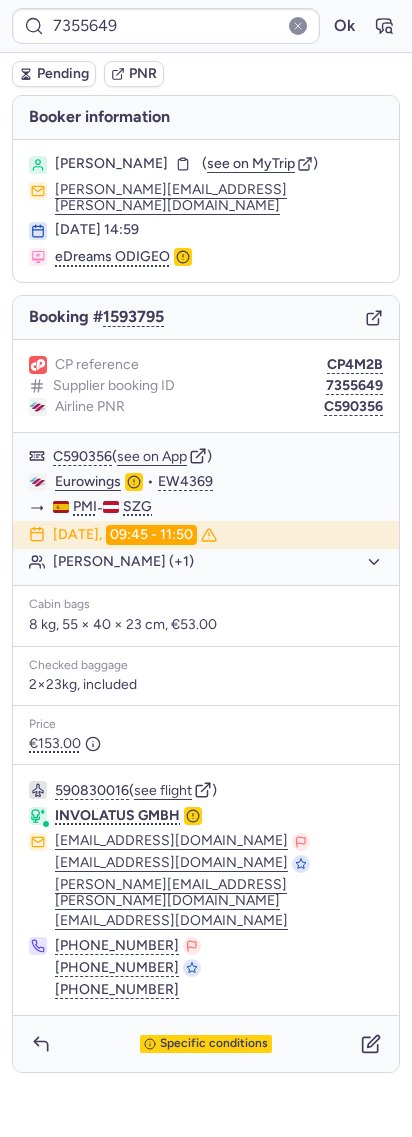 click on "7355649  Ok" at bounding box center (206, 26) 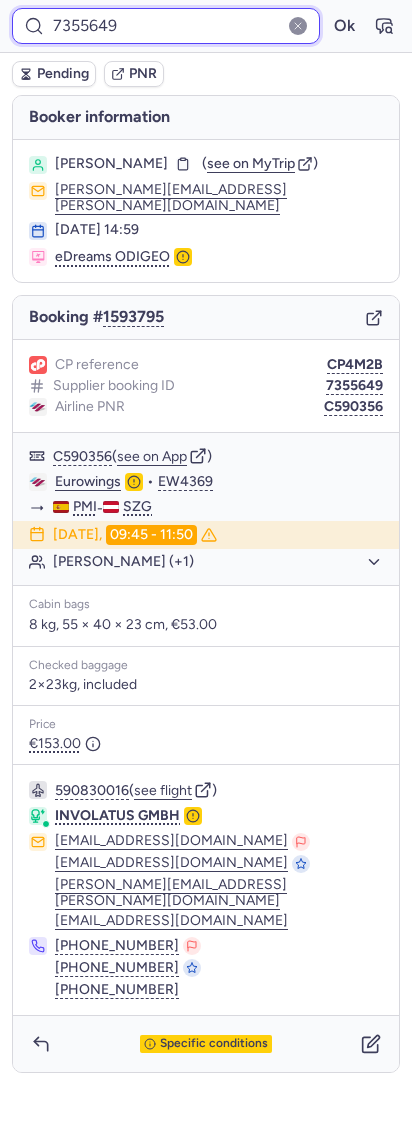 click on "7355649" at bounding box center (166, 26) 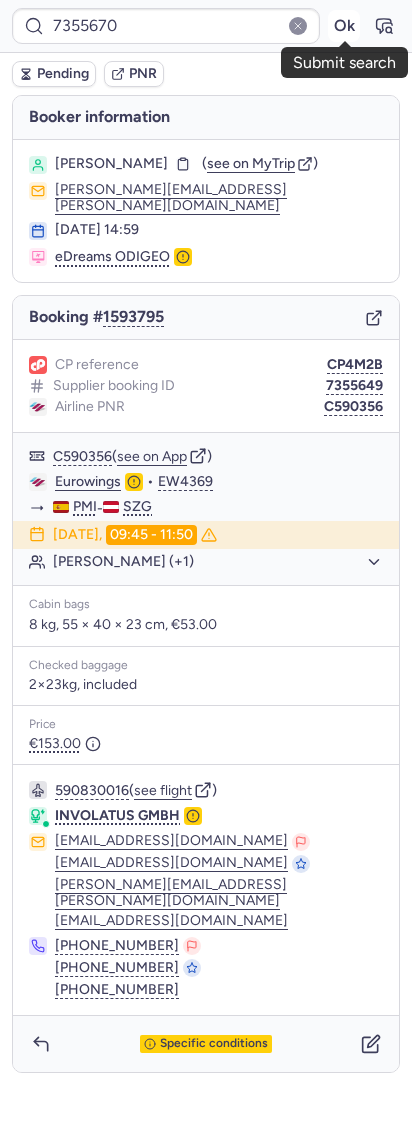 click on "Ok" at bounding box center [344, 26] 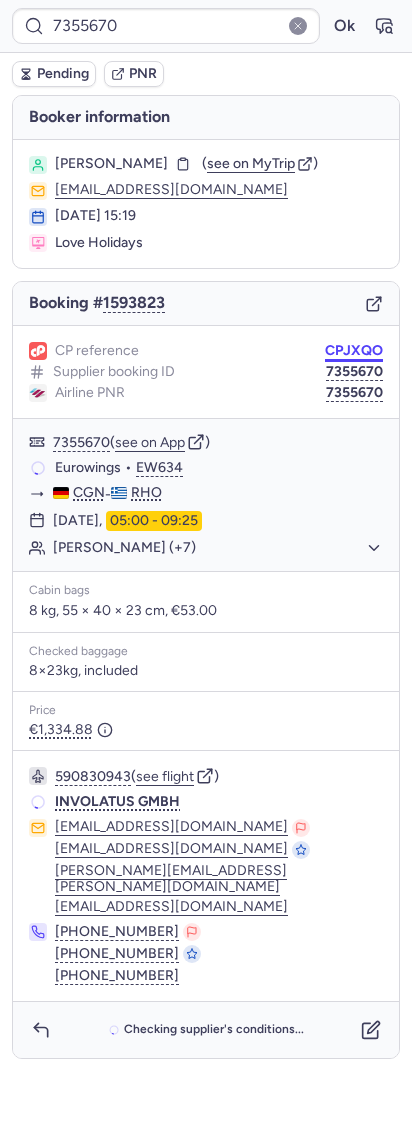 click on "CPJXQO" at bounding box center [354, 351] 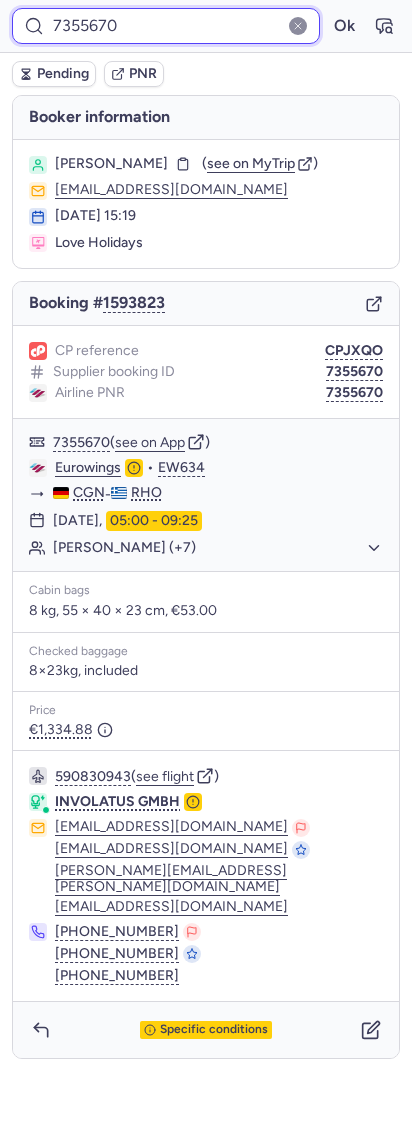click on "7355670" at bounding box center (166, 26) 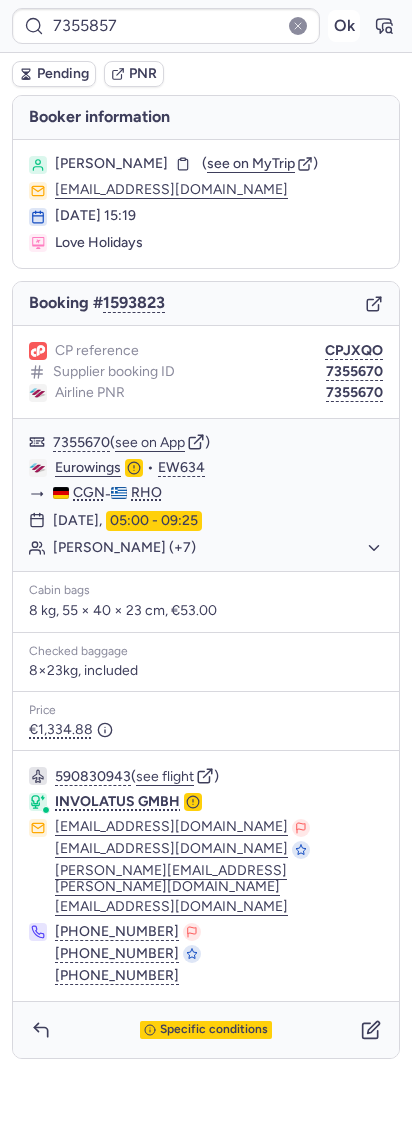 click on "Ok" at bounding box center (344, 26) 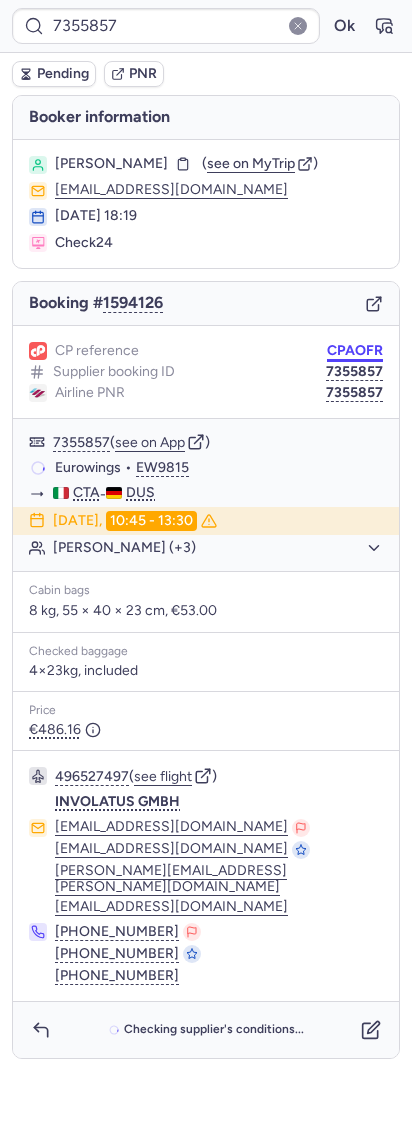 click on "CPAOFR" at bounding box center [355, 351] 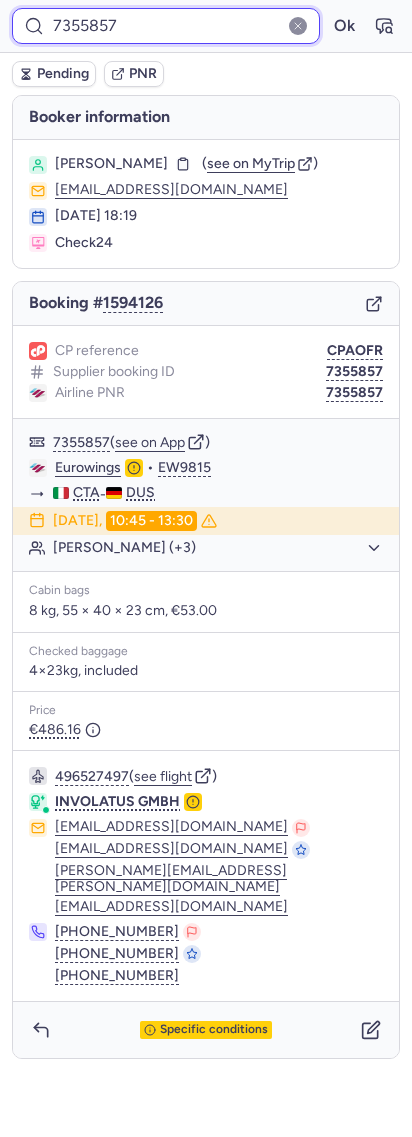 click on "7355857" at bounding box center (166, 26) 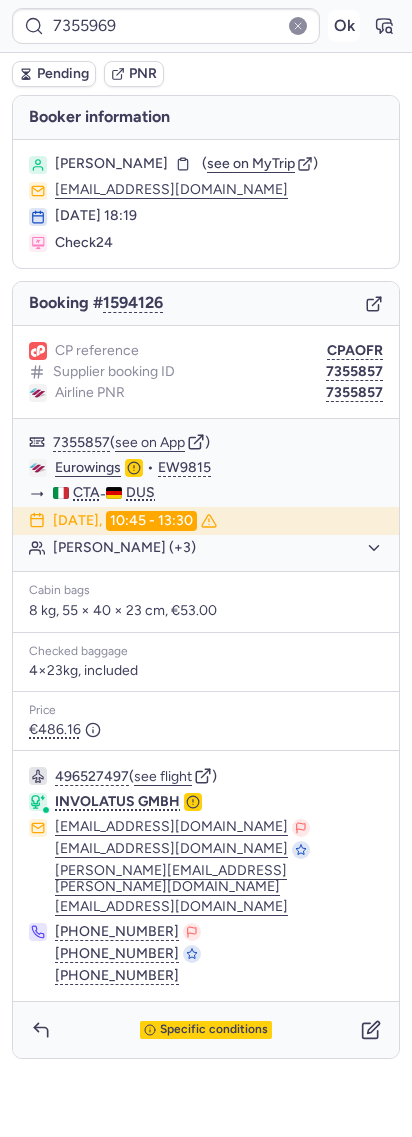 click on "Ok" at bounding box center (344, 26) 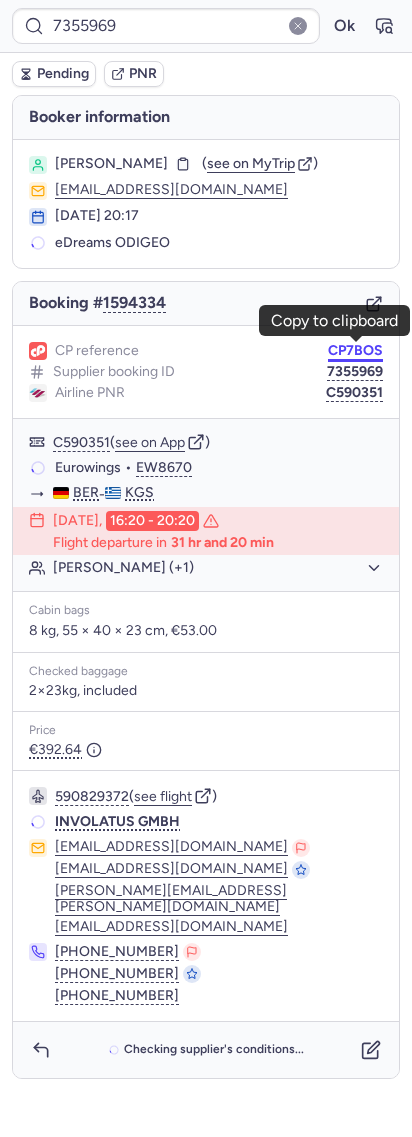 click on "CP7BOS" at bounding box center [355, 351] 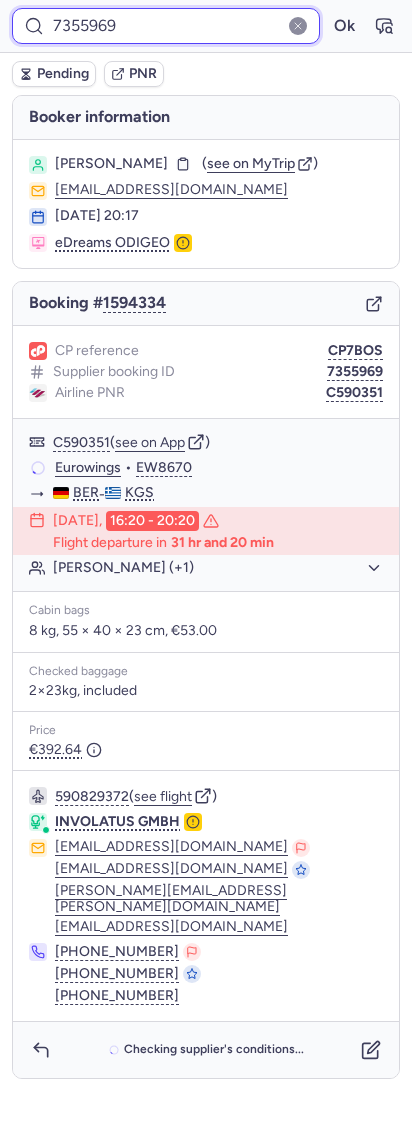 click on "7355969" at bounding box center [166, 26] 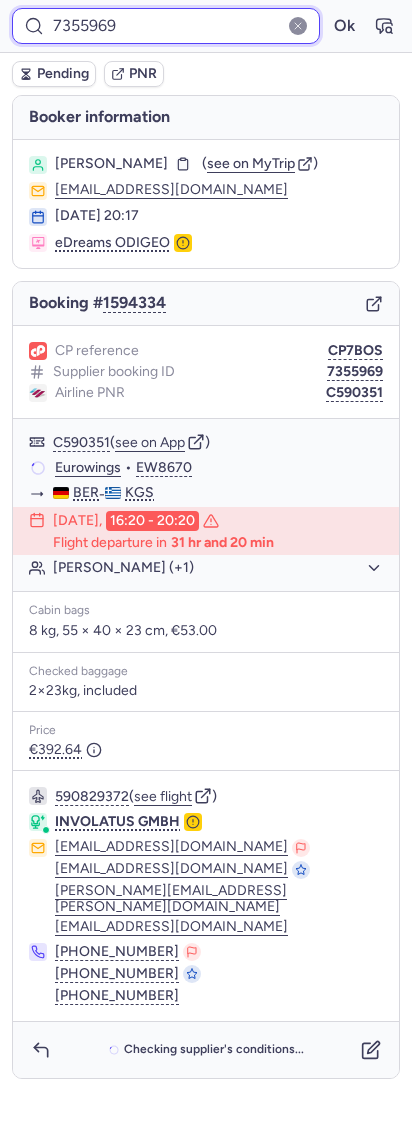 click on "7355969" at bounding box center (166, 26) 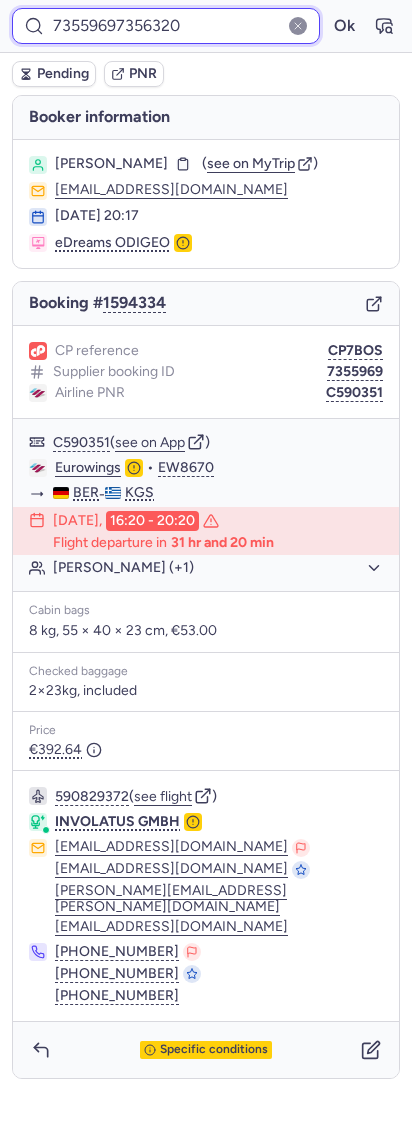 click on "73559697356320" at bounding box center (166, 26) 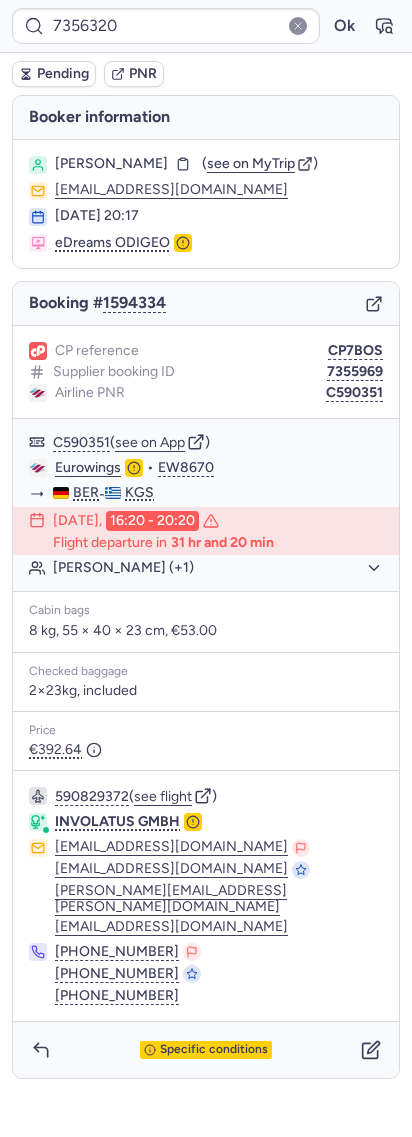click on "7356320  Ok" at bounding box center (206, 26) 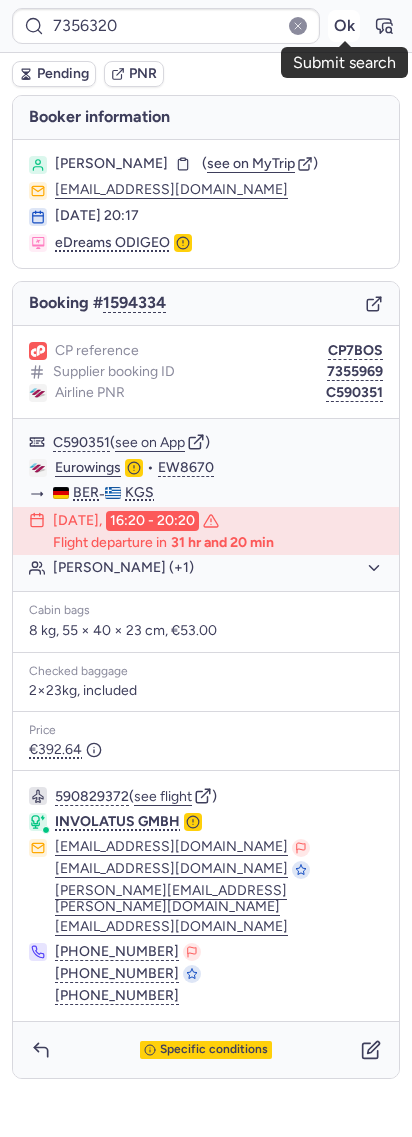 click on "Ok" at bounding box center [344, 26] 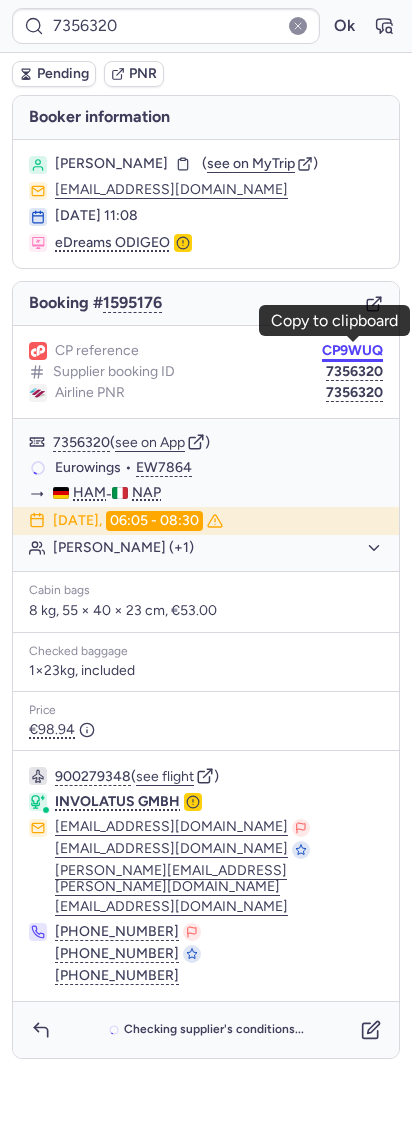 click on "CP9WUQ" at bounding box center (352, 351) 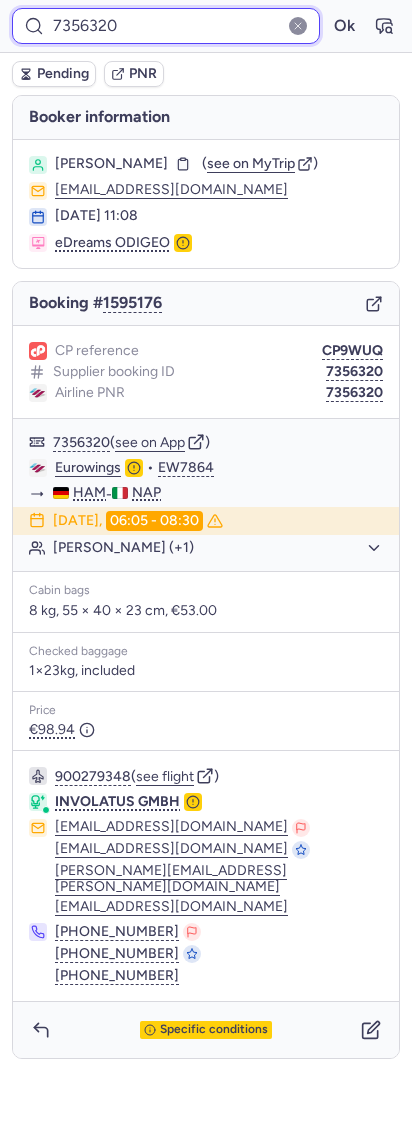 click on "7356320" at bounding box center (166, 26) 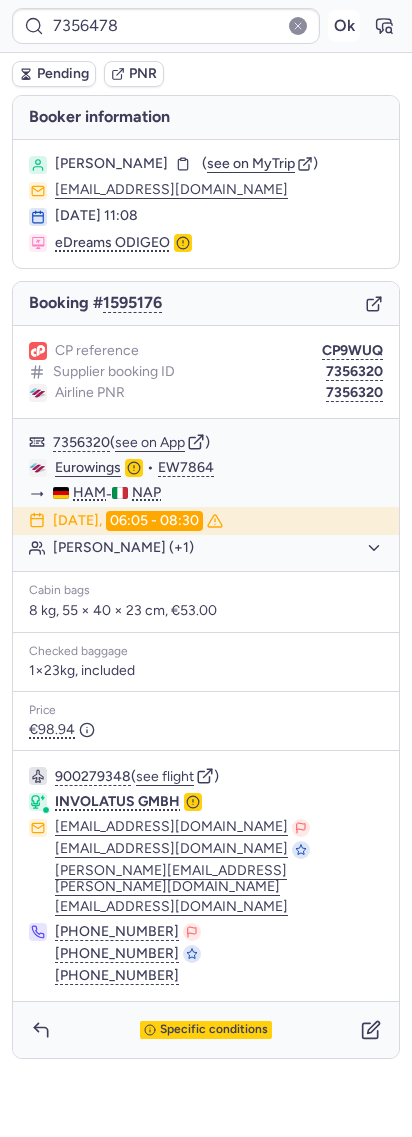 click on "Ok" at bounding box center [344, 26] 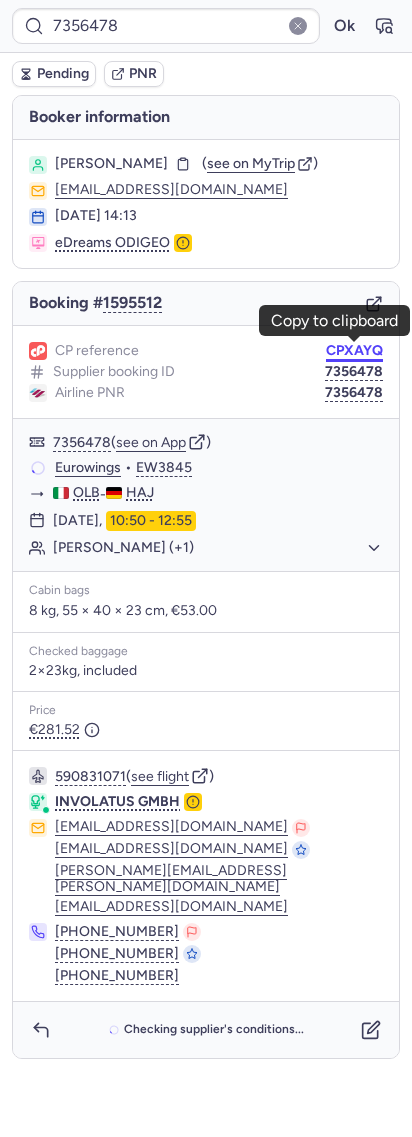 click on "CPXAYQ" at bounding box center [354, 351] 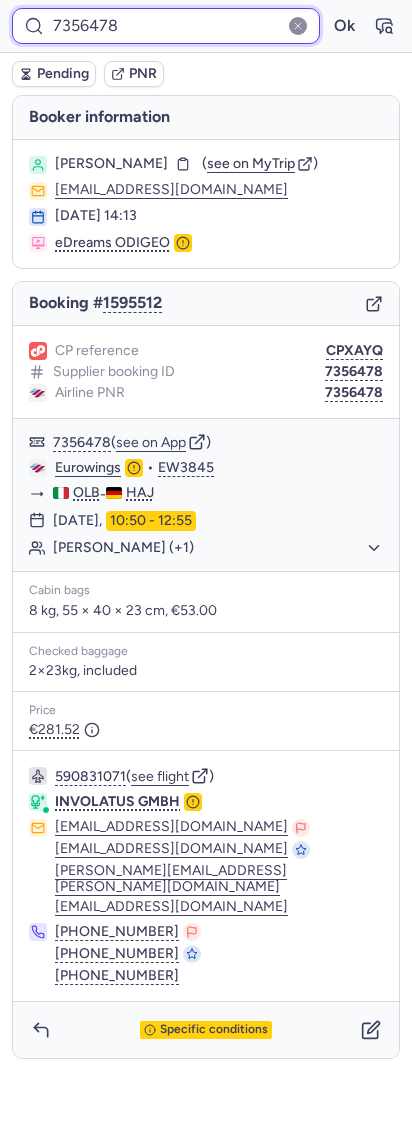 drag, startPoint x: 193, startPoint y: 19, endPoint x: 188, endPoint y: 28, distance: 10.29563 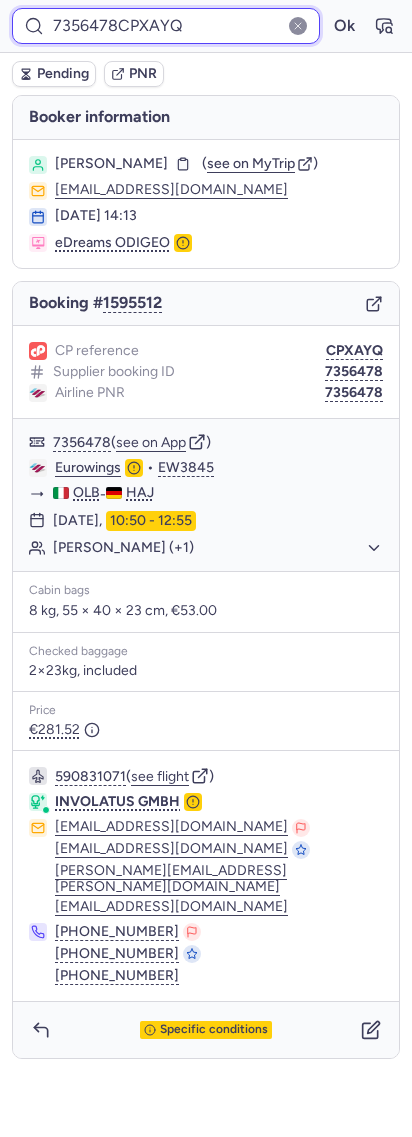 click on "7356478CPXAYQ" at bounding box center [166, 26] 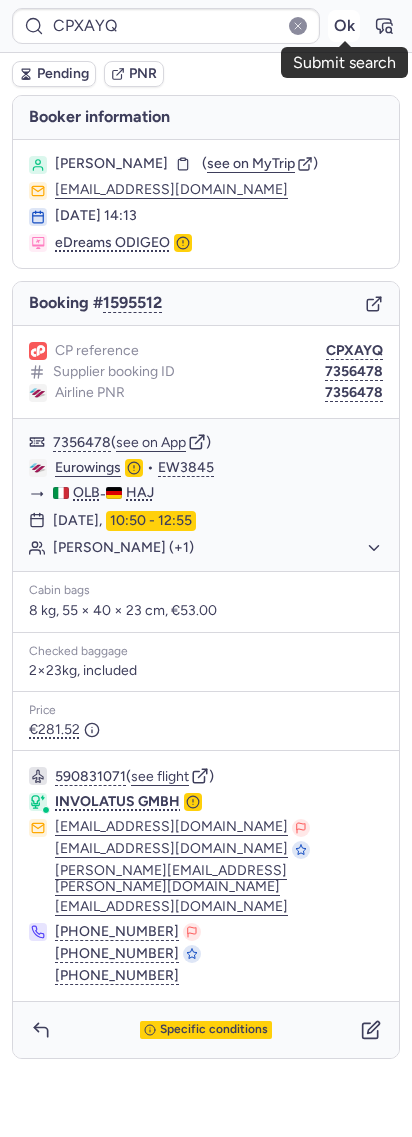 click on "Ok" at bounding box center (344, 26) 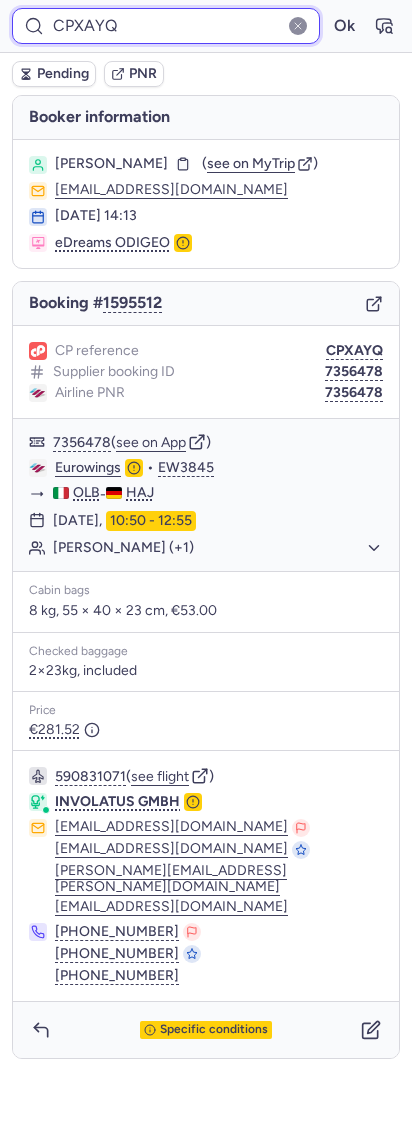 click on "CPXAYQ" at bounding box center [166, 26] 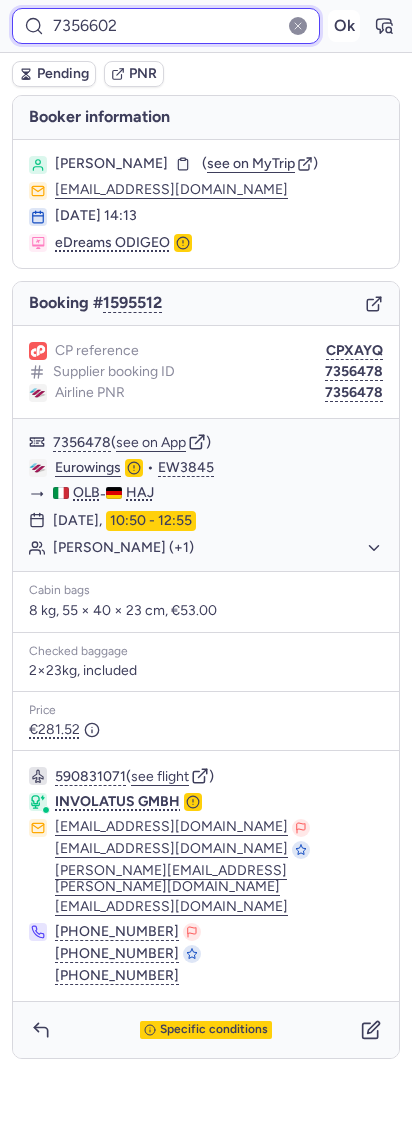 type on "7356602" 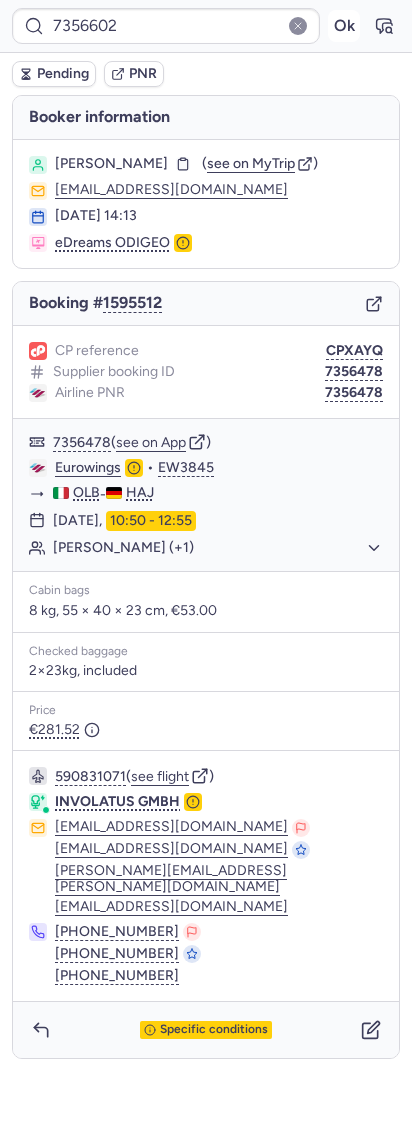 click on "Ok" at bounding box center [344, 26] 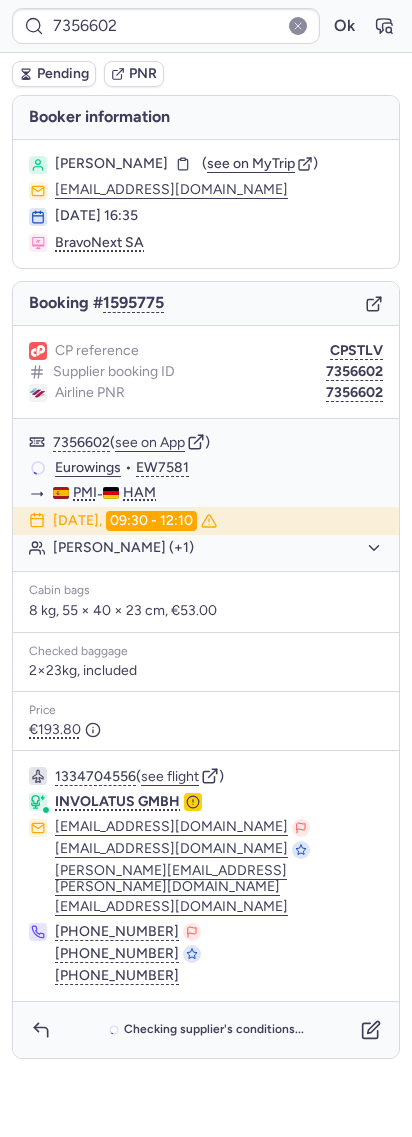 click on "CP reference CPSTLV Supplier booking ID 7356602 Airline PNR 7356602" at bounding box center (206, 372) 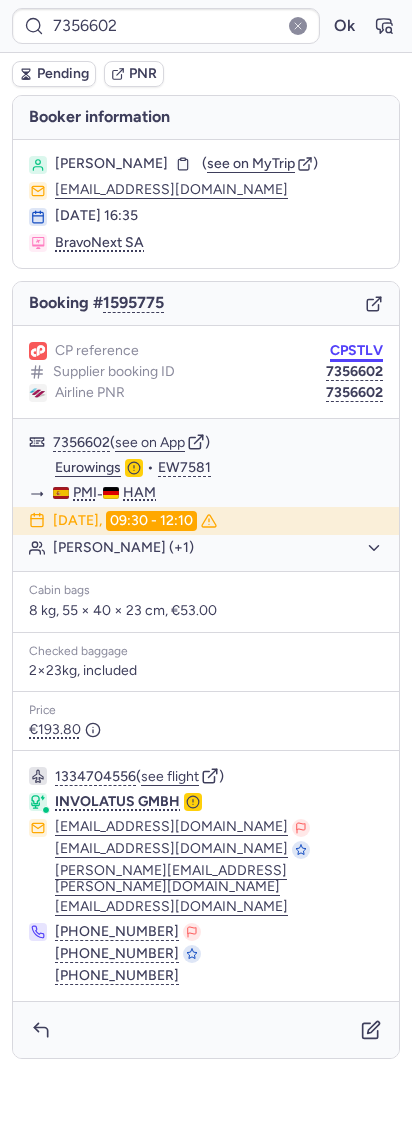 click on "CPSTLV" at bounding box center (356, 351) 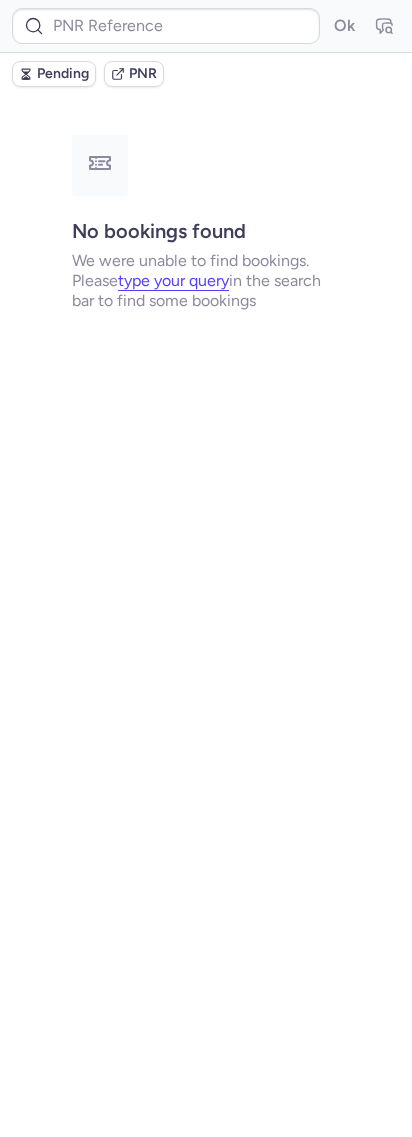 click on "Ok" at bounding box center [206, 26] 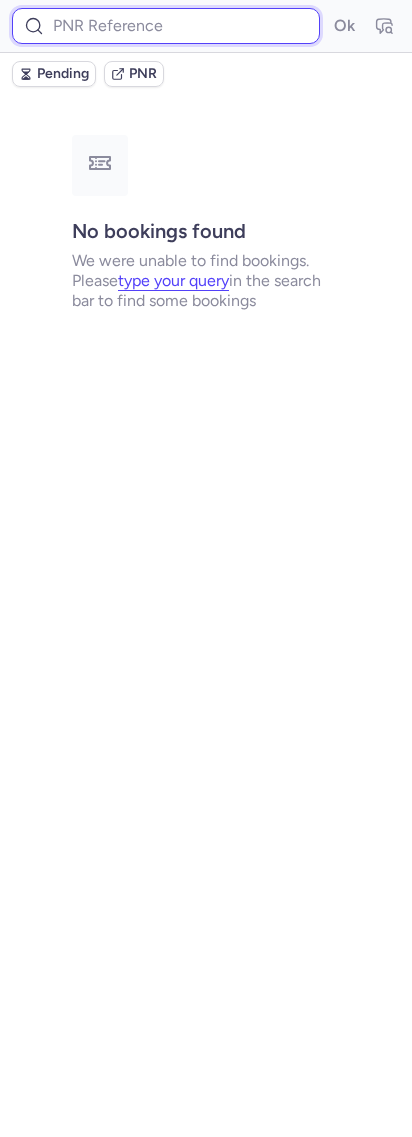 click at bounding box center (166, 26) 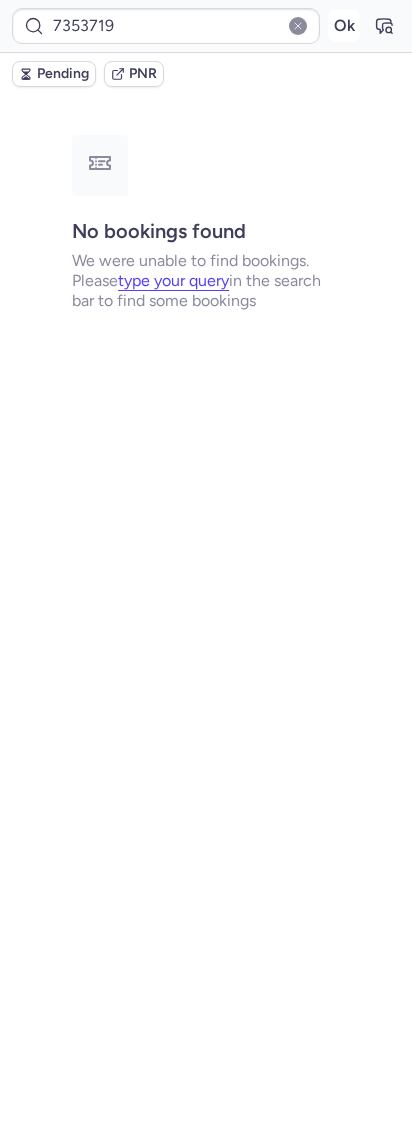 click on "Ok" at bounding box center (344, 26) 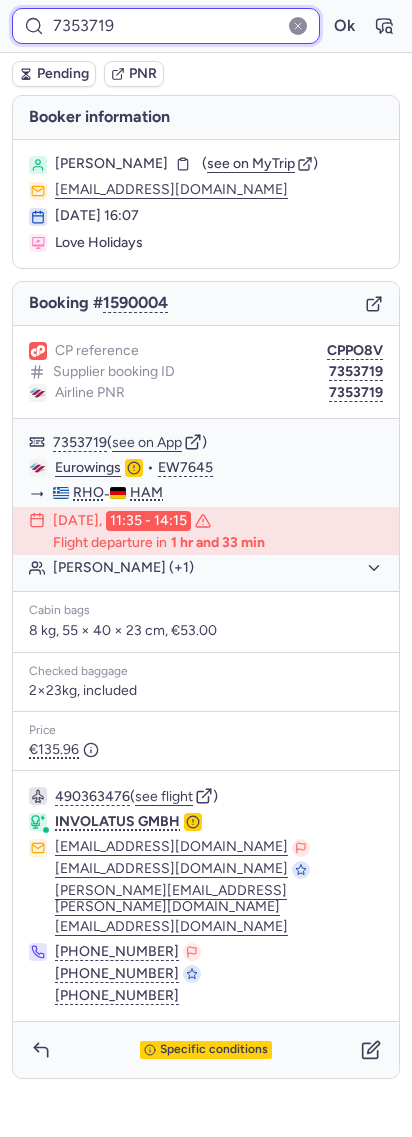 click on "7353719" at bounding box center (166, 26) 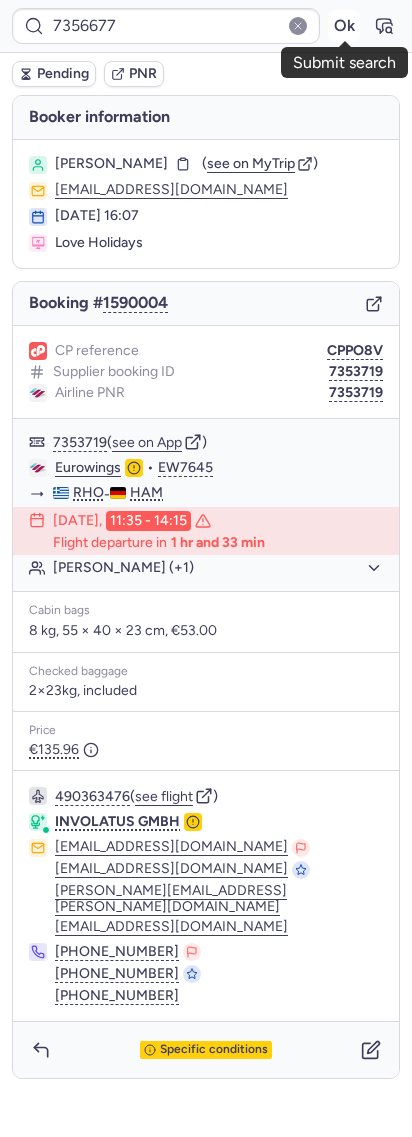 click on "Ok" at bounding box center [344, 26] 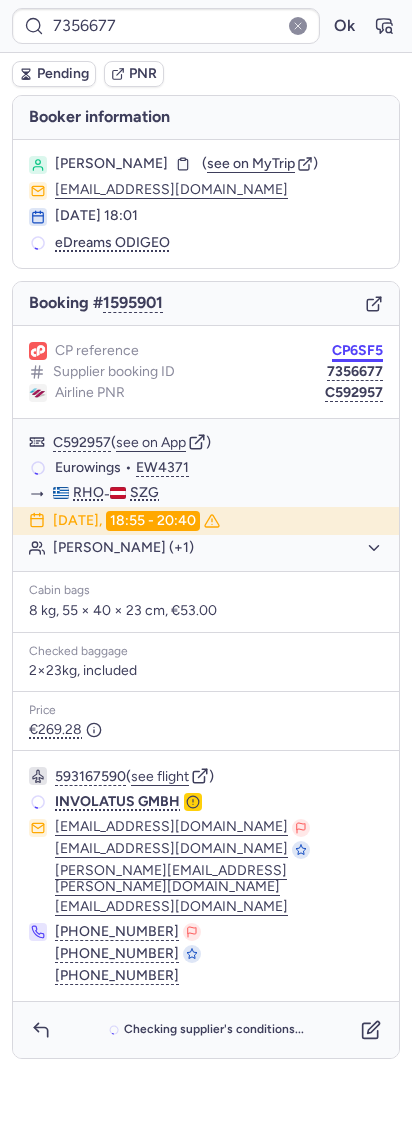click on "CP6SF5" at bounding box center [357, 351] 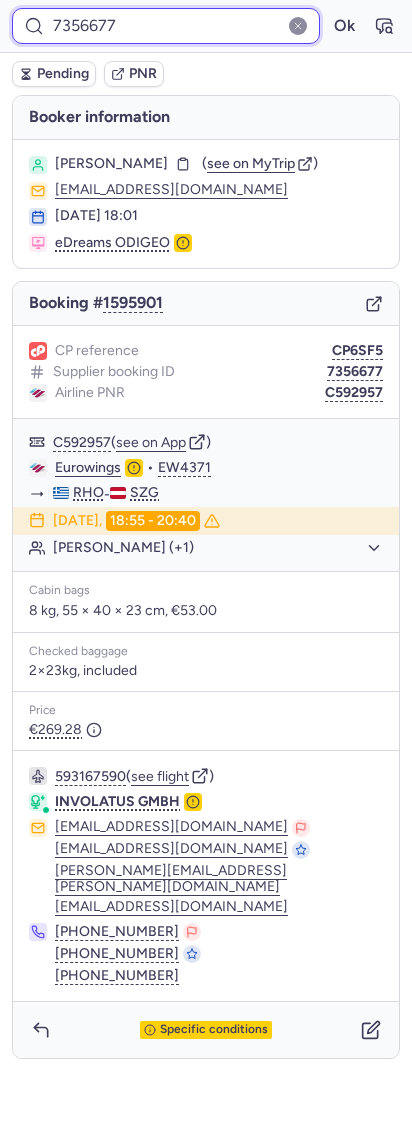 click on "7356677" at bounding box center (166, 26) 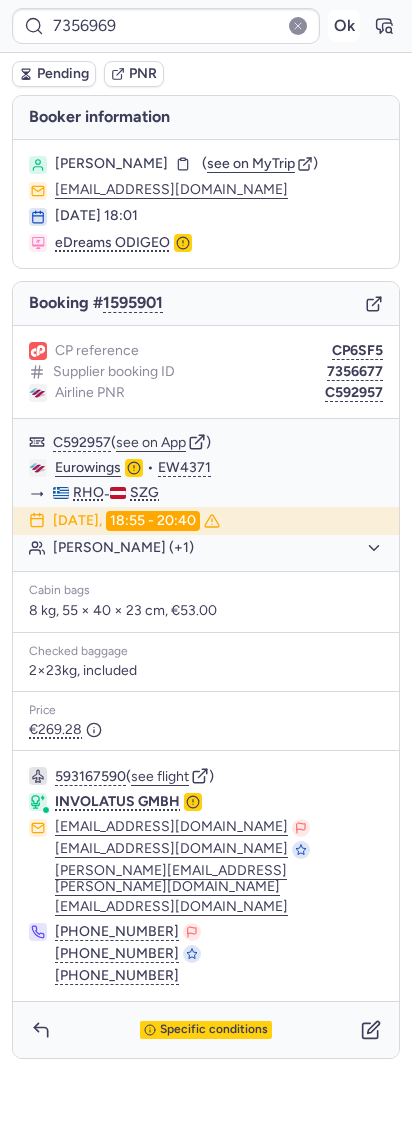 click on "Ok" at bounding box center [344, 26] 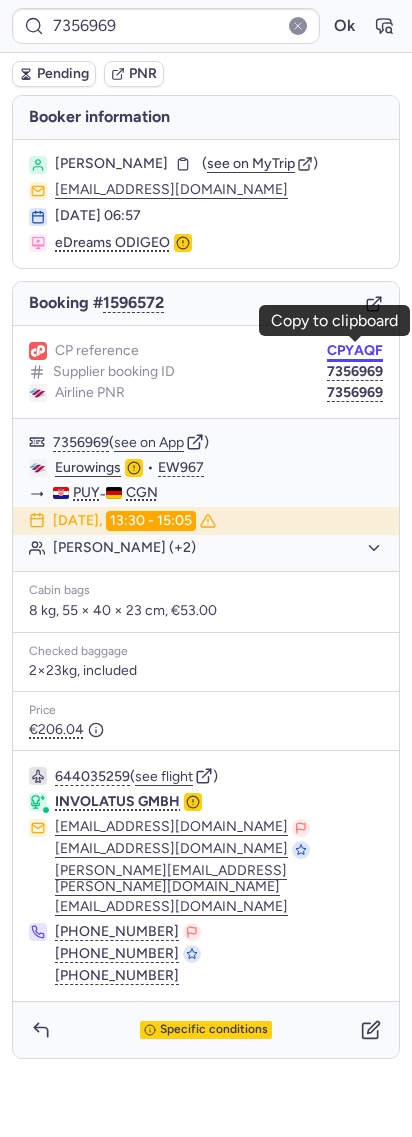click on "CPYAQF" at bounding box center (355, 351) 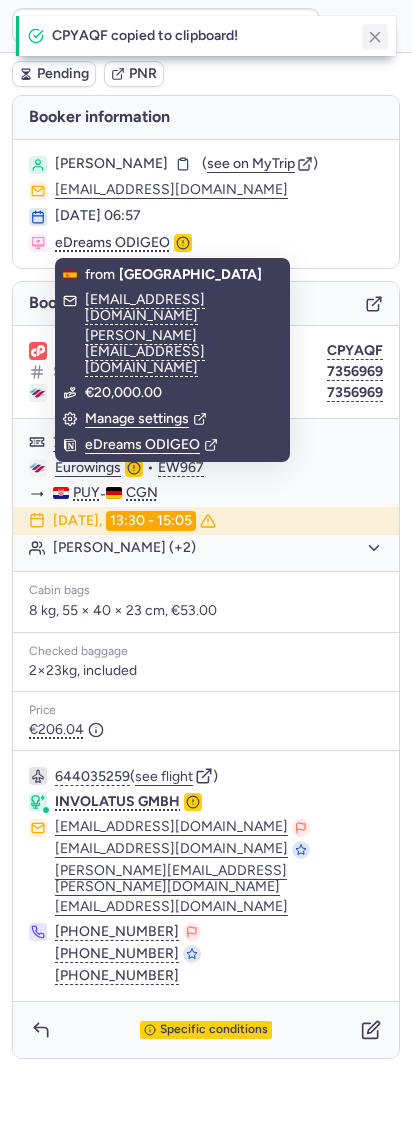 click at bounding box center [375, 37] 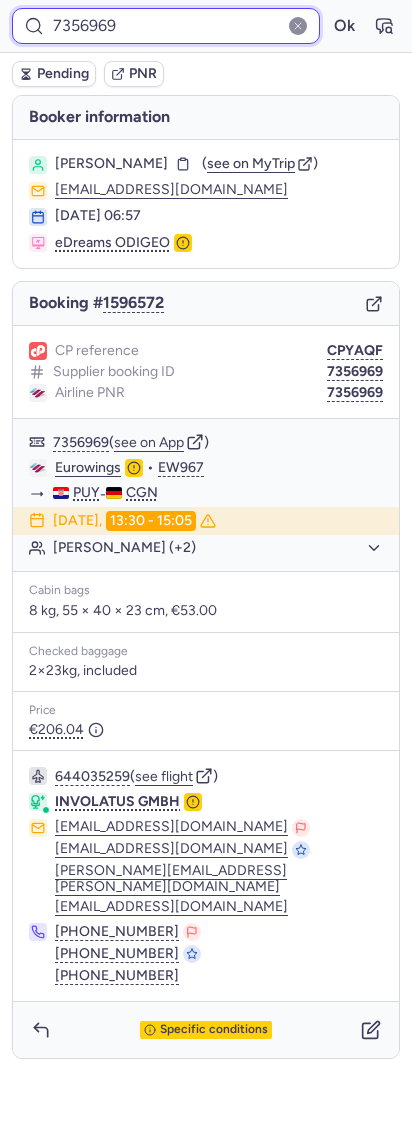 click on "7356969" at bounding box center [166, 26] 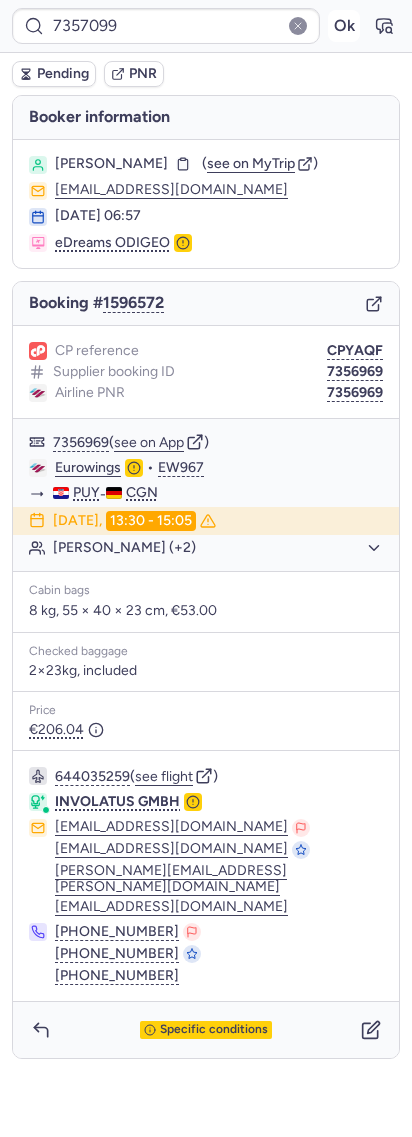 click on "Ok" at bounding box center (344, 26) 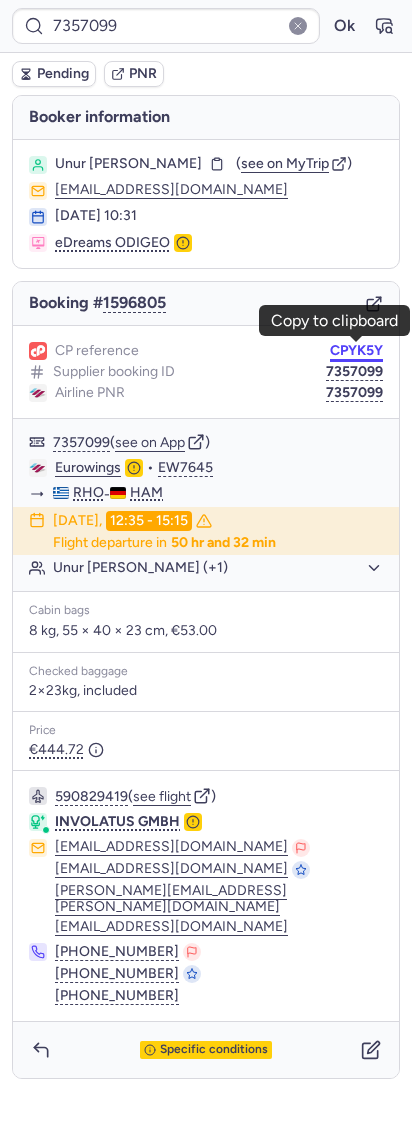 click on "CPYK5Y" at bounding box center [356, 351] 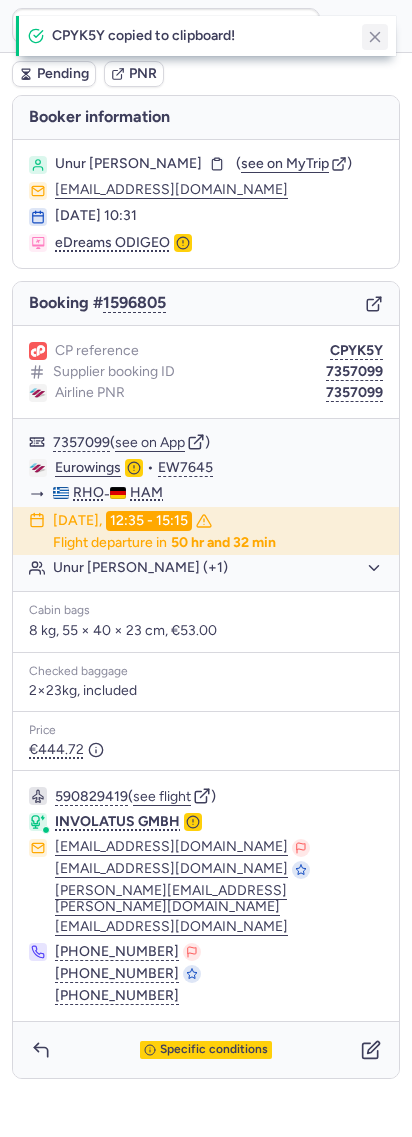 click at bounding box center [375, 37] 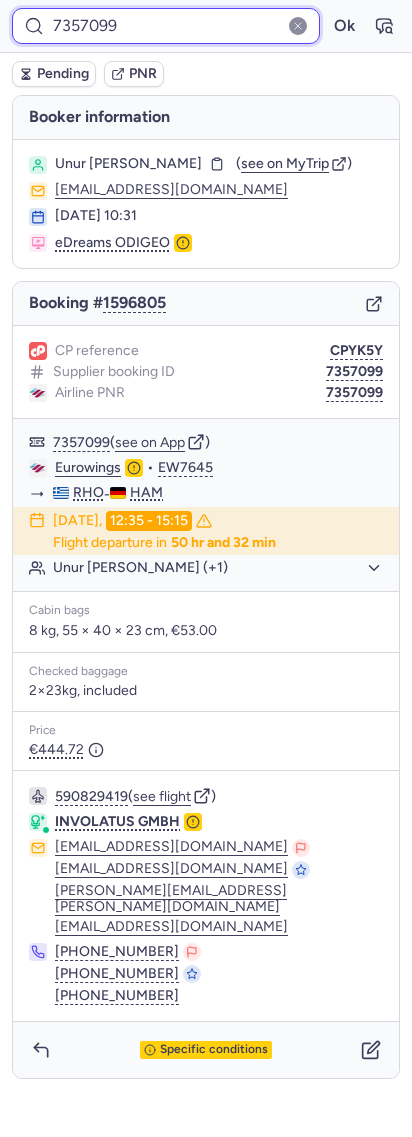 click on "7357099" at bounding box center [166, 26] 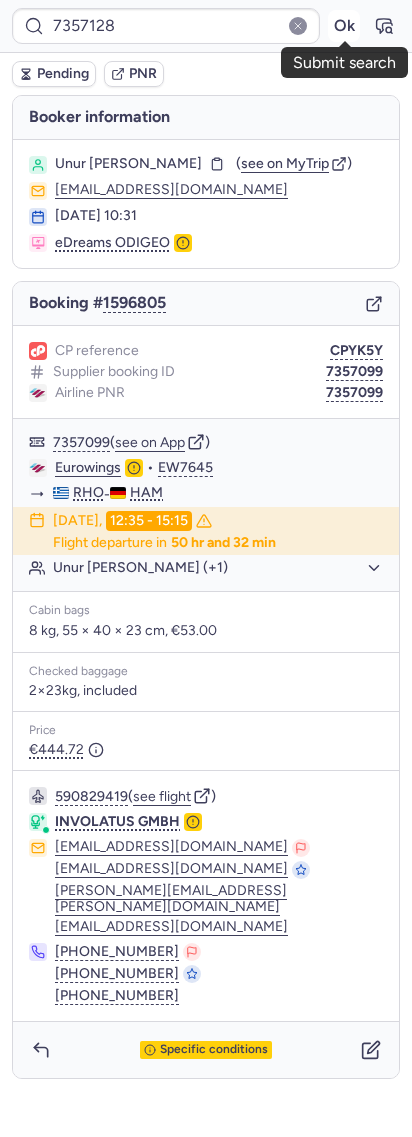 click on "Ok" at bounding box center (344, 26) 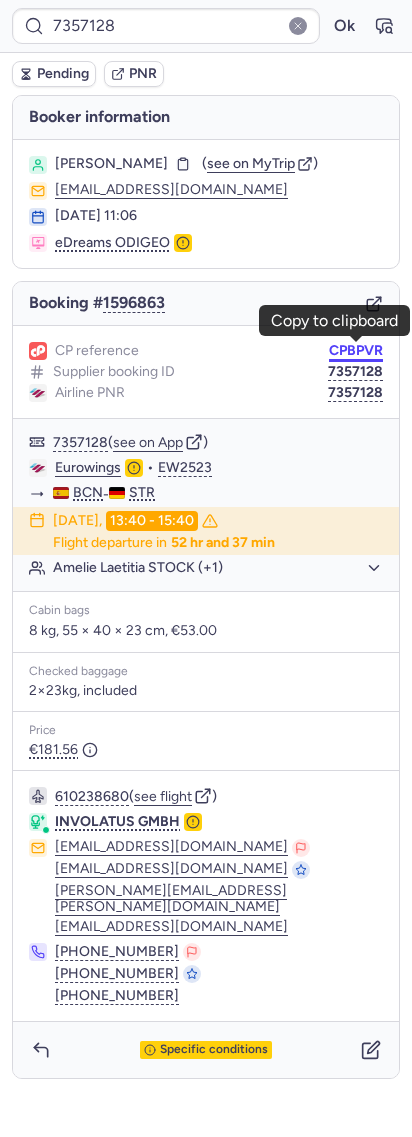 click on "CPBPVR" at bounding box center (356, 351) 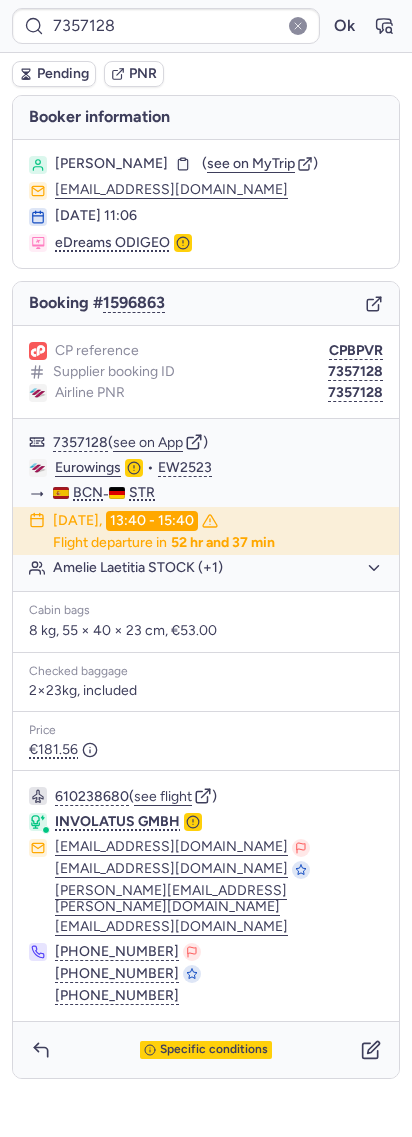 click on "7357128  Ok" at bounding box center (206, 26) 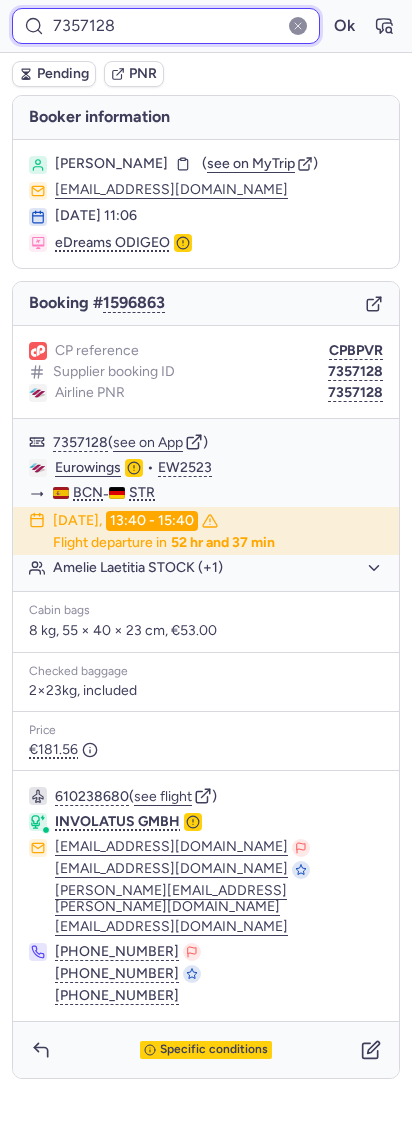 click on "7357128" at bounding box center (166, 26) 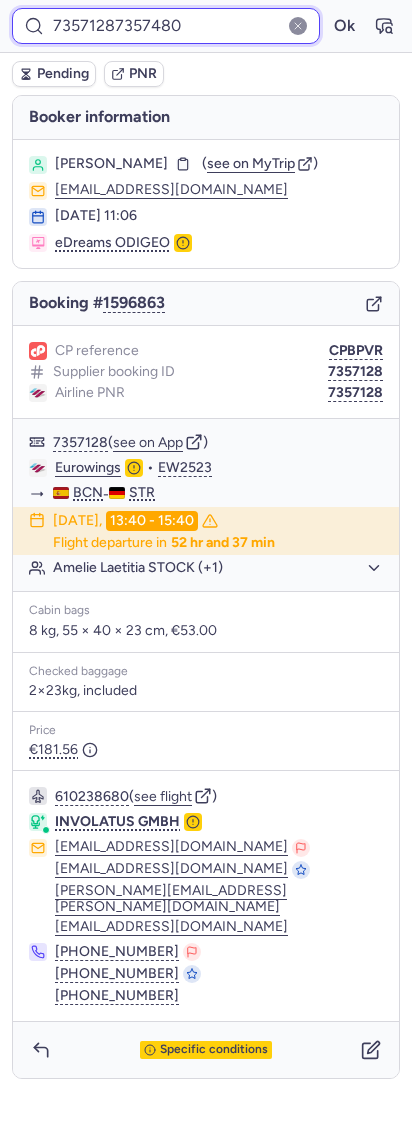 click on "73571287357480" at bounding box center (166, 26) 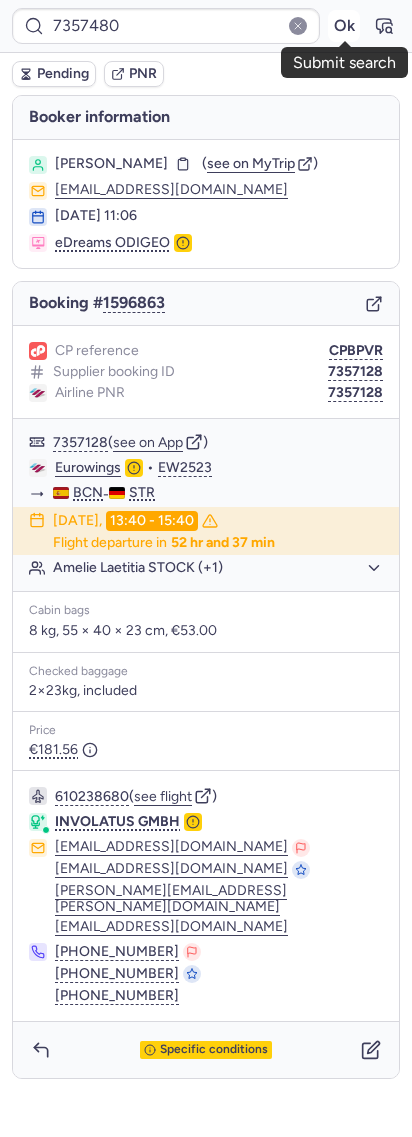 click on "Ok" at bounding box center [344, 26] 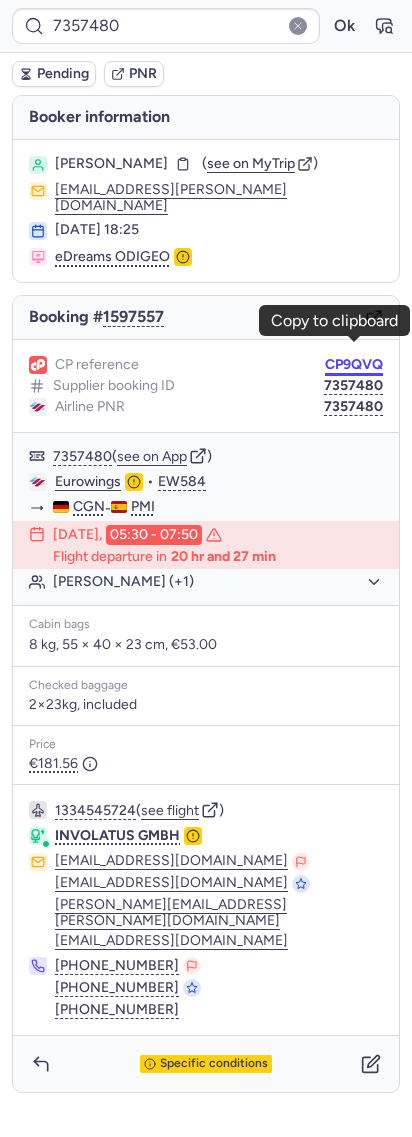 click on "CP9QVQ" at bounding box center (354, 365) 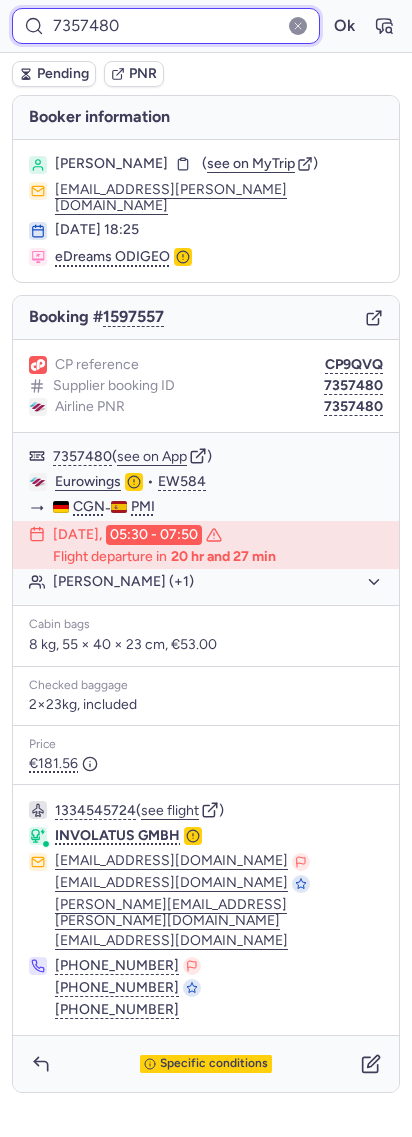 click on "7357480" at bounding box center [166, 26] 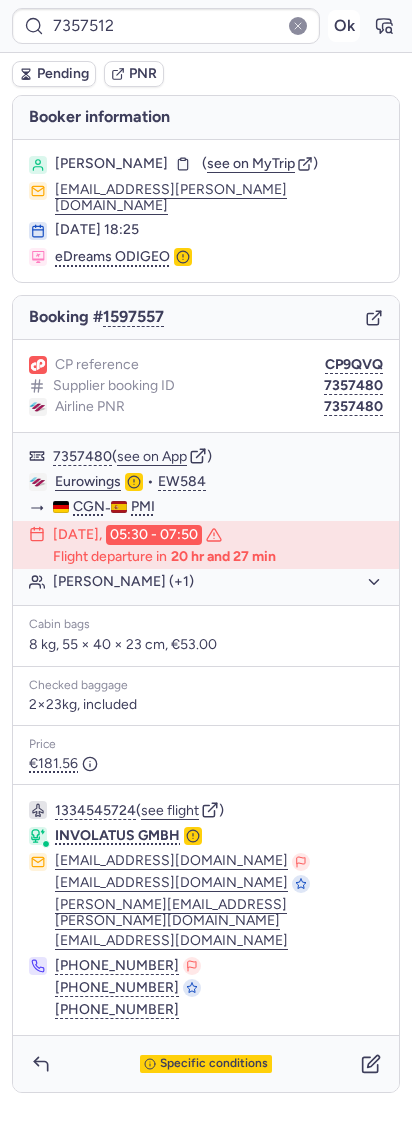click on "Ok" at bounding box center [344, 26] 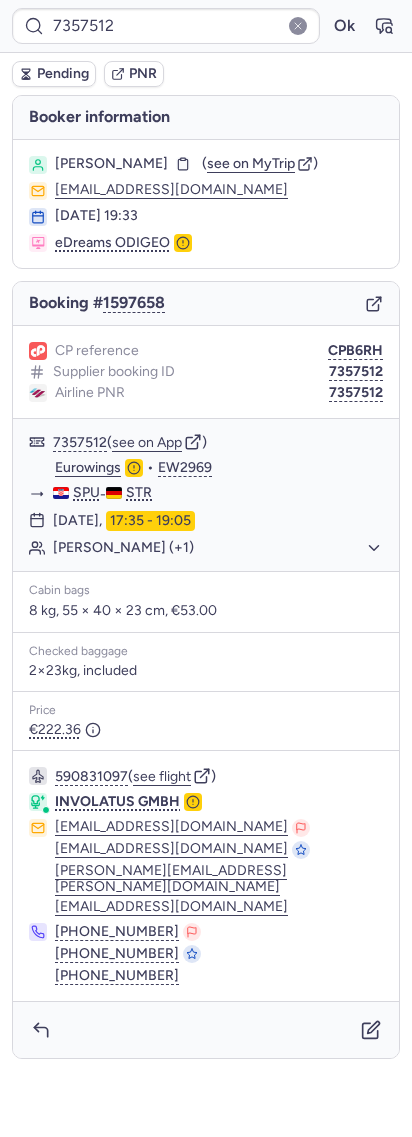 click on "CP reference CPB6RH Supplier booking ID 7357512 Airline PNR 7357512" at bounding box center [206, 372] 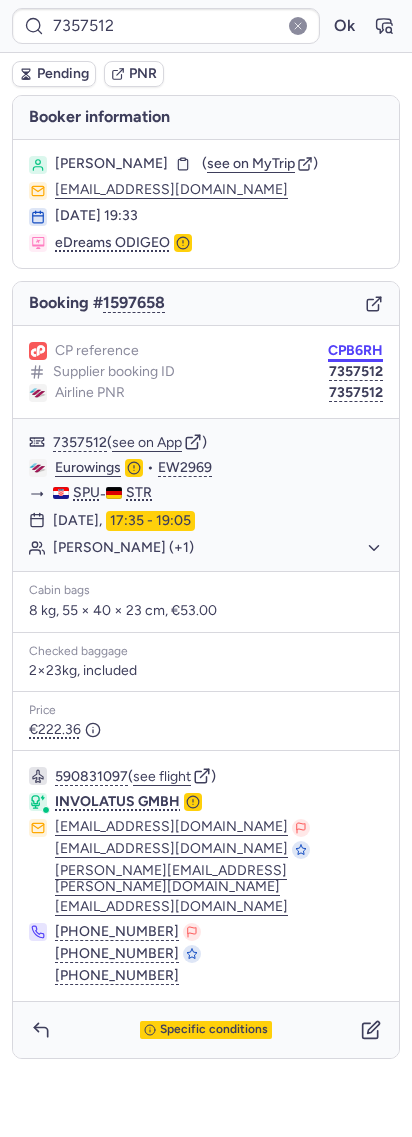 click on "7357512  Ok  Pending PNR [PERSON_NAME] information [PERSON_NAME]  ( see on MyTrip  )  [EMAIL_ADDRESS][DOMAIN_NAME] [DATE] 19:33 eDreams ODIGEO Booking # 1597658 CP reference CPB6RH Supplier booking ID 7357512 Airline PNR 7357512 7357512  ( see on App )  Eurowings  •  EW2969 SPU  -  STR [DATE]  17:35 - 19:05 [PERSON_NAME] (+1)  Cabin bags  8 kg, 55 × 40 × 23 cm, €53.00 Checked baggage 2×23kg, included Price €222.36  590831097  ( see flight )  INVOLATUS GMBH [EMAIL_ADDRESS][DOMAIN_NAME] [EMAIL_ADDRESS][DOMAIN_NAME] [PERSON_NAME][DOMAIN_NAME][EMAIL_ADDRESS][PERSON_NAME][DOMAIN_NAME] [DOMAIN_NAME][EMAIL_ADDRESS][DOMAIN_NAME] [PHONE_NUMBER] [PHONE_NUMBER] [PHONE_NUMBER] Specific conditions
Copy to clipboard" at bounding box center (206, 0) 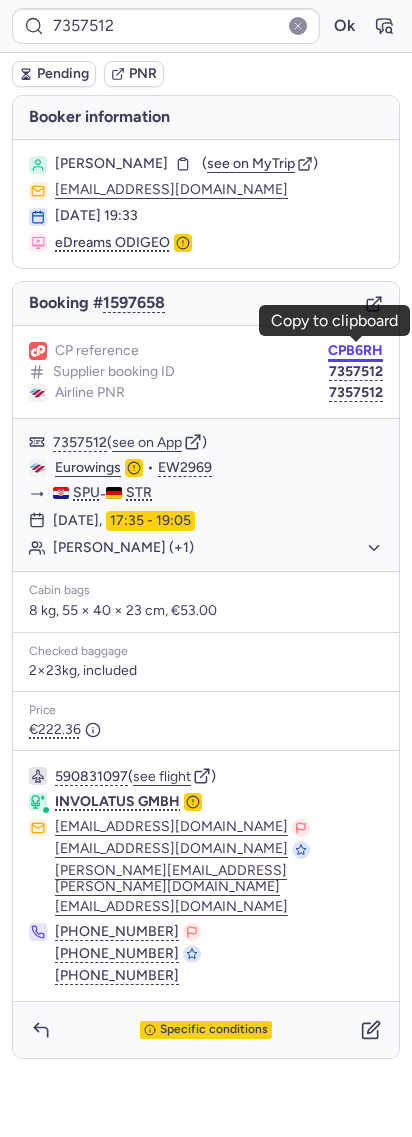 click on "CPB6RH" at bounding box center [355, 351] 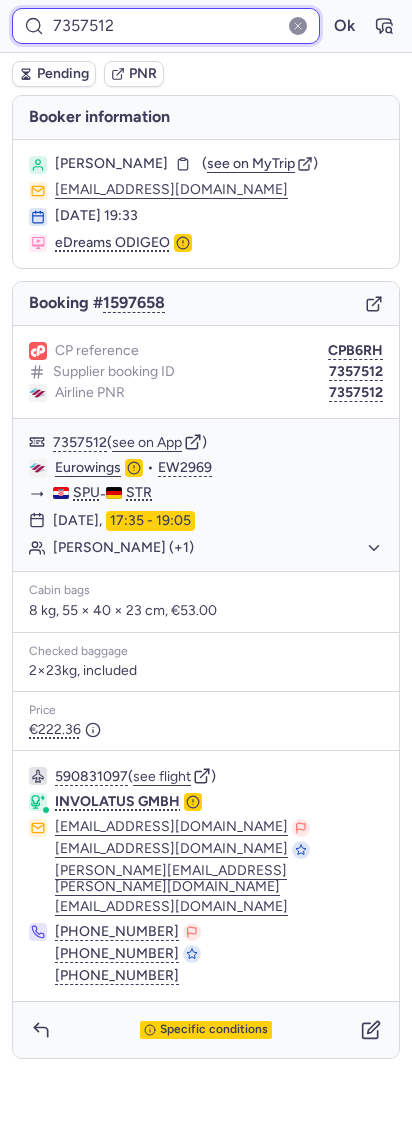 click on "7357512" at bounding box center (166, 26) 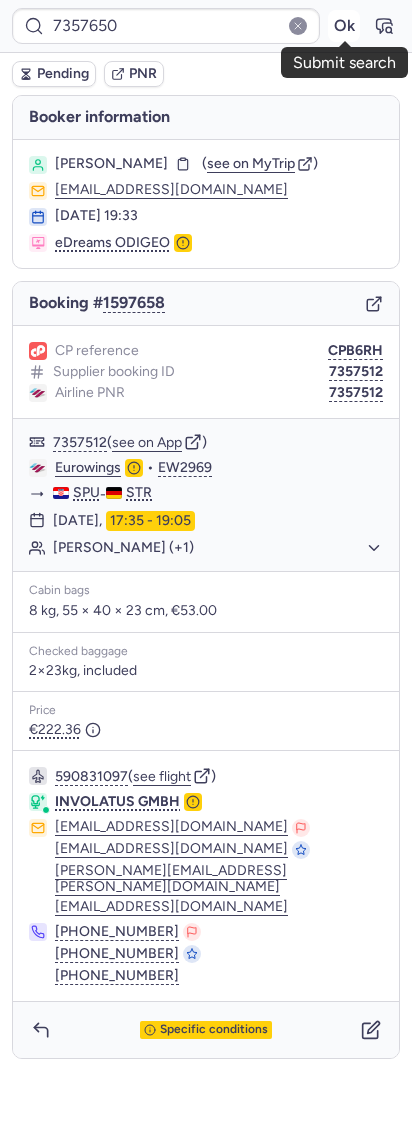 click on "Ok" at bounding box center (344, 26) 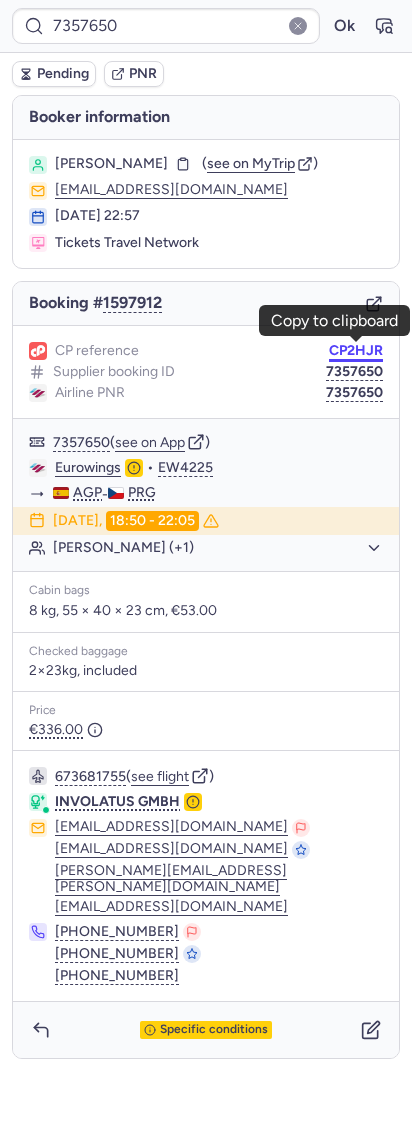 click on "CP2HJR" at bounding box center [356, 351] 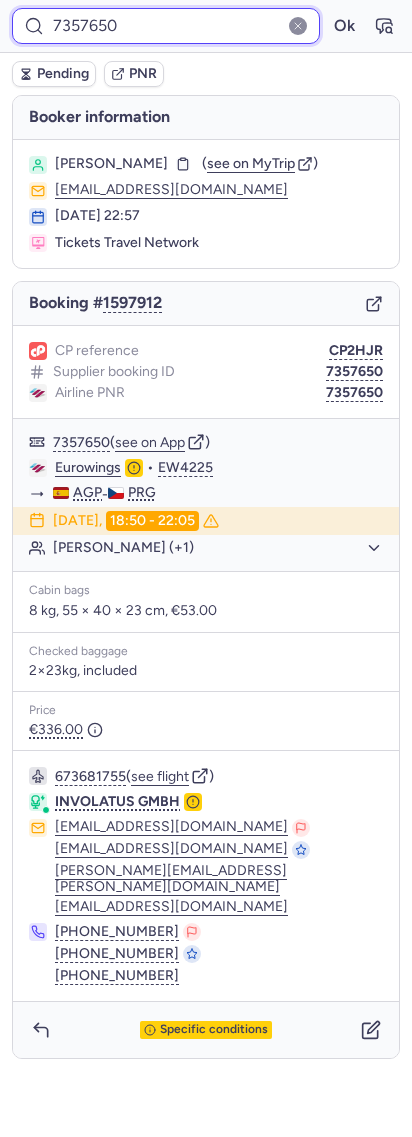click on "7357650" at bounding box center [166, 26] 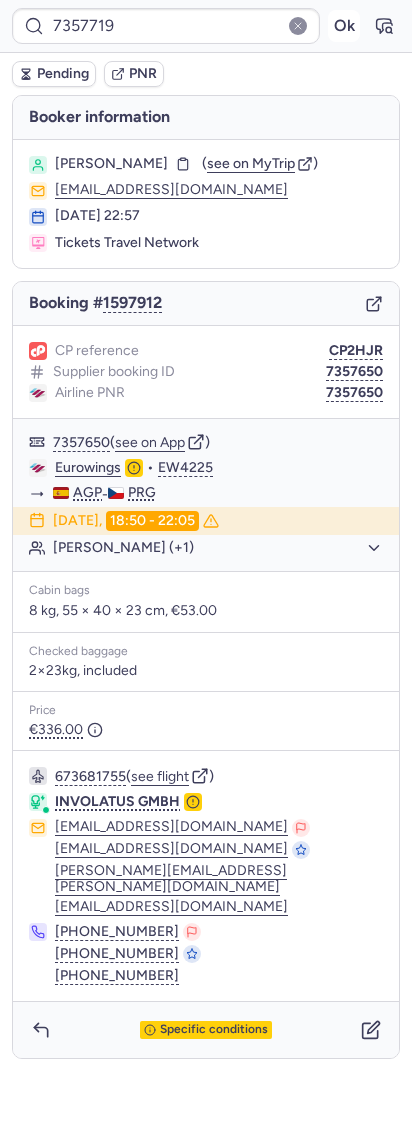 click on "Ok" at bounding box center (344, 26) 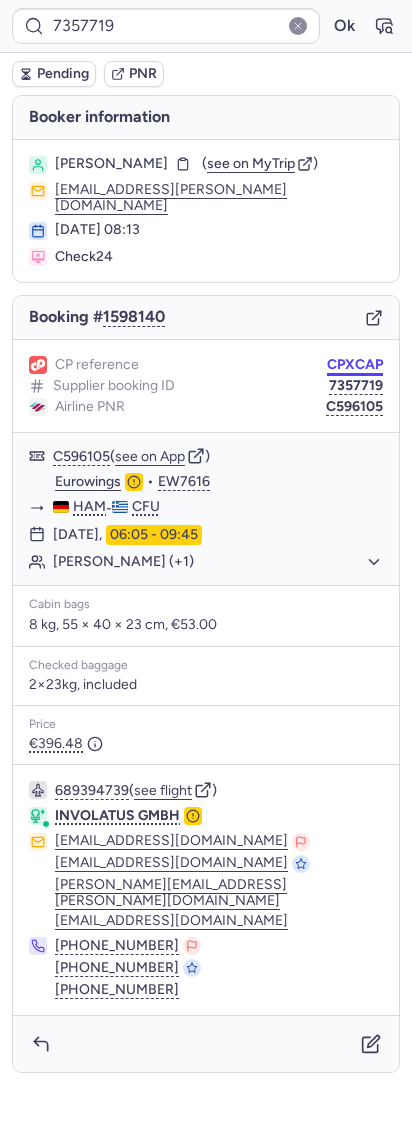click on "7357719  Ok  Pending PNR [PERSON_NAME] information [PERSON_NAME]  ( see on MyTrip  )  [EMAIL_ADDRESS][PERSON_NAME][DOMAIN_NAME] [DATE] 08:13 Check24 Booking # 1598140 CP reference CPXCAP Supplier booking ID 7357719 Airline PNR C596105 C596105  ( see on App )  Eurowings  •  EW7616 HAM  -  CFU [DATE]  06:05 - 09:45 [PERSON_NAME] (+1)  Cabin bags  8 kg, 55 × 40 × 23 cm, €53.00 Checked baggage 2×23kg, included Price €396.48  689394739  ( see flight )  INVOLATUS GMBH [EMAIL_ADDRESS][DOMAIN_NAME] [EMAIL_ADDRESS][DOMAIN_NAME] [PERSON_NAME][DOMAIN_NAME][EMAIL_ADDRESS][PERSON_NAME][DOMAIN_NAME] [DOMAIN_NAME][EMAIL_ADDRESS][DOMAIN_NAME] [PHONE_NUMBER] [PHONE_NUMBER] [PHONE_NUMBER] Checking supplier's conditions..." at bounding box center [206, 0] 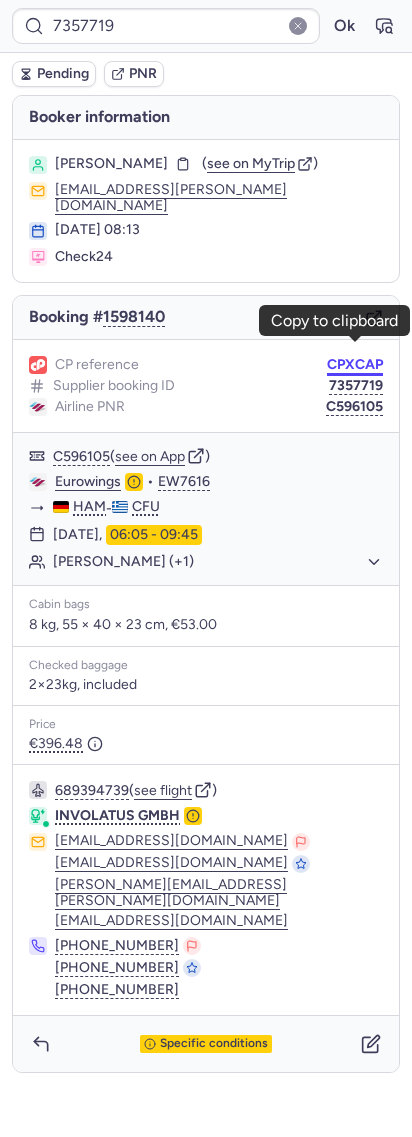 click on "CPXCAP" at bounding box center [355, 365] 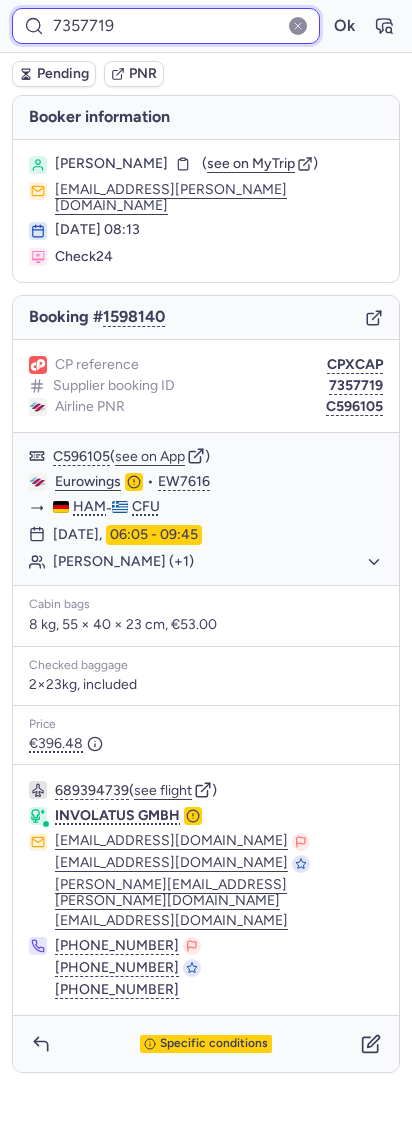 click on "7357719" at bounding box center (166, 26) 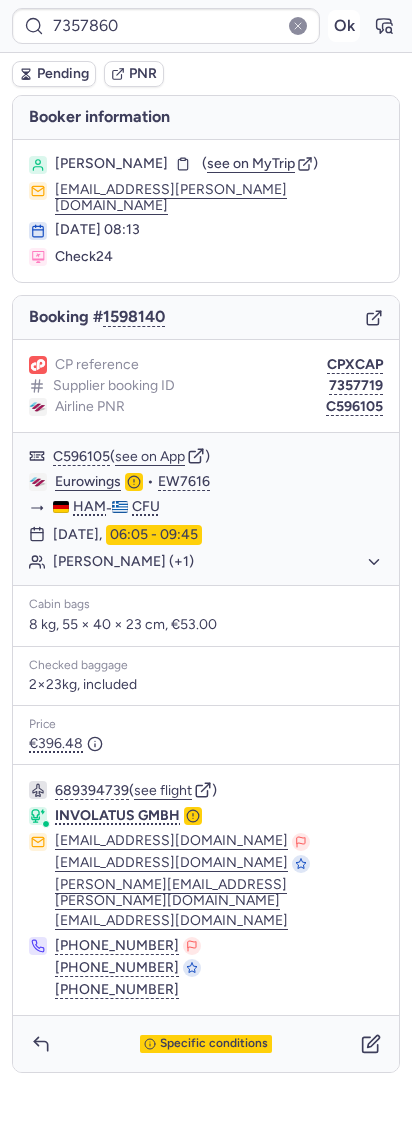 click on "Ok" at bounding box center [344, 26] 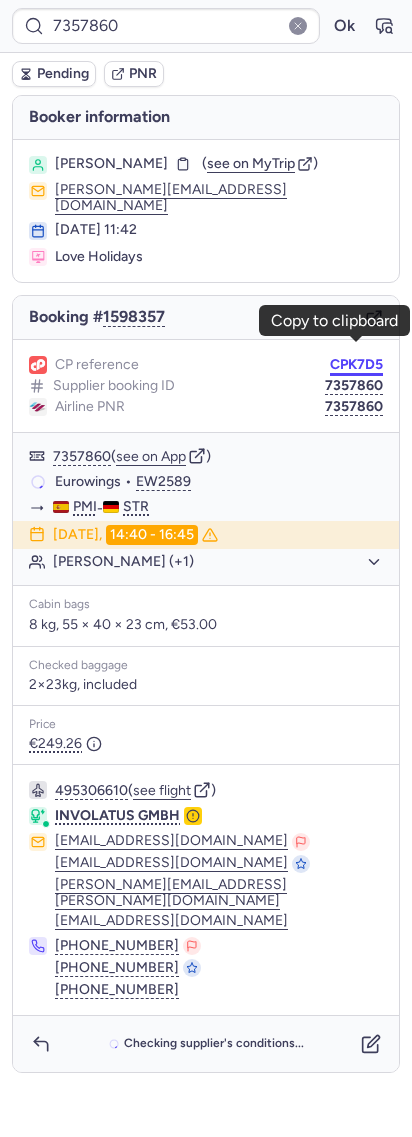 click on "CPK7D5" at bounding box center (356, 365) 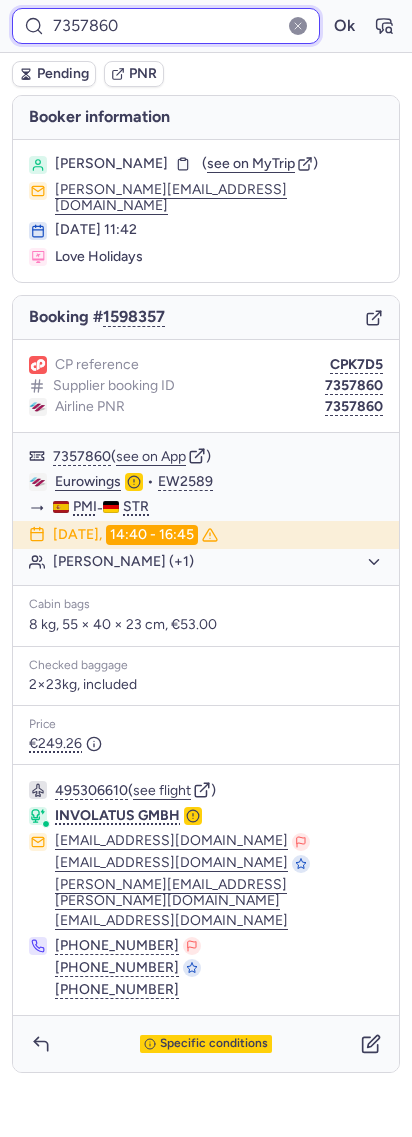 click on "7357860" at bounding box center (166, 26) 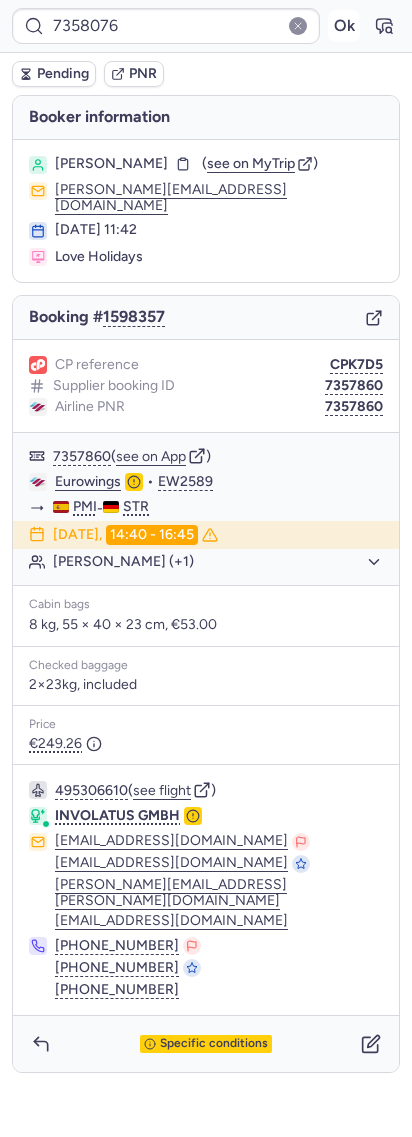 click on "Ok" at bounding box center [344, 26] 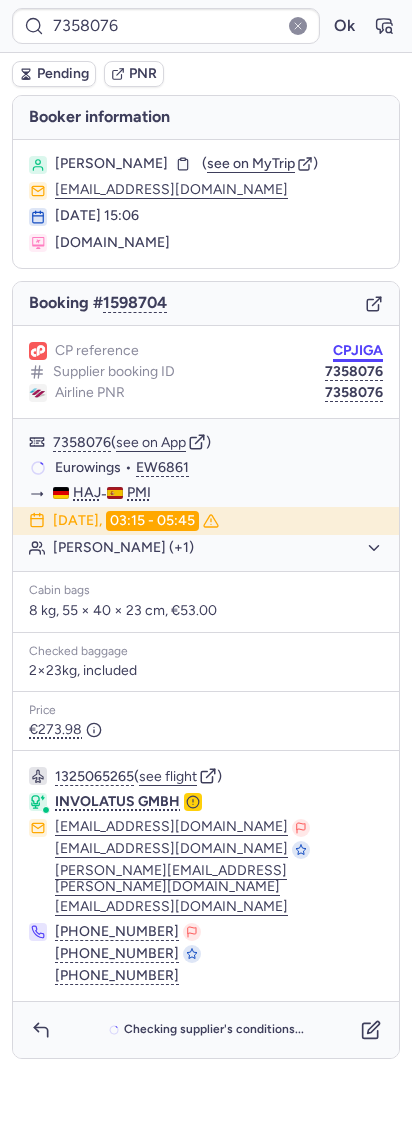 click on "CPJIGA" at bounding box center [358, 351] 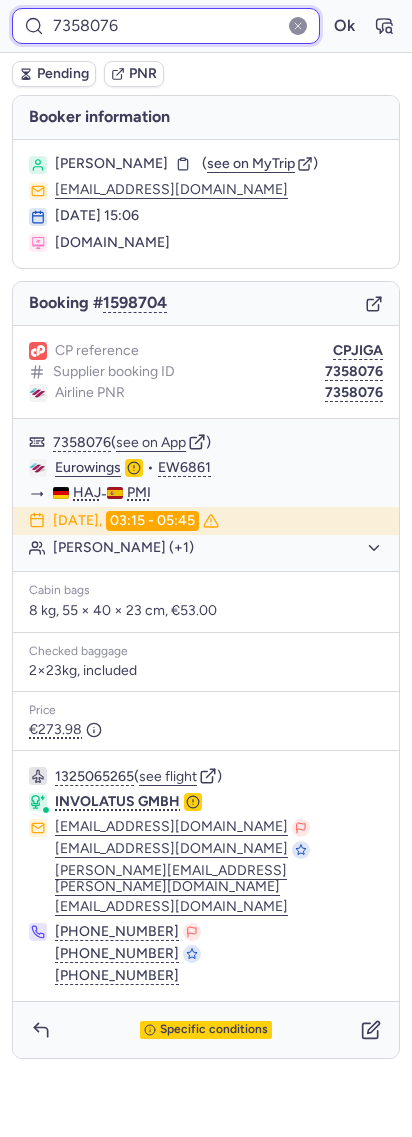 drag, startPoint x: 97, startPoint y: 33, endPoint x: 88, endPoint y: 38, distance: 10.29563 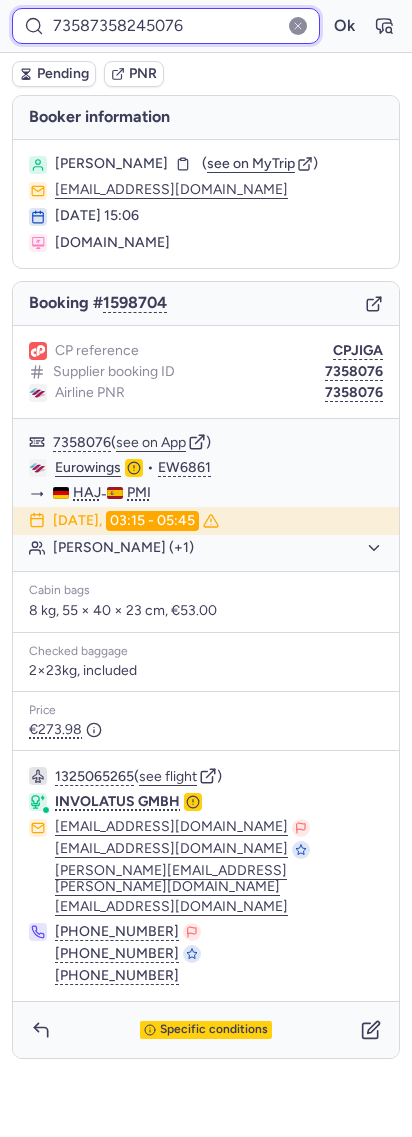 click on "73587358245076" at bounding box center (166, 26) 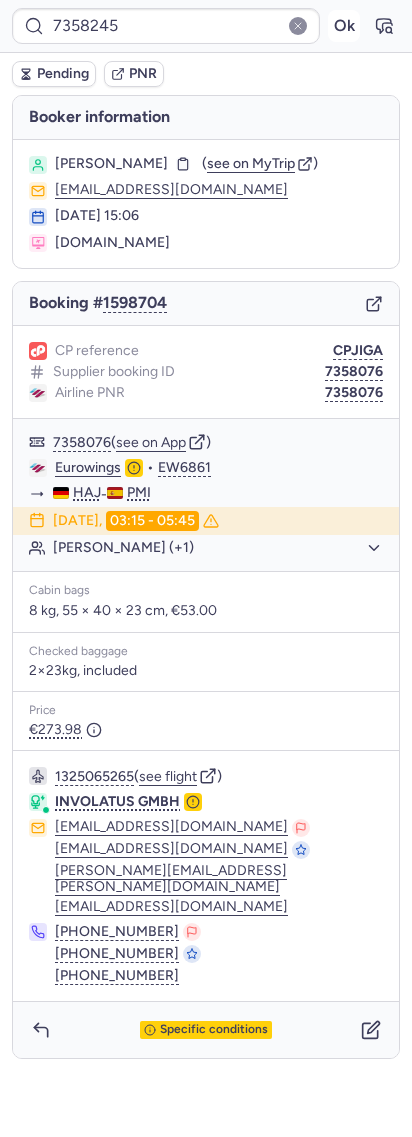click on "Ok" at bounding box center [344, 26] 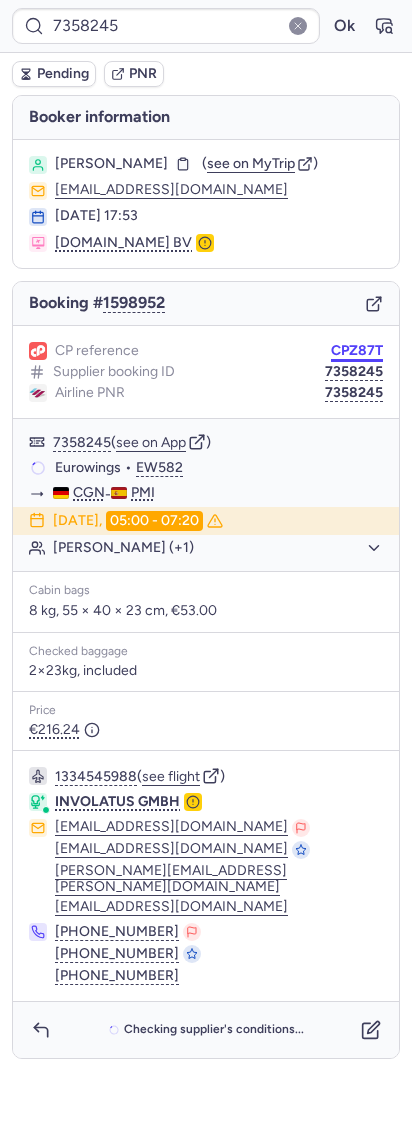 click on "CPZ87T" at bounding box center [357, 351] 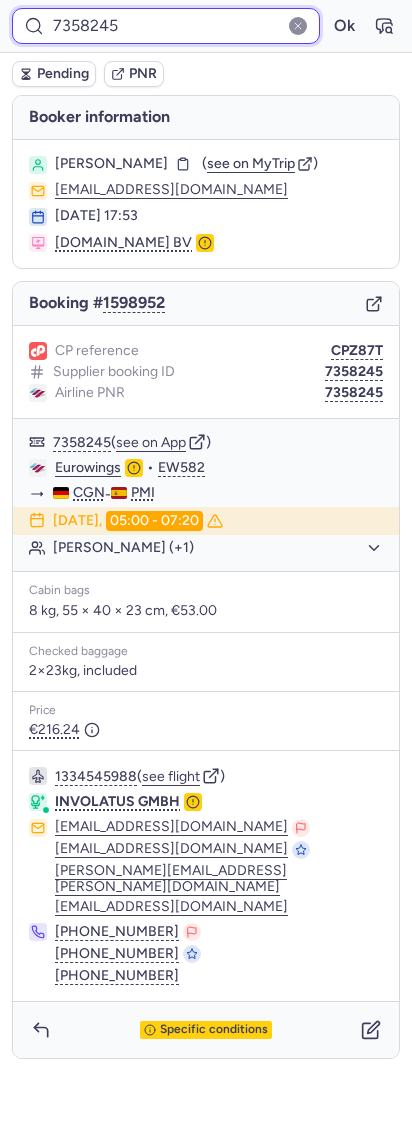 click on "7358245" at bounding box center (166, 26) 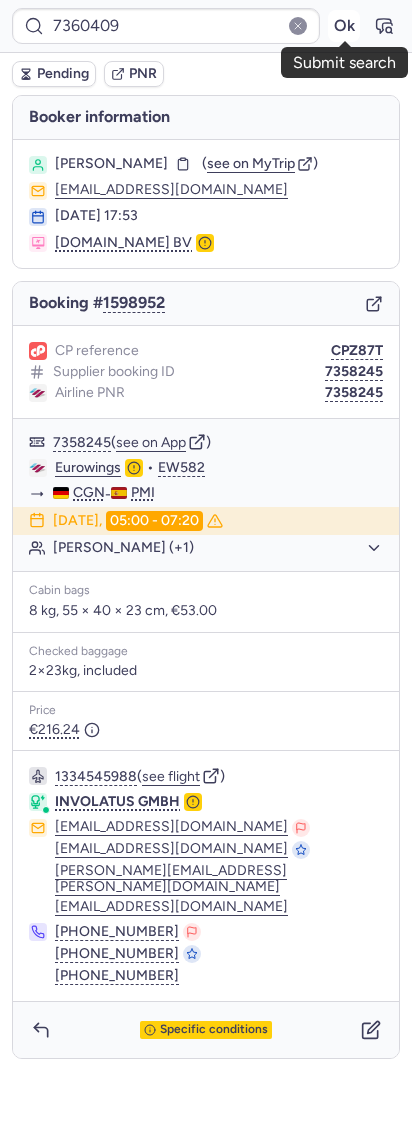 click on "Ok" at bounding box center [344, 26] 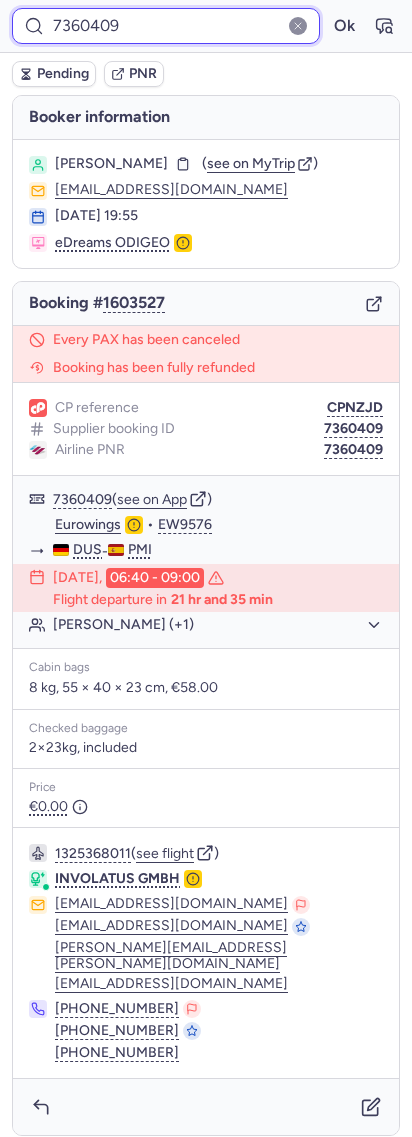 click on "7360409" at bounding box center [166, 26] 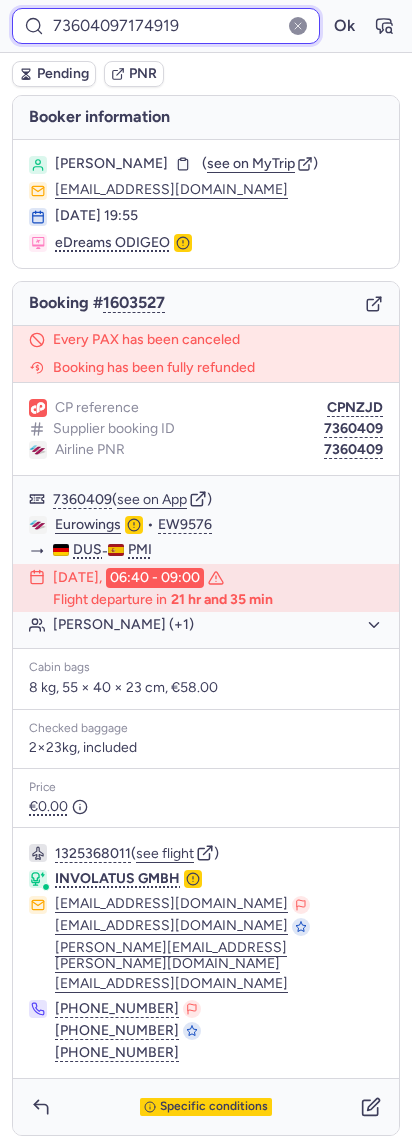click on "73604097174919" at bounding box center [166, 26] 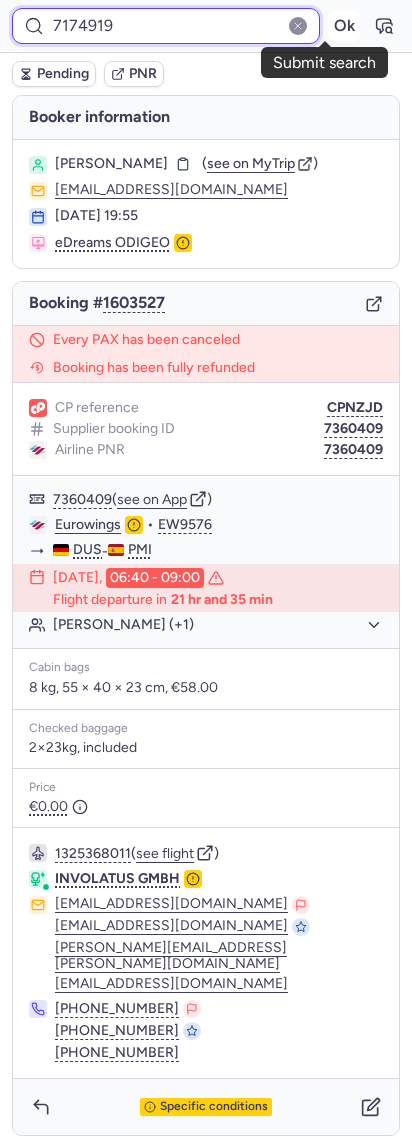 type on "7174919" 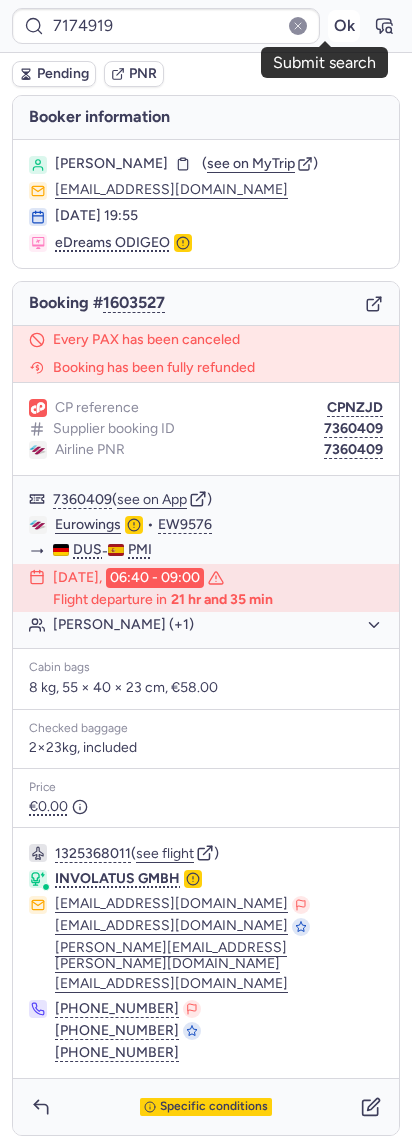 click on "Ok" at bounding box center (344, 26) 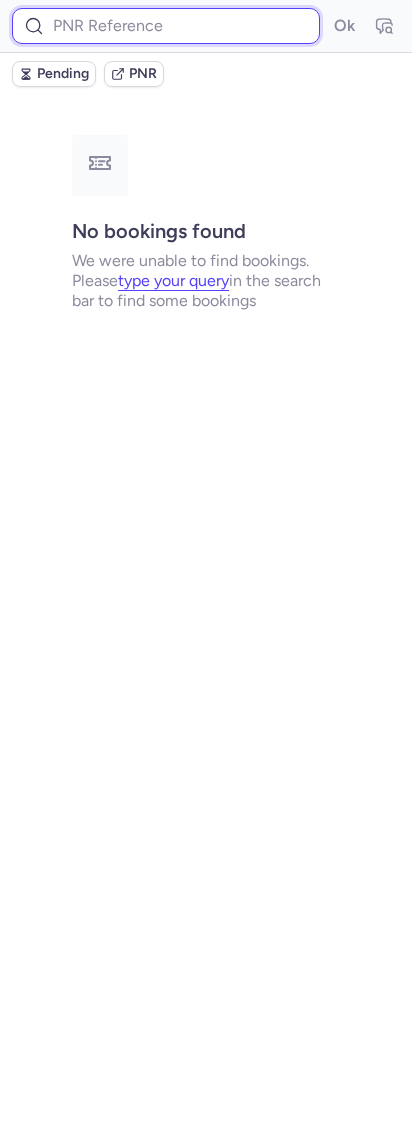 click at bounding box center (166, 26) 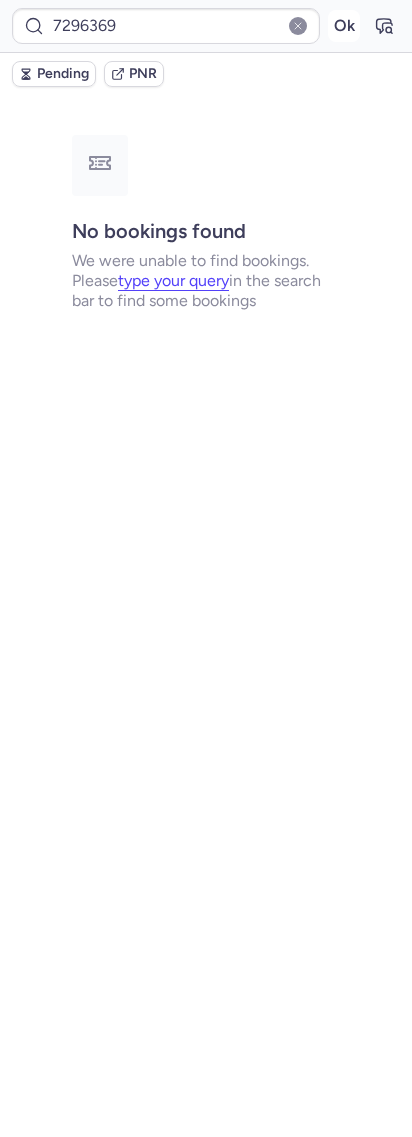 click on "Ok" at bounding box center [344, 26] 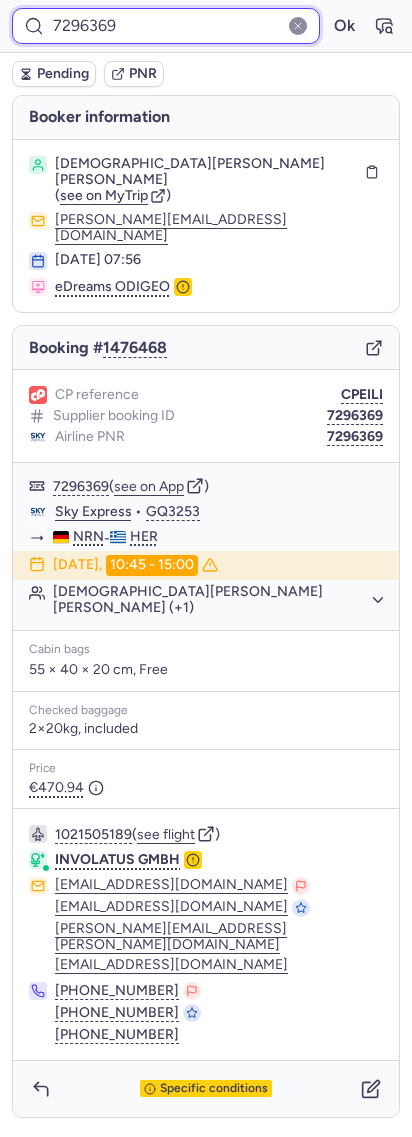click on "7296369" at bounding box center [166, 26] 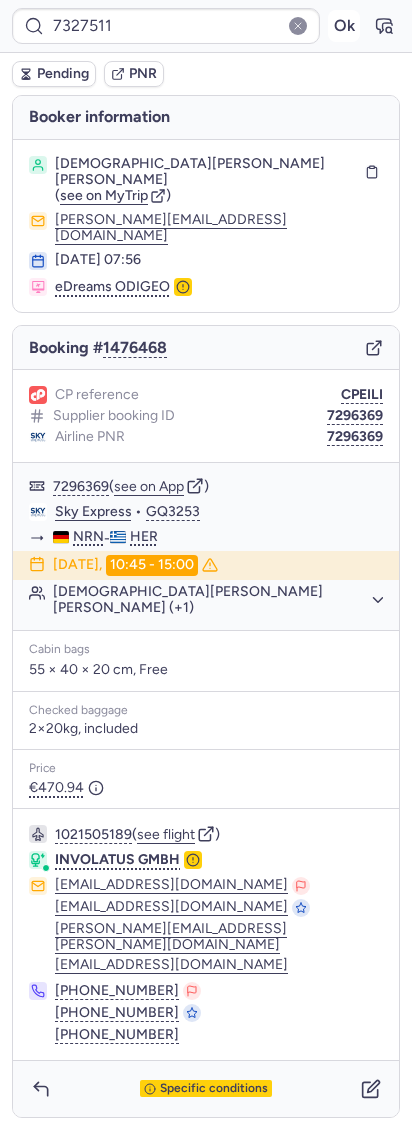 click on "Ok" at bounding box center [344, 26] 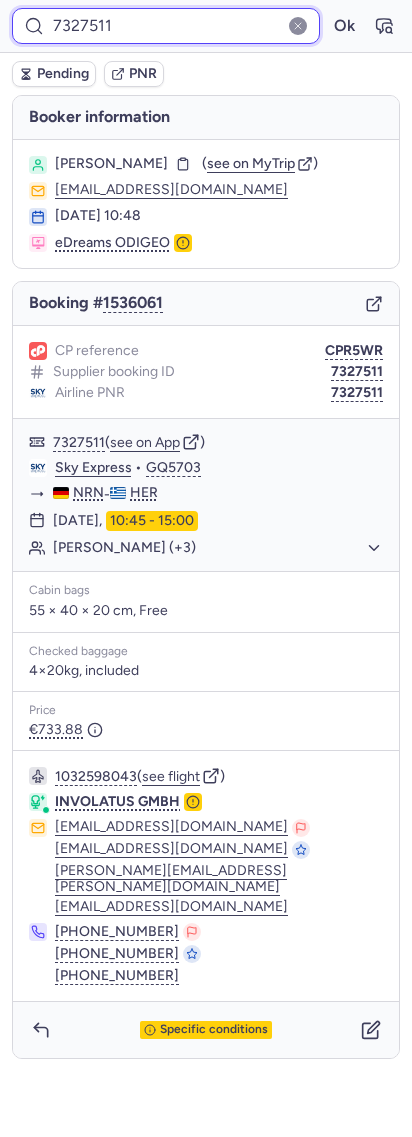 click on "7327511" at bounding box center [166, 26] 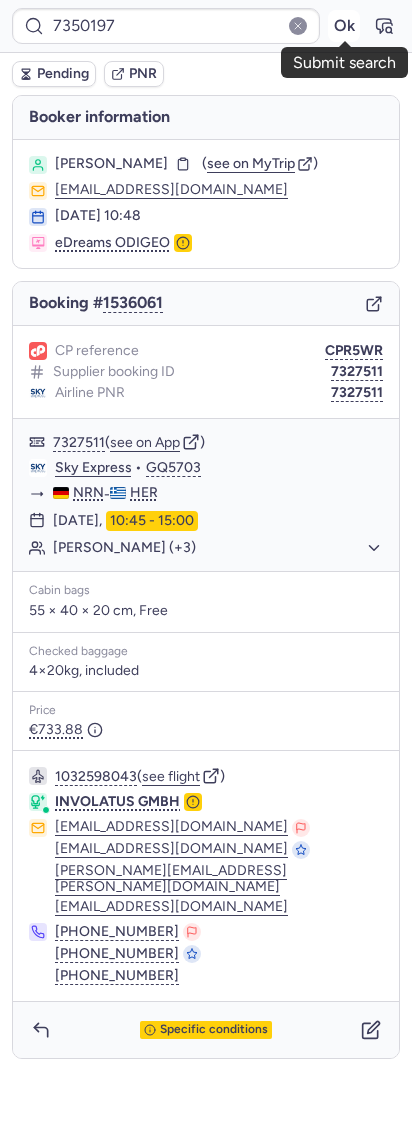 click on "Ok" at bounding box center (344, 26) 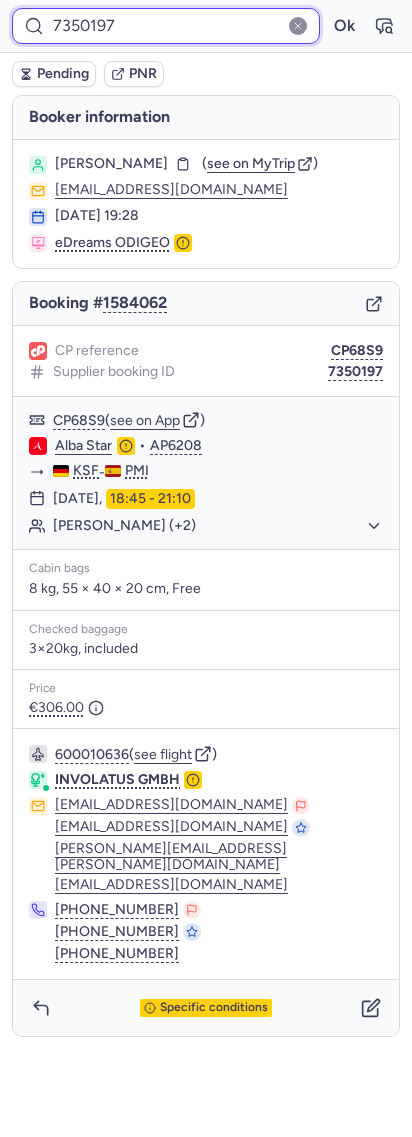 click on "7350197" at bounding box center [166, 26] 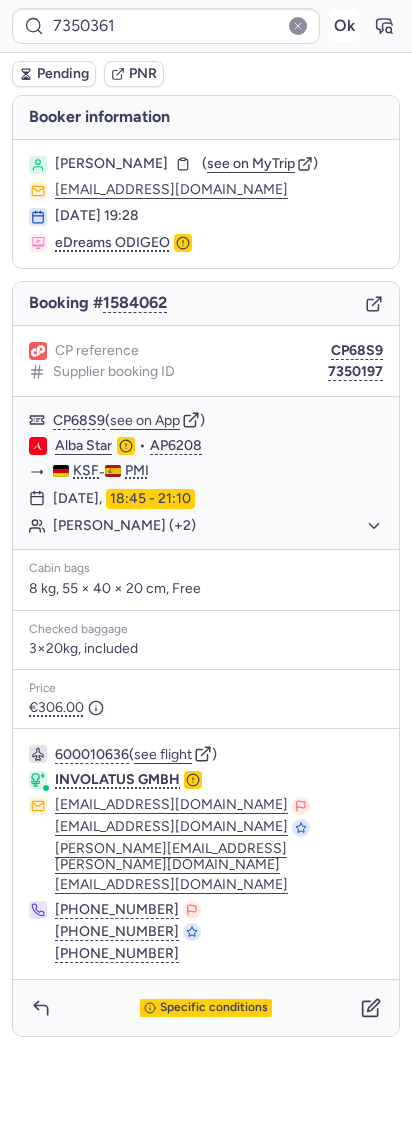 click on "Ok" at bounding box center [344, 26] 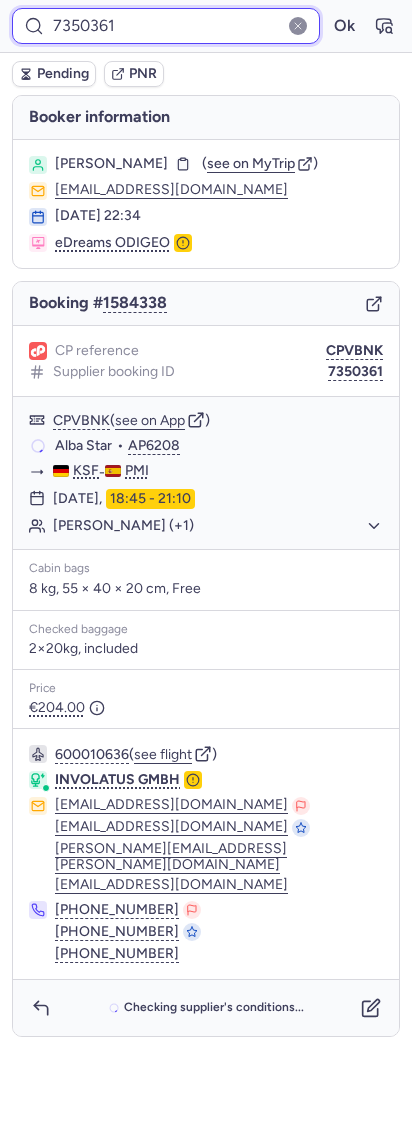click on "7350361" at bounding box center (166, 26) 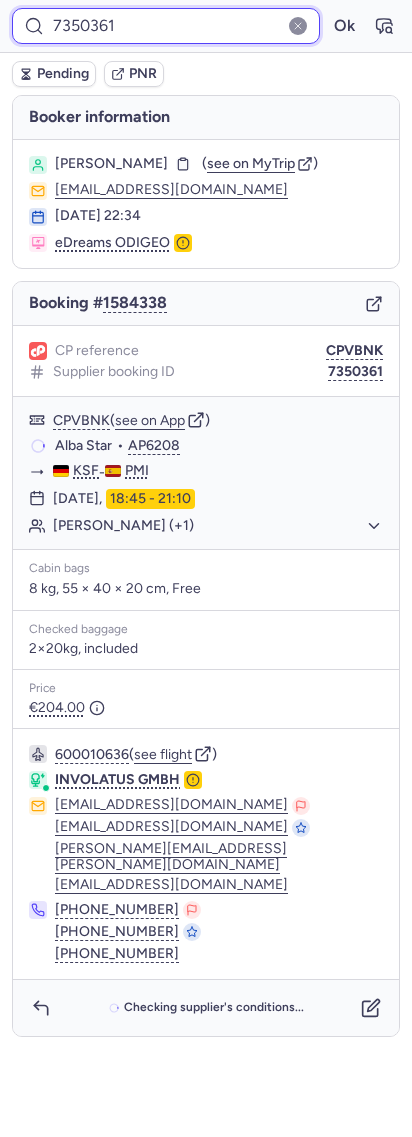 click on "7350361" at bounding box center [166, 26] 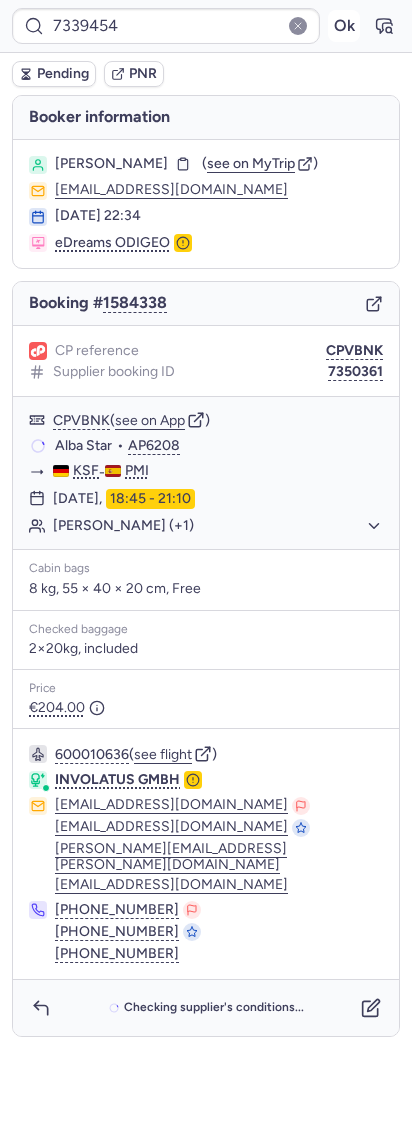 click on "Ok" at bounding box center [344, 26] 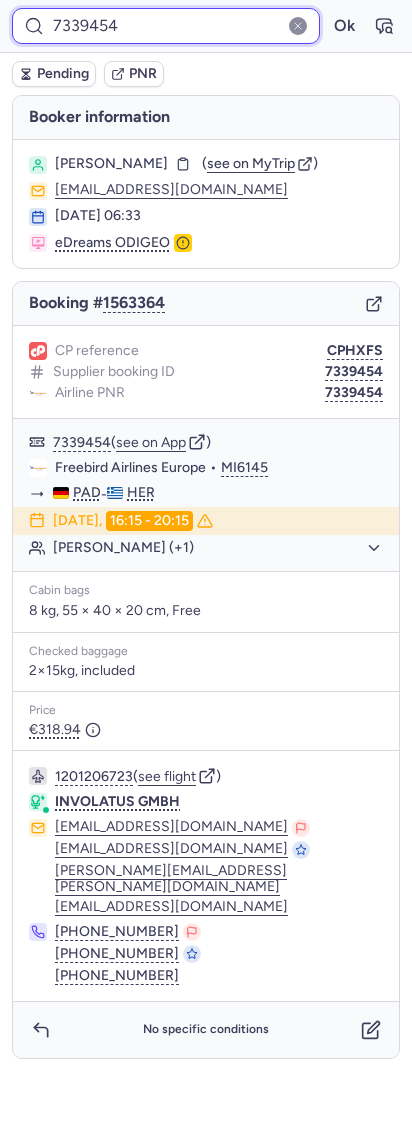 click on "7339454" at bounding box center [166, 26] 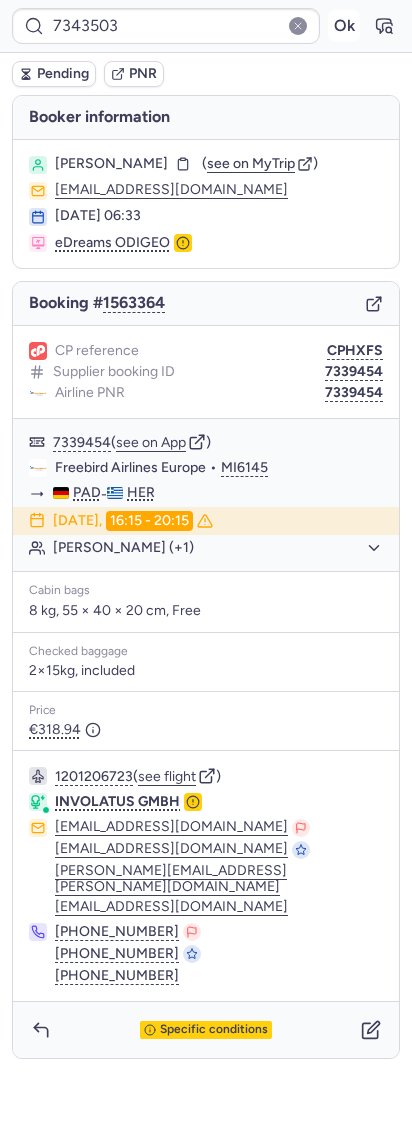 click on "Ok" at bounding box center (344, 26) 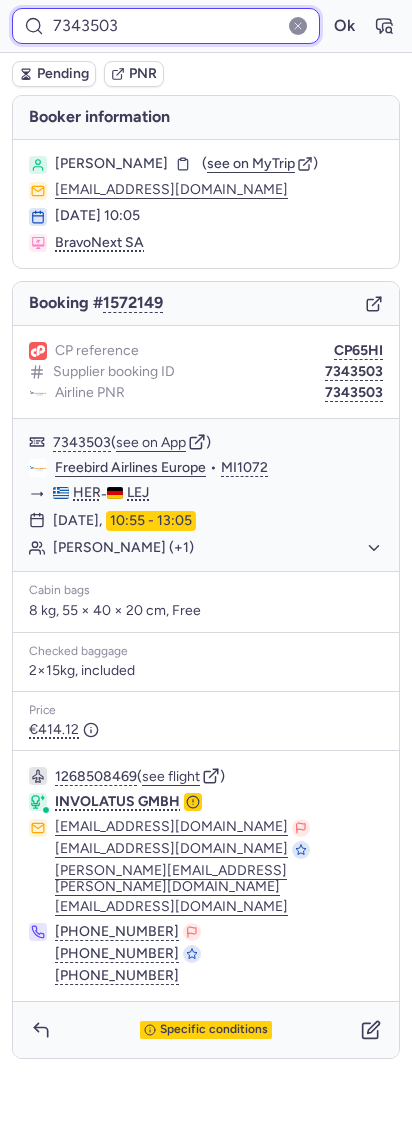 click on "7343503" at bounding box center (166, 26) 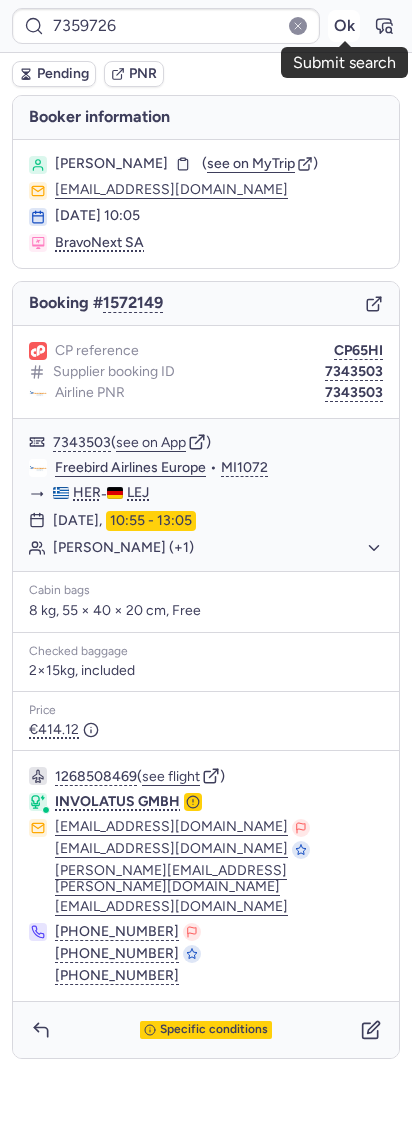 click on "Ok" at bounding box center (344, 26) 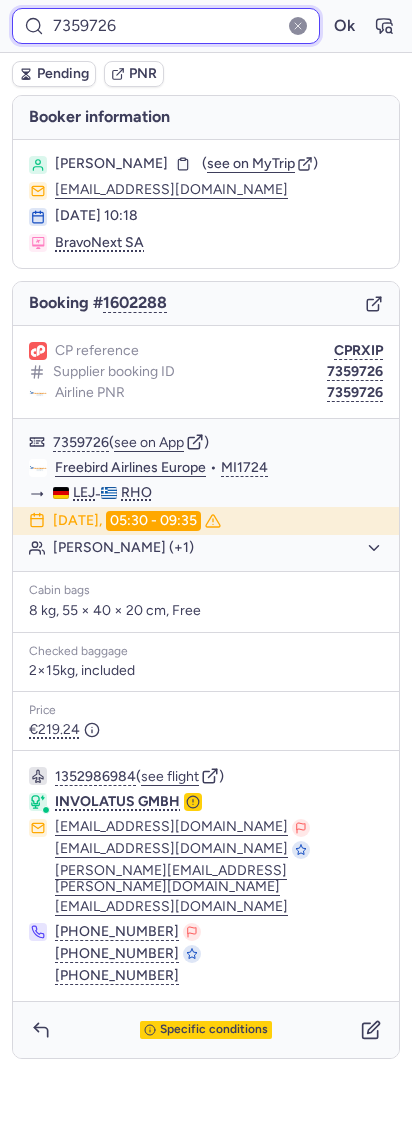 click on "7359726" at bounding box center [166, 26] 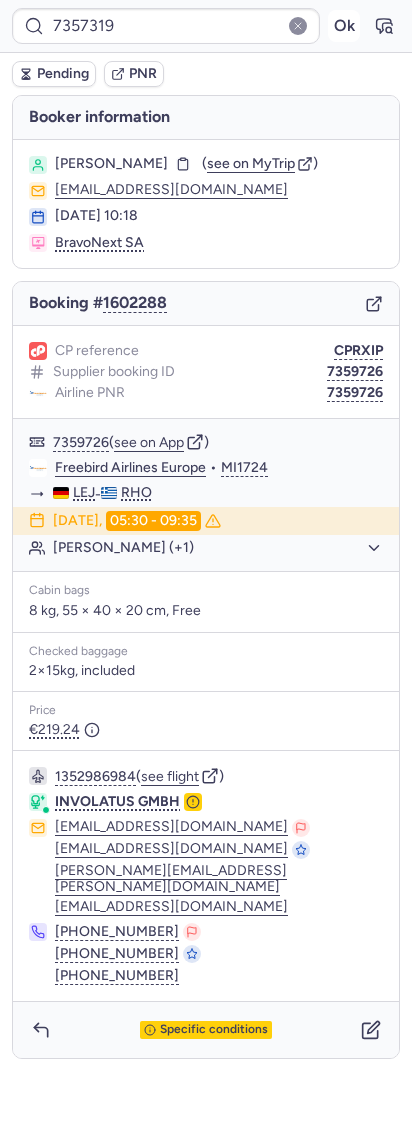 click on "Ok" at bounding box center [344, 26] 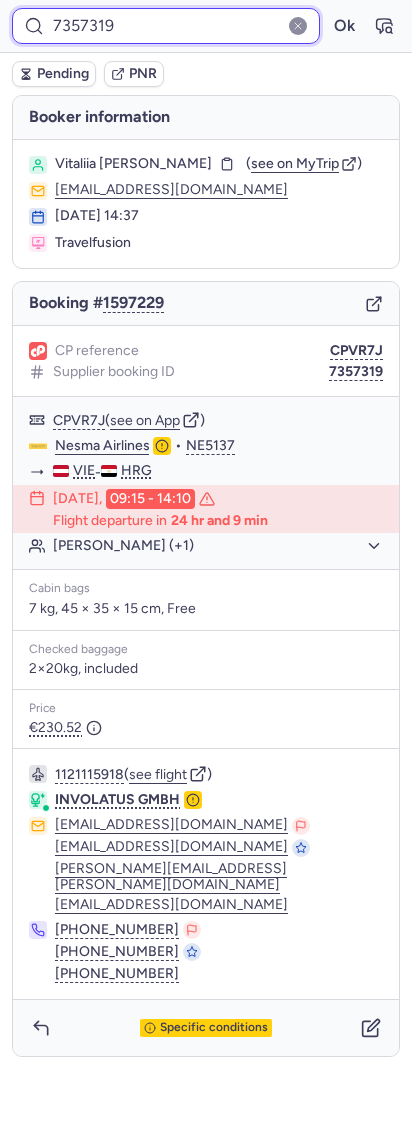 click on "7357319" at bounding box center (166, 26) 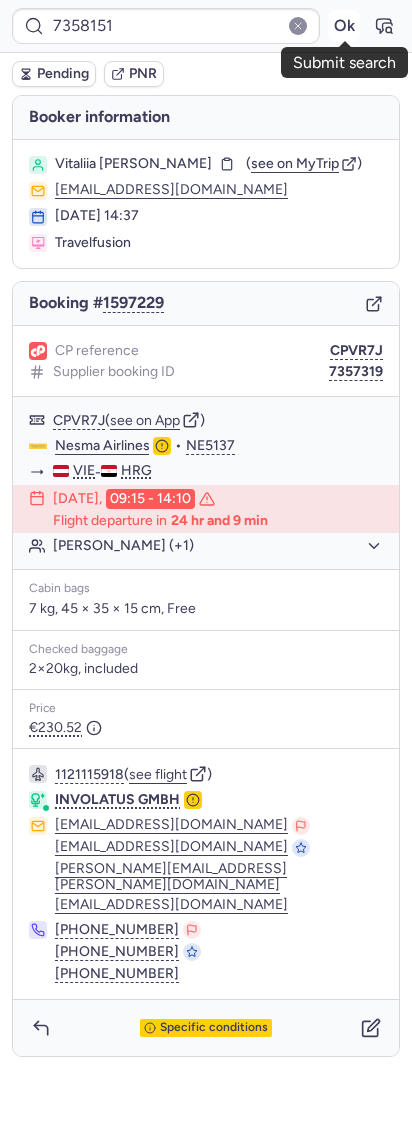 click on "Ok" at bounding box center [344, 26] 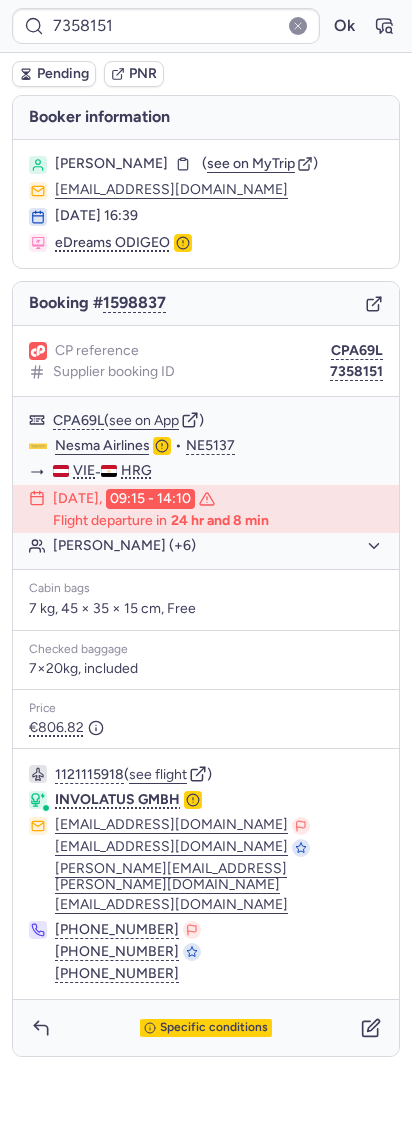 click on "7358151  Ok" at bounding box center [206, 26] 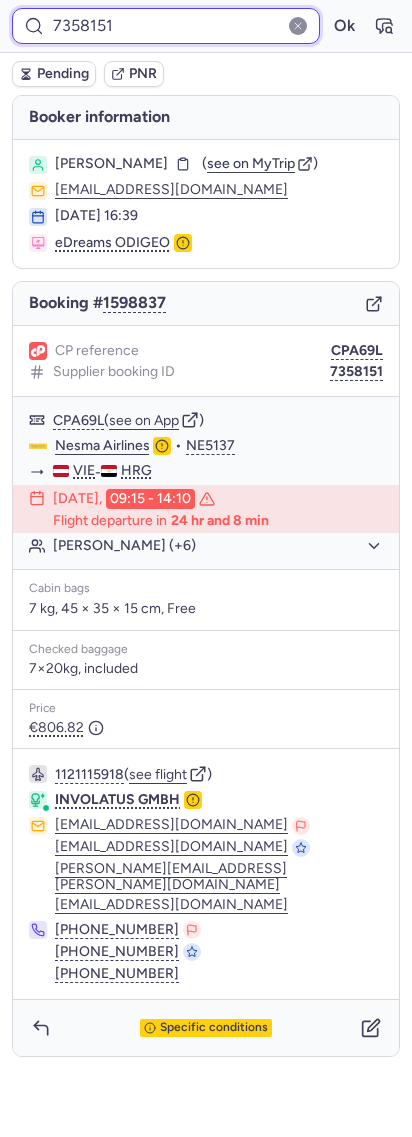 click on "7358151" at bounding box center (166, 26) 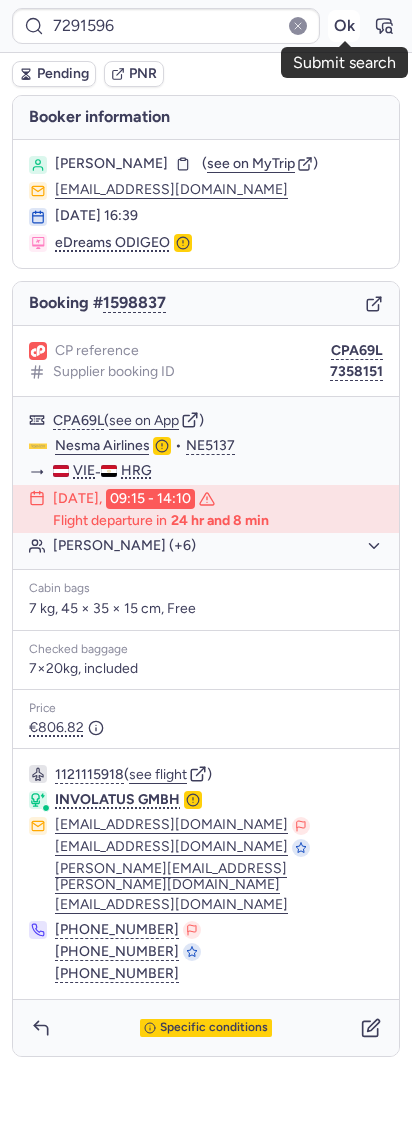 click on "Ok" at bounding box center (344, 26) 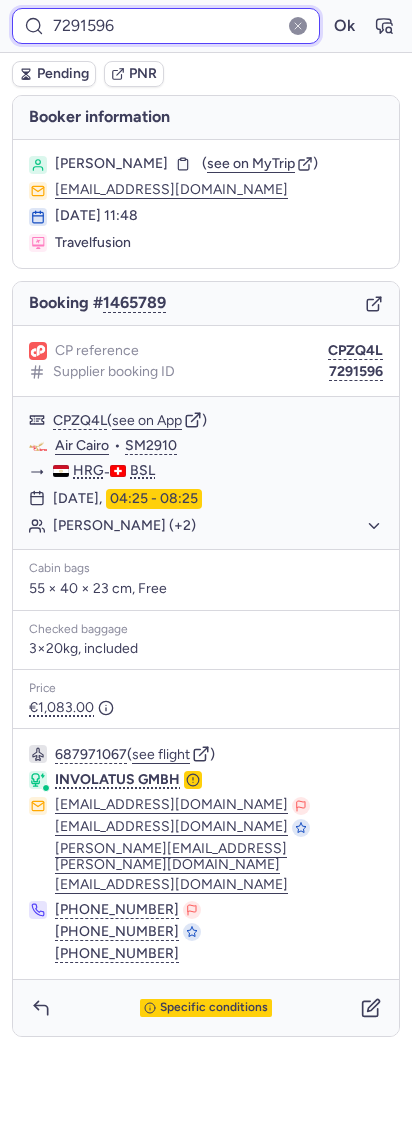 click on "7291596" at bounding box center (166, 26) 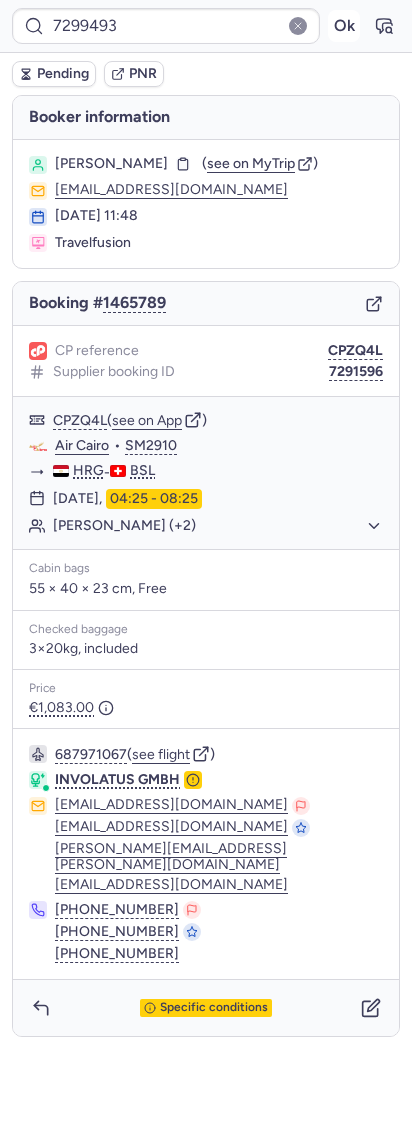 click on "Ok" at bounding box center [344, 26] 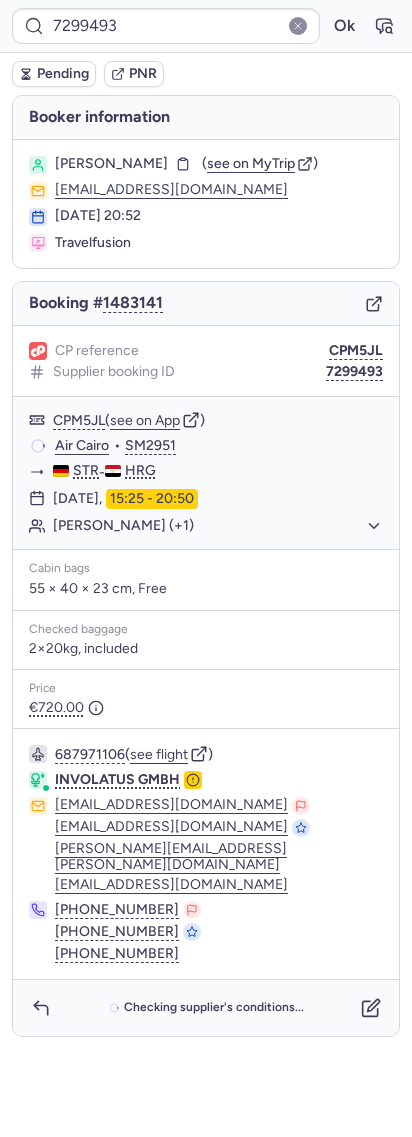 click on "7299493  Ok" at bounding box center (206, 26) 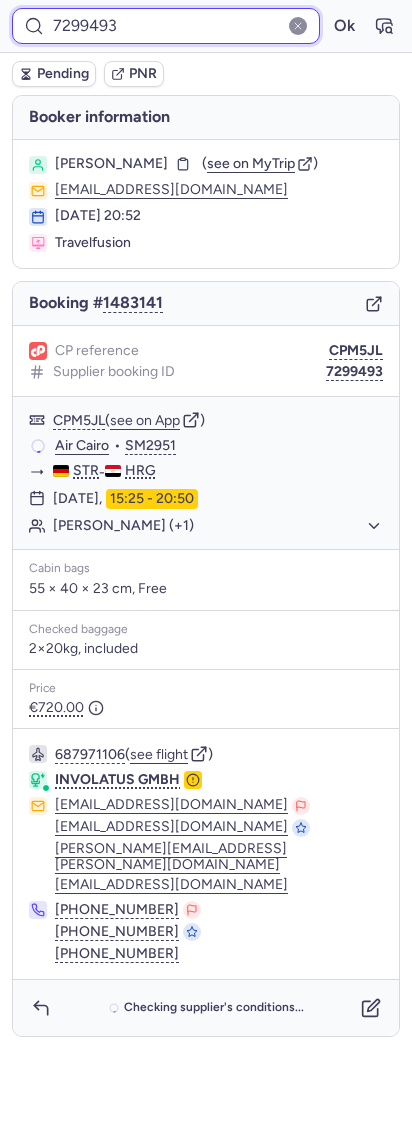 click on "7299493" at bounding box center [166, 26] 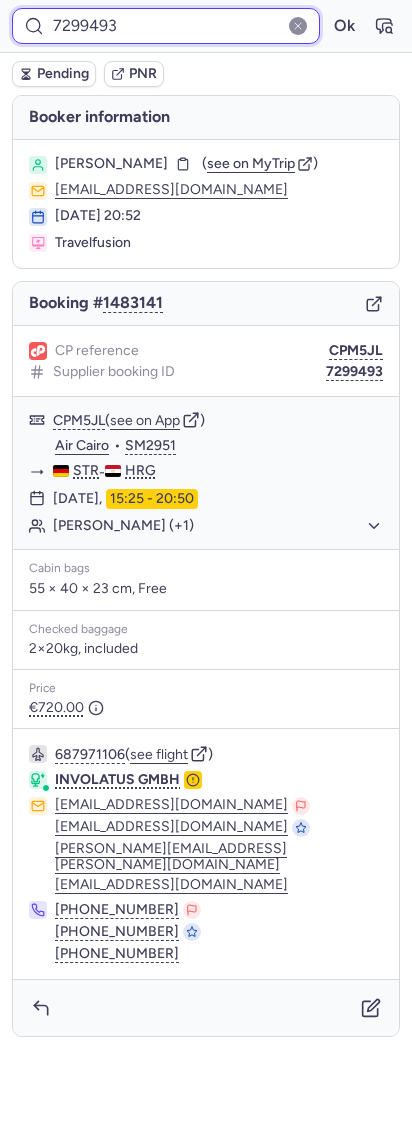 click on "7299493" at bounding box center (166, 26) 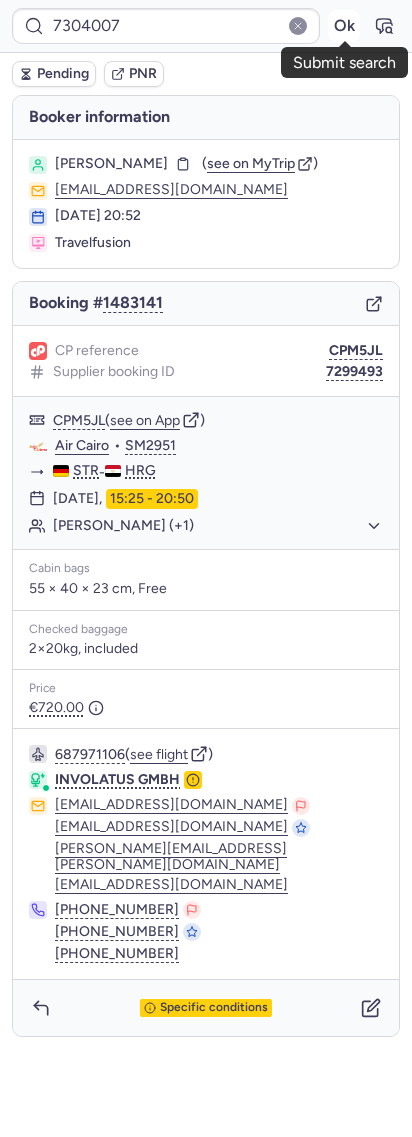 click on "Ok" at bounding box center [344, 26] 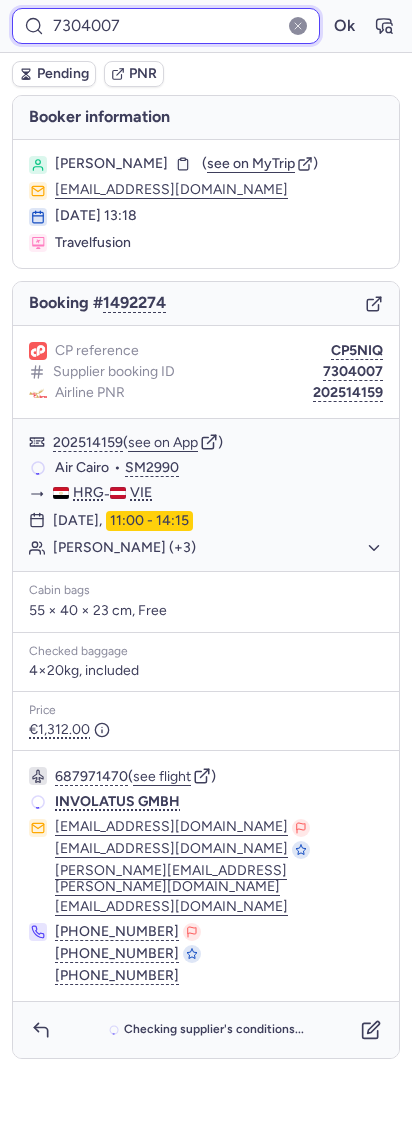 click on "7304007" at bounding box center (166, 26) 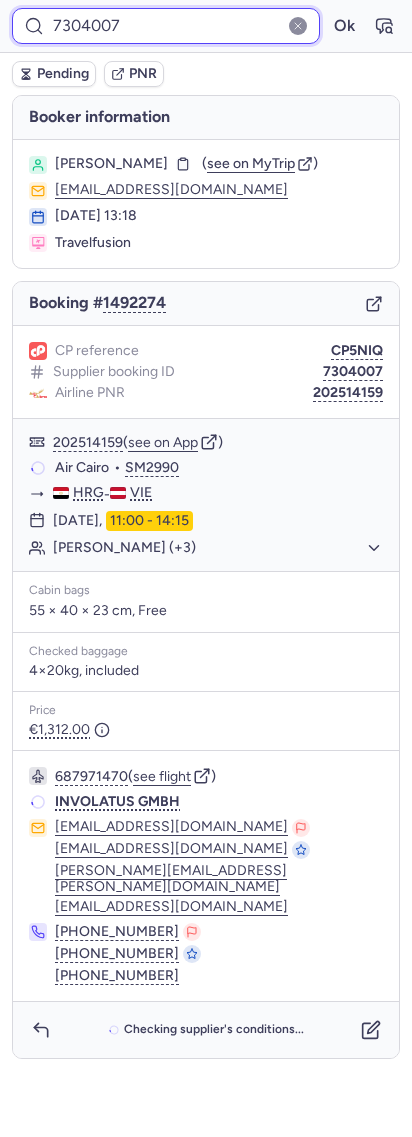 click on "7304007" at bounding box center (166, 26) 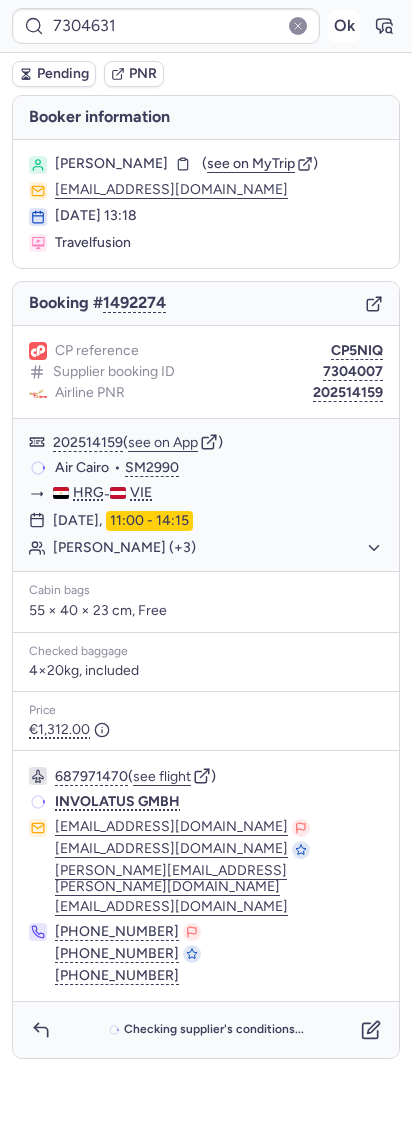 click on "Ok" at bounding box center [344, 26] 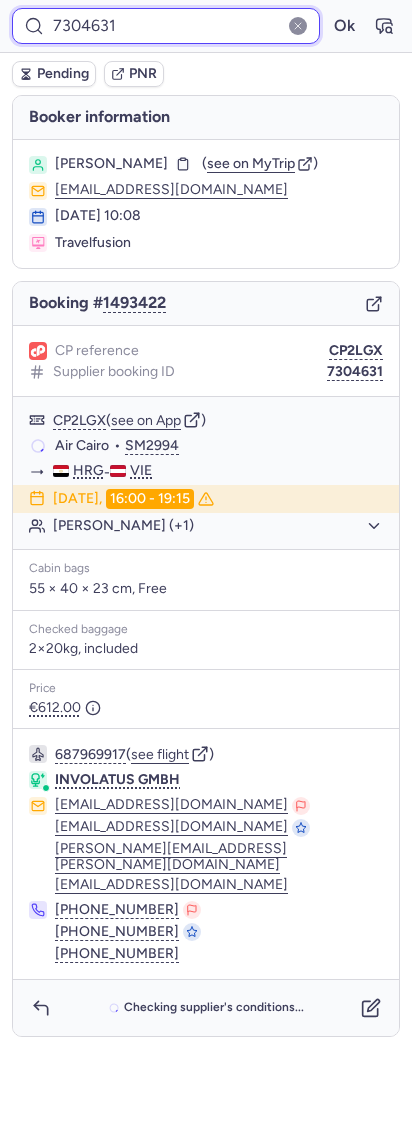 click on "7304631" at bounding box center [166, 26] 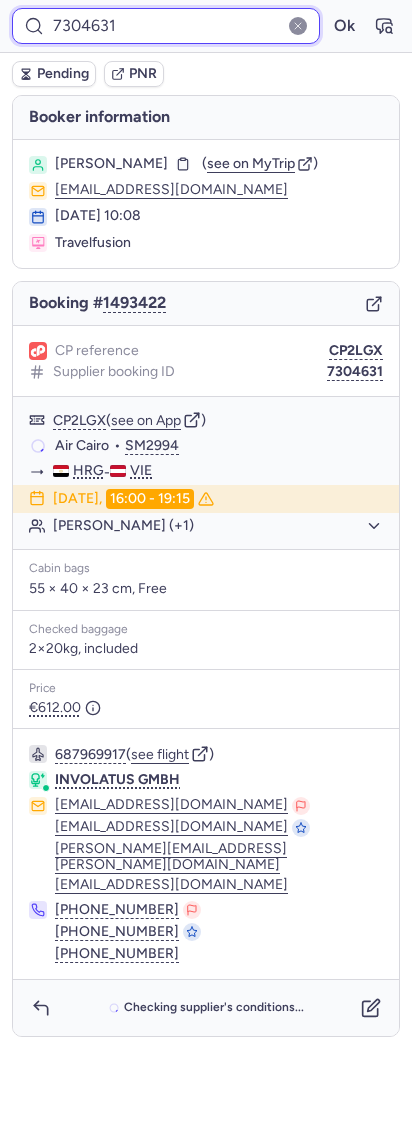 click on "7304631" at bounding box center [166, 26] 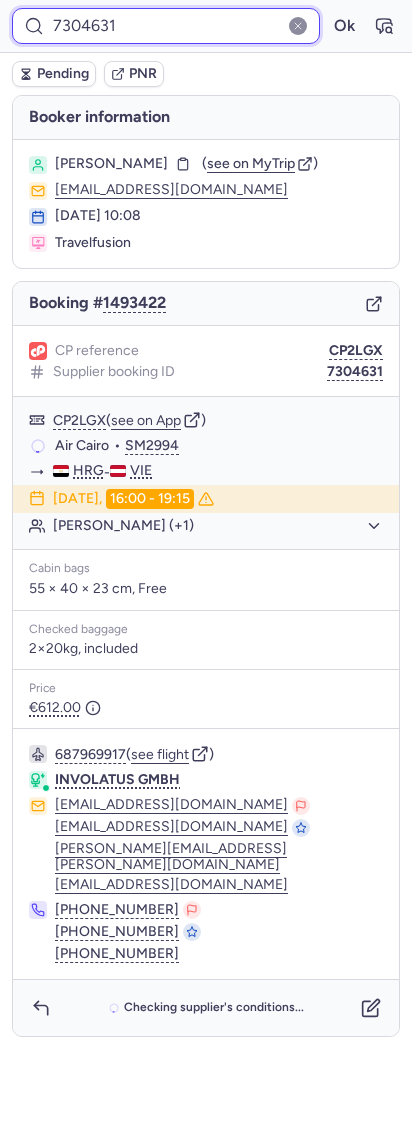 click on "7304631" at bounding box center (166, 26) 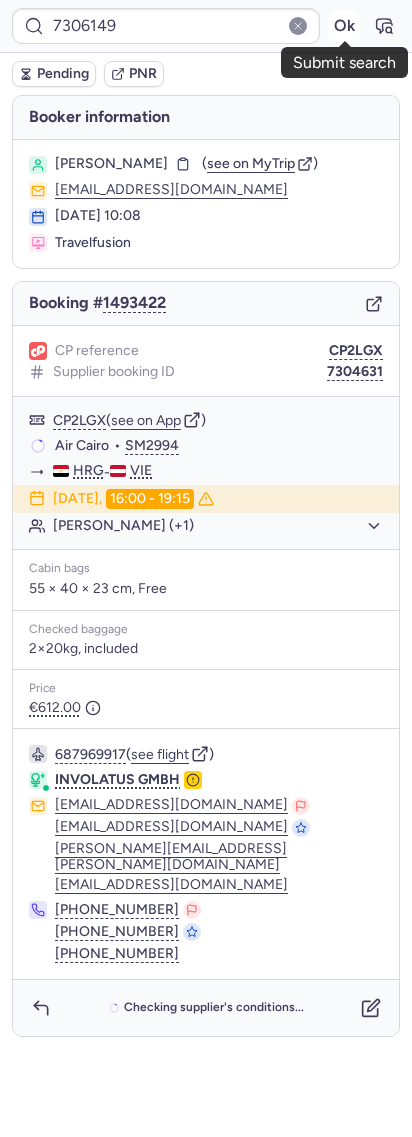 click on "Ok" at bounding box center (344, 26) 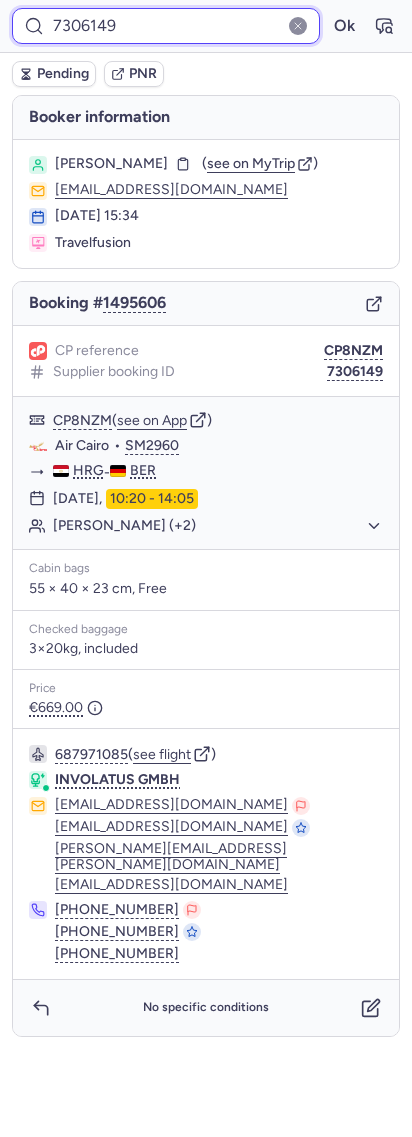 click on "7306149" at bounding box center (166, 26) 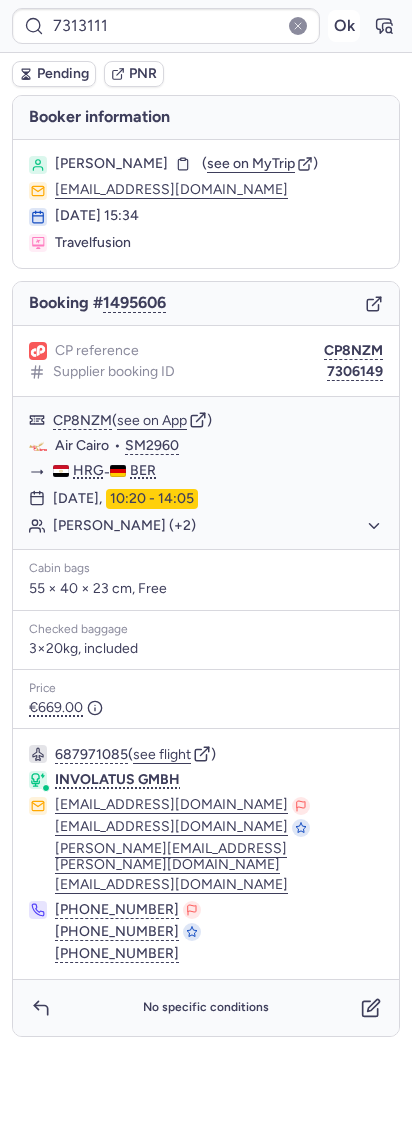 click on "Ok" at bounding box center [344, 26] 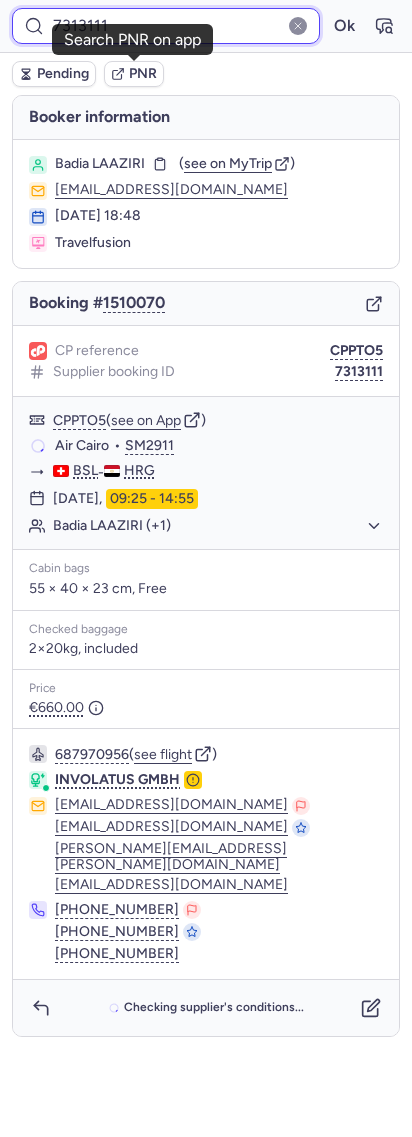 click on "7313111" at bounding box center (166, 26) 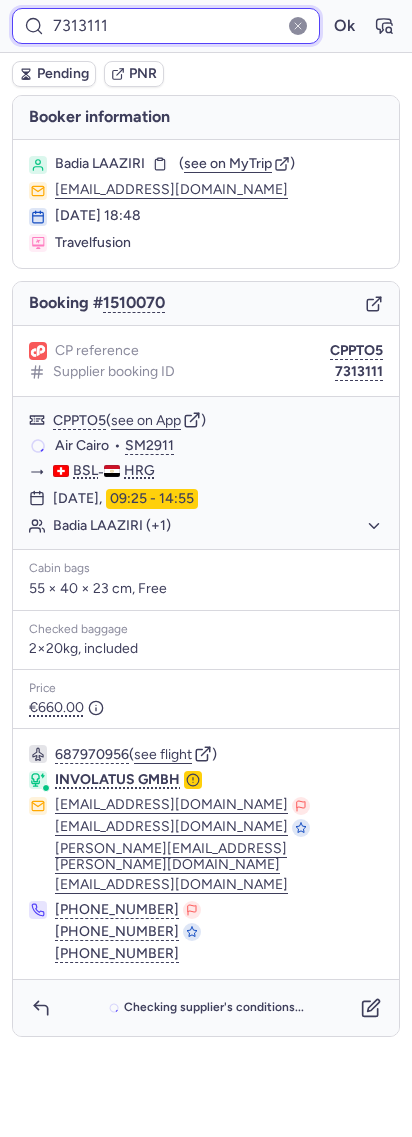click on "7313111" at bounding box center [166, 26] 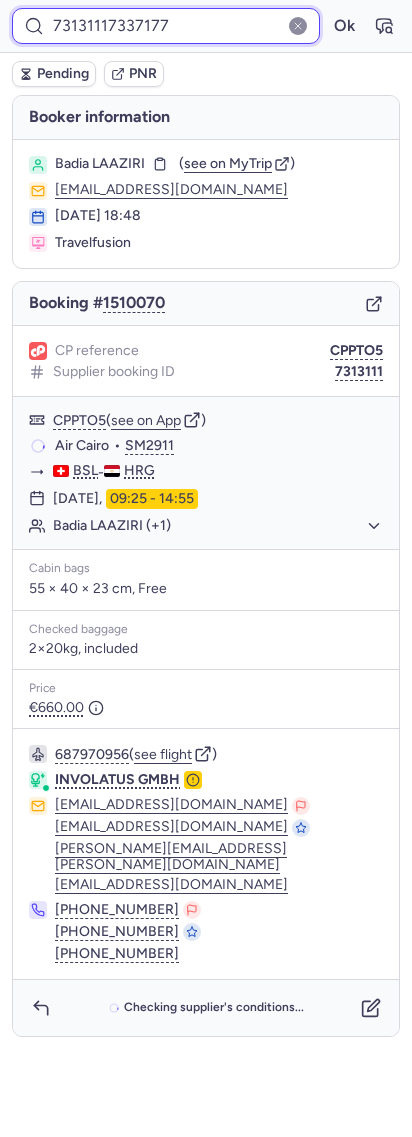 click on "73131117337177" at bounding box center [166, 26] 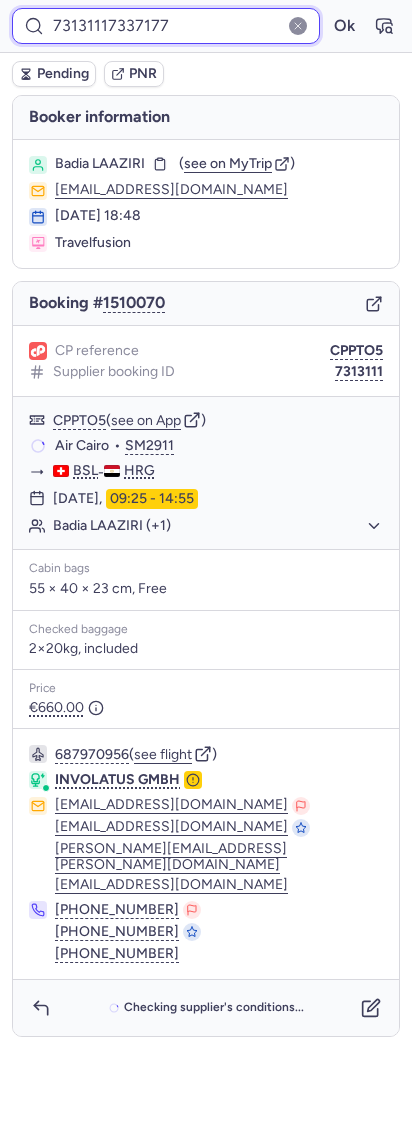 click on "73131117337177" at bounding box center (166, 26) 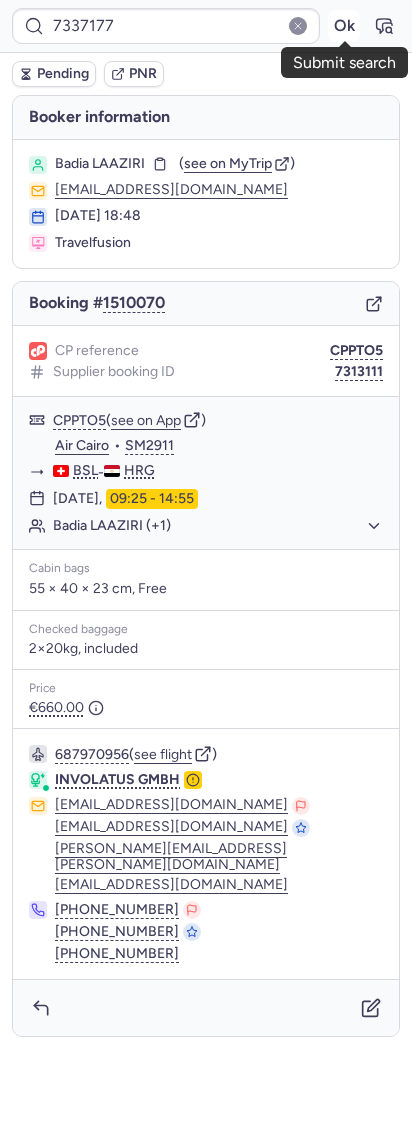 click on "Ok" at bounding box center (344, 26) 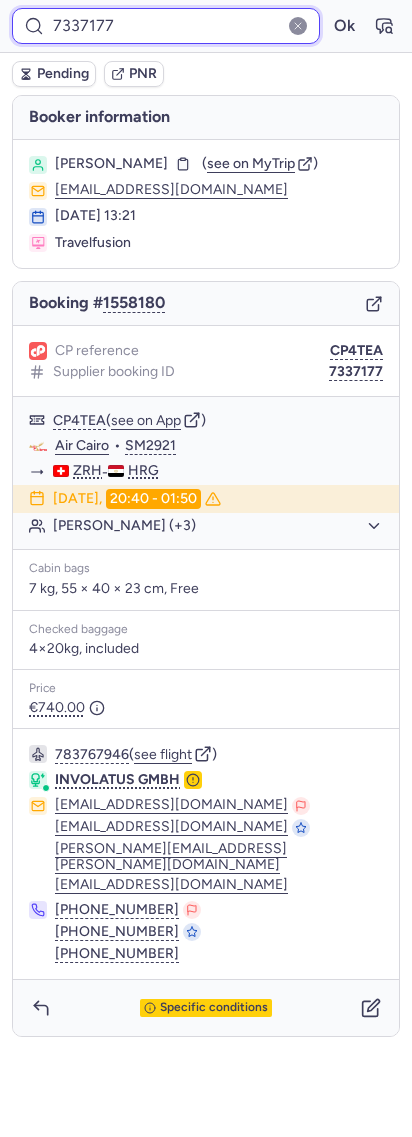 click on "7337177" at bounding box center (166, 26) 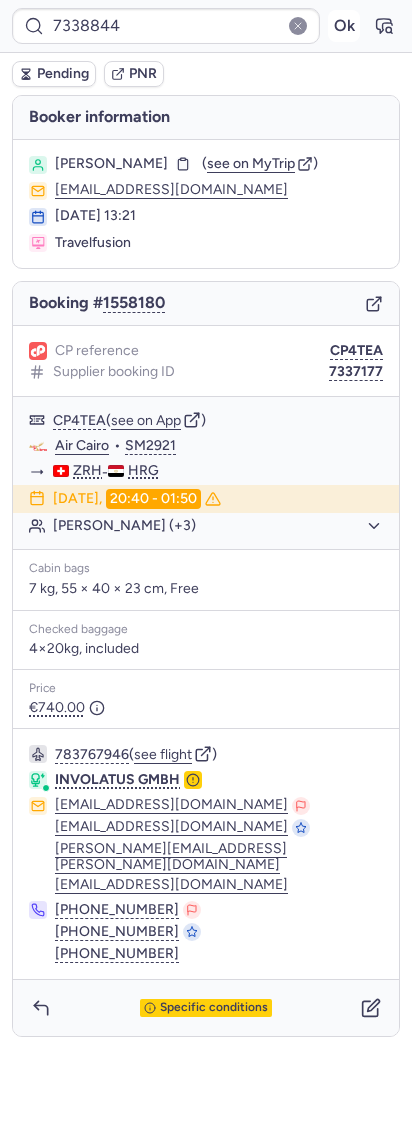 click on "Ok" at bounding box center (344, 26) 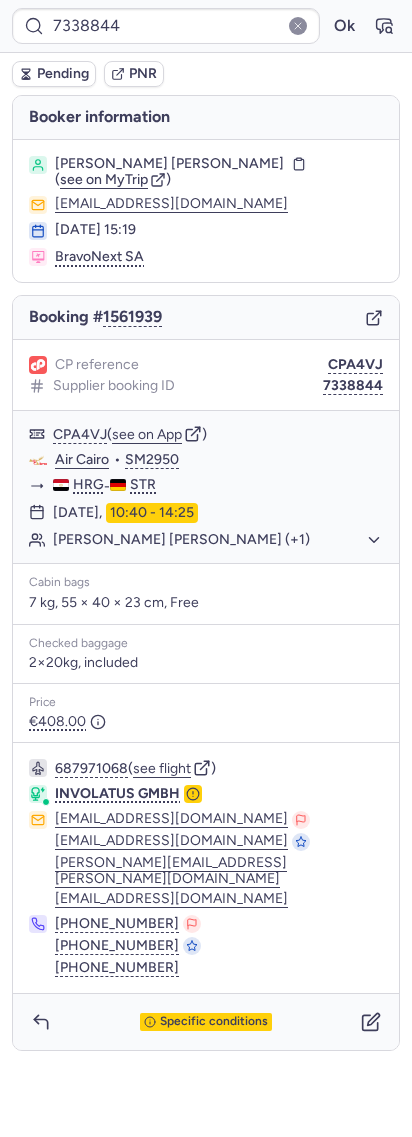 click on "7338844  Ok" at bounding box center (206, 26) 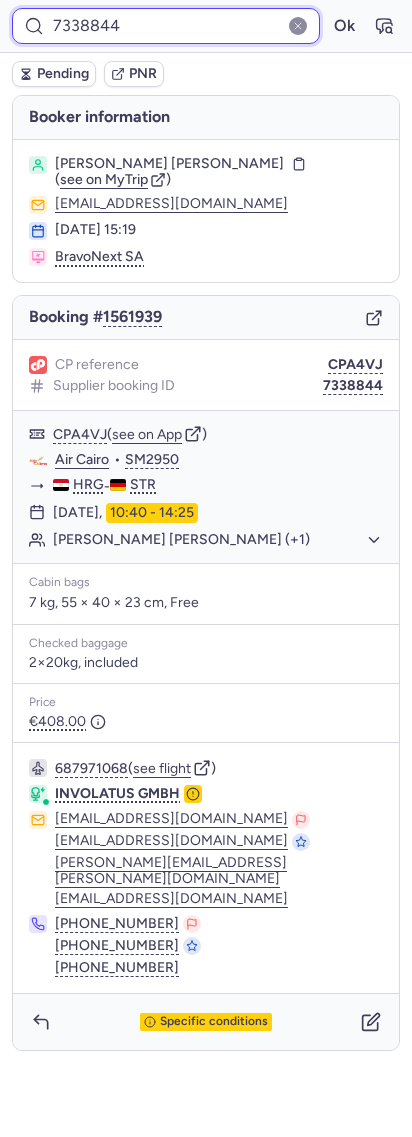 click on "7338844" at bounding box center (166, 26) 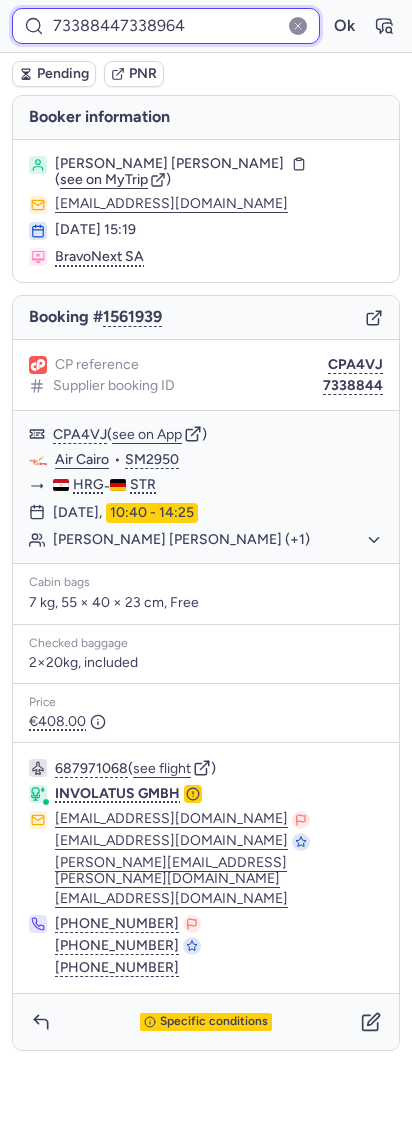 click on "73388447338964" at bounding box center [166, 26] 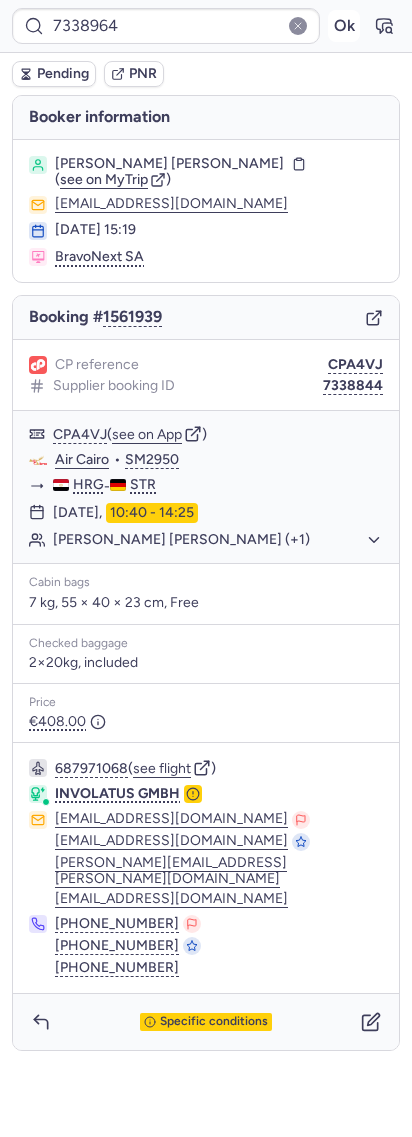 click on "Ok" at bounding box center (344, 26) 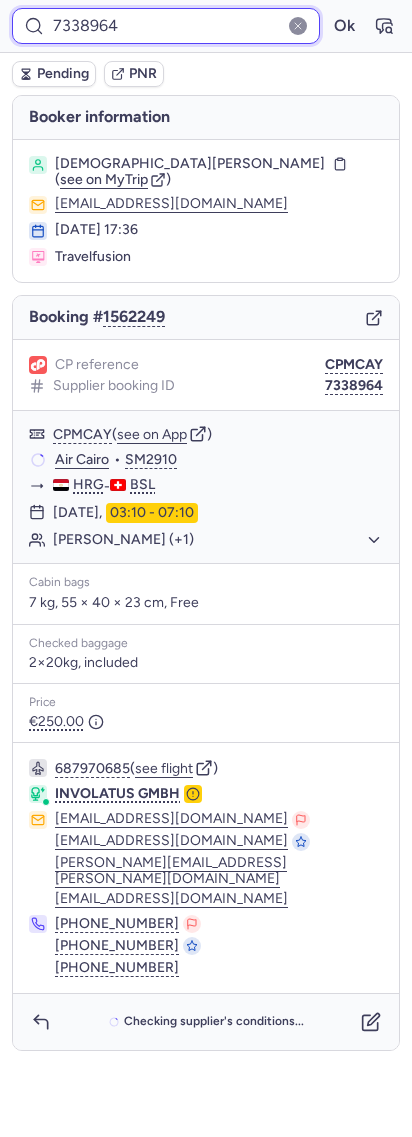 click on "7338964" at bounding box center (166, 26) 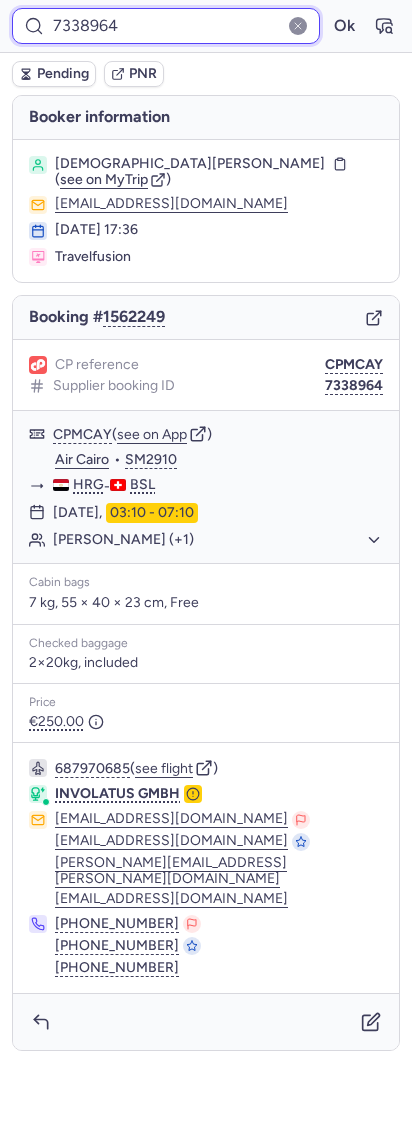 click on "7338964" at bounding box center (166, 26) 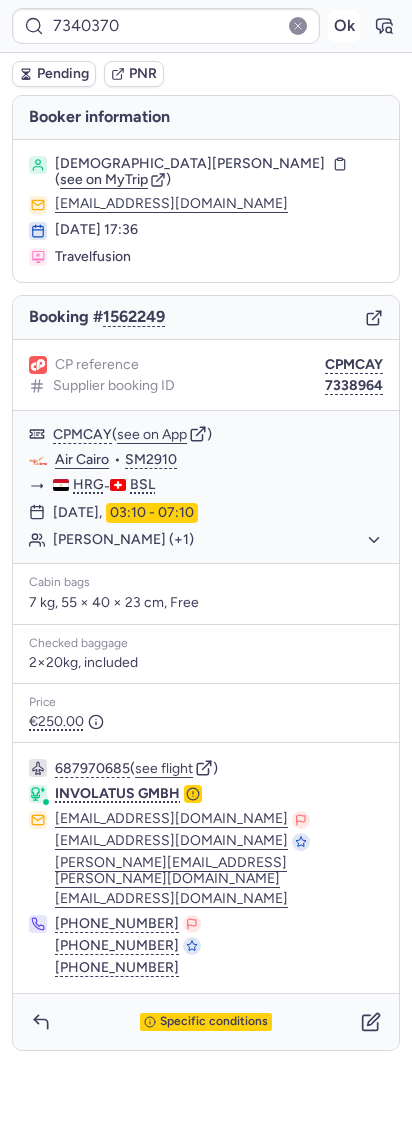 click on "Ok" at bounding box center (344, 26) 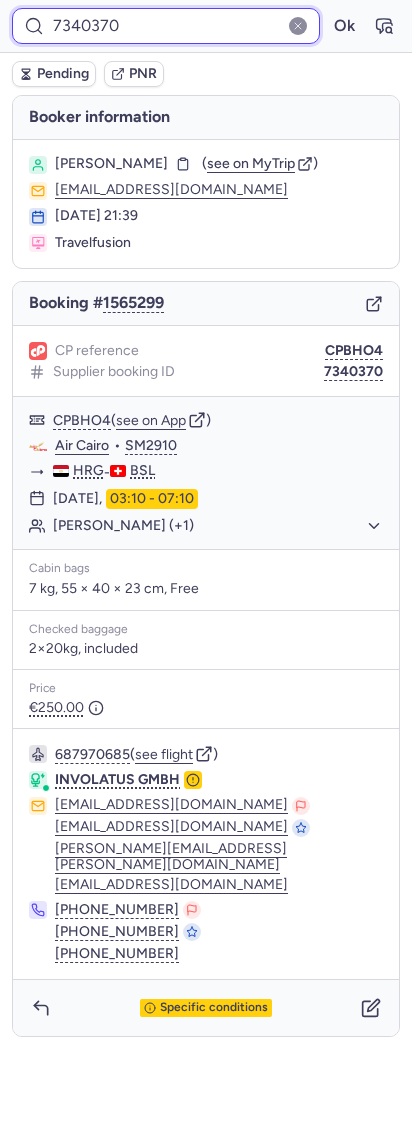 click on "7340370" at bounding box center [166, 26] 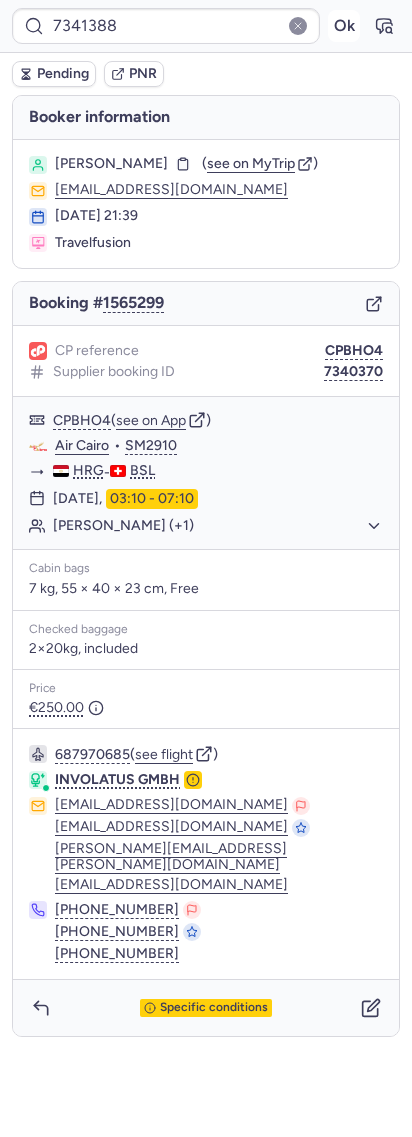 click on "Ok" at bounding box center [344, 26] 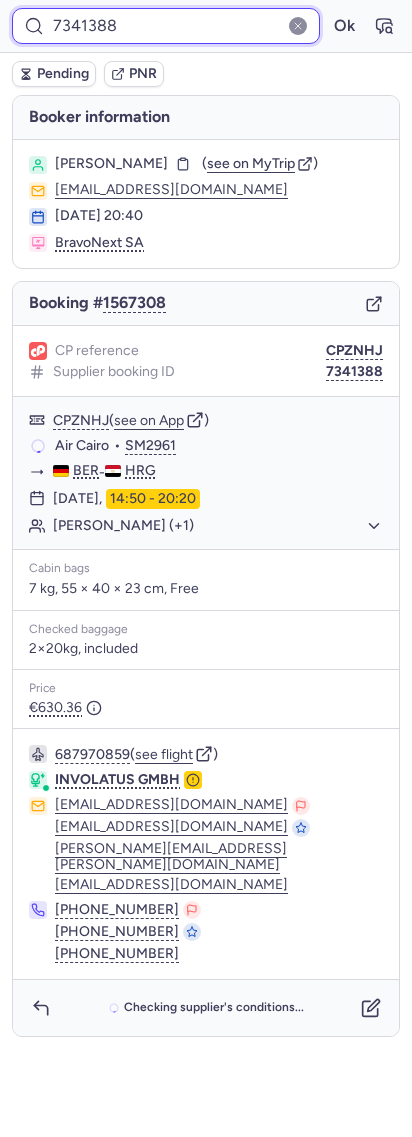 click on "7341388" at bounding box center [166, 26] 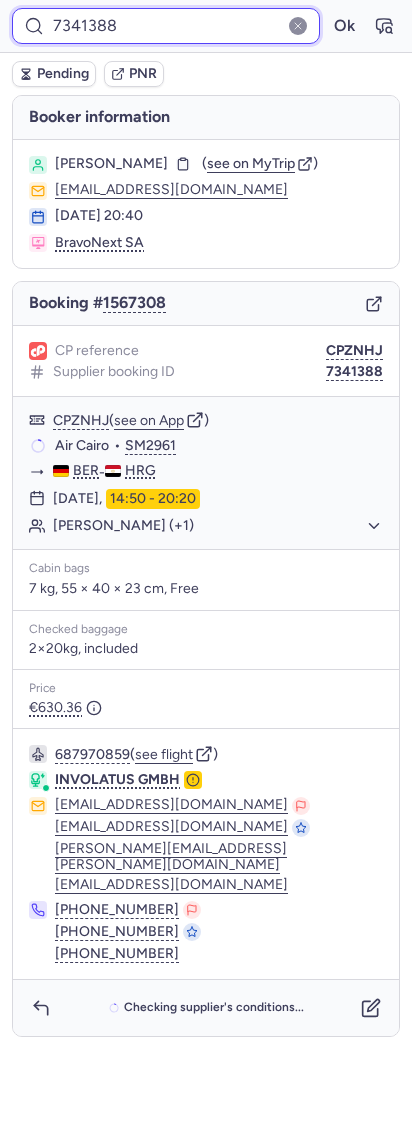 click on "7341388" at bounding box center [166, 26] 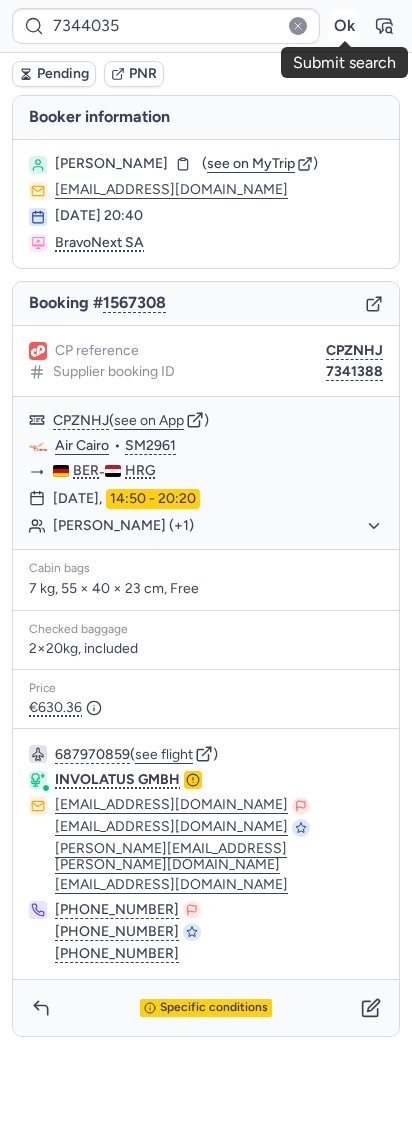 click on "Ok" at bounding box center (344, 26) 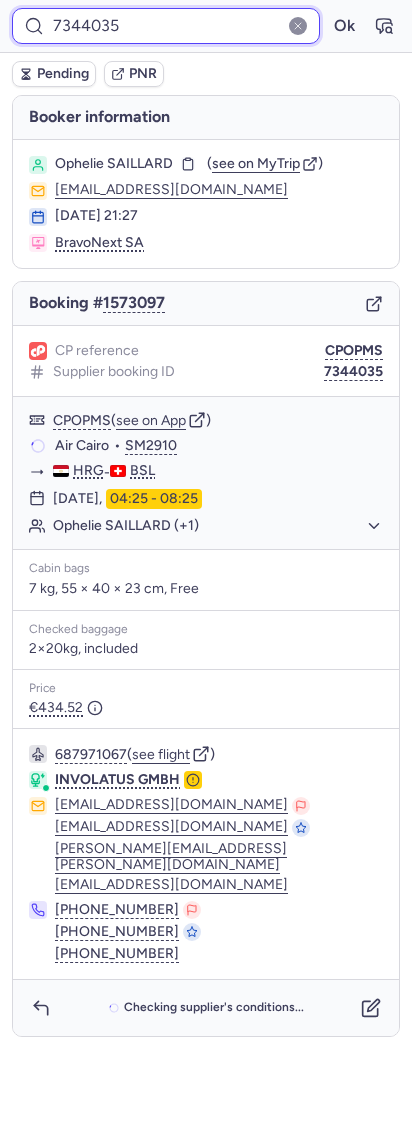 click on "7344035" at bounding box center (166, 26) 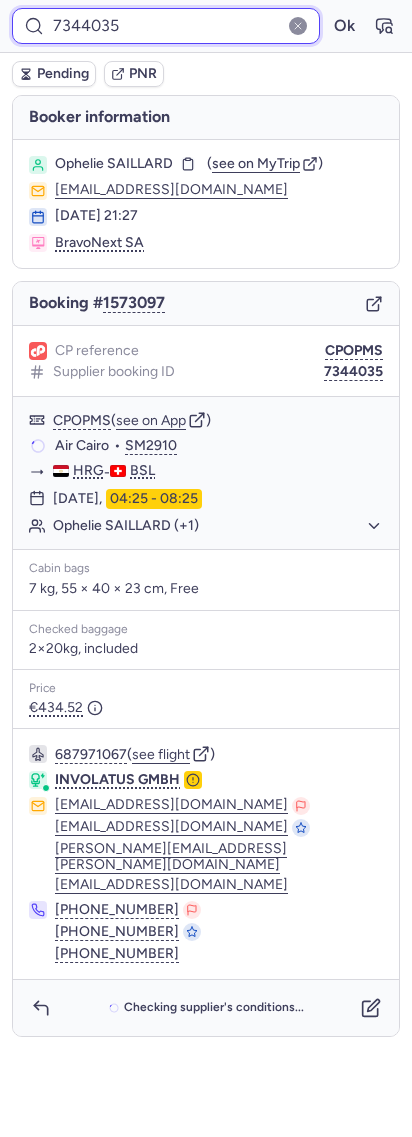 click on "7344035" at bounding box center [166, 26] 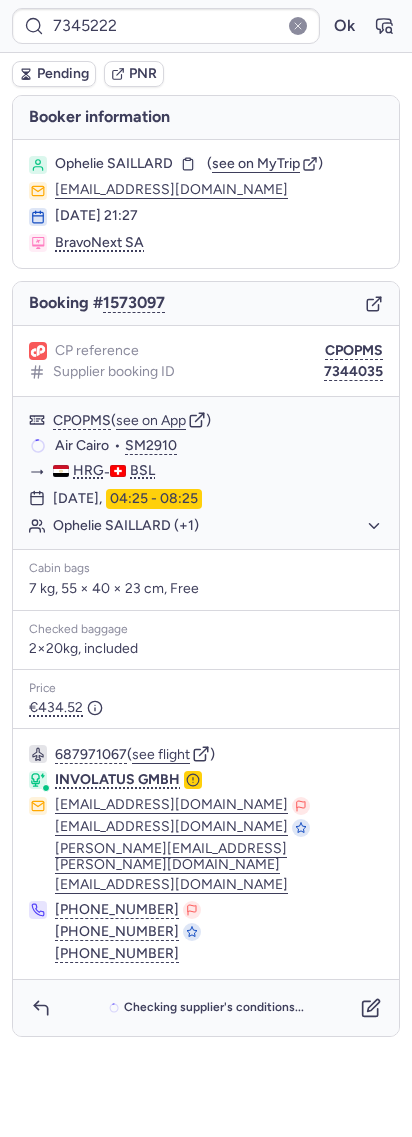 click on "7345222  Ok" at bounding box center (206, 26) 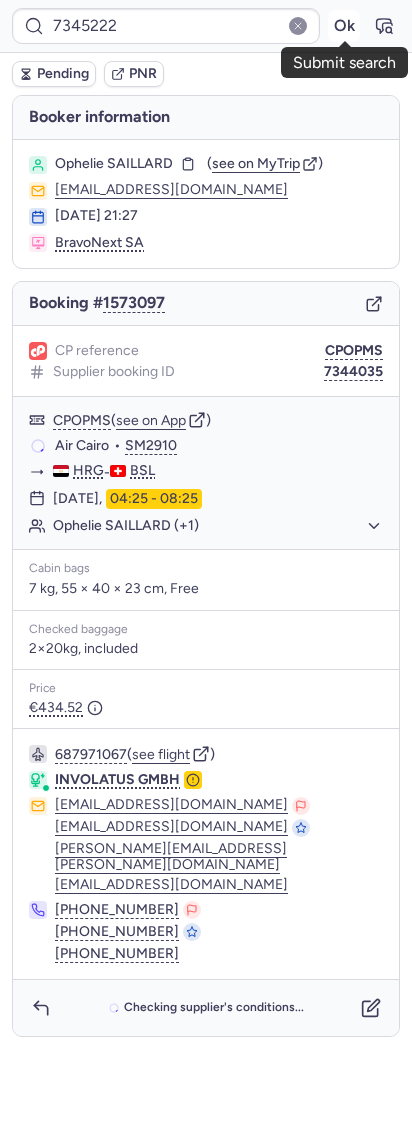 click on "Ok" at bounding box center [344, 26] 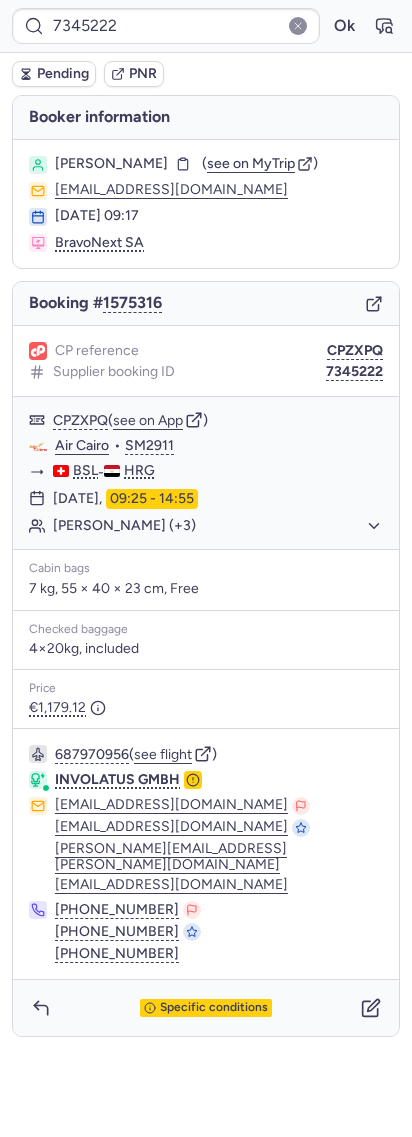 click on "7345222  Ok" at bounding box center (206, 26) 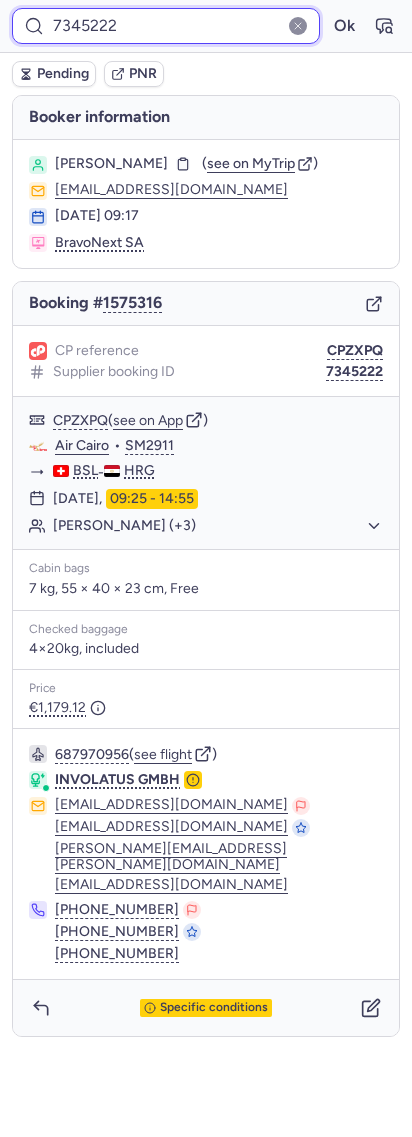 click on "7345222" at bounding box center [166, 26] 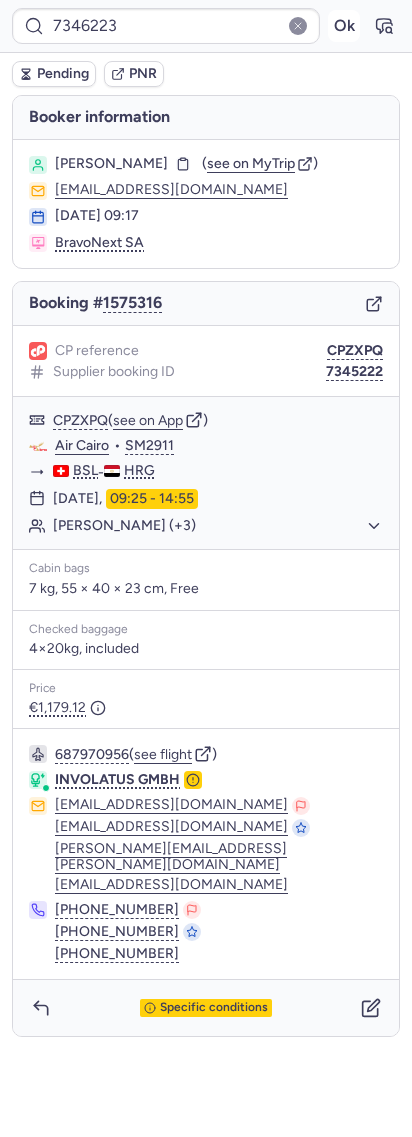 click on "Ok" at bounding box center (344, 26) 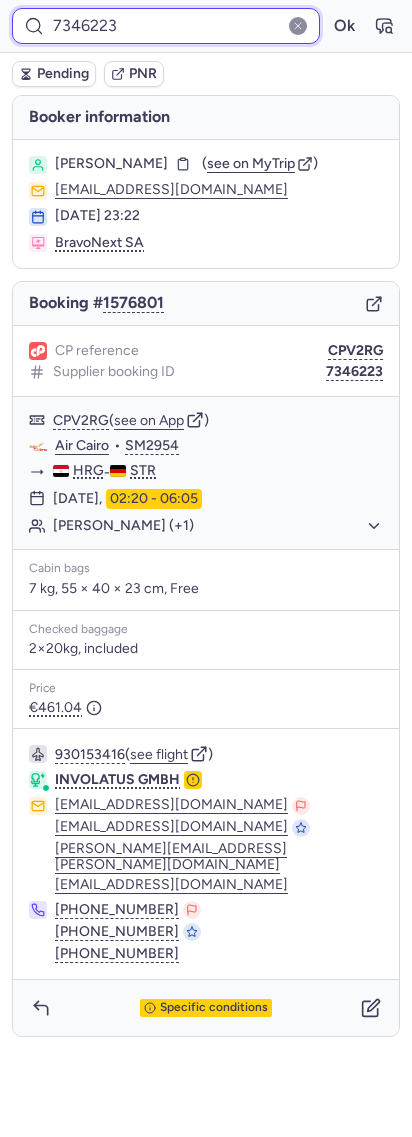 click on "7346223" at bounding box center [166, 26] 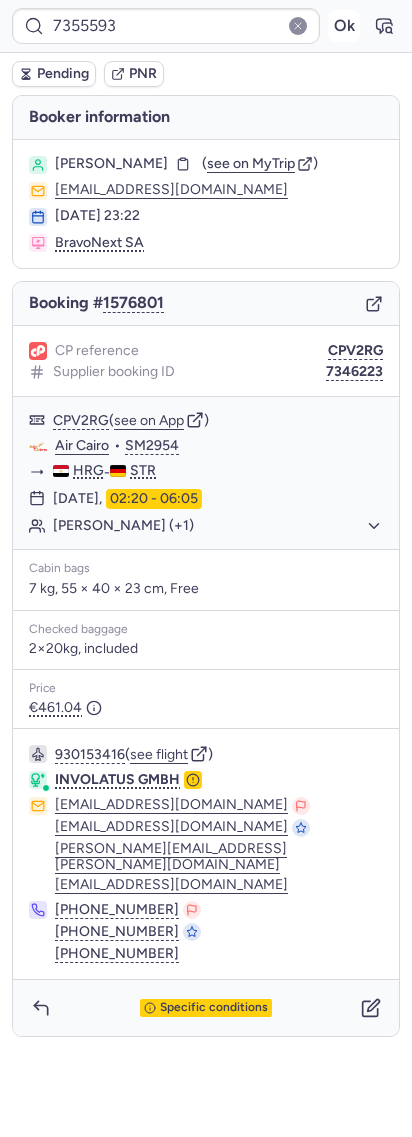 click on "Ok" at bounding box center [344, 26] 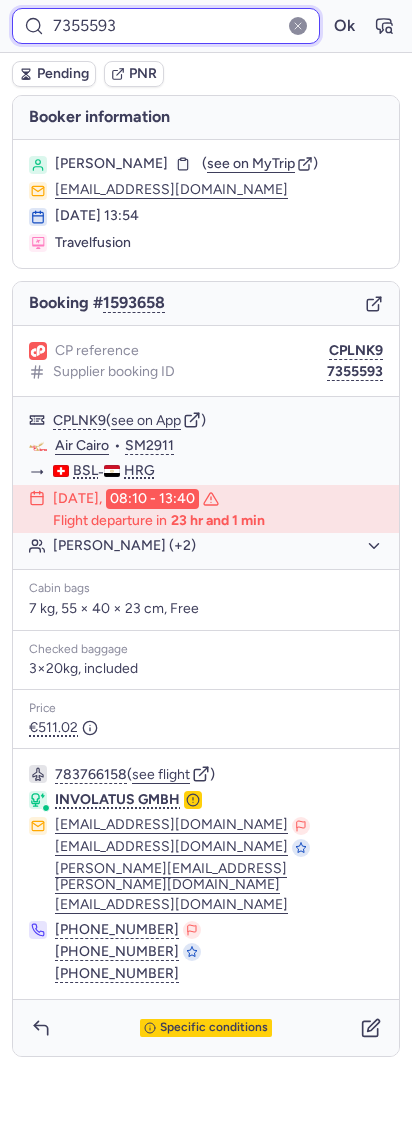 click on "7355593" at bounding box center [166, 26] 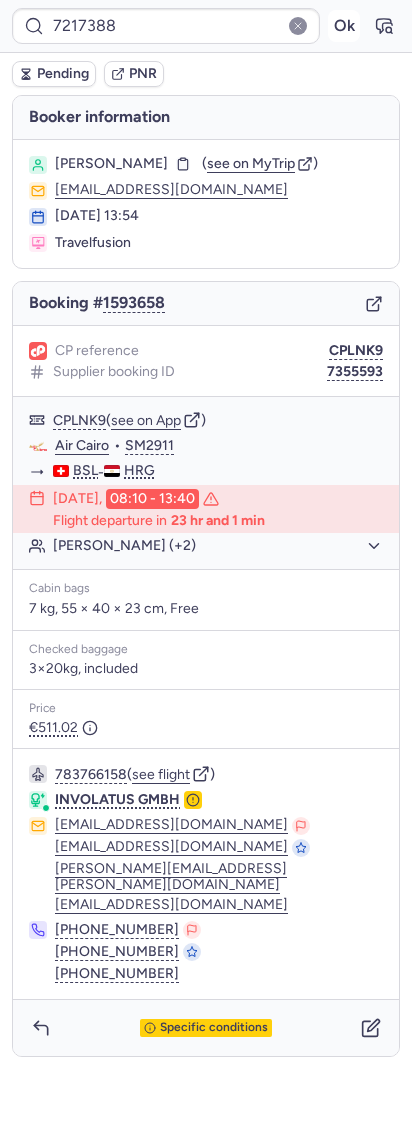 click on "Ok" at bounding box center [344, 26] 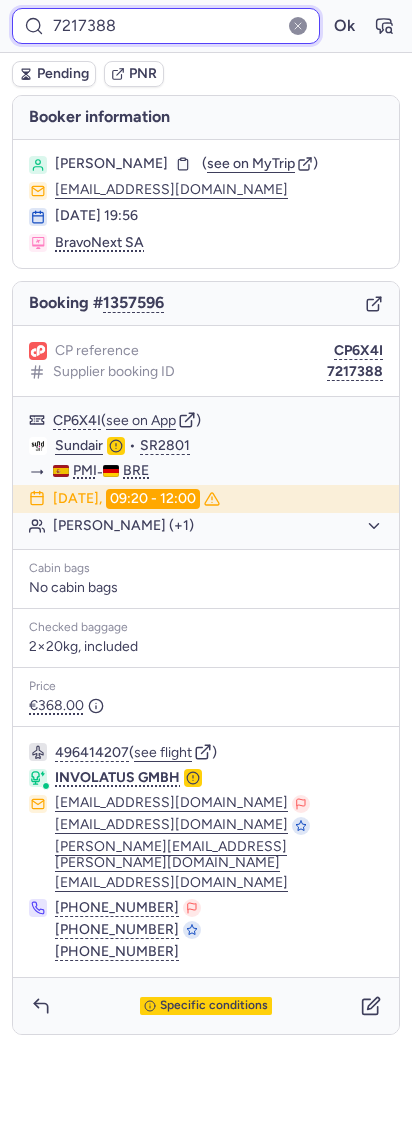 click on "7217388" at bounding box center [166, 26] 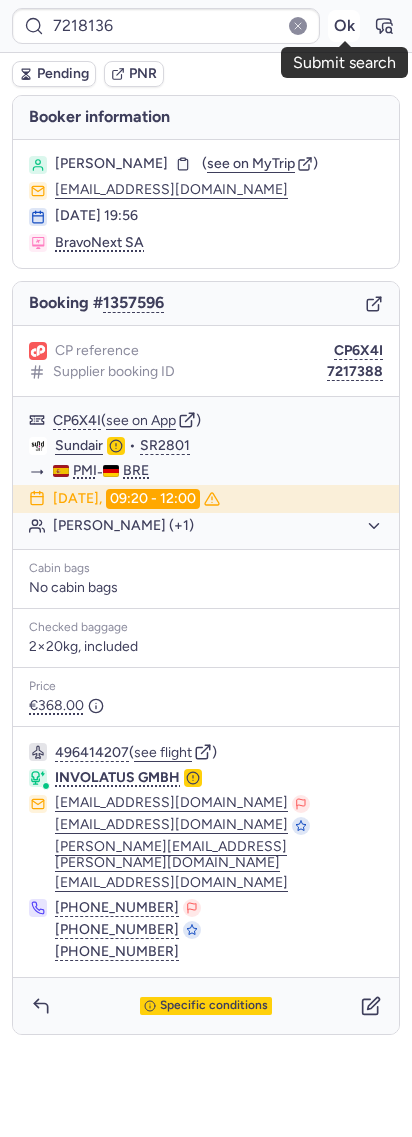 click on "Ok" at bounding box center [344, 26] 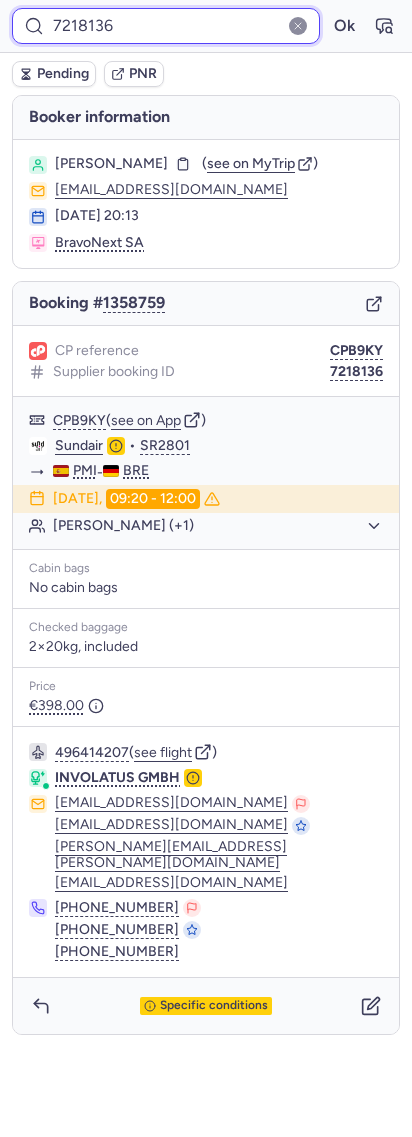 click on "7218136" at bounding box center [166, 26] 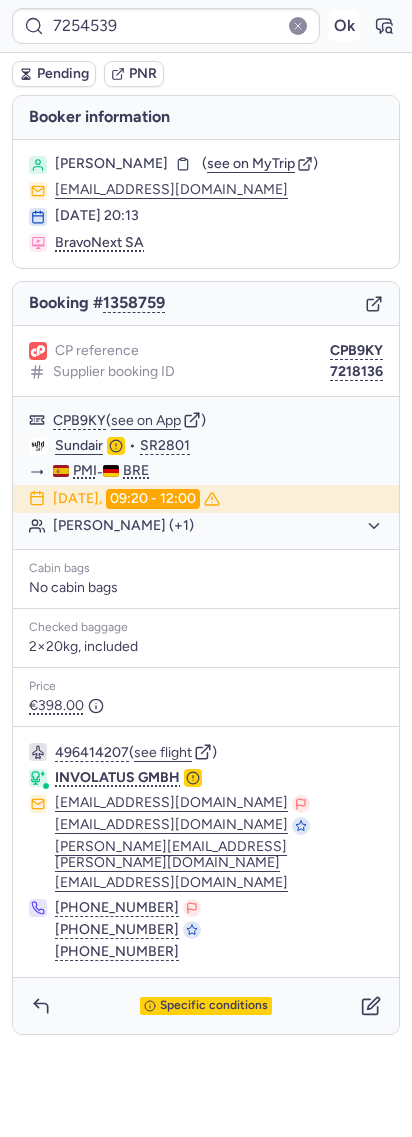 click on "Ok" at bounding box center [344, 26] 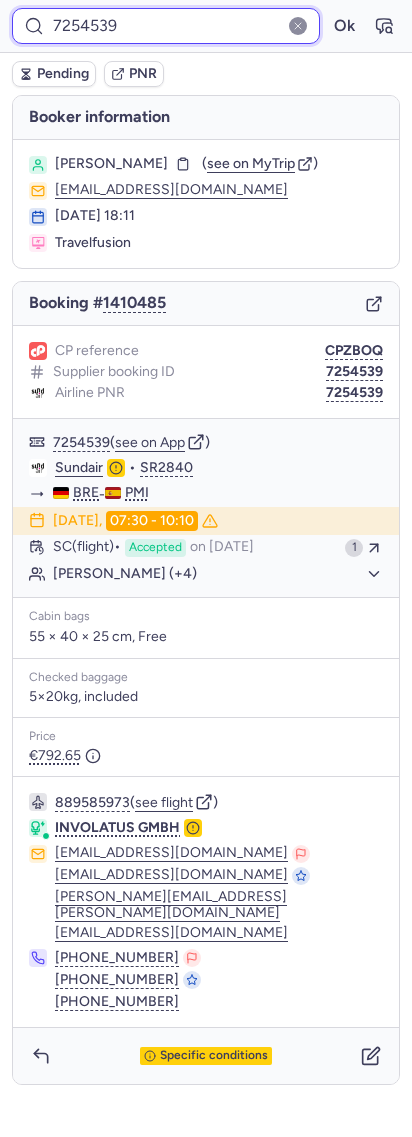 click on "7254539" at bounding box center [166, 26] 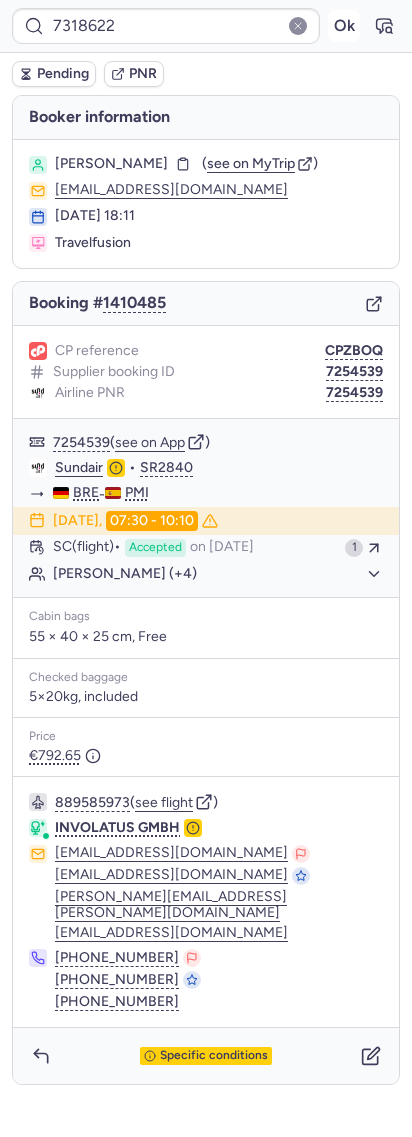 click on "Ok" at bounding box center (344, 26) 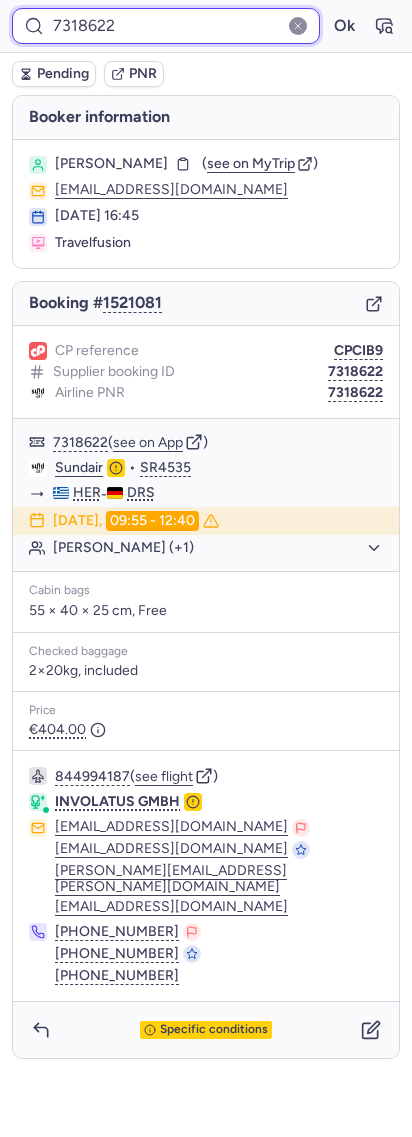 click on "7318622" at bounding box center [166, 26] 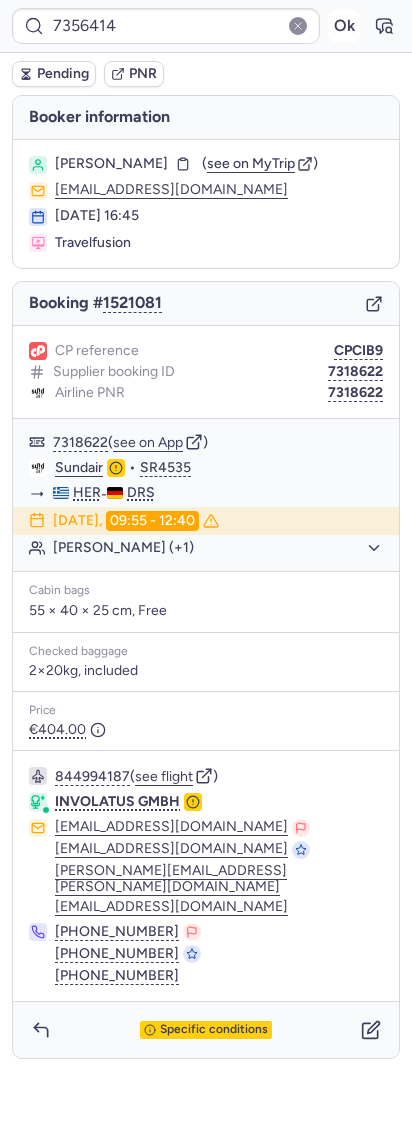 click on "Ok" at bounding box center (344, 26) 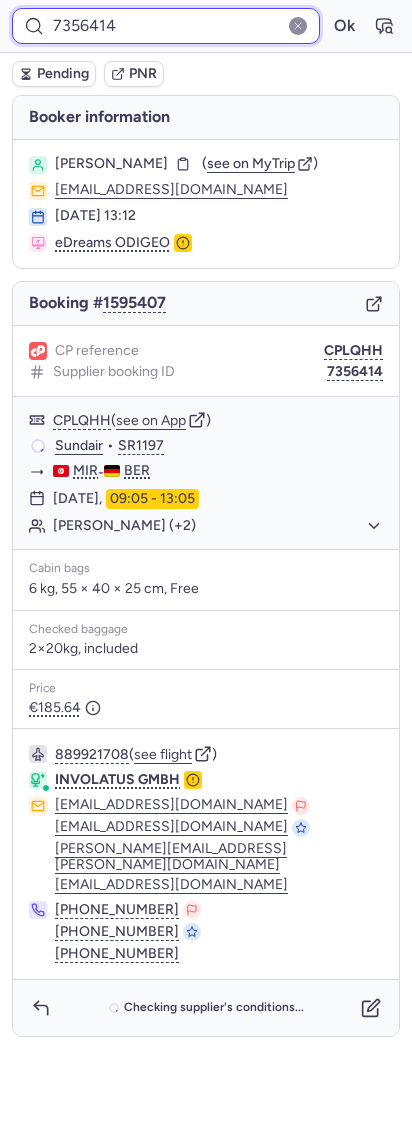 click on "7356414" at bounding box center (166, 26) 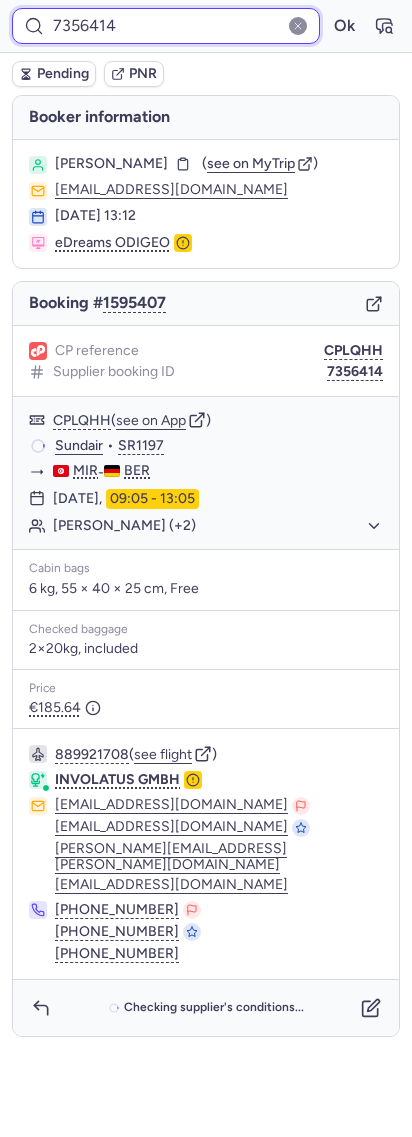 click on "7356414" at bounding box center (166, 26) 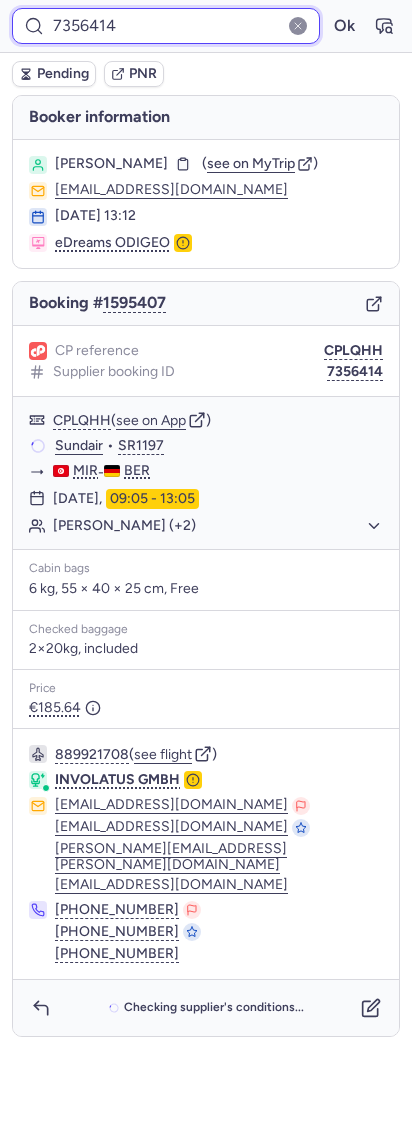 click on "7356414" at bounding box center (166, 26) 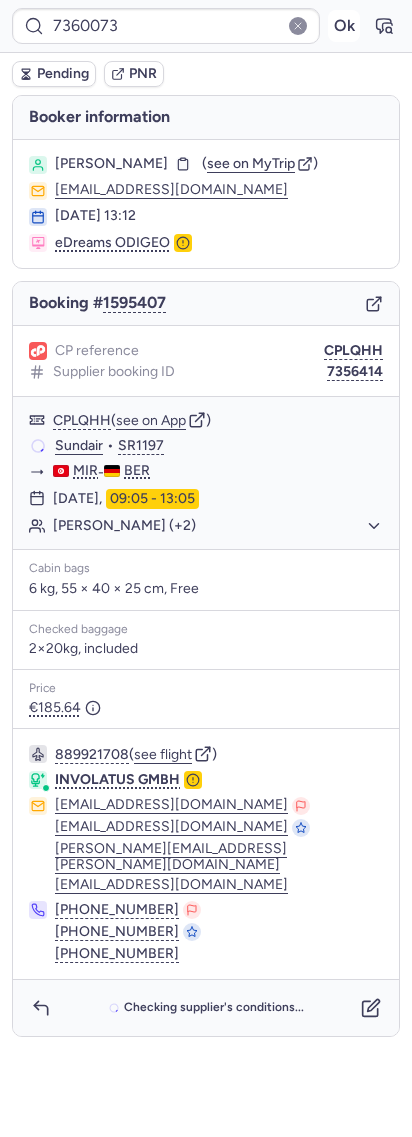 click on "Ok" at bounding box center [344, 26] 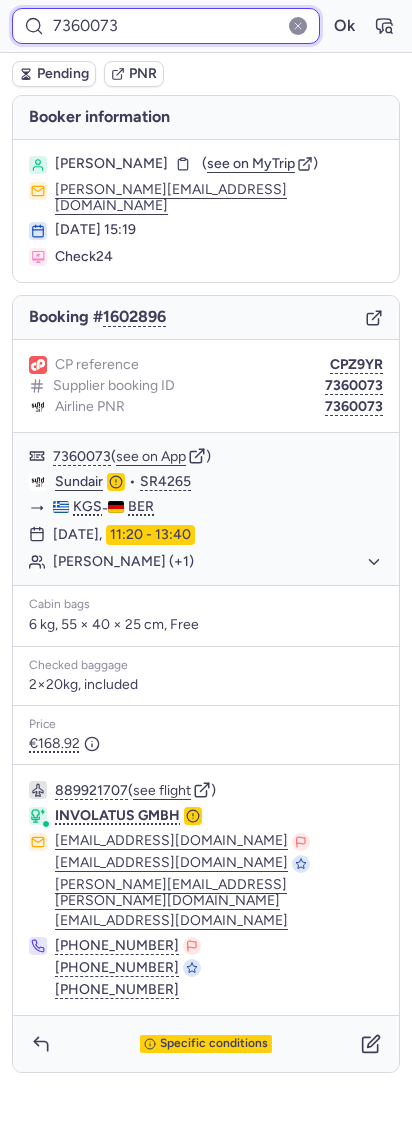 click on "7360073" at bounding box center [166, 26] 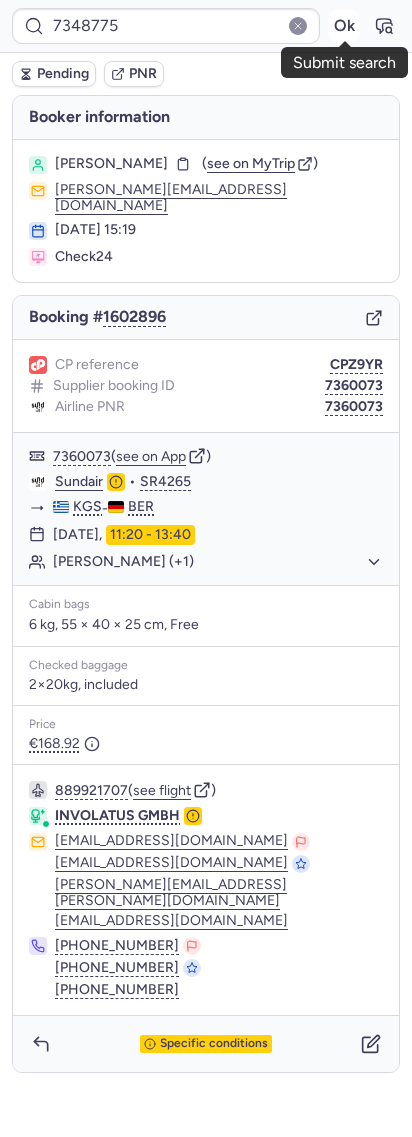click on "Ok" at bounding box center [344, 26] 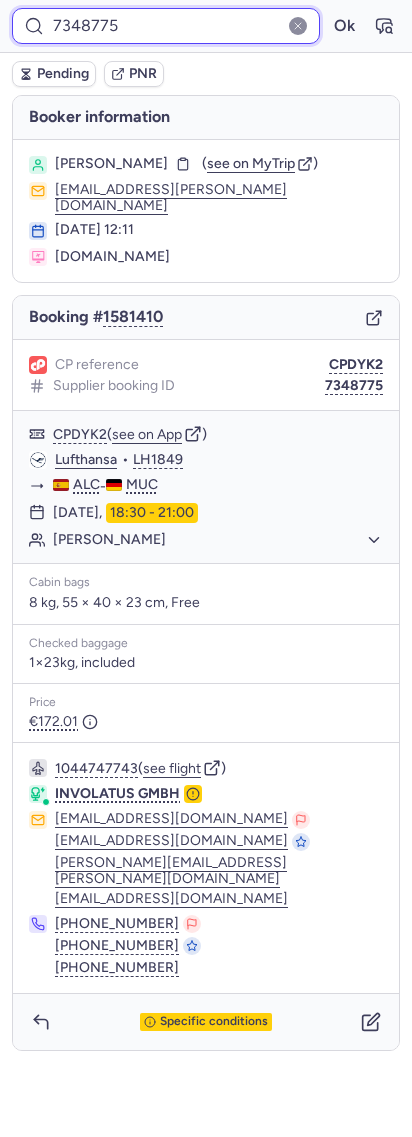 click on "7348775" at bounding box center (166, 26) 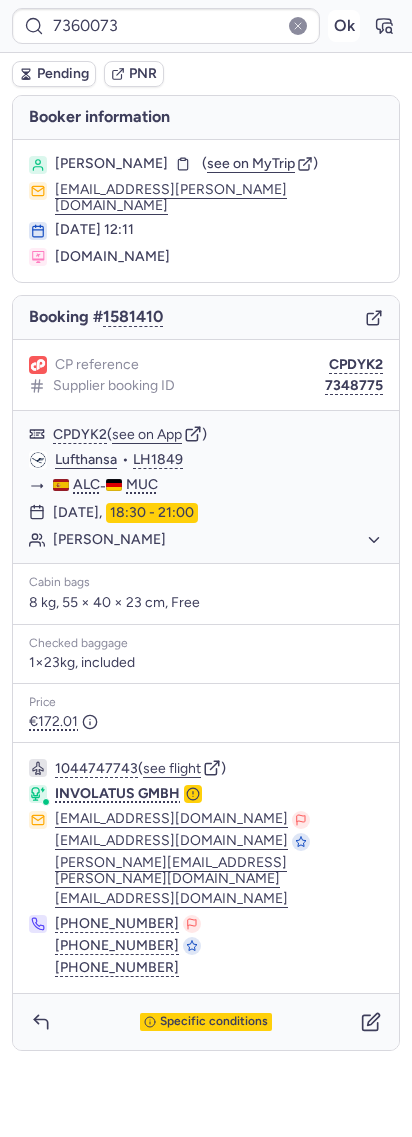 click on "Ok" at bounding box center (344, 26) 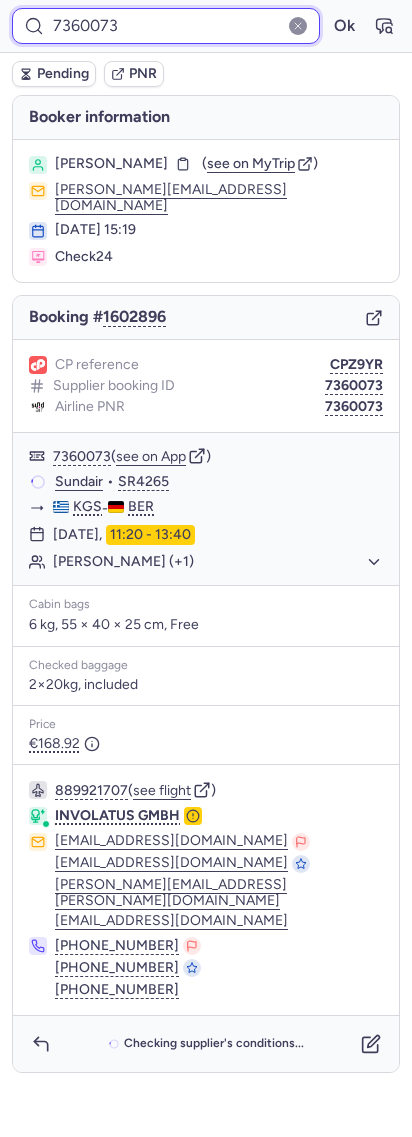 click on "7360073" at bounding box center [166, 26] 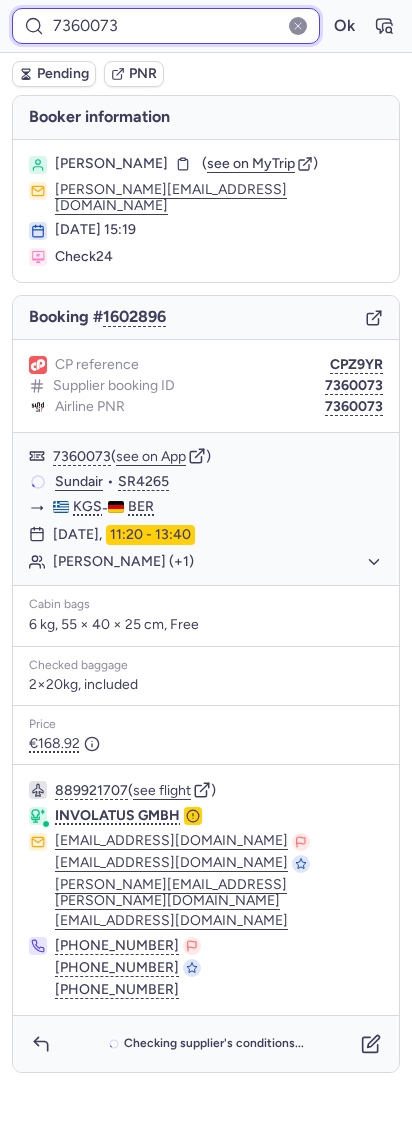 click on "7360073" at bounding box center [166, 26] 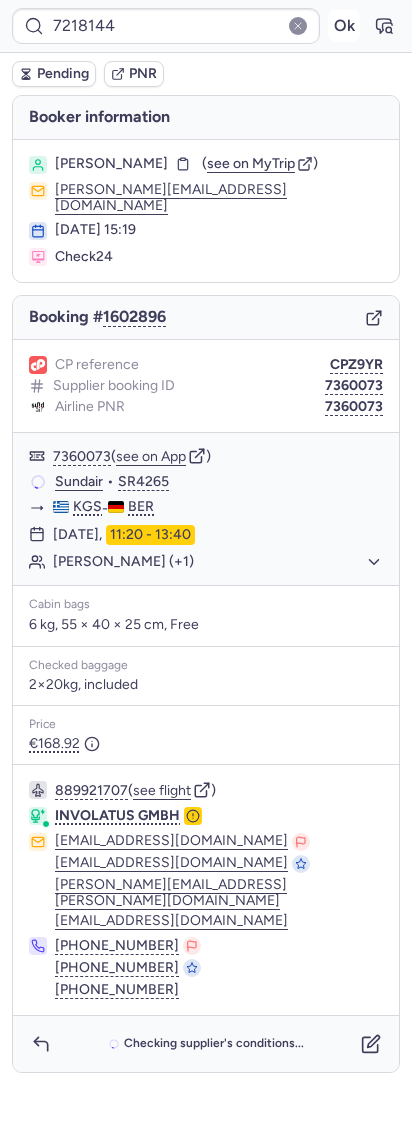 click on "Ok" at bounding box center (344, 26) 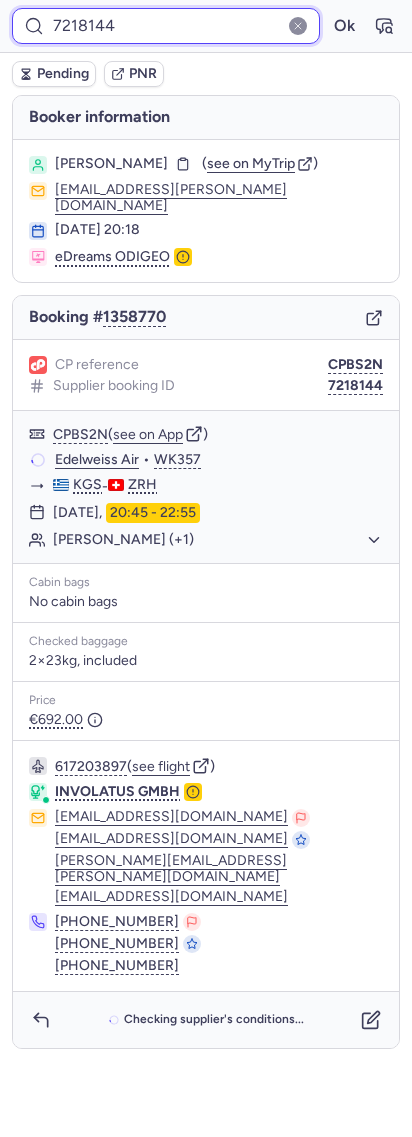 click on "7218144" at bounding box center [166, 26] 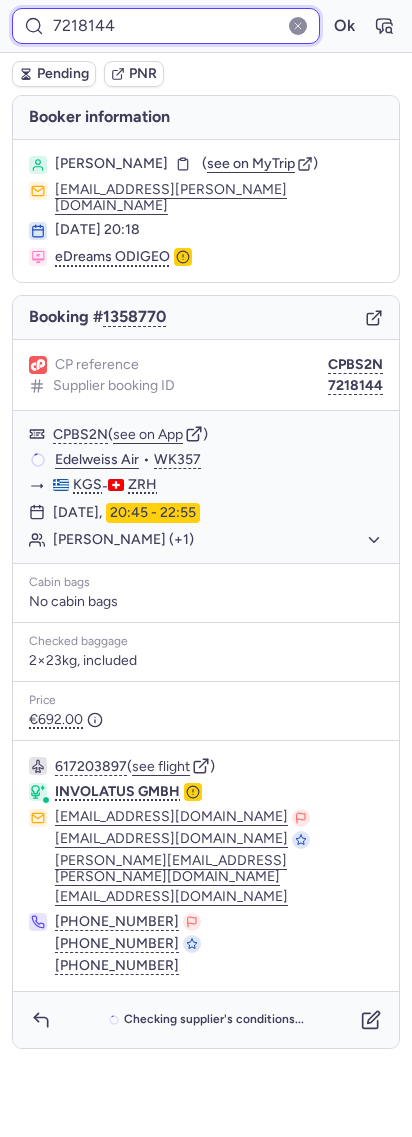 click on "7218144" at bounding box center [166, 26] 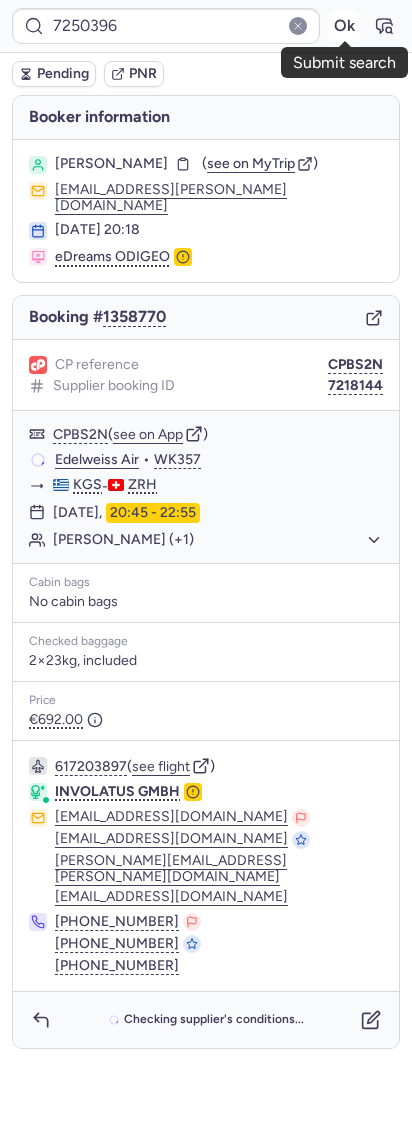 click on "Ok" at bounding box center [344, 26] 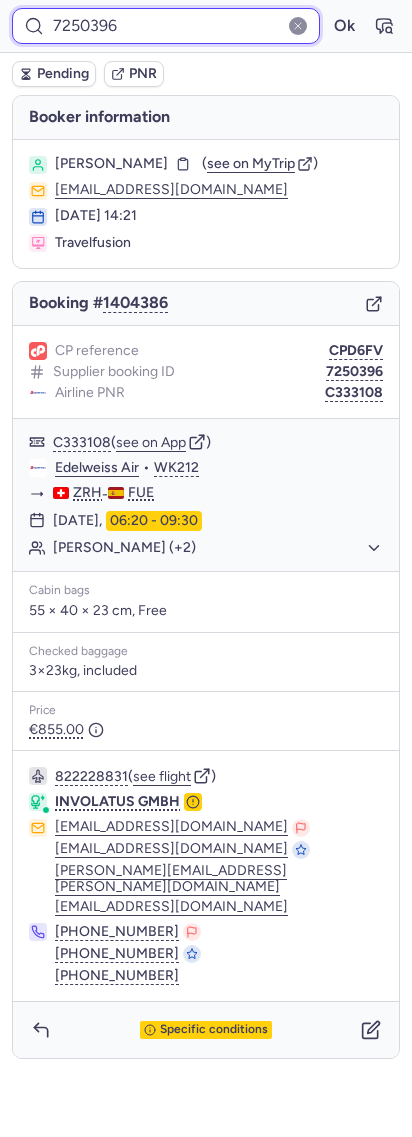 click on "7250396" at bounding box center (166, 26) 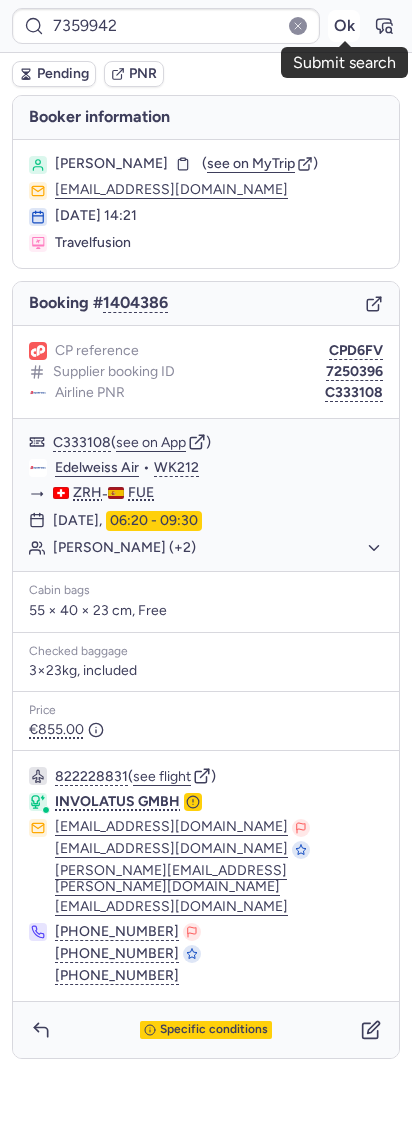 click on "Ok" at bounding box center (344, 26) 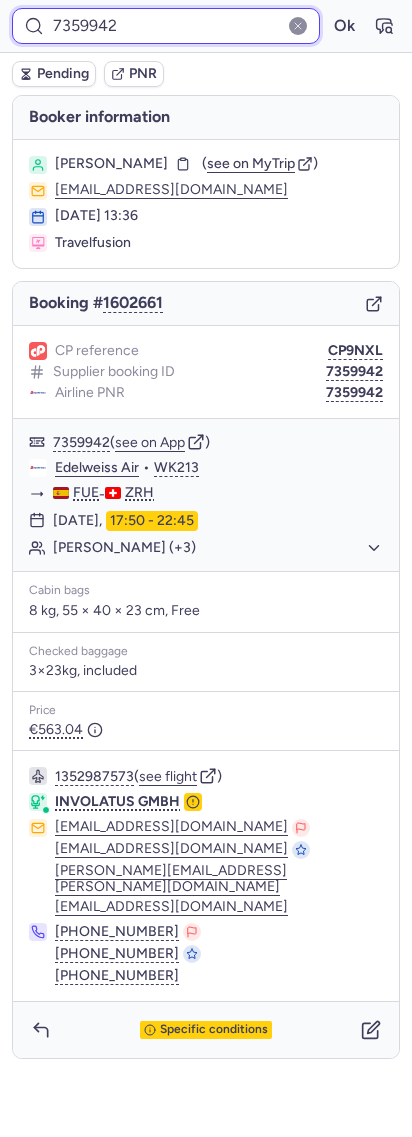 click on "7359942" at bounding box center (166, 26) 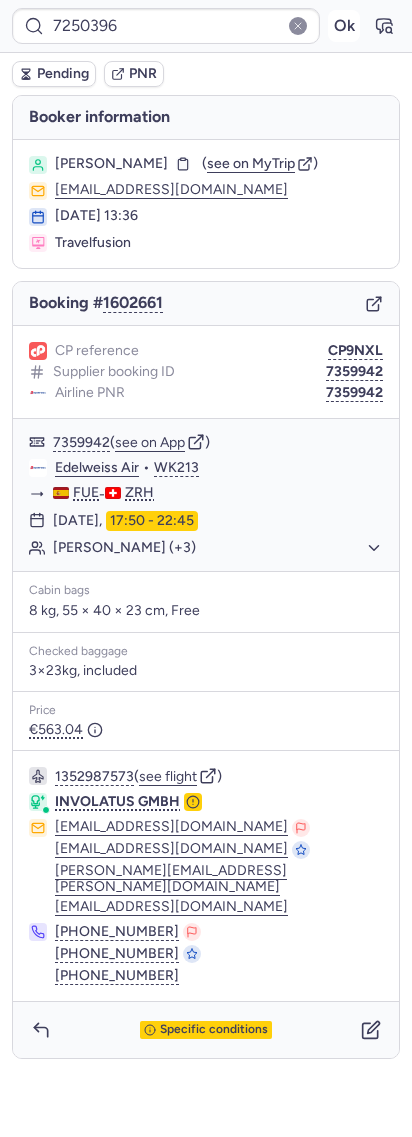 click on "Ok" at bounding box center (344, 26) 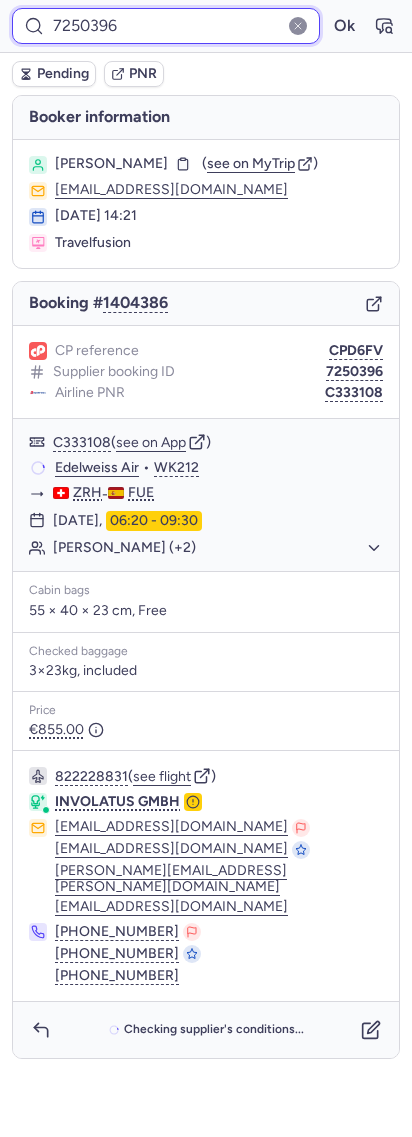 click on "7250396" at bounding box center (166, 26) 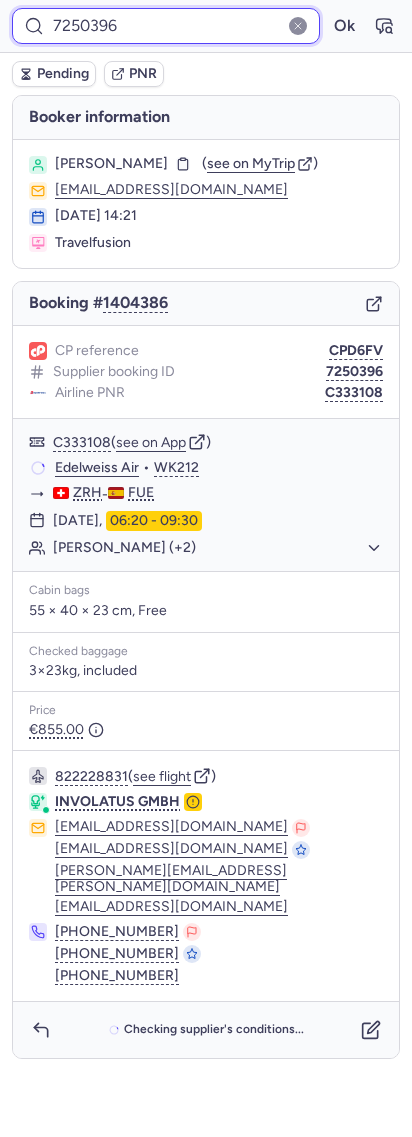 click on "7250396" at bounding box center [166, 26] 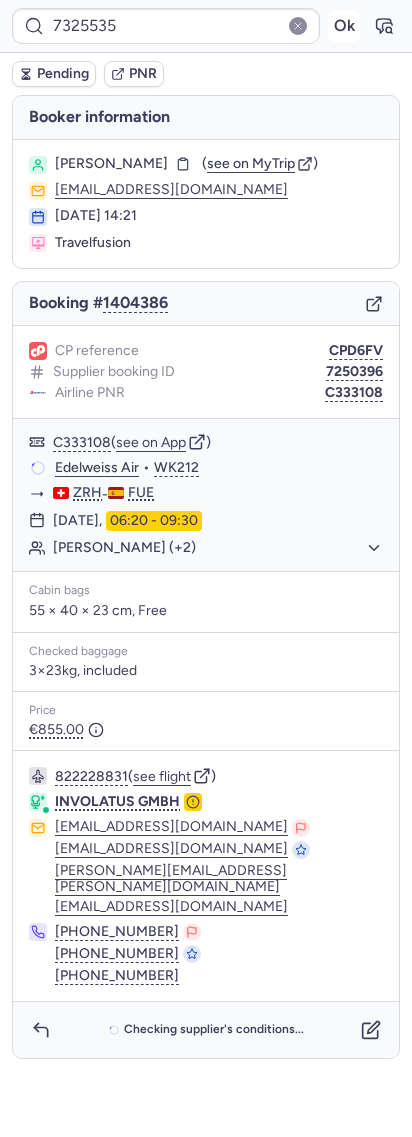 click on "Ok" at bounding box center (344, 26) 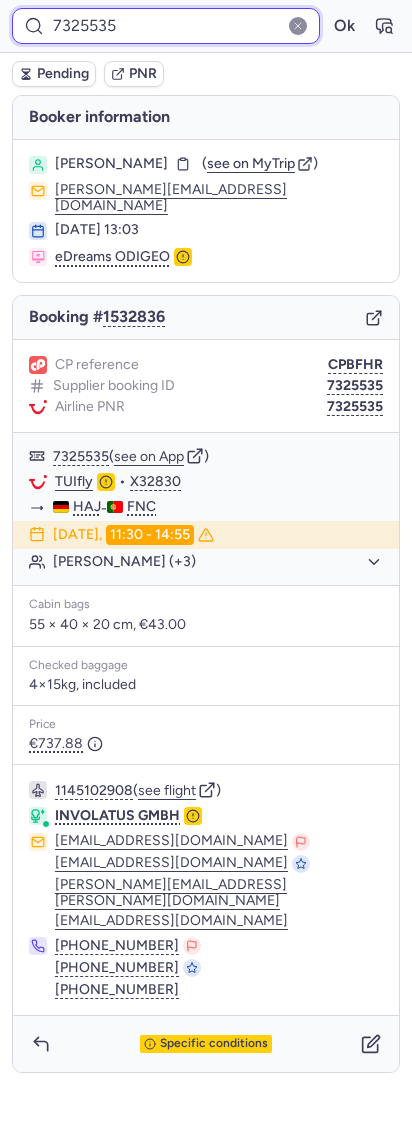 click on "7325535" at bounding box center [166, 26] 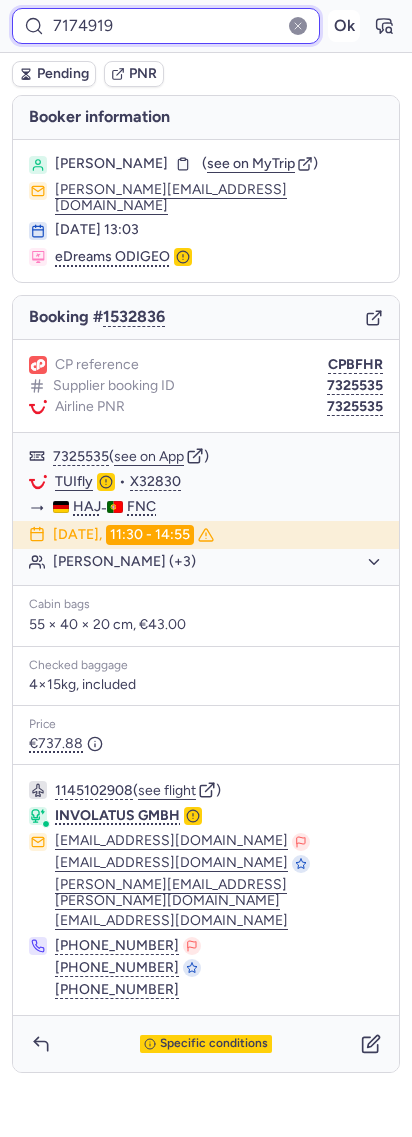 type on "7174919" 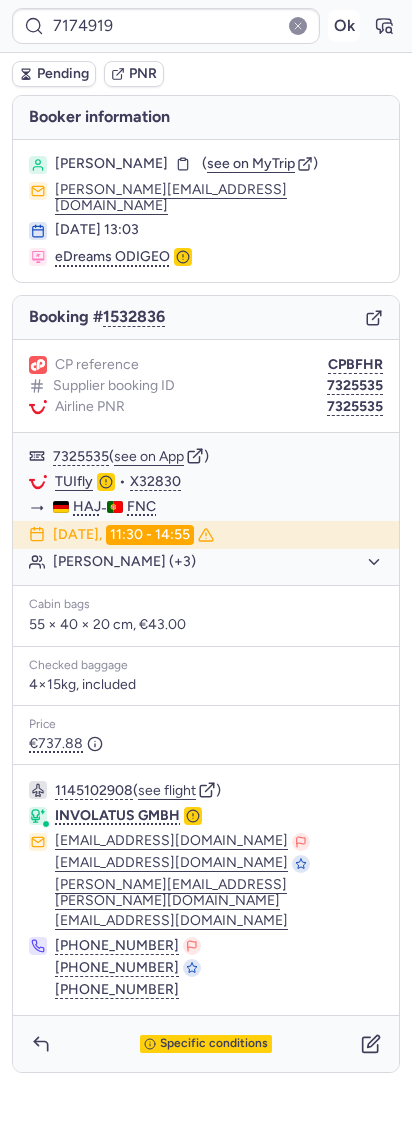 click on "Ok" at bounding box center (344, 26) 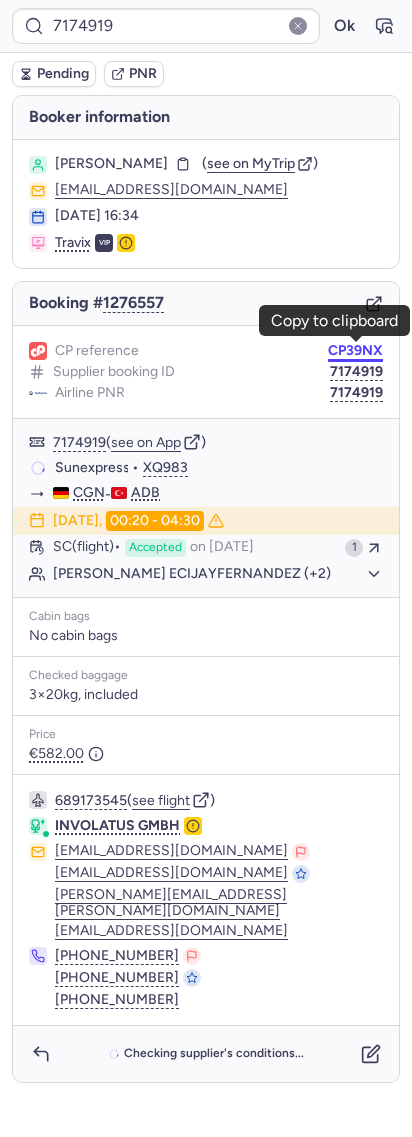 click on "CP39NX" at bounding box center (355, 351) 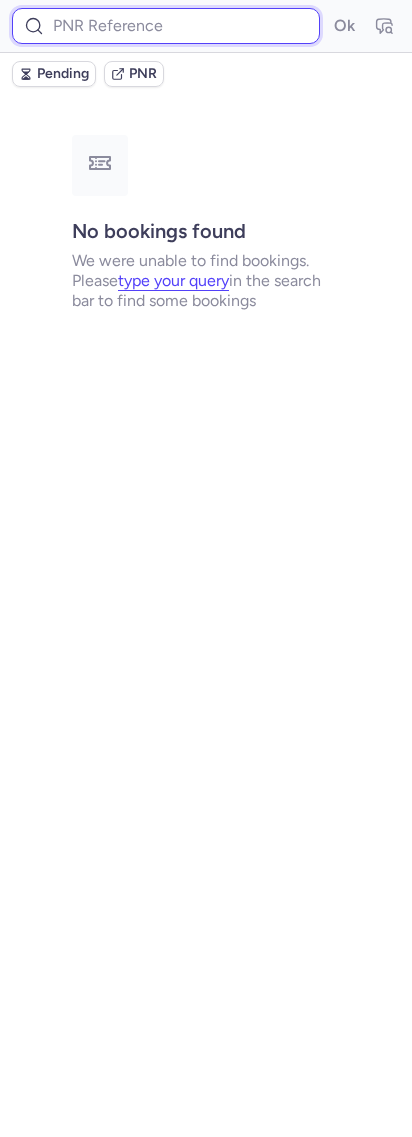 click at bounding box center [166, 26] 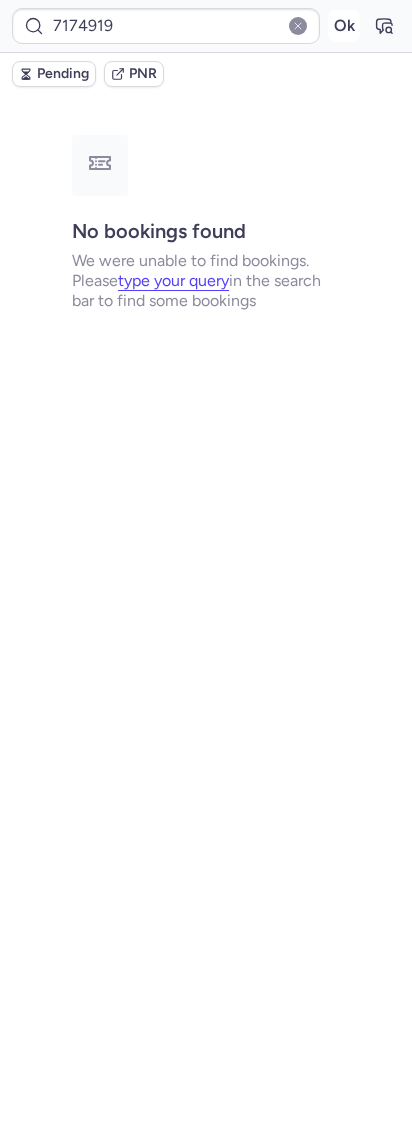 click on "Ok" at bounding box center (344, 26) 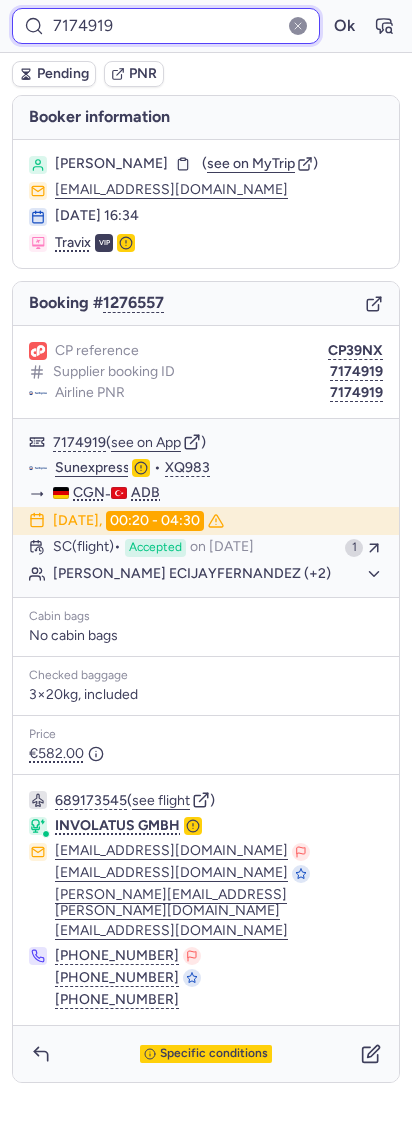 click on "7174919" at bounding box center [166, 26] 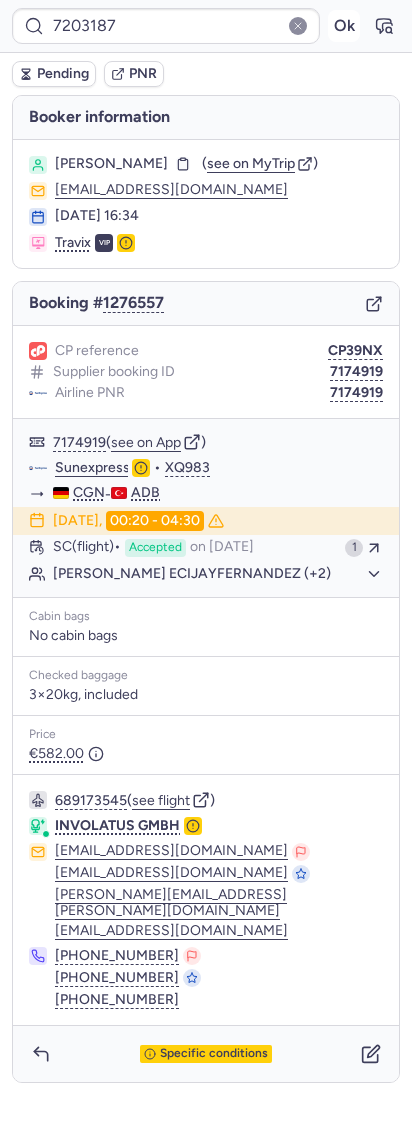 click on "Ok" at bounding box center [344, 26] 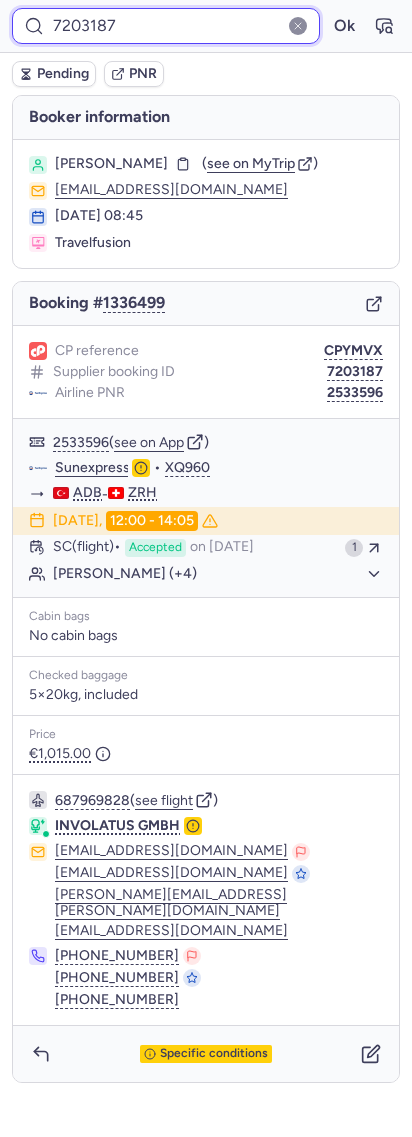 click on "7203187" at bounding box center (166, 26) 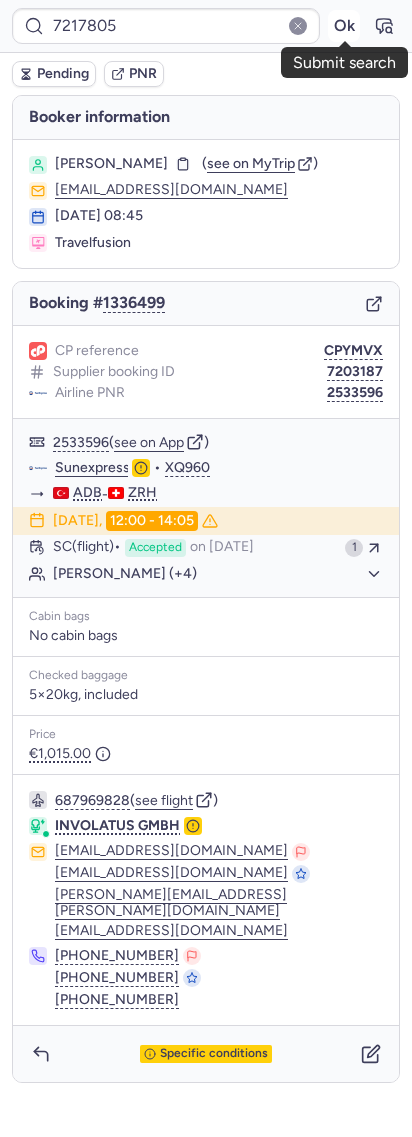 click on "Ok" at bounding box center (344, 26) 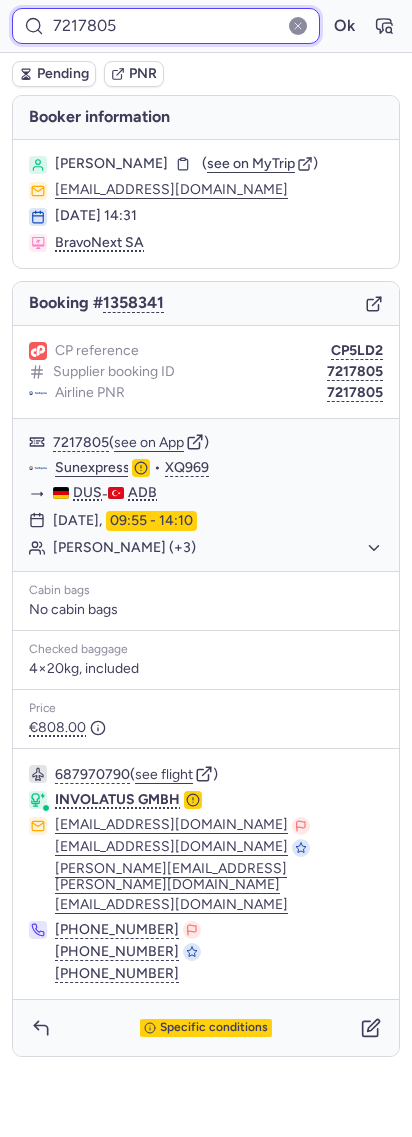 click on "7217805" at bounding box center [166, 26] 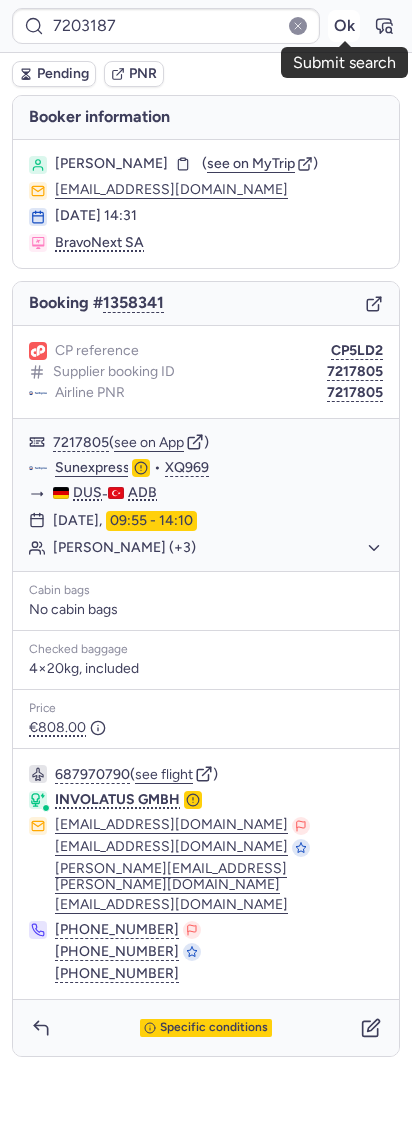 click on "Ok" at bounding box center (344, 26) 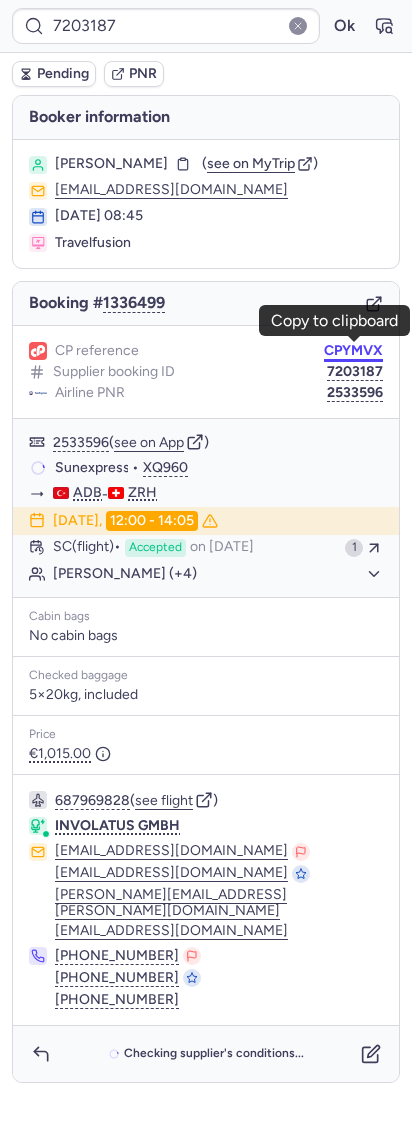 click on "CPYMVX" at bounding box center (353, 351) 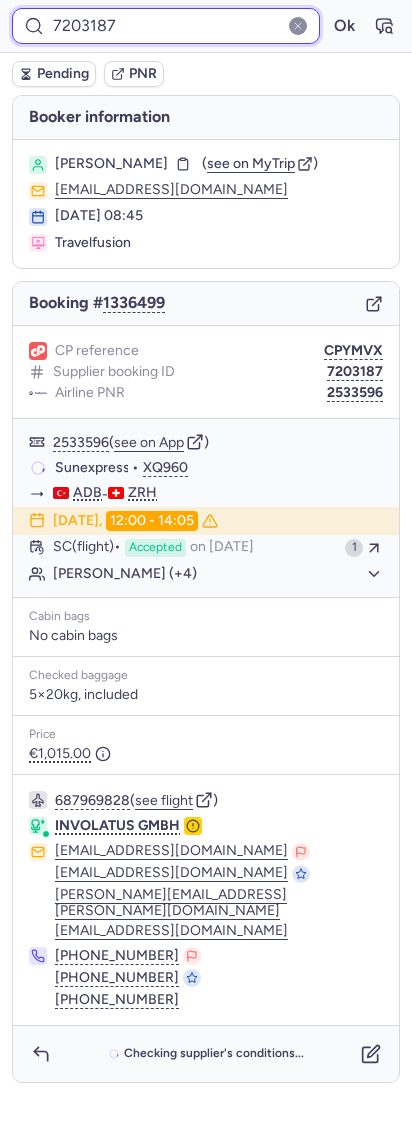 click on "7203187" at bounding box center (166, 26) 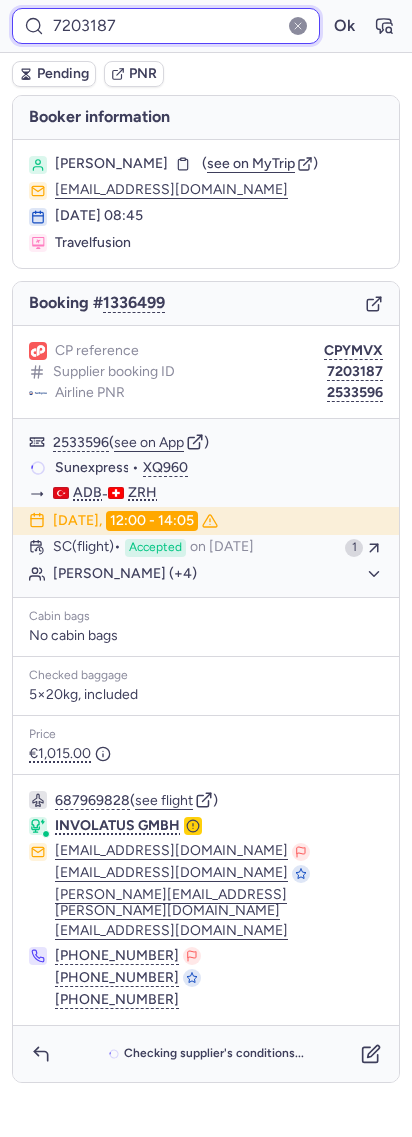 click on "7203187" at bounding box center [166, 26] 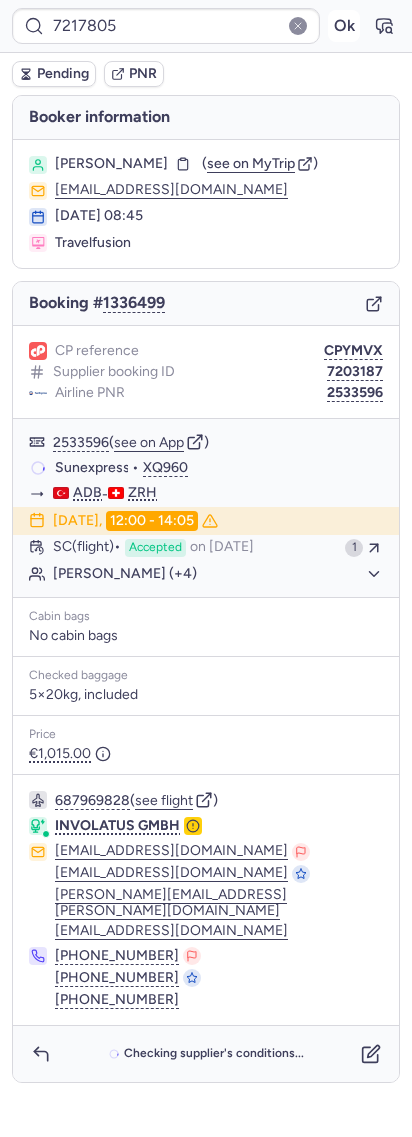 click on "Ok" at bounding box center (344, 26) 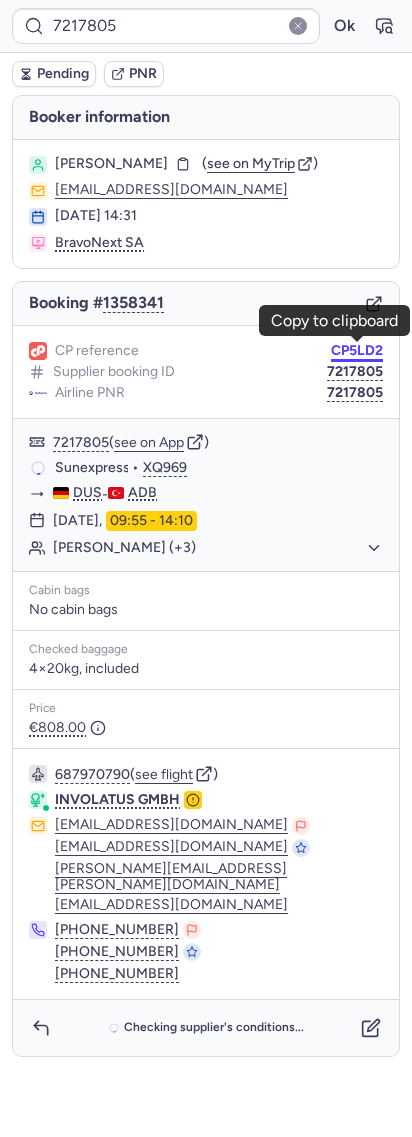 click on "CP5LD2" at bounding box center (357, 351) 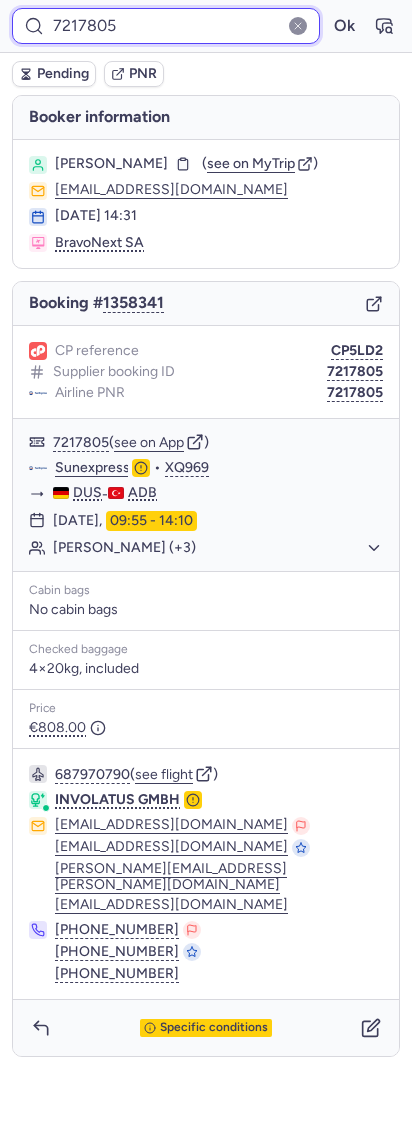 click on "7217805" at bounding box center (166, 26) 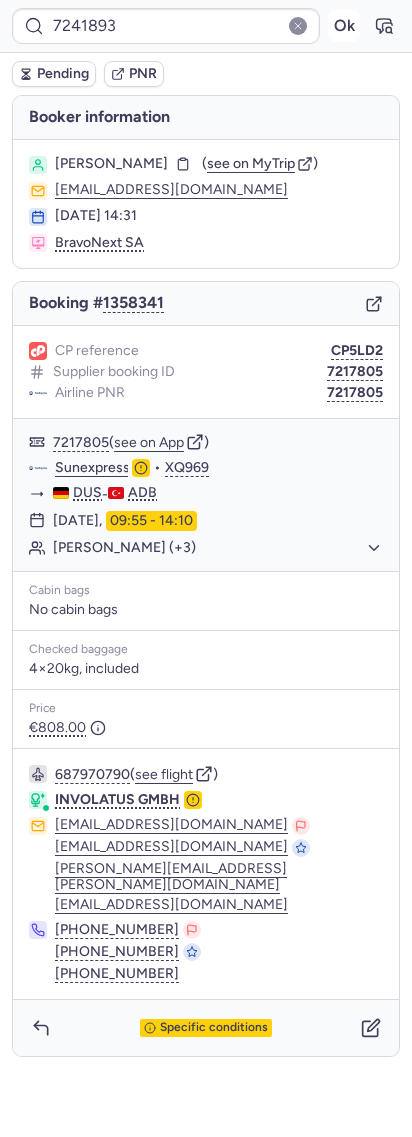 click on "Ok" at bounding box center (344, 26) 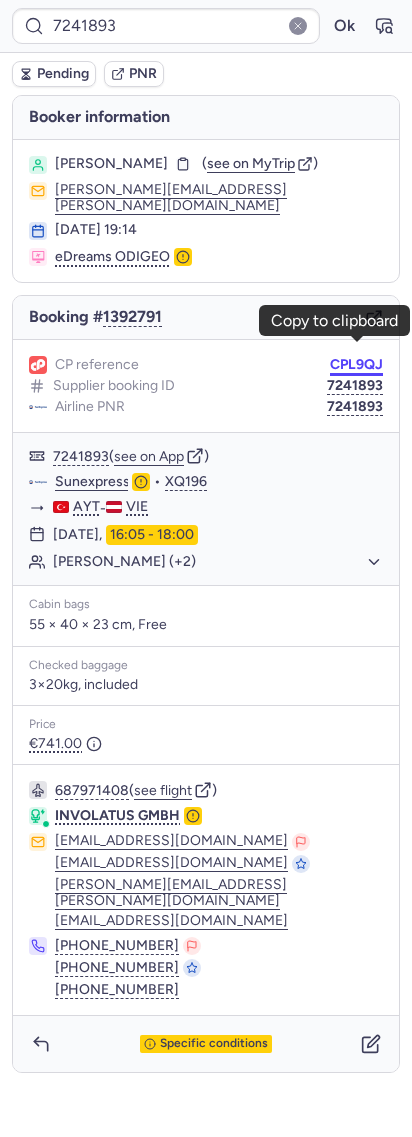 click on "CPL9QJ" at bounding box center (356, 365) 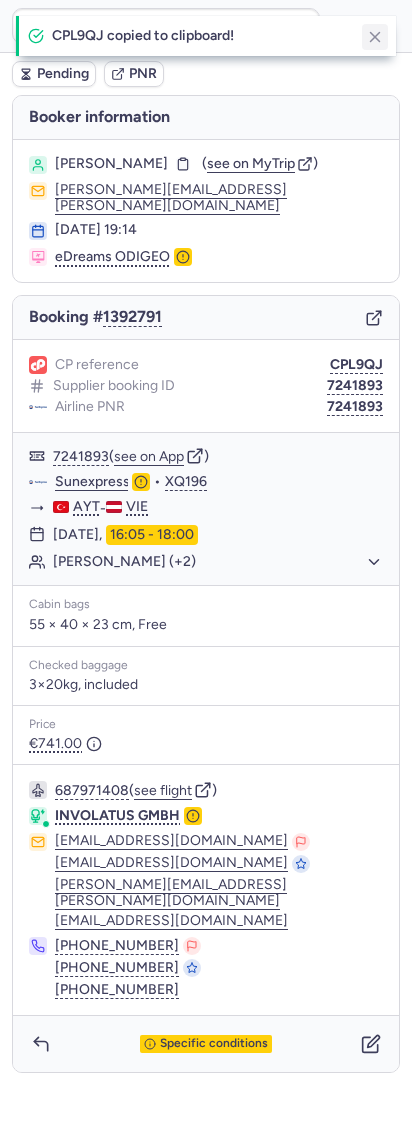 click 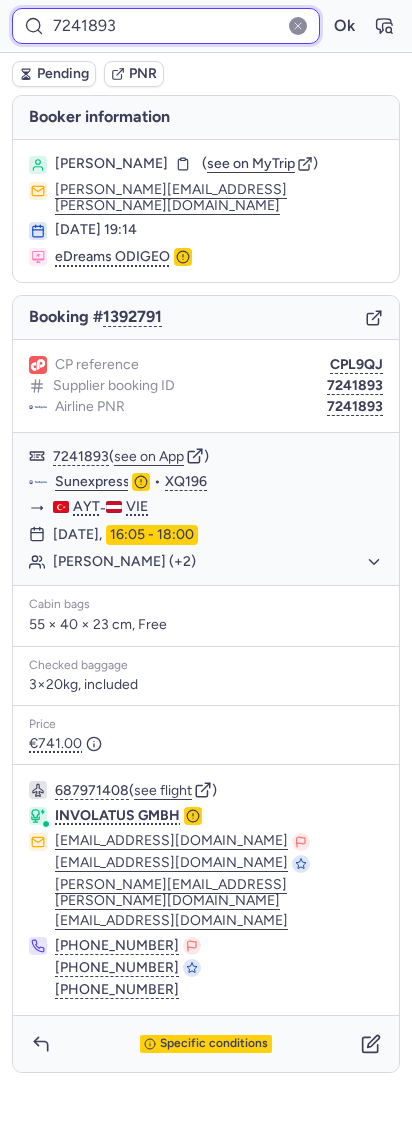 click on "7241893" at bounding box center [166, 26] 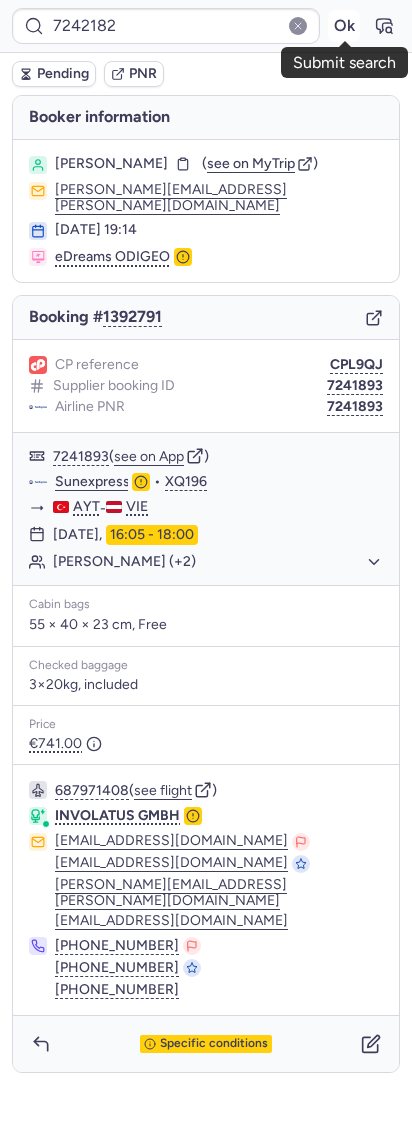 click on "Ok" at bounding box center [344, 26] 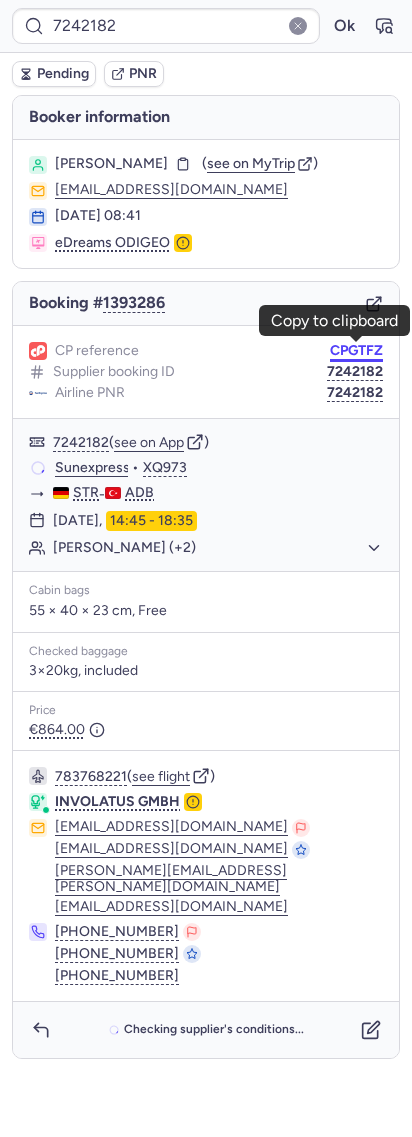 click on "CPGTFZ" at bounding box center [356, 351] 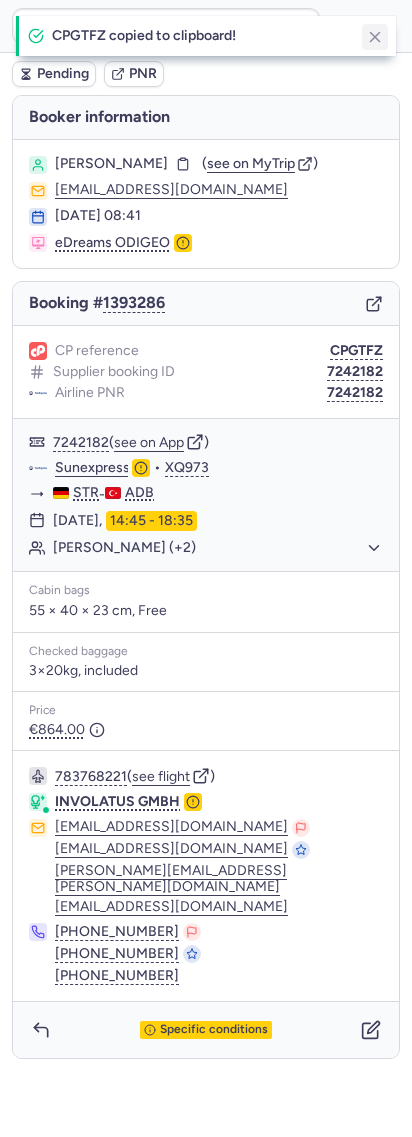click 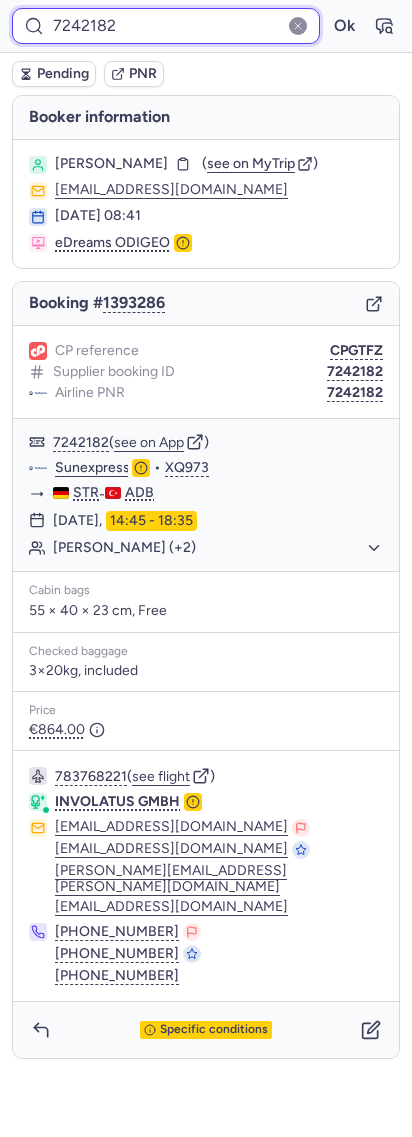 click on "7242182" at bounding box center [166, 26] 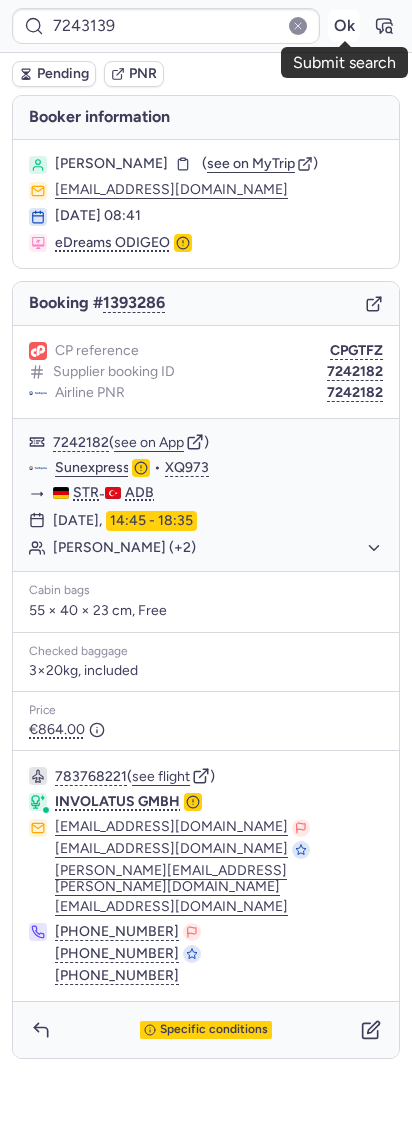 click on "Ok" at bounding box center [344, 26] 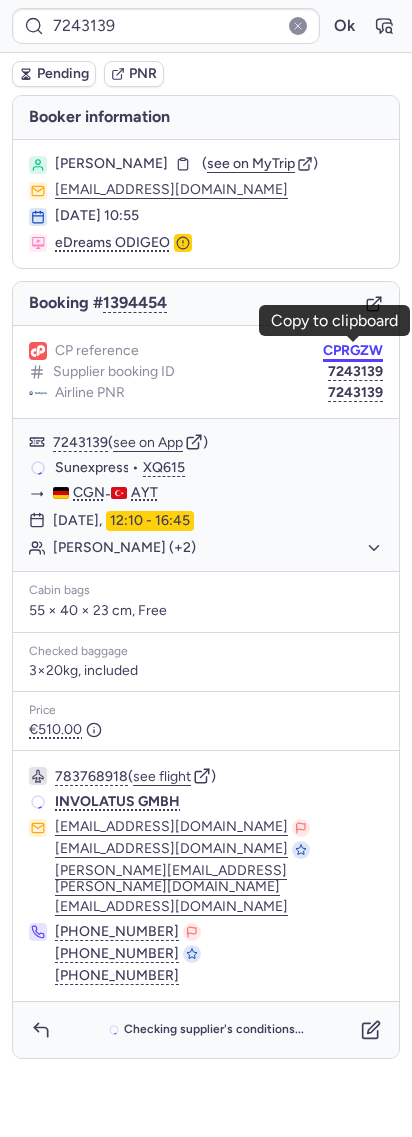 click on "CPRGZW" at bounding box center (353, 351) 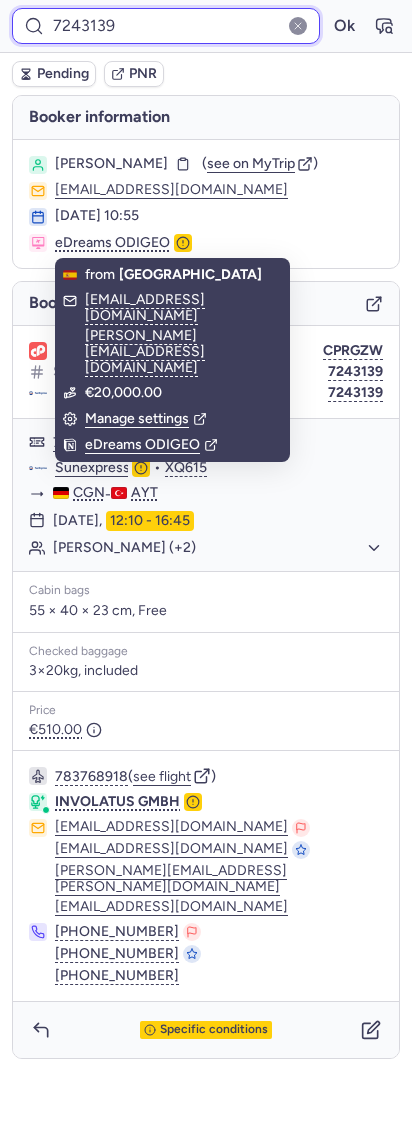 click on "7243139" at bounding box center [166, 26] 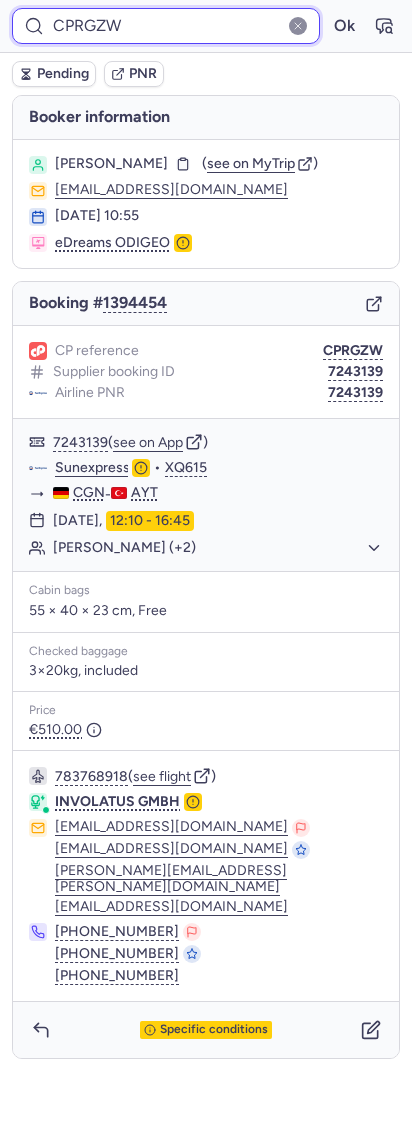 click on "CPRGZW" at bounding box center [166, 26] 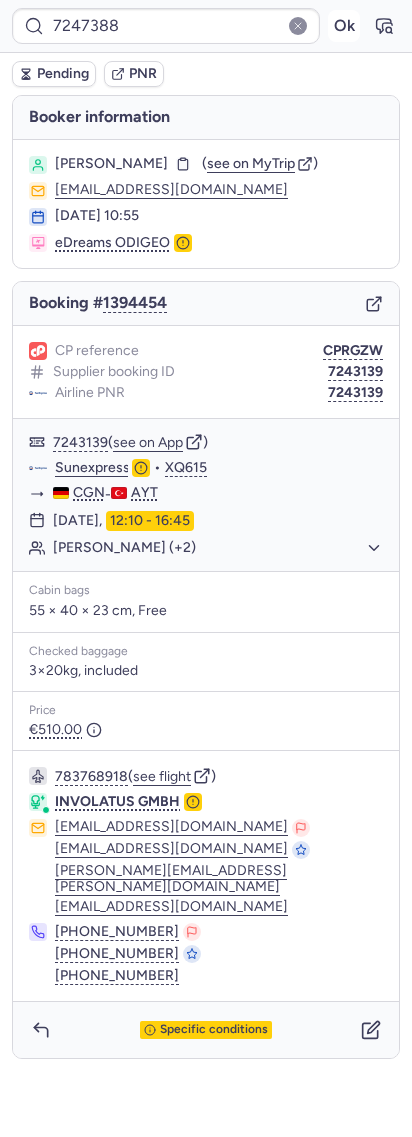 click on "Ok" at bounding box center (344, 26) 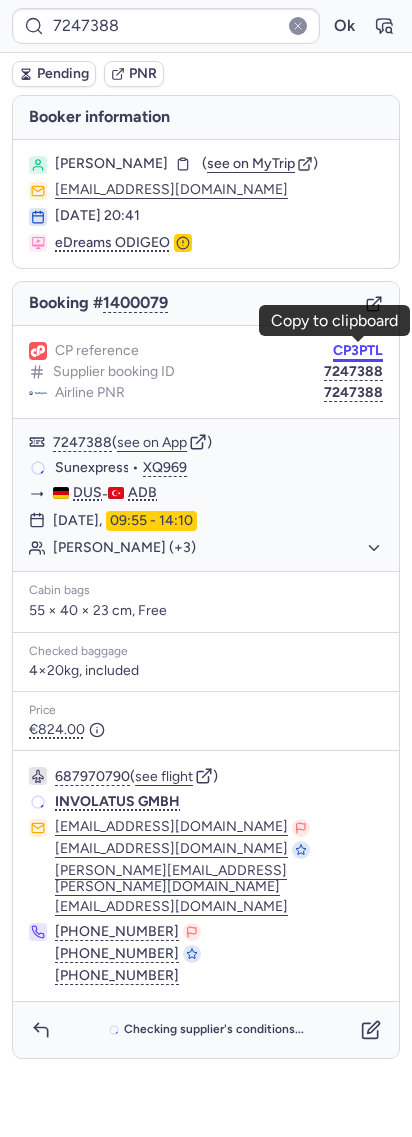 click on "CP3PTL" at bounding box center (358, 351) 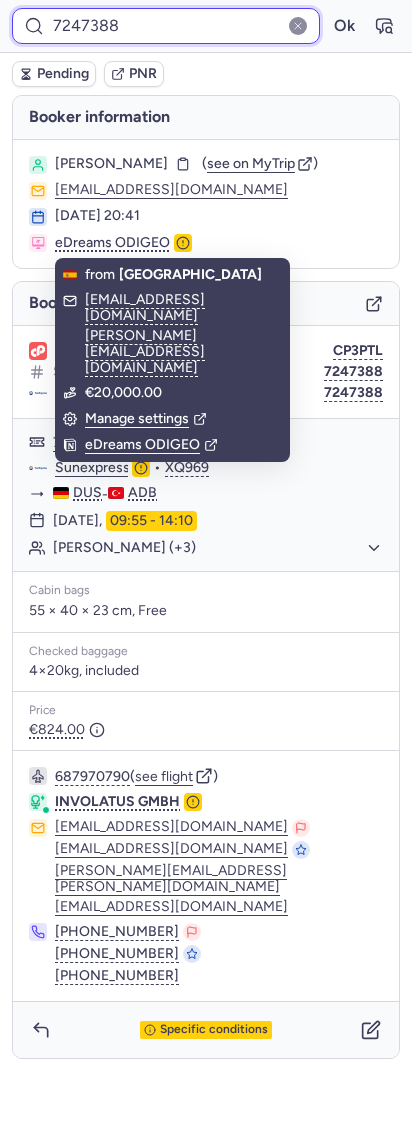 click on "7247388" at bounding box center (166, 26) 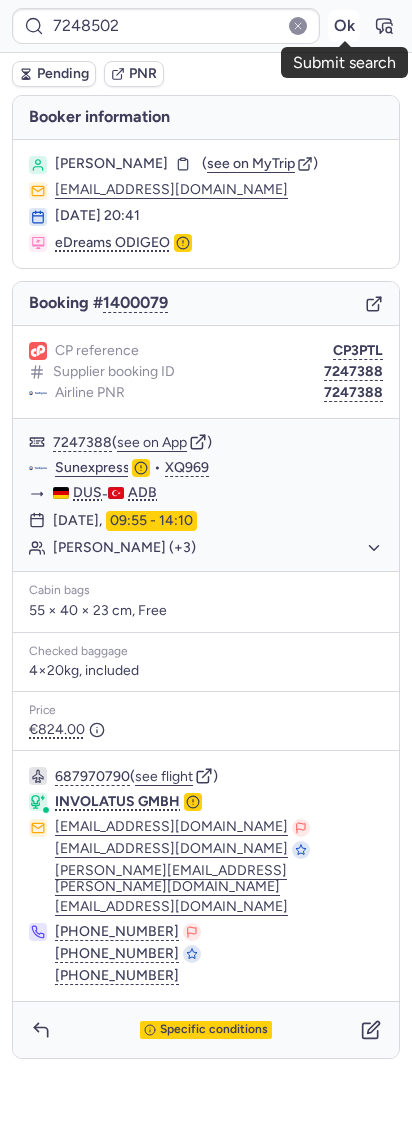 click on "Ok" at bounding box center [344, 26] 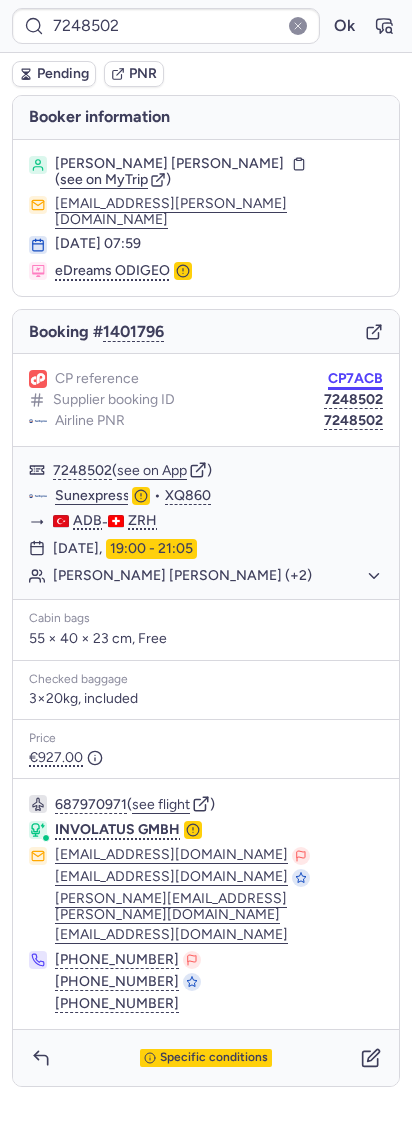 click on "CP7ACB" at bounding box center [355, 379] 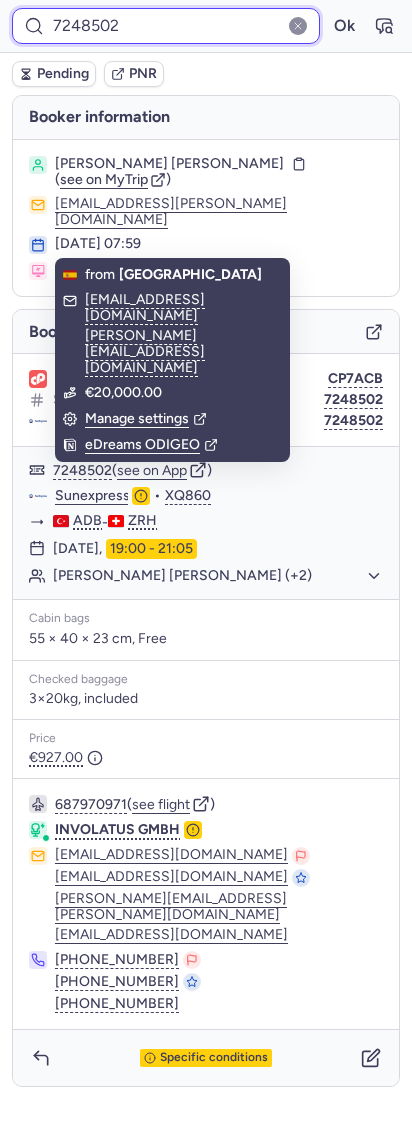 click on "7248502" at bounding box center [166, 26] 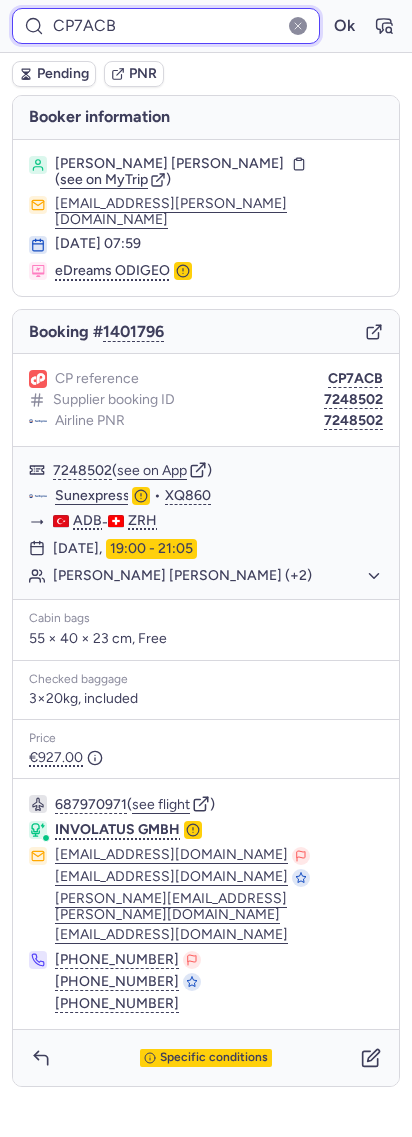 click on "CP7ACB" at bounding box center [166, 26] 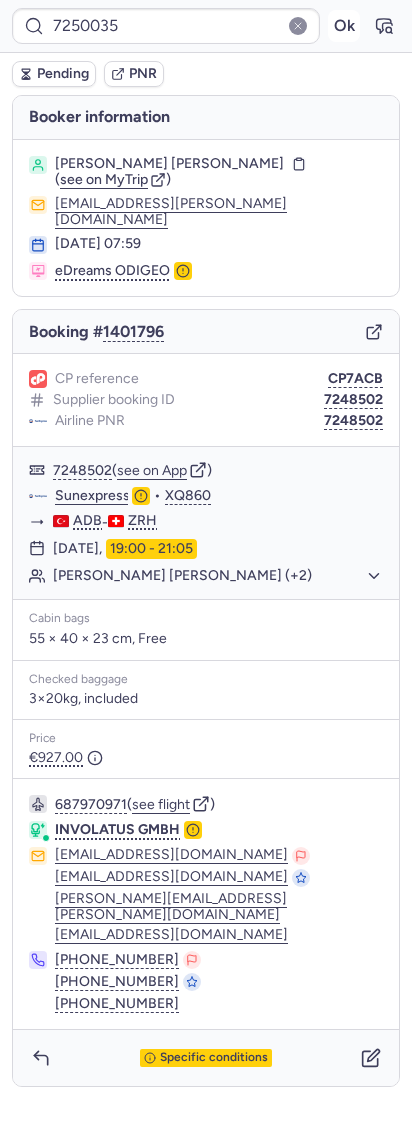 click on "7250035  Ok" at bounding box center (206, 26) 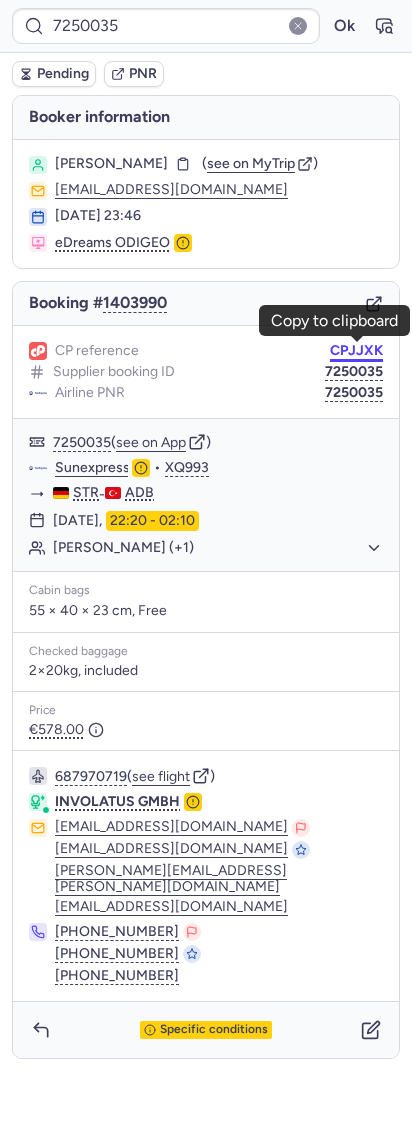 click on "CPJJXK" at bounding box center [356, 351] 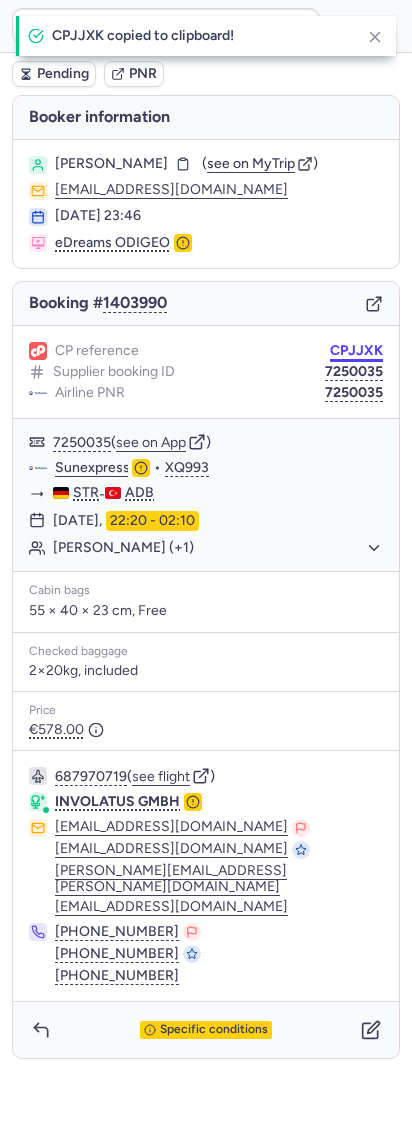 click on "CPJJXK" at bounding box center (356, 351) 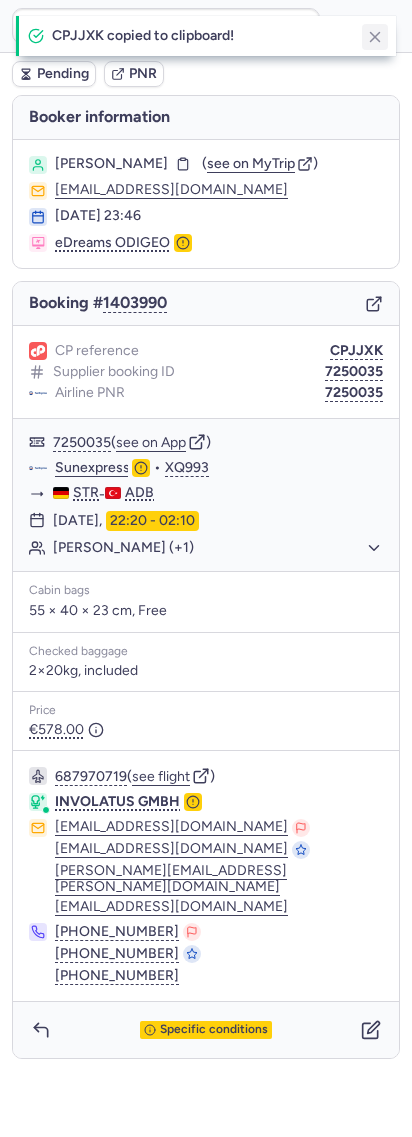 click at bounding box center (375, 37) 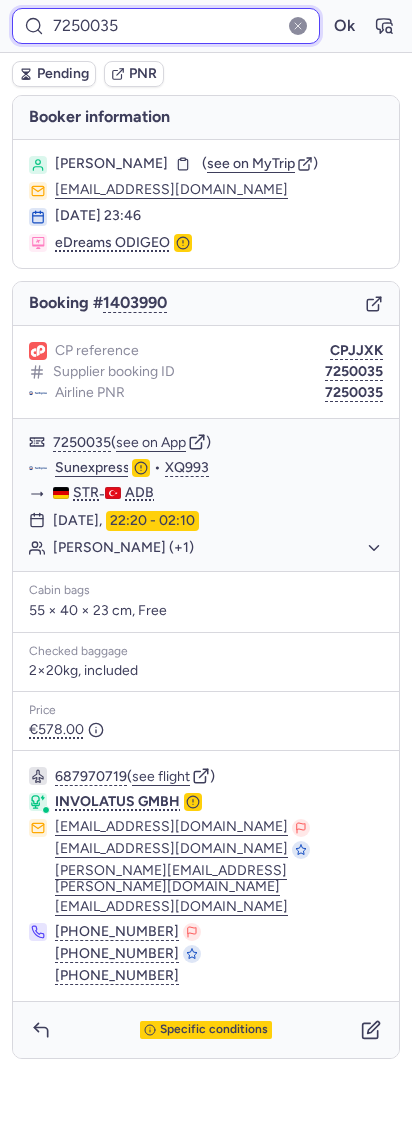 click on "7250035" at bounding box center [166, 26] 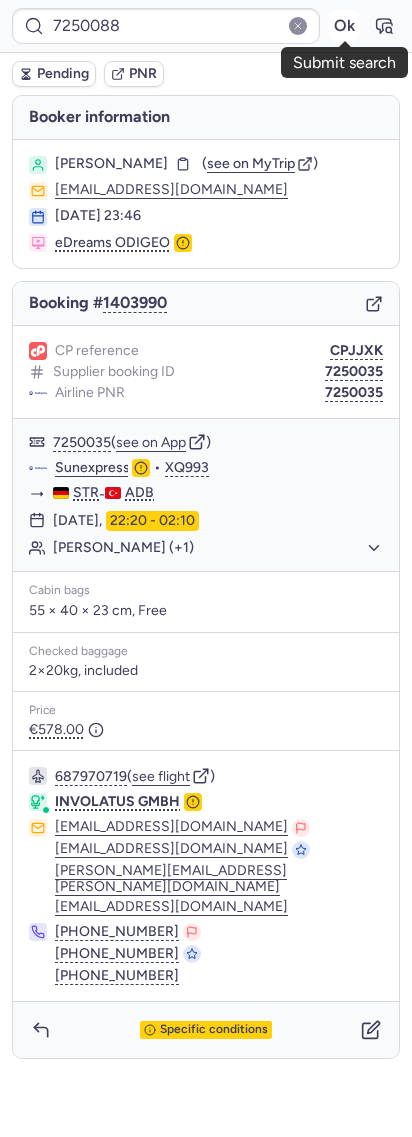 click on "Ok" at bounding box center (344, 26) 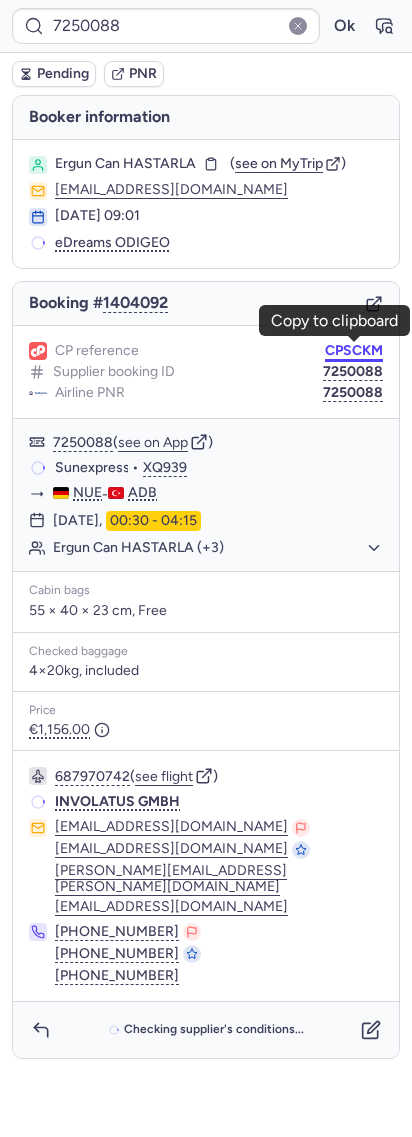 click on "CPSCKM" at bounding box center [354, 351] 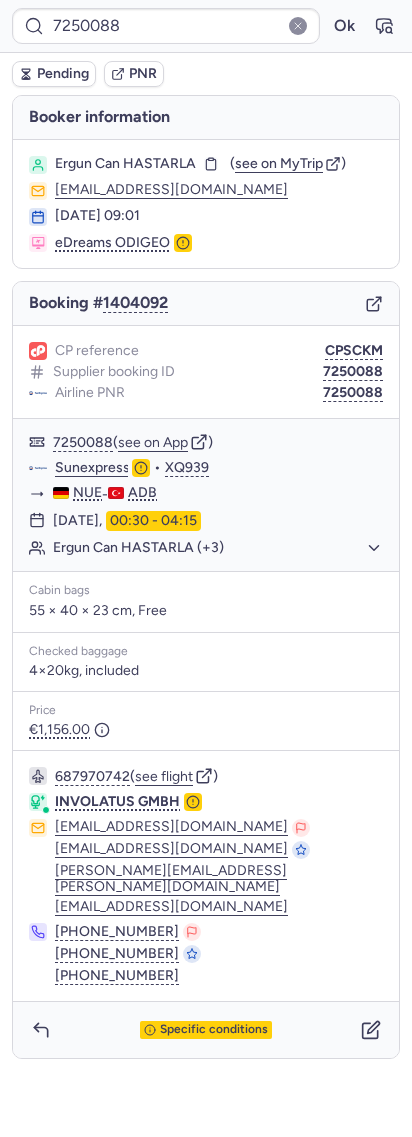 click on "Pending PNR" at bounding box center [206, 74] 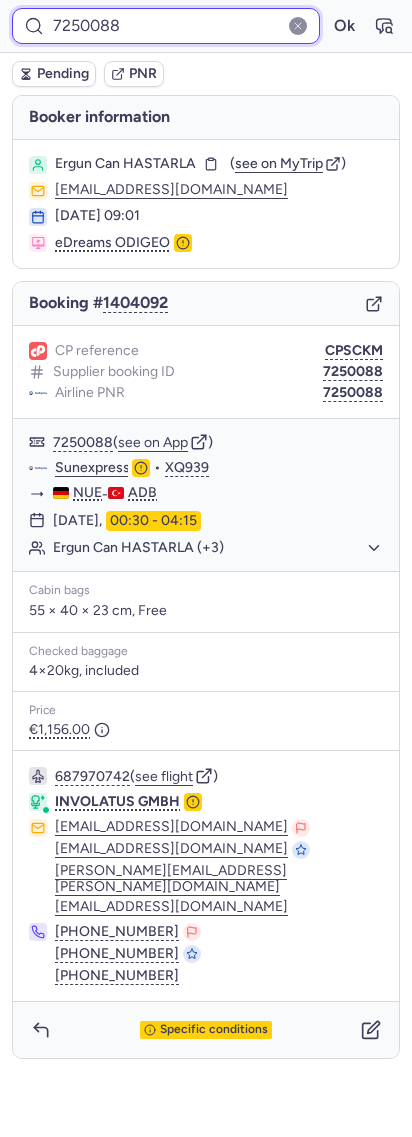 click on "7250088" at bounding box center (166, 26) 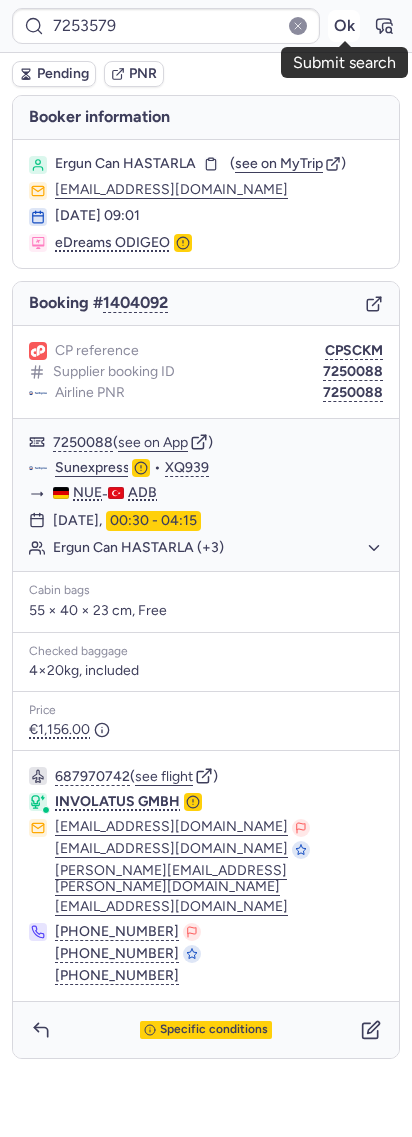 click on "Ok" at bounding box center (344, 26) 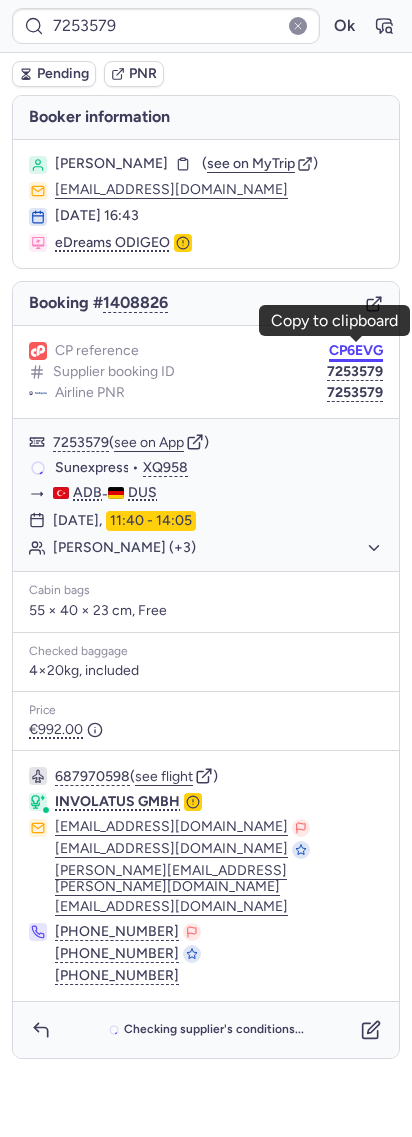 click on "CP6EVG" at bounding box center [356, 351] 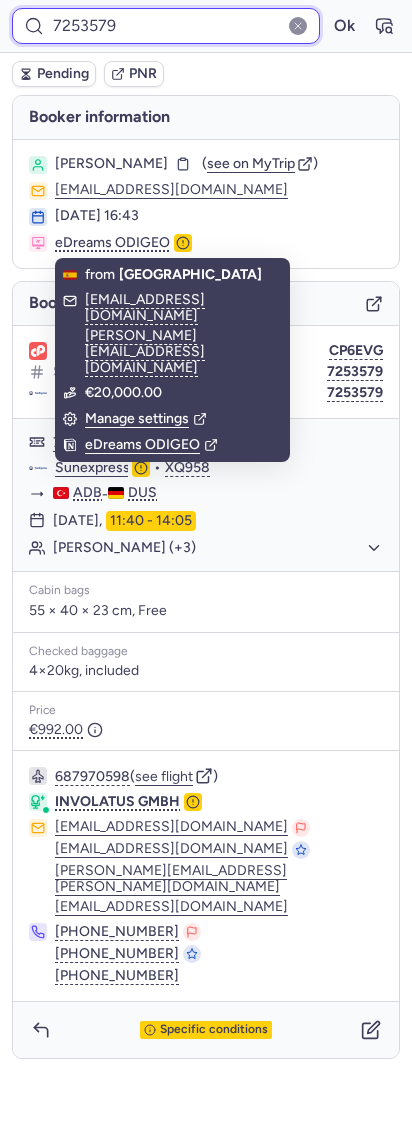 click on "7253579" at bounding box center [166, 26] 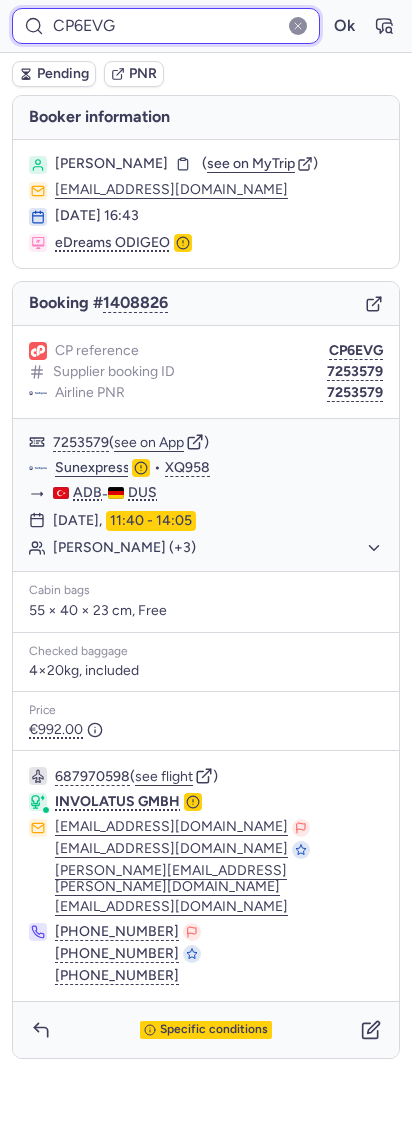 click on "CP6EVG" at bounding box center (166, 26) 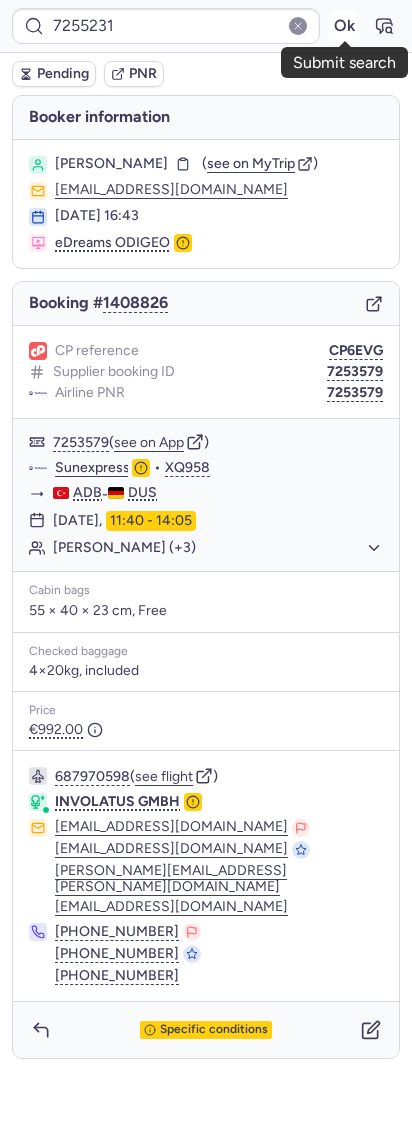 click on "Ok" at bounding box center [344, 26] 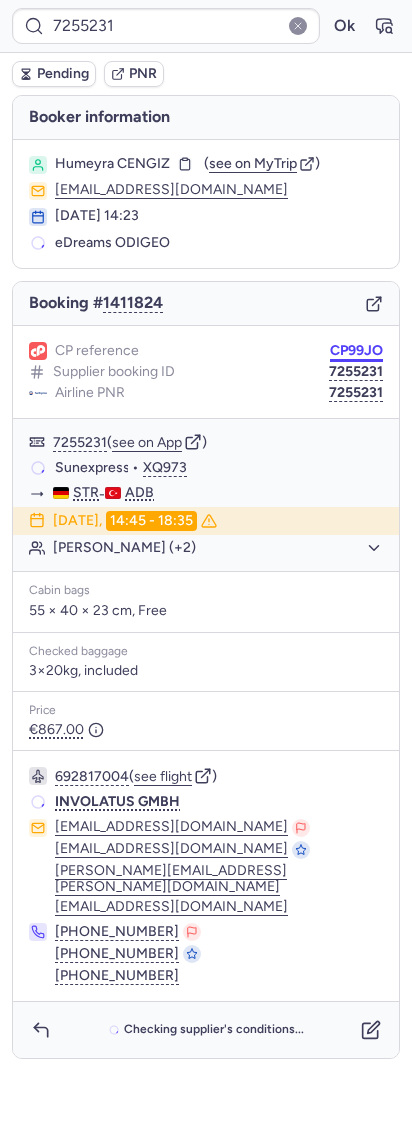 click on "CP99JO" at bounding box center [356, 351] 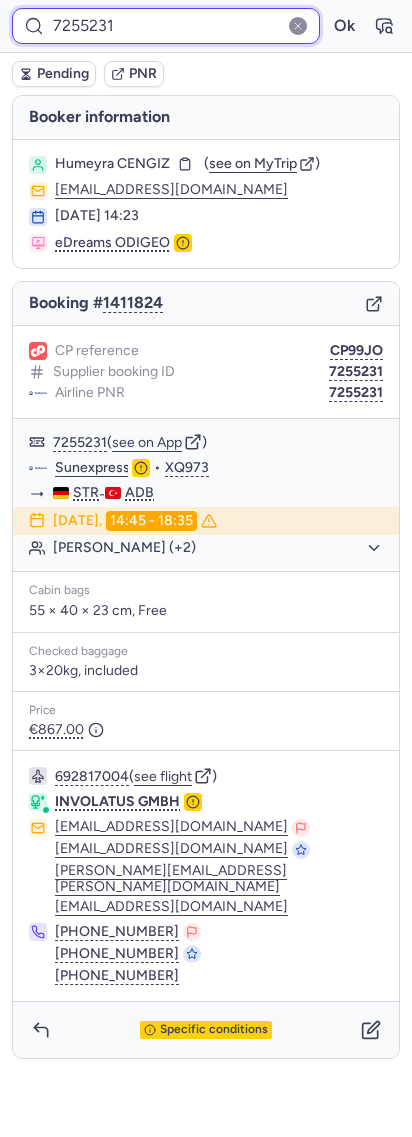 click on "7255231" at bounding box center (166, 26) 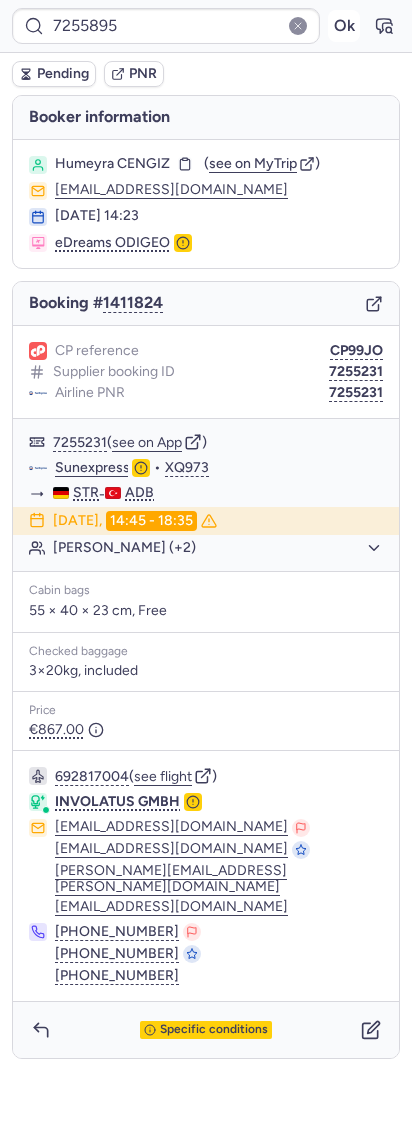 click on "Ok" at bounding box center (344, 26) 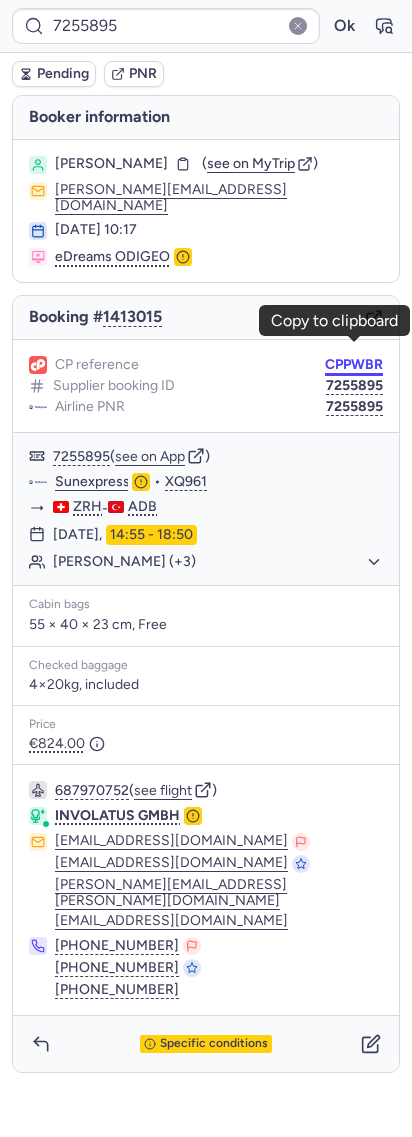 click on "CPPWBR" at bounding box center [354, 365] 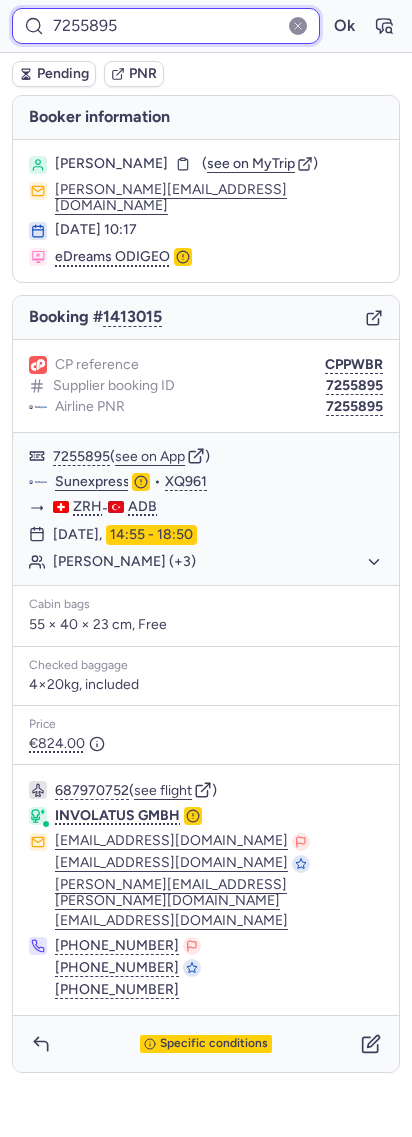 click on "7255895" at bounding box center (166, 26) 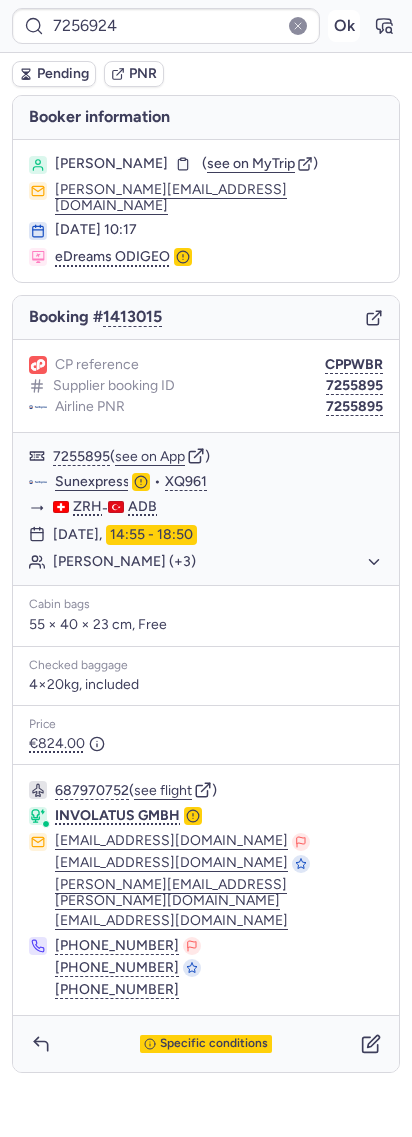 click on "Ok" at bounding box center (344, 26) 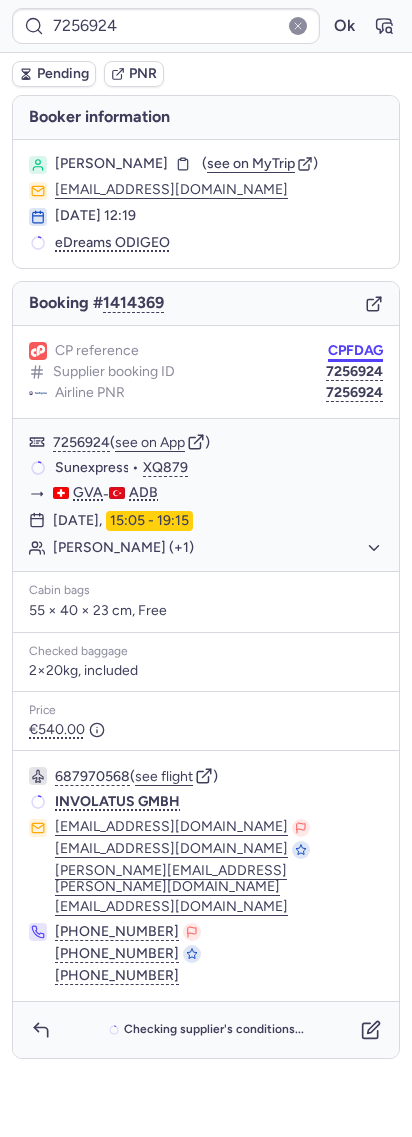 click on "CPFDAG" at bounding box center (355, 351) 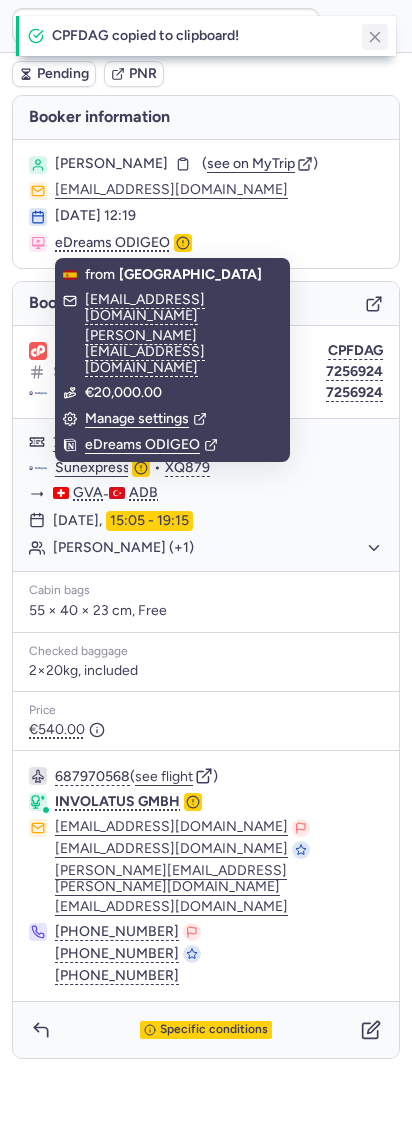 click 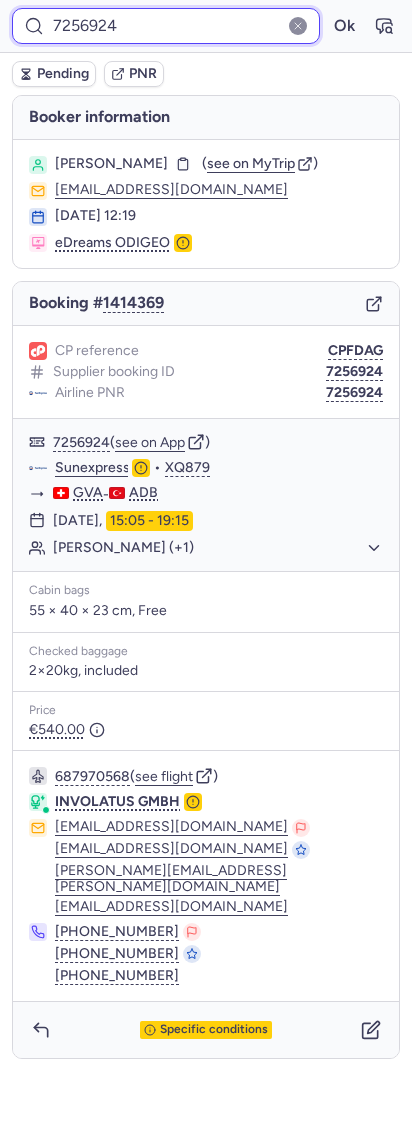 click on "7256924" at bounding box center (166, 26) 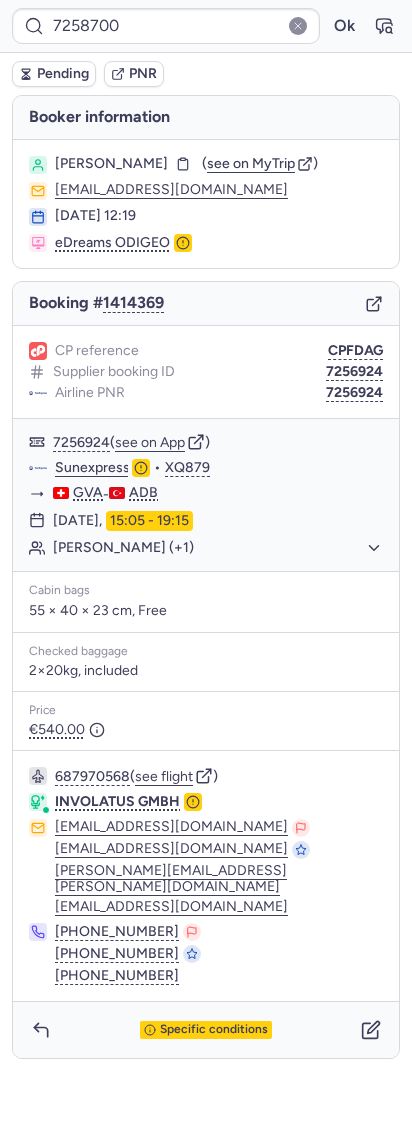 click on "7258700  Ok" at bounding box center [206, 26] 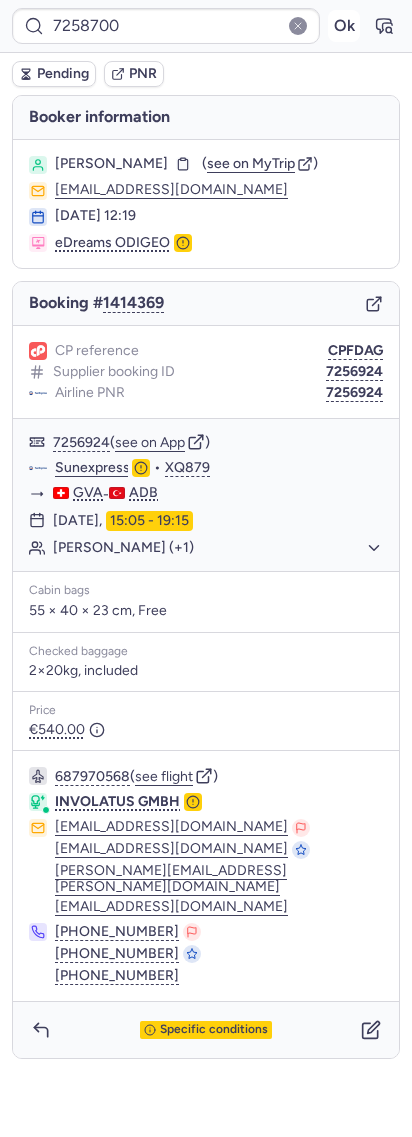 click on "Ok" at bounding box center [344, 26] 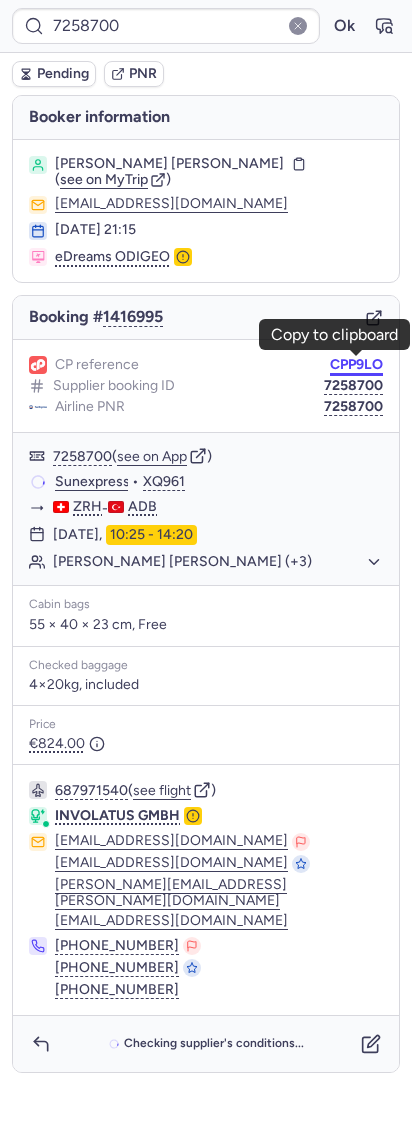 click on "CPP9LO" at bounding box center [356, 365] 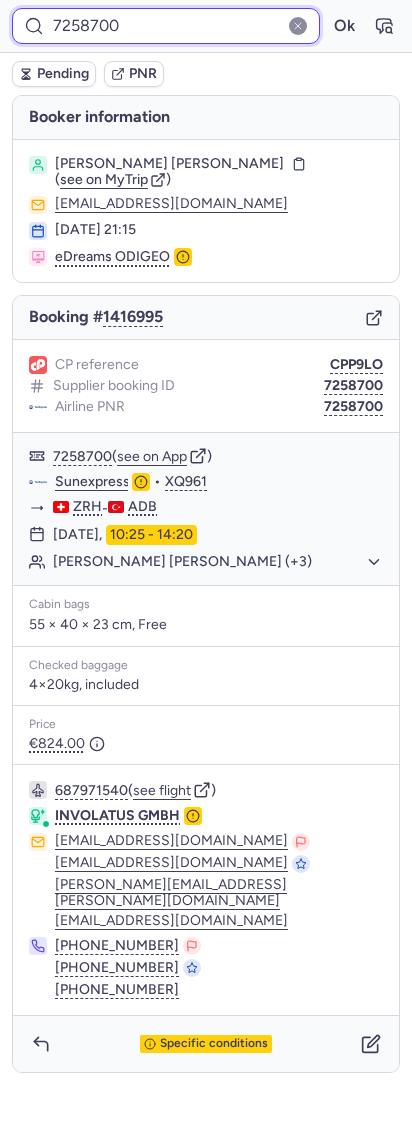 click on "7258700" at bounding box center (166, 26) 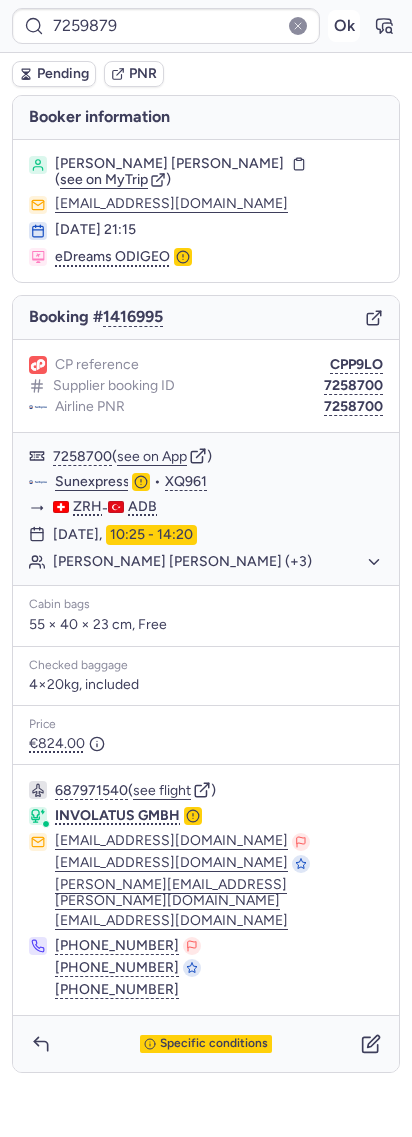 click on "Ok" at bounding box center (344, 26) 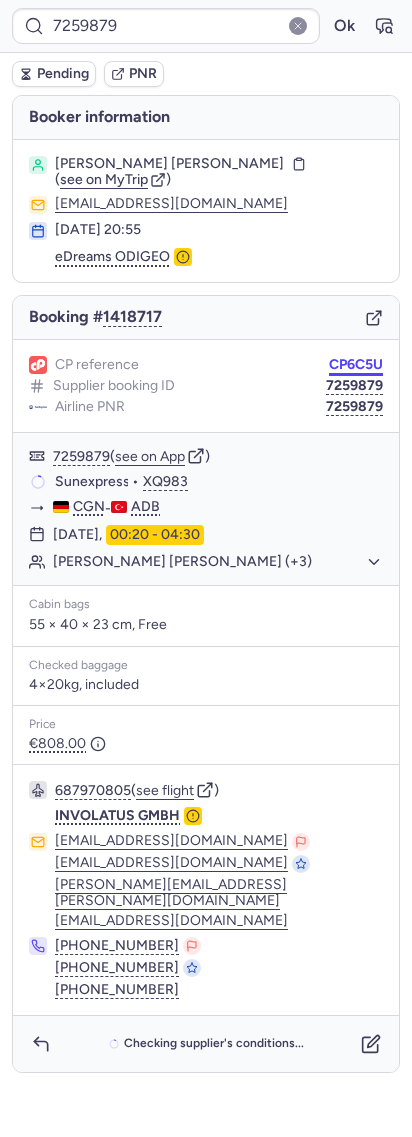 click on "CP6C5U" at bounding box center [356, 365] 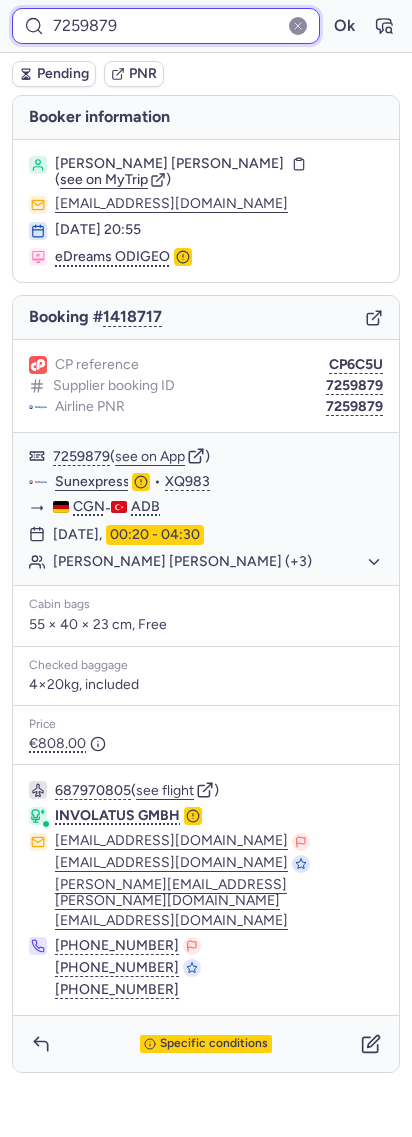 click on "7259879" at bounding box center (166, 26) 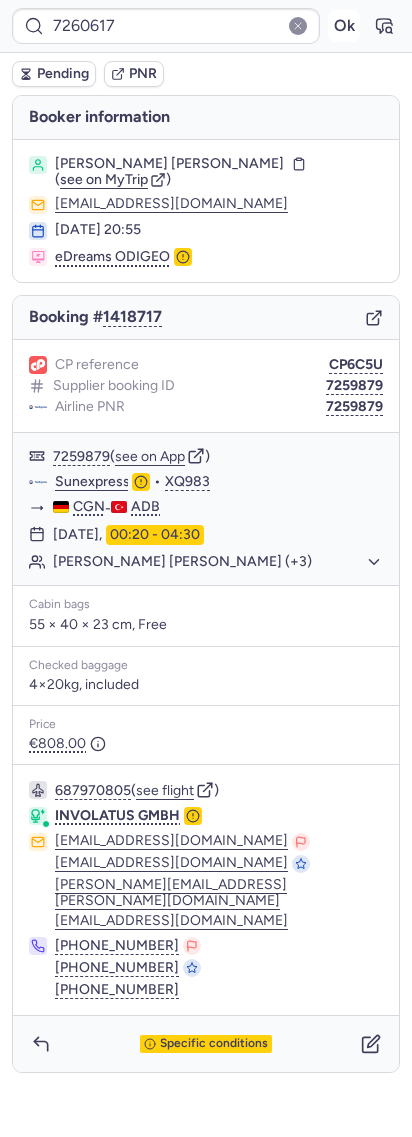 click on "Ok" at bounding box center (344, 26) 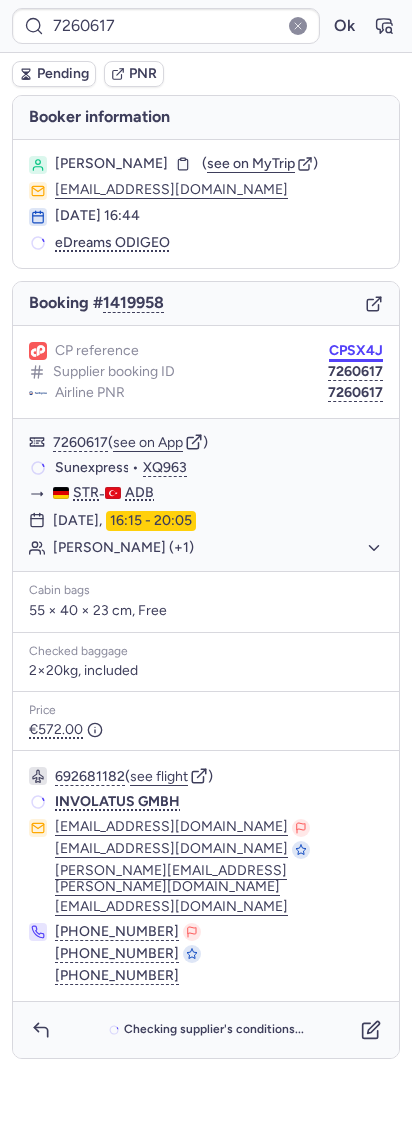 click on "CPSX4J" at bounding box center [356, 351] 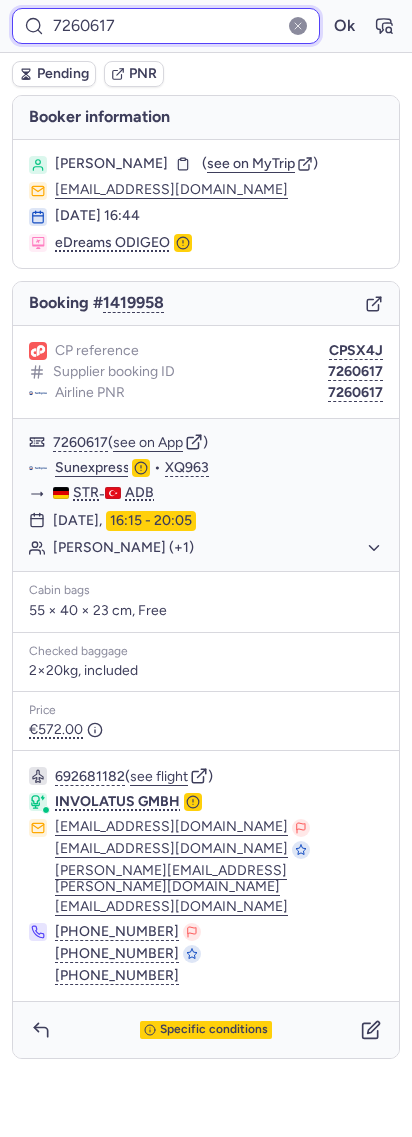 click on "7260617" at bounding box center [166, 26] 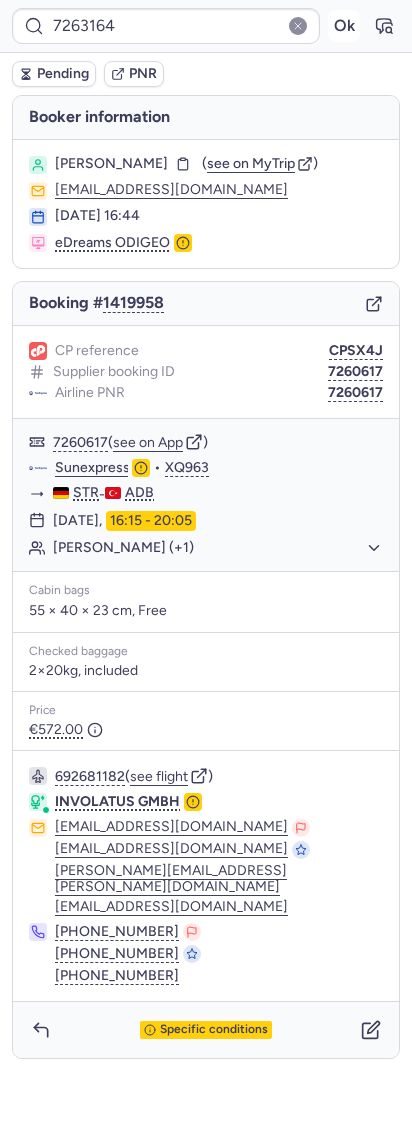 click on "Ok" at bounding box center (344, 26) 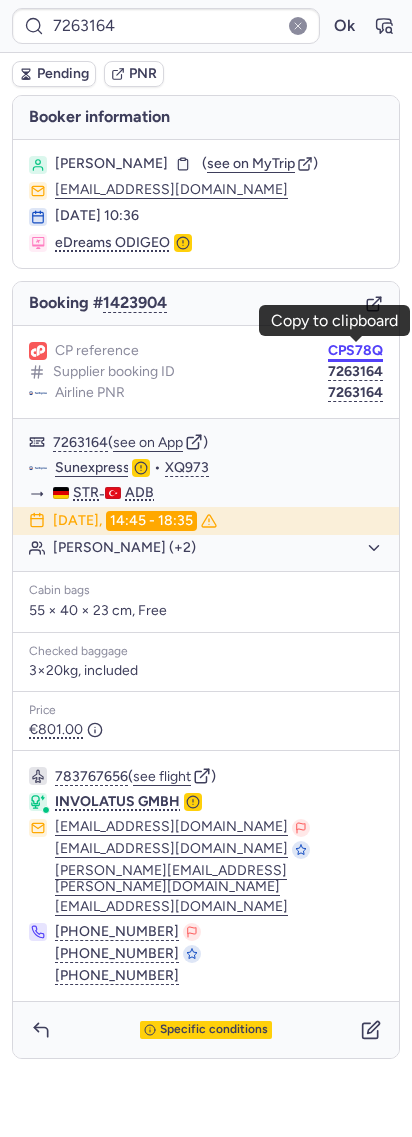 click on "CPS78Q" at bounding box center [355, 351] 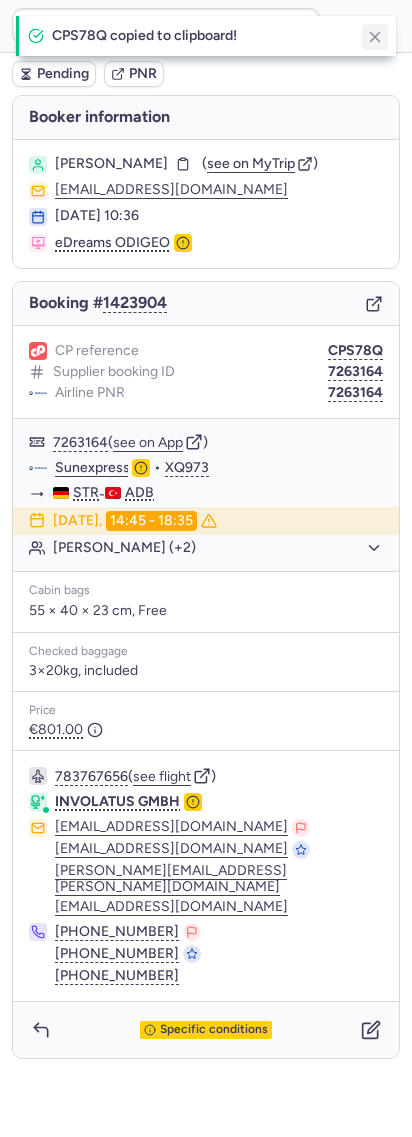 click 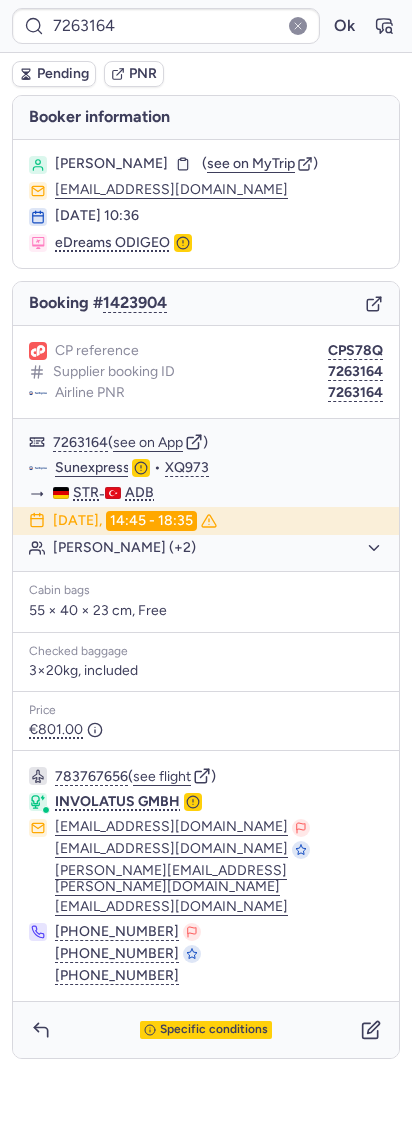 click on "7263164  Ok" at bounding box center (206, 26) 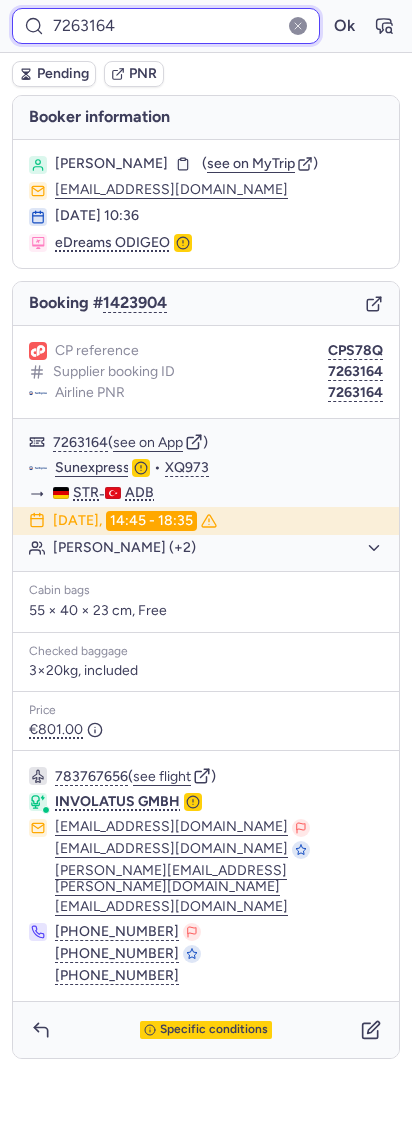 click on "7263164" at bounding box center [166, 26] 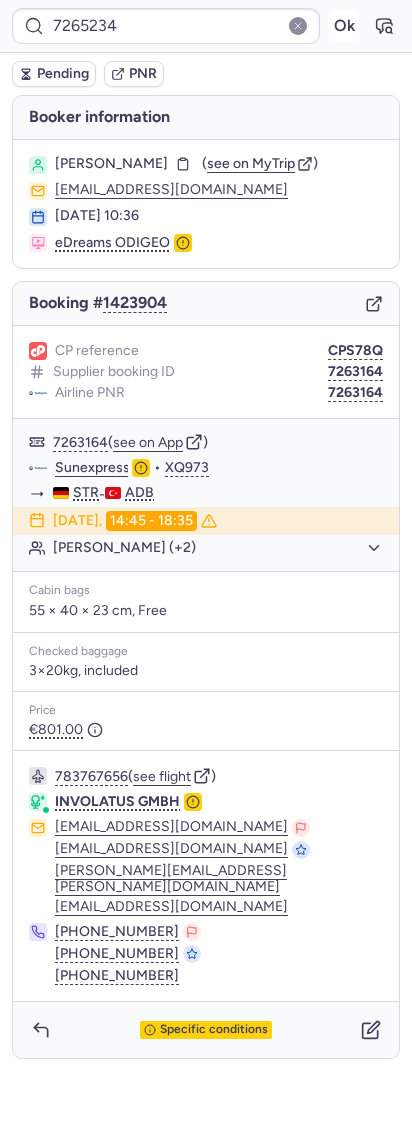 click on "Ok" at bounding box center (344, 26) 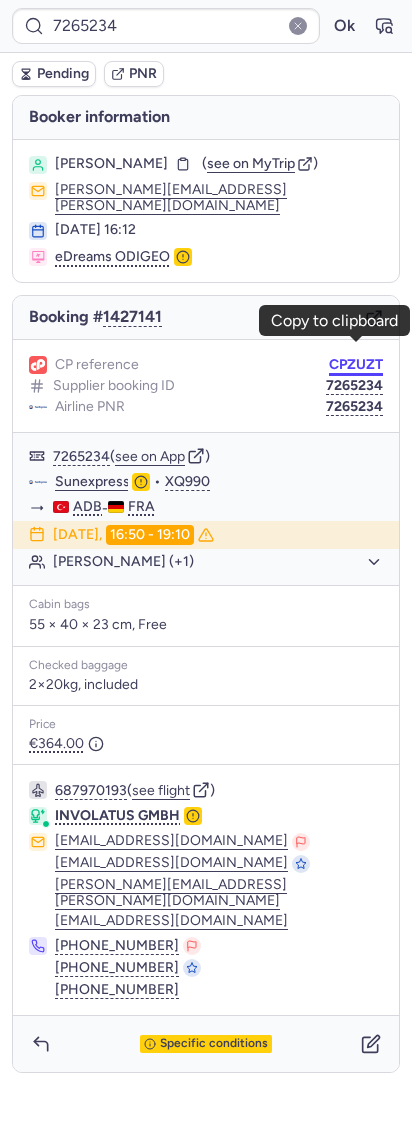 click on "7265234  Ok  Pending PNR [PERSON_NAME] information [PERSON_NAME]  ( see on MyTrip  )  [PERSON_NAME][EMAIL_ADDRESS][PERSON_NAME][DOMAIN_NAME] [DATE] 16:12 eDreams ODIGEO Booking # 1427141 CP reference CPZUZT Supplier booking ID 7265234 Airline PNR 7265234 7265234  ( see on App )  Sunexpress  •  XQ990 ADB  -  FRA [DATE]  16:50 - 19:10 [PERSON_NAME] (+1)  Cabin bags  55 × 40 × 23 cm, Free Checked baggage 2×20kg, included Price €364.00  687970193  ( see flight )  INVOLATUS GMBH [EMAIL_ADDRESS][DOMAIN_NAME] [EMAIL_ADDRESS][DOMAIN_NAME] [PERSON_NAME][DOMAIN_NAME][EMAIL_ADDRESS][PERSON_NAME][DOMAIN_NAME] [DOMAIN_NAME][EMAIL_ADDRESS][DOMAIN_NAME] [PHONE_NUMBER] [PHONE_NUMBER] [PHONE_NUMBER] Specific conditions
Copy to clipboard" at bounding box center (206, 0) 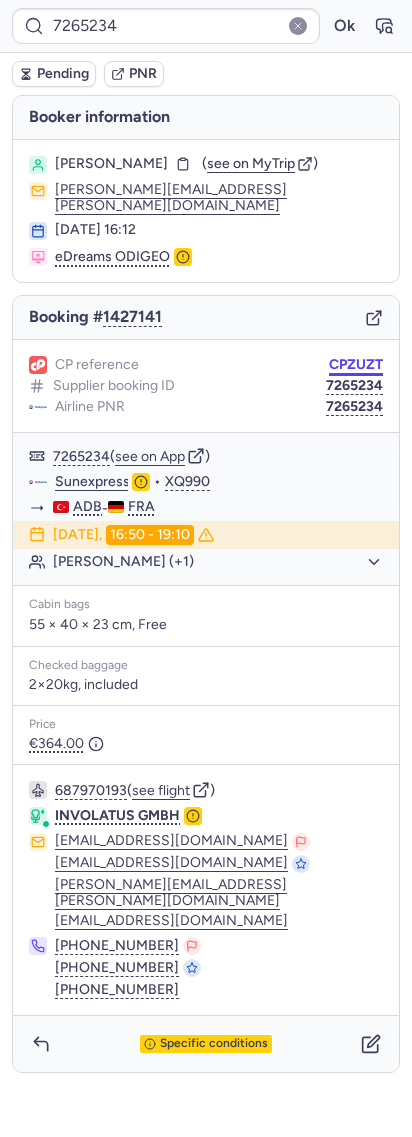 click on "7265234  Ok  Pending PNR [PERSON_NAME] information [PERSON_NAME]  ( see on MyTrip  )  [PERSON_NAME][EMAIL_ADDRESS][PERSON_NAME][DOMAIN_NAME] [DATE] 16:12 eDreams ODIGEO Booking # 1427141 CP reference CPZUZT Supplier booking ID 7265234 Airline PNR 7265234 7265234  ( see on App )  Sunexpress  •  XQ990 ADB  -  FRA [DATE]  16:50 - 19:10 [PERSON_NAME] (+1)  Cabin bags  55 × 40 × 23 cm, Free Checked baggage 2×20kg, included Price €364.00  687970193  ( see flight )  INVOLATUS GMBH [EMAIL_ADDRESS][DOMAIN_NAME] [EMAIL_ADDRESS][DOMAIN_NAME] [PERSON_NAME][DOMAIN_NAME][EMAIL_ADDRESS][PERSON_NAME][DOMAIN_NAME] [DOMAIN_NAME][EMAIL_ADDRESS][DOMAIN_NAME] [PHONE_NUMBER] [PHONE_NUMBER] [PHONE_NUMBER] Specific conditions
Copy to clipboard" at bounding box center [206, 0] 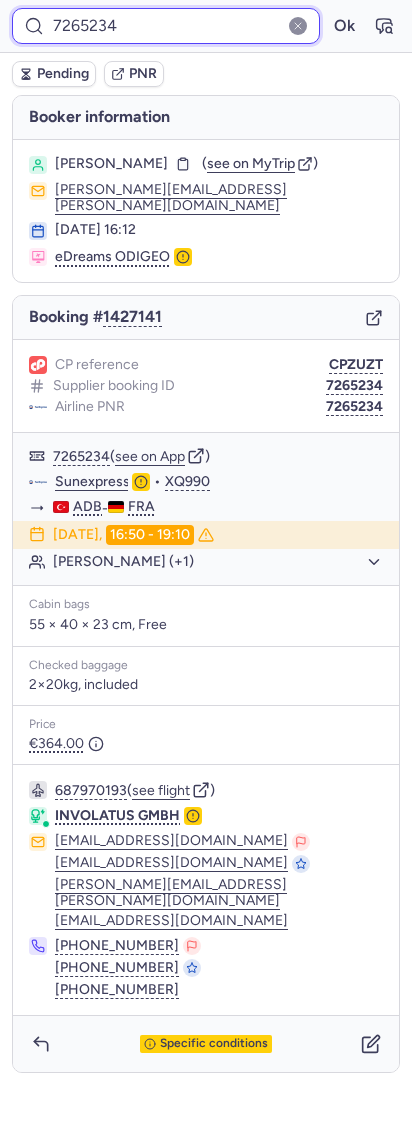 click on "7265234" at bounding box center [166, 26] 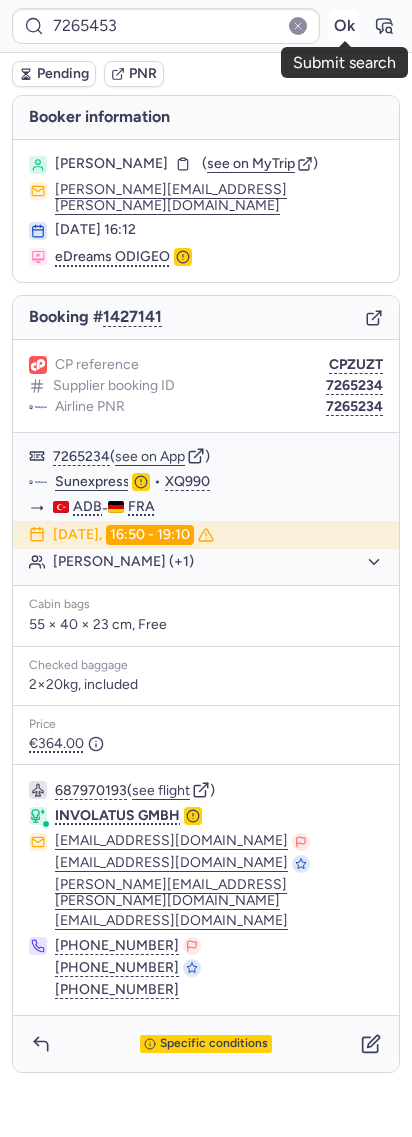 click on "Ok" at bounding box center (344, 26) 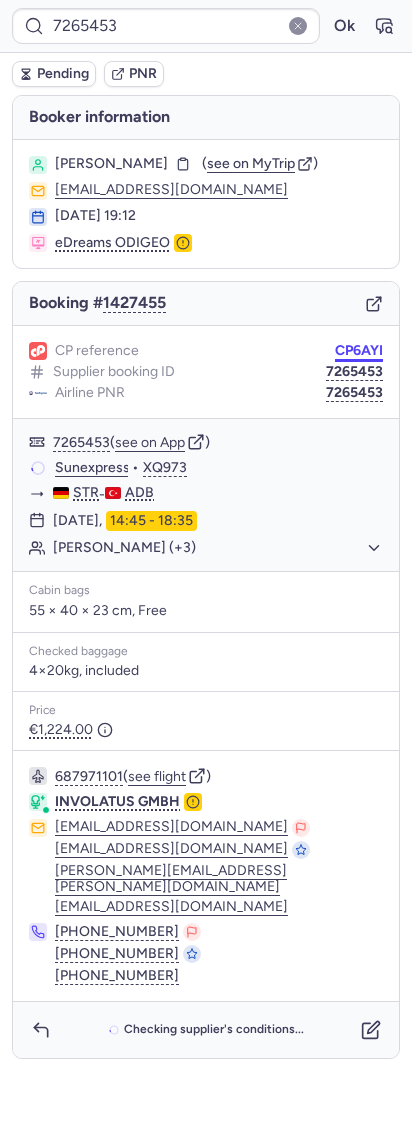 click on "CP6AYI" at bounding box center (359, 351) 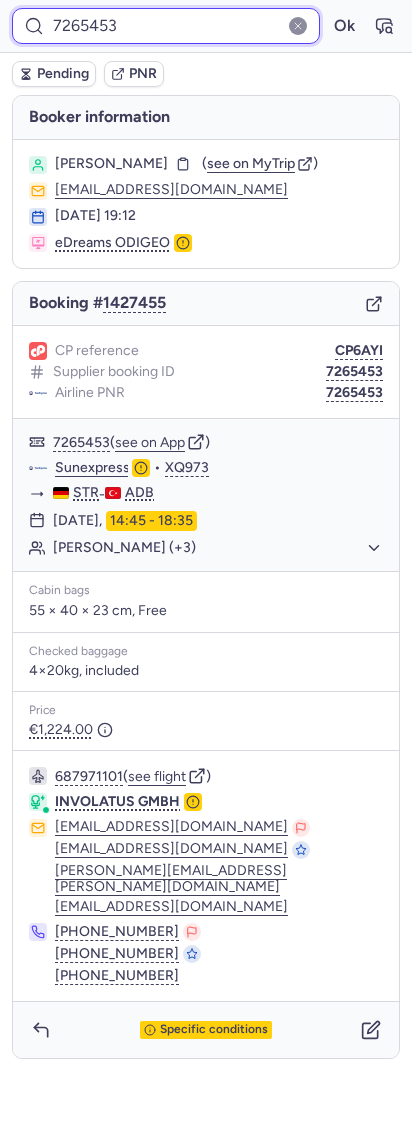 click on "7265453" at bounding box center [166, 26] 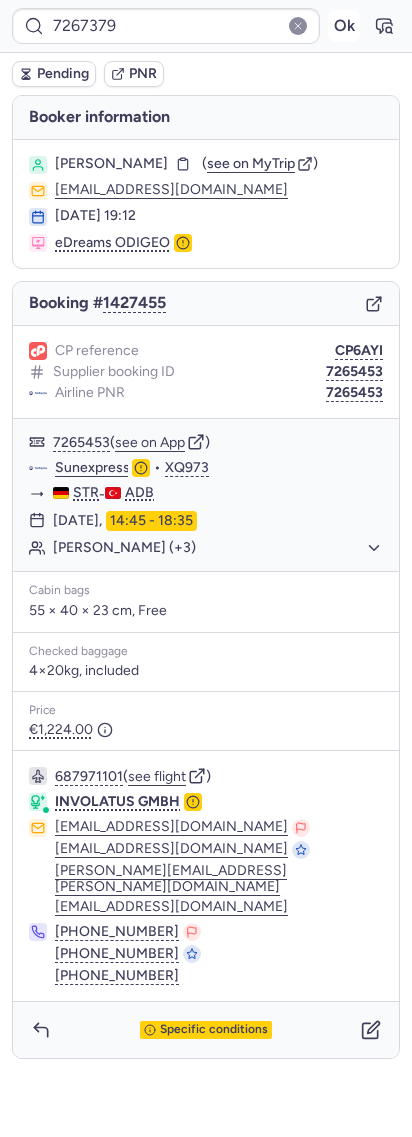 click on "Ok" at bounding box center [344, 26] 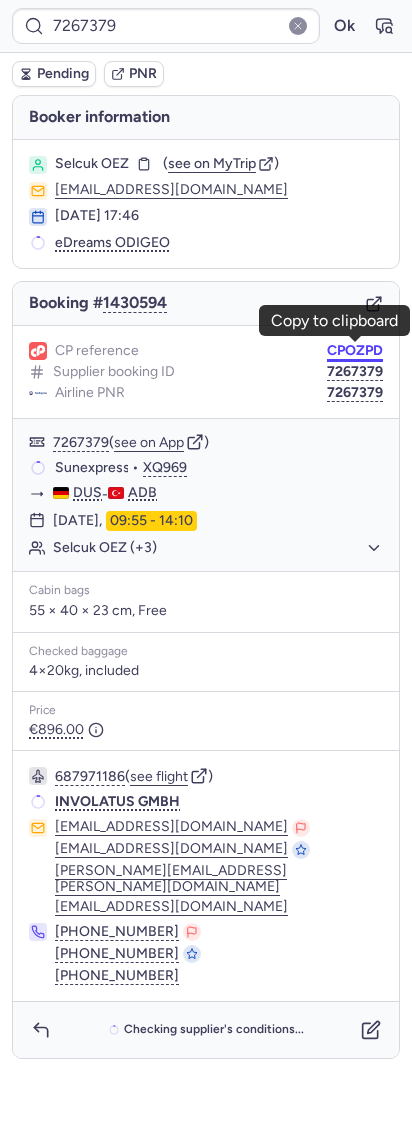 click on "CPOZPD" at bounding box center [355, 351] 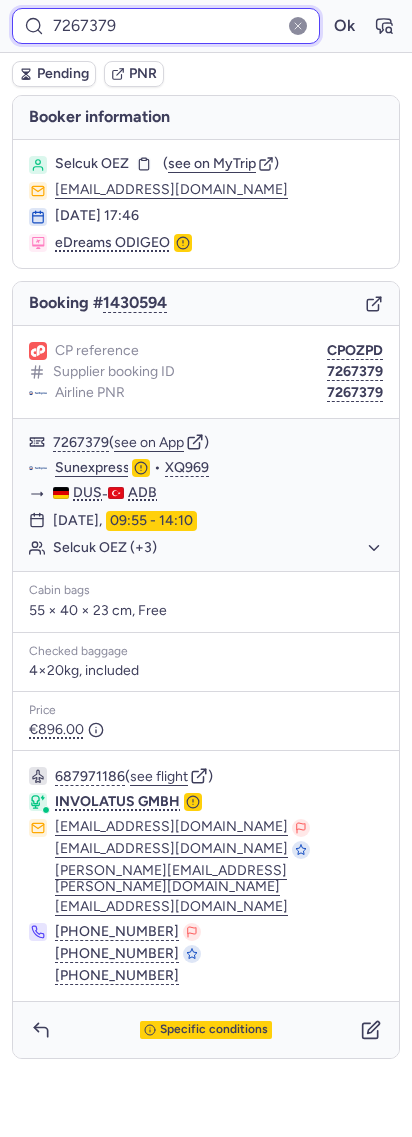 click on "7267379" at bounding box center (166, 26) 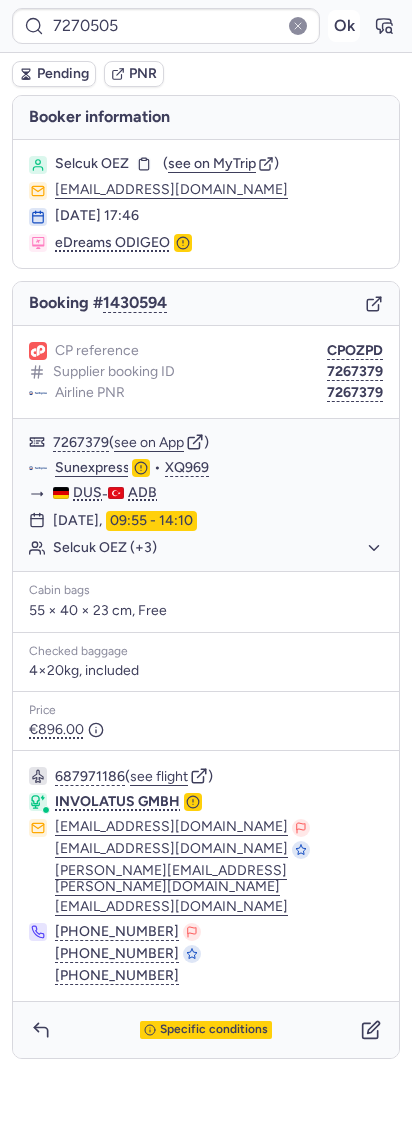 click on "Ok" at bounding box center (344, 26) 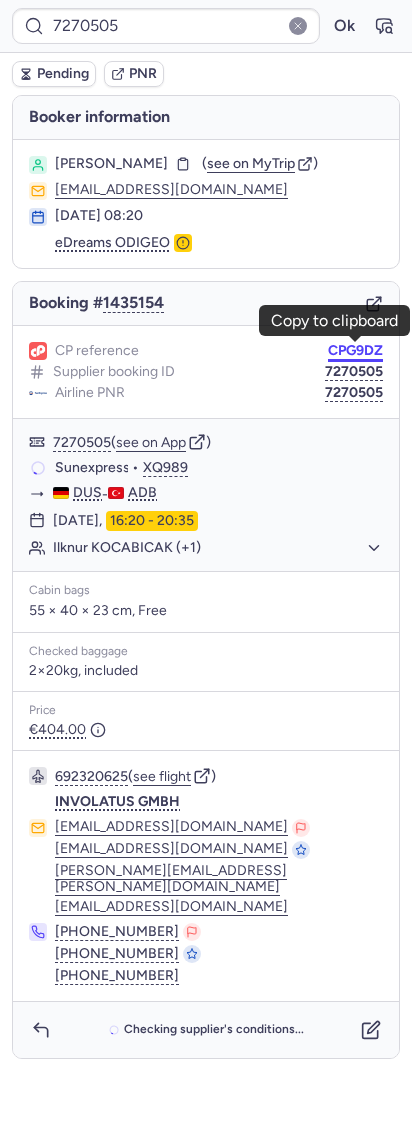 click on "CPG9DZ" at bounding box center (355, 351) 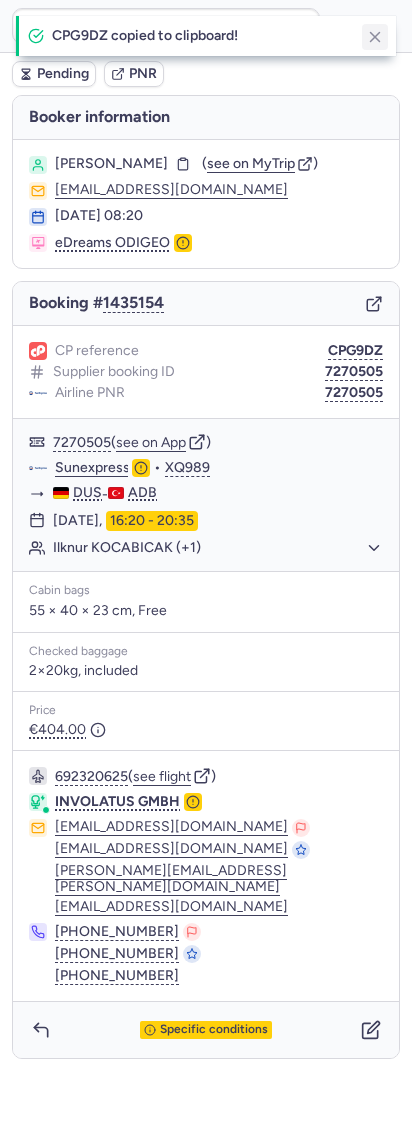 click 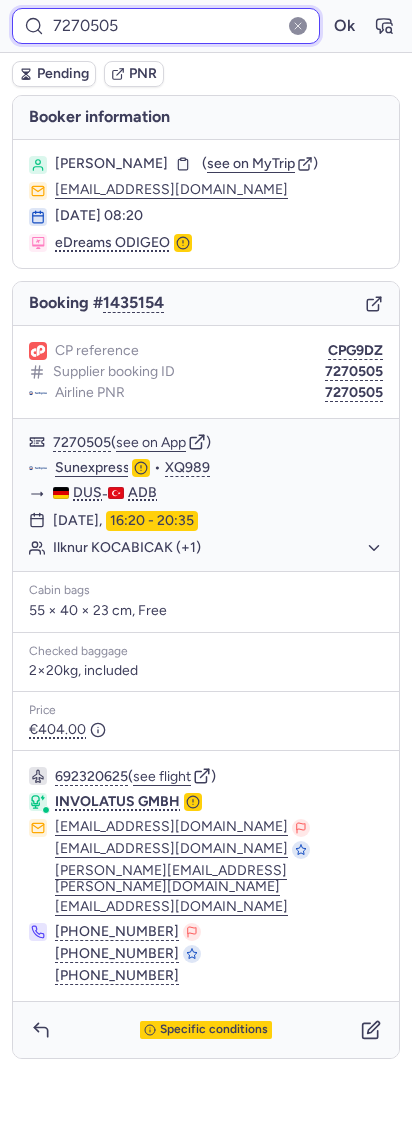 click on "7270505" at bounding box center (166, 26) 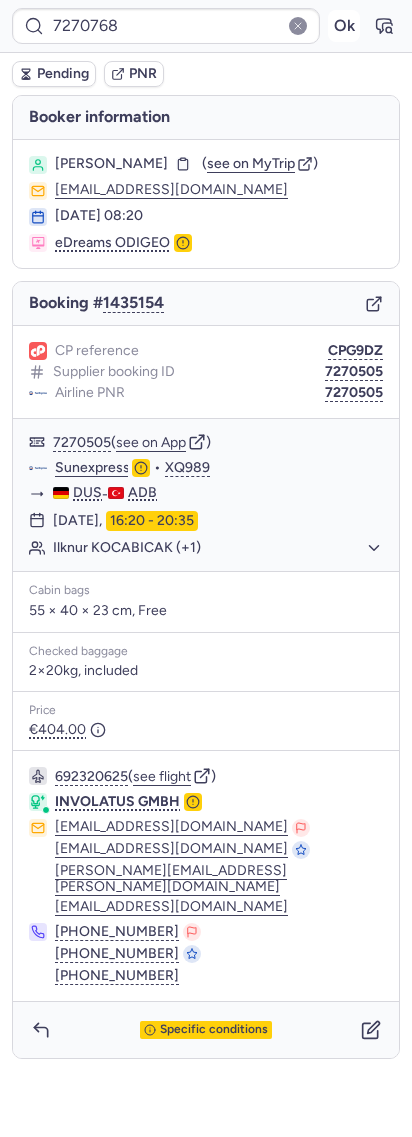 click on "Ok" at bounding box center [344, 26] 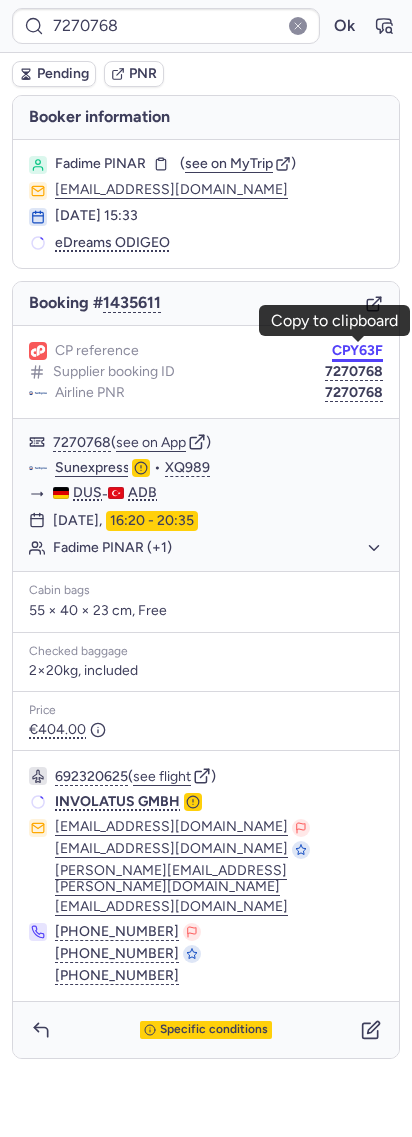 click on "CPY63F" at bounding box center [357, 351] 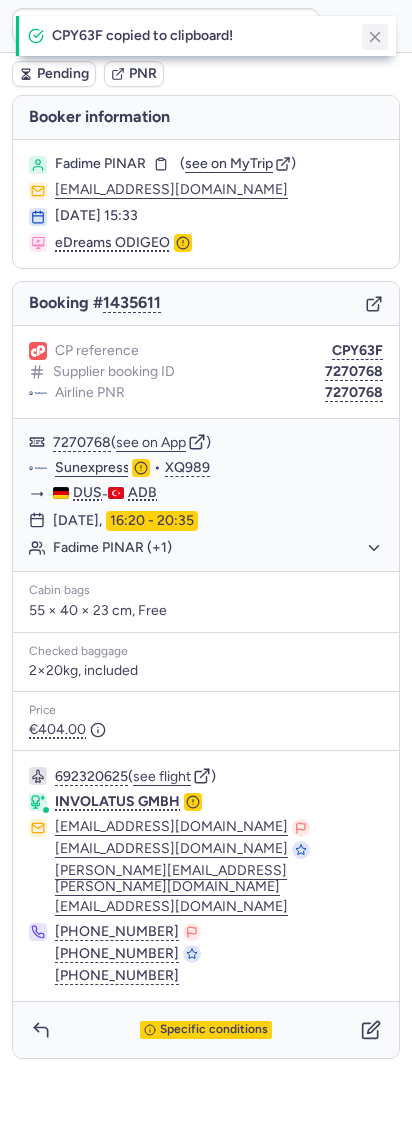 click 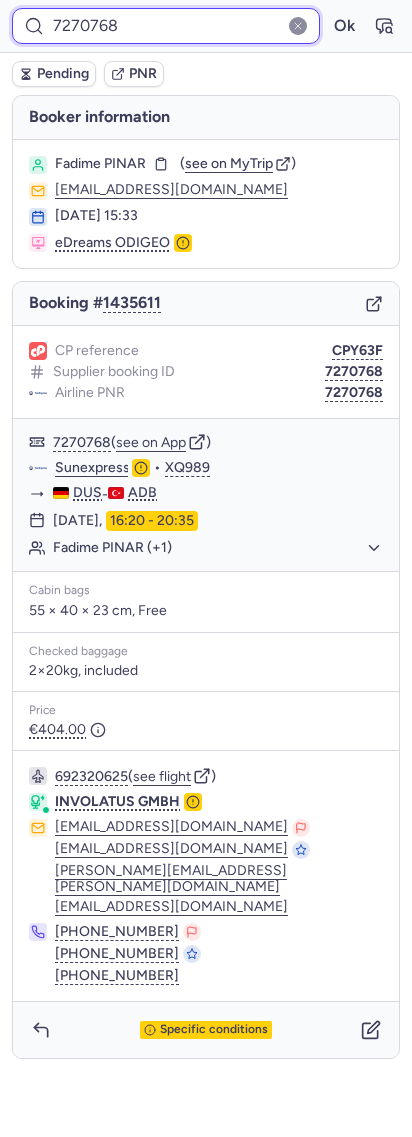 click on "7270768" at bounding box center [166, 26] 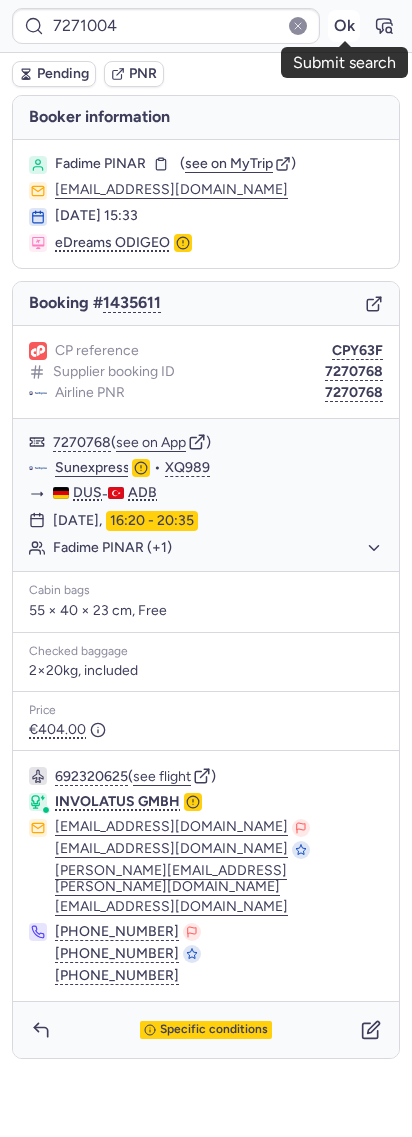 click on "Ok" at bounding box center (344, 26) 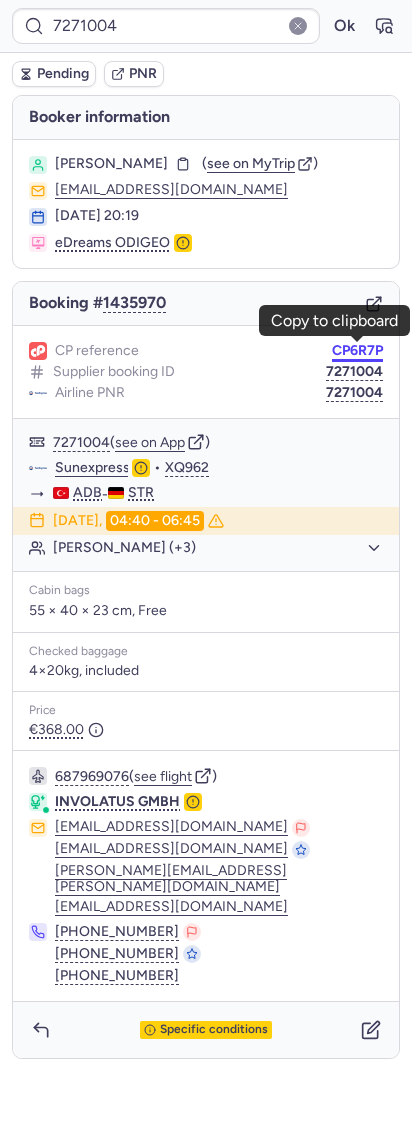 click on "CP6R7P" at bounding box center (357, 351) 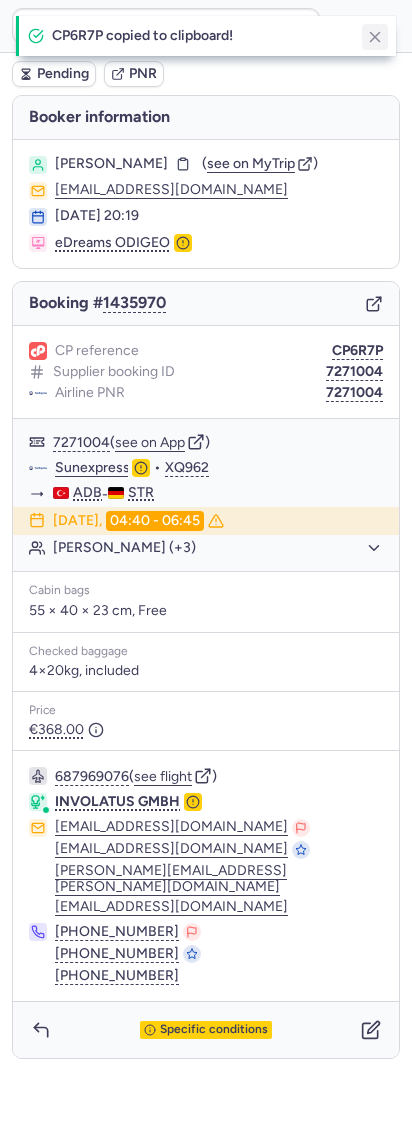 click 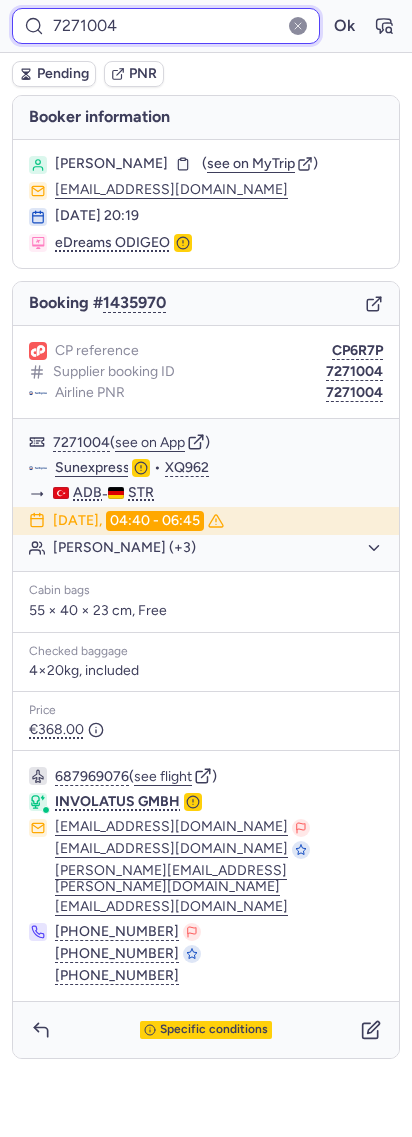 click on "7271004" at bounding box center (166, 26) 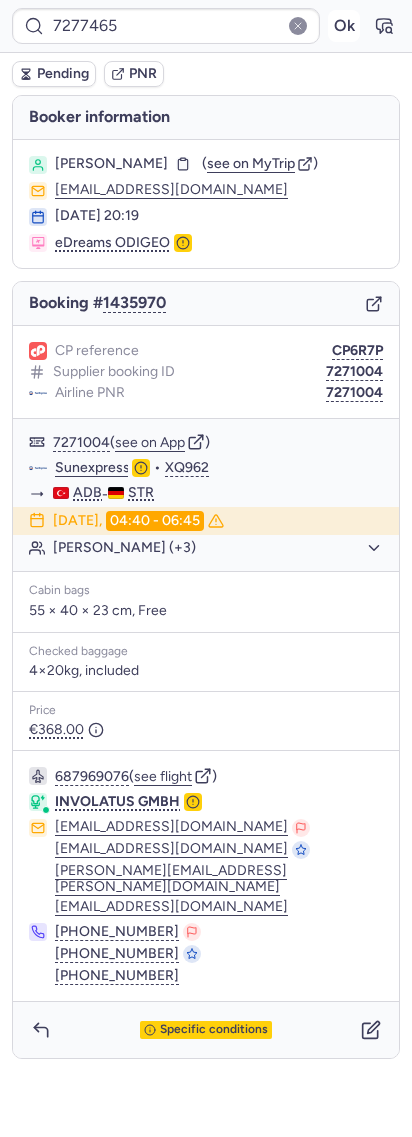 click on "Ok" at bounding box center [344, 26] 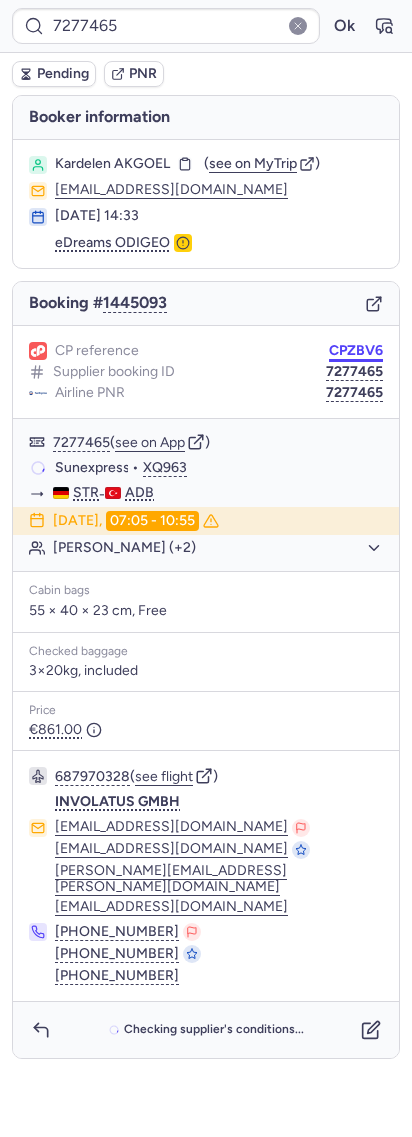 click on "CPZBV6" at bounding box center (356, 351) 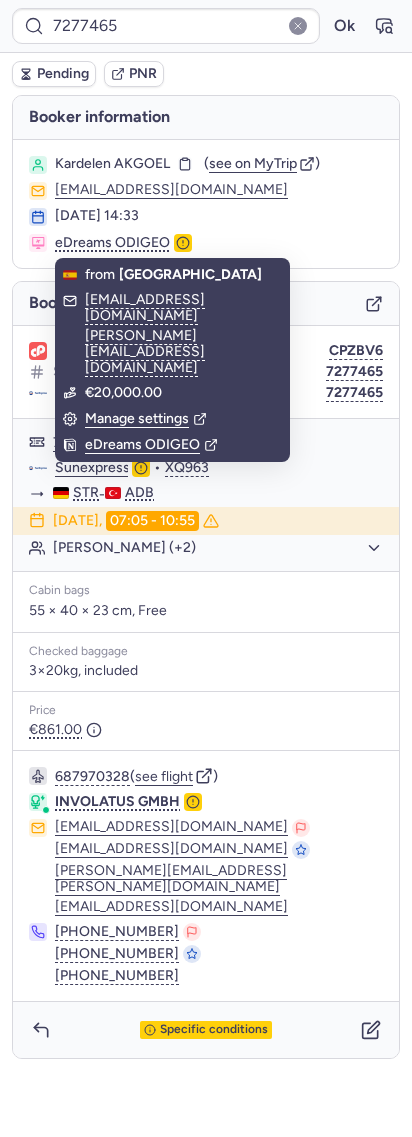 click on "7277465  Ok" at bounding box center (206, 26) 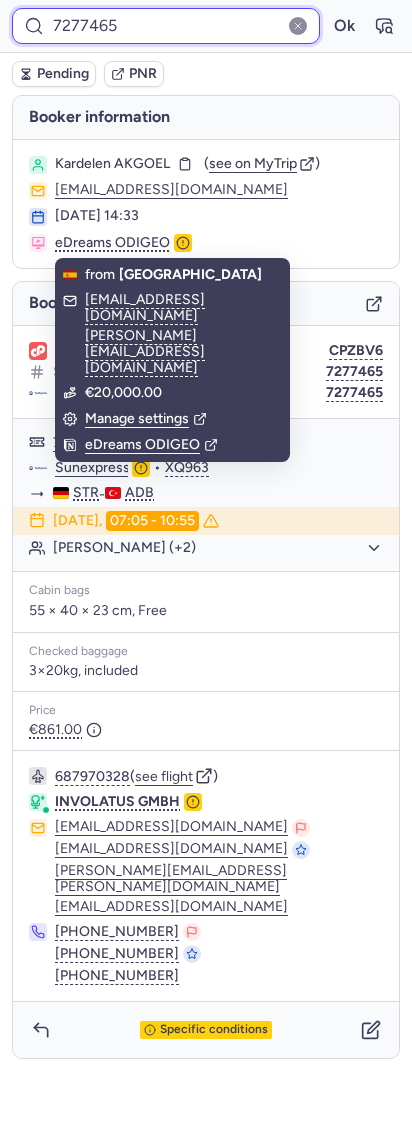 click on "7277465" at bounding box center [166, 26] 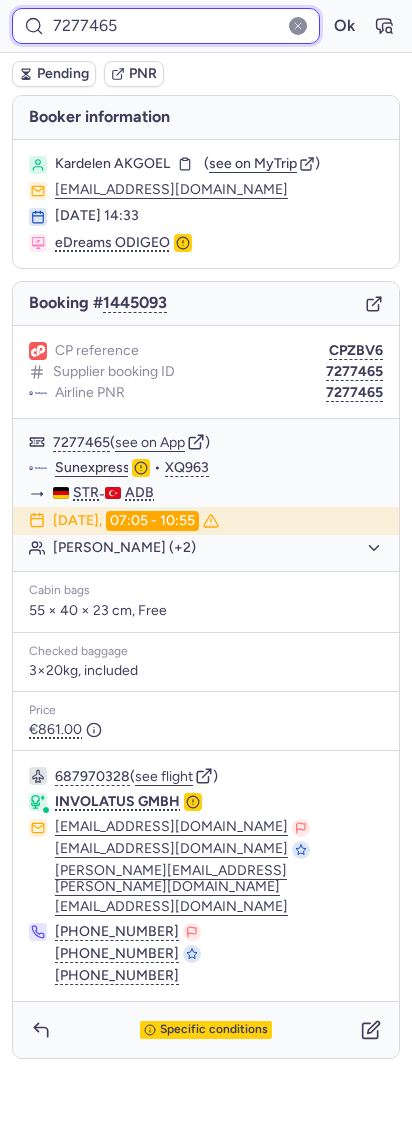 click on "7277465" at bounding box center (166, 26) 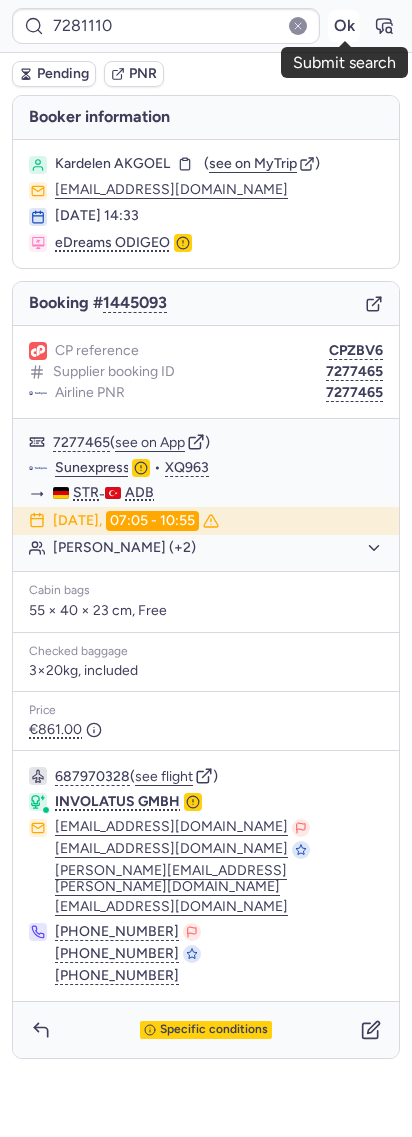 click on "Ok" at bounding box center (344, 26) 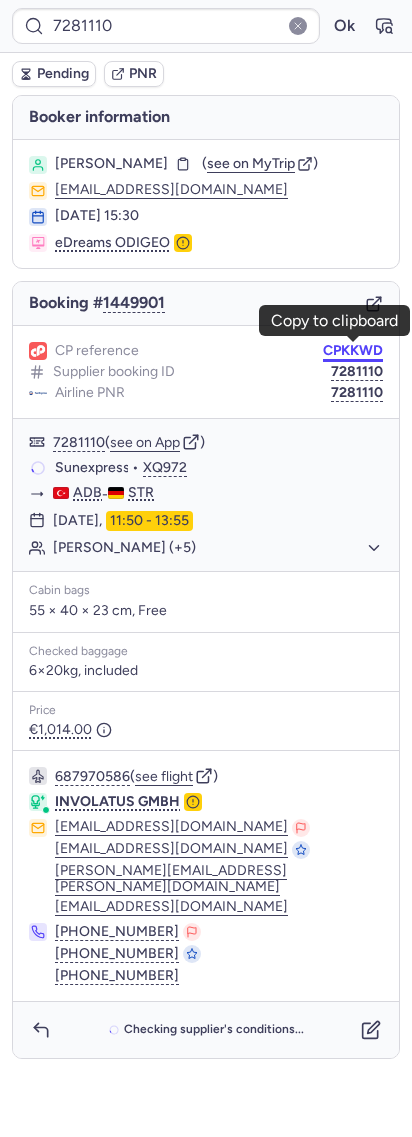 click on "CPKKWD" at bounding box center (353, 351) 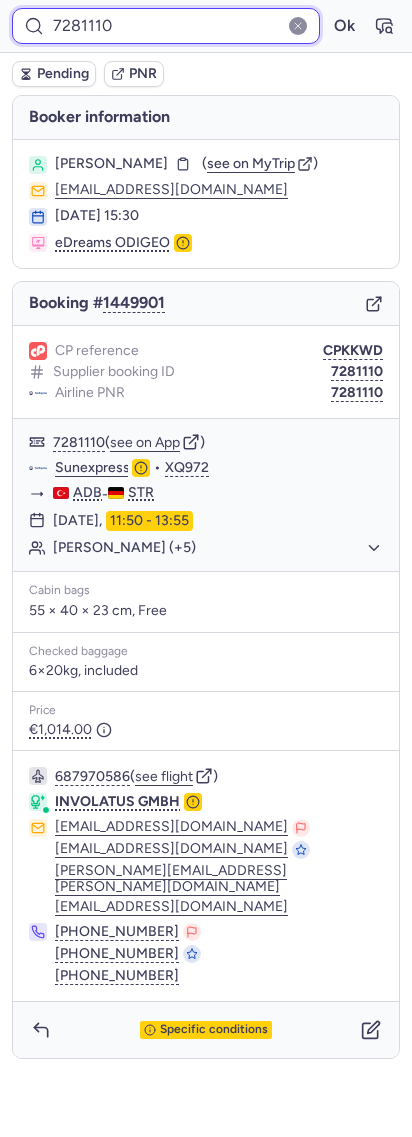 click on "7281110" at bounding box center [166, 26] 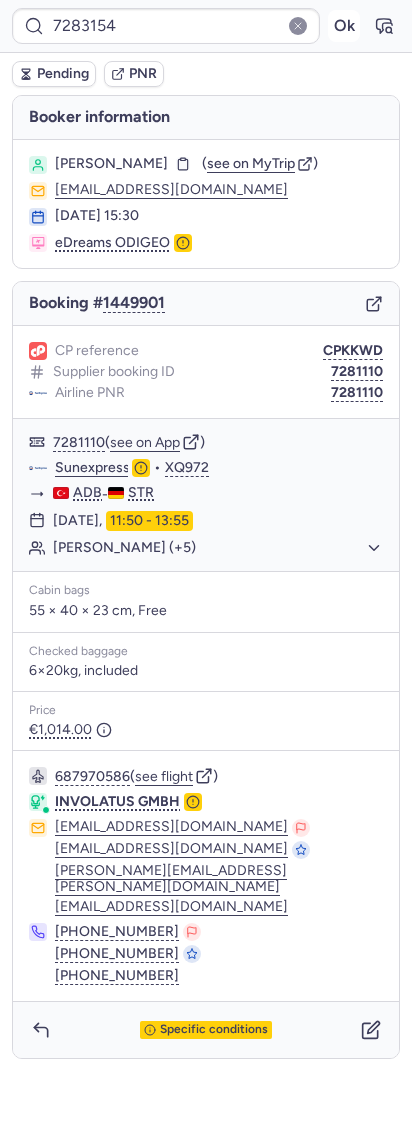 click on "Ok" at bounding box center (344, 26) 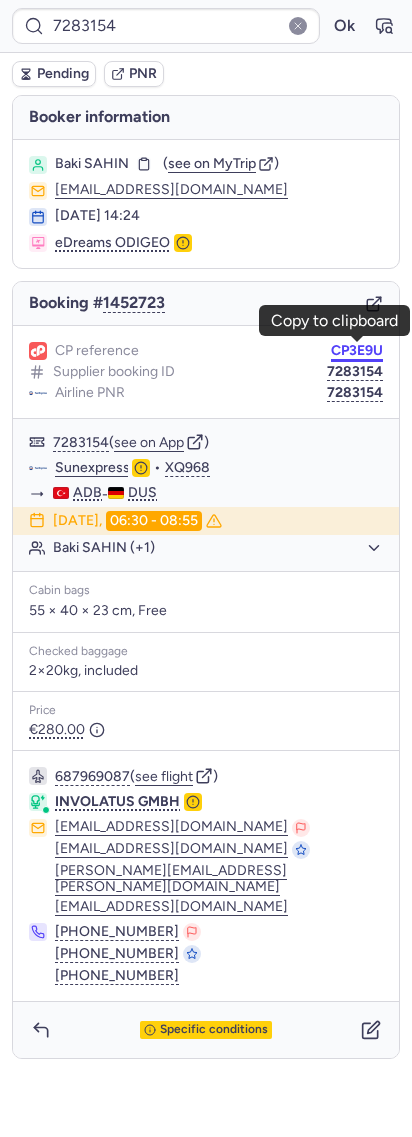 click on "CP3E9U" at bounding box center [357, 351] 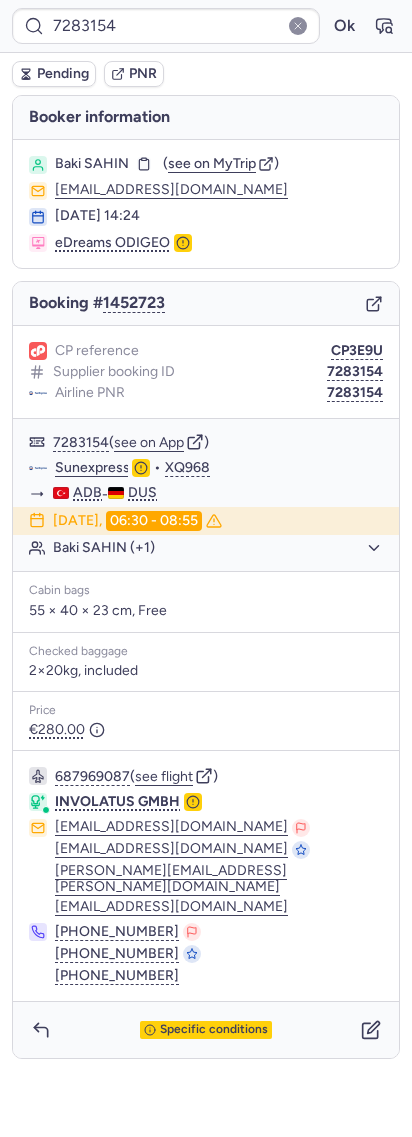 click on "Pending PNR" at bounding box center [206, 74] 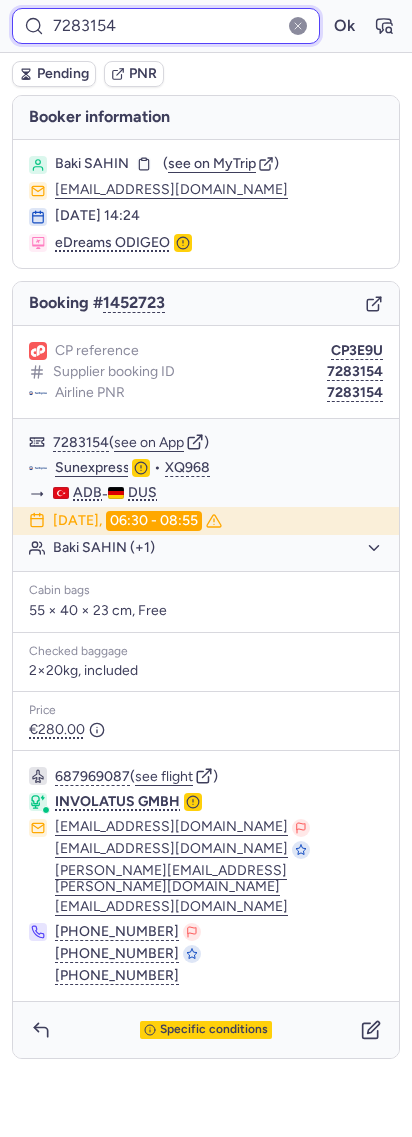 click on "7283154" at bounding box center [166, 26] 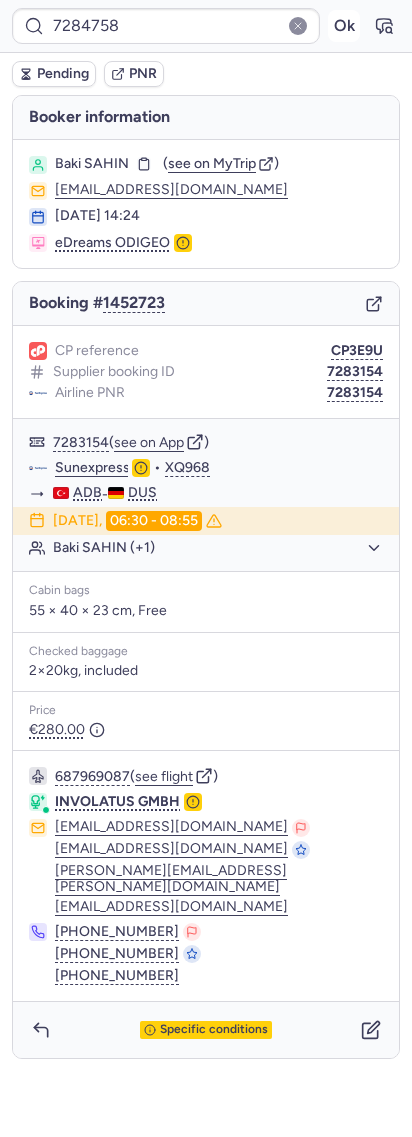 click on "Ok" at bounding box center [344, 26] 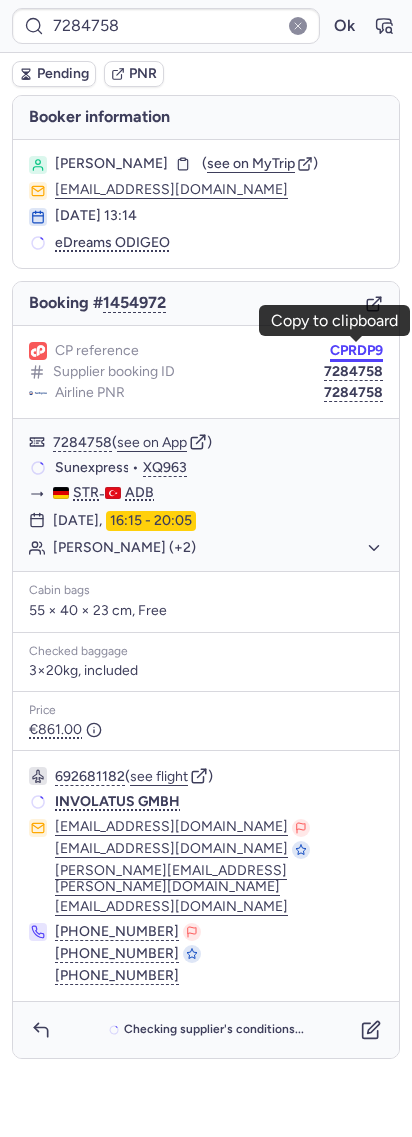 click on "CPRDP9" at bounding box center [356, 351] 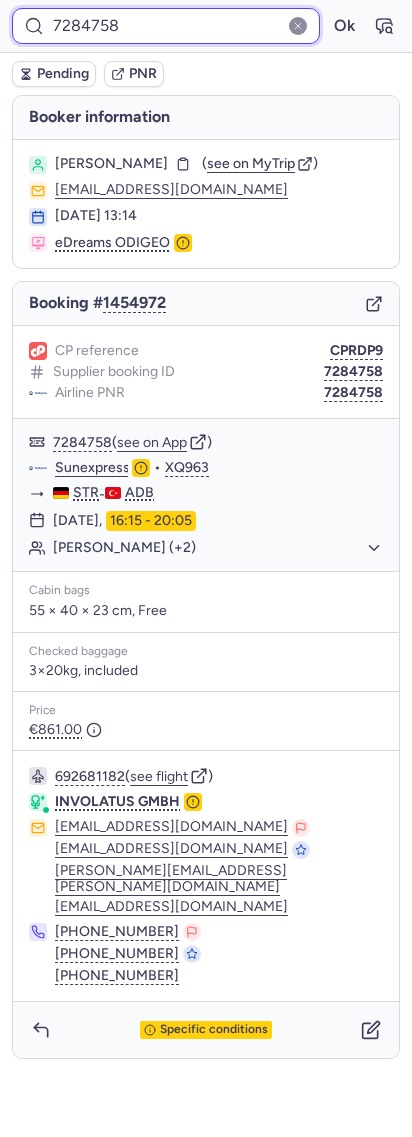 click on "7284758" at bounding box center (166, 26) 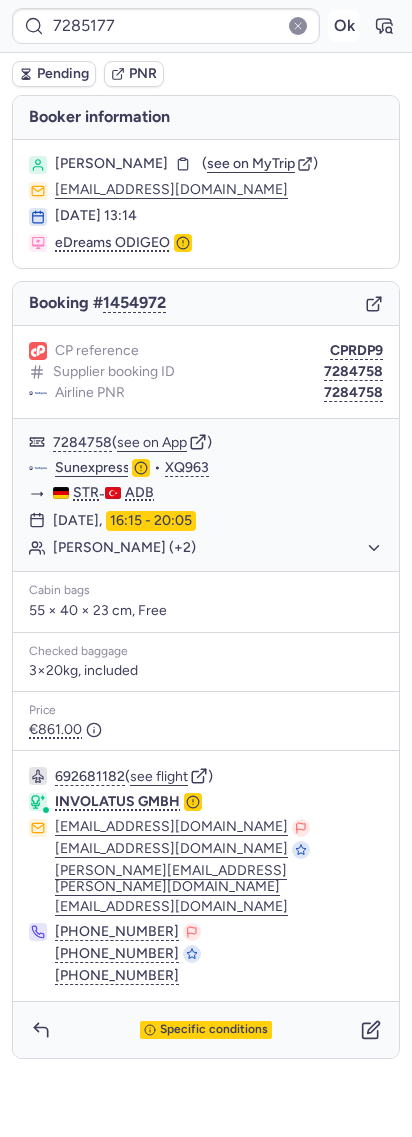 click on "Ok" at bounding box center (344, 26) 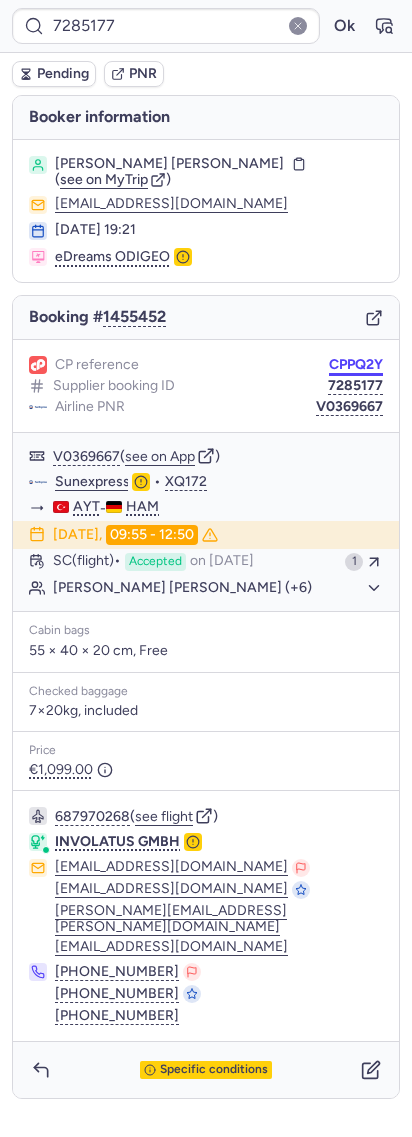 click on "CPPQ2Y" at bounding box center (356, 365) 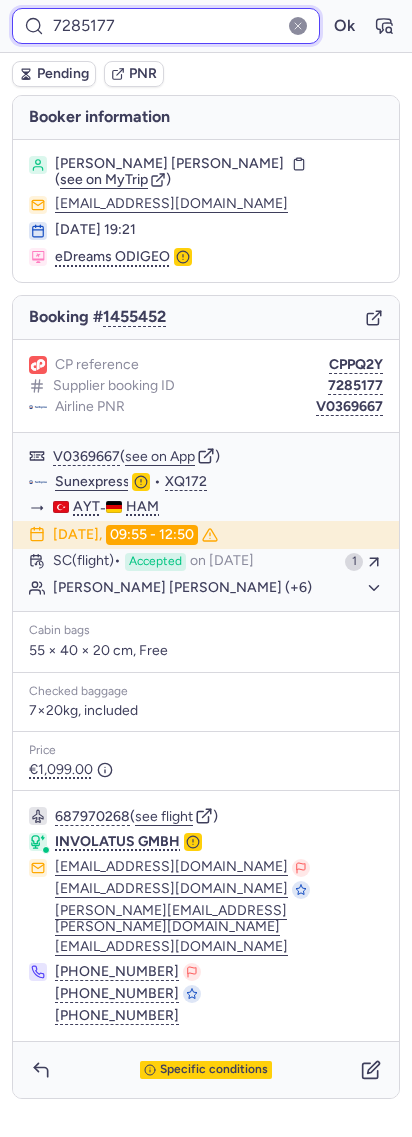 click on "7285177" at bounding box center (166, 26) 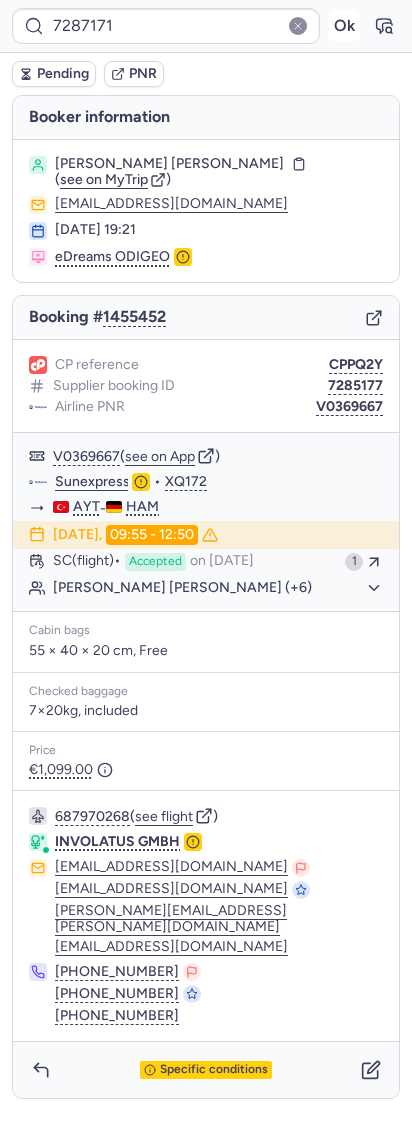 click on "Ok" at bounding box center [344, 26] 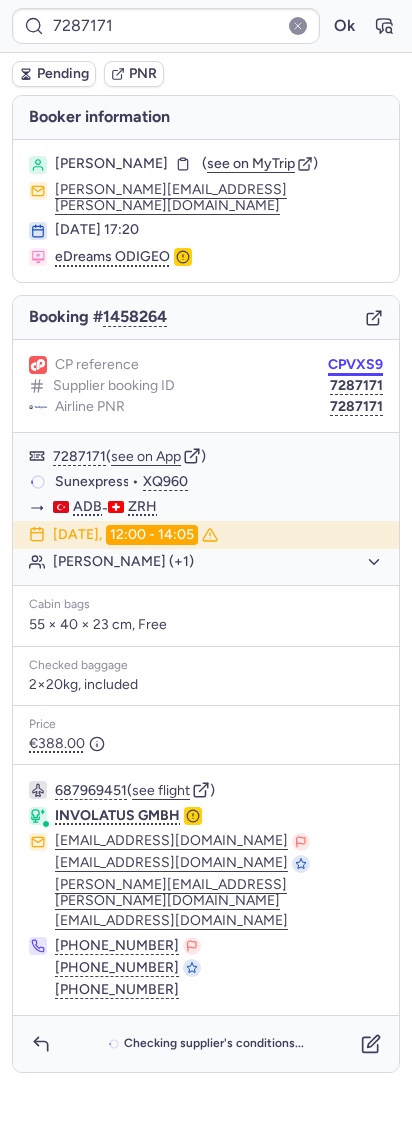 click on "CPVXS9" at bounding box center [355, 365] 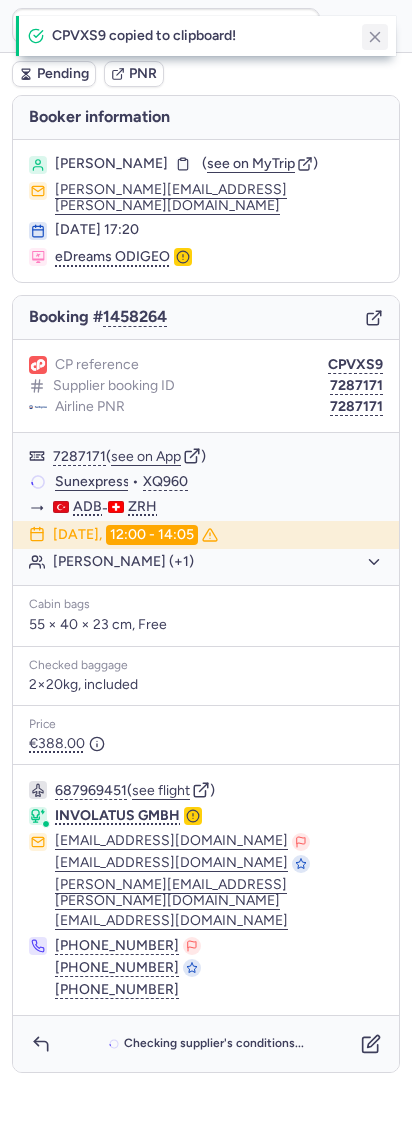 click 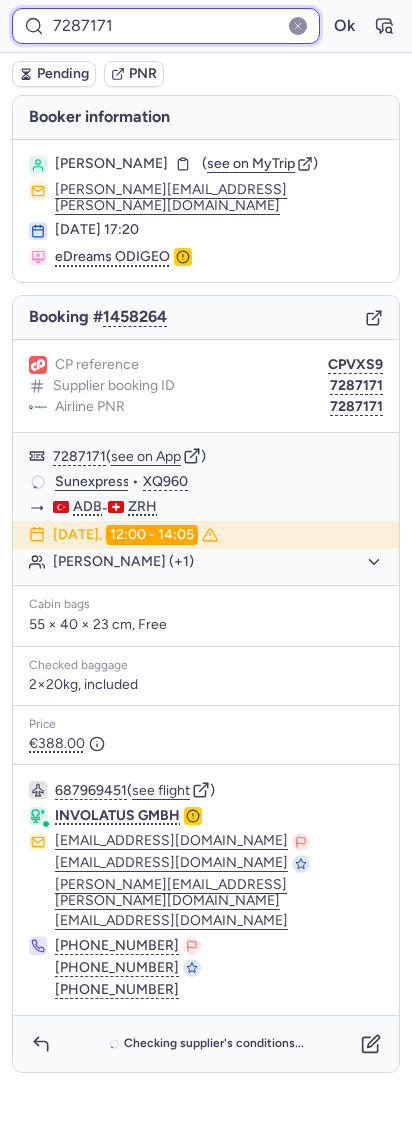 click on "7287171" at bounding box center (166, 26) 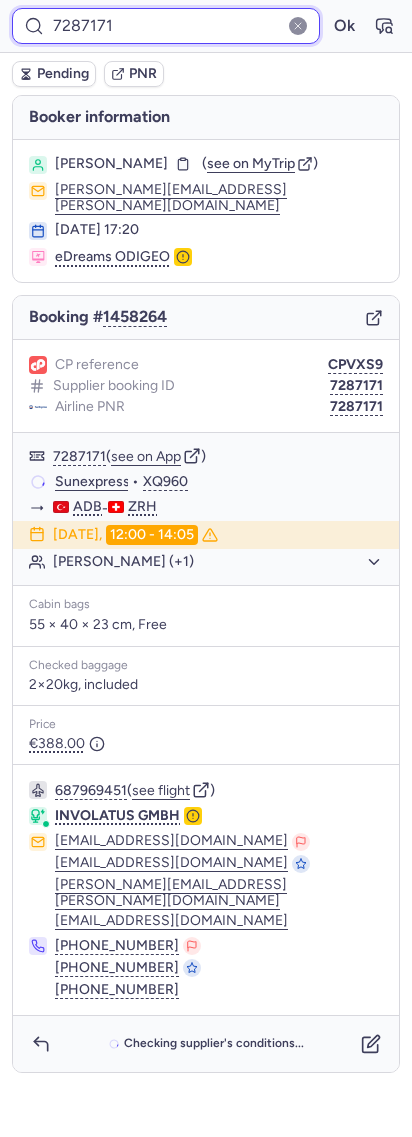 click on "7287171" at bounding box center [166, 26] 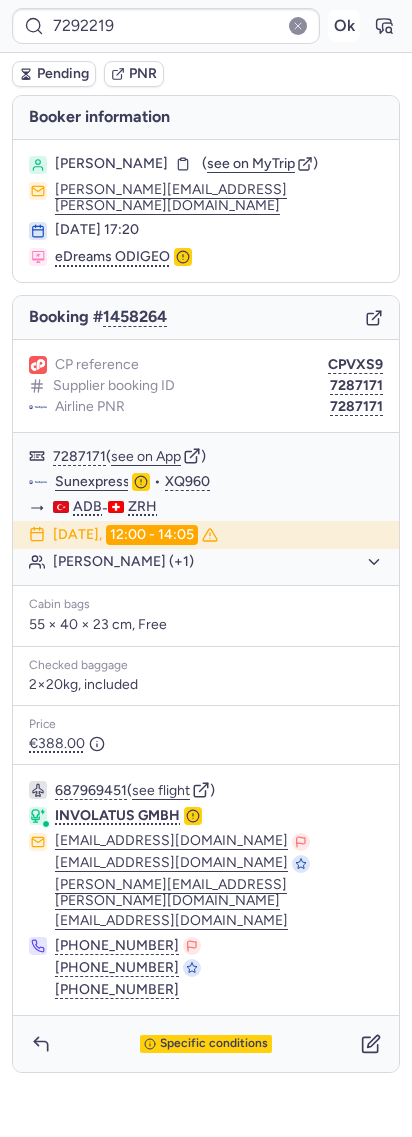 click on "Ok" at bounding box center [344, 26] 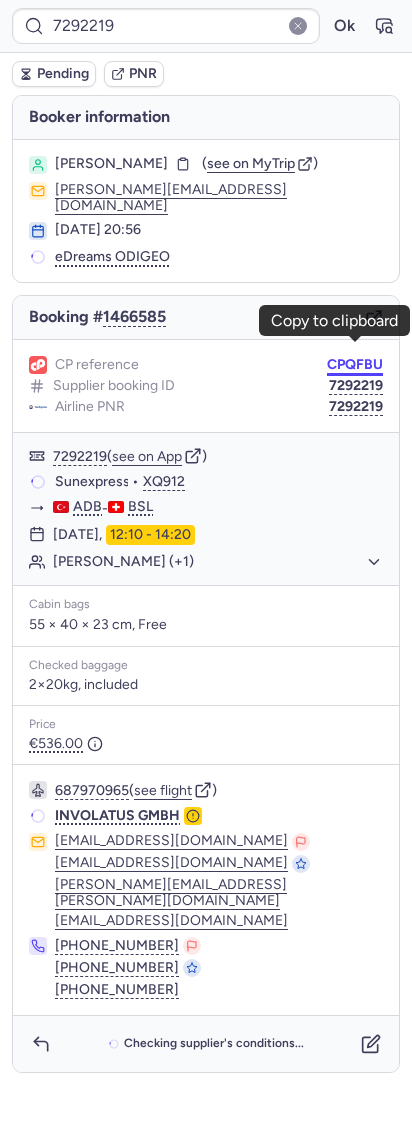 click on "CPQFBU" at bounding box center (355, 365) 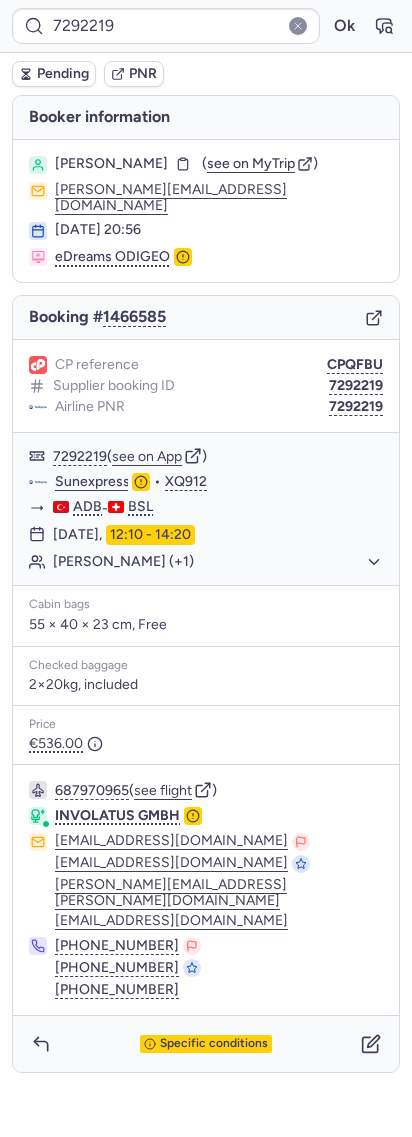 click on "7292219  Ok" at bounding box center (206, 26) 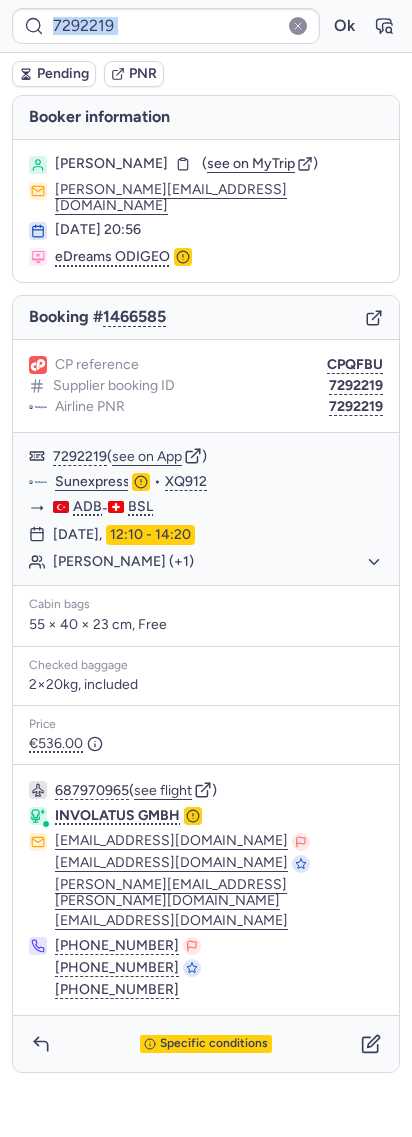 click on "7292219  Ok" at bounding box center [206, 26] 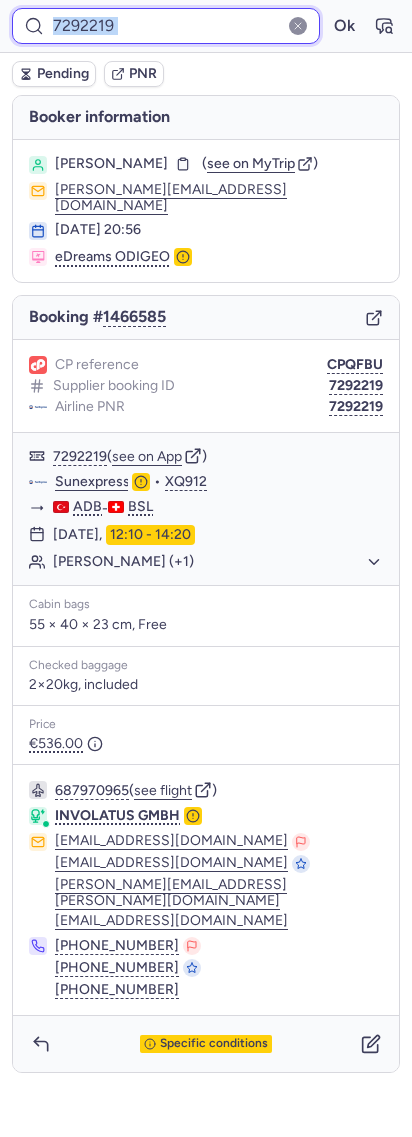 click on "7292219" at bounding box center [166, 26] 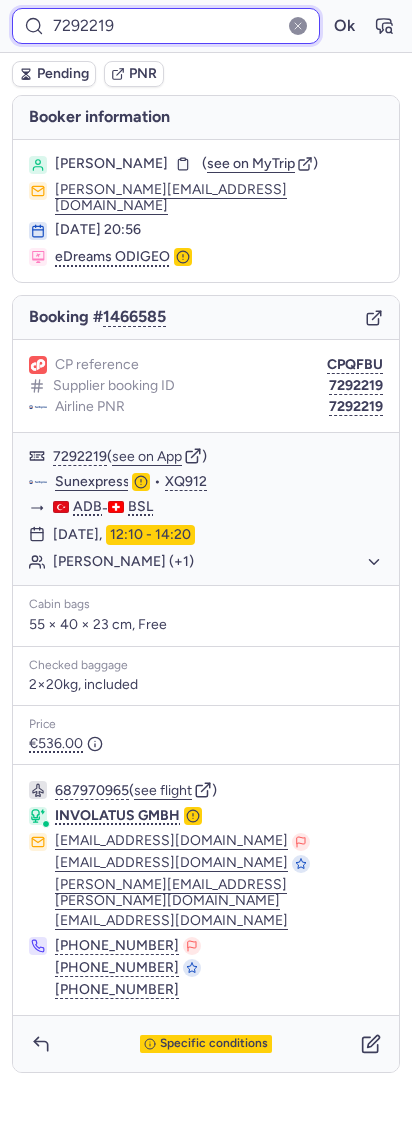click on "7292219" at bounding box center (166, 26) 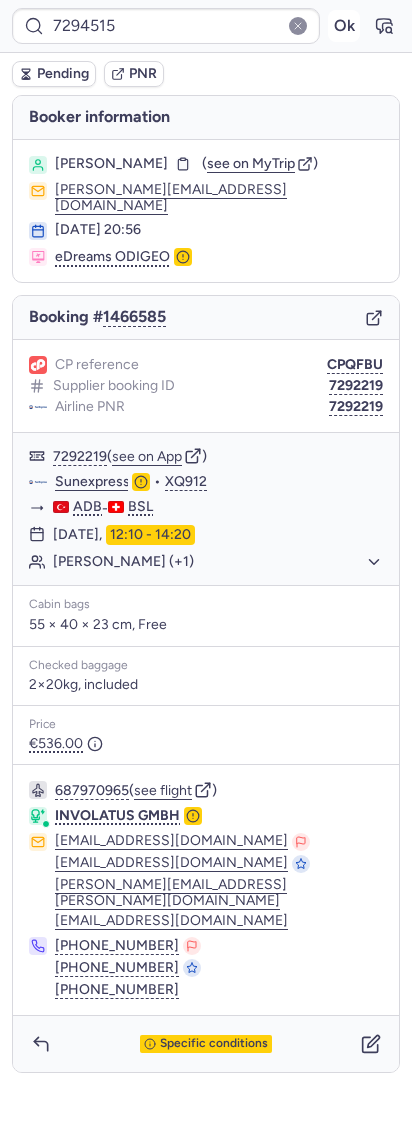 click on "Ok" at bounding box center [344, 26] 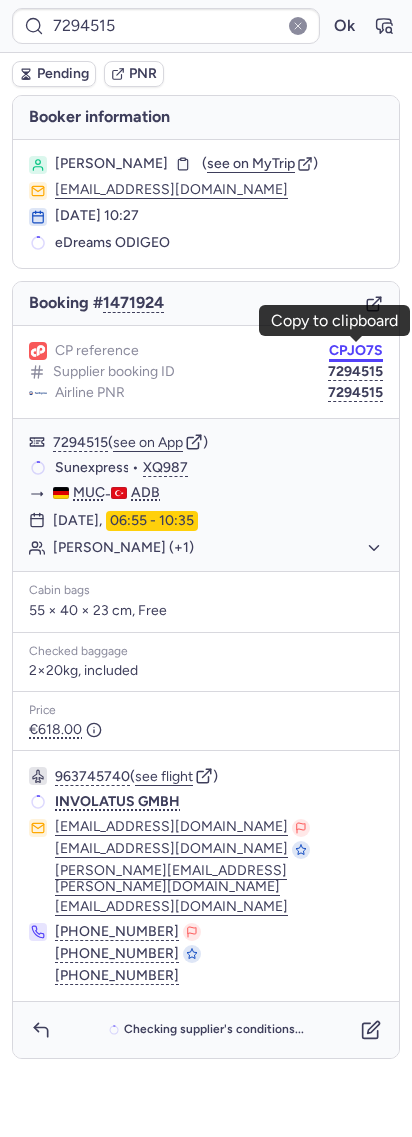 click on "CPJO7S" at bounding box center [356, 351] 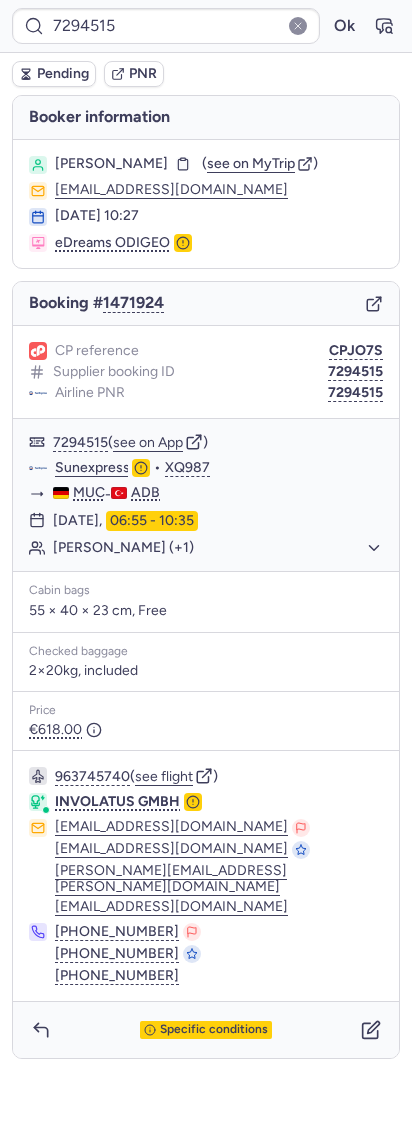 click on "7294515  Ok" at bounding box center (206, 26) 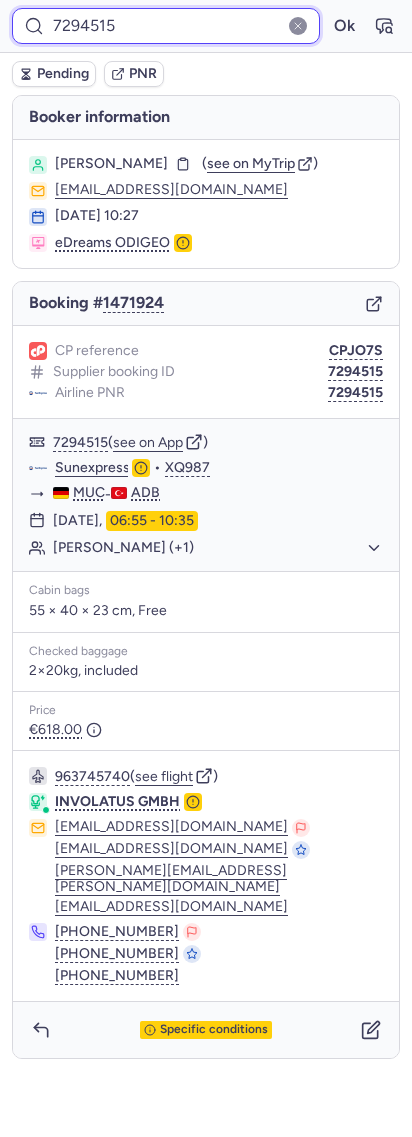 click on "7294515" at bounding box center [166, 26] 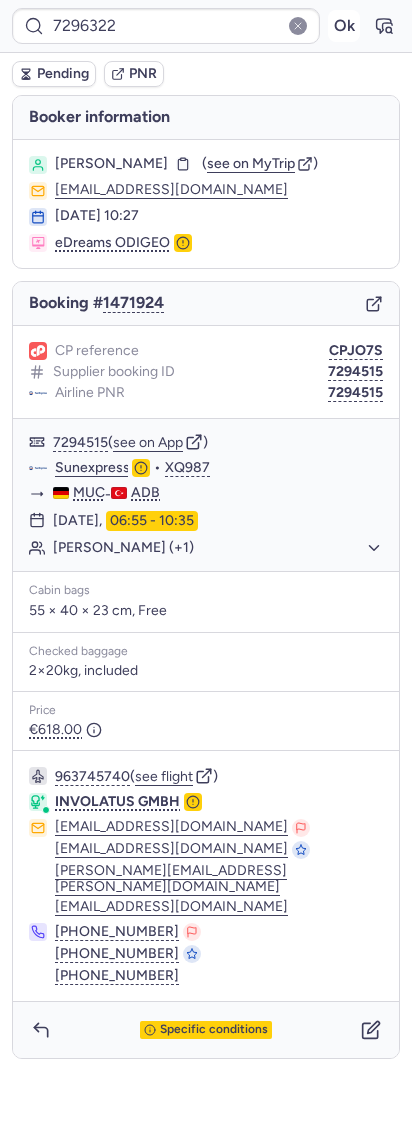 click on "Ok" at bounding box center [344, 26] 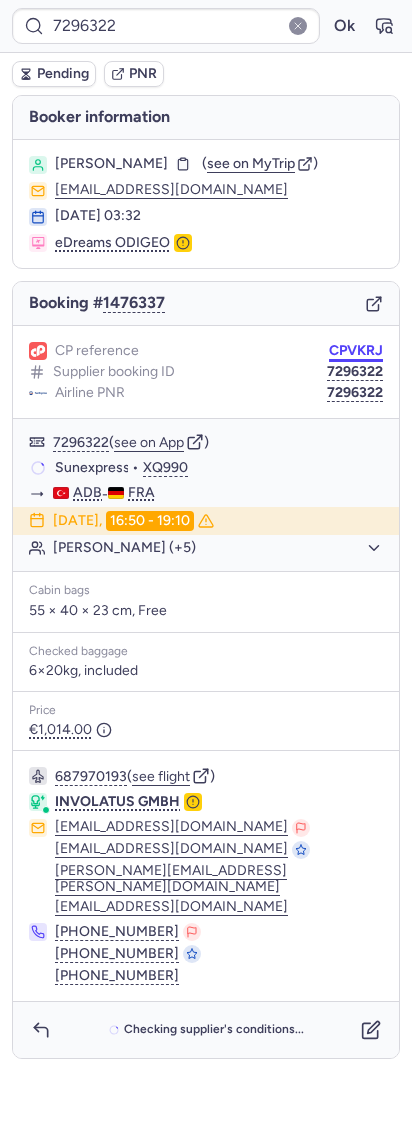 click on "CPVKRJ" at bounding box center [356, 351] 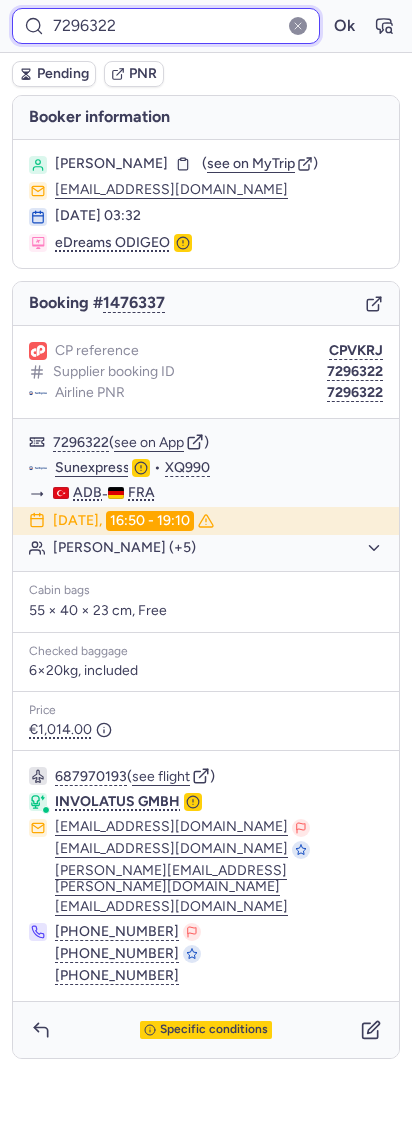 click on "7296322" at bounding box center (166, 26) 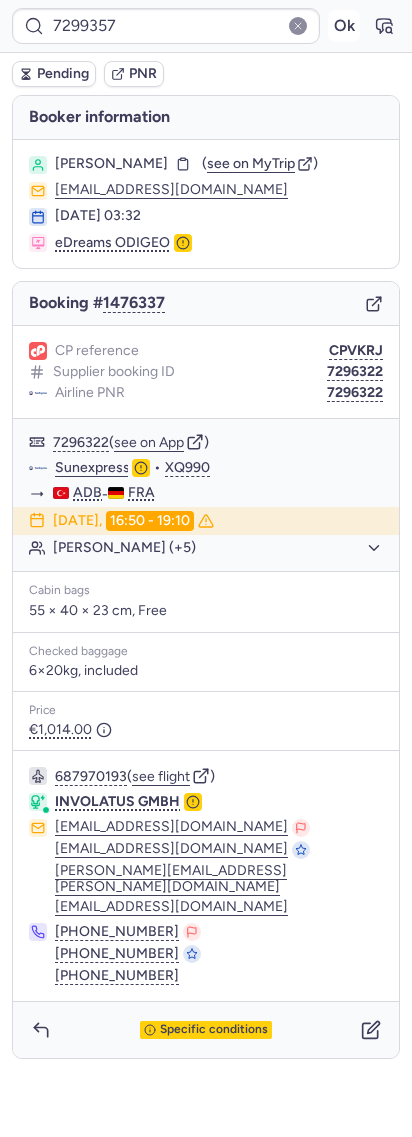 click on "Ok" at bounding box center (344, 26) 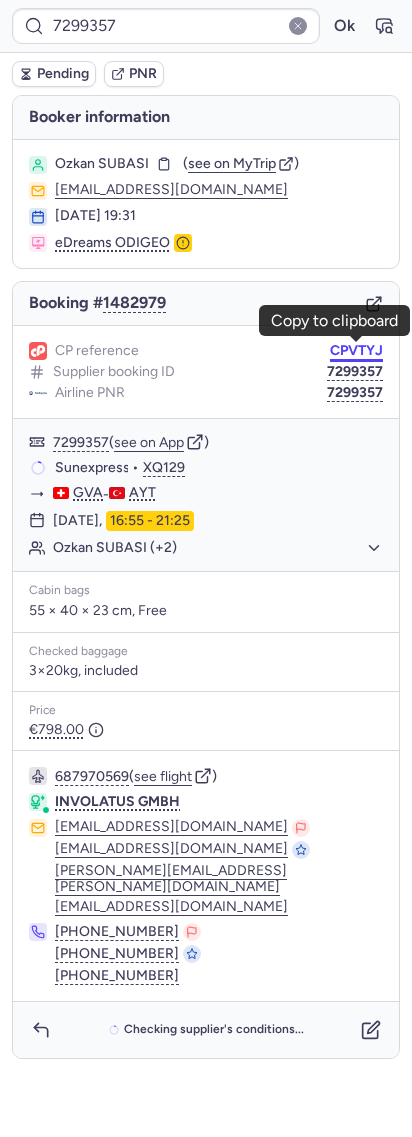 click on "CPVTYJ" at bounding box center [356, 351] 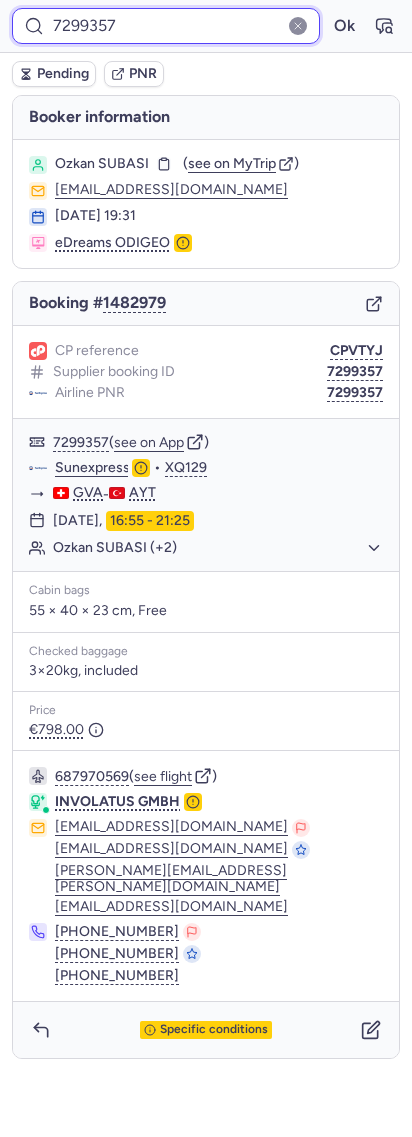click on "7299357" at bounding box center [166, 26] 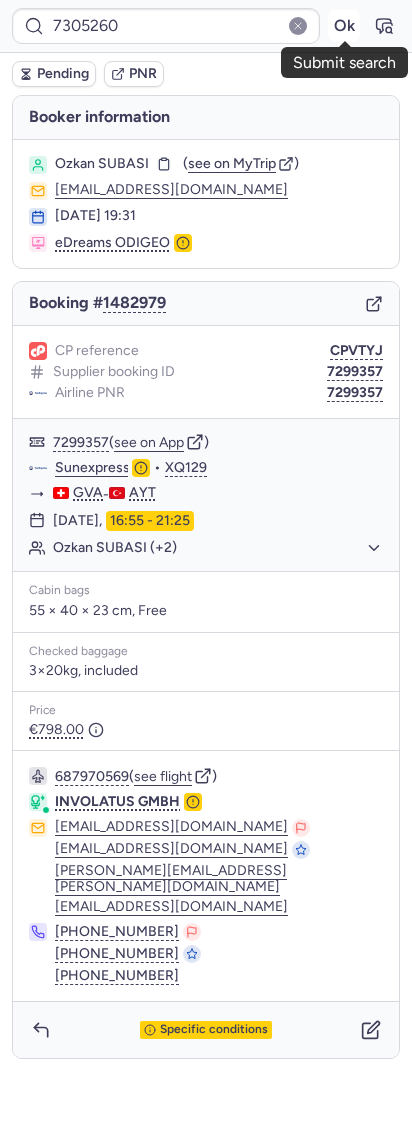 click on "Ok" at bounding box center (344, 26) 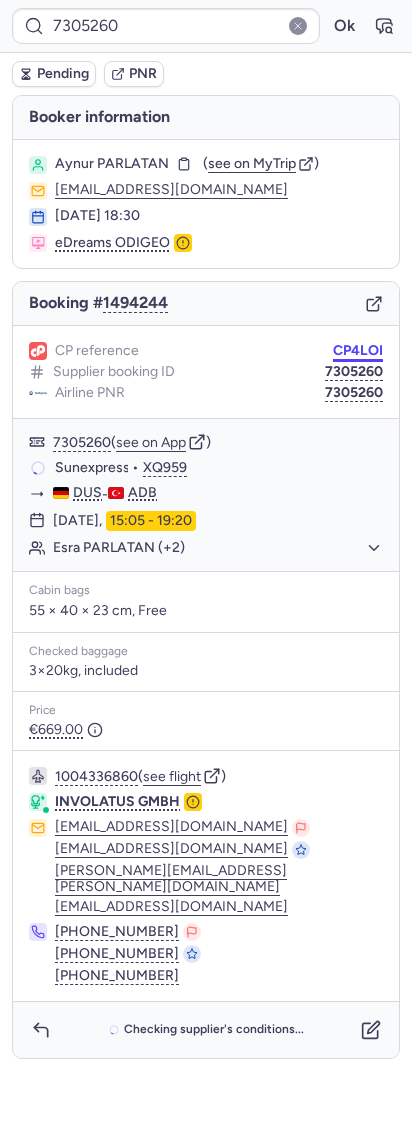 click on "CP4LOI" at bounding box center [358, 351] 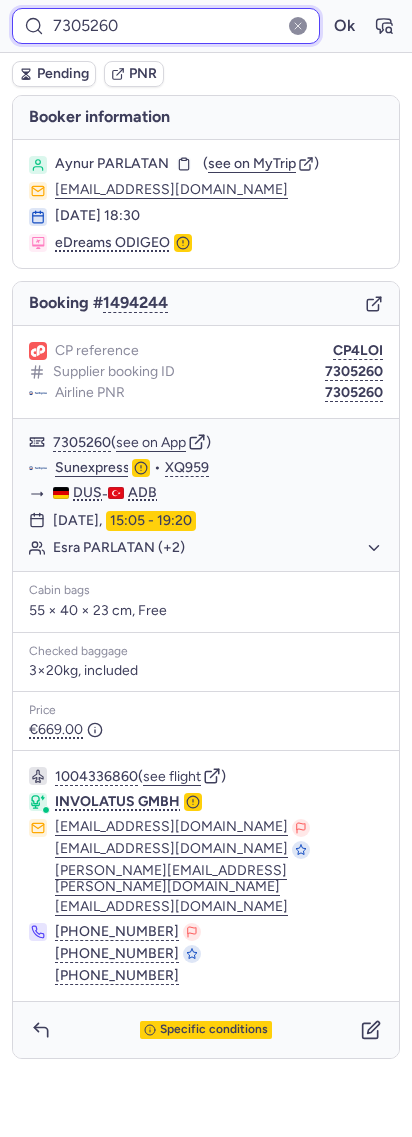 click on "7305260" at bounding box center (166, 26) 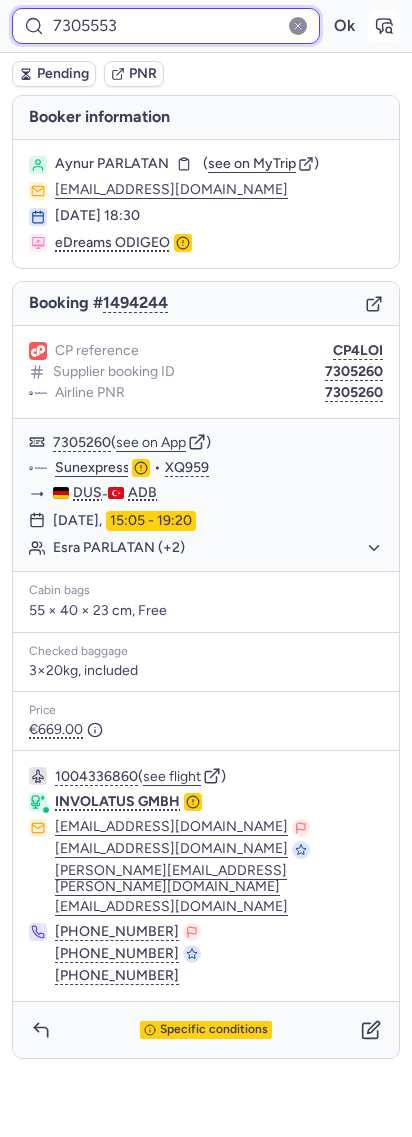 type on "7305553" 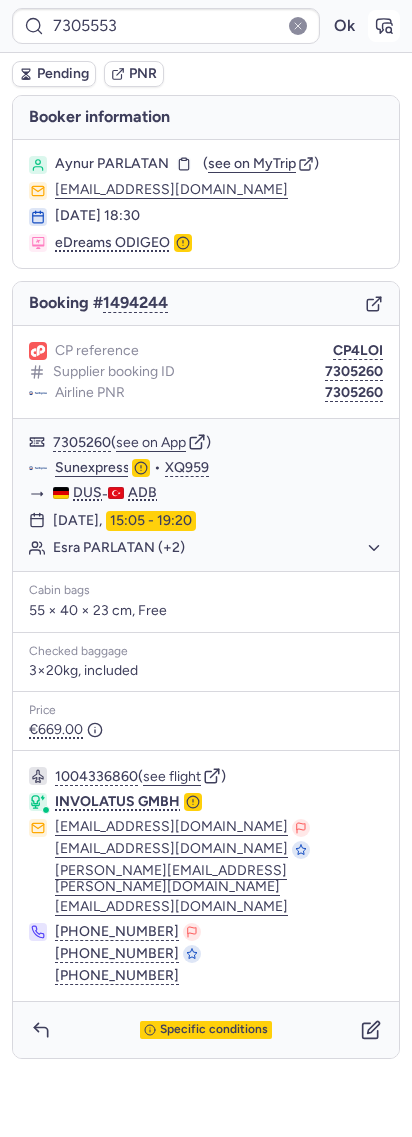click at bounding box center (384, 26) 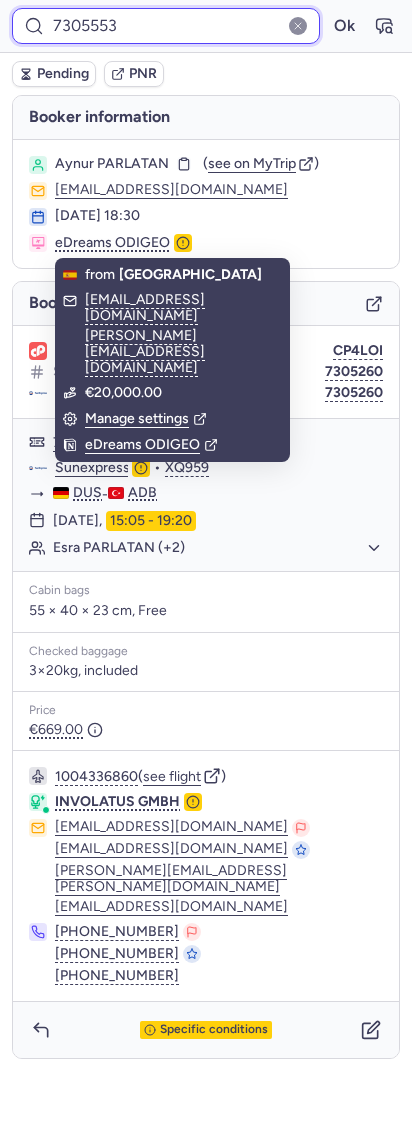 click on "7305553" at bounding box center [166, 26] 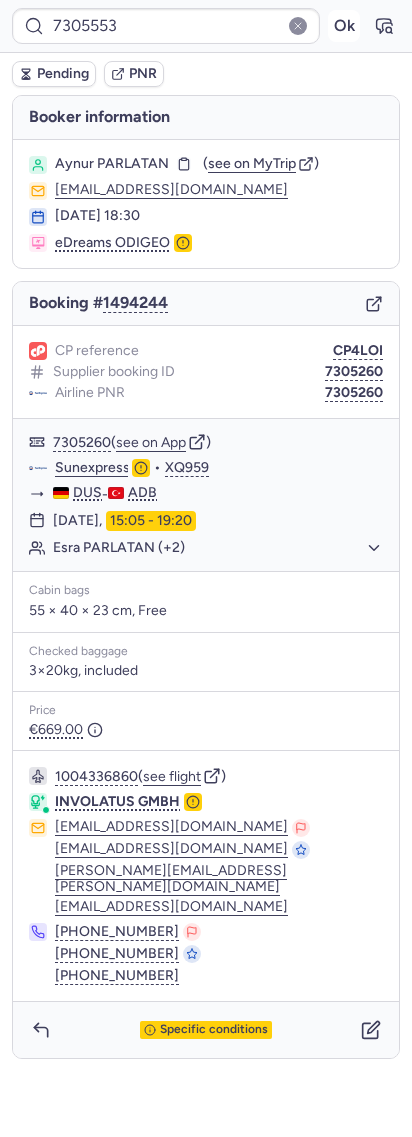 click on "Ok" at bounding box center (344, 26) 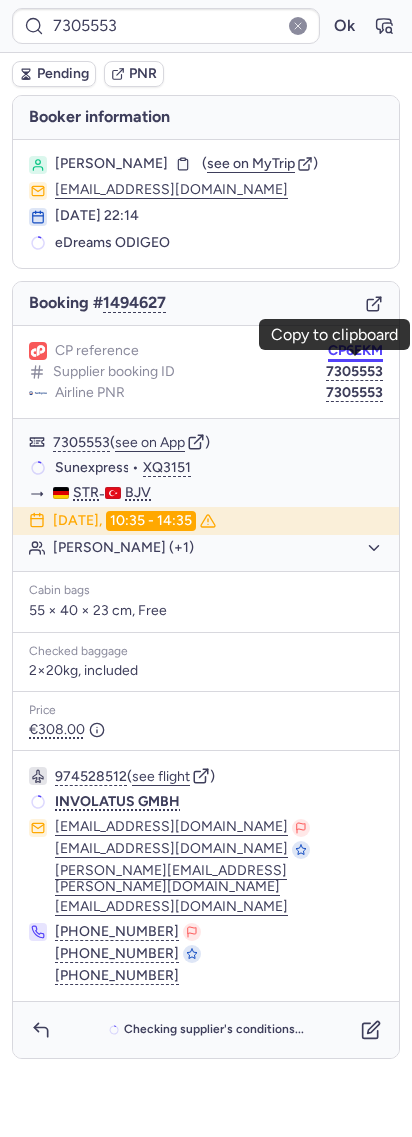click on "CP6EKM" at bounding box center [355, 351] 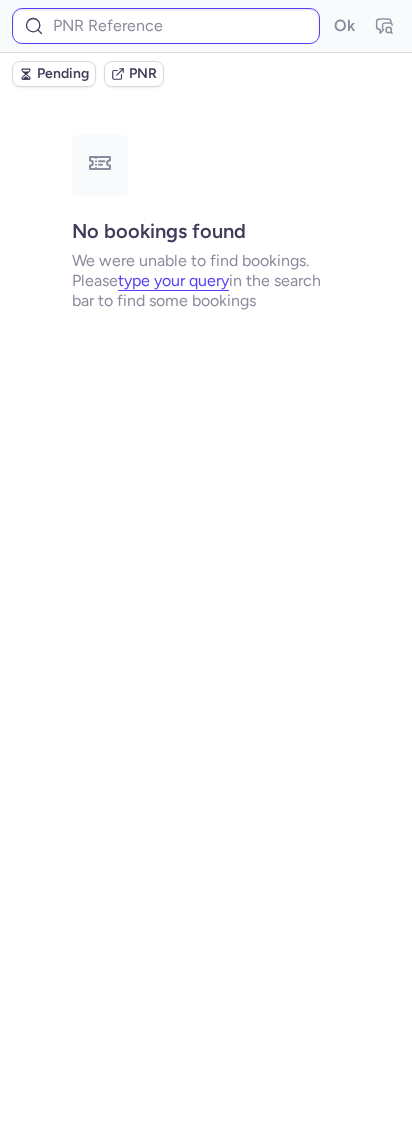 drag, startPoint x: 134, startPoint y: 5, endPoint x: 134, endPoint y: 18, distance: 13 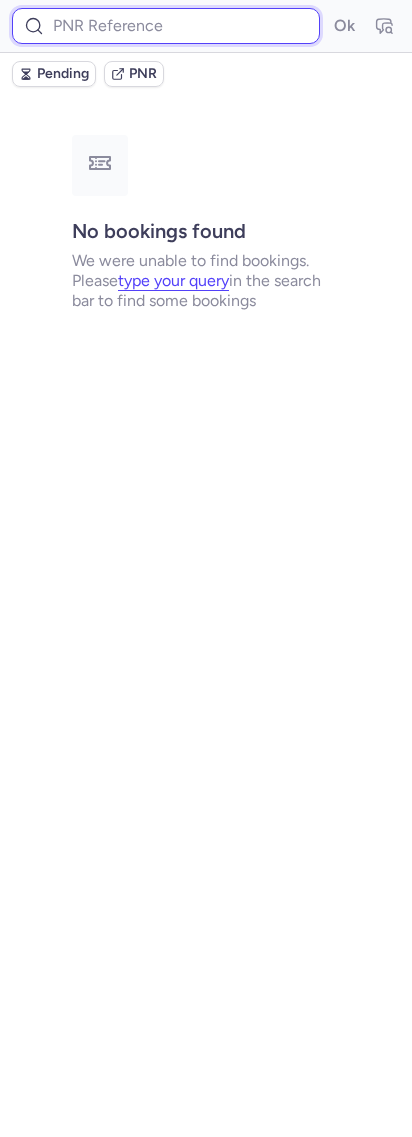 click at bounding box center (166, 26) 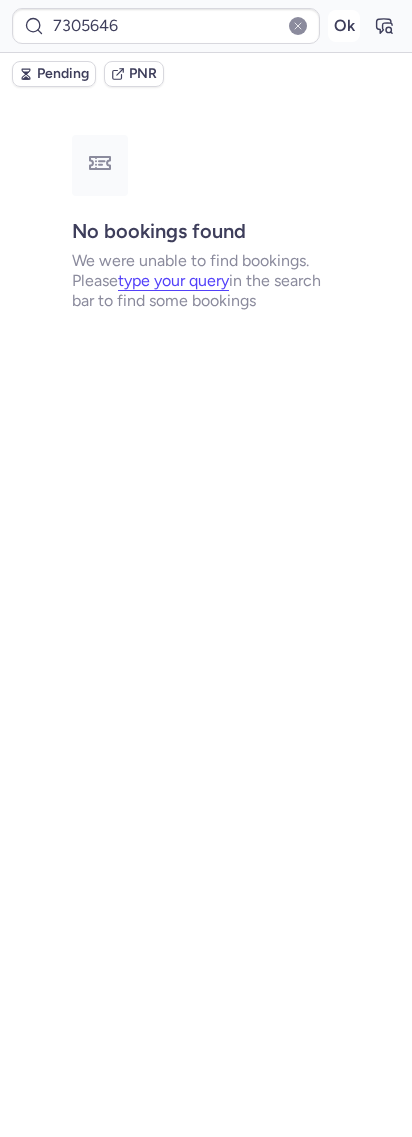 click on "Ok" at bounding box center [344, 26] 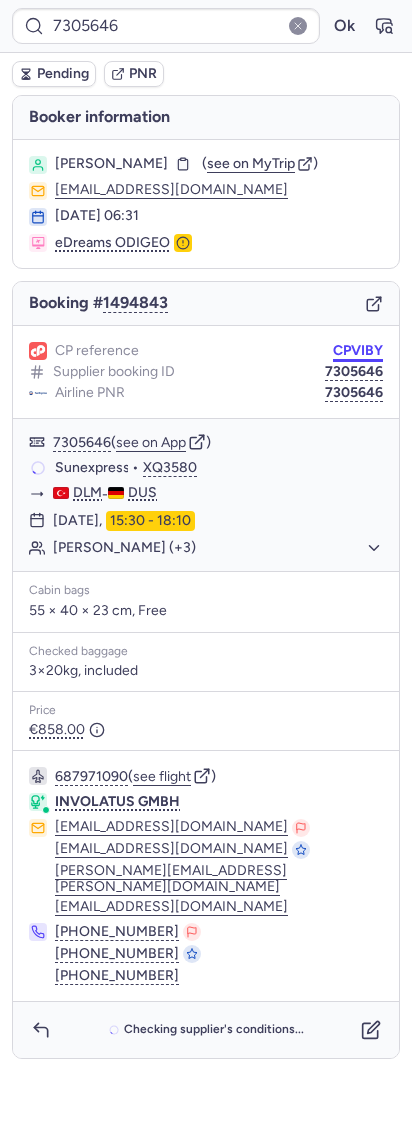 click on "CPVIBY" at bounding box center [358, 351] 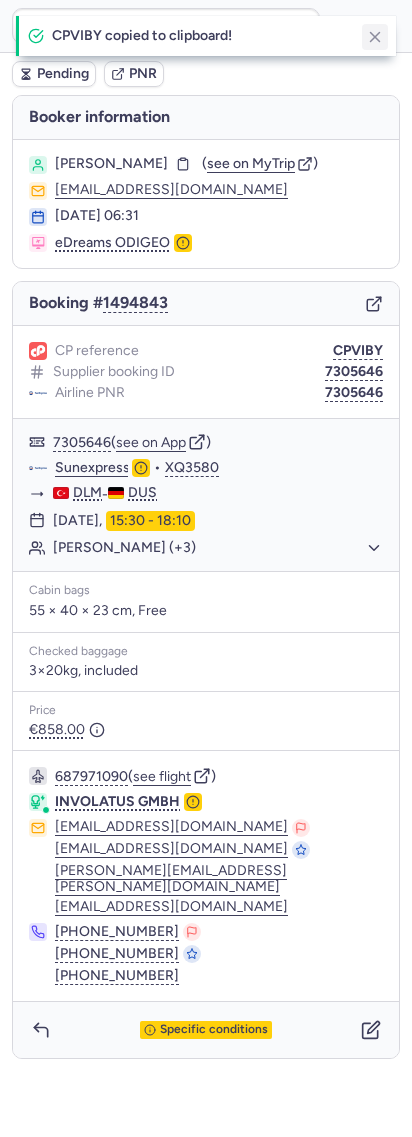 click 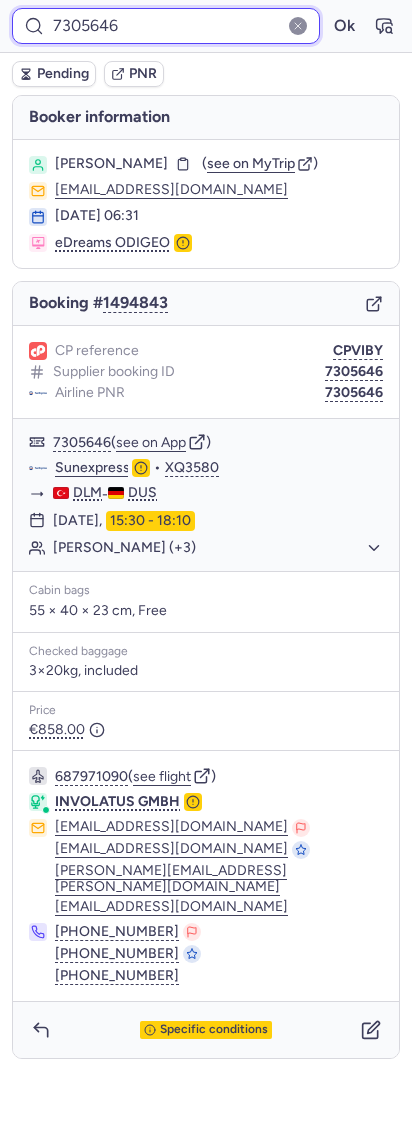 click on "7305646" at bounding box center [166, 26] 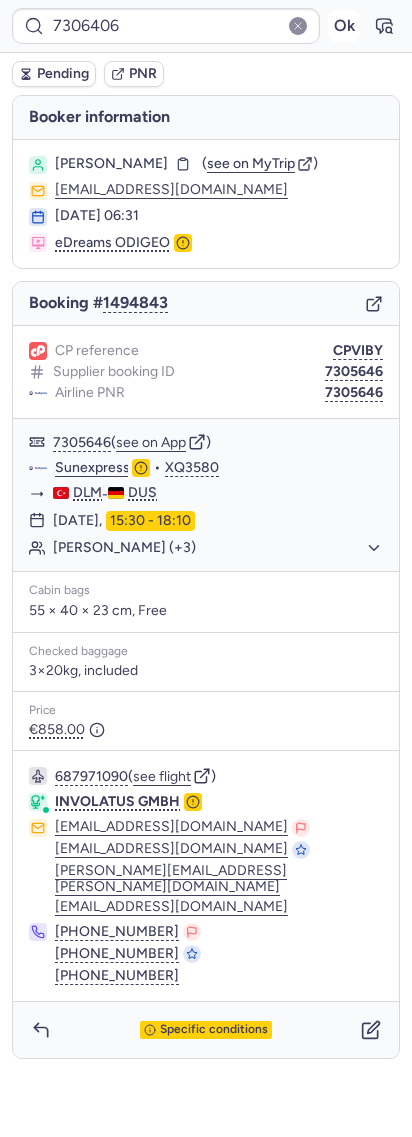 click on "Ok" at bounding box center [344, 26] 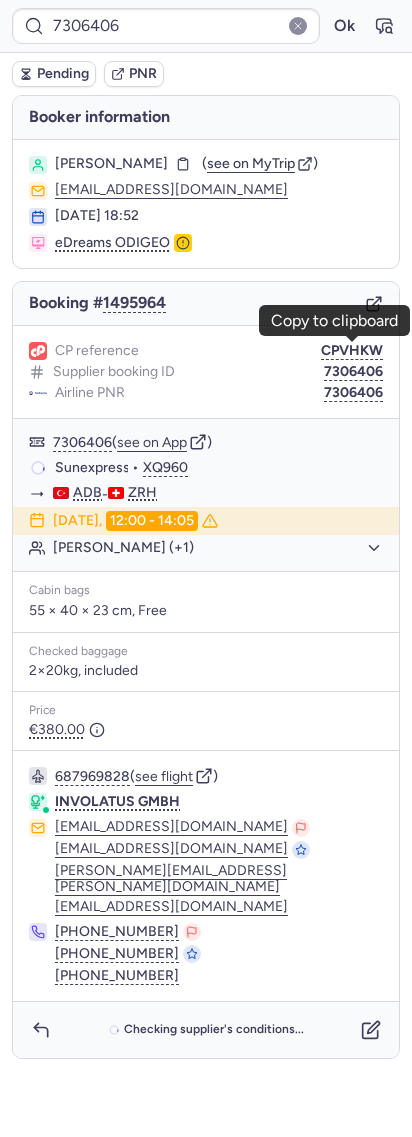 click on "CPVHKW" at bounding box center [352, 351] 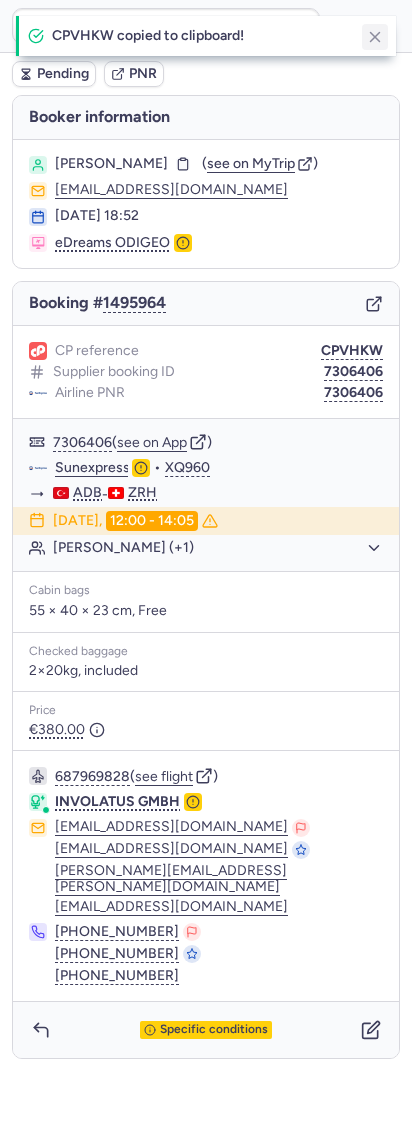 click 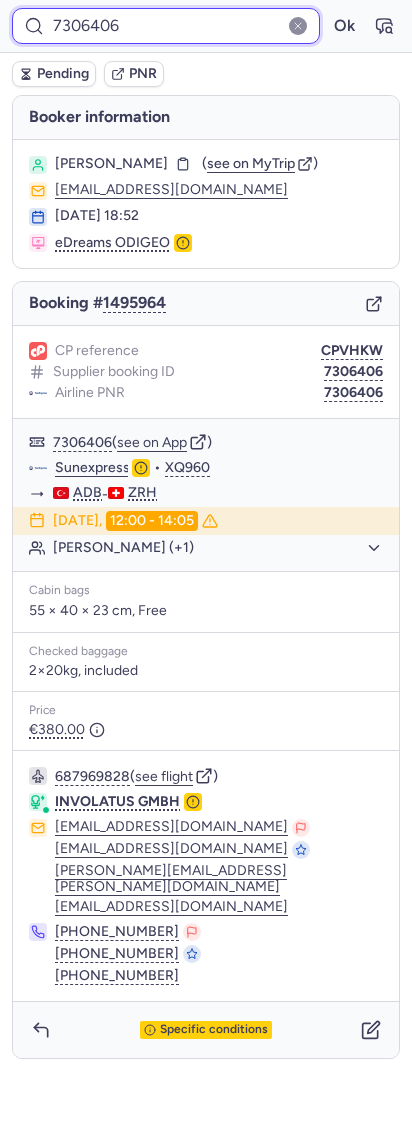 click on "7306406" at bounding box center [166, 26] 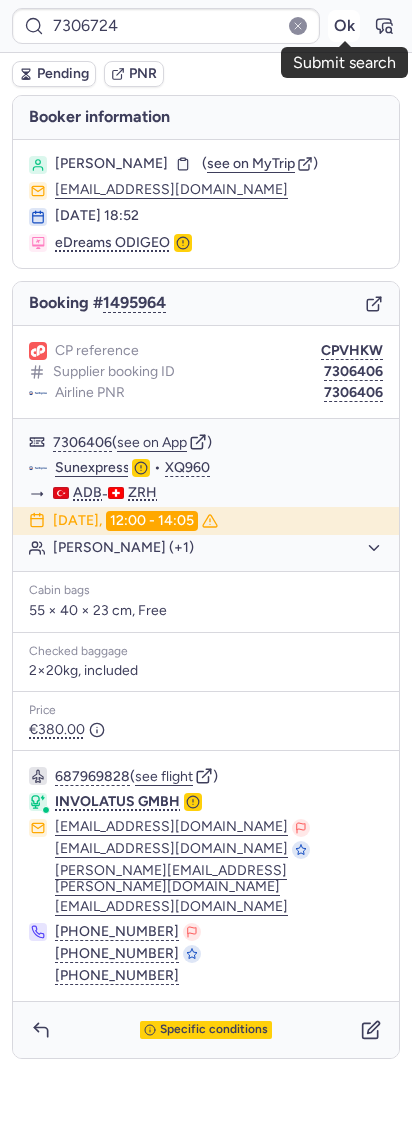 click on "Ok" at bounding box center [344, 26] 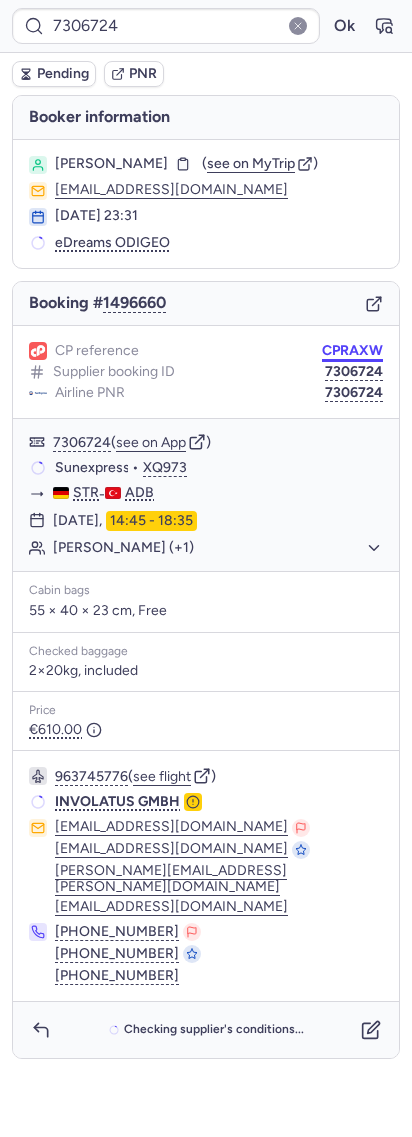 click on "CPRAXW" at bounding box center [352, 351] 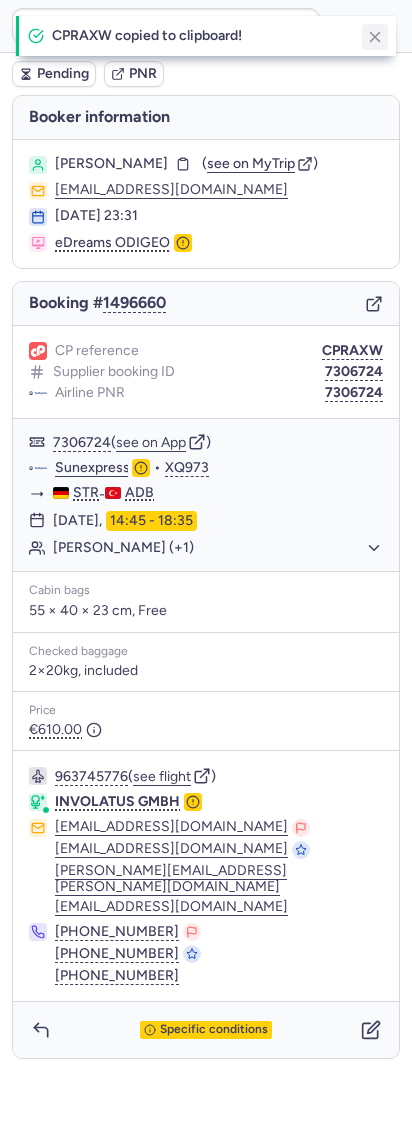 click at bounding box center (375, 37) 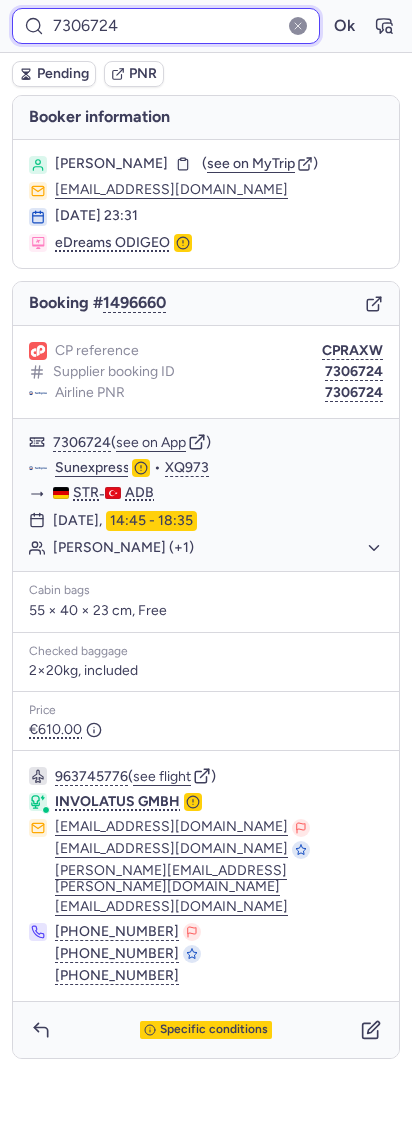 click on "7306724" at bounding box center (166, 26) 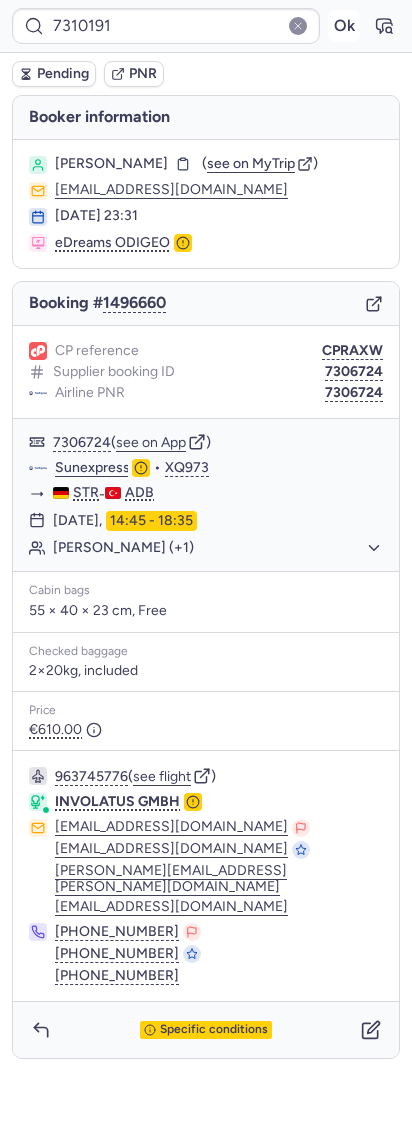 click on "Ok" at bounding box center (344, 26) 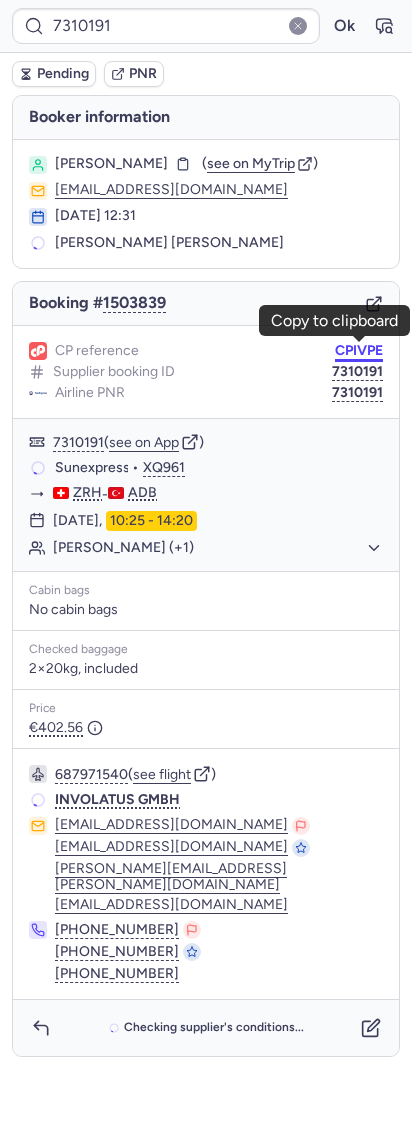 click on "CPIVPE" at bounding box center [359, 351] 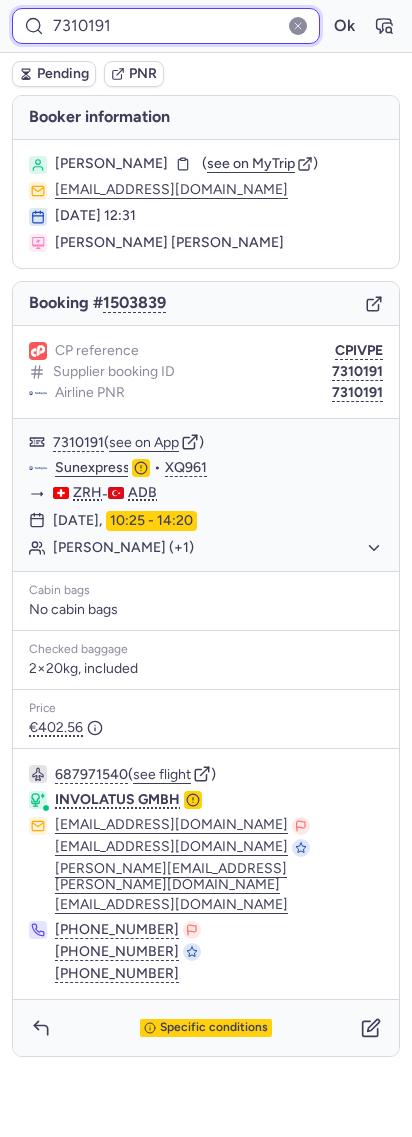 click on "7310191" at bounding box center (166, 26) 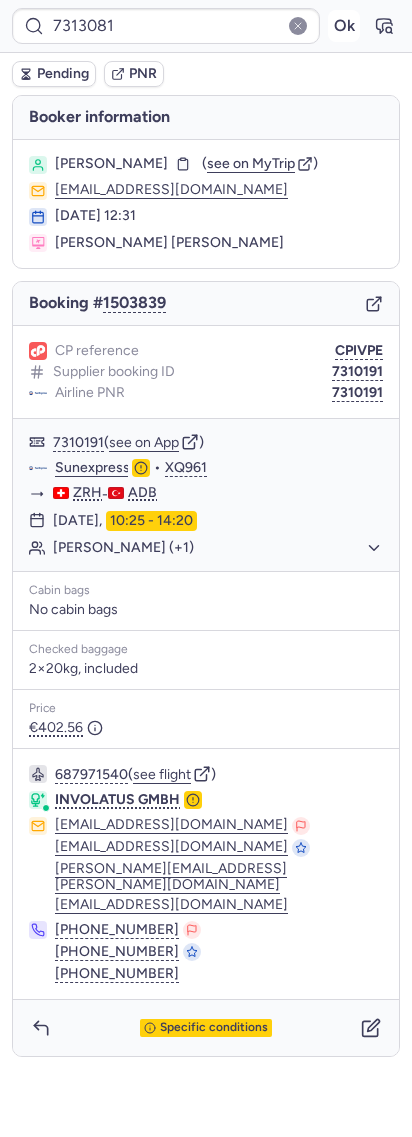 click on "Ok" at bounding box center [344, 26] 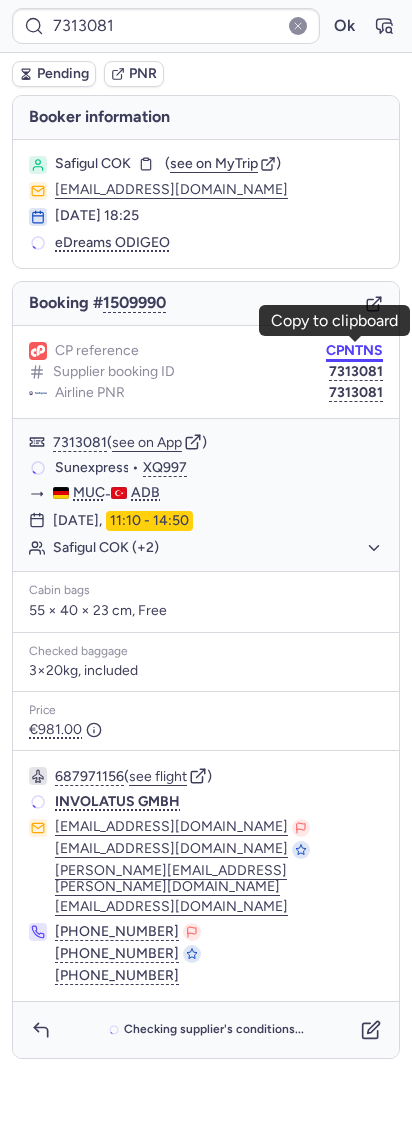 click on "CPNTNS" at bounding box center [354, 351] 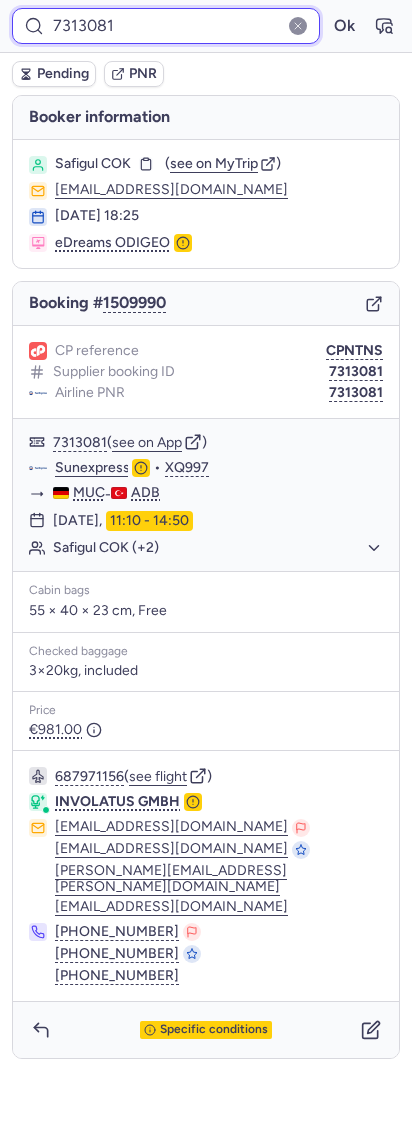 click on "7313081" at bounding box center [166, 26] 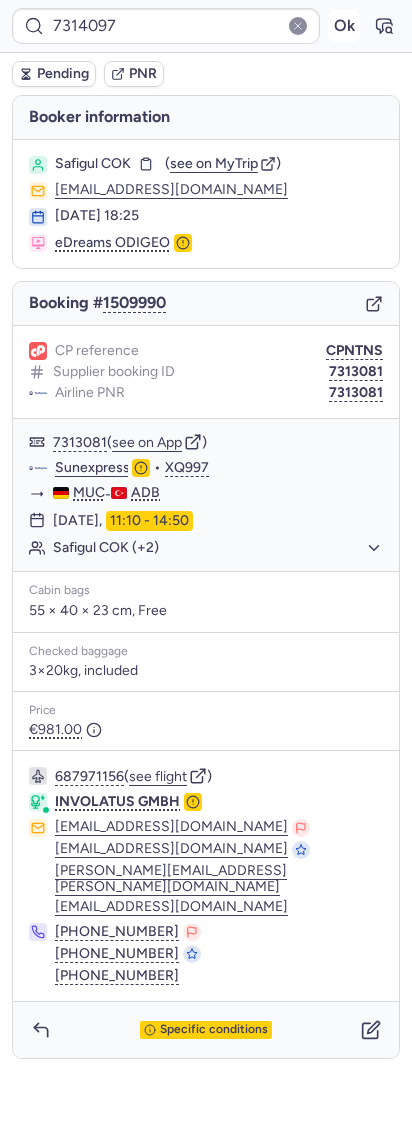 click on "Ok" at bounding box center (344, 26) 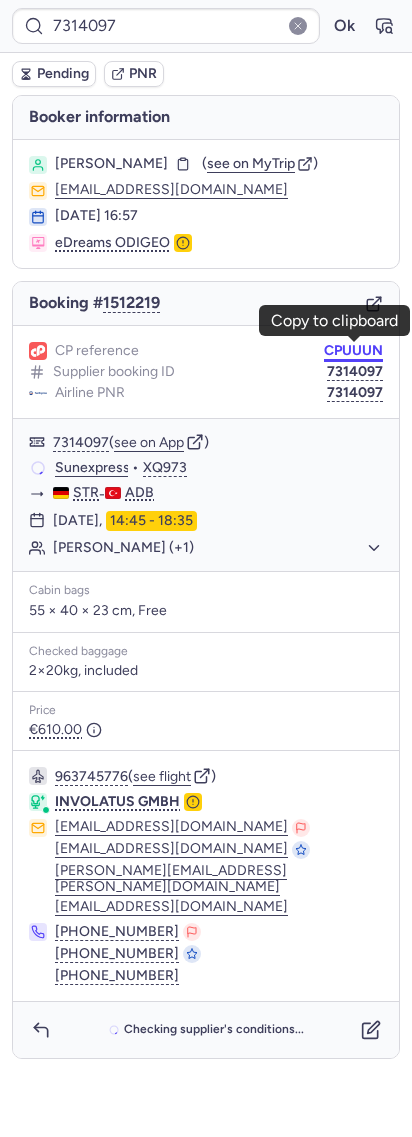 click on "CPUUUN" at bounding box center (353, 351) 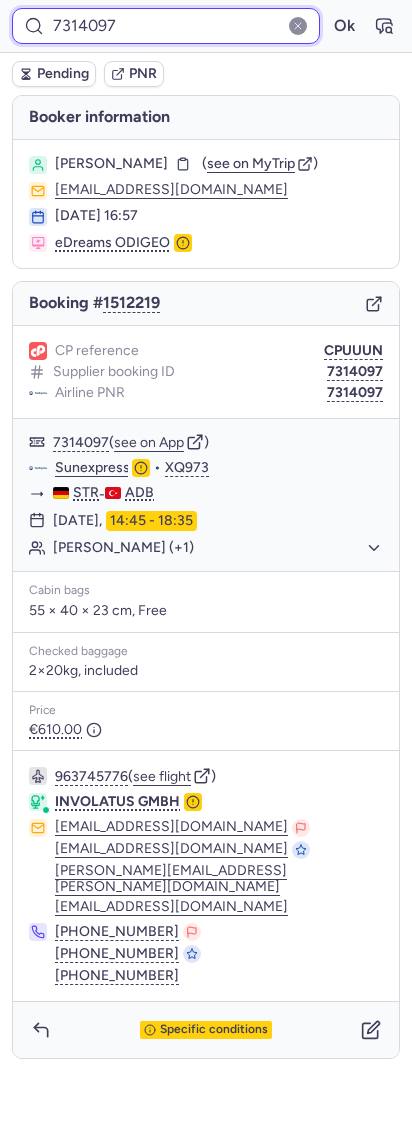 click on "7314097" at bounding box center [166, 26] 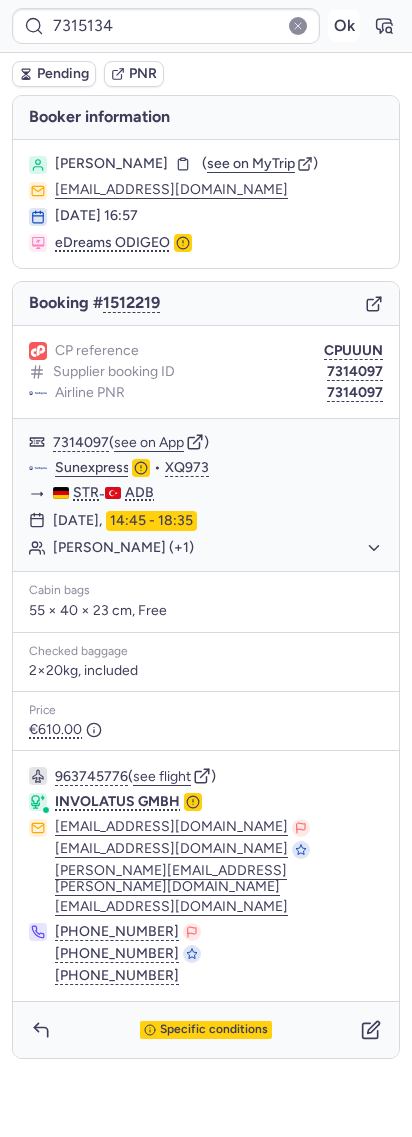 click on "7315134  Ok" at bounding box center [206, 26] 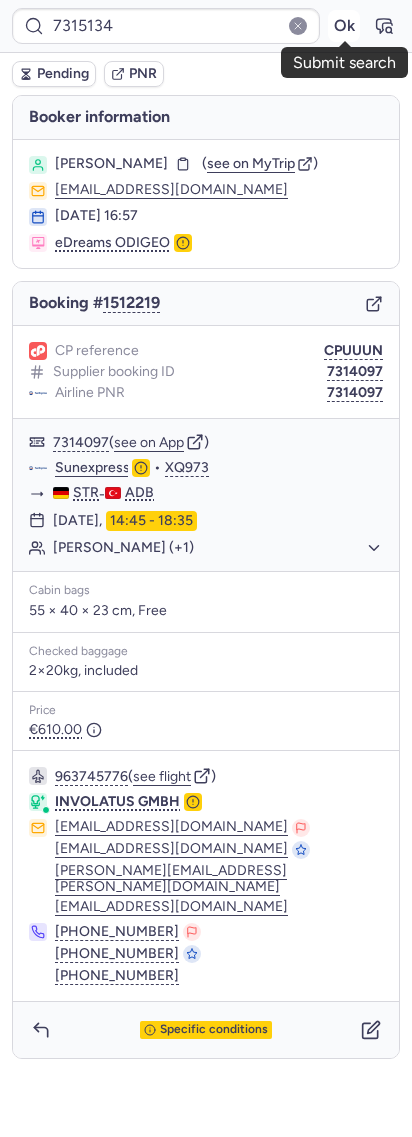 click on "Ok" at bounding box center [344, 26] 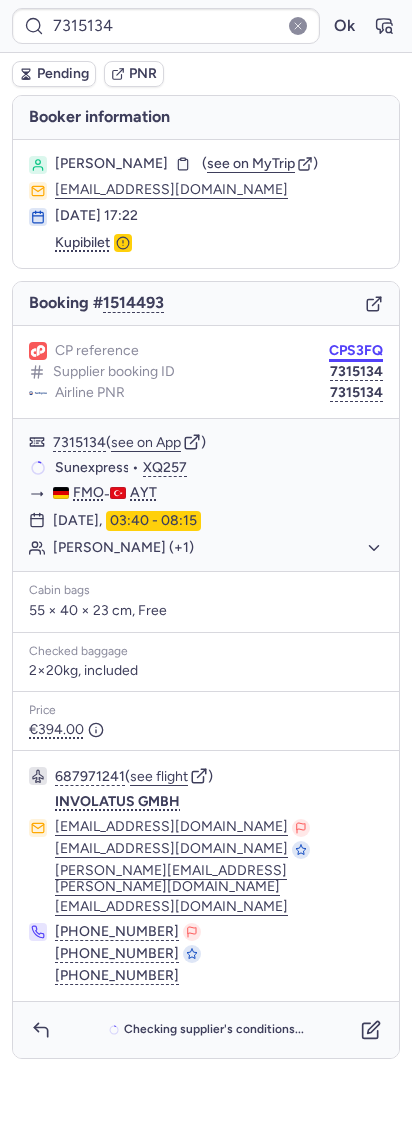 click on "CPS3FQ" at bounding box center (356, 351) 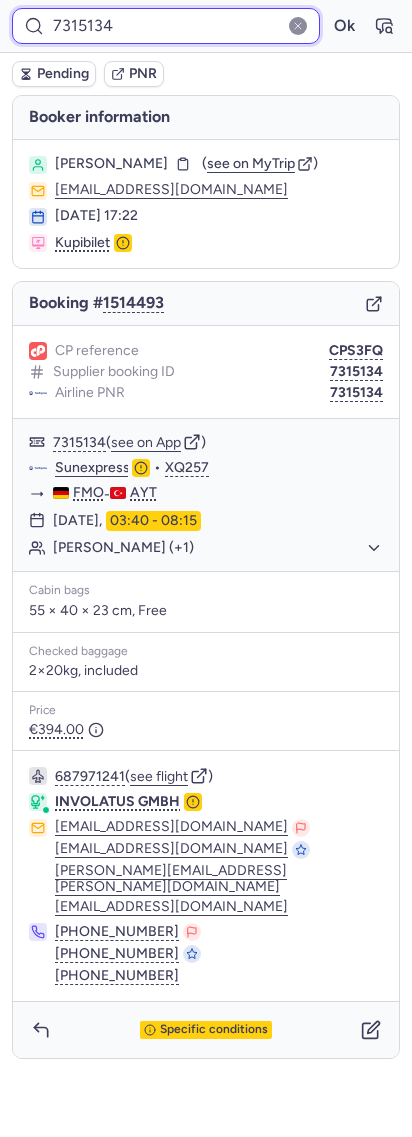 click on "7315134" at bounding box center [166, 26] 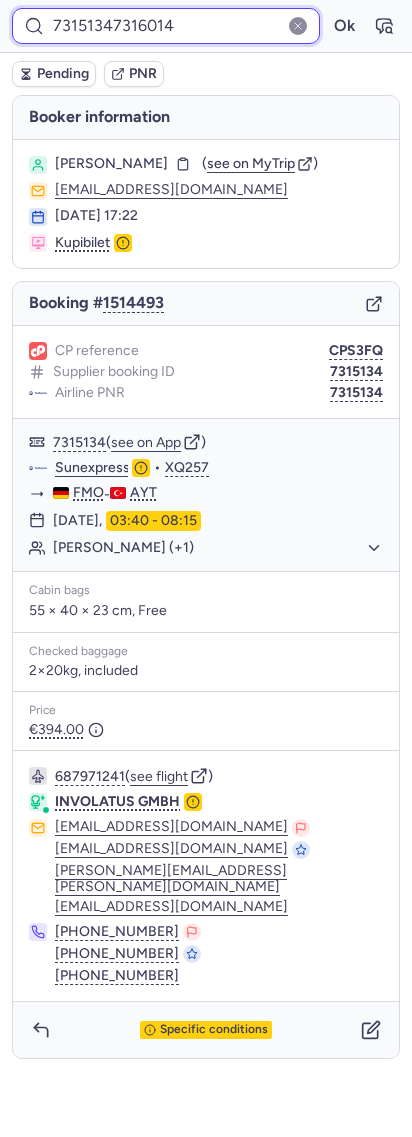 click on "73151347316014" at bounding box center (166, 26) 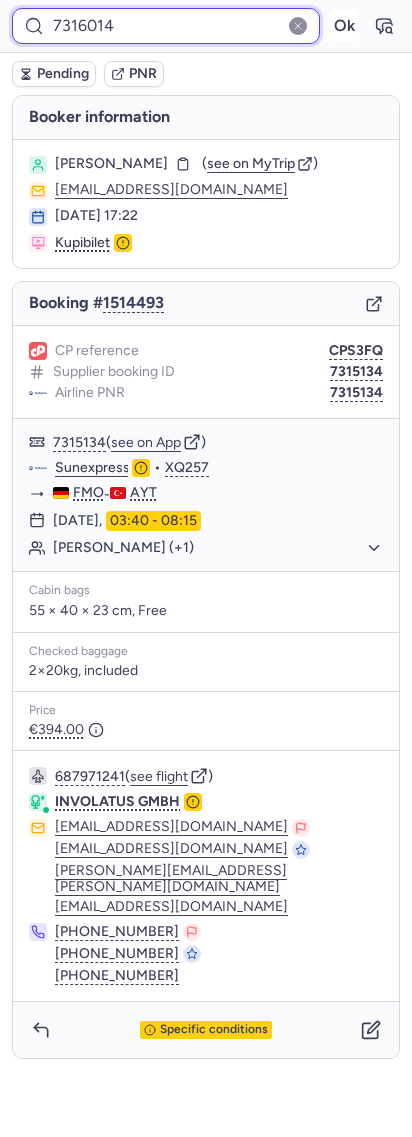 type on "7316014" 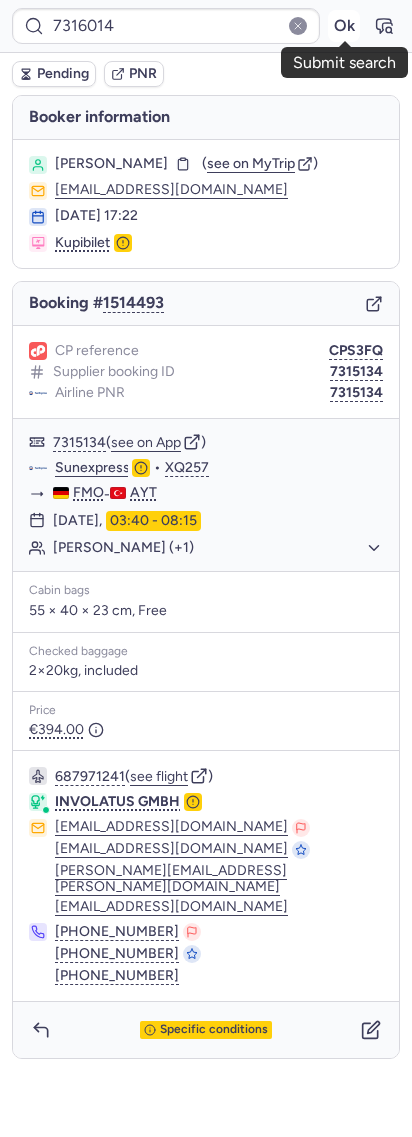 click on "Ok" at bounding box center [344, 26] 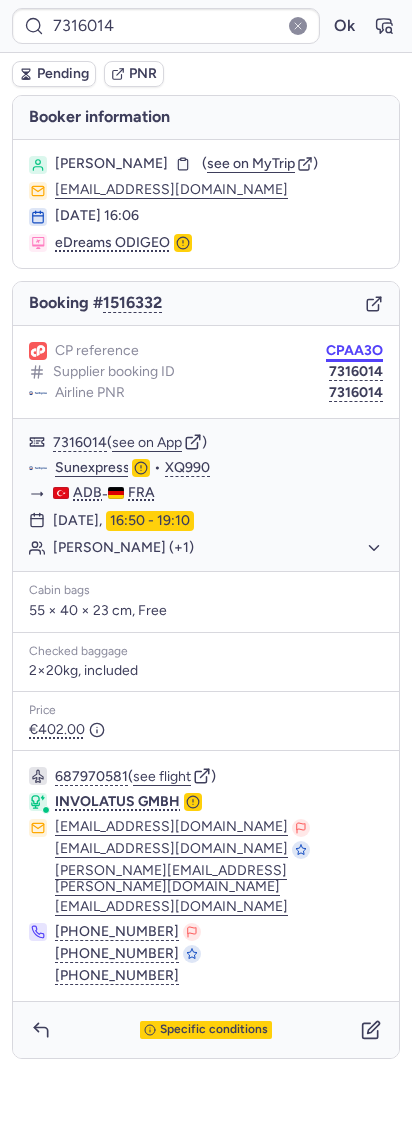 click on "CPAA3O" at bounding box center (354, 351) 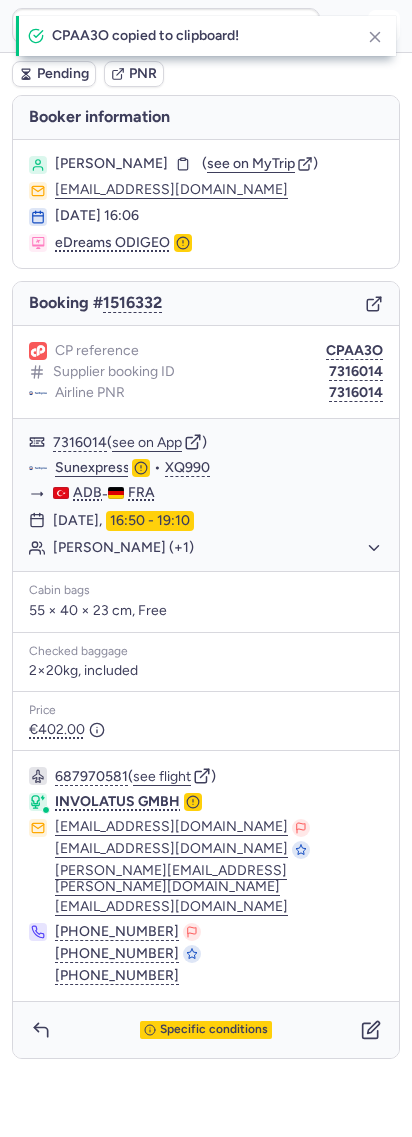 click at bounding box center [384, 26] 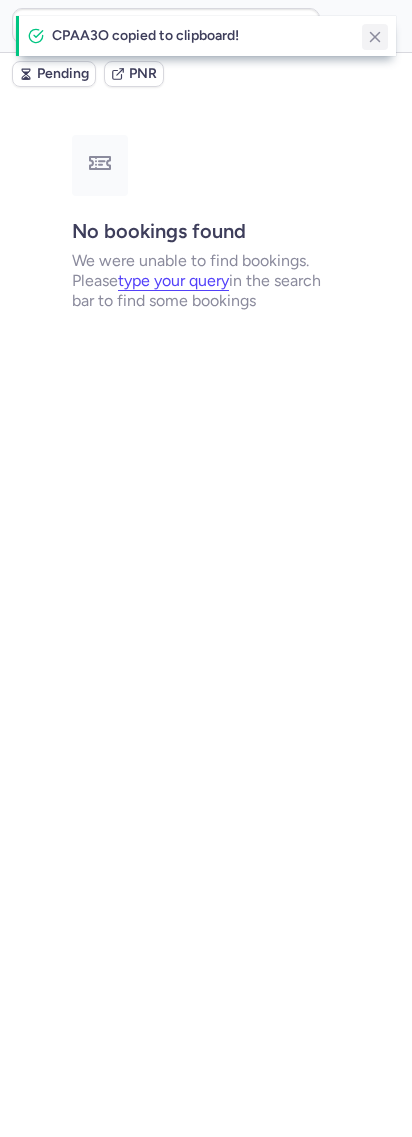 click 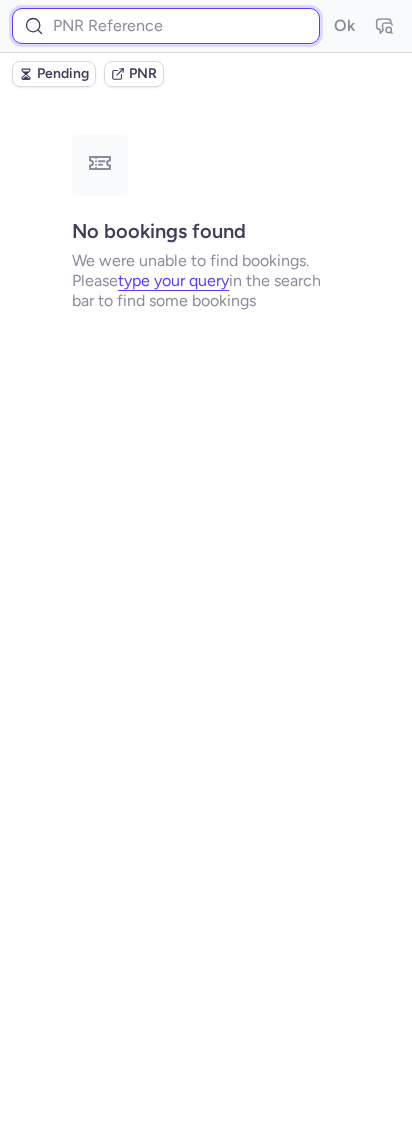click at bounding box center [166, 26] 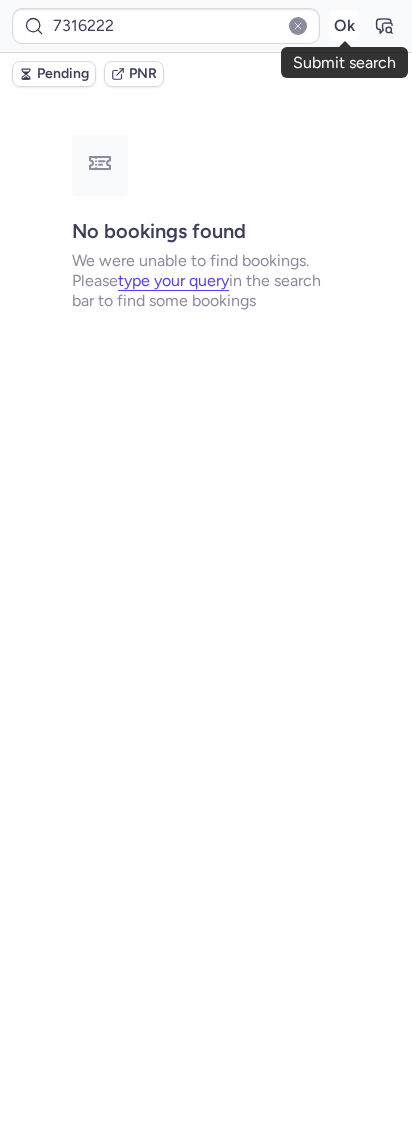 click on "Ok" at bounding box center [344, 26] 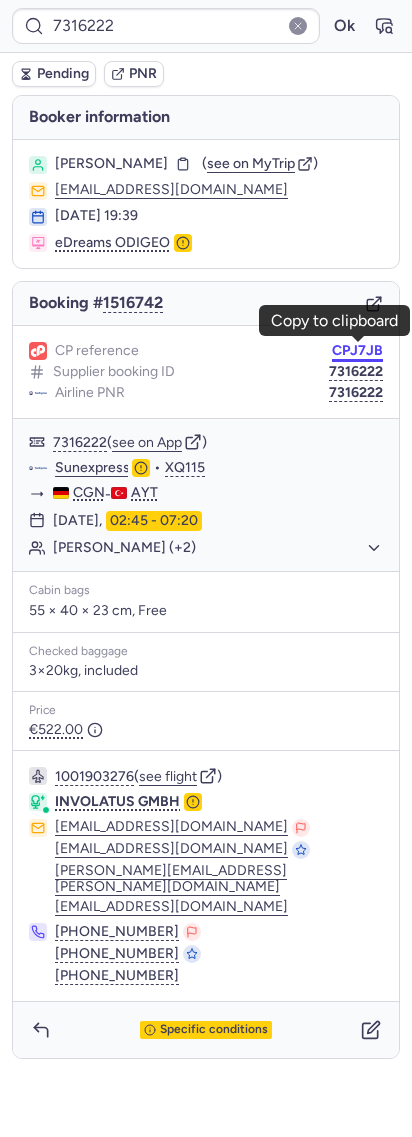 click on "CPJ7JB" at bounding box center (357, 351) 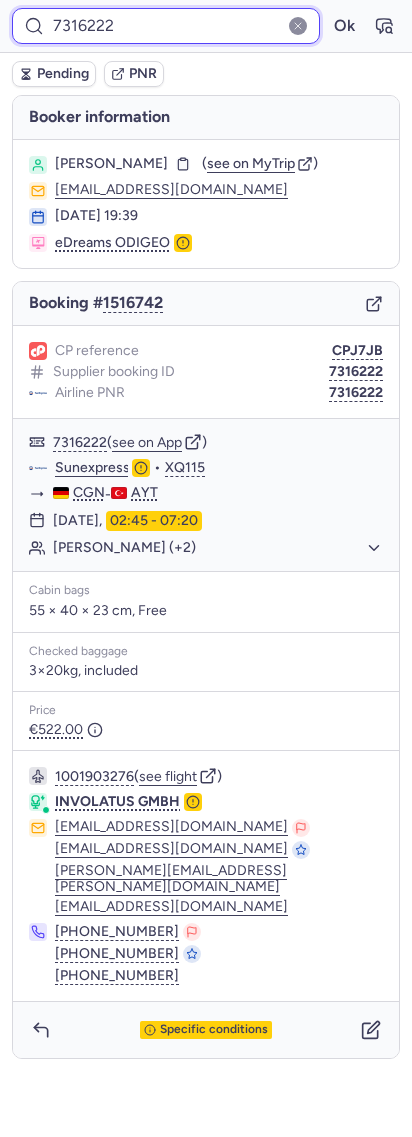 click on "7316222" at bounding box center [166, 26] 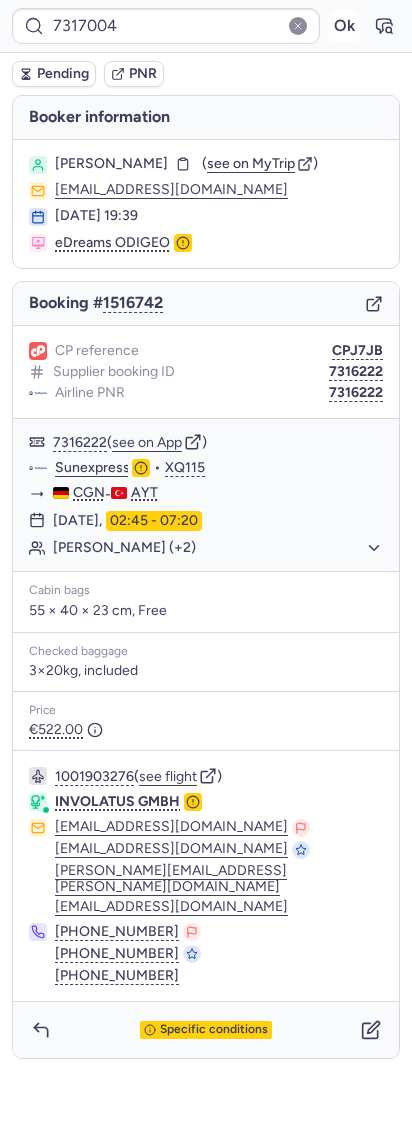 click on "Ok" at bounding box center [344, 26] 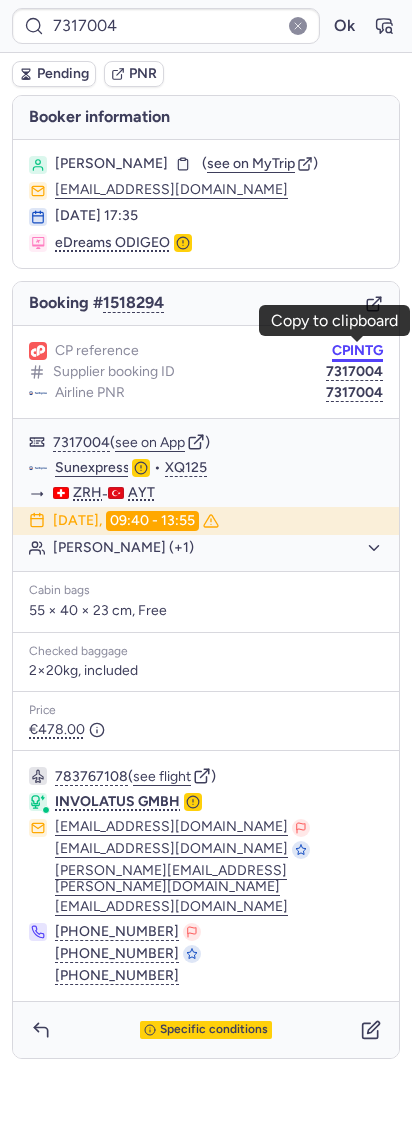 click on "CPINTG" at bounding box center [357, 351] 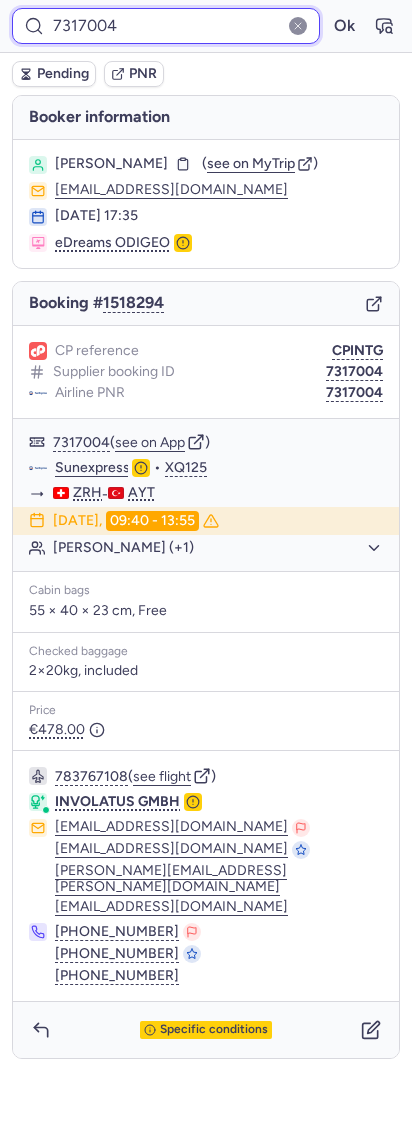 click on "7317004" at bounding box center (166, 26) 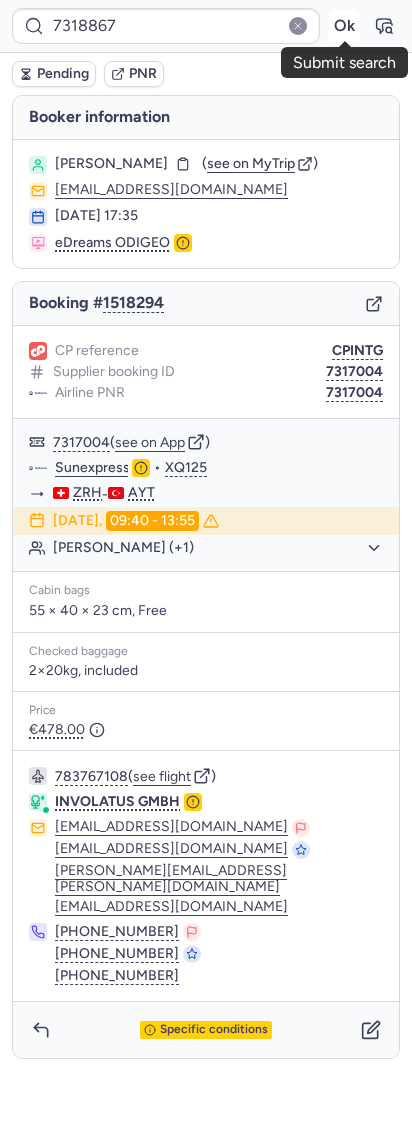 click on "Ok" at bounding box center [344, 26] 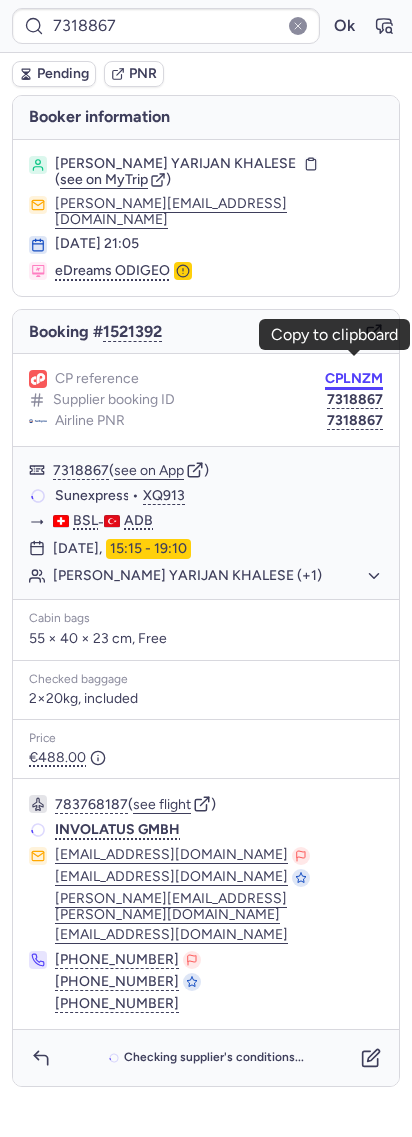 click on "CPLNZM" at bounding box center [354, 379] 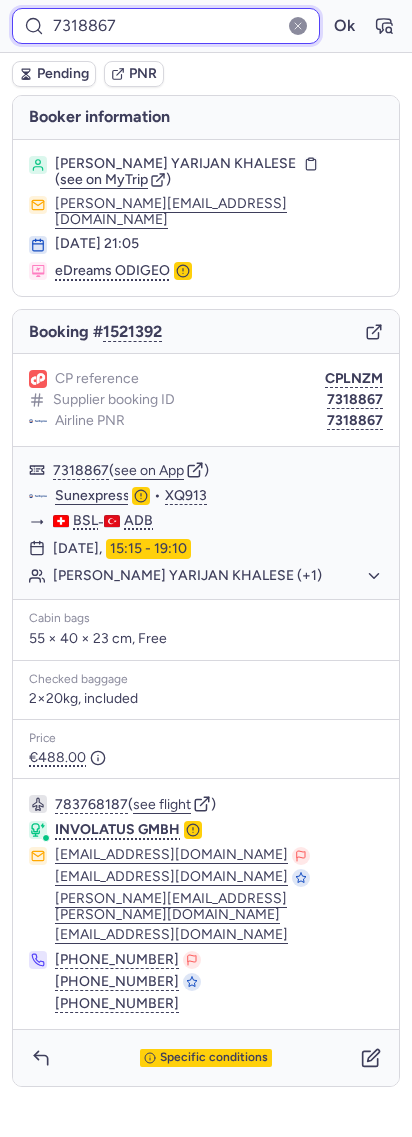 click on "7318867" at bounding box center [166, 26] 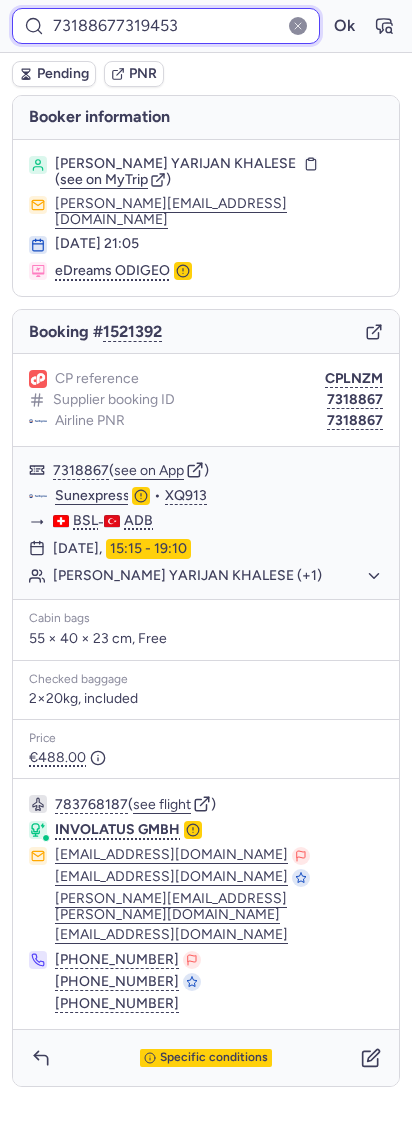 click on "73188677319453" at bounding box center [166, 26] 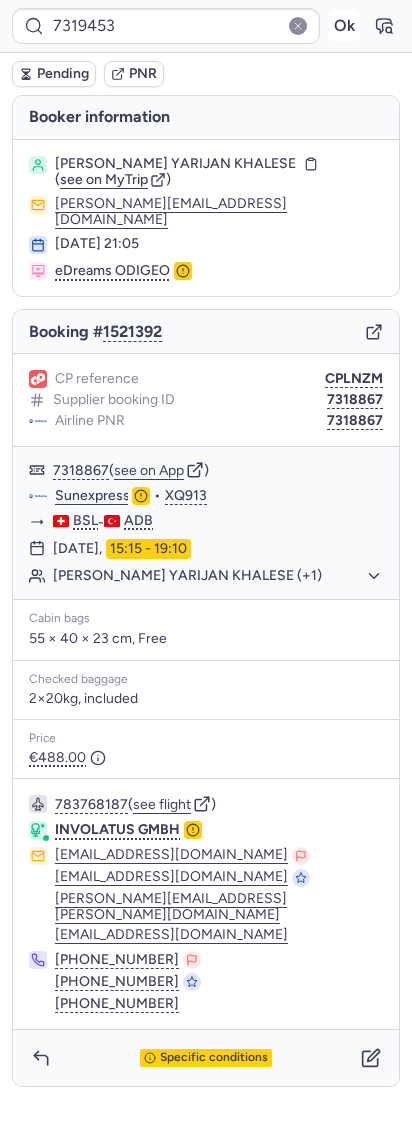 click on "Ok" at bounding box center [344, 26] 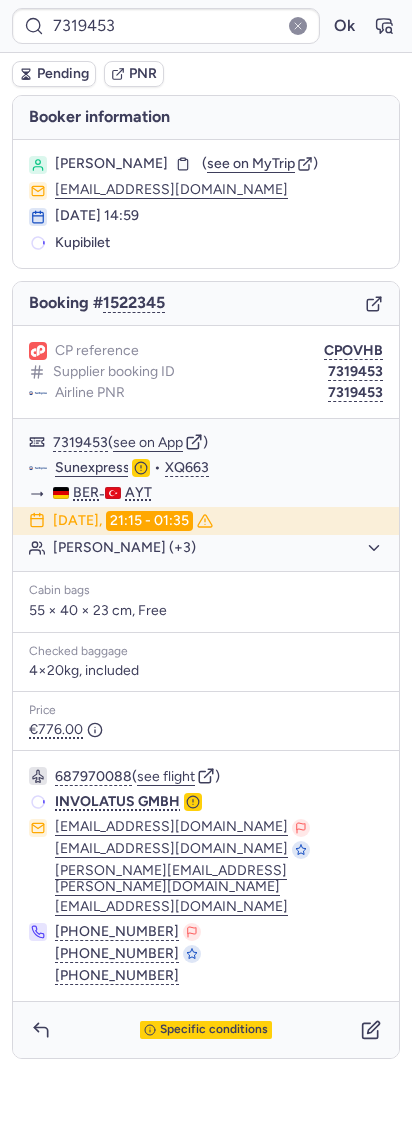 click on "CP reference CPOVHB Supplier booking ID 7319453 Airline PNR 7319453" at bounding box center (206, 372) 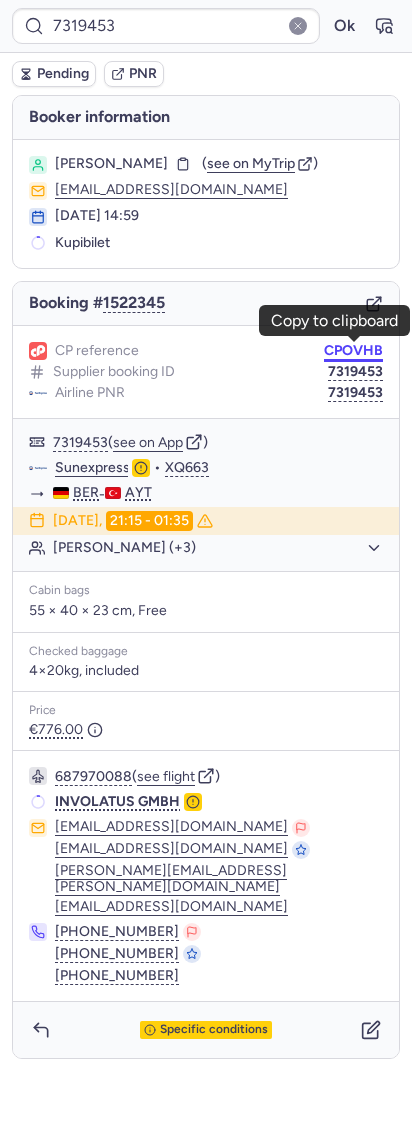 click on "CPOVHB" at bounding box center (353, 351) 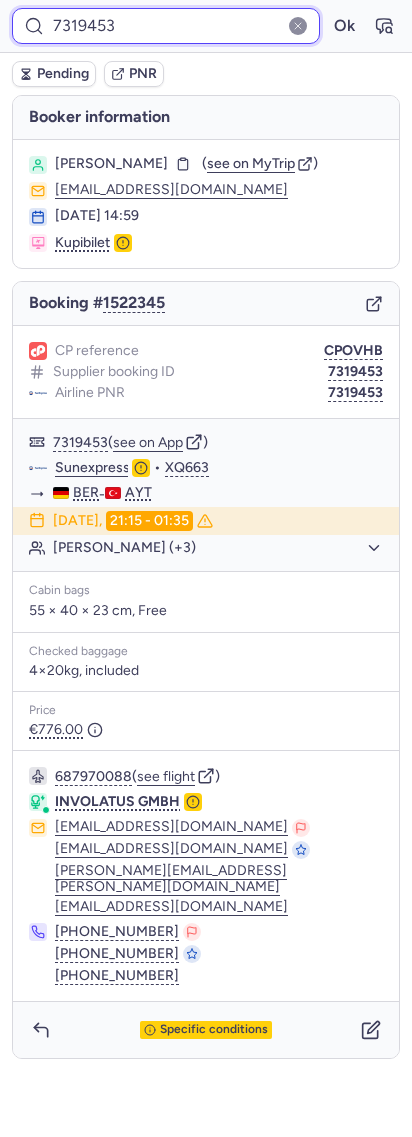 click on "7319453" at bounding box center [166, 26] 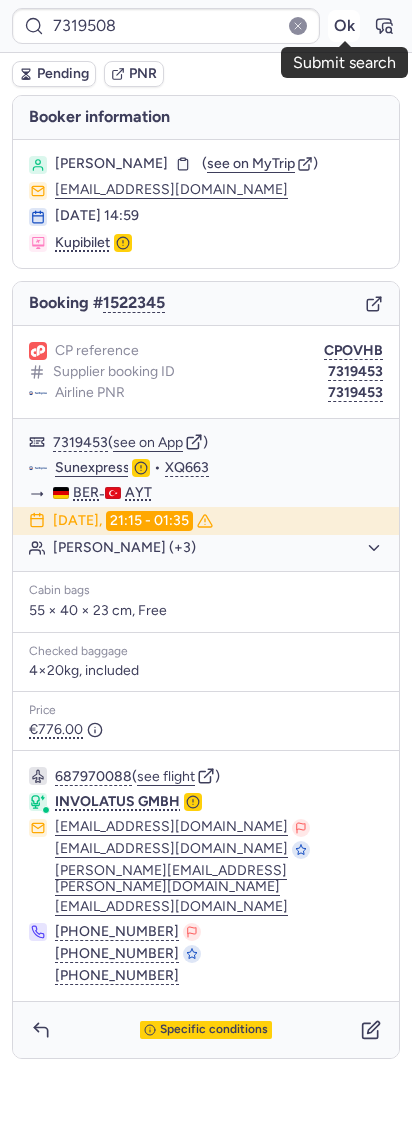 click on "Ok" at bounding box center [344, 26] 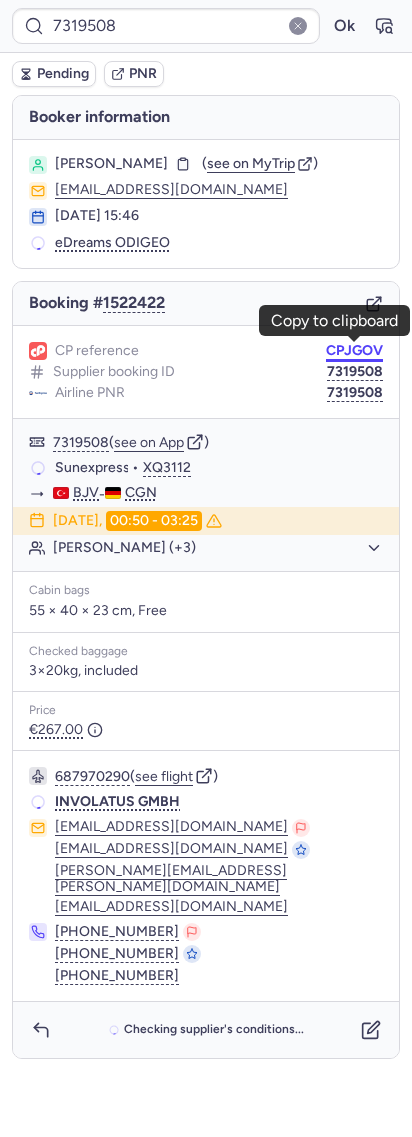 click on "CPJGOV" at bounding box center (354, 351) 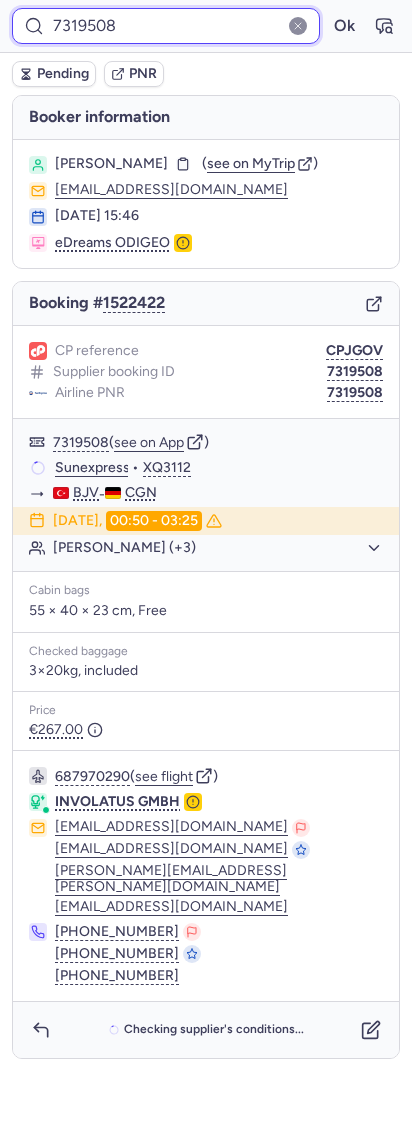 click on "7319508" at bounding box center [166, 26] 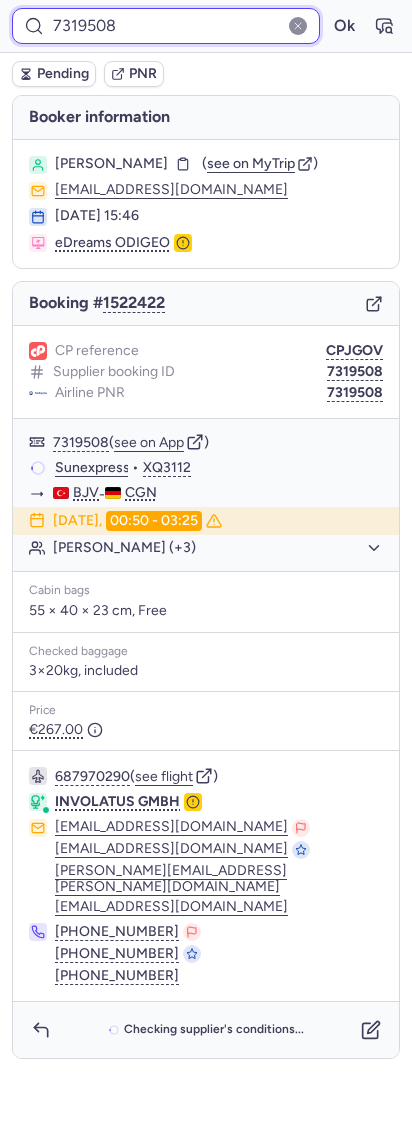 click on "7319508" at bounding box center (166, 26) 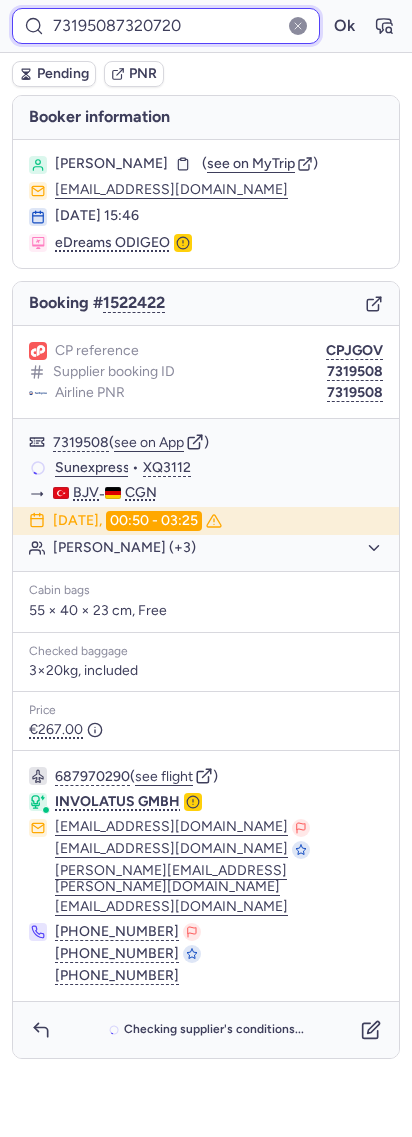 click on "73195087320720" at bounding box center [166, 26] 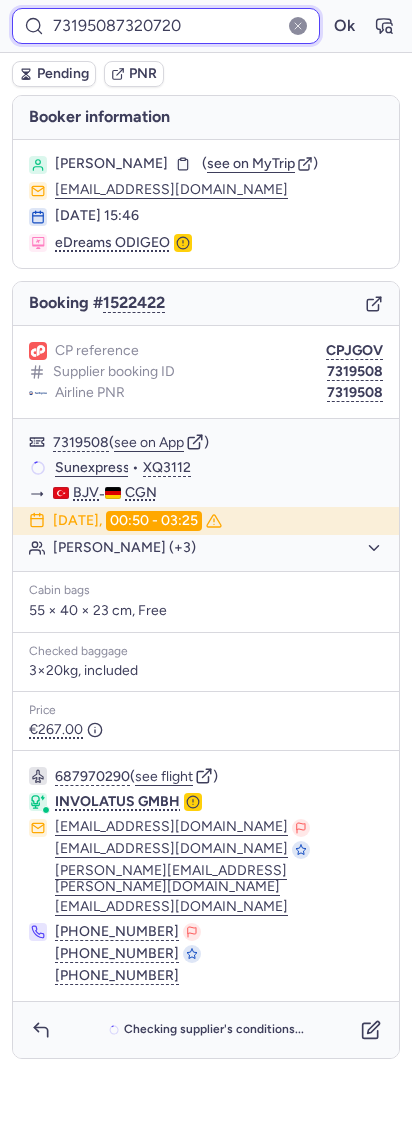 click on "73195087320720" at bounding box center [166, 26] 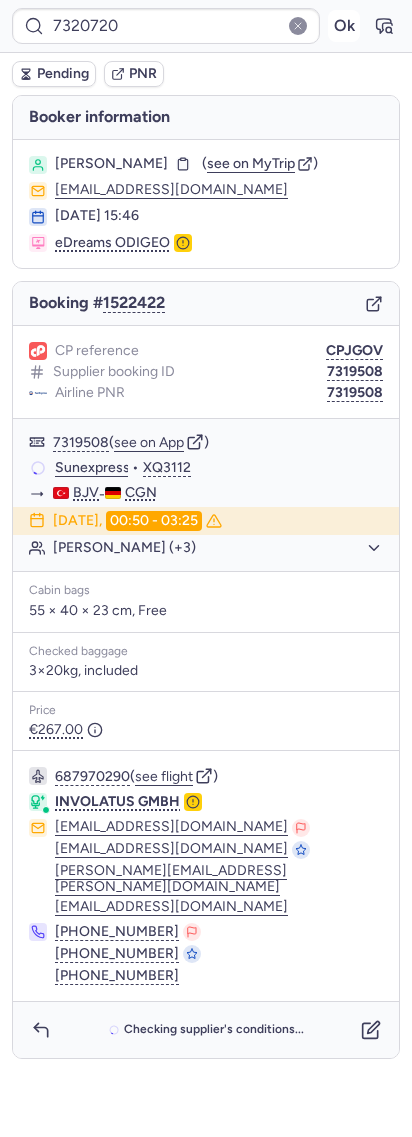 click on "Ok" at bounding box center [344, 26] 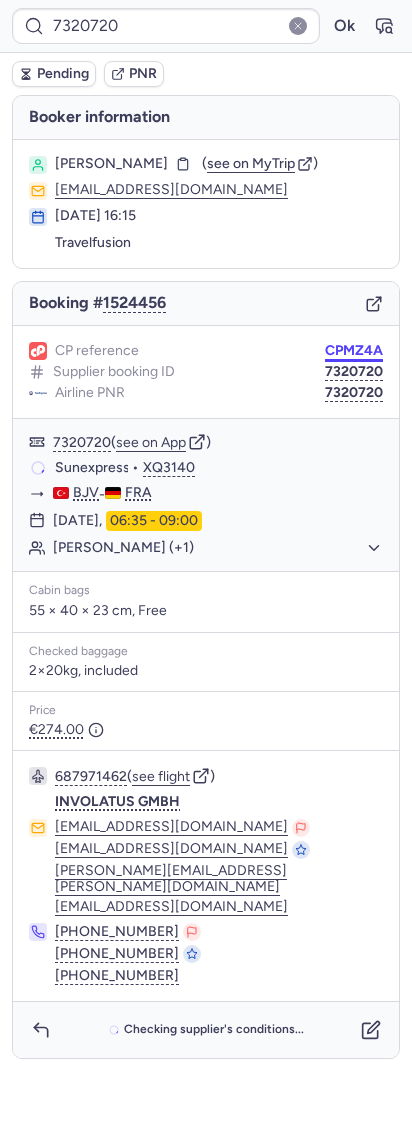 click on "CPMZ4A" at bounding box center [354, 351] 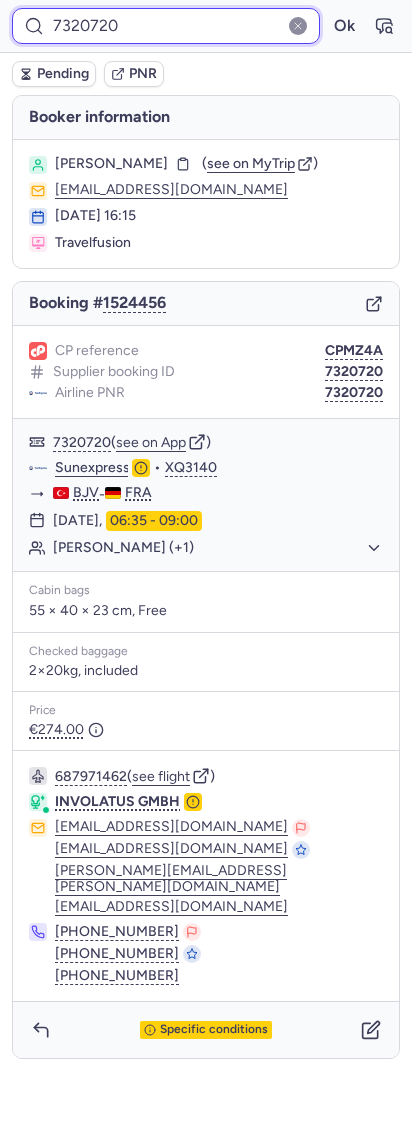click on "7320720" at bounding box center [166, 26] 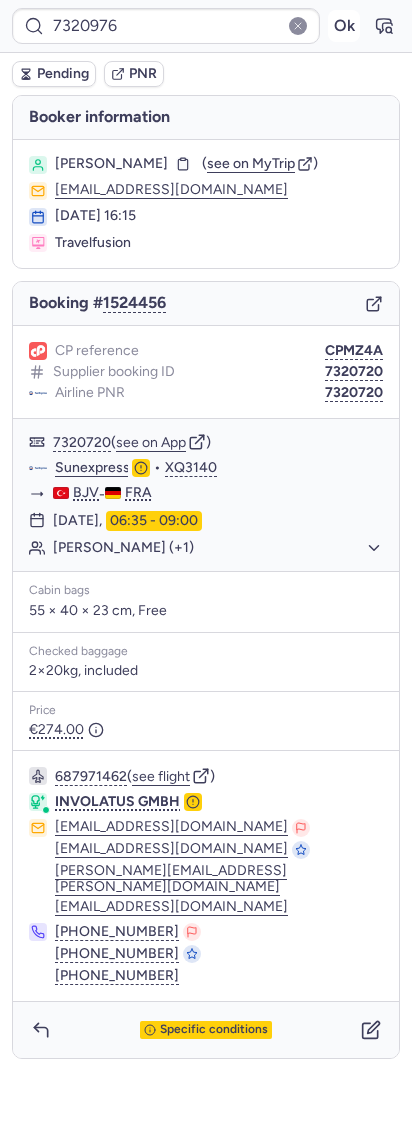 click on "Ok" at bounding box center (344, 26) 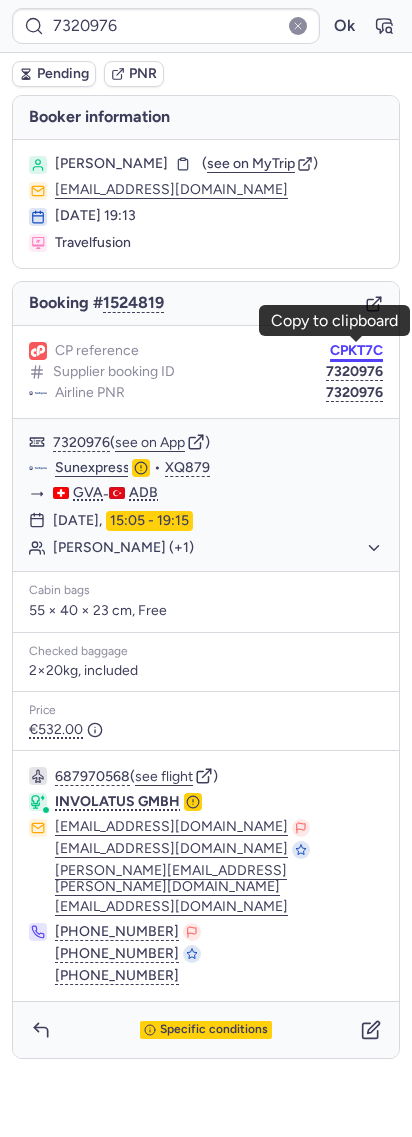 click on "CPKT7C" at bounding box center [356, 351] 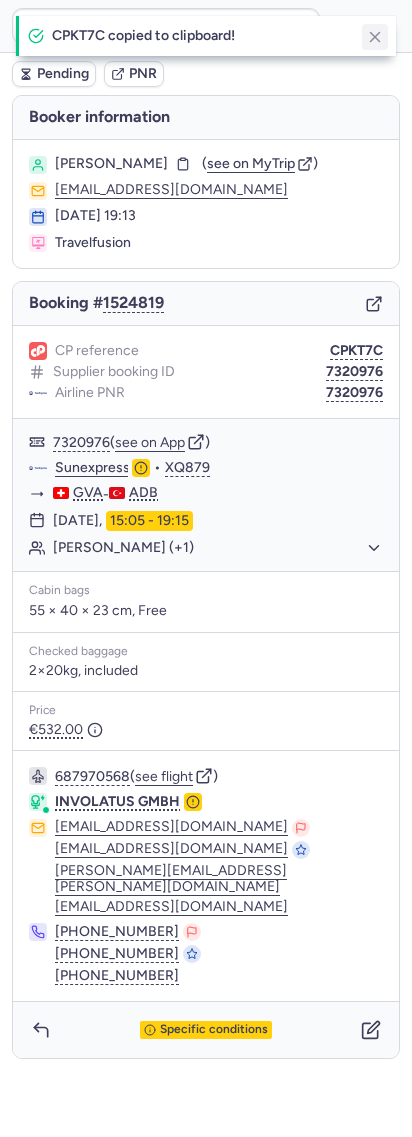 click at bounding box center (375, 37) 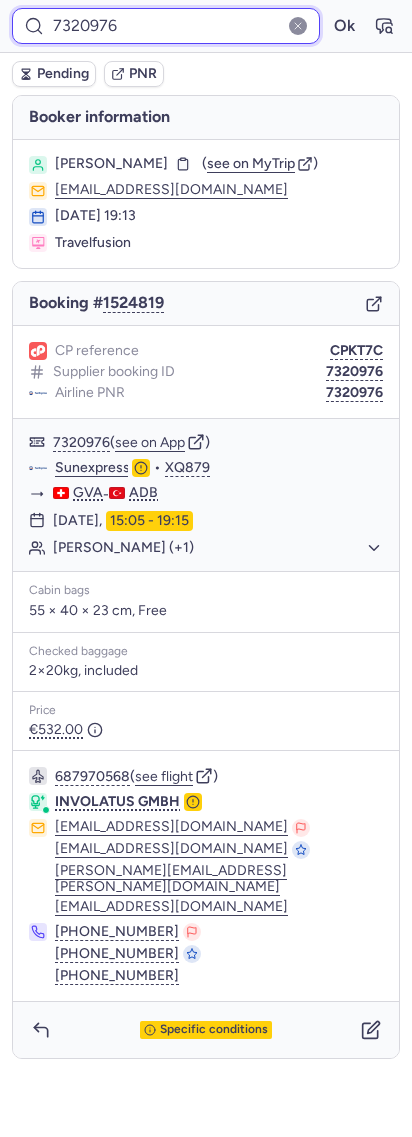 click on "7320976" at bounding box center (166, 26) 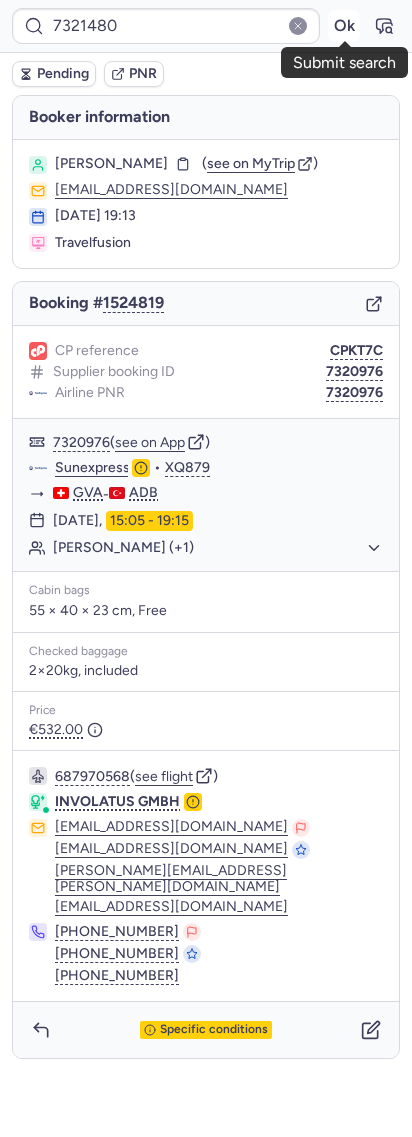 click on "Ok" at bounding box center [344, 26] 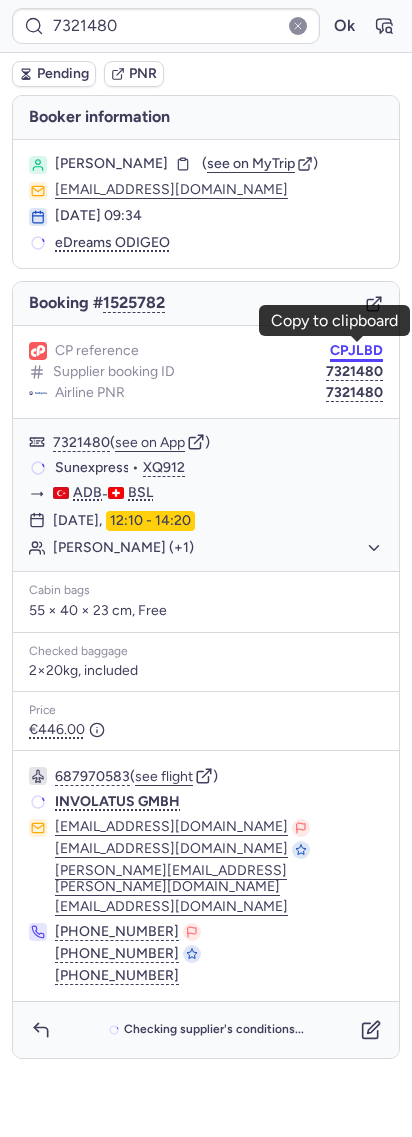 click on "CPJLBD" at bounding box center (356, 351) 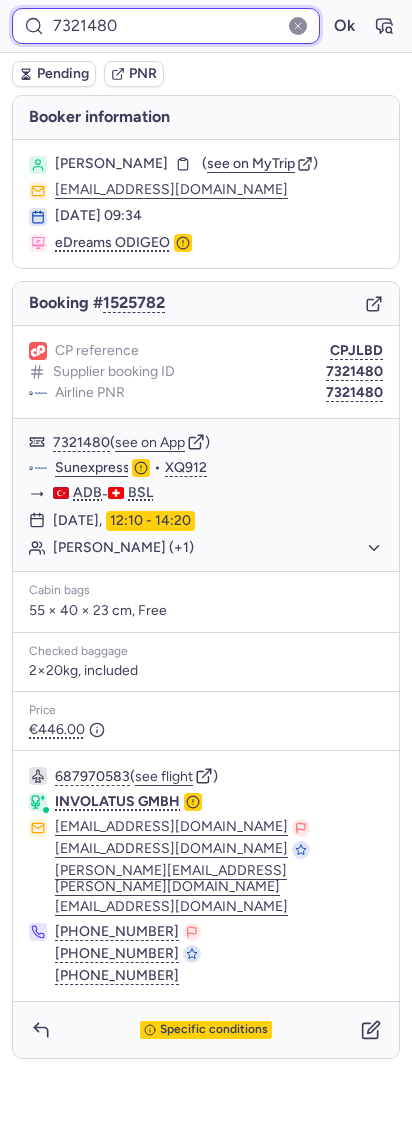 click on "7321480" at bounding box center (166, 26) 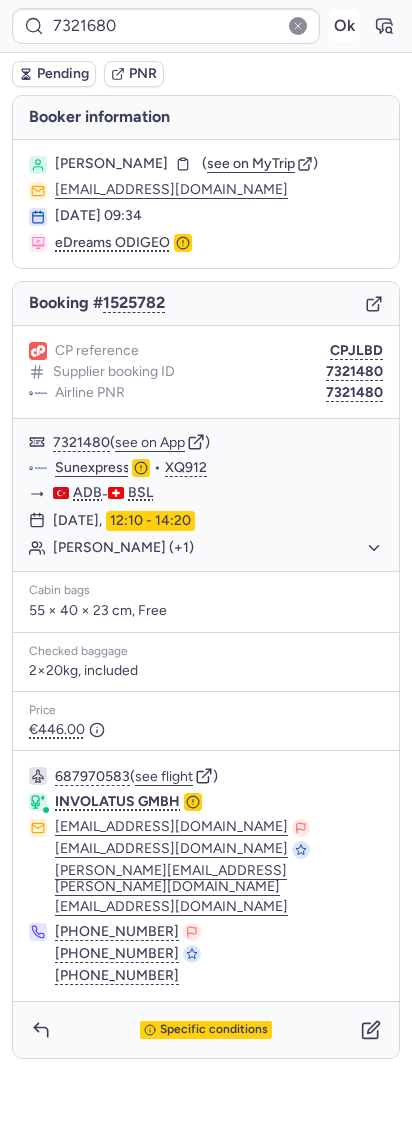 click on "Ok" at bounding box center [344, 26] 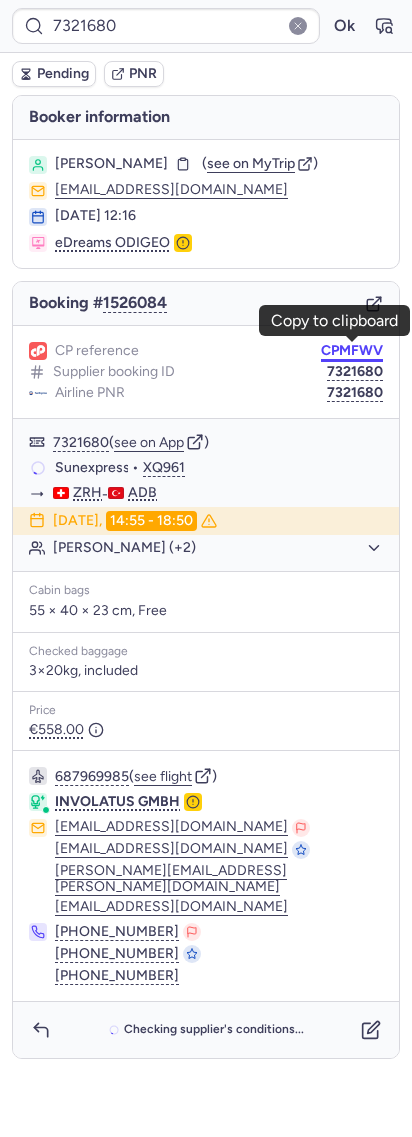 click on "CPMFWV" at bounding box center (352, 351) 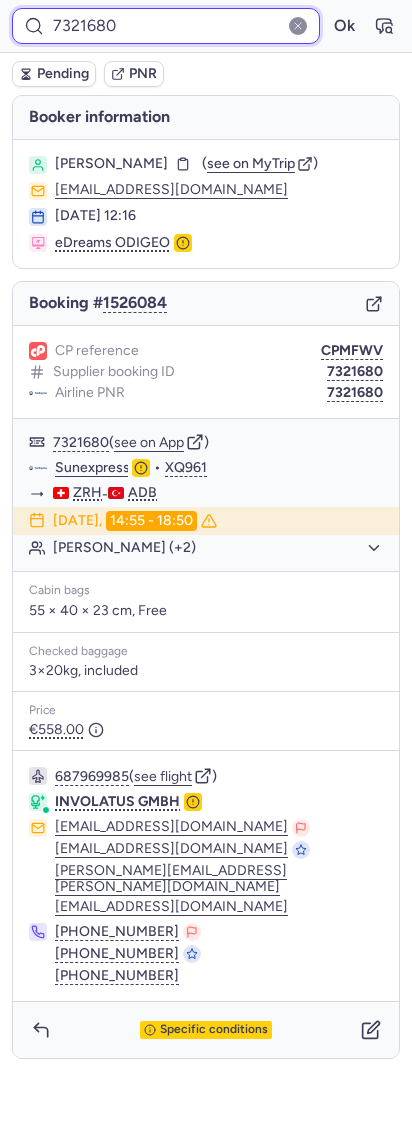 click on "7321680" at bounding box center (166, 26) 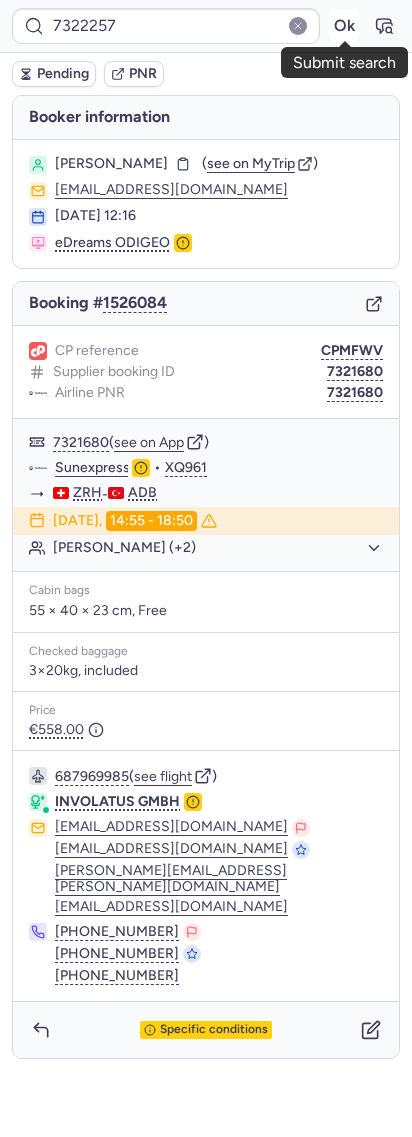 click on "Ok" at bounding box center [344, 26] 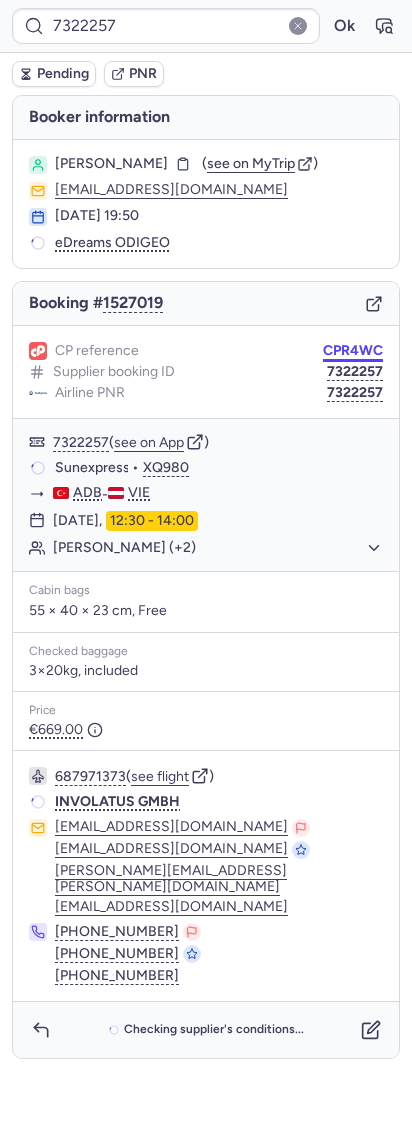 click on "CPR4WC" at bounding box center [353, 351] 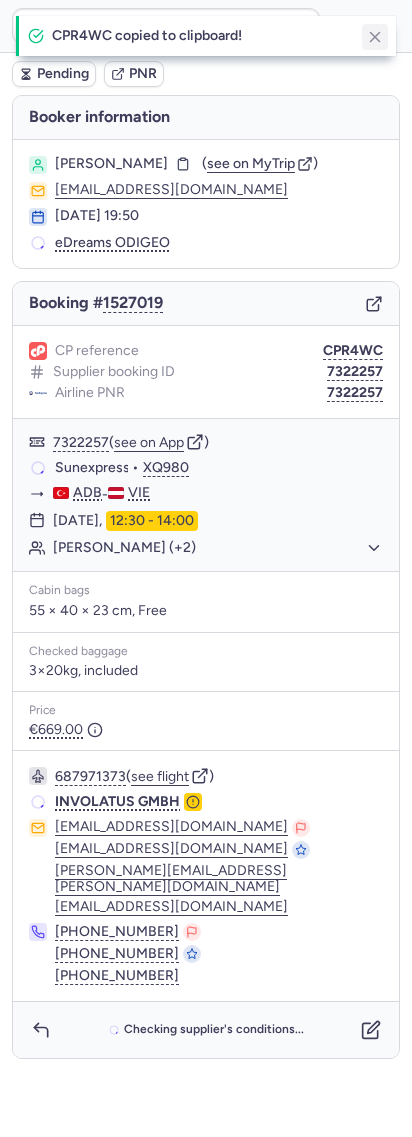 click 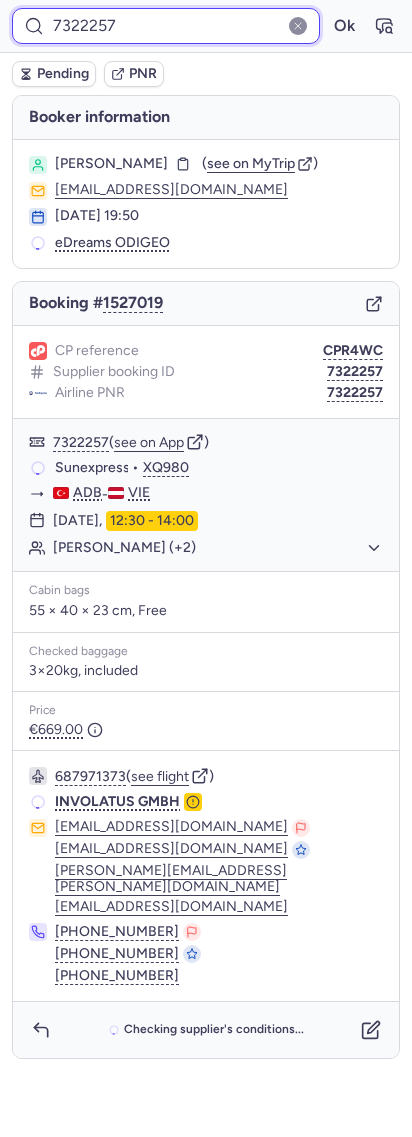 click on "7322257" at bounding box center [166, 26] 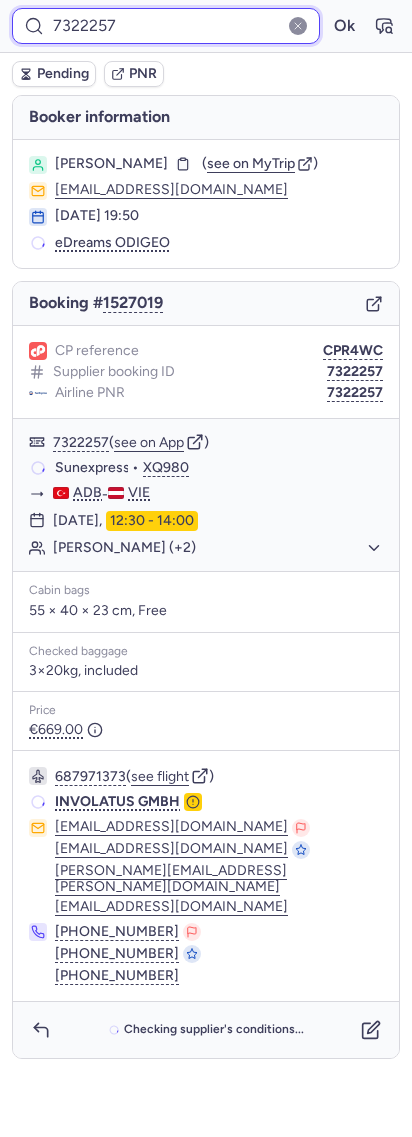 click on "7322257" at bounding box center [166, 26] 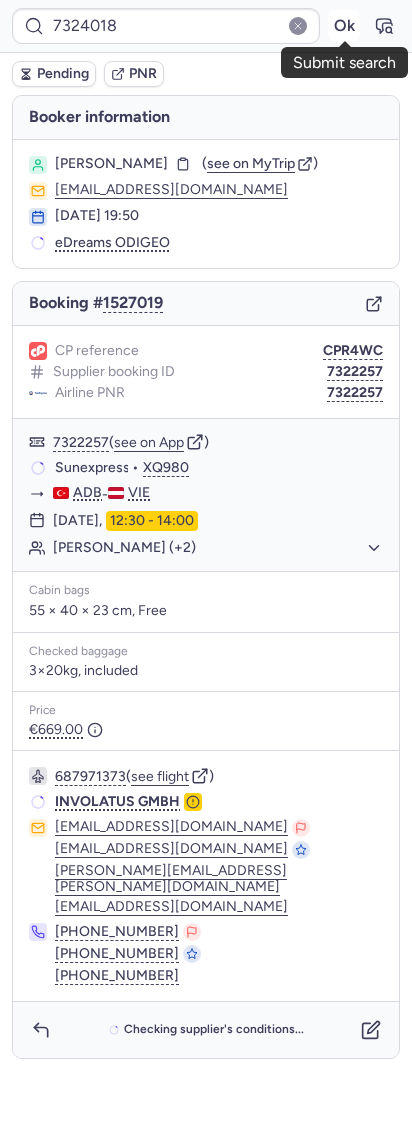click on "Ok" at bounding box center [344, 26] 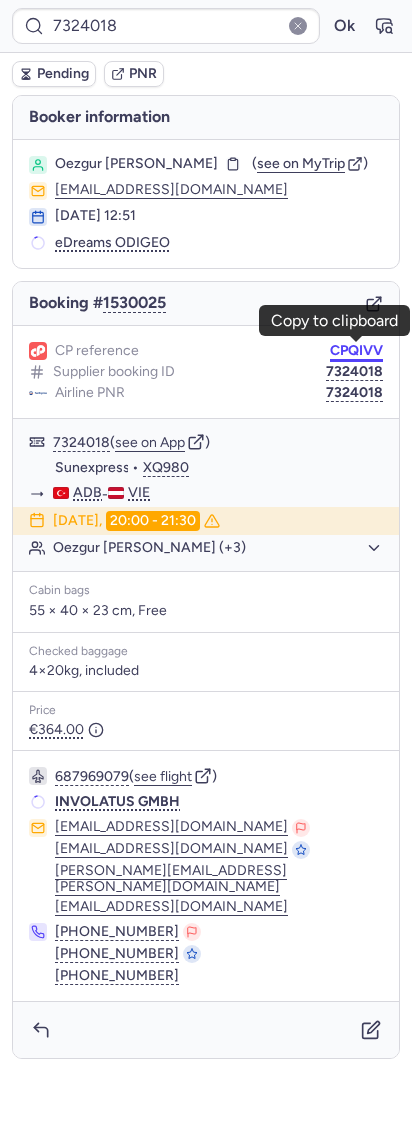 click on "CPQIVV" at bounding box center [356, 351] 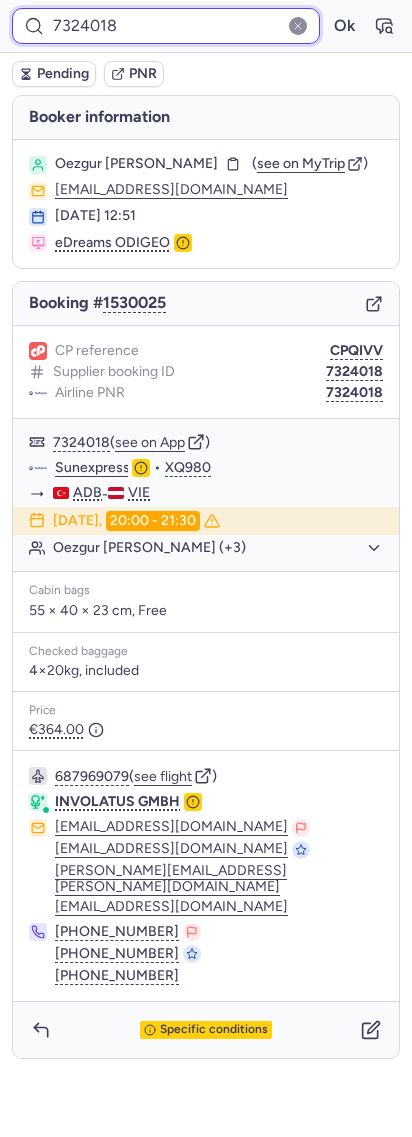 click on "7324018" at bounding box center [166, 26] 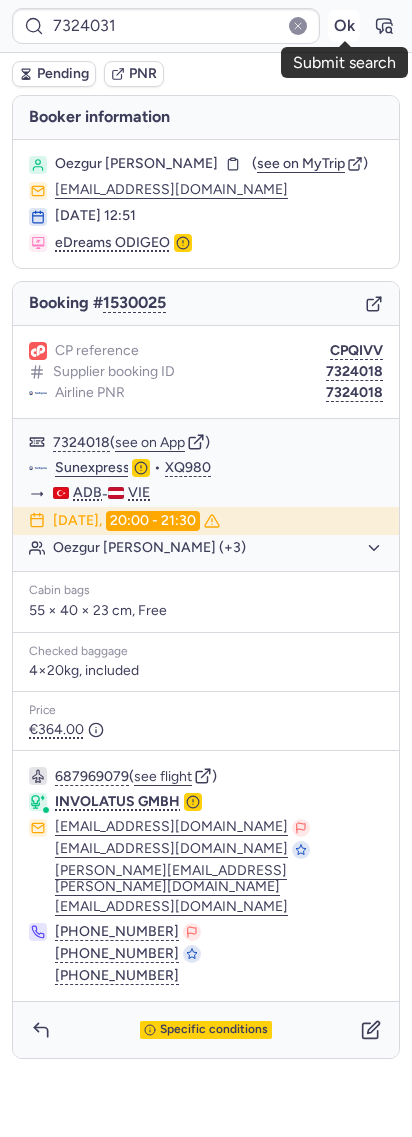 click on "Ok" at bounding box center (344, 26) 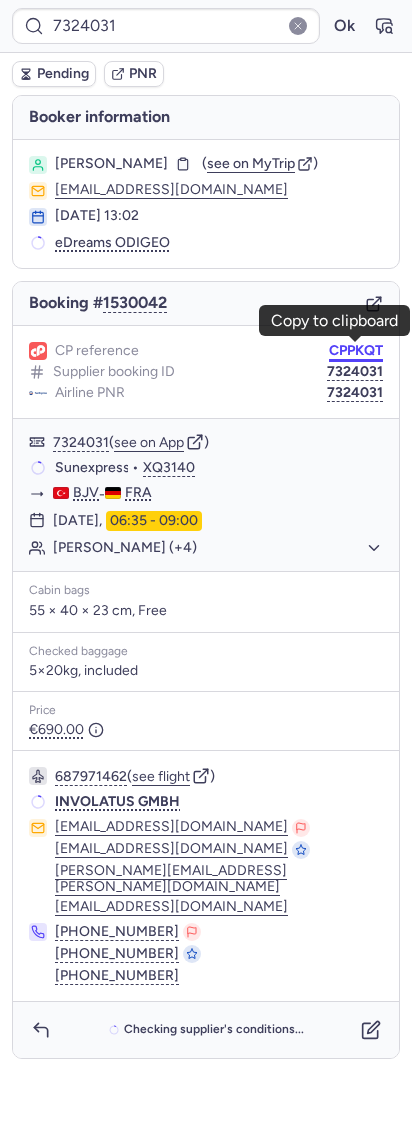 click on "CPPKQT" at bounding box center [356, 351] 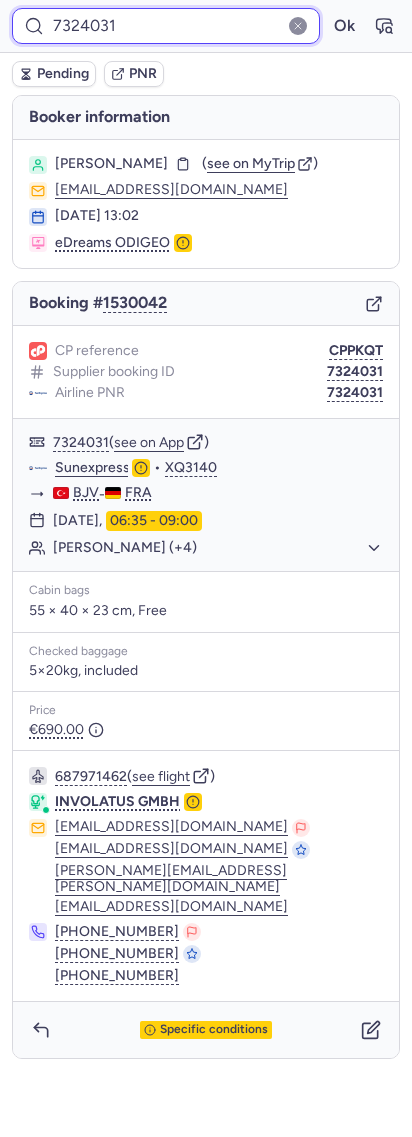 click on "7324031" at bounding box center (166, 26) 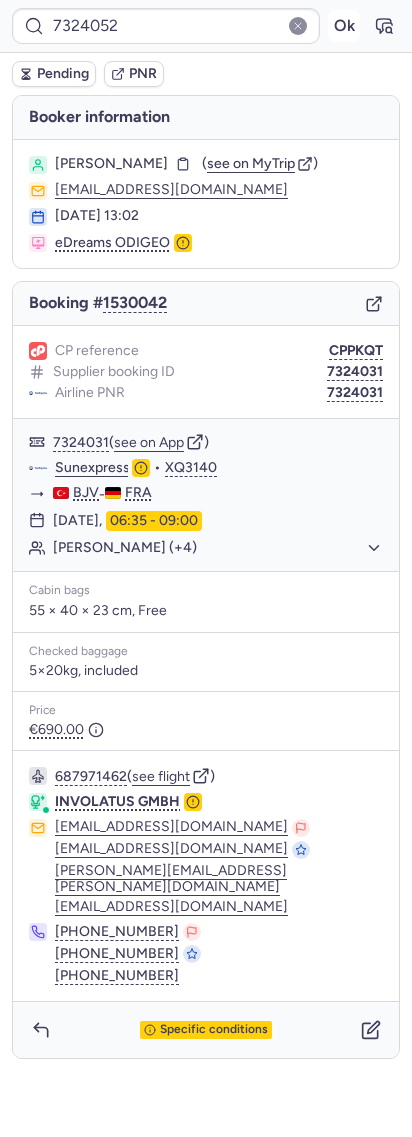 click on "Ok" at bounding box center [344, 26] 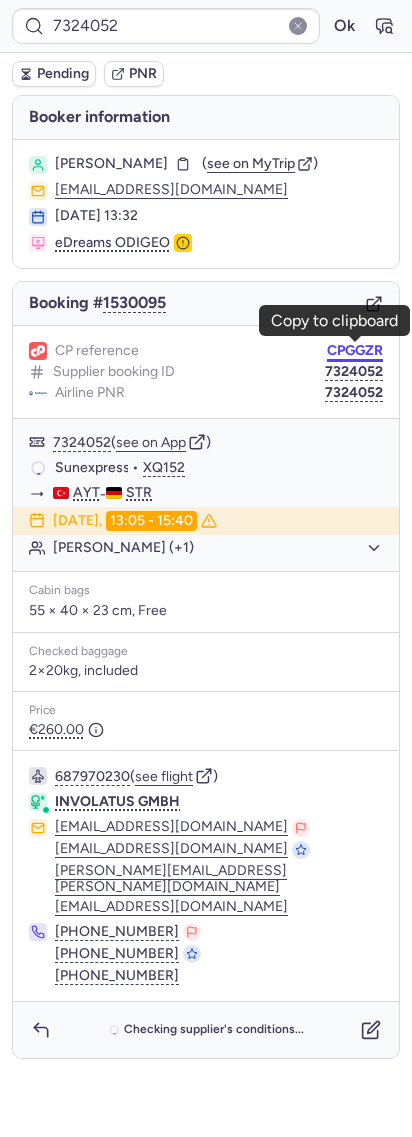 click on "CPGGZR" at bounding box center [355, 351] 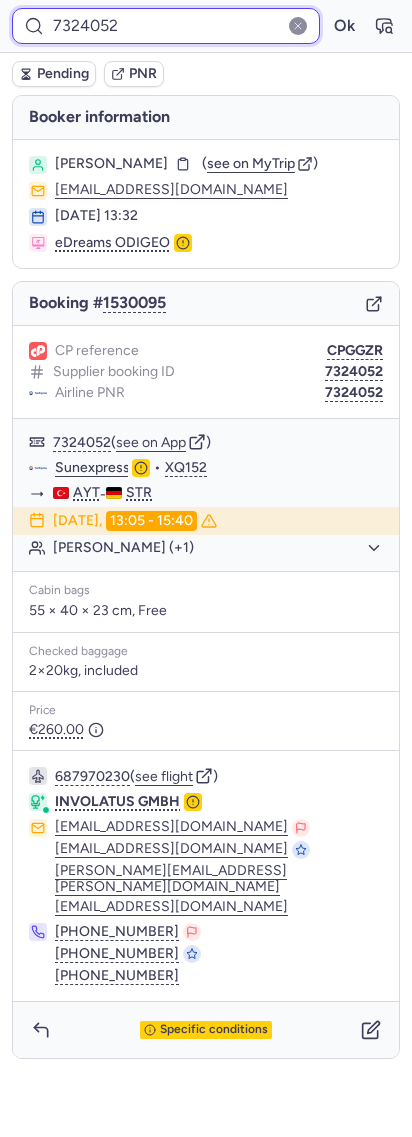 click on "7324052" at bounding box center [166, 26] 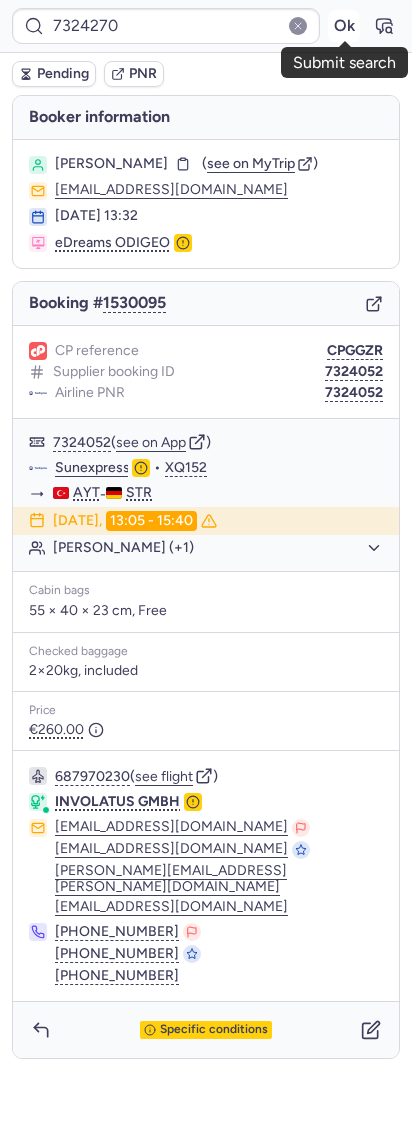 click on "Ok" at bounding box center (344, 26) 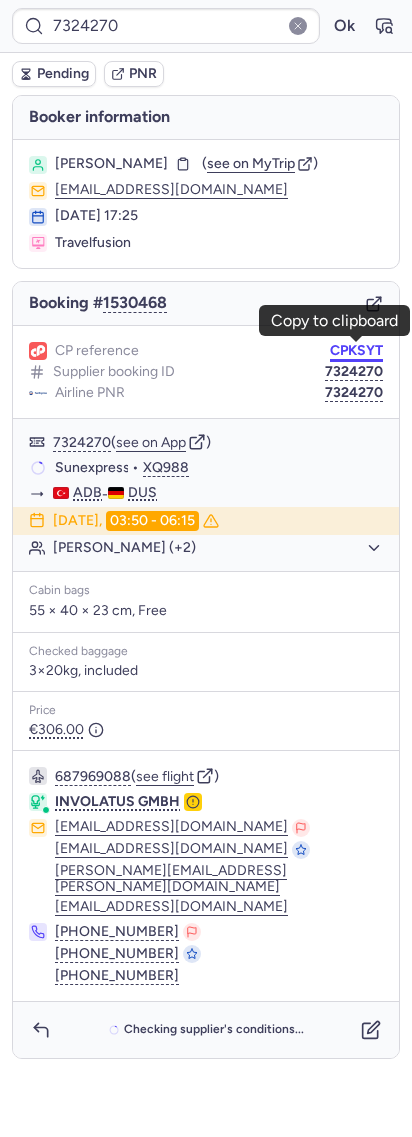 click on "CPKSYT" at bounding box center (356, 351) 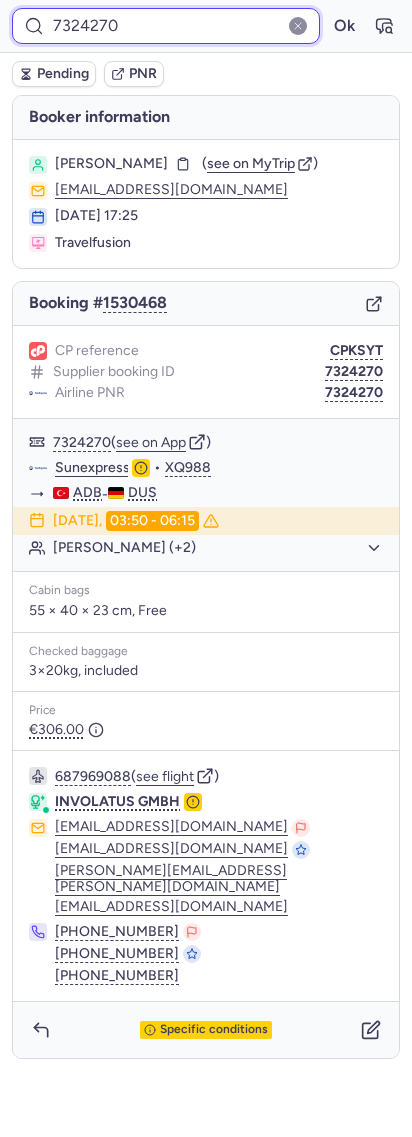 click on "7324270" at bounding box center (166, 26) 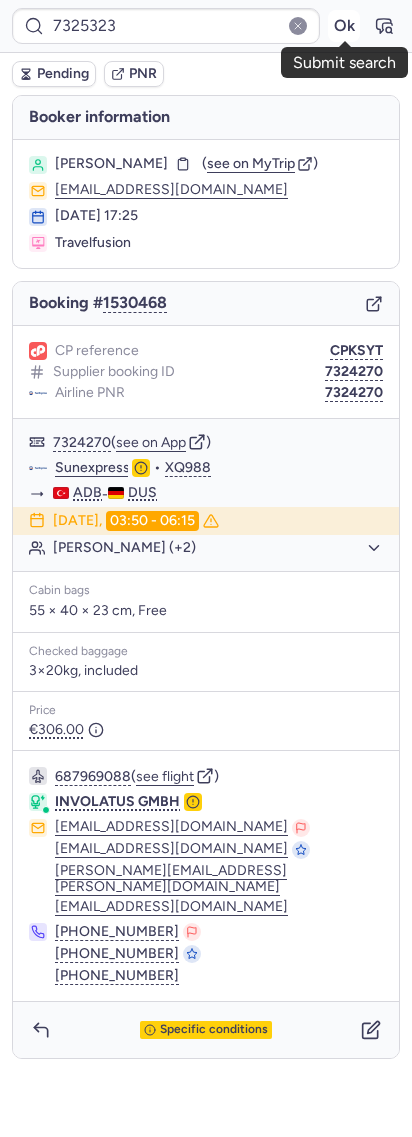 click on "Ok" at bounding box center (344, 26) 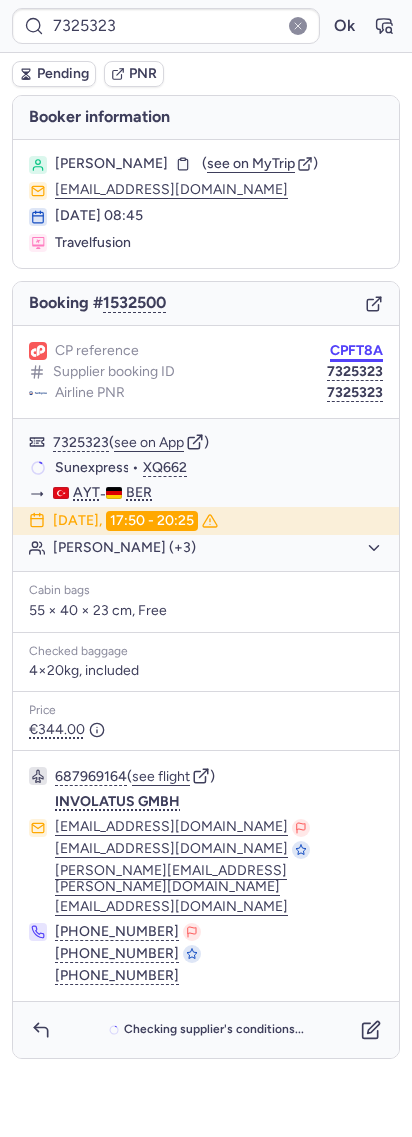 click on "CPFT8A" at bounding box center [356, 351] 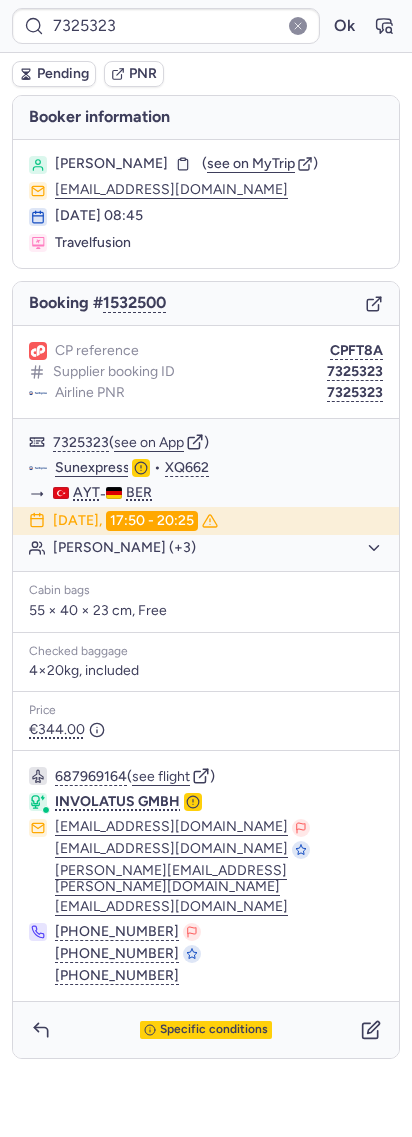 click on "7325323  Ok" at bounding box center [206, 26] 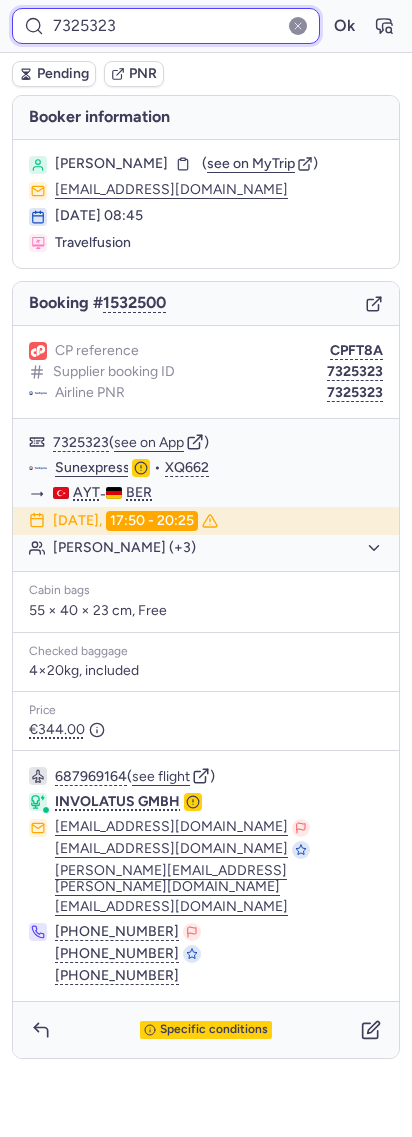 click on "7325323" at bounding box center [166, 26] 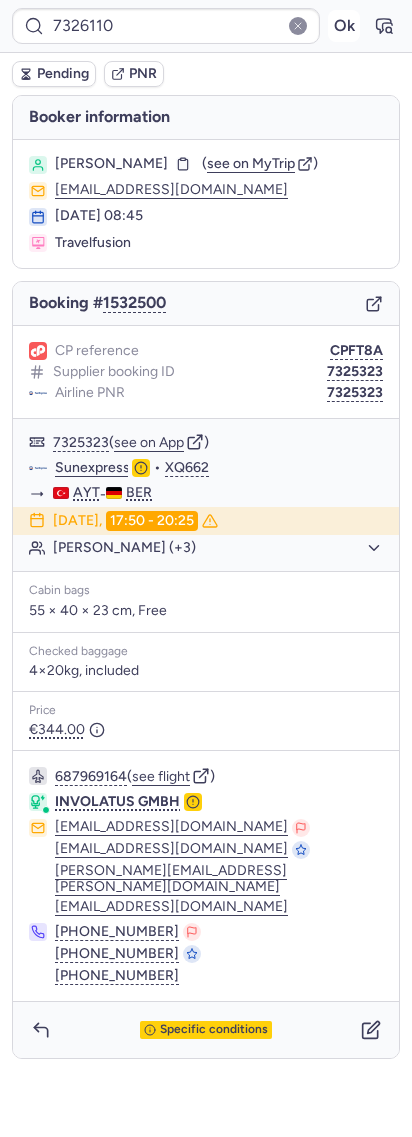 click on "Ok" at bounding box center [344, 26] 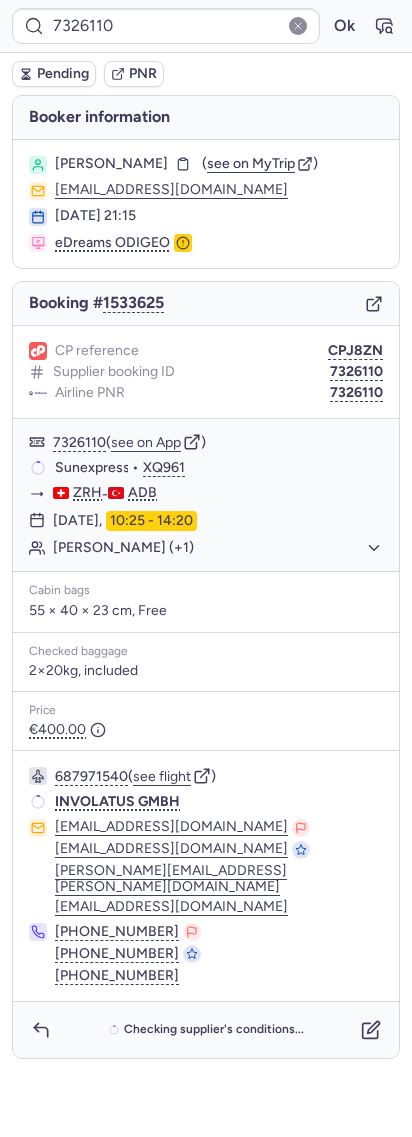 click on "CP reference CPJ8ZN Supplier booking ID 7326110 Airline PNR 7326110" at bounding box center (206, 372) 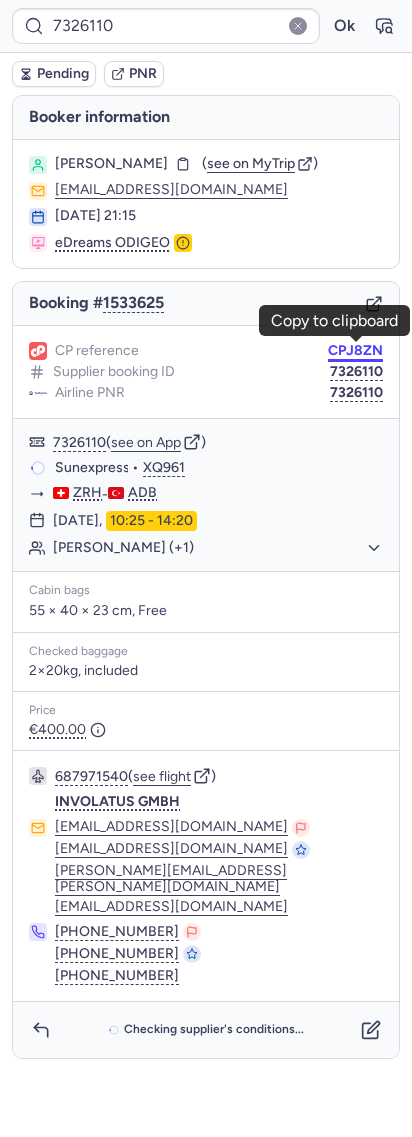 click on "CPJ8ZN" at bounding box center [355, 351] 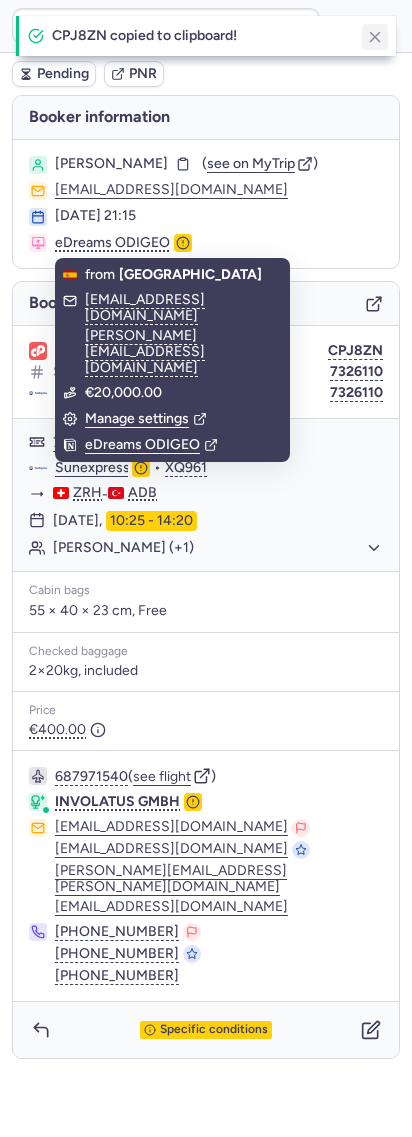 click 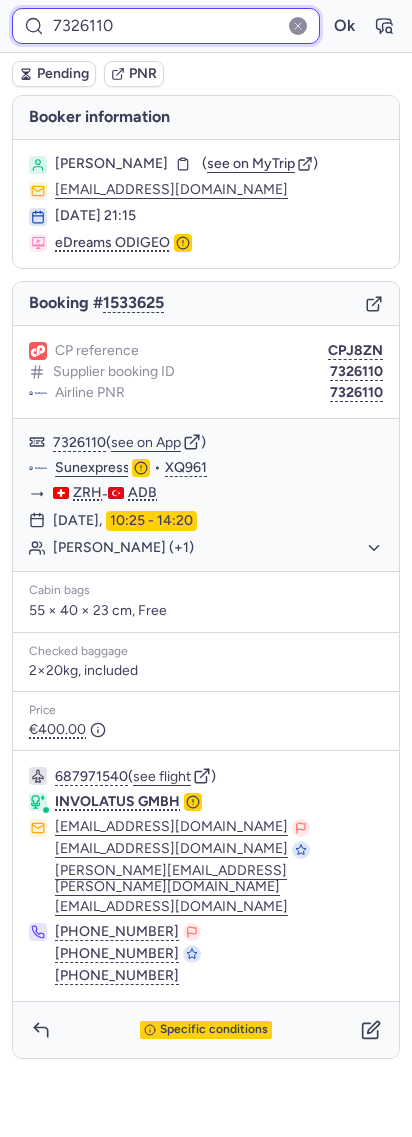 click on "7326110" at bounding box center (166, 26) 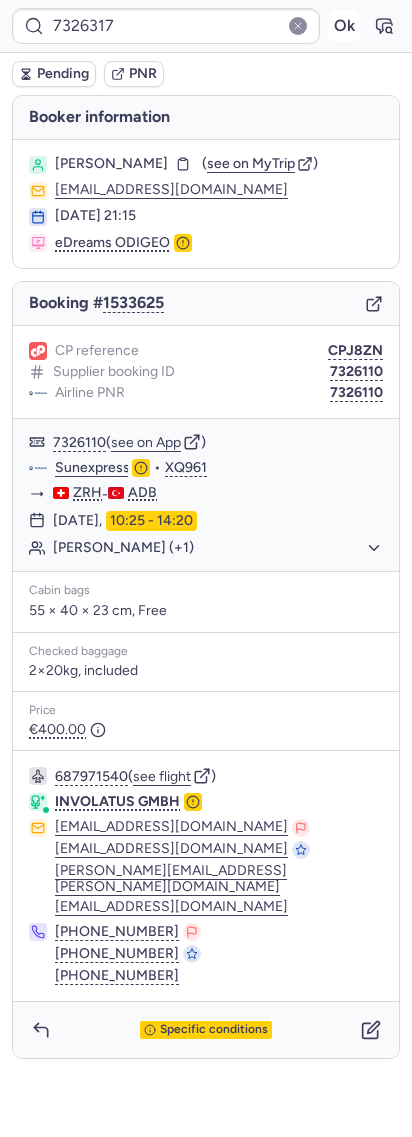 click on "Ok" at bounding box center [344, 26] 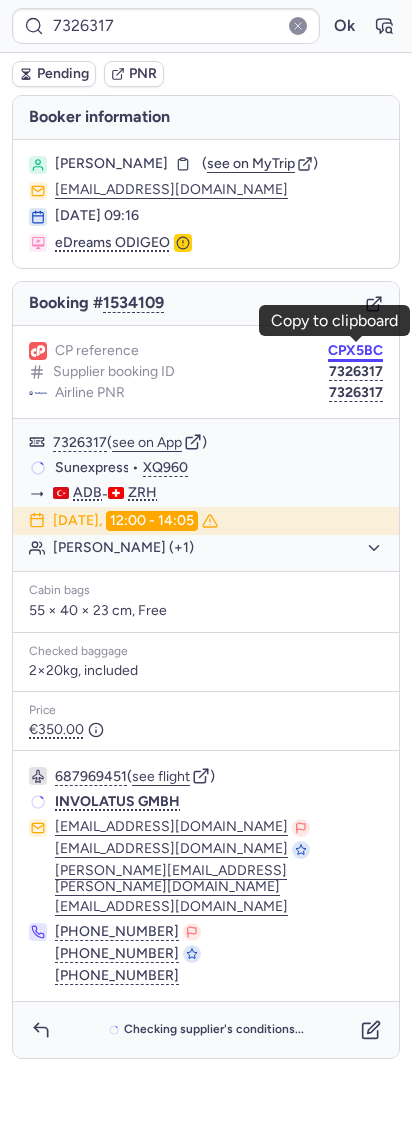 click on "CPX5BC" at bounding box center [355, 351] 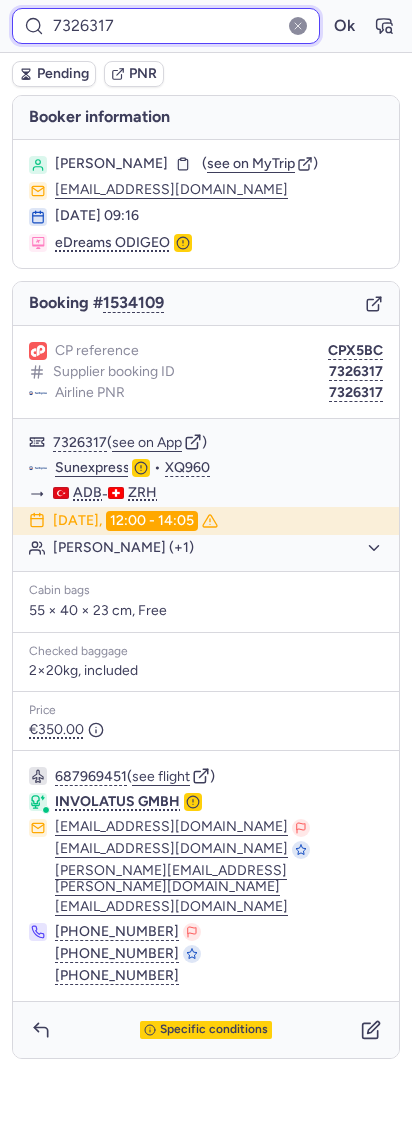 click on "7326317" at bounding box center (166, 26) 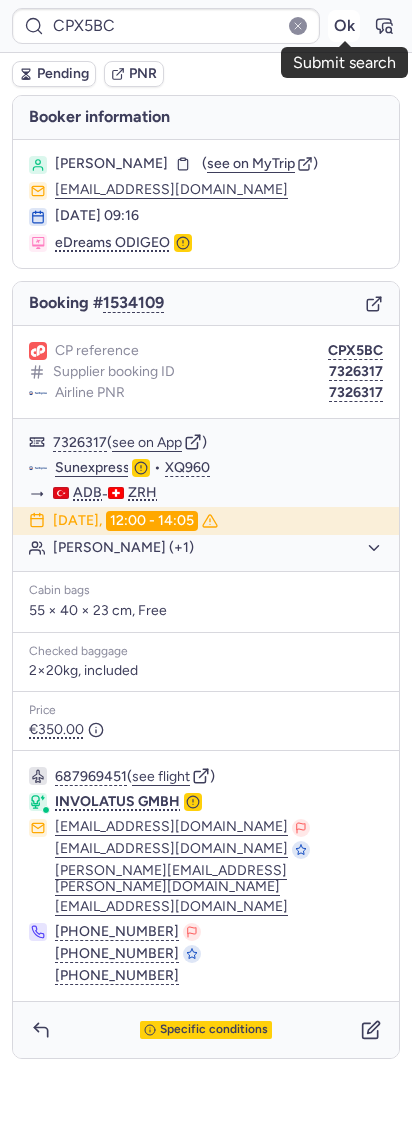click on "Ok" at bounding box center [344, 26] 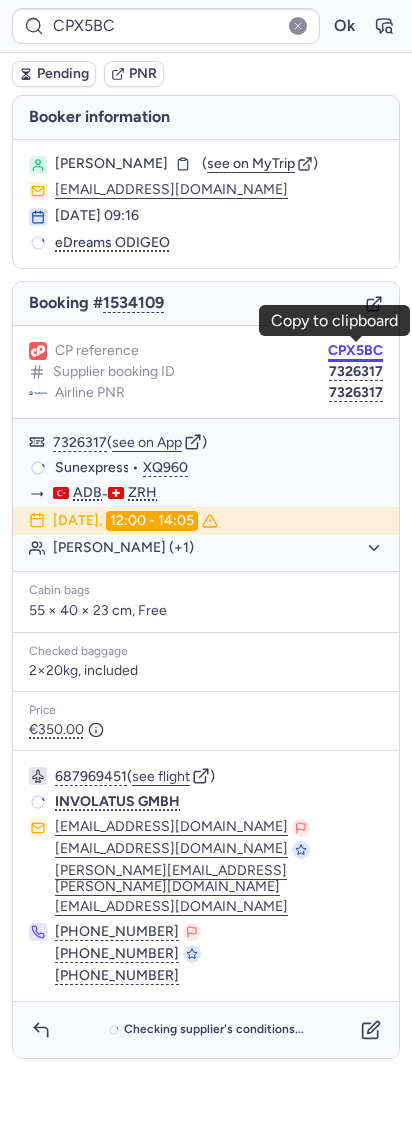 click on "CPX5BC" at bounding box center [355, 351] 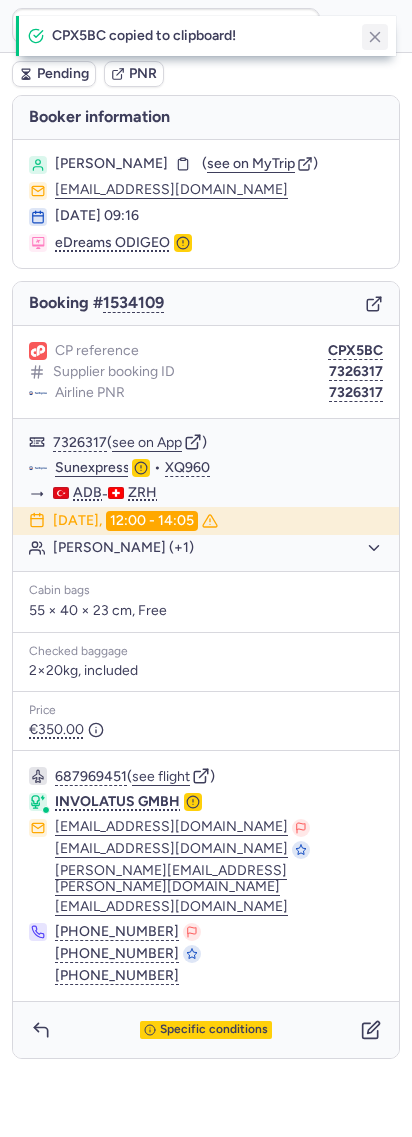 click 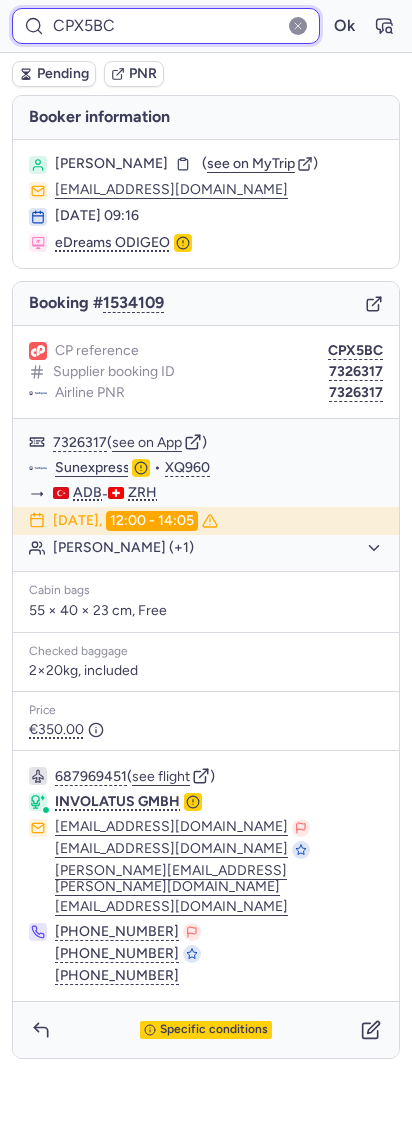 click on "CPX5BC" at bounding box center [166, 26] 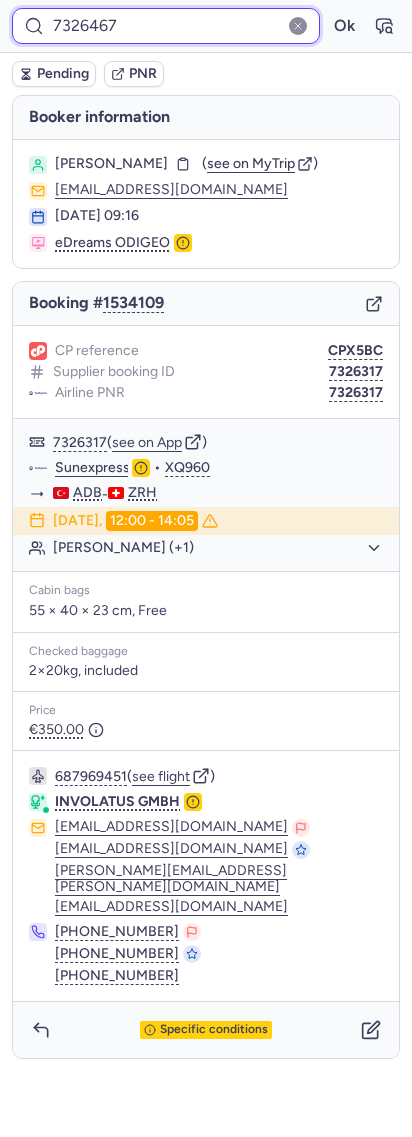 click on "7326467" at bounding box center (166, 26) 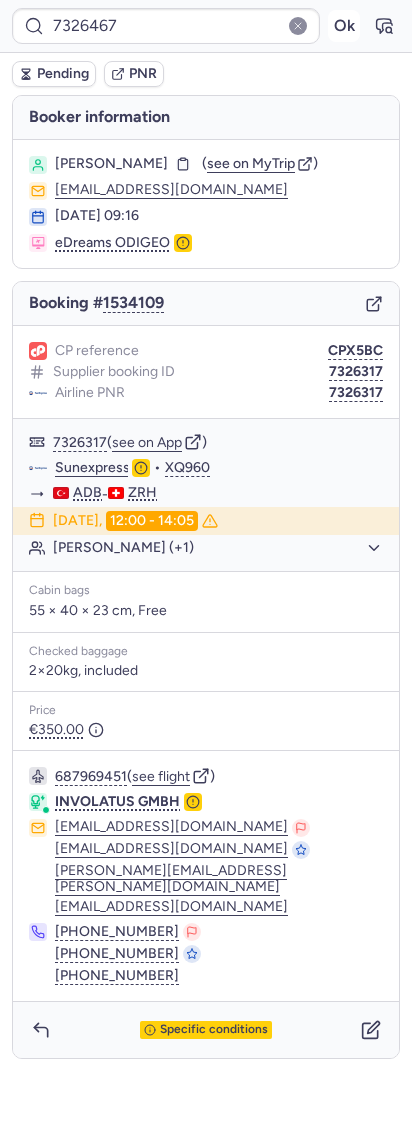 click on "Ok" at bounding box center [344, 26] 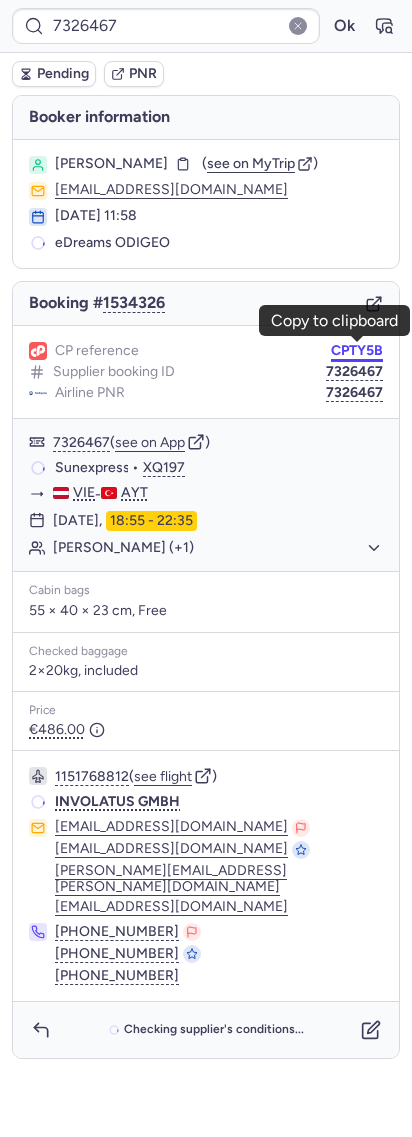 click on "CPTY5B" at bounding box center (357, 351) 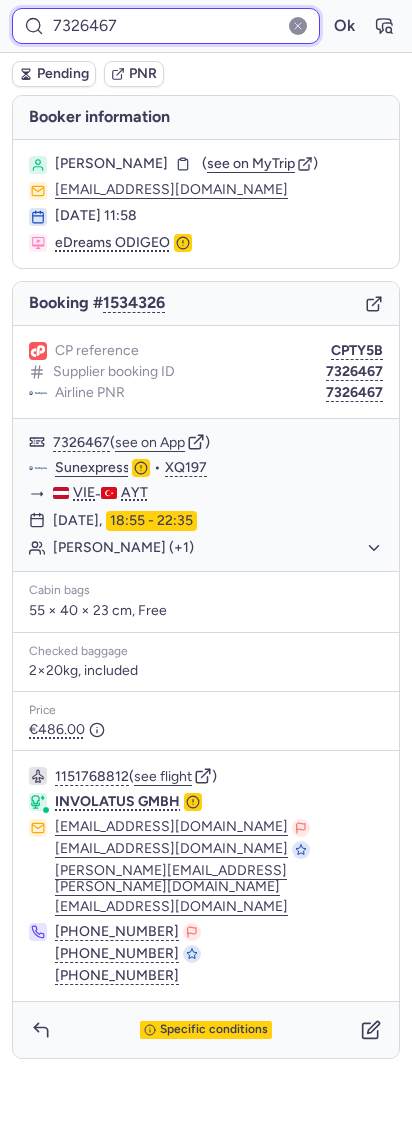 click on "7326467" at bounding box center [166, 26] 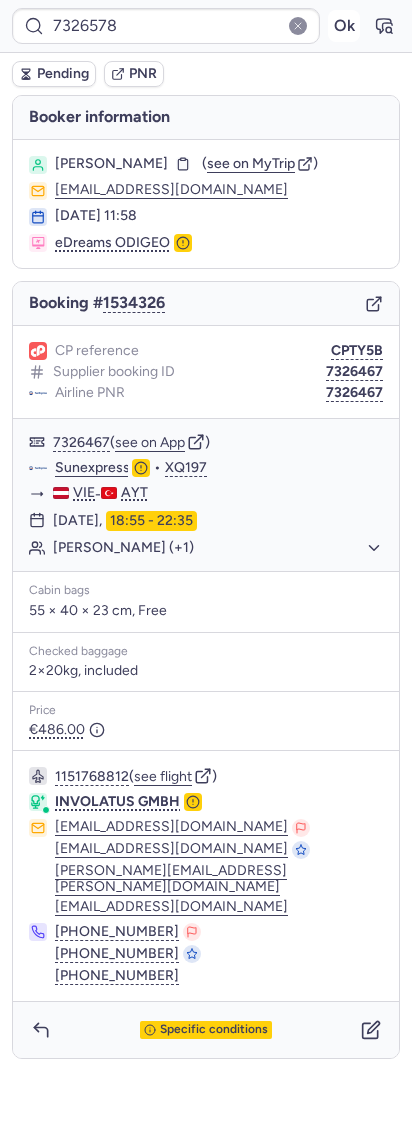 click on "Ok" at bounding box center [344, 26] 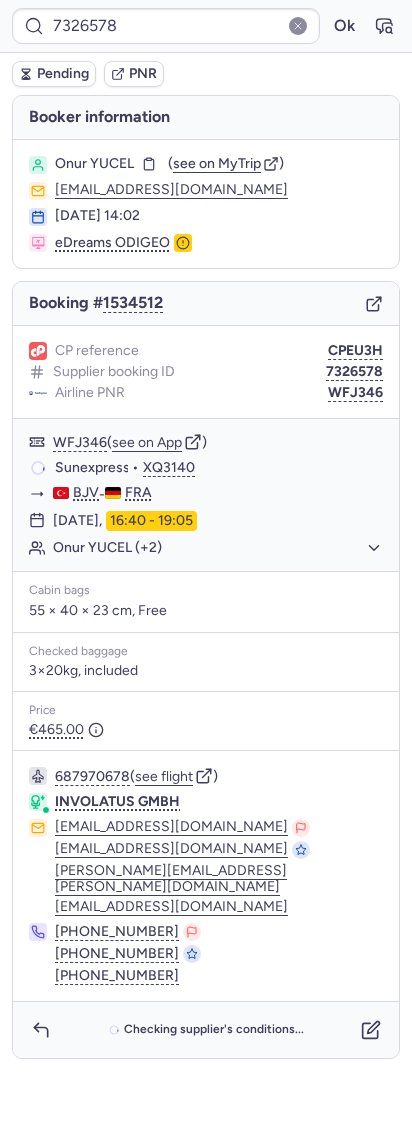 click on "CPEU3H" at bounding box center [355, 351] 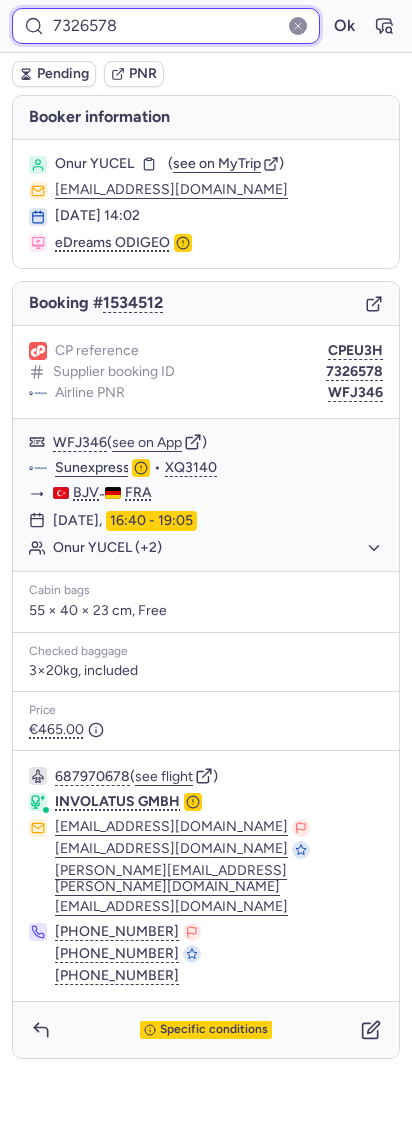 click on "7326578" at bounding box center (166, 26) 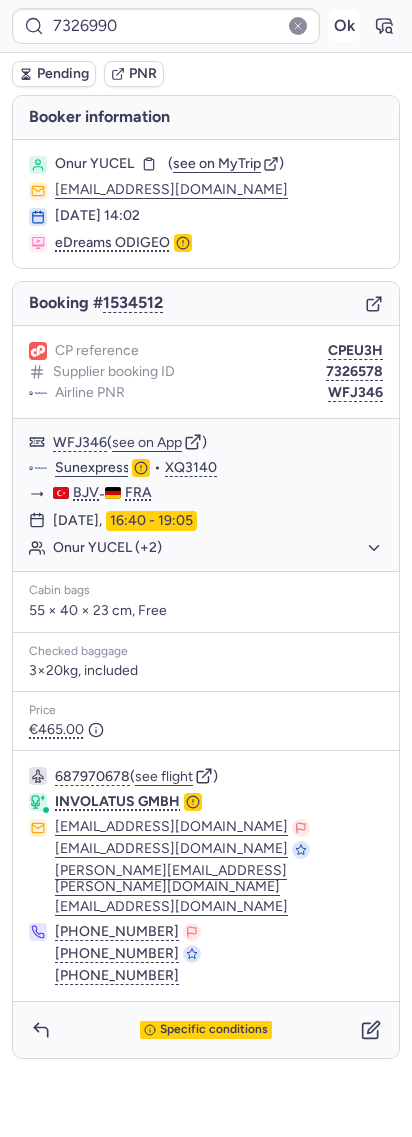 click on "Ok" at bounding box center (344, 26) 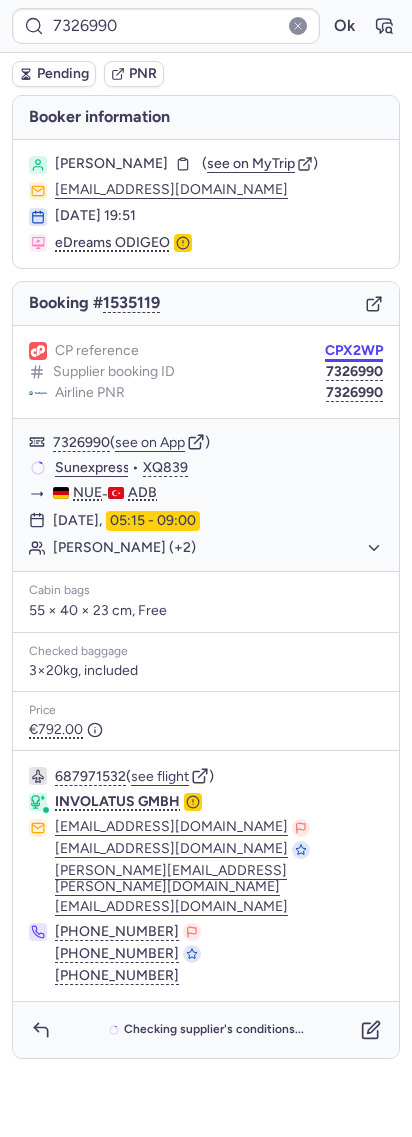 click on "CPX2WP" at bounding box center (354, 351) 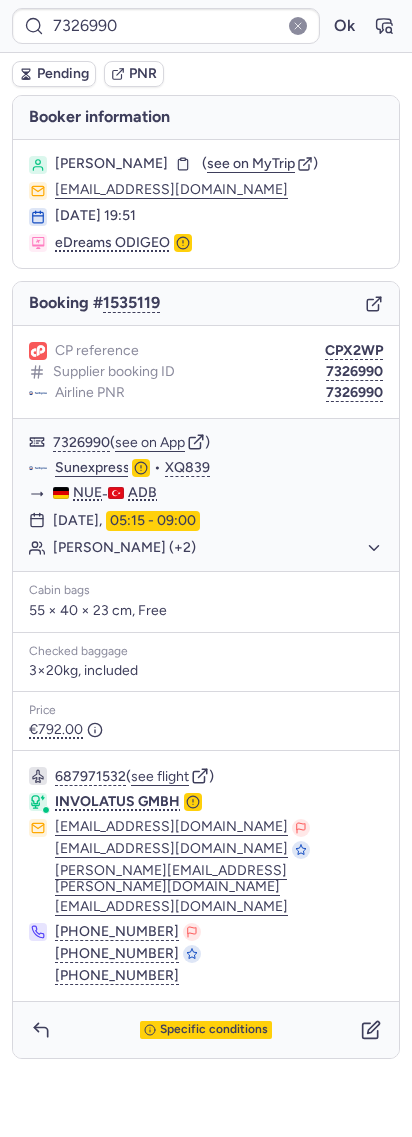 drag, startPoint x: 271, startPoint y: 47, endPoint x: 238, endPoint y: 51, distance: 33.24154 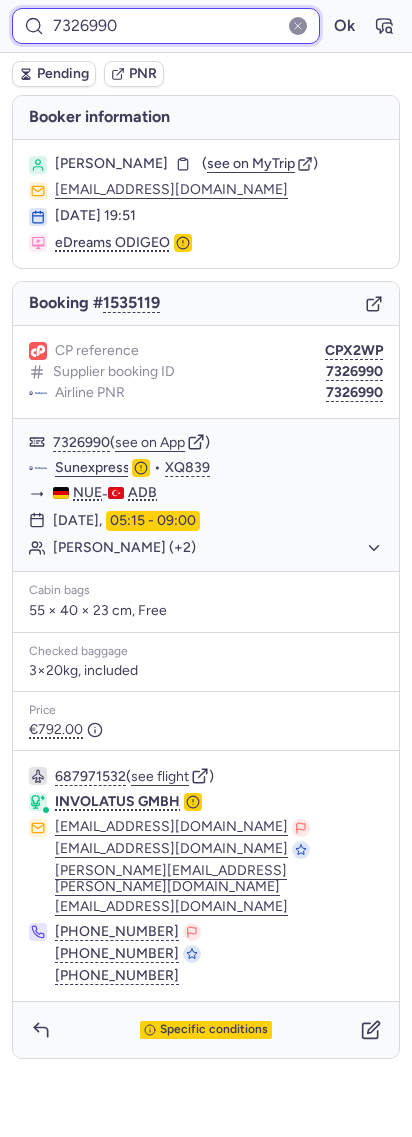 click on "7326990" at bounding box center (166, 26) 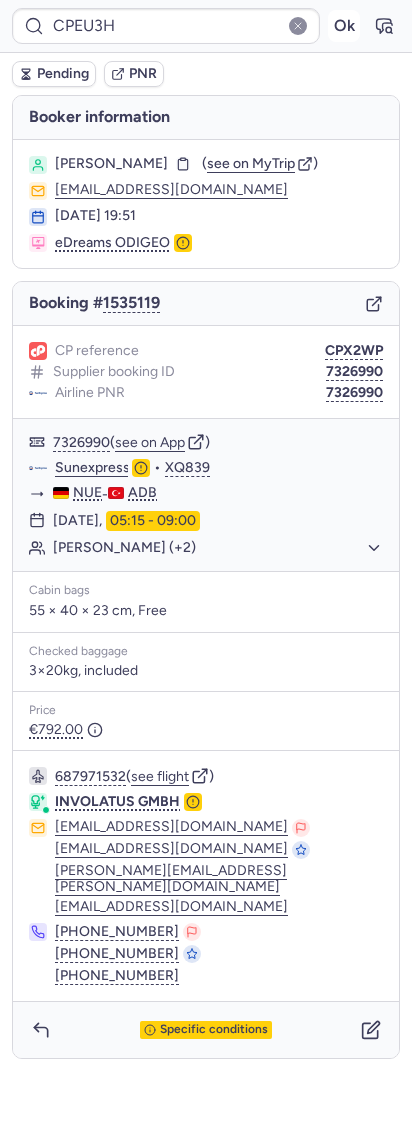 click on "Ok" at bounding box center (344, 26) 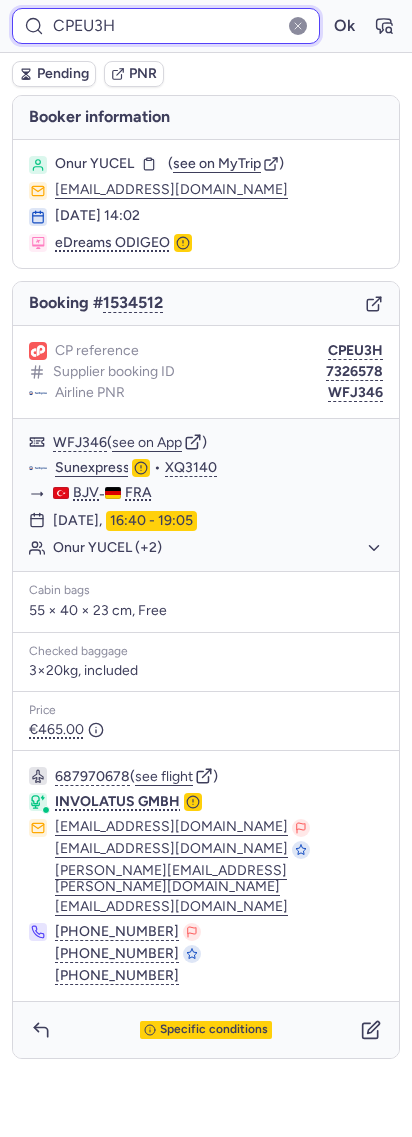 click on "CPEU3H" at bounding box center (166, 26) 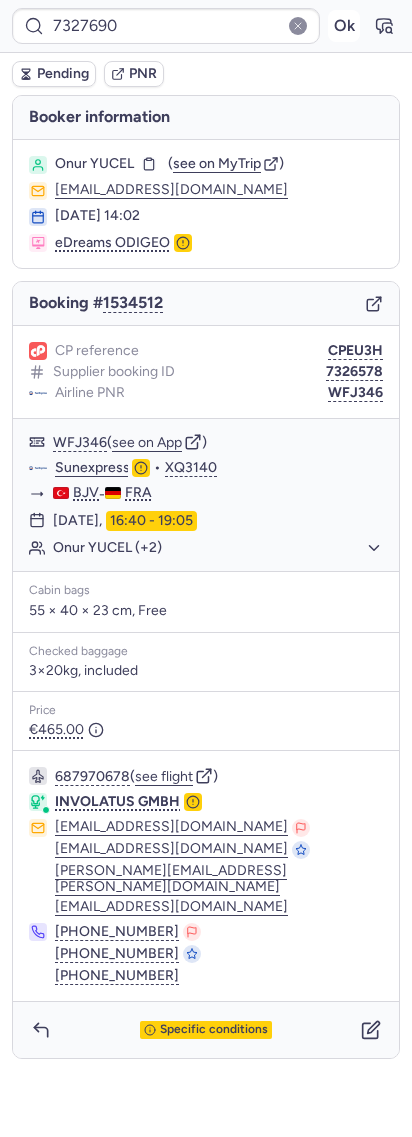 click on "Ok" at bounding box center [344, 26] 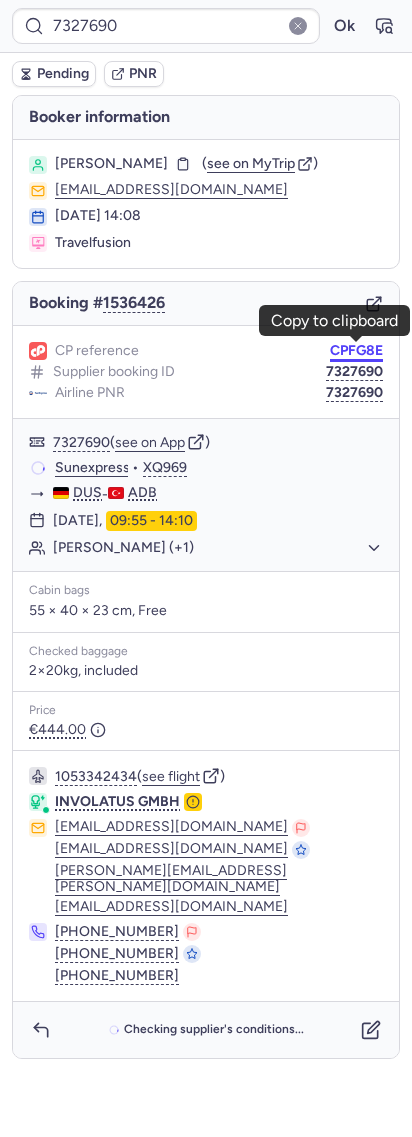 click on "CPFG8E" at bounding box center [356, 351] 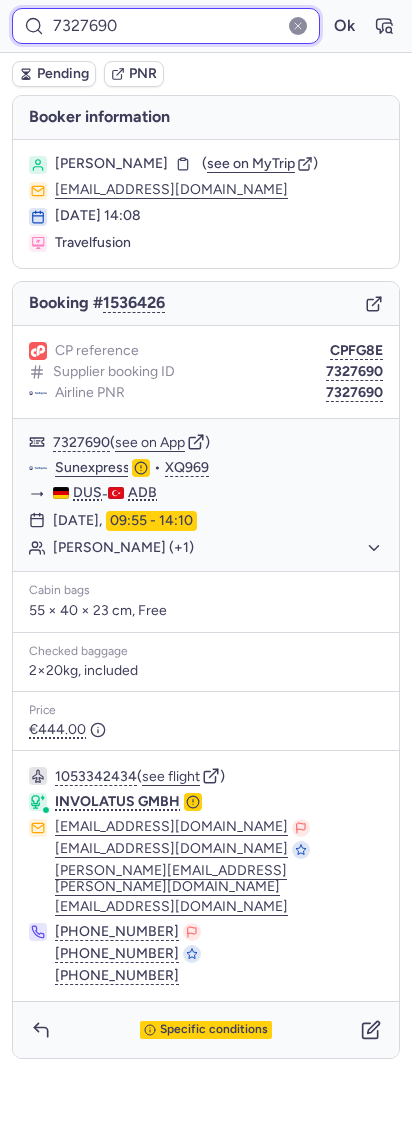 click on "7327690" at bounding box center (166, 26) 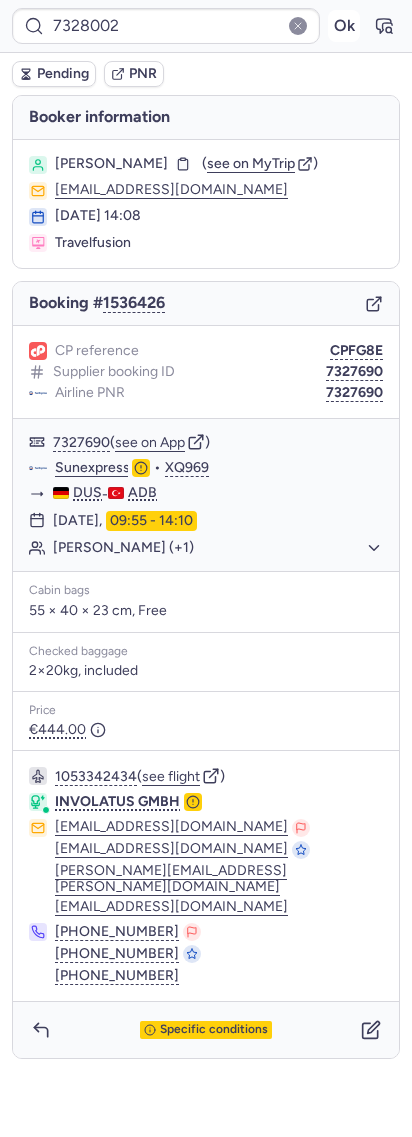 click on "Ok" at bounding box center [344, 26] 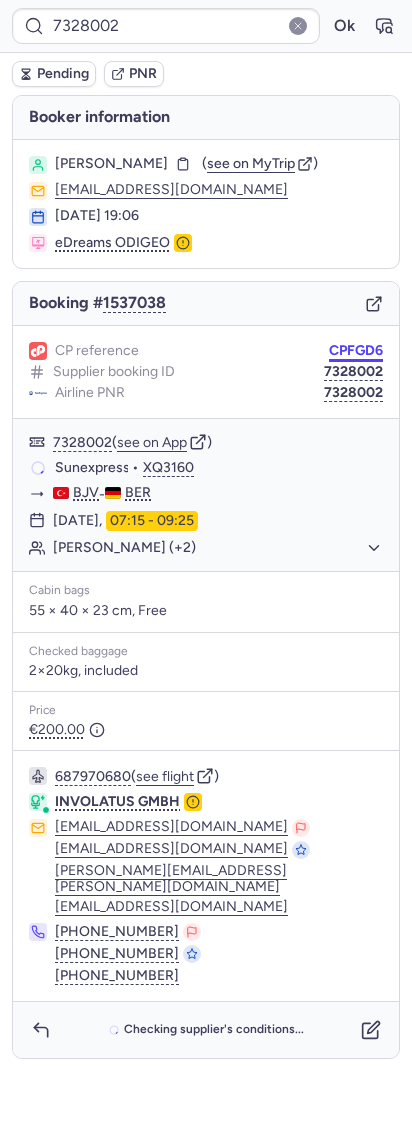 click on "CPFGD6" at bounding box center (356, 351) 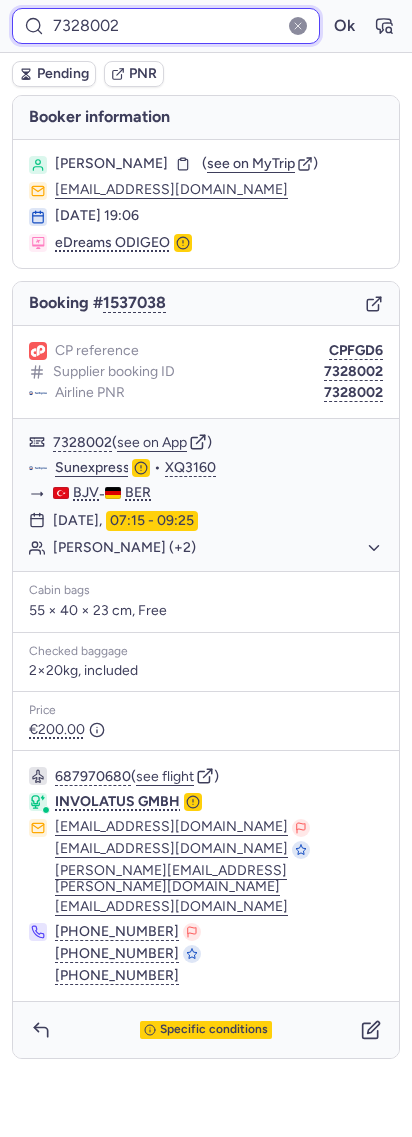 click on "7328002" at bounding box center [166, 26] 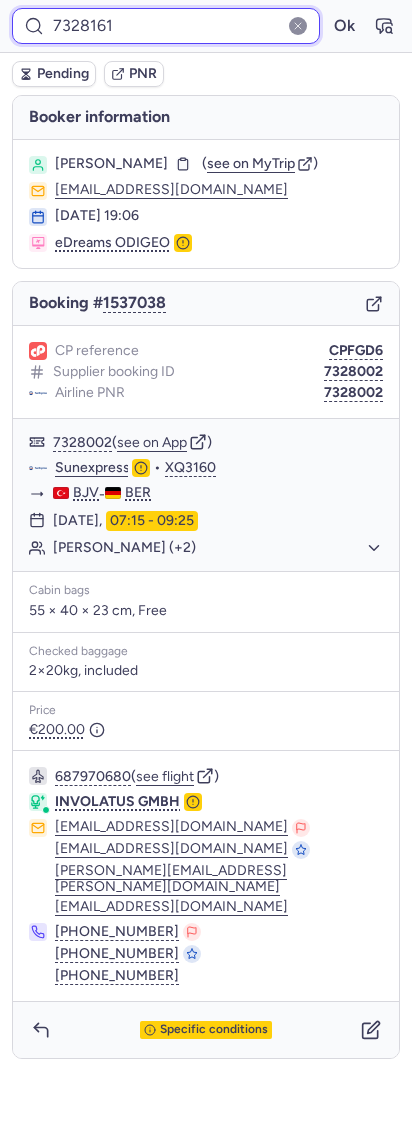 click on "7328161" at bounding box center [166, 26] 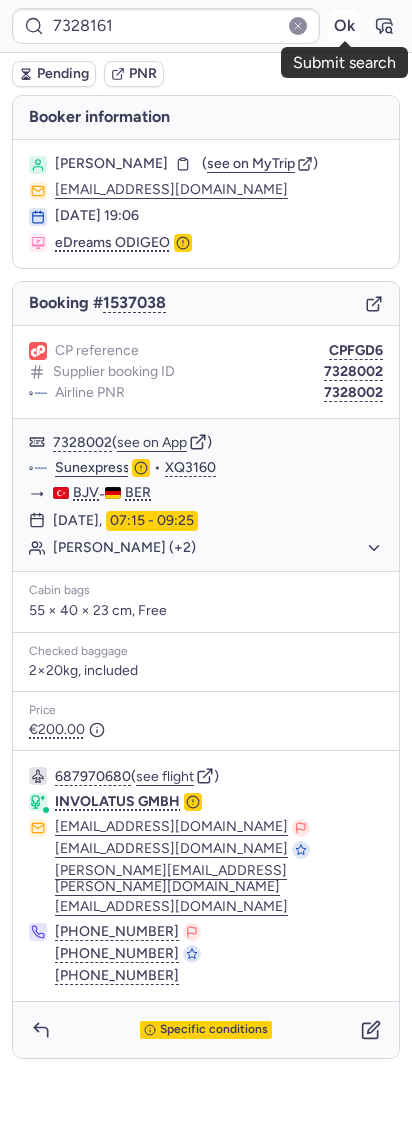 click on "Ok" at bounding box center (344, 26) 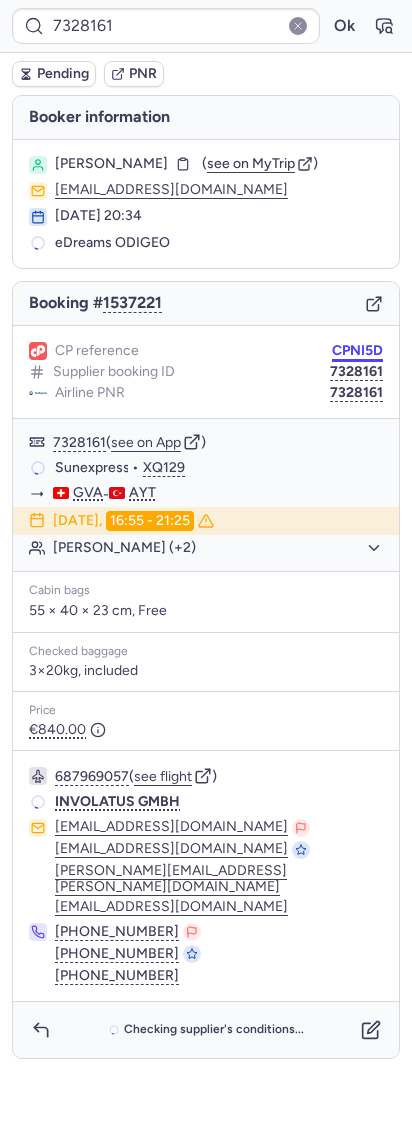 click on "CPNI5D" at bounding box center (357, 351) 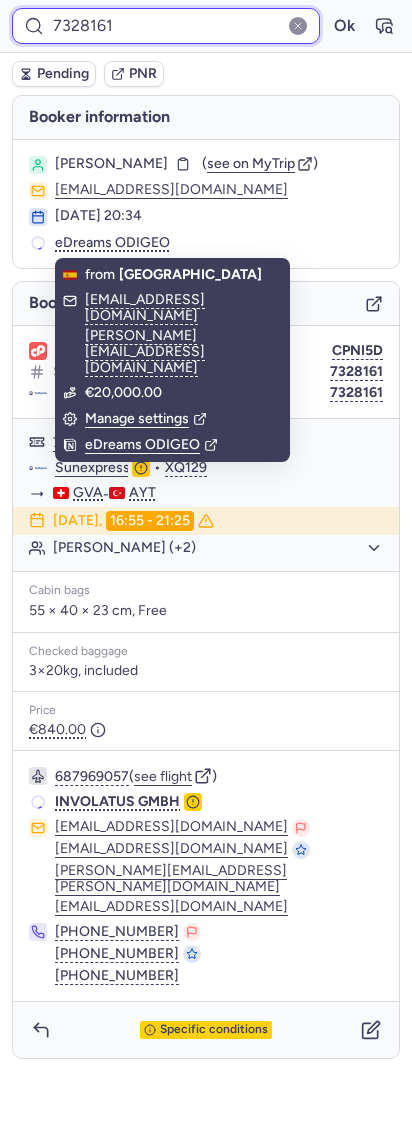 click on "7328161" at bounding box center [166, 26] 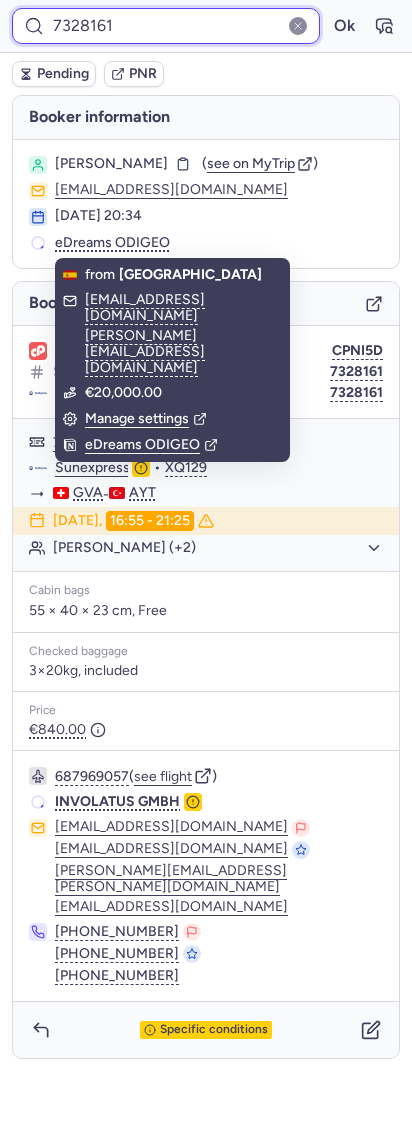 click on "7328161" at bounding box center [166, 26] 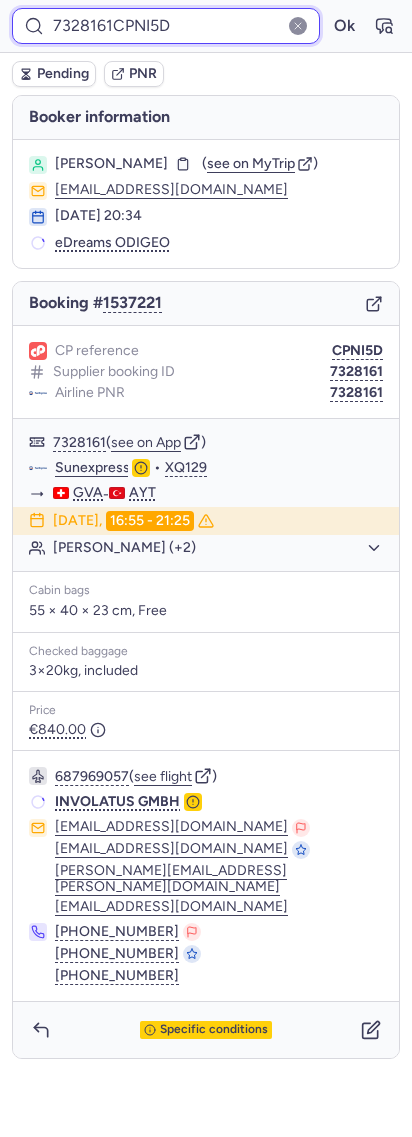 click on "7328161CPNI5D" at bounding box center [166, 26] 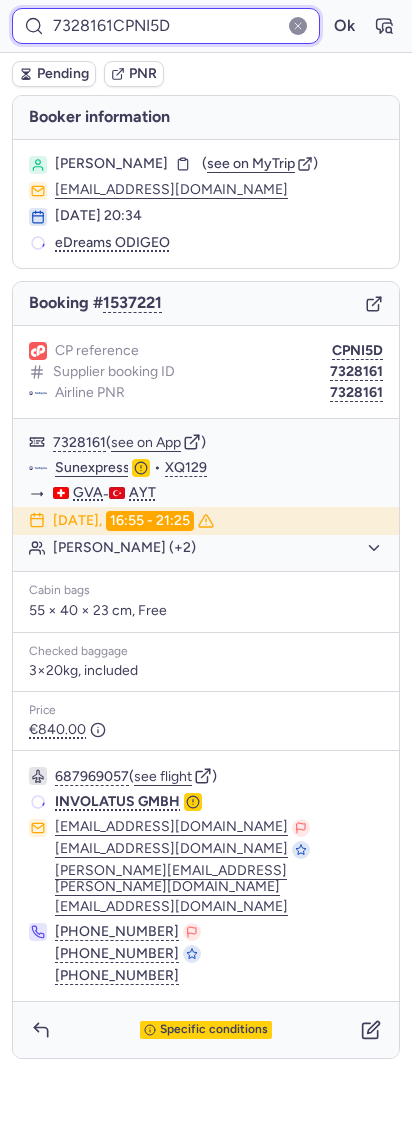 click on "7328161CPNI5D" at bounding box center [166, 26] 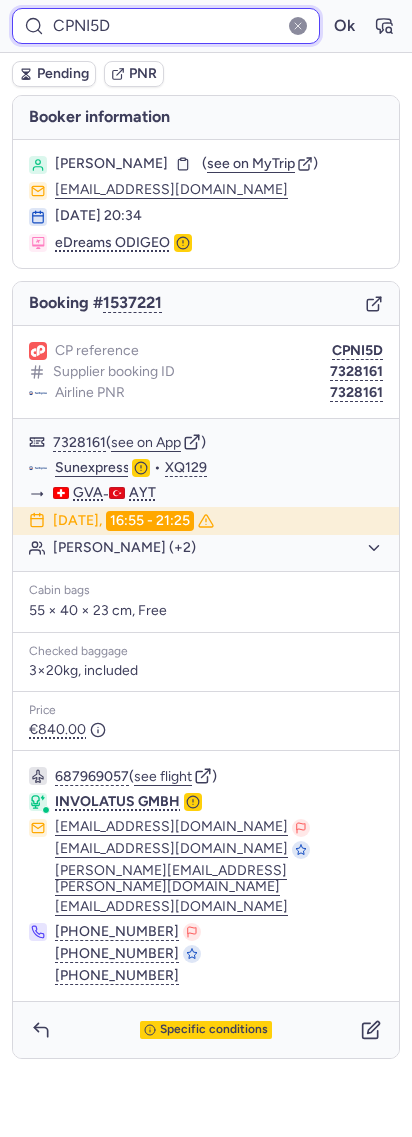 click on "CPNI5D" at bounding box center (166, 26) 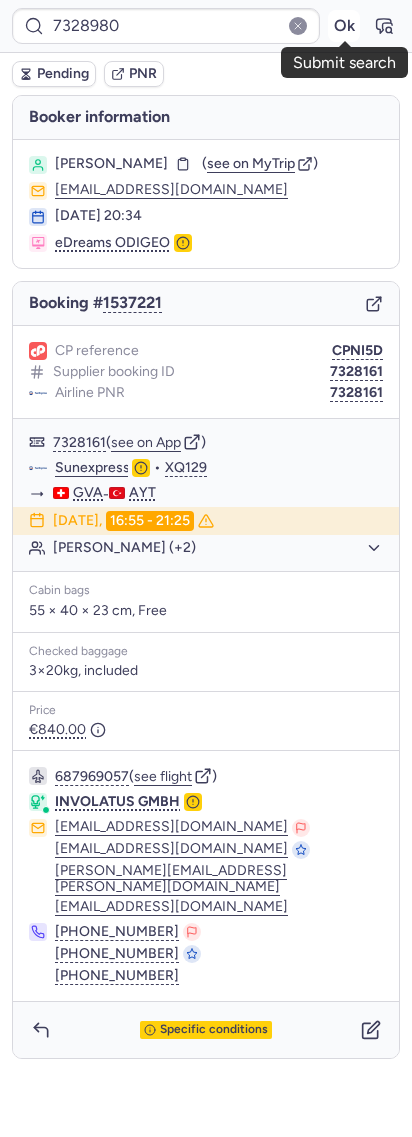 click on "Ok" at bounding box center (344, 26) 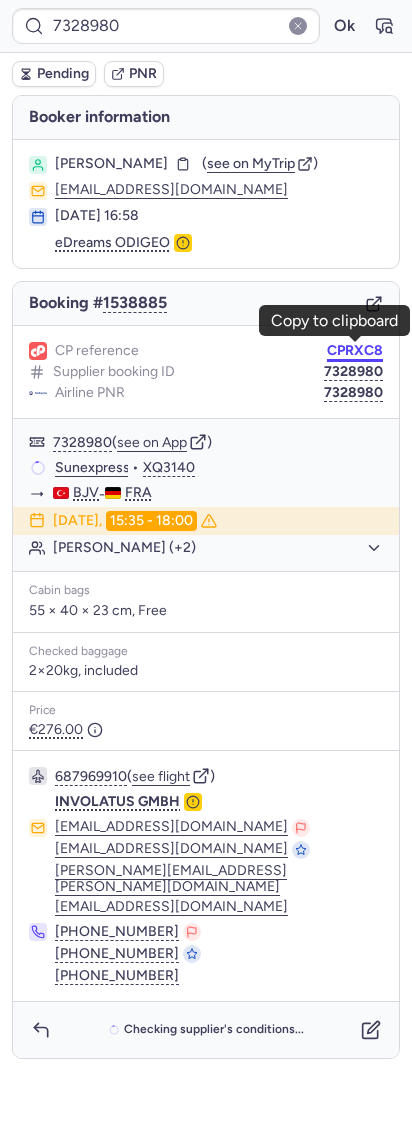 click on "CPRXC8" at bounding box center [355, 351] 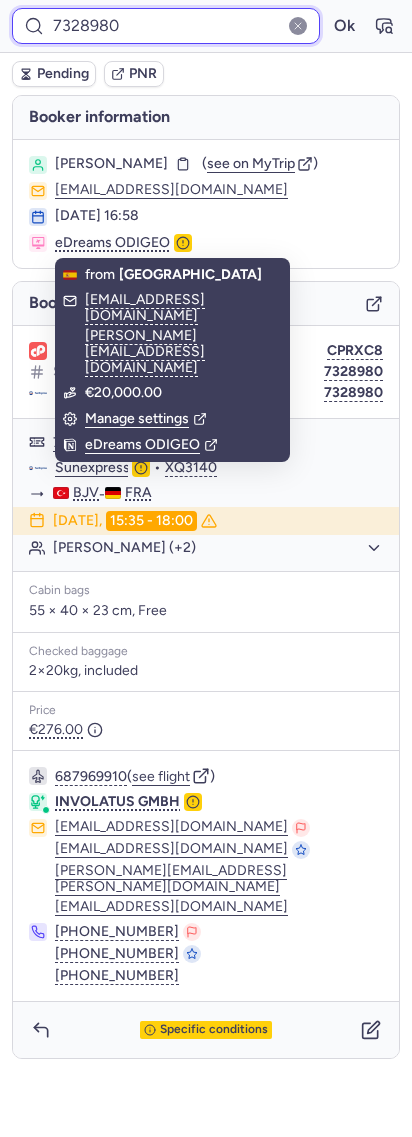 click on "7328980" at bounding box center [166, 26] 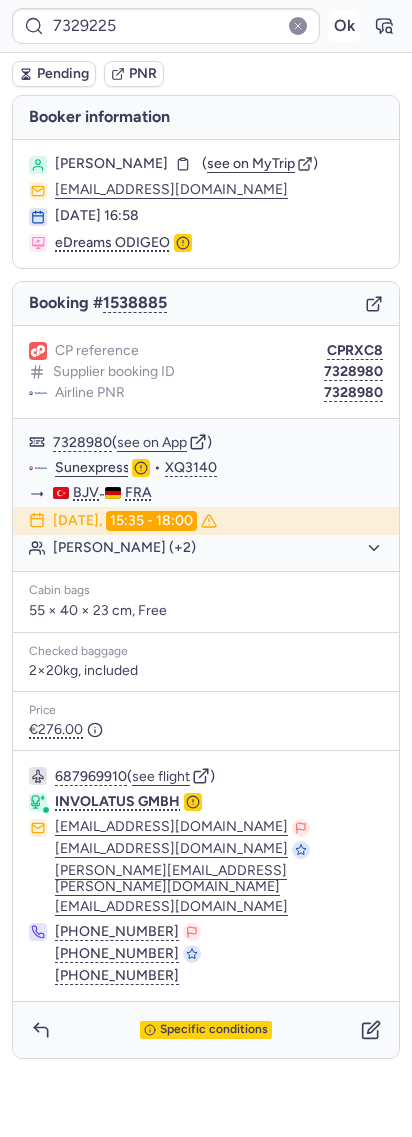 click on "Ok" at bounding box center (344, 26) 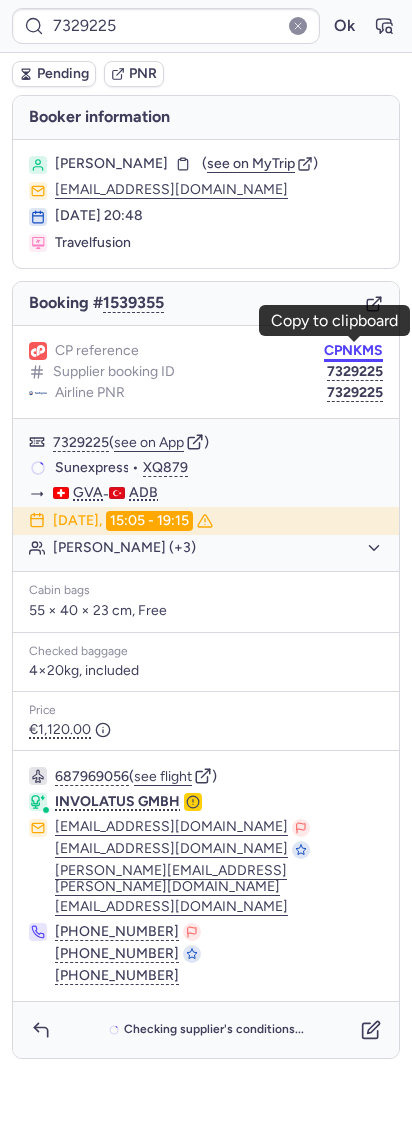 click on "CPNKMS" at bounding box center (353, 351) 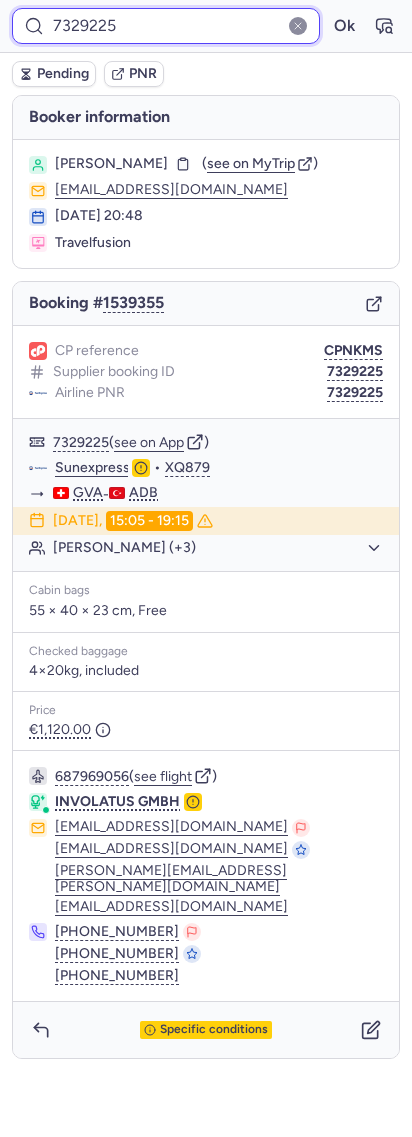 click on "7329225" at bounding box center (166, 26) 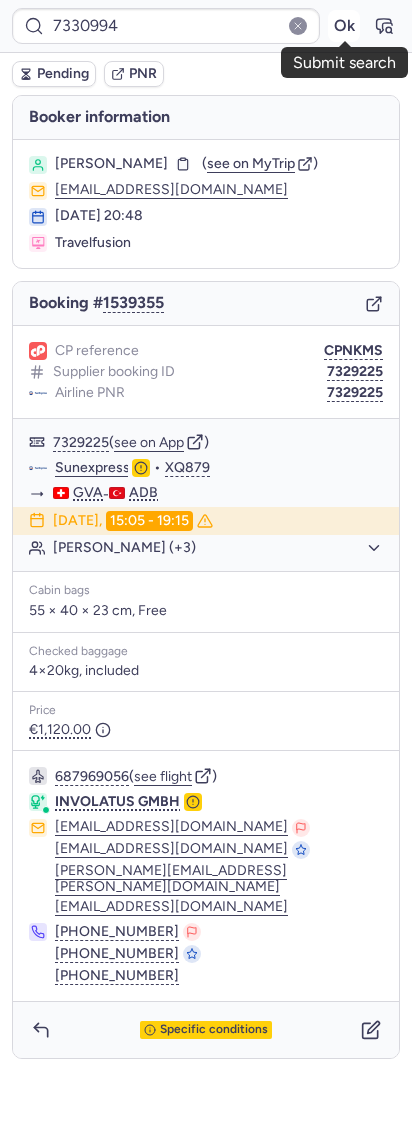 click on "Ok" at bounding box center (344, 26) 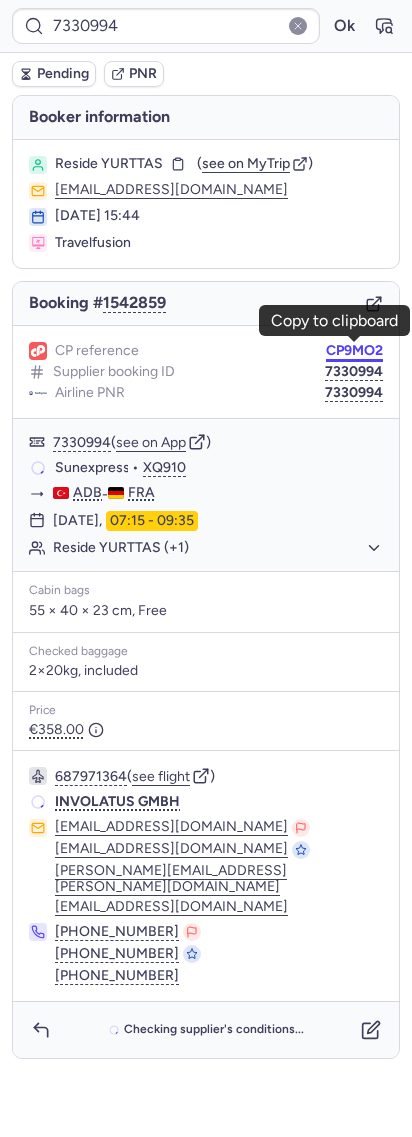 click on "CP9MO2" at bounding box center [354, 351] 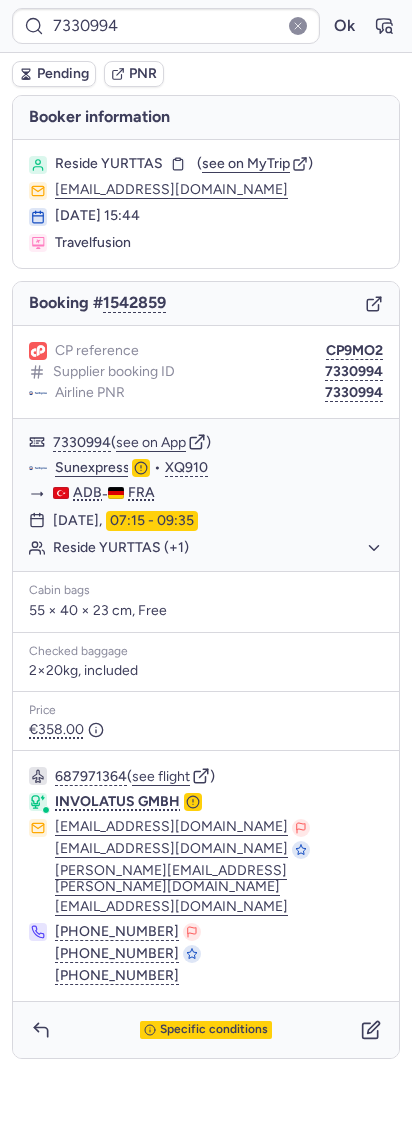 click on "Pending PNR" at bounding box center [206, 74] 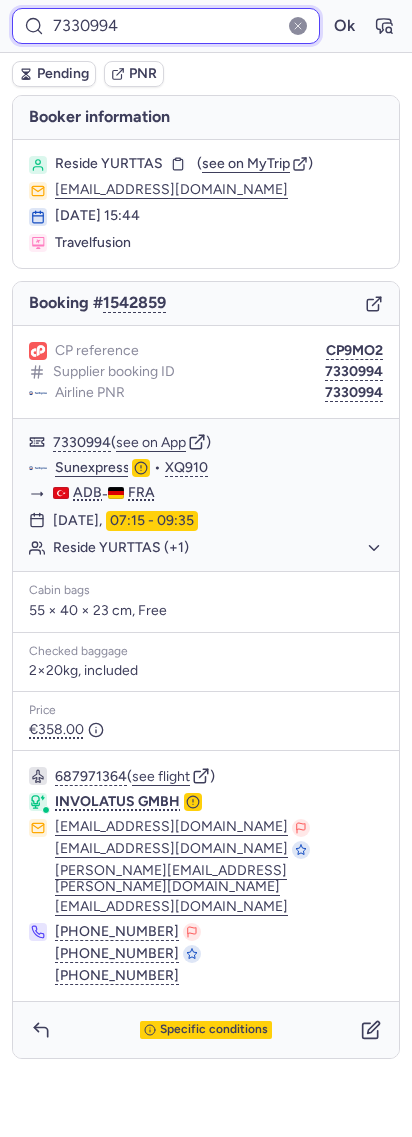 click on "7330994" at bounding box center [166, 26] 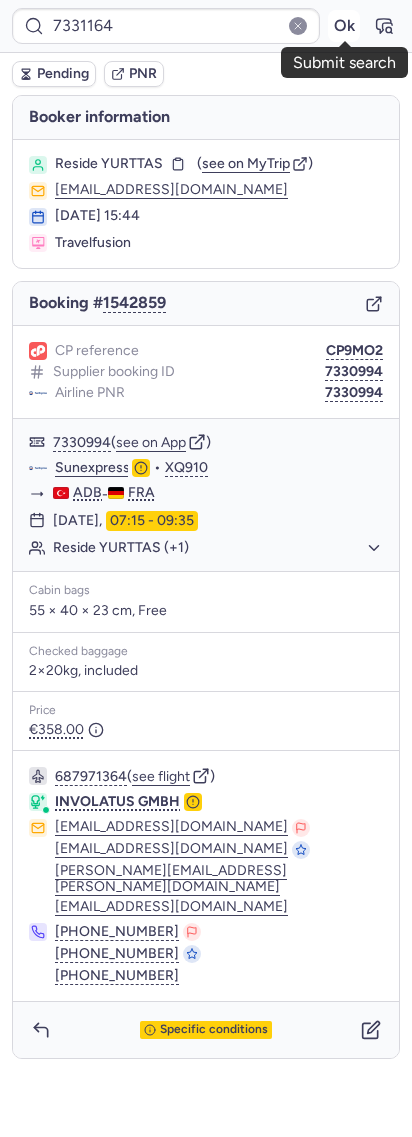 click on "Ok" at bounding box center [344, 26] 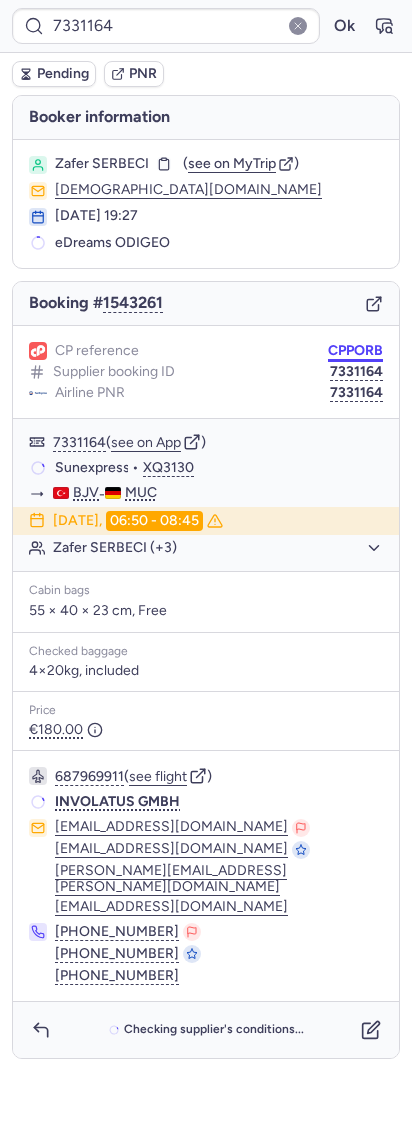 click on "CPPORB" at bounding box center [355, 351] 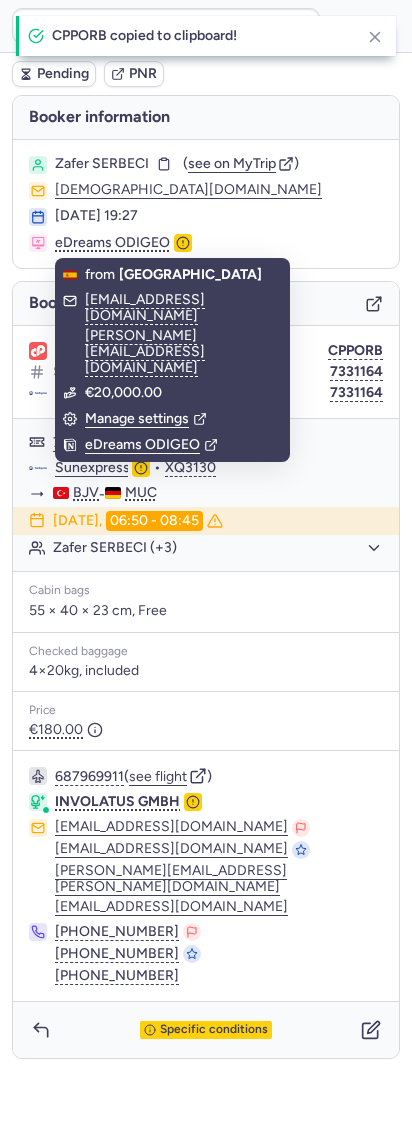 click on "CPPORB copied to clipboard!" at bounding box center [206, 36] 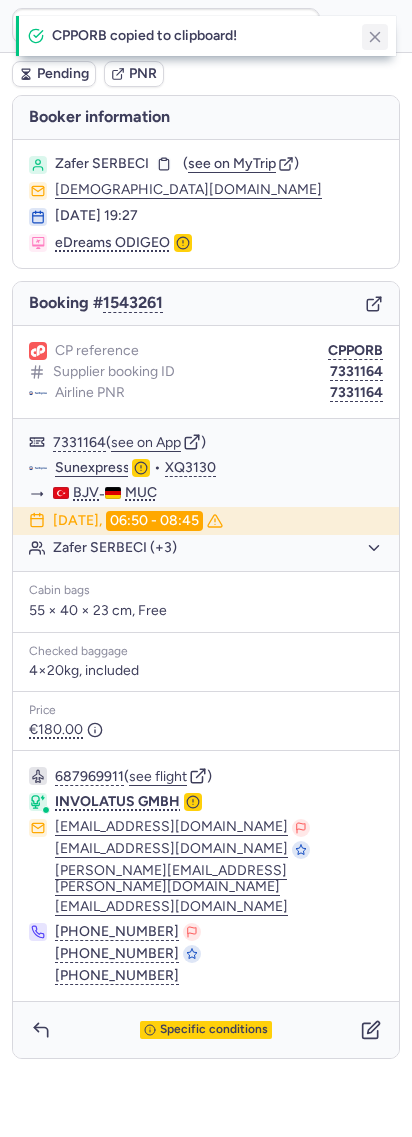 click 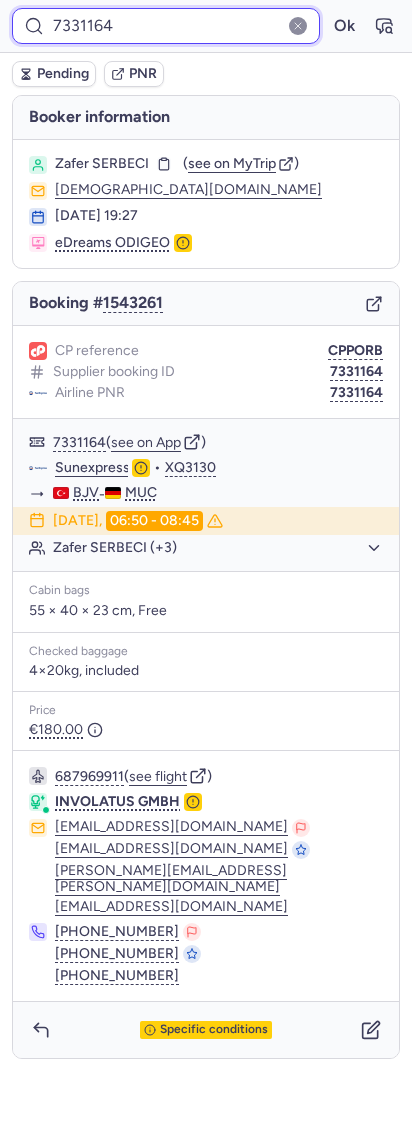 click on "7331164" at bounding box center (166, 26) 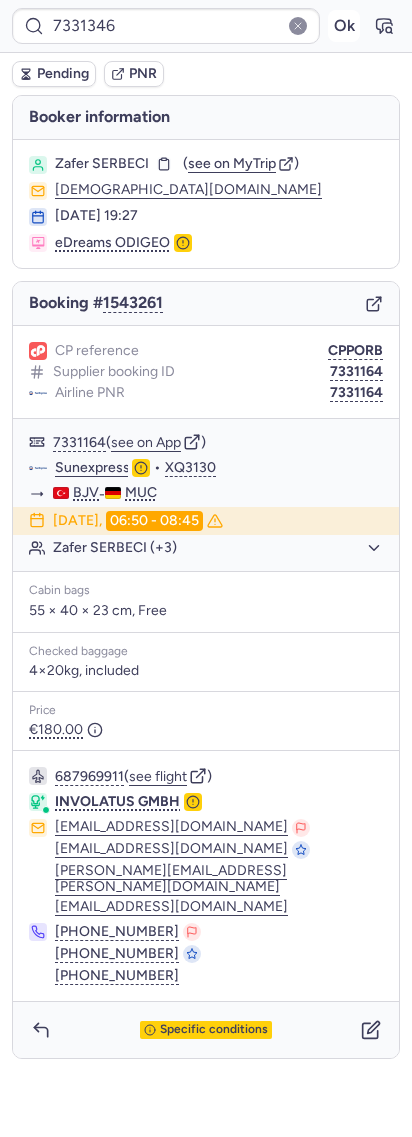 click on "Ok" at bounding box center (344, 26) 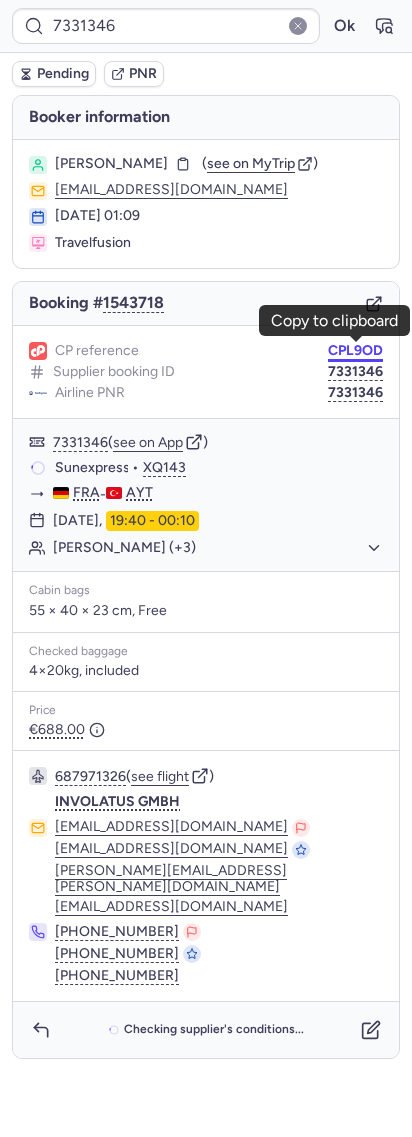 click on "CPL9OD" at bounding box center (355, 351) 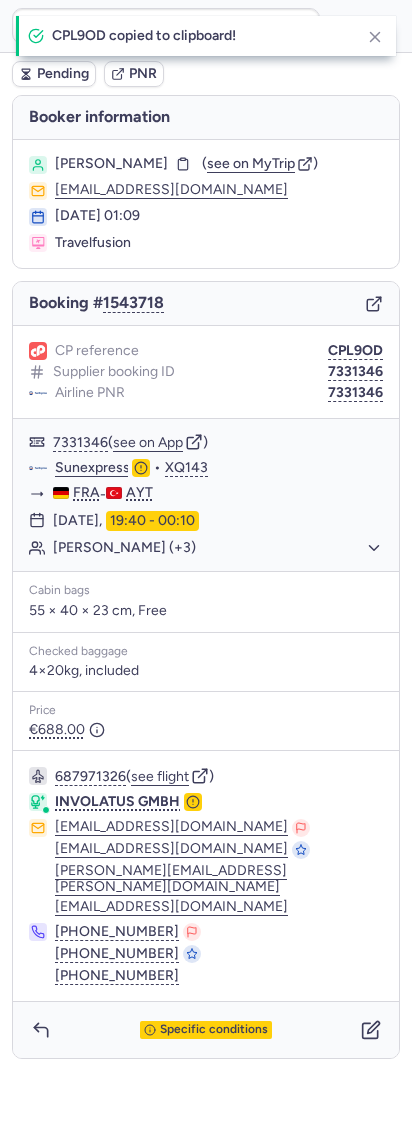 click on "CPL9OD copied to clipboard!" at bounding box center [202, 36] 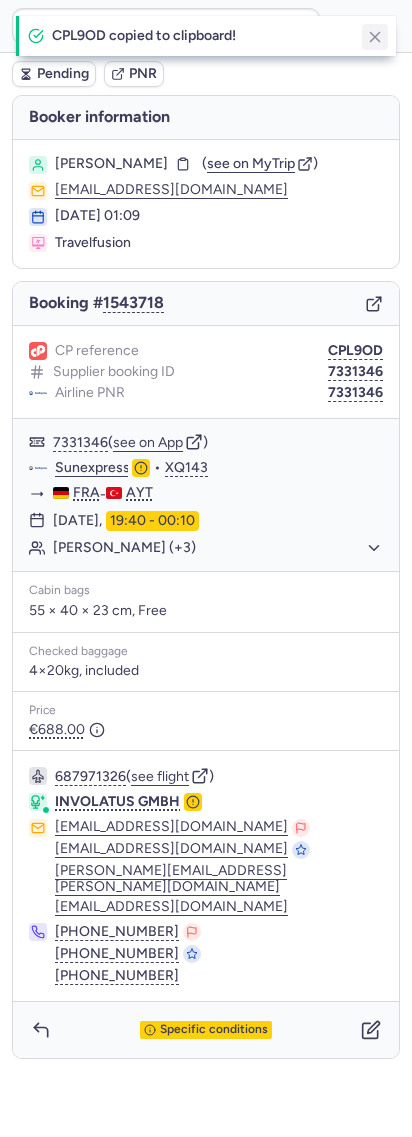 click 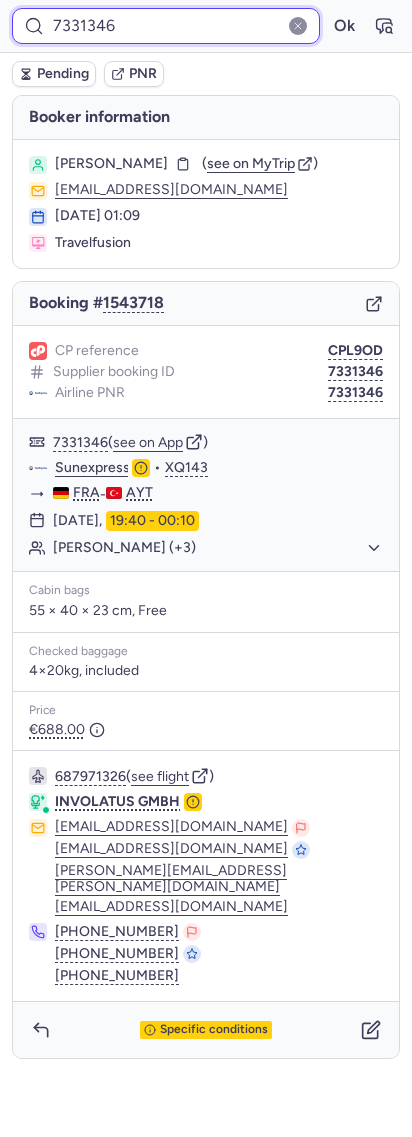 click on "7331346" at bounding box center (166, 26) 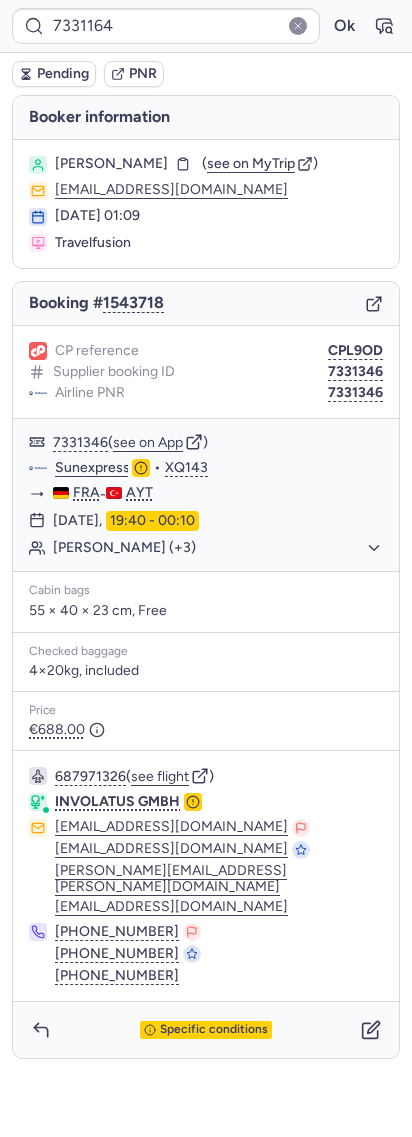 click on "7331164  Ok" at bounding box center [206, 26] 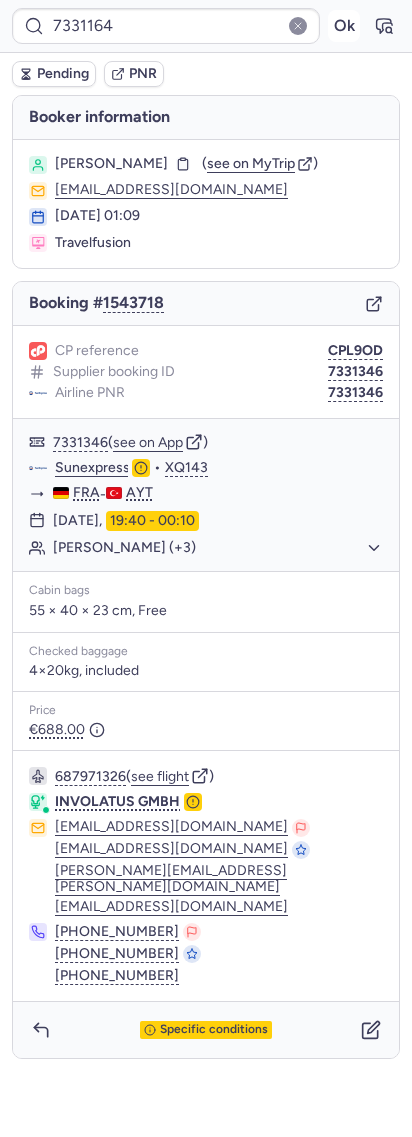click on "Ok" at bounding box center [344, 26] 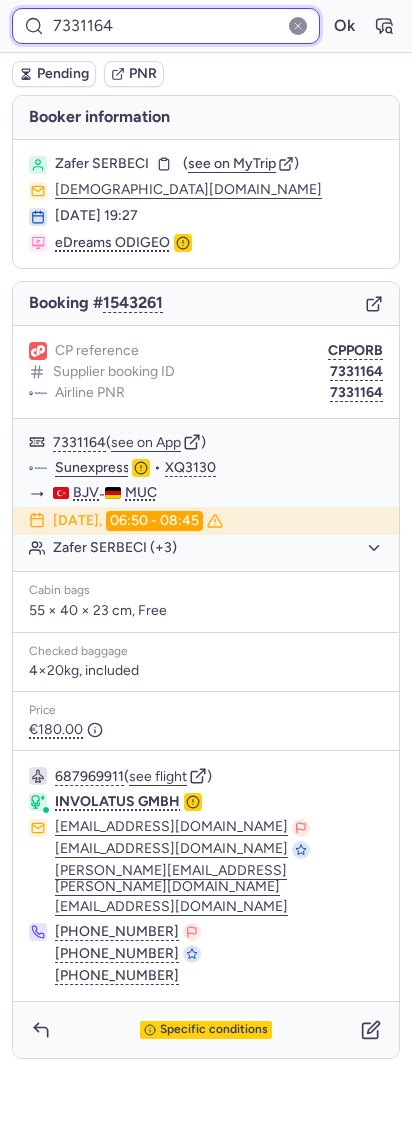 click on "7331164" at bounding box center (166, 26) 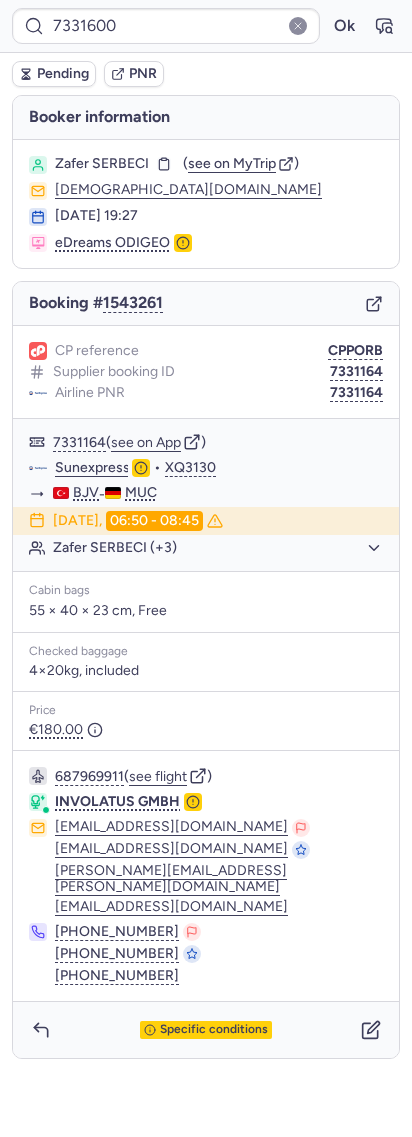 click on "7331600  Ok" at bounding box center [206, 26] 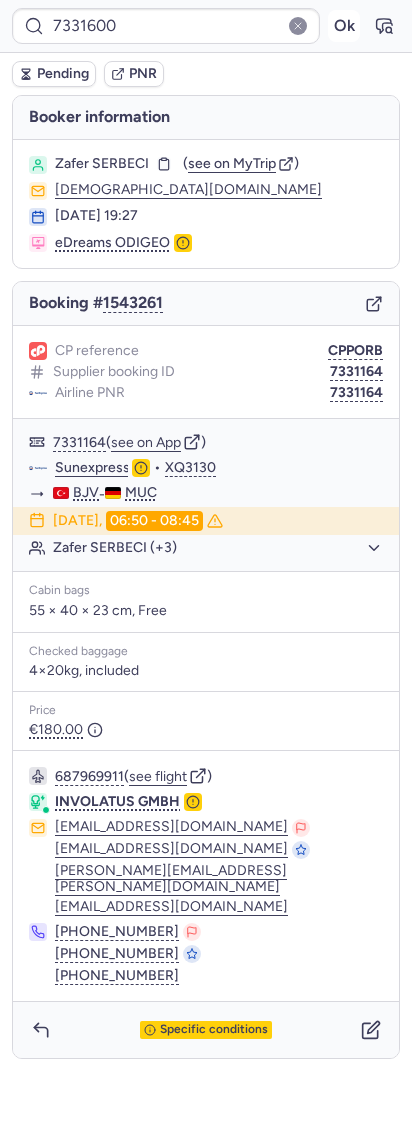 click on "Ok" at bounding box center [344, 26] 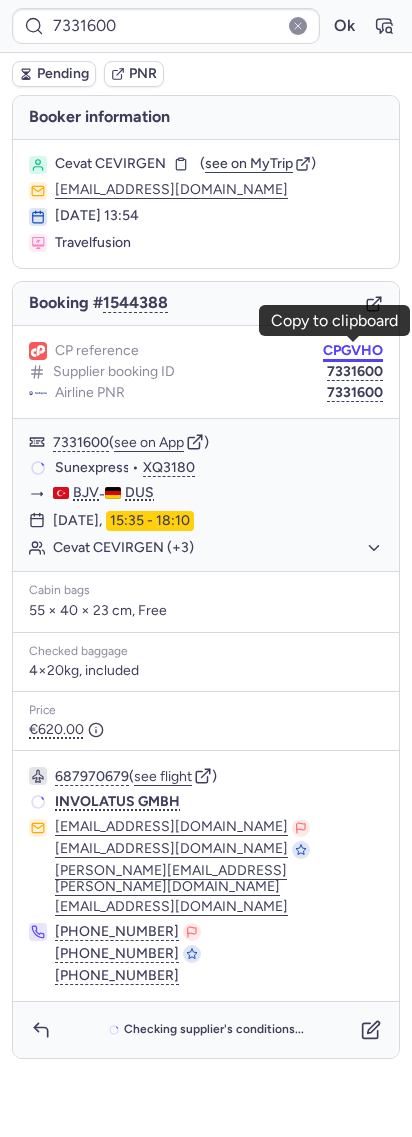click on "CPGVHO" at bounding box center (353, 351) 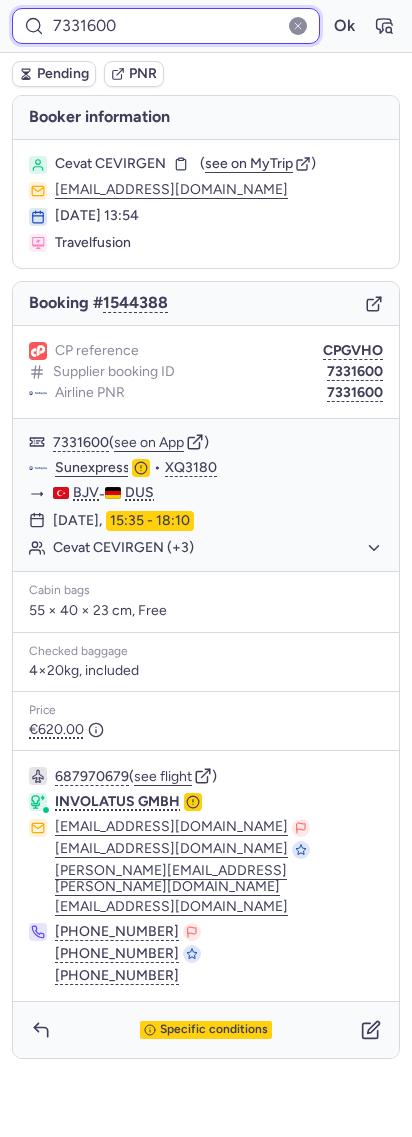 click on "7331600" at bounding box center (166, 26) 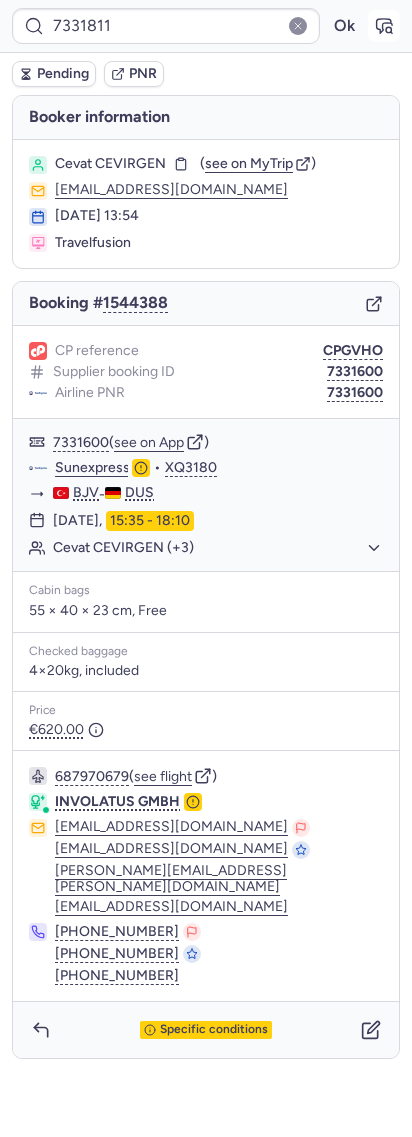 click at bounding box center (384, 26) 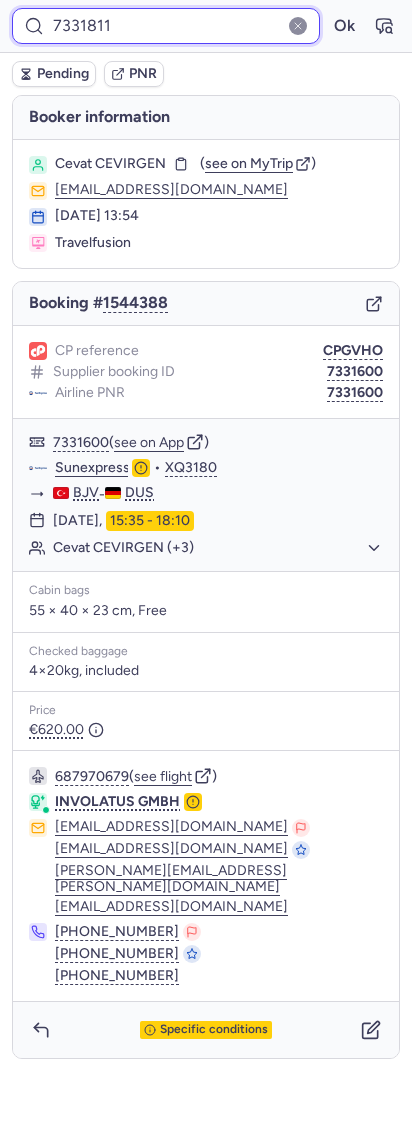 click on "7331811" at bounding box center (166, 26) 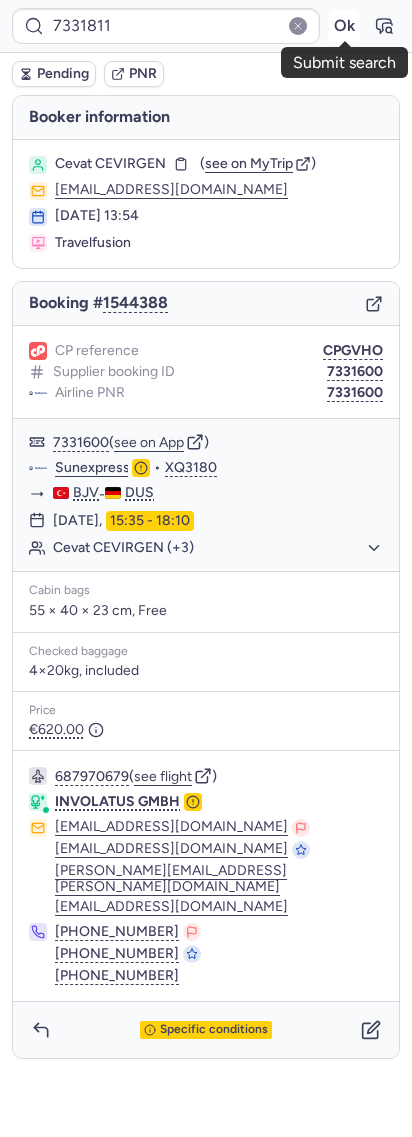 click on "Ok" at bounding box center (344, 26) 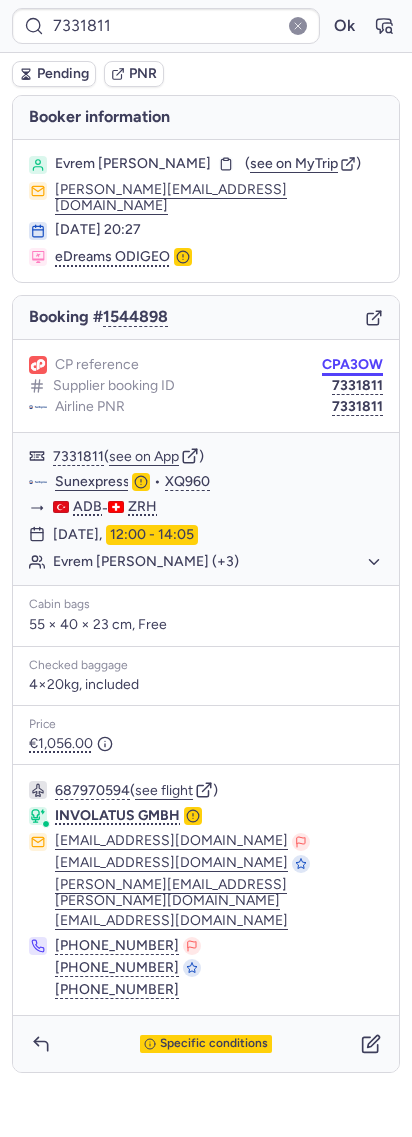 click on "CPA3OW" at bounding box center (352, 365) 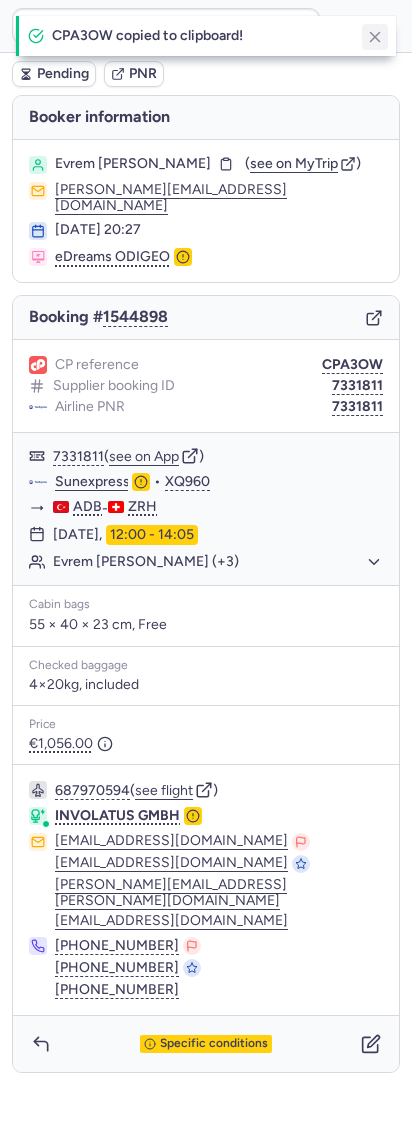 click 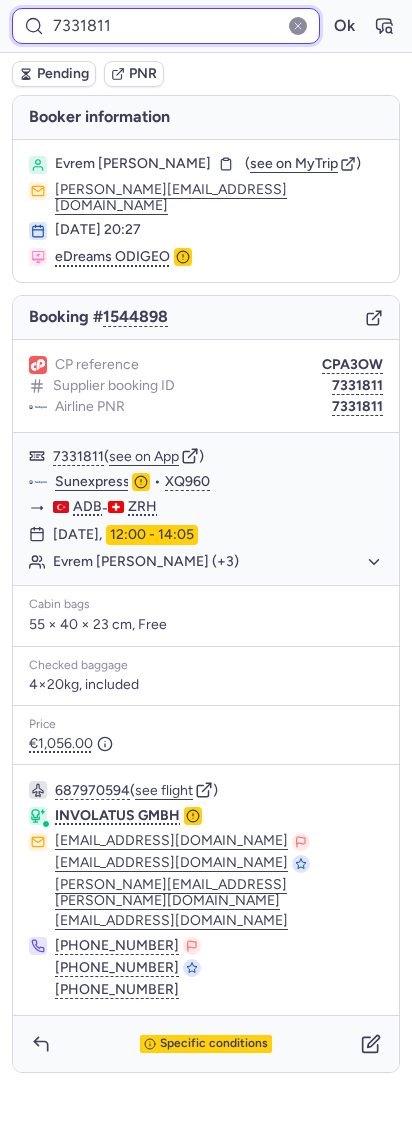 click on "7331811" at bounding box center [166, 26] 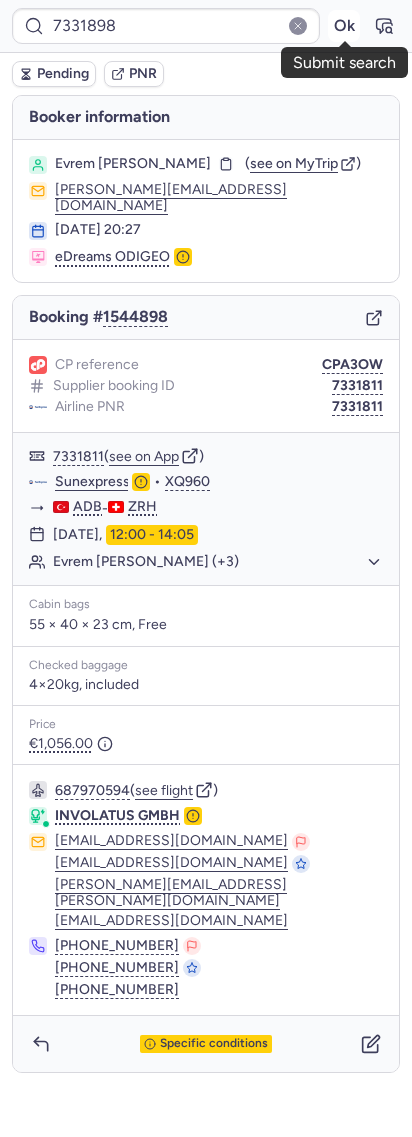 click on "Ok" at bounding box center [344, 26] 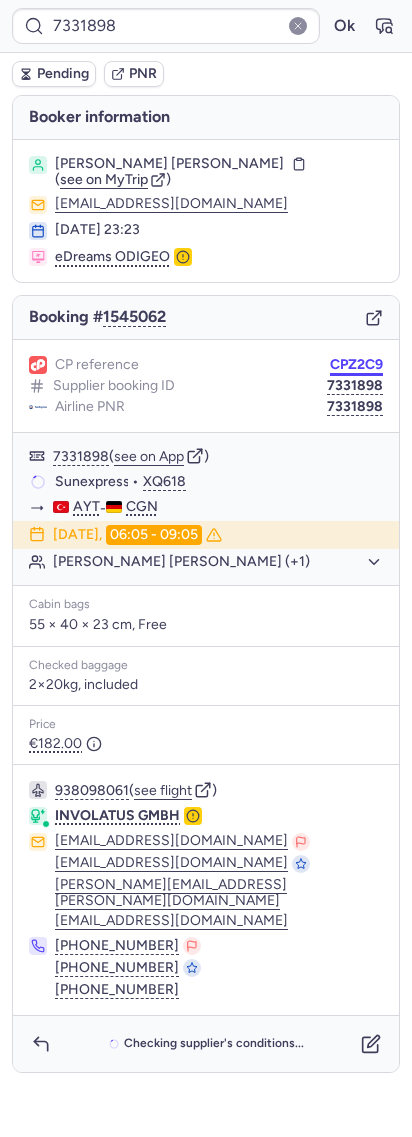 click on "CPZ2C9" at bounding box center (356, 365) 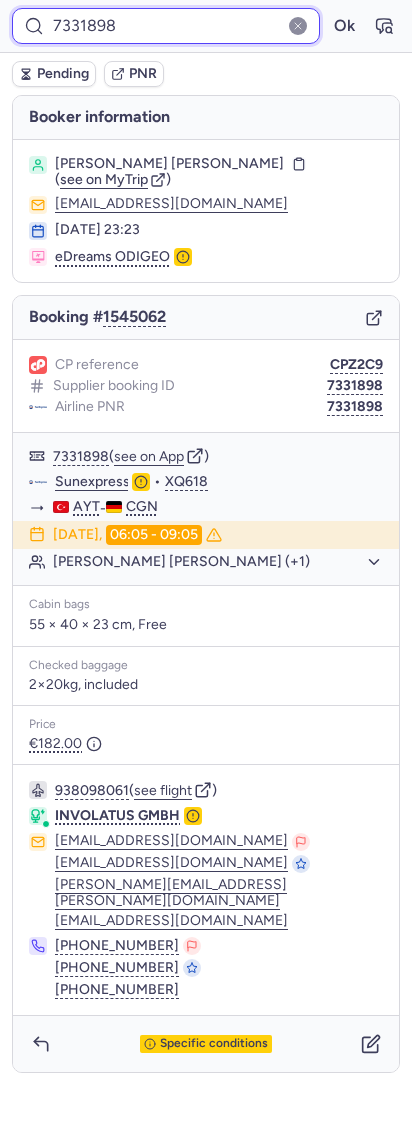click on "7331898" at bounding box center (166, 26) 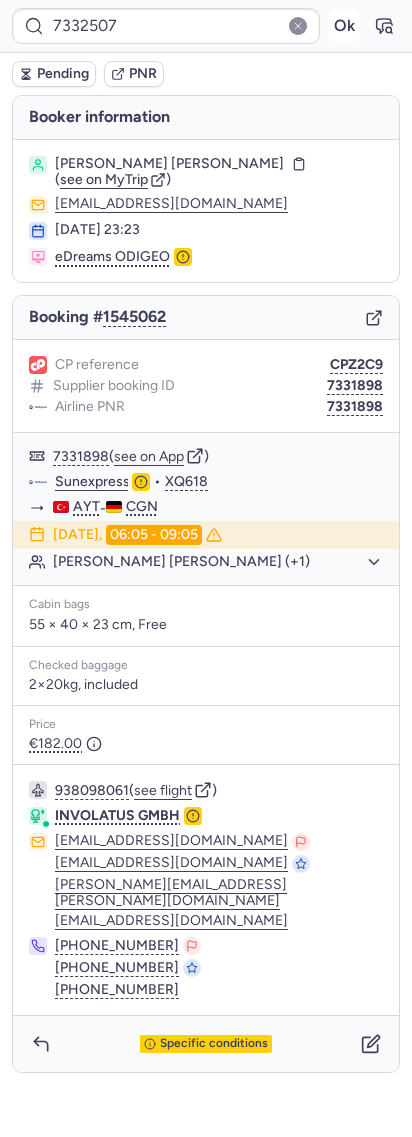click on "Ok" at bounding box center (344, 26) 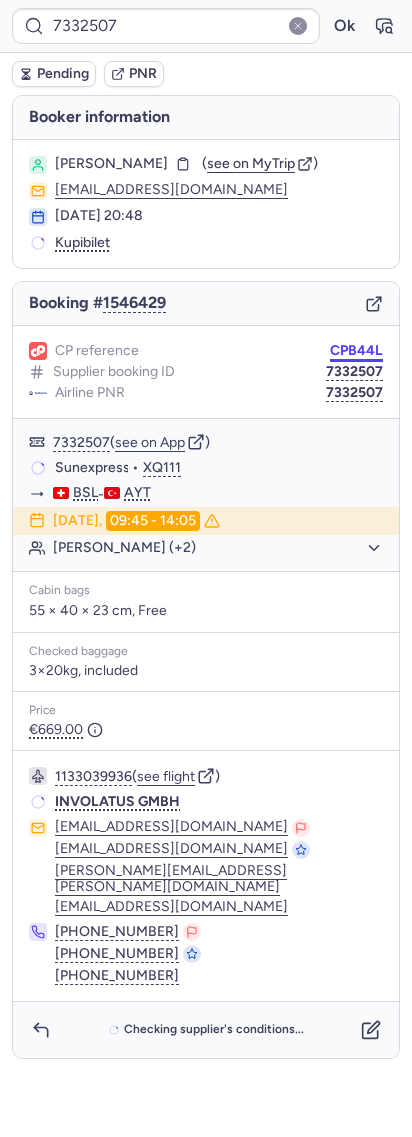 click on "CPB44L" at bounding box center [356, 351] 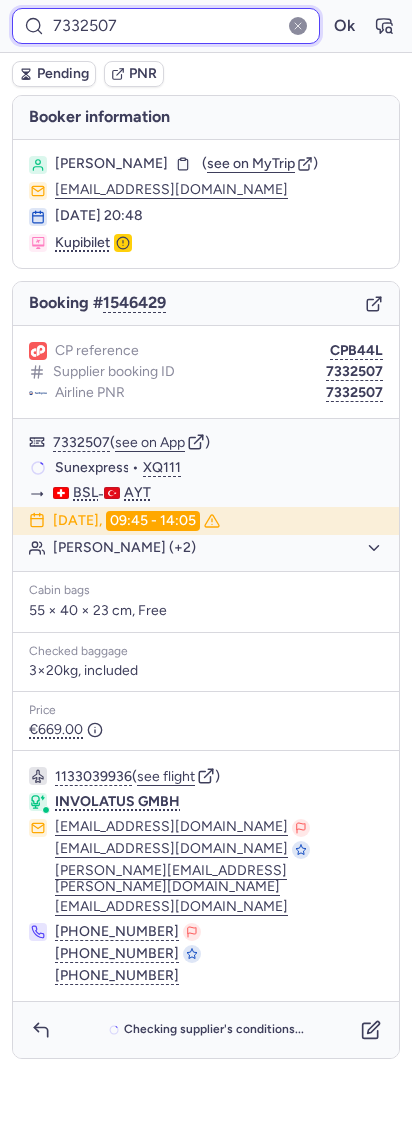 click on "7332507" at bounding box center (166, 26) 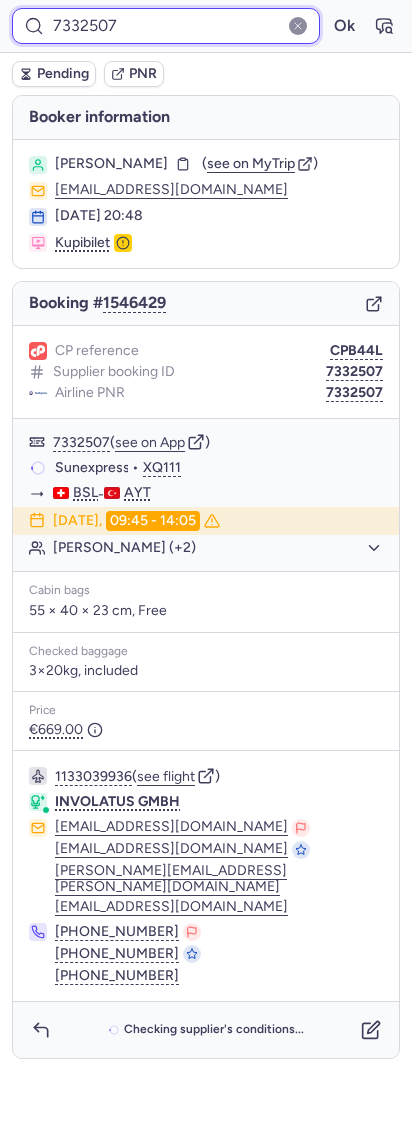 click on "7332507" at bounding box center [166, 26] 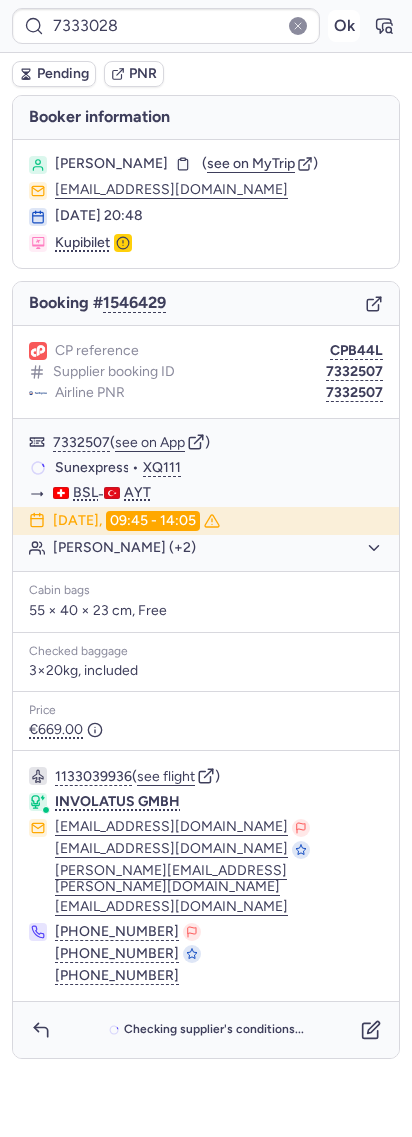 click on "Ok" at bounding box center (344, 26) 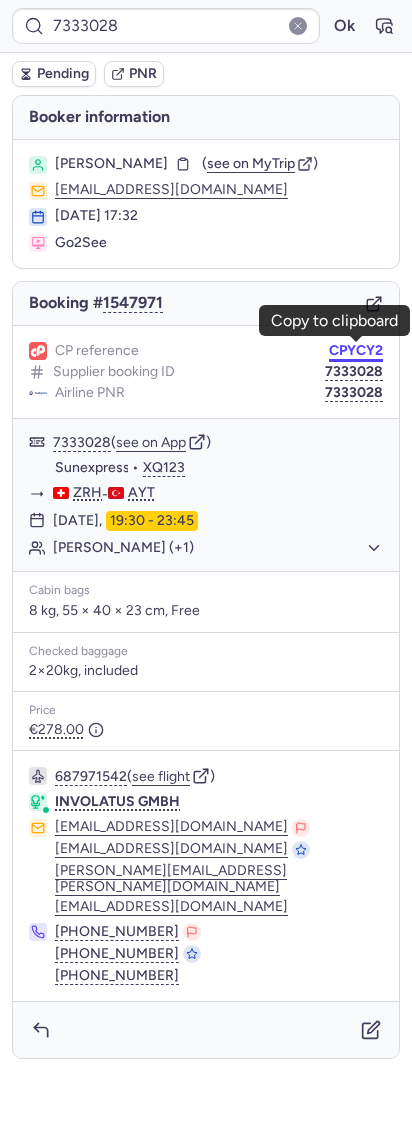 click on "CPYCY2" at bounding box center [356, 351] 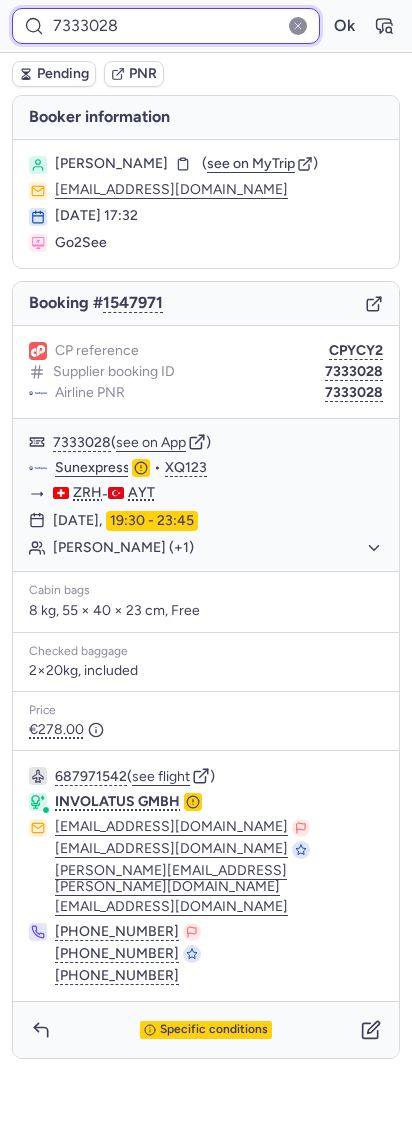 click on "7333028" at bounding box center (166, 26) 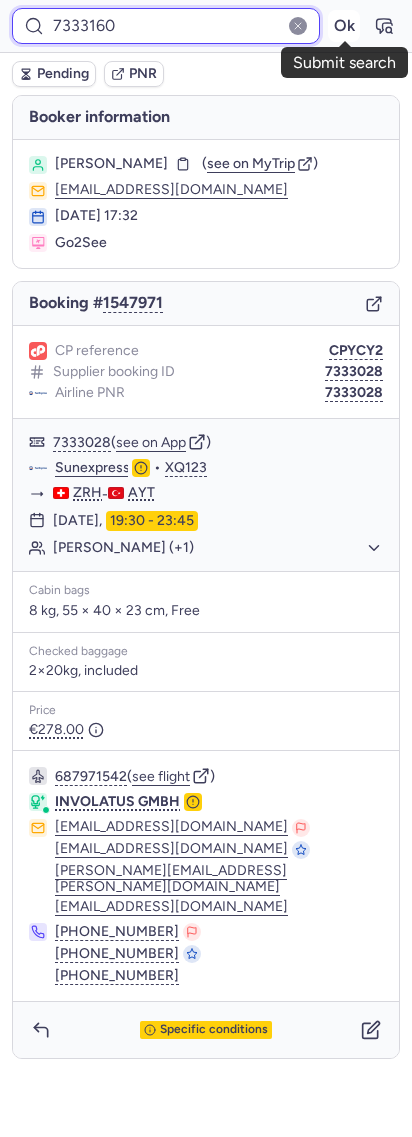 type on "7333160" 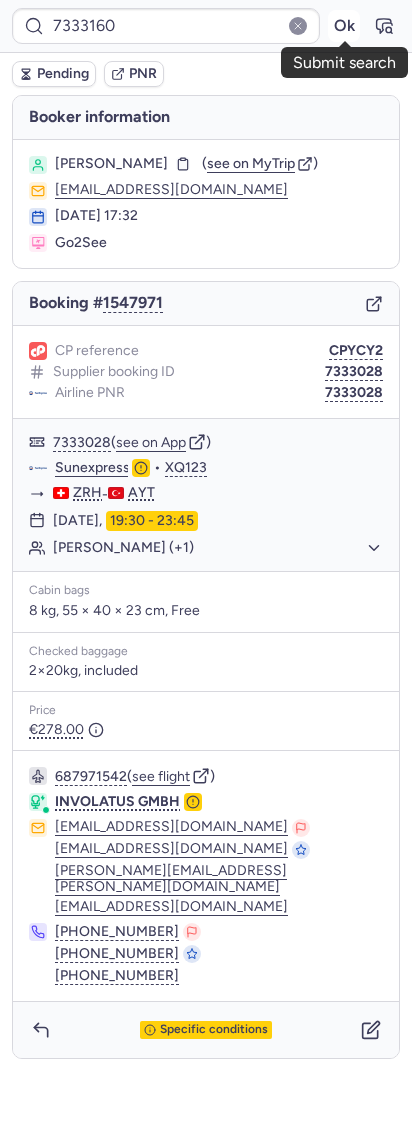 click on "Ok" at bounding box center [344, 26] 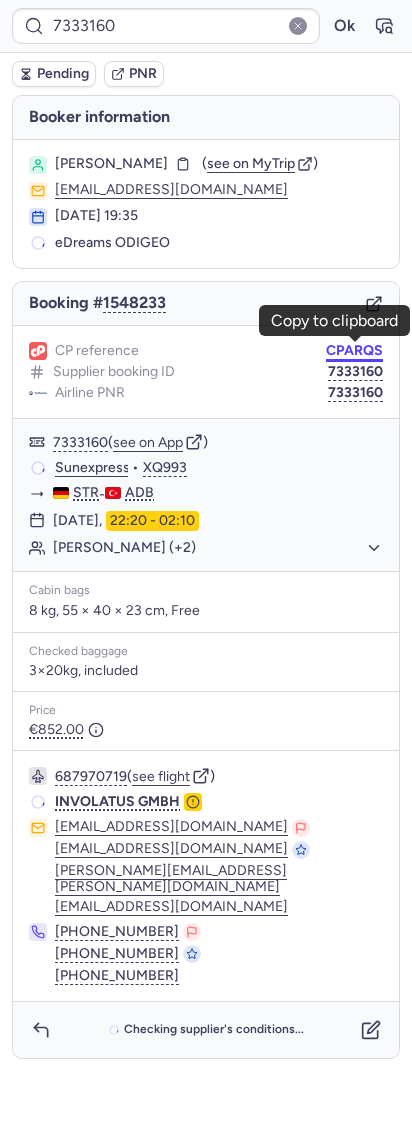 click on "CPARQS" at bounding box center [354, 351] 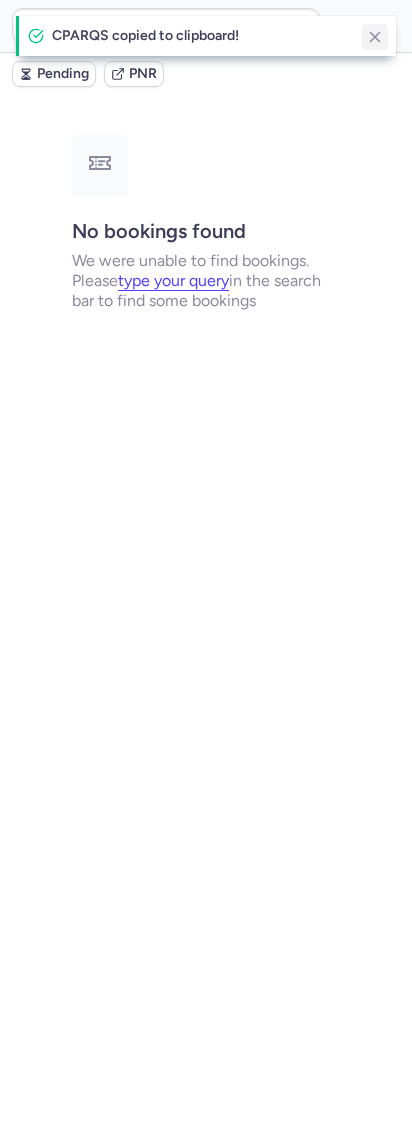 click at bounding box center [375, 37] 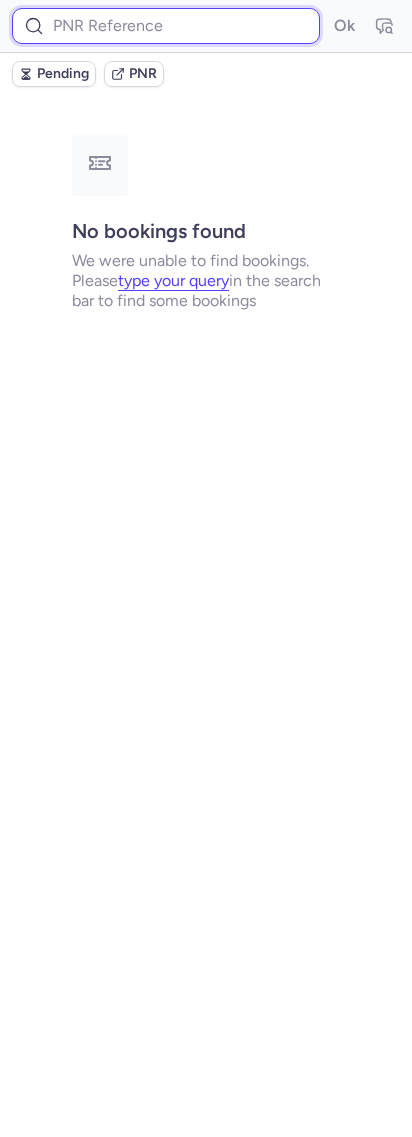 click at bounding box center [166, 26] 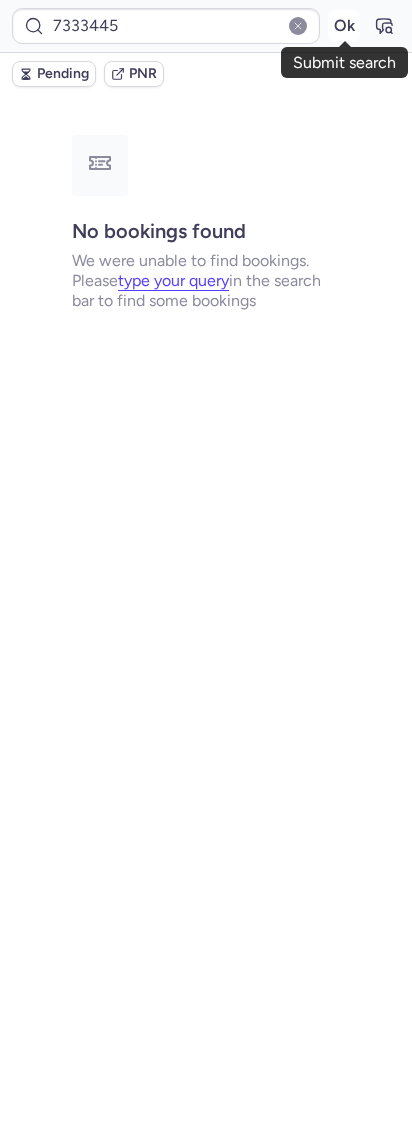 click on "Ok" at bounding box center (344, 26) 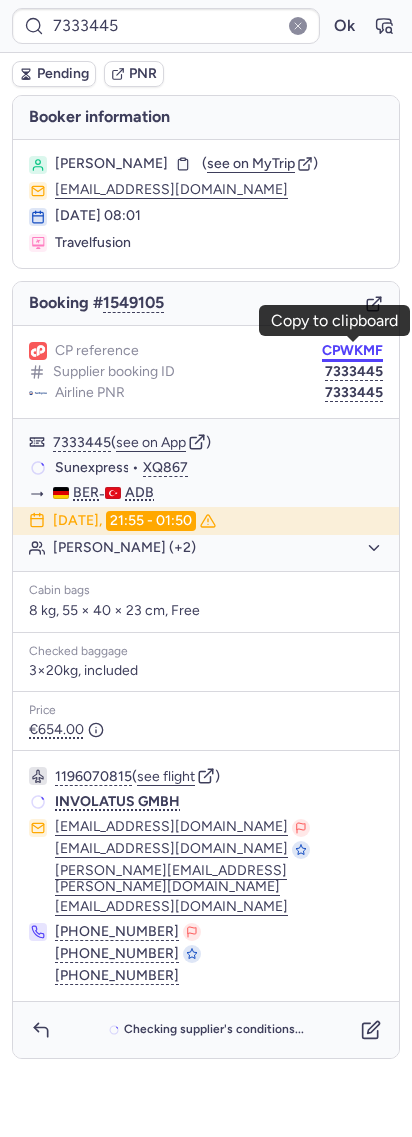 click on "CPWKMF" at bounding box center (352, 351) 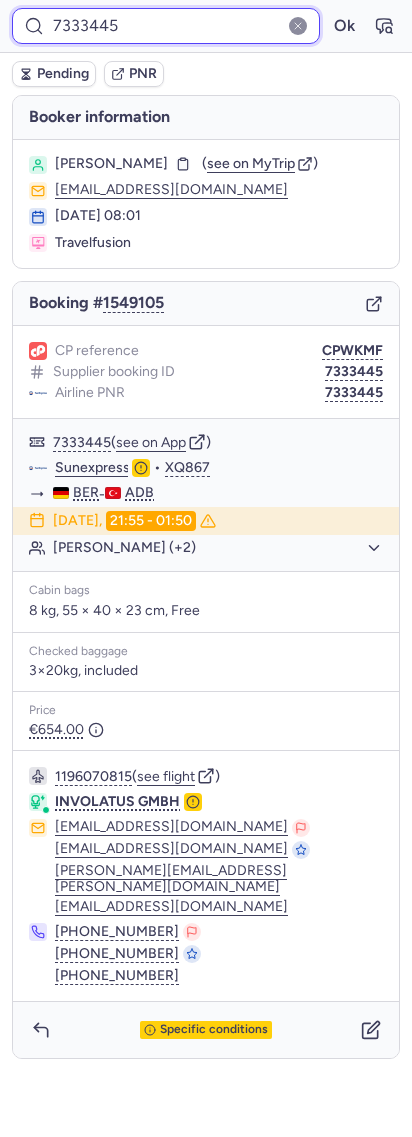 click on "7333445" at bounding box center (166, 26) 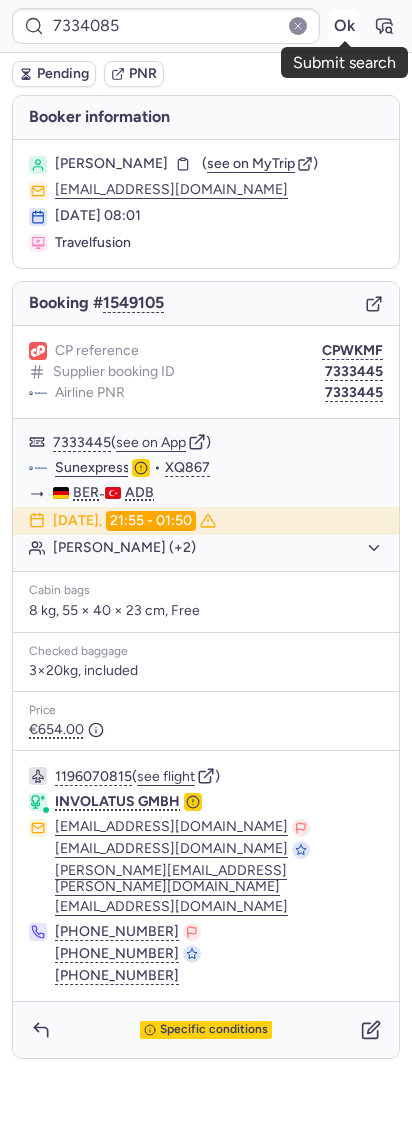 click on "Ok" at bounding box center (344, 26) 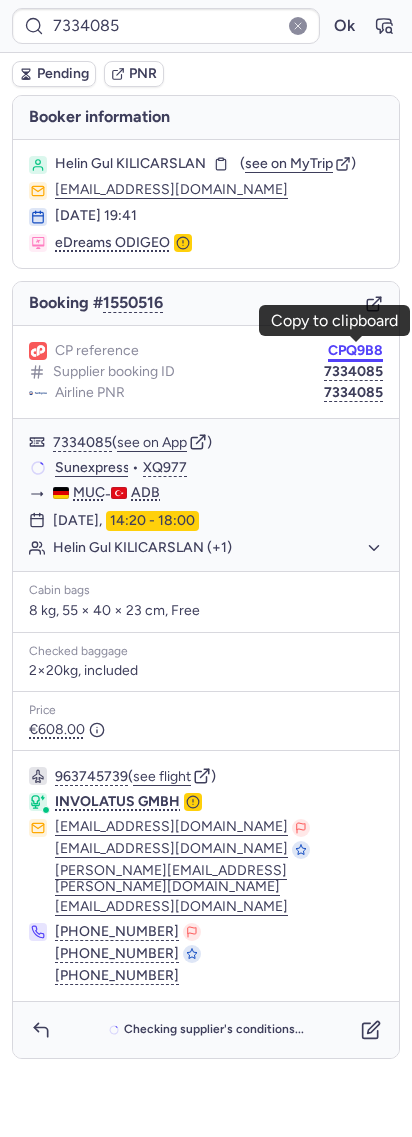 click on "CPQ9B8" at bounding box center [355, 351] 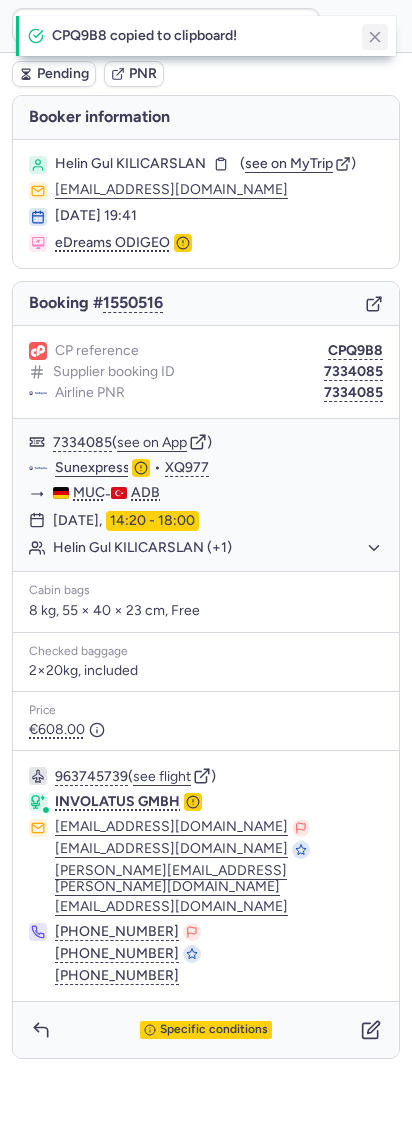 click at bounding box center (375, 37) 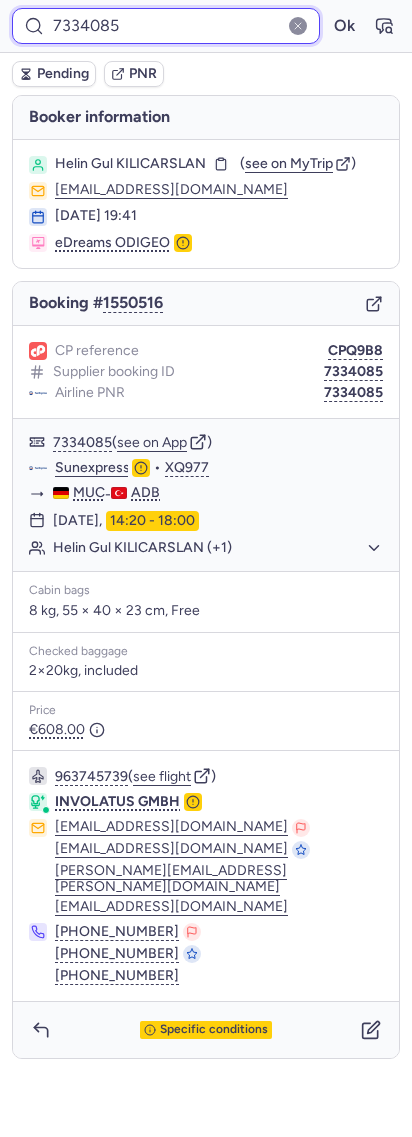 click on "7334085" at bounding box center (166, 26) 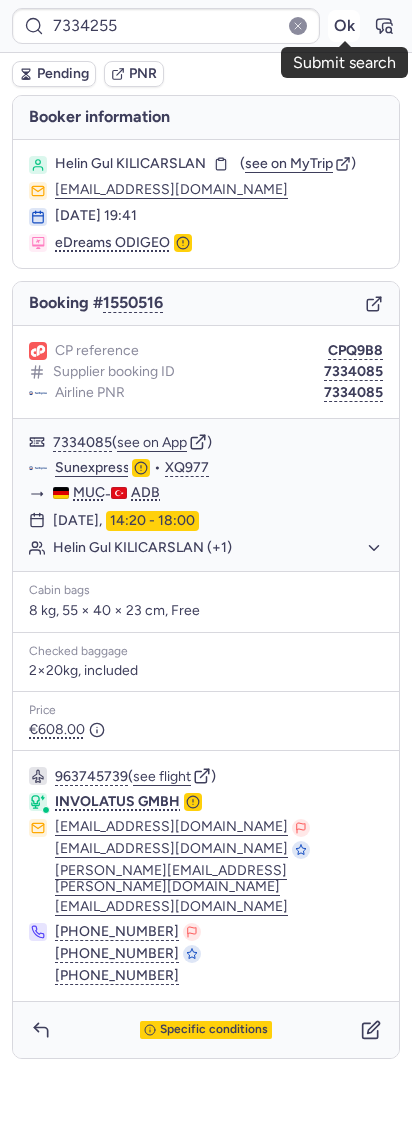 click on "Ok" at bounding box center [344, 26] 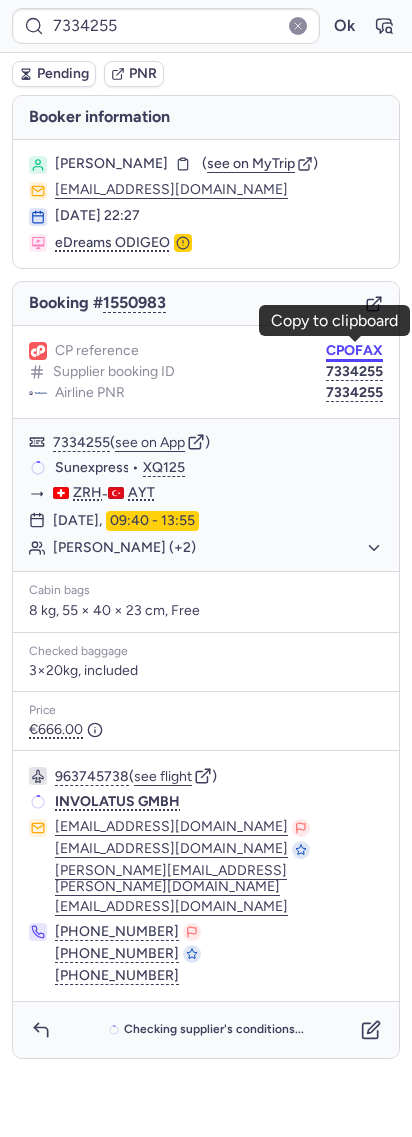 click on "CPOFAX" at bounding box center [354, 351] 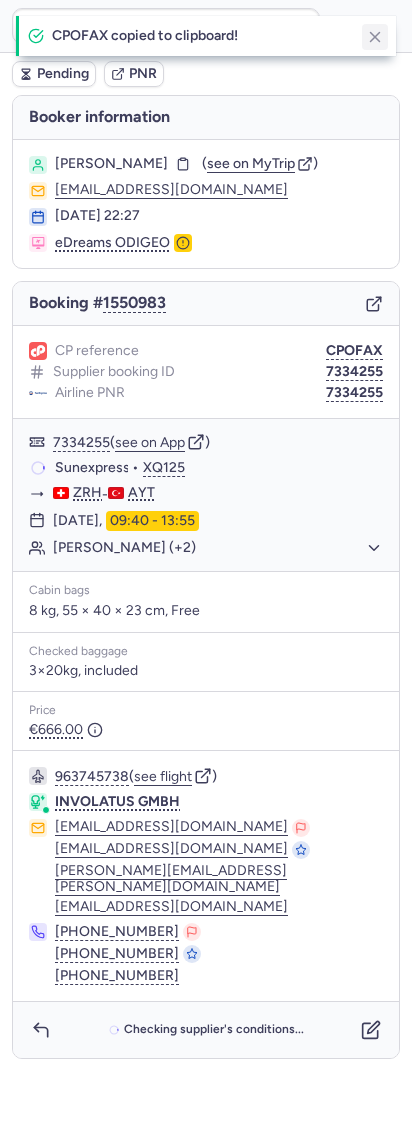 click 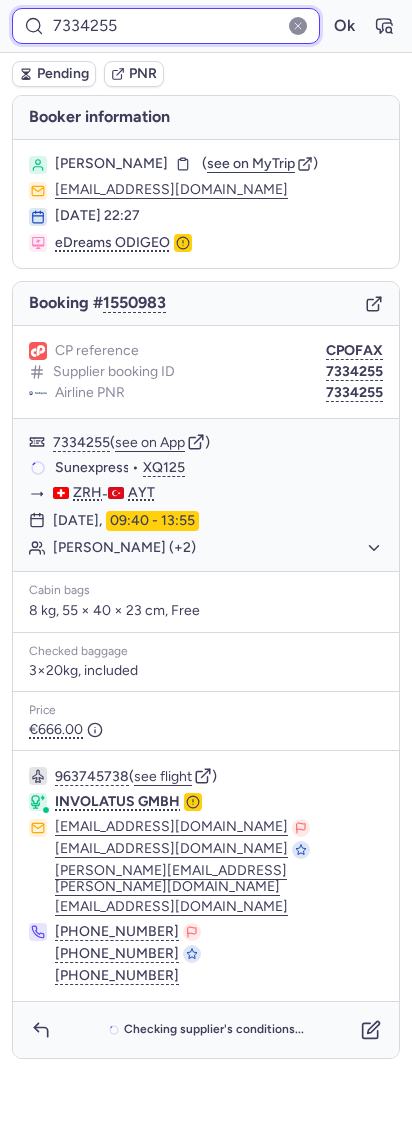 click on "7334255" at bounding box center (166, 26) 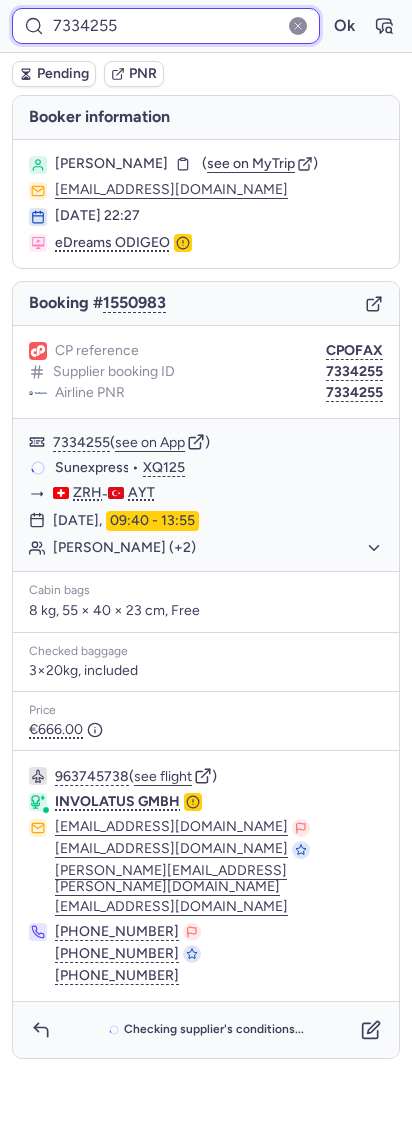 click on "7334255" at bounding box center (166, 26) 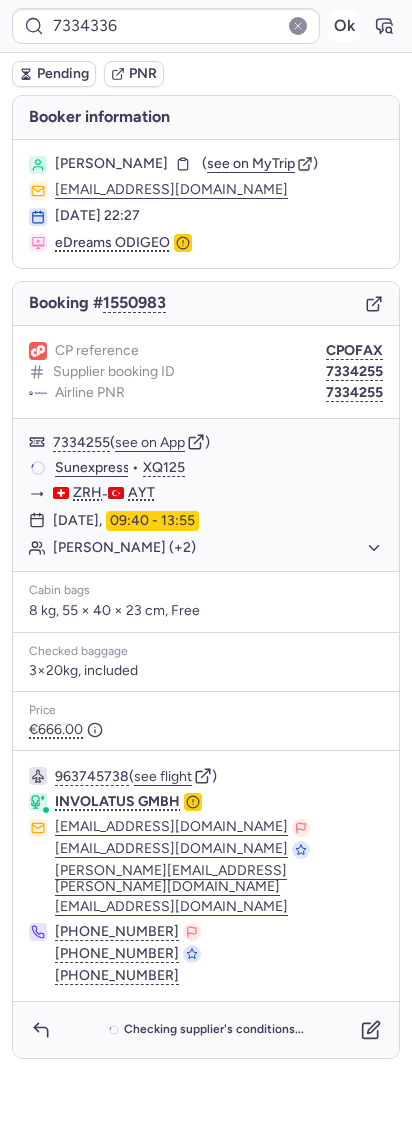 click on "Ok" at bounding box center [344, 26] 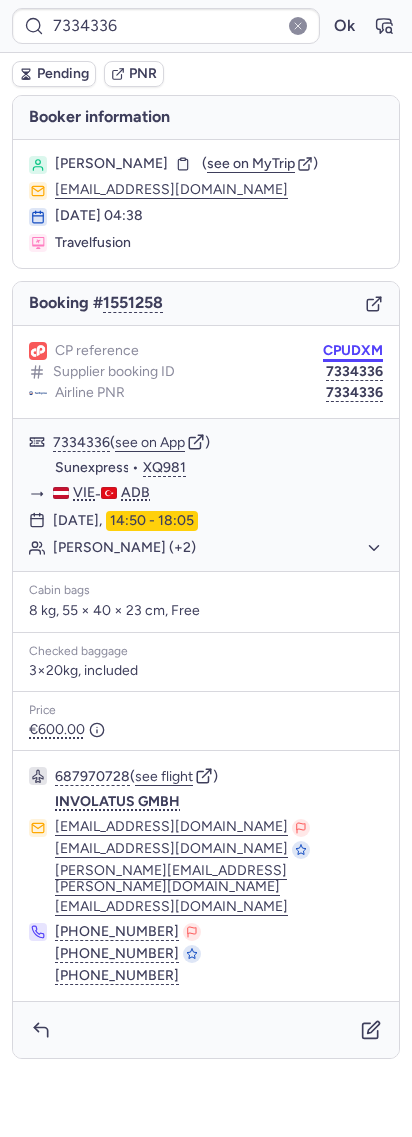 click on "CPUDXM" at bounding box center (353, 351) 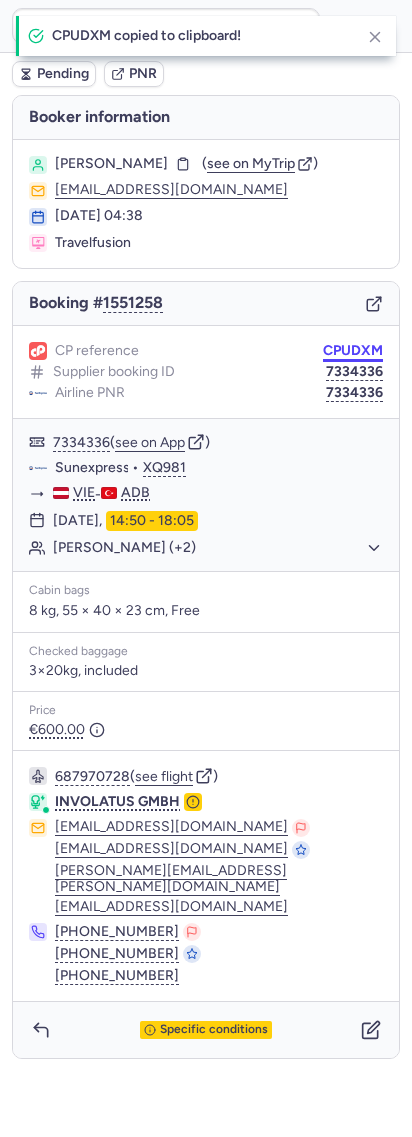 click on "CPUDXM" at bounding box center (353, 351) 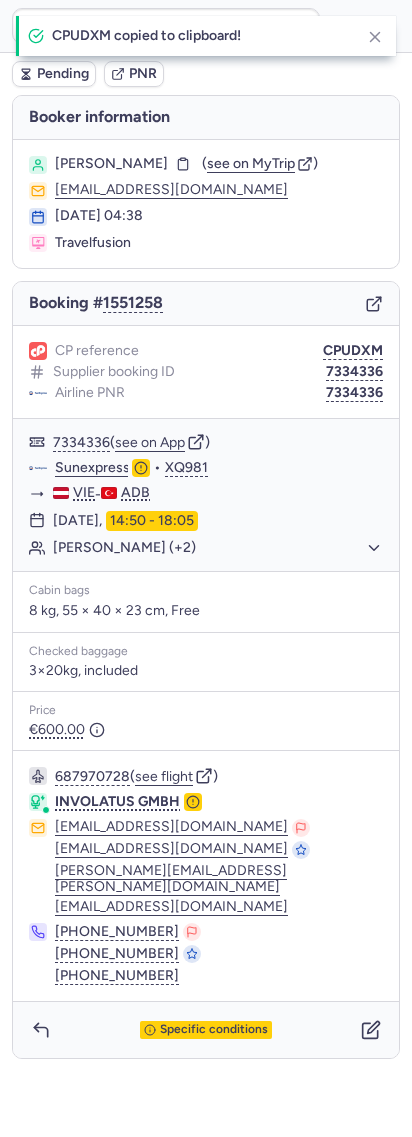 click on "CPUDXM copied to clipboard!" at bounding box center (206, 36) 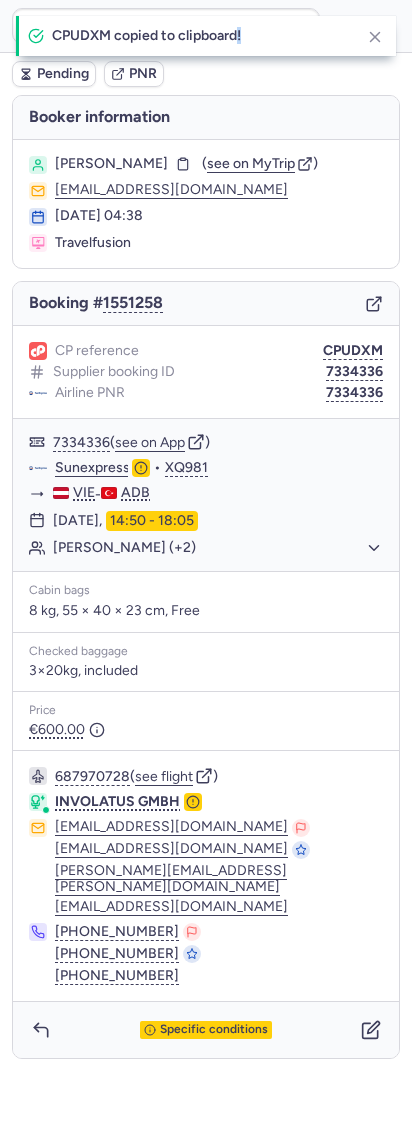 click on "CPUDXM copied to clipboard!" at bounding box center [206, 36] 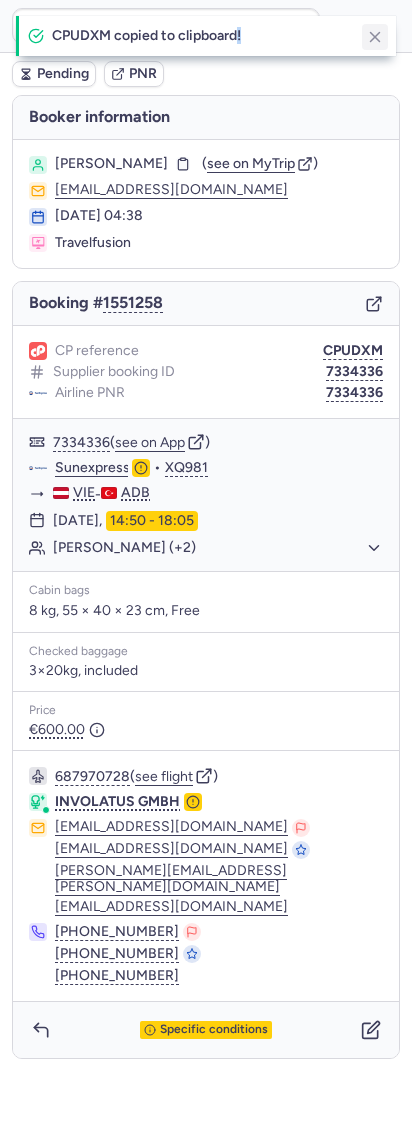 click at bounding box center (375, 37) 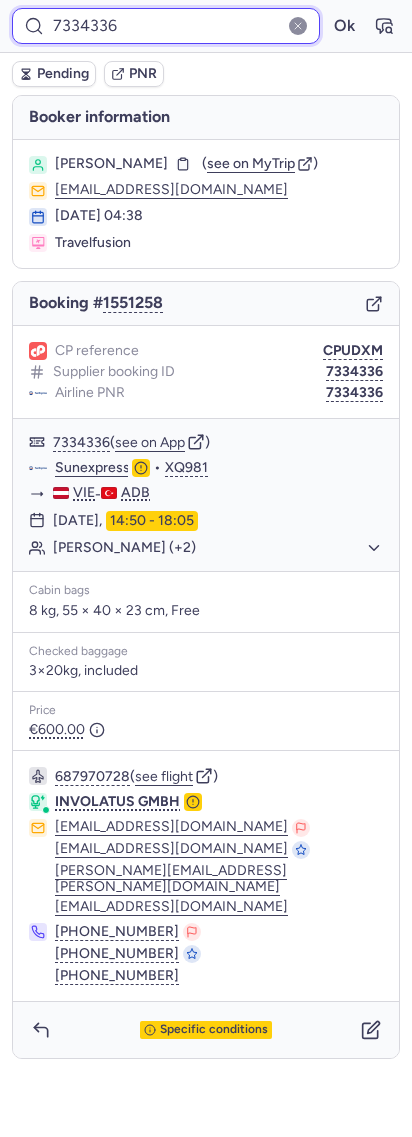 click on "7334336" at bounding box center [166, 26] 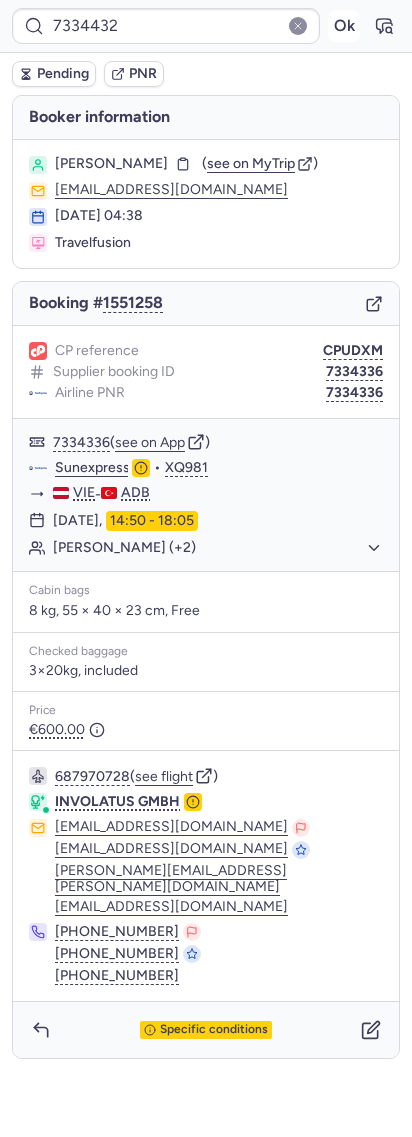 click on "Ok" at bounding box center [344, 26] 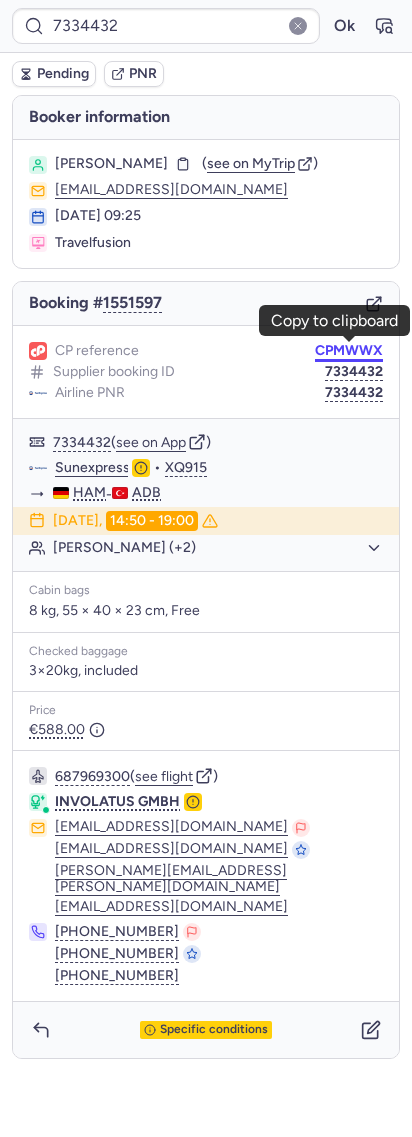 click on "CPMWWX" at bounding box center [349, 351] 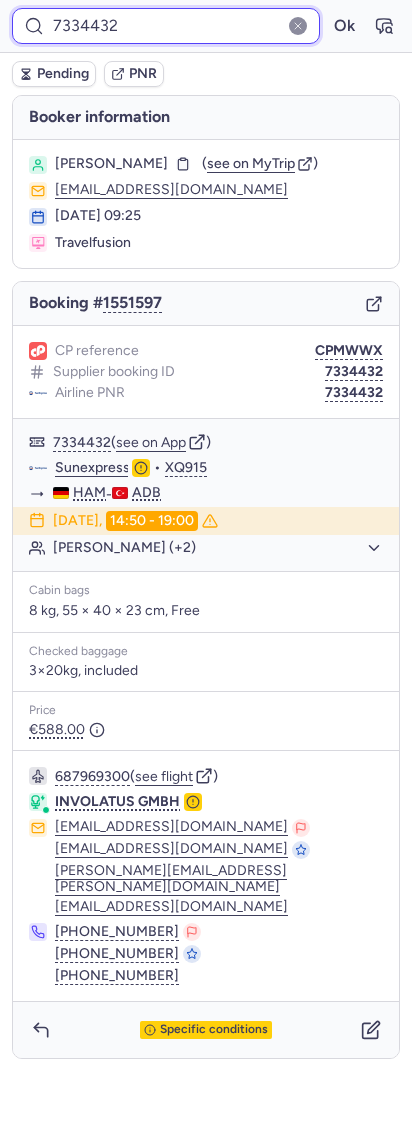 click on "7334432" at bounding box center [166, 26] 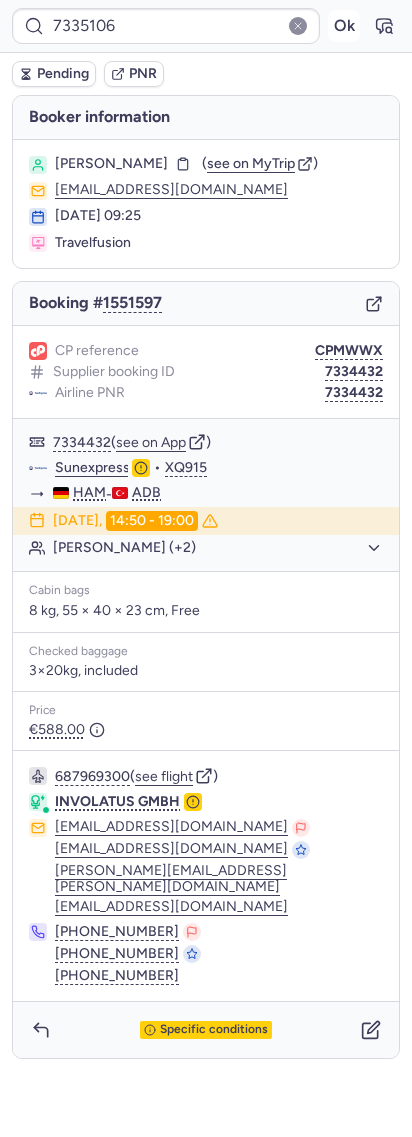 click on "Ok" at bounding box center [344, 26] 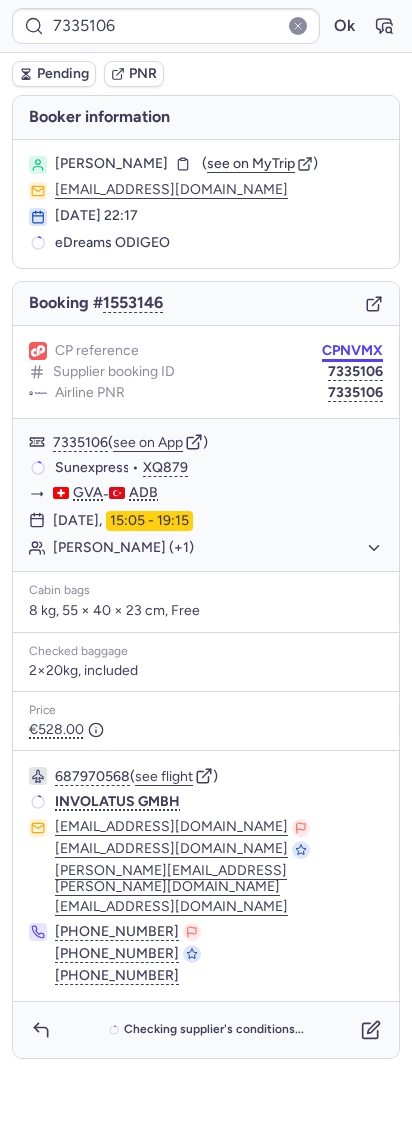 click on "CPNVMX" at bounding box center [352, 351] 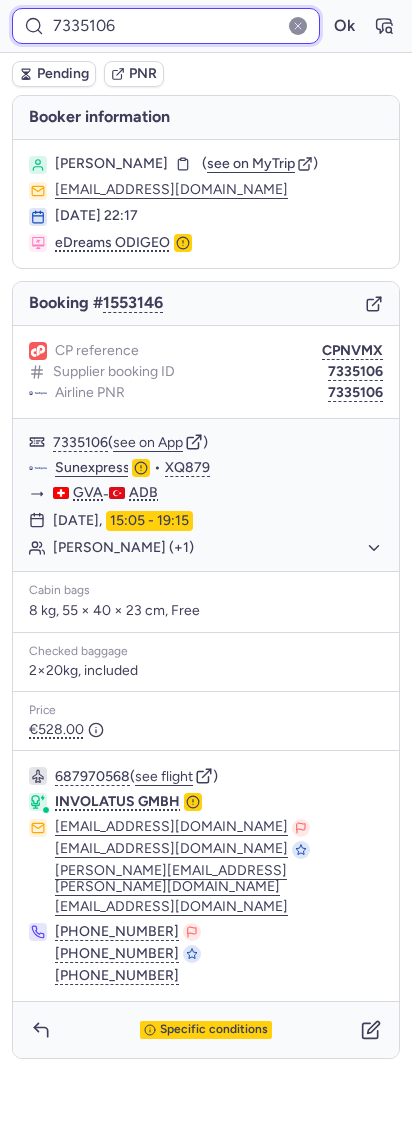 click on "7335106" at bounding box center (166, 26) 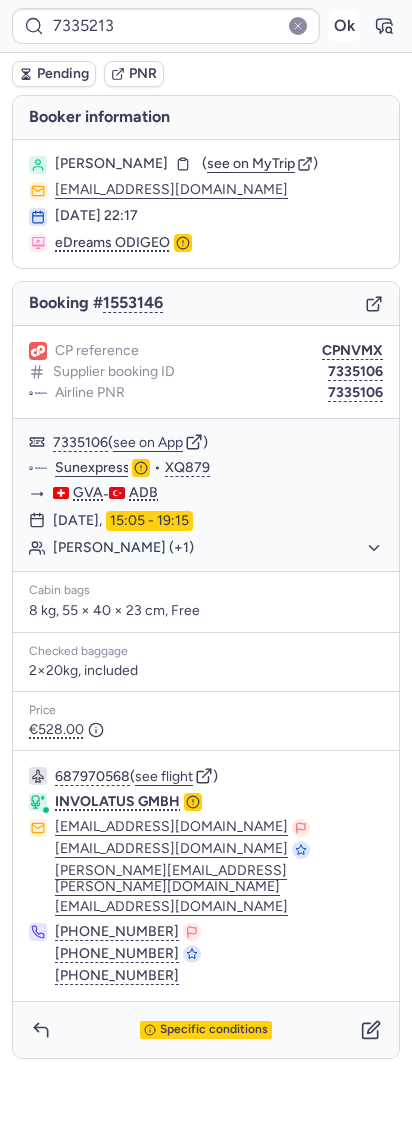 click on "Ok" at bounding box center (344, 26) 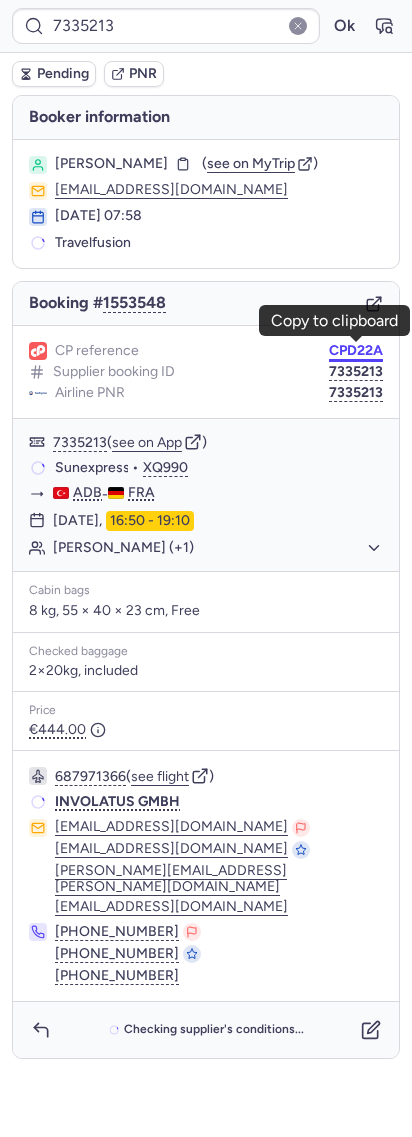 click on "CPD22A" at bounding box center (356, 351) 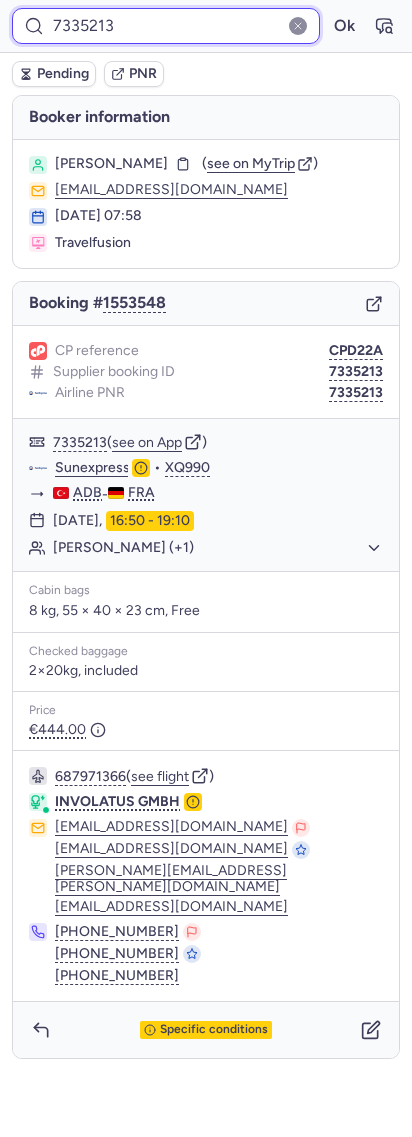 click on "7335213" at bounding box center (166, 26) 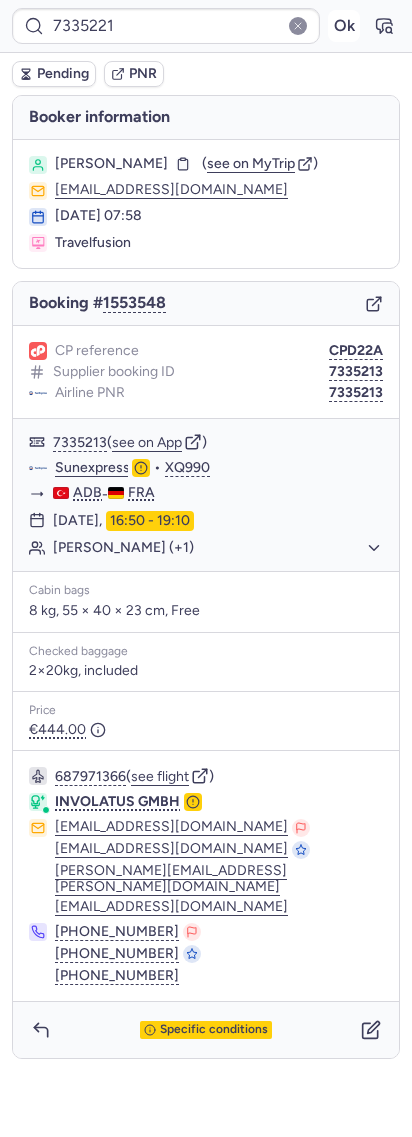click on "Ok" at bounding box center [344, 26] 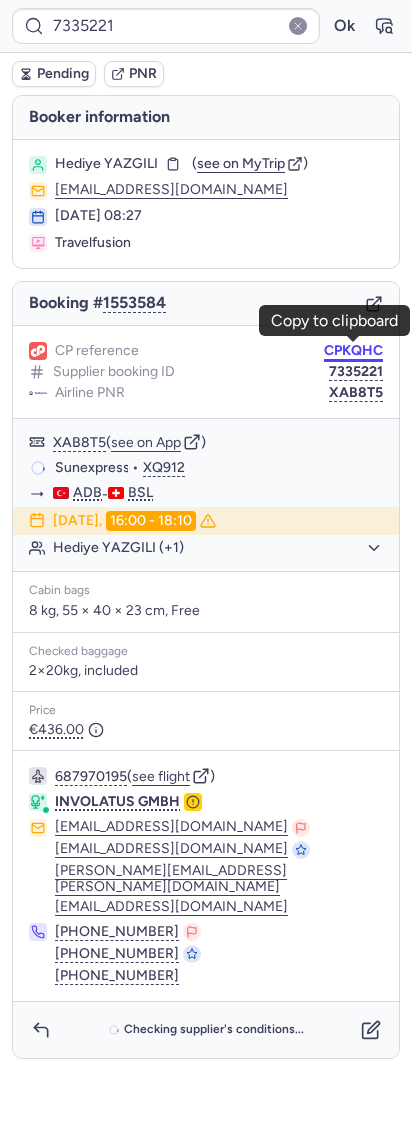 click on "CPKQHC" at bounding box center (353, 351) 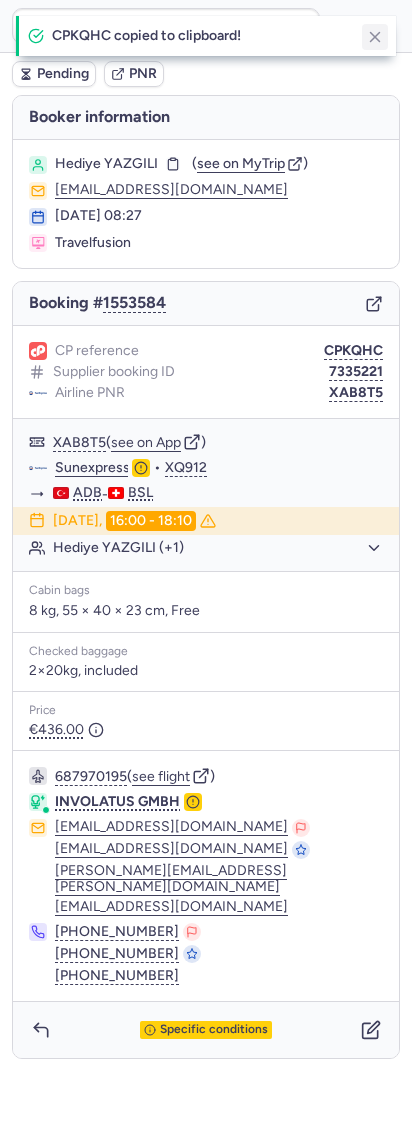 click at bounding box center [375, 37] 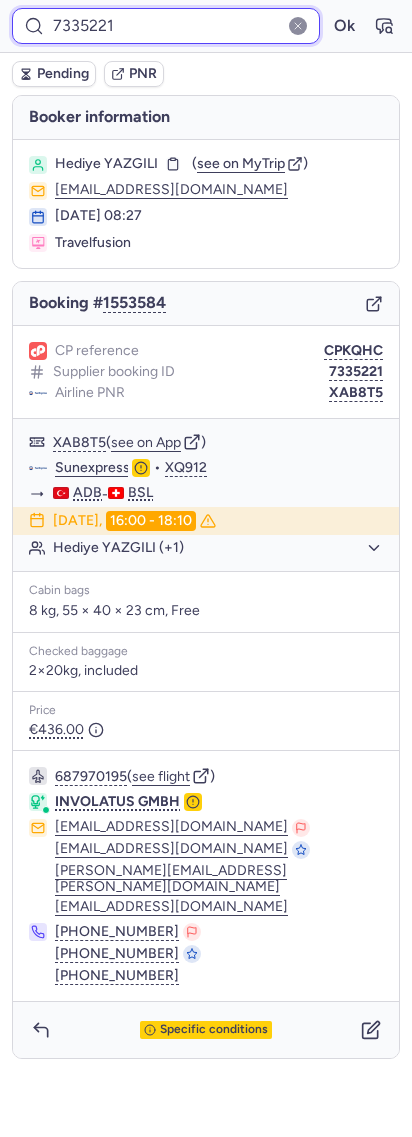 click on "7335221" at bounding box center (166, 26) 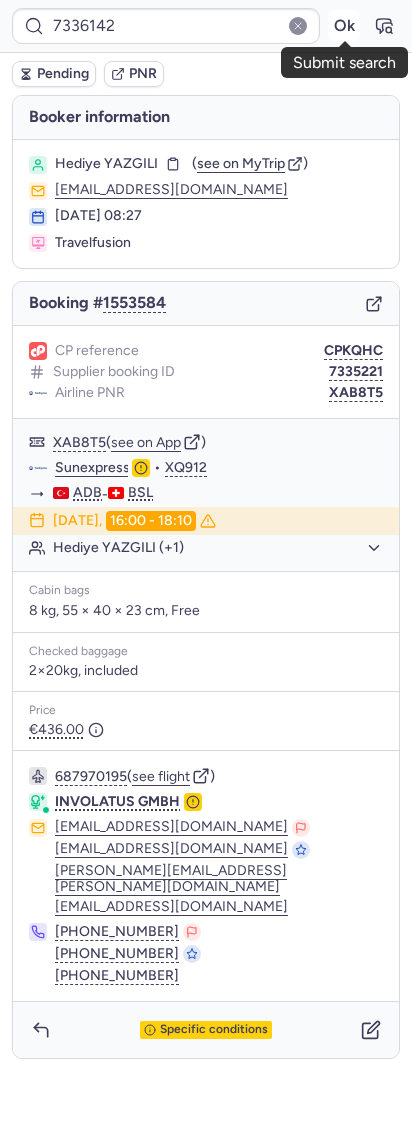 click on "Ok" at bounding box center (344, 26) 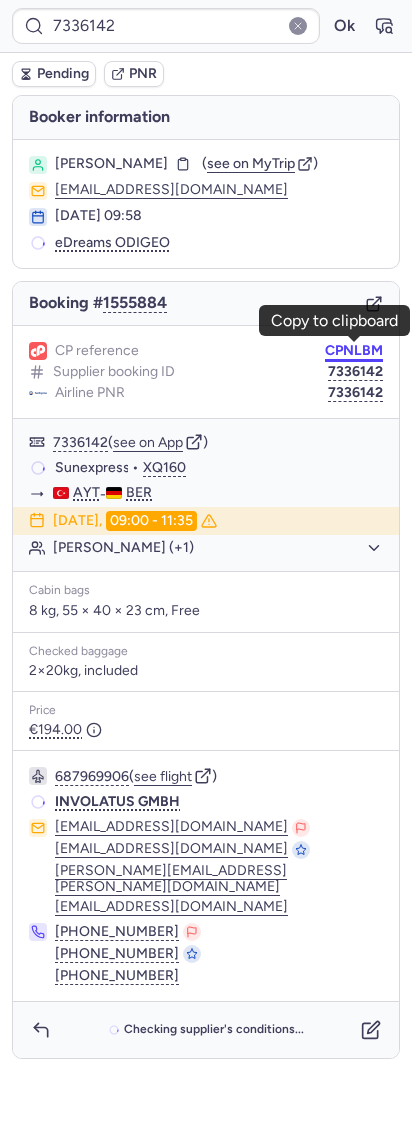 click on "CPNLBM" at bounding box center [354, 351] 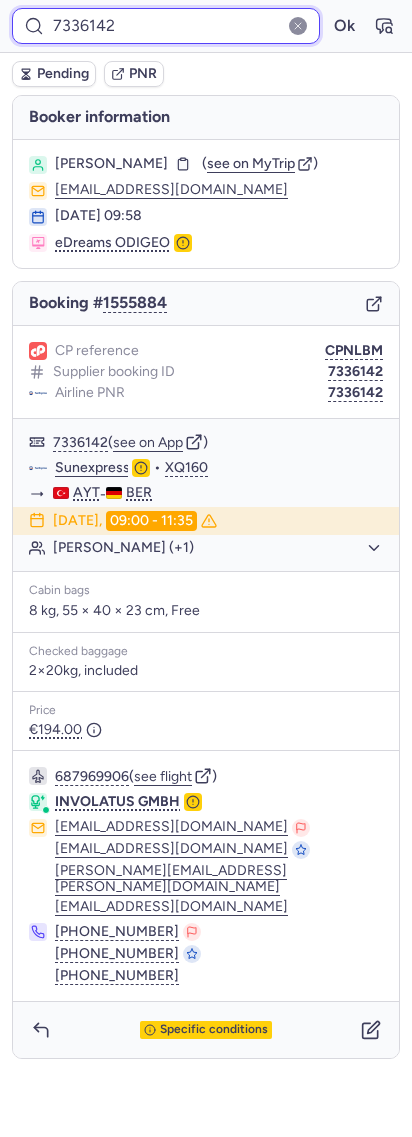 click on "7336142" at bounding box center [166, 26] 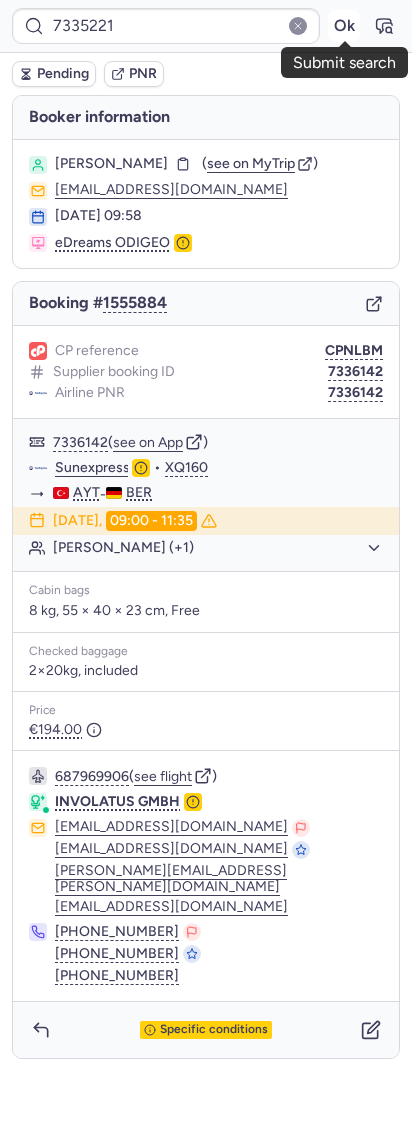click on "Ok" at bounding box center (344, 26) 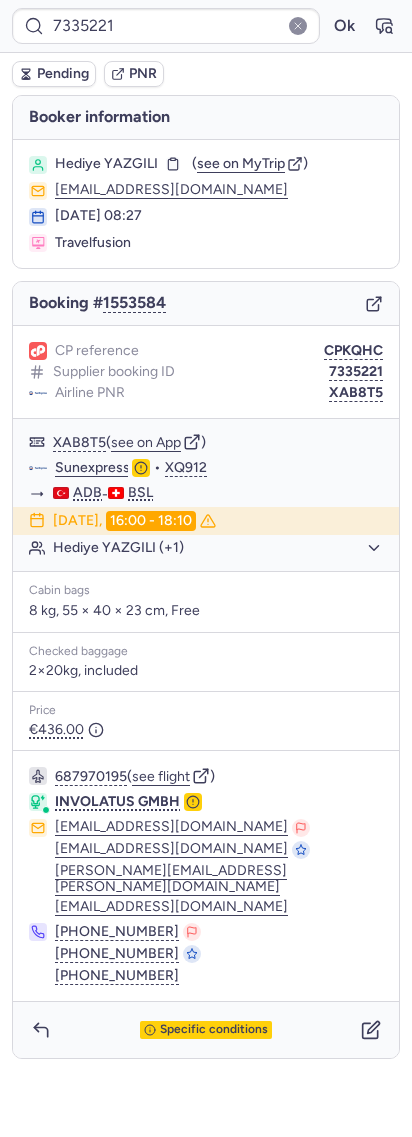 click on "7335221  Ok" at bounding box center (206, 26) 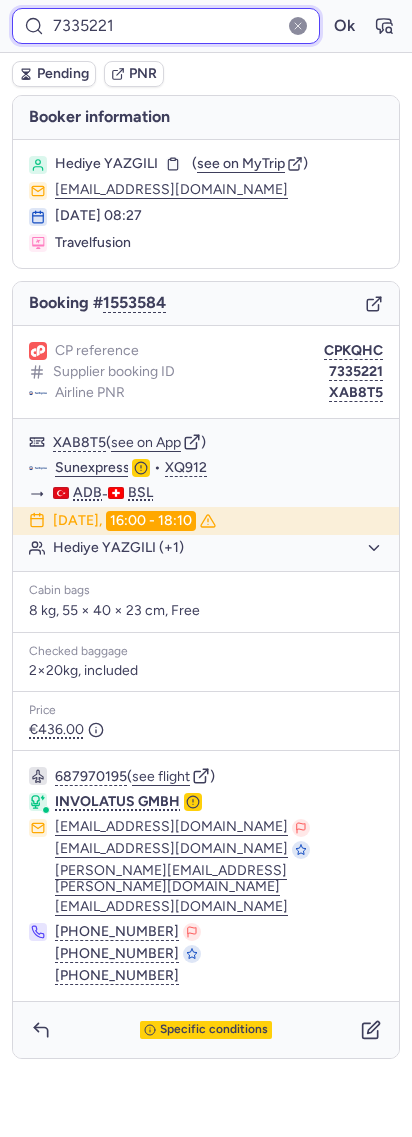 click on "7335221" at bounding box center (166, 26) 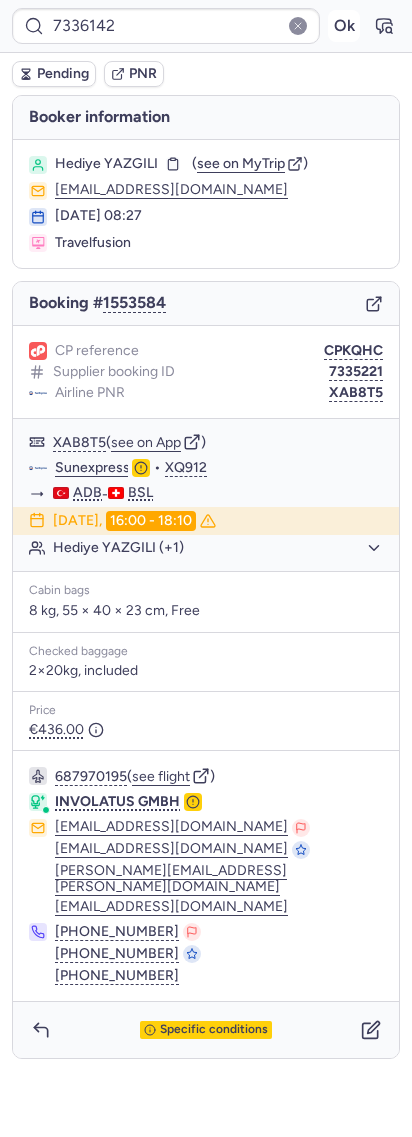 click on "Ok" at bounding box center [344, 26] 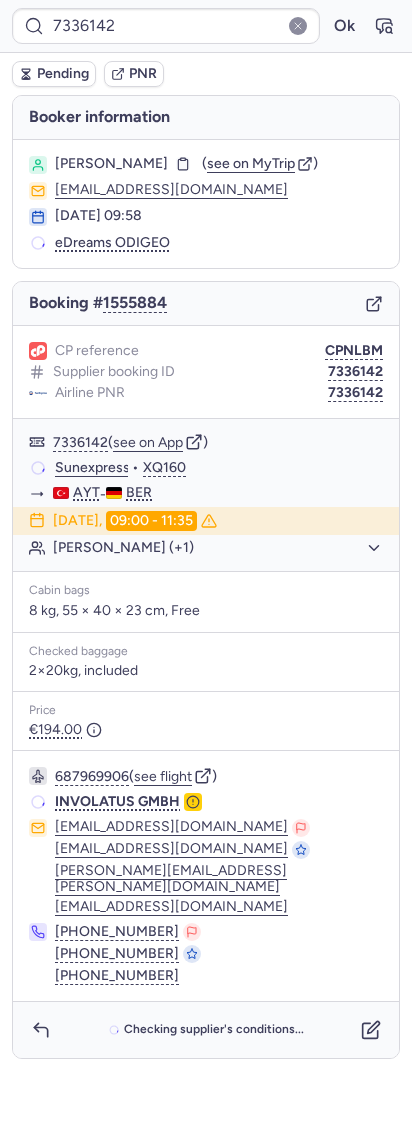 click on "7336142  Ok" at bounding box center [206, 26] 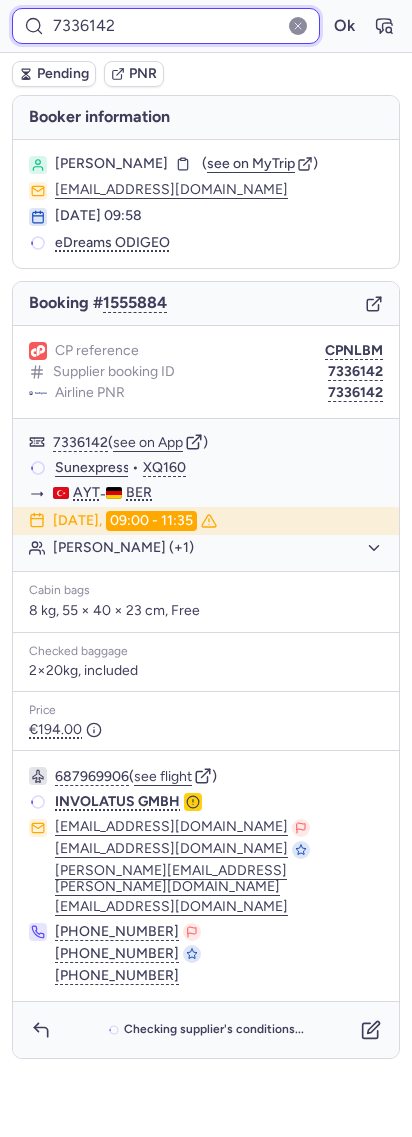 click on "7336142" at bounding box center [166, 26] 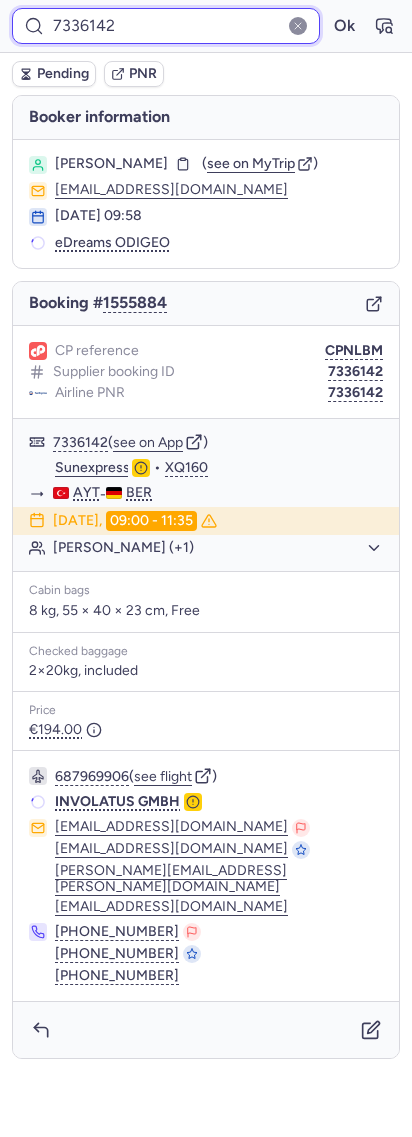 click on "7336142" at bounding box center [166, 26] 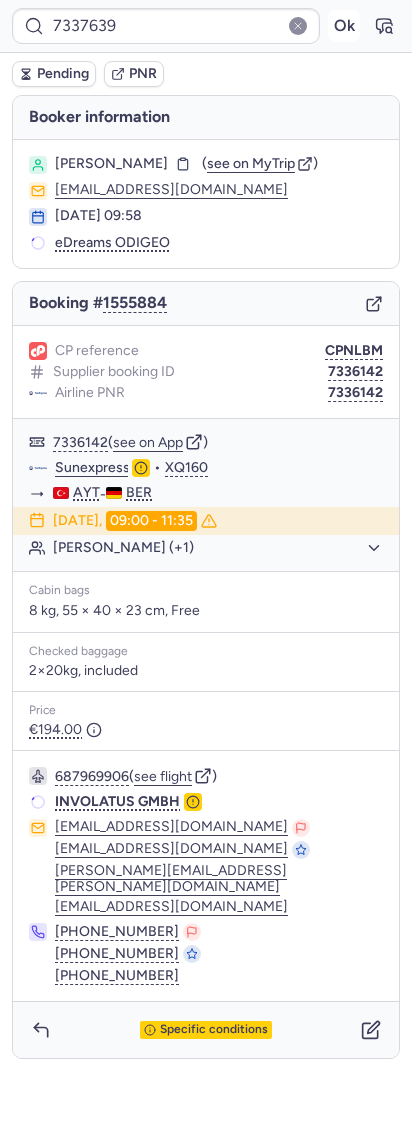 click on "Ok" at bounding box center (344, 26) 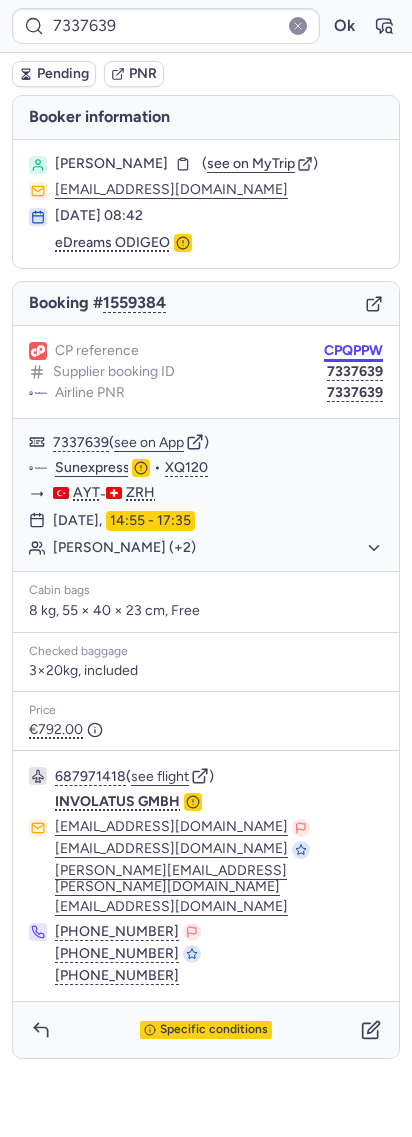 click on "CPQPPW" at bounding box center [353, 351] 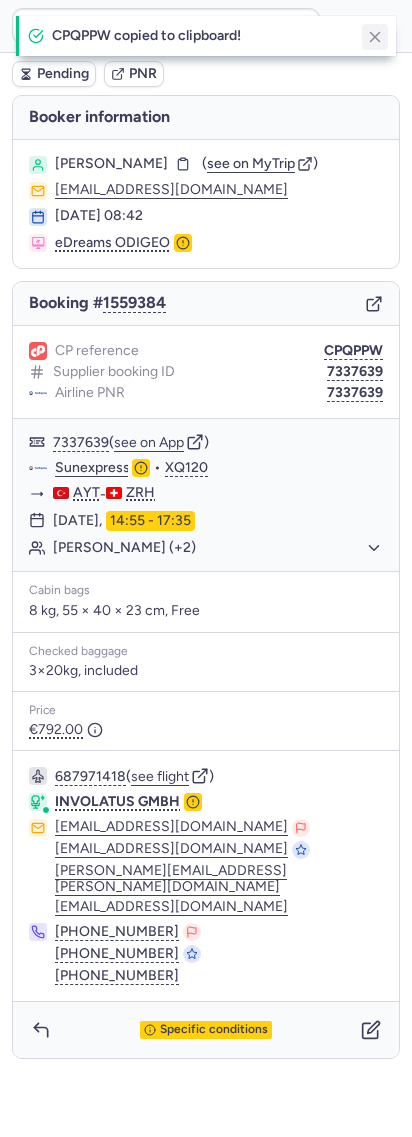 click 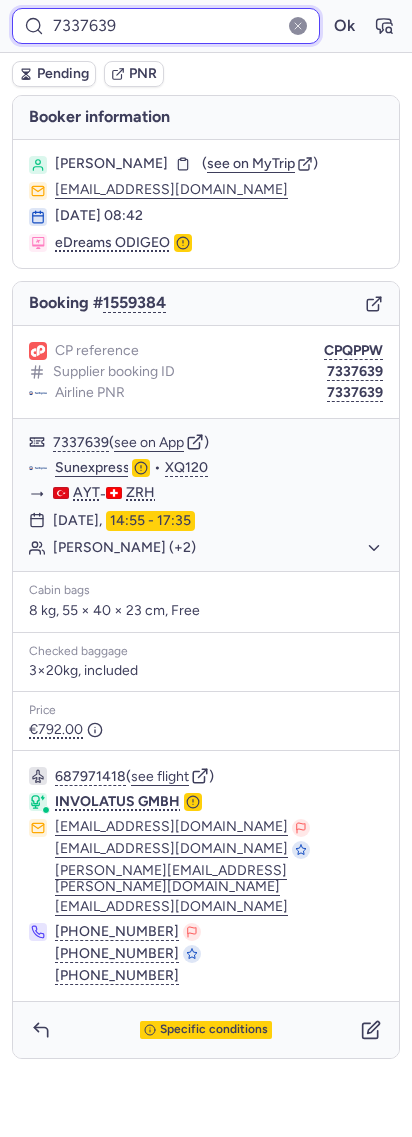 click on "7337639" at bounding box center [166, 26] 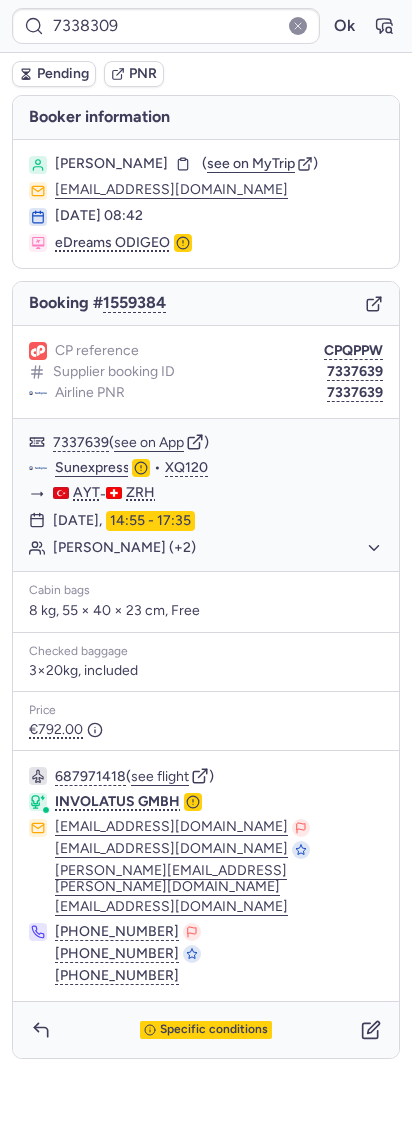 click on "7338309  Ok" at bounding box center [206, 26] 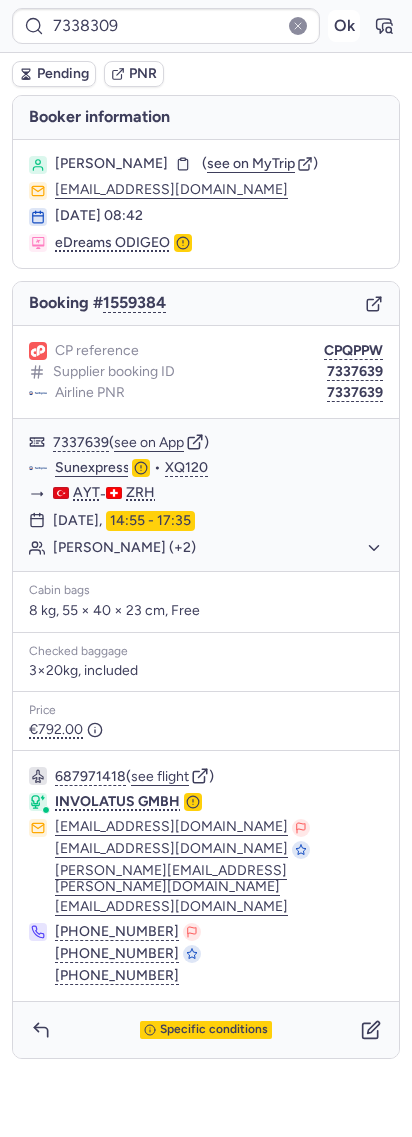 click on "Ok" at bounding box center (344, 26) 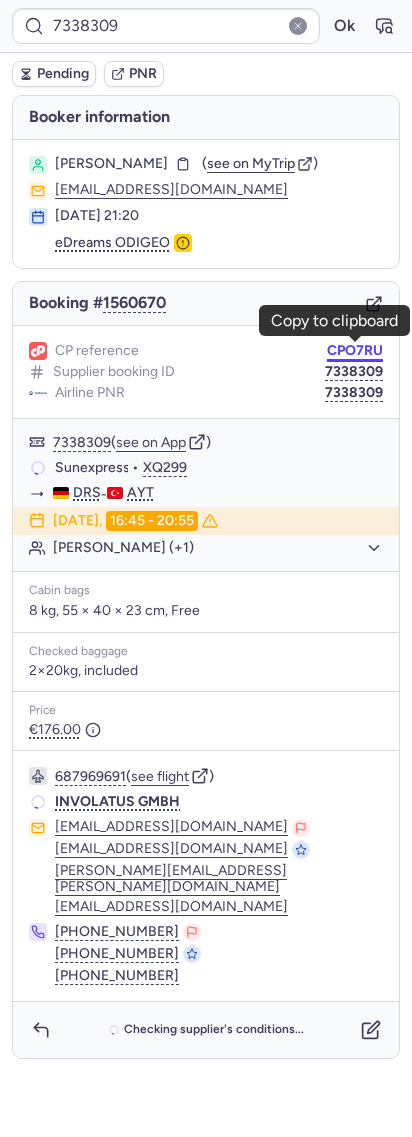 click on "CPO7RU" at bounding box center (355, 351) 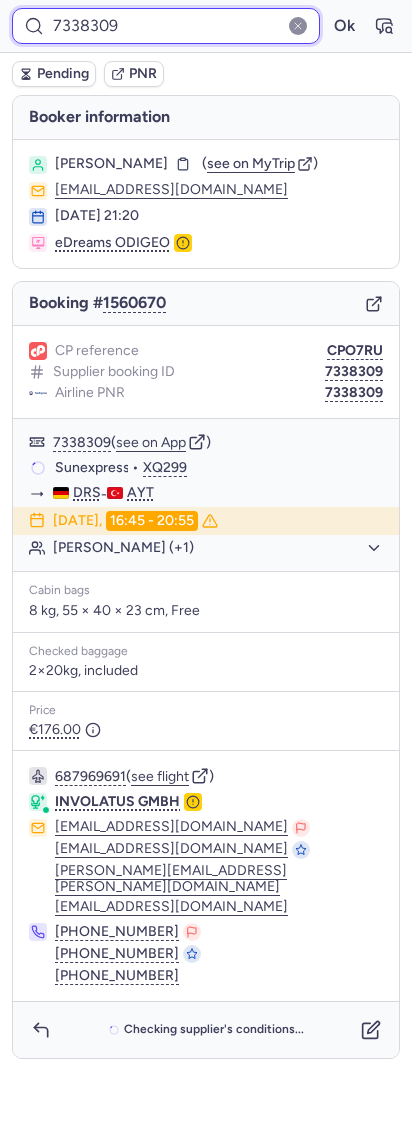 click on "7338309" at bounding box center [166, 26] 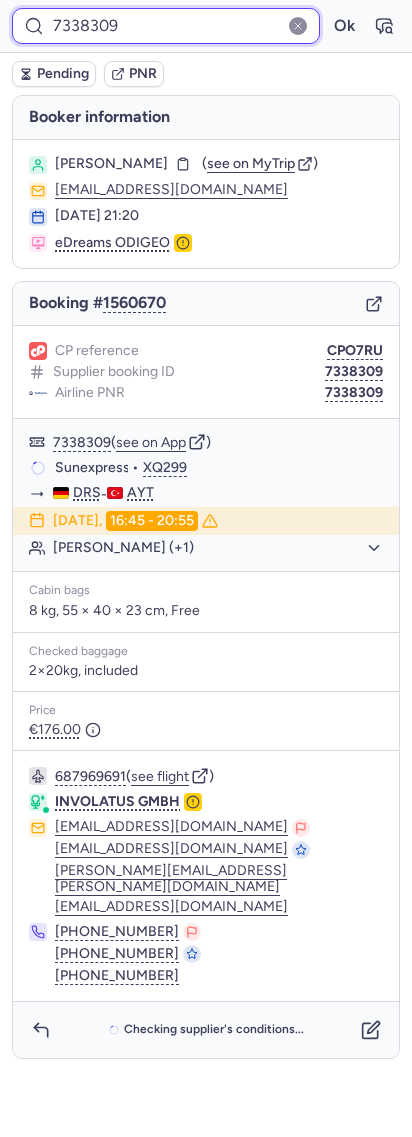 click on "7338309" at bounding box center [166, 26] 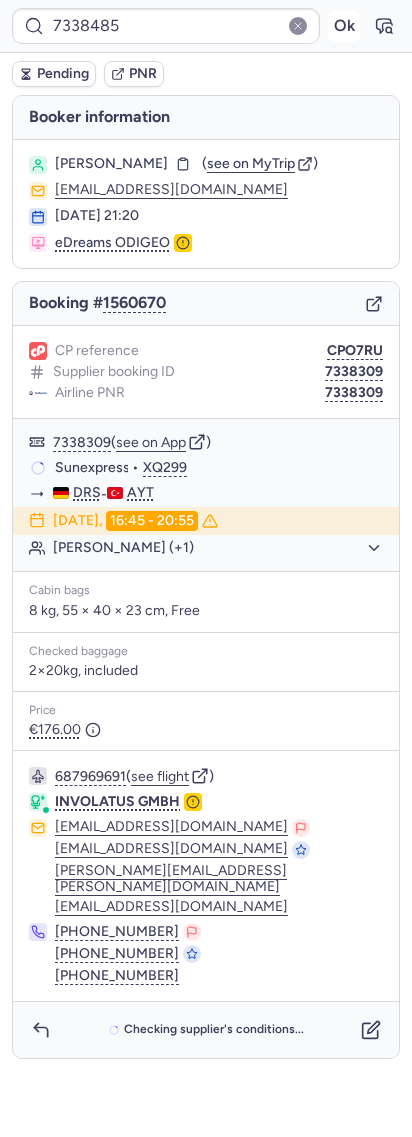 click on "Ok" at bounding box center [344, 26] 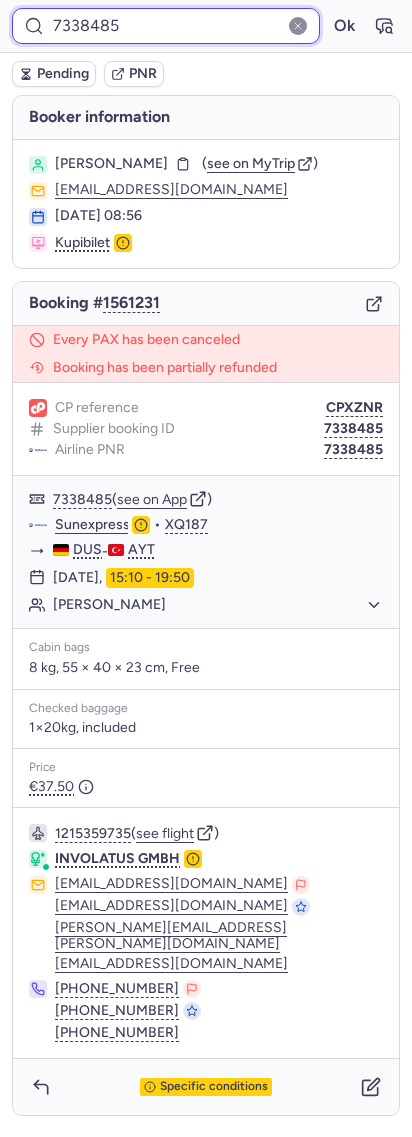 click on "7338485" at bounding box center [166, 26] 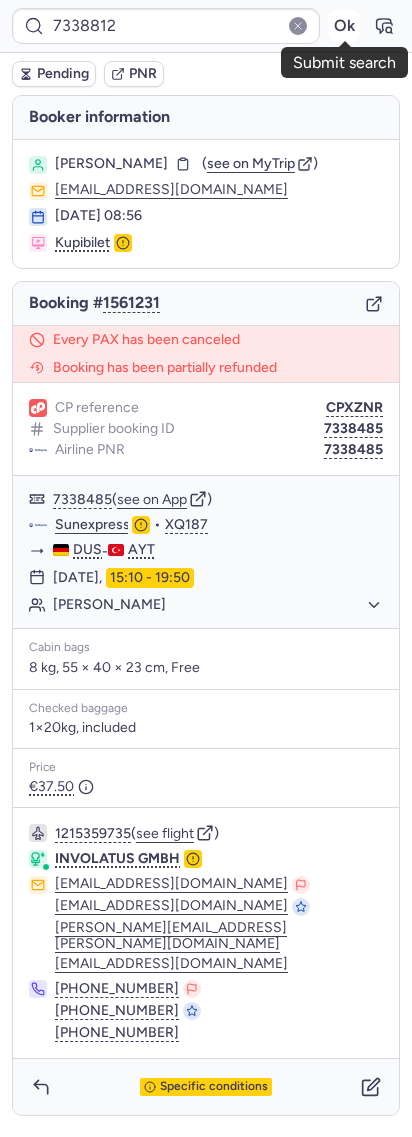 click on "Ok" at bounding box center [344, 26] 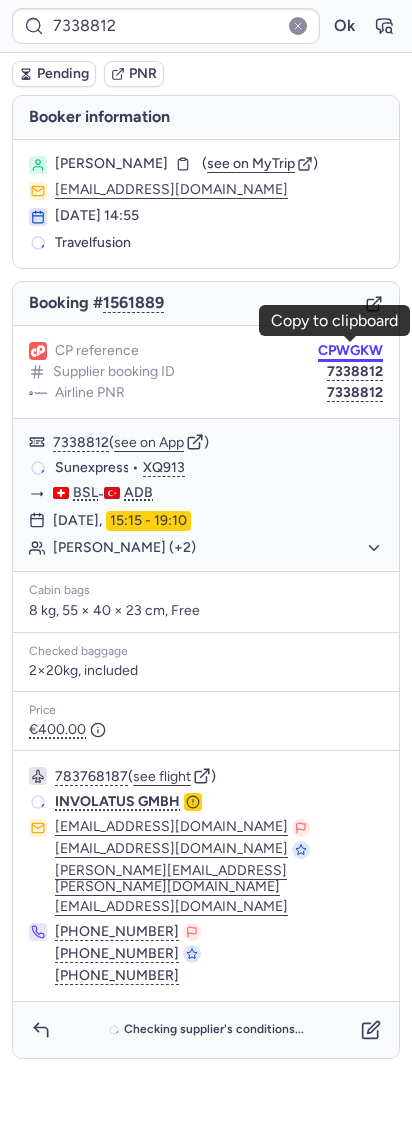 click on "CPWGKW" at bounding box center [350, 351] 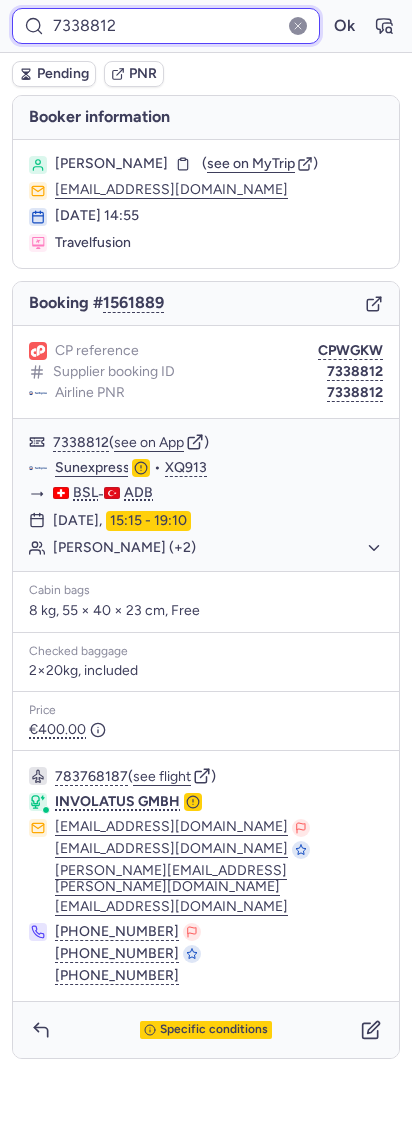 click on "7338812" at bounding box center [166, 26] 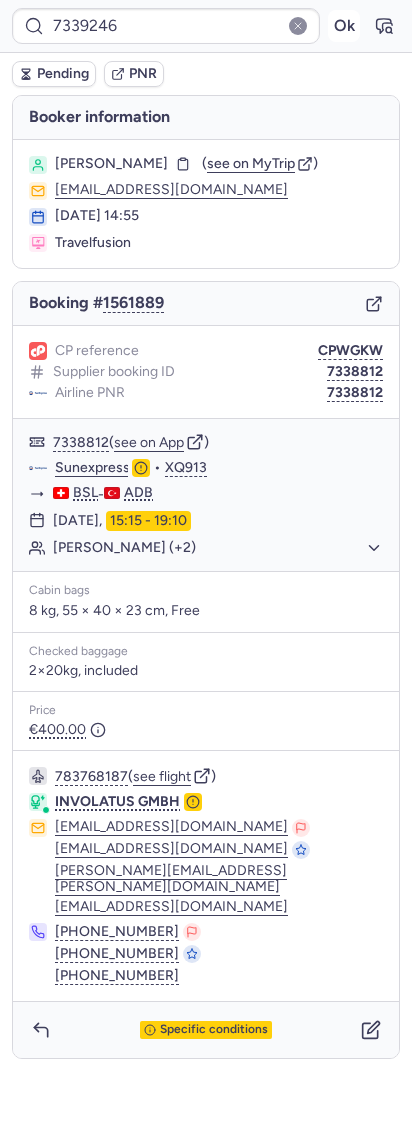 click on "Ok" at bounding box center (344, 26) 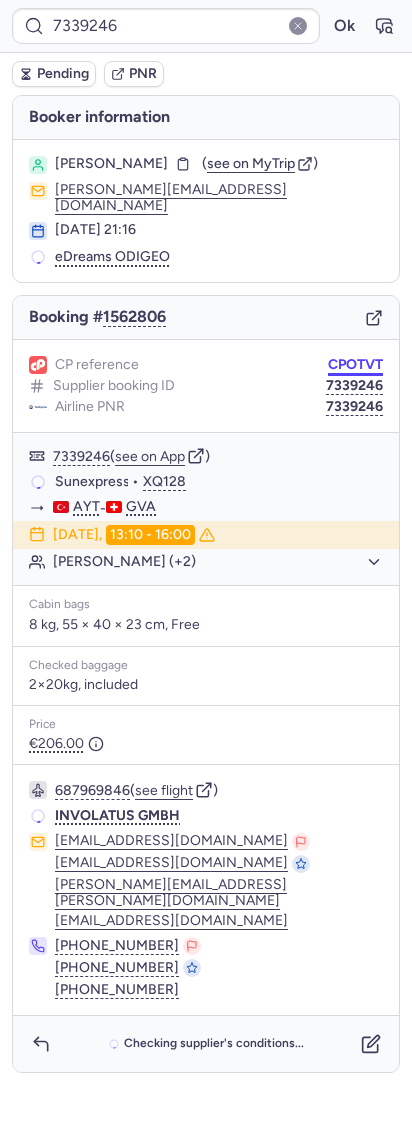 click on "CPOTVT" at bounding box center (355, 365) 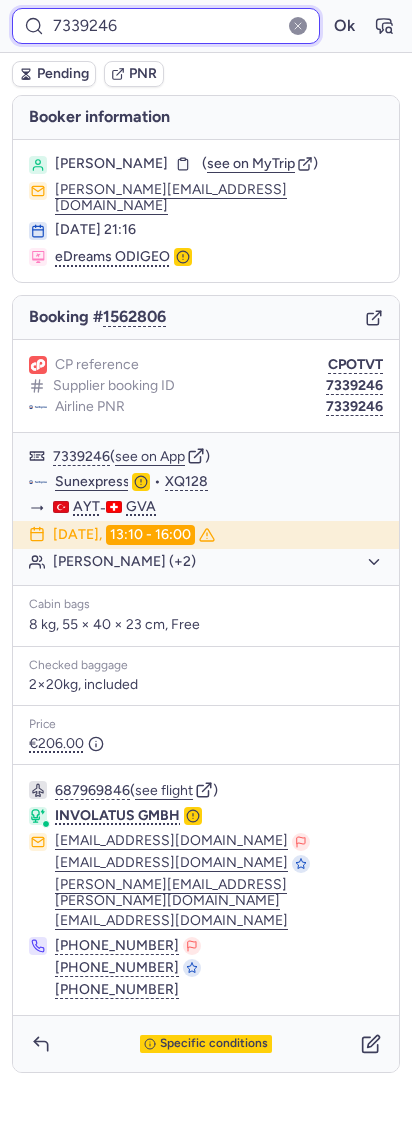 click on "7339246" at bounding box center (166, 26) 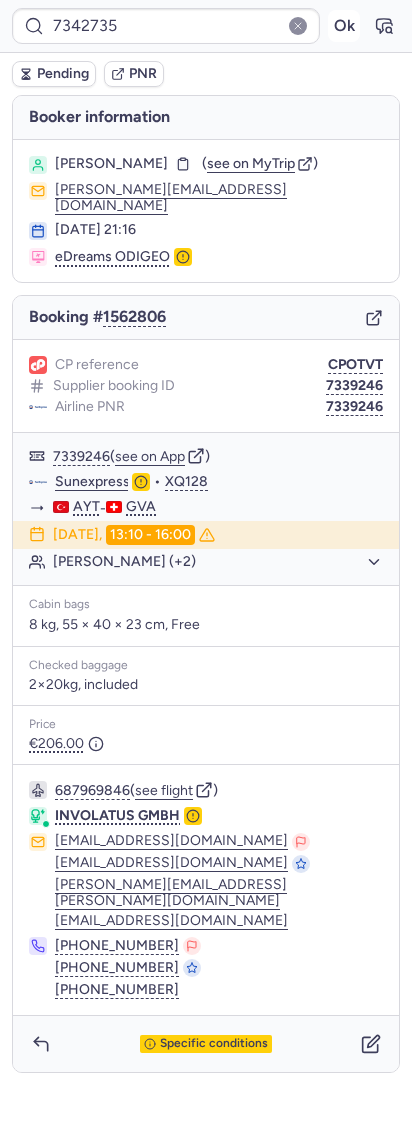 click on "Ok" at bounding box center [344, 26] 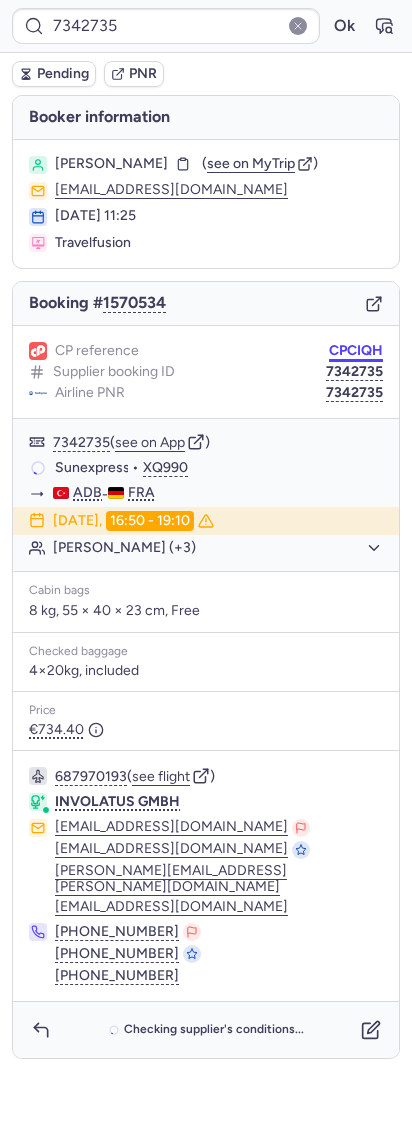 click on "CPCIQH" at bounding box center (356, 351) 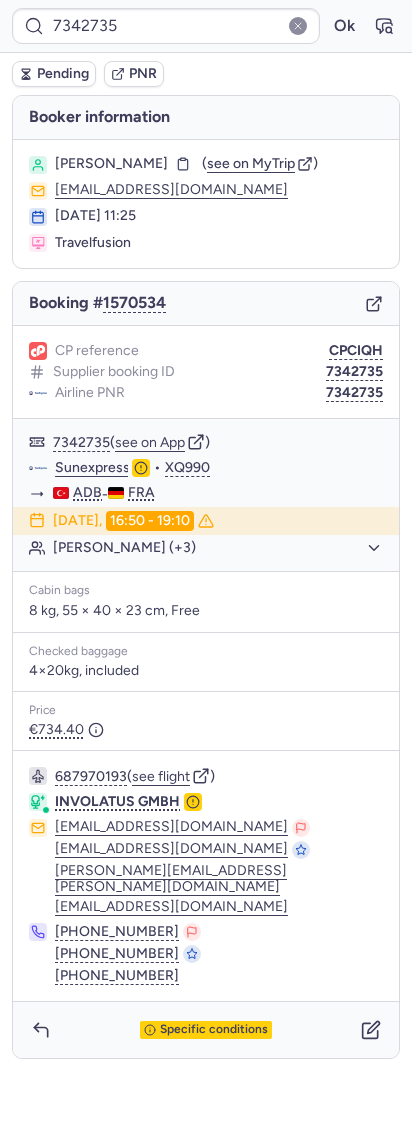 click on "7342735  Ok" at bounding box center [206, 26] 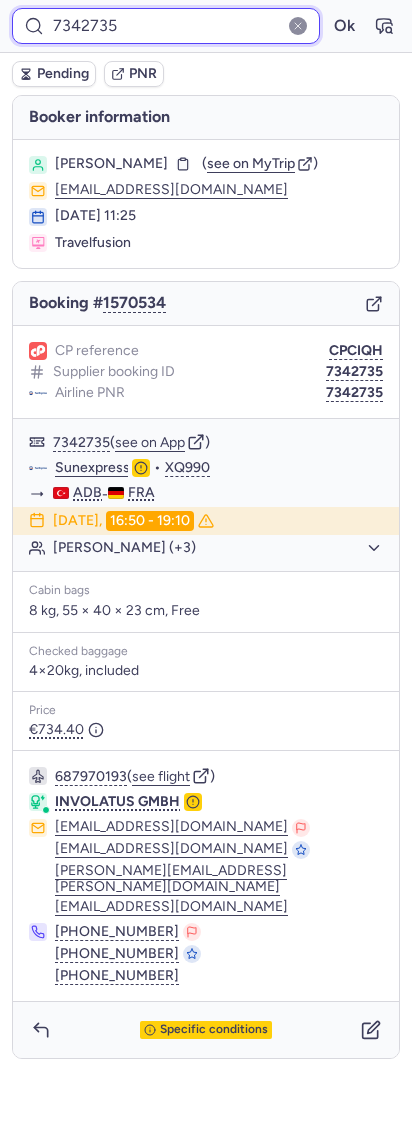 click on "7342735" at bounding box center (166, 26) 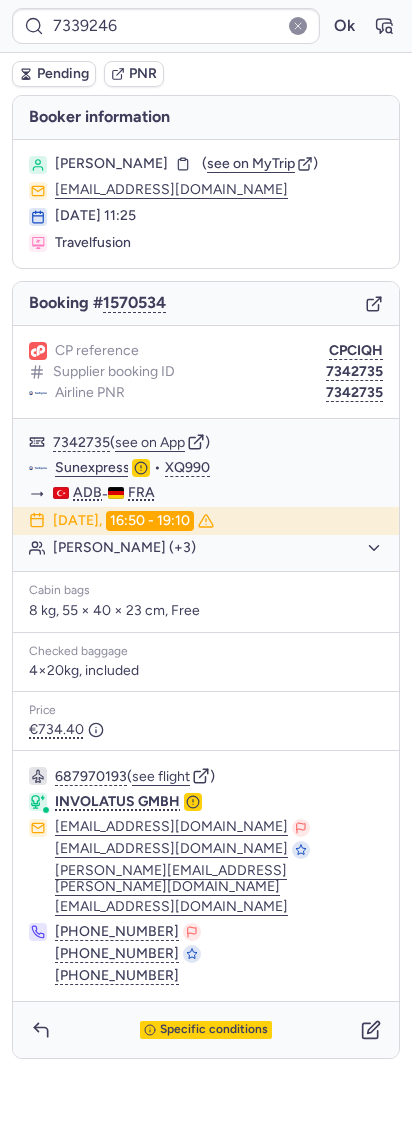 click on "7339246  Ok" at bounding box center (206, 26) 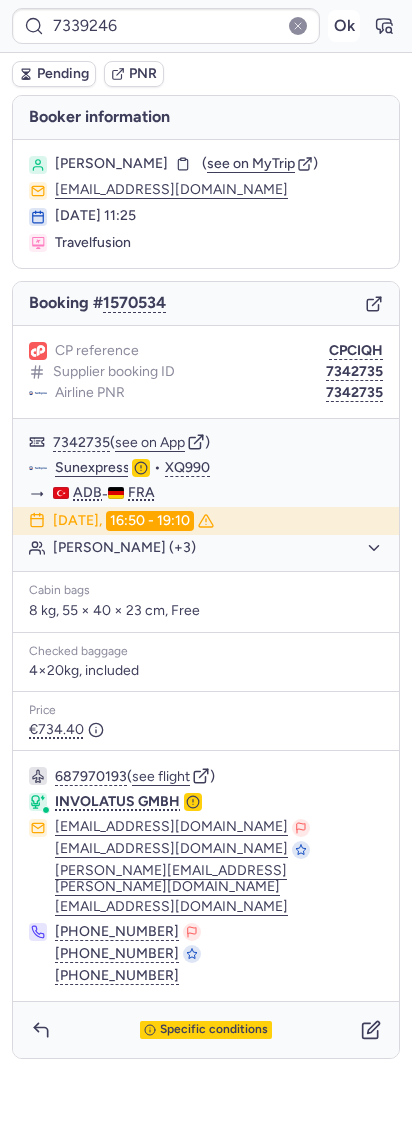 click on "Ok" at bounding box center [344, 26] 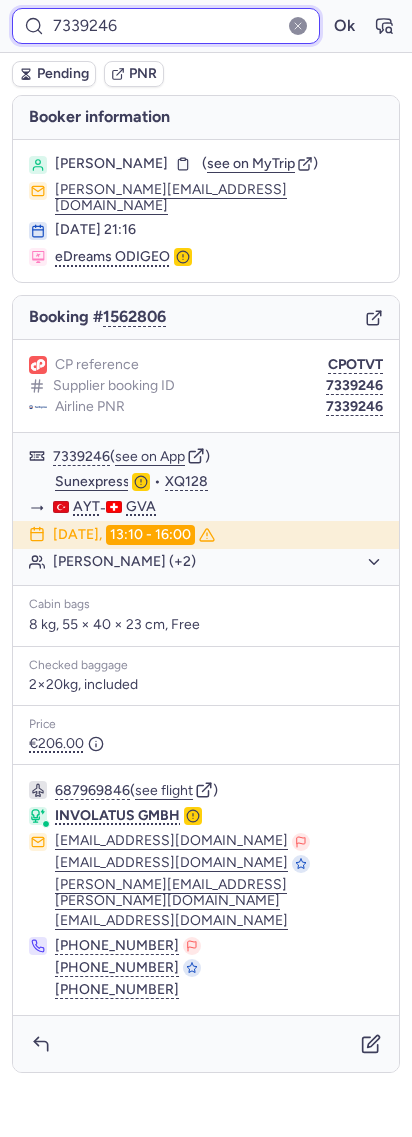 click on "7339246" at bounding box center (166, 26) 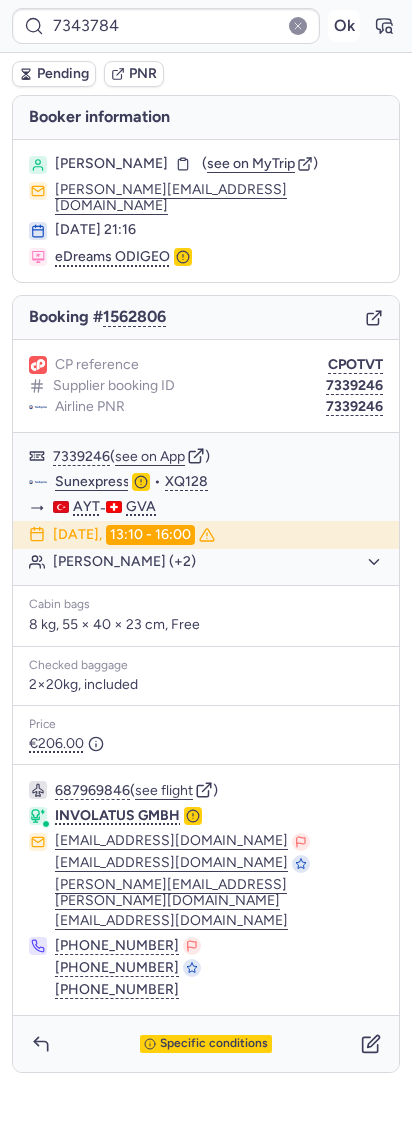 click on "Ok" at bounding box center [344, 26] 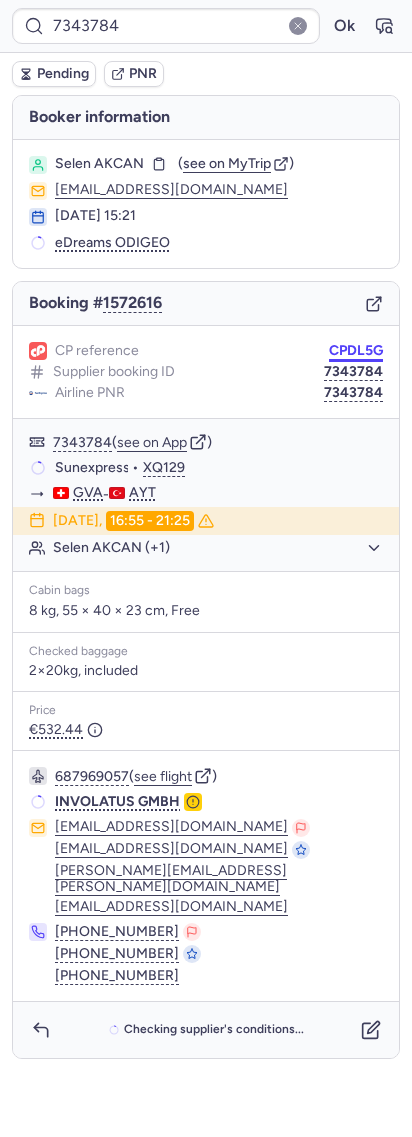 click on "CPDL5G" at bounding box center [356, 351] 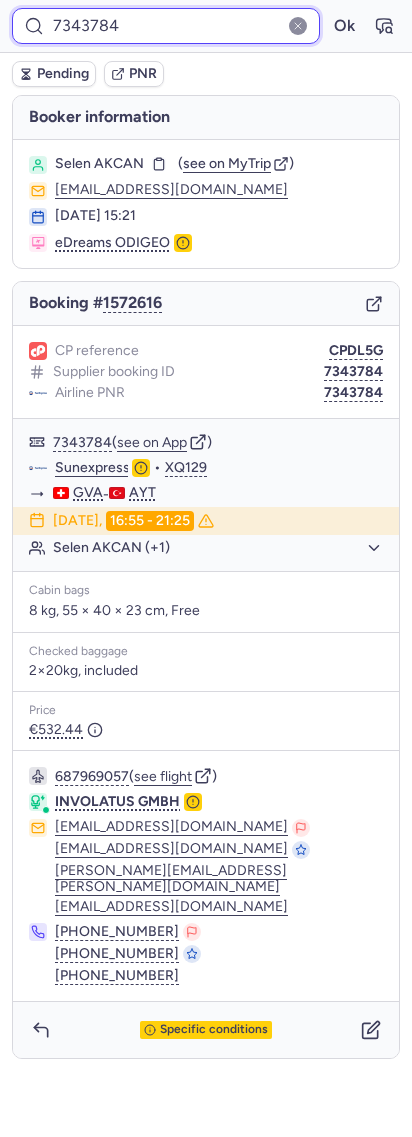 click on "7343784" at bounding box center (166, 26) 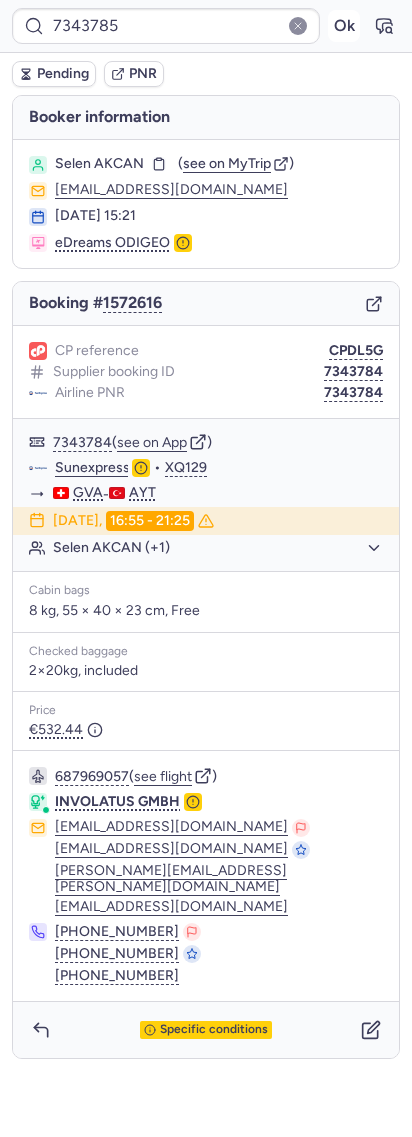 click on "Ok" at bounding box center [344, 26] 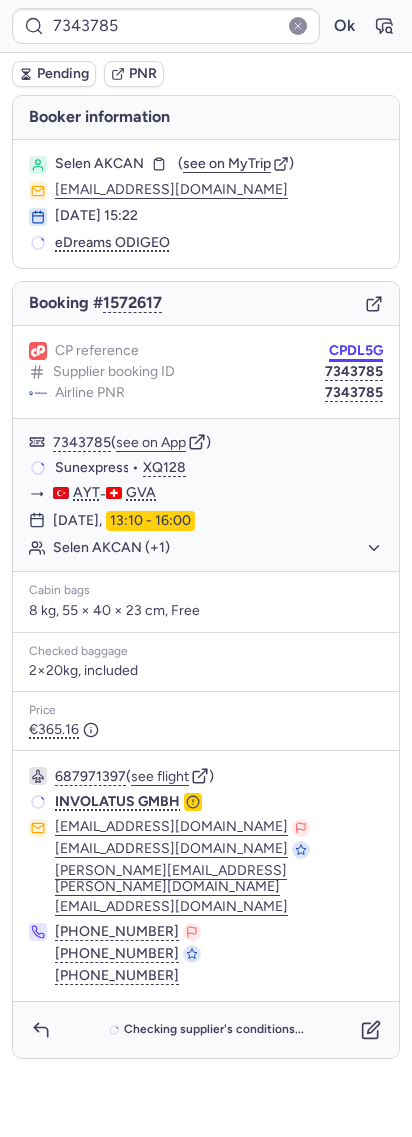click on "CPDL5G" at bounding box center [356, 351] 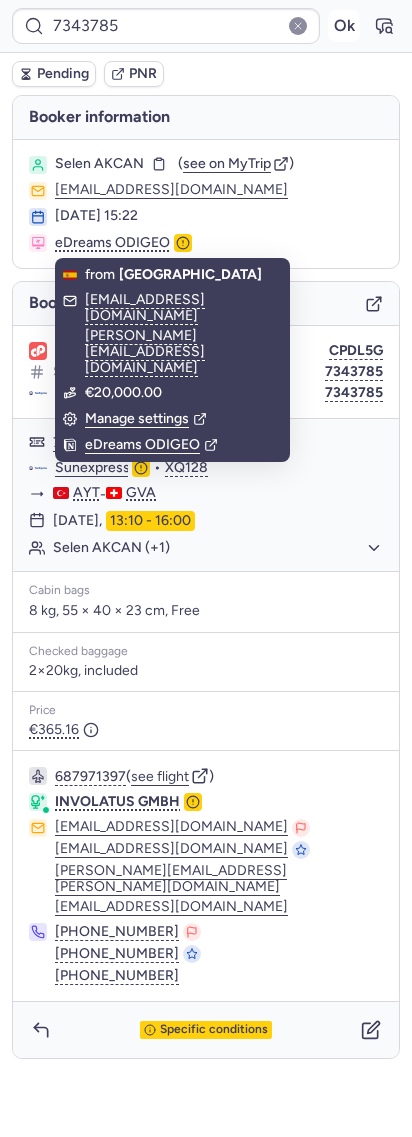 click on "Ok" at bounding box center [344, 26] 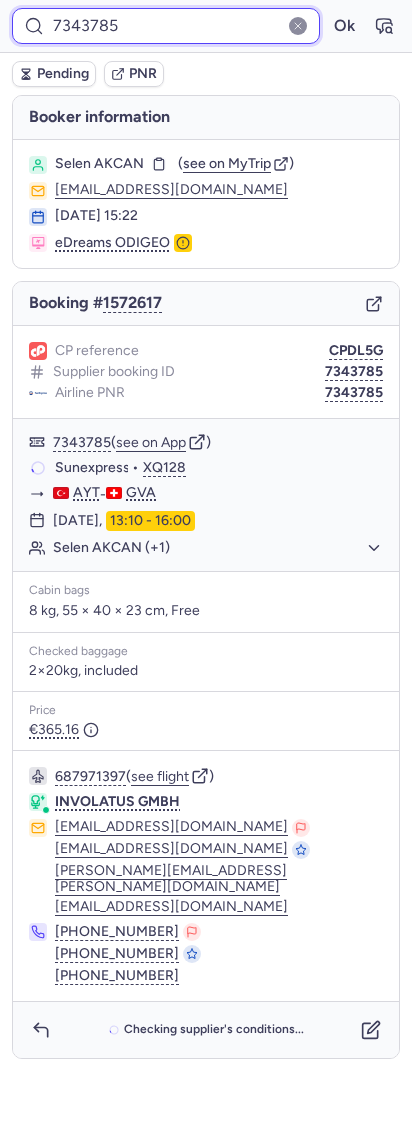 click on "7343785" at bounding box center [166, 26] 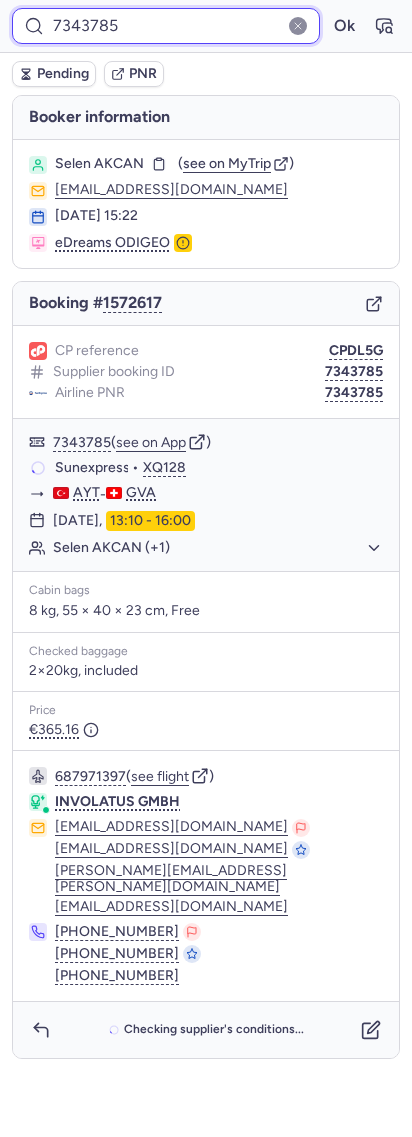 click on "7343785" at bounding box center (166, 26) 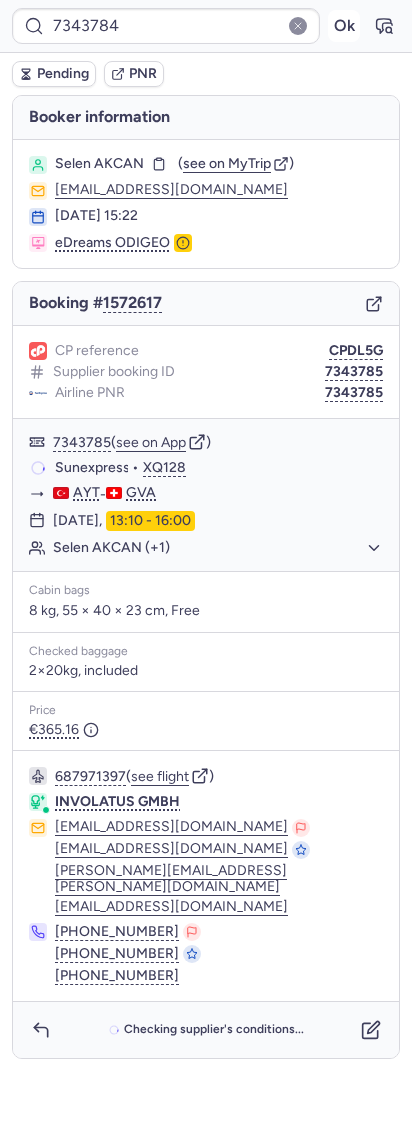 click on "Ok" at bounding box center (344, 26) 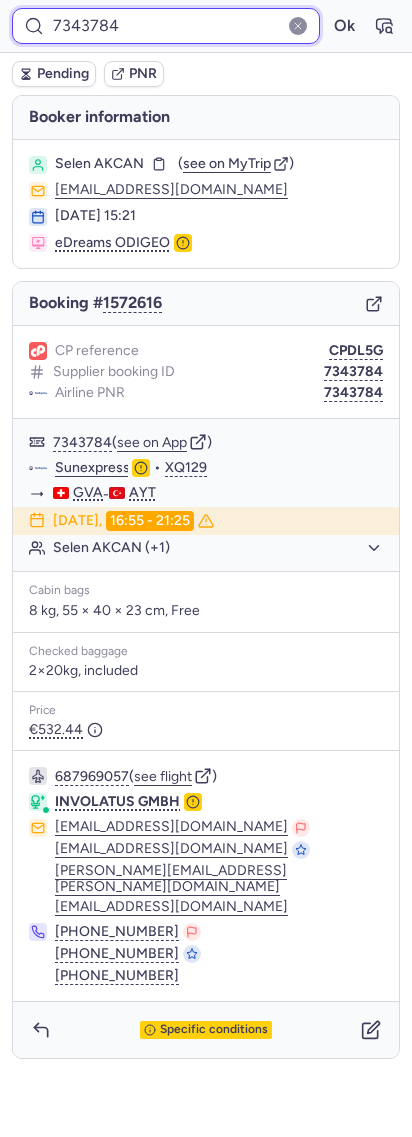 click on "7343784" at bounding box center (166, 26) 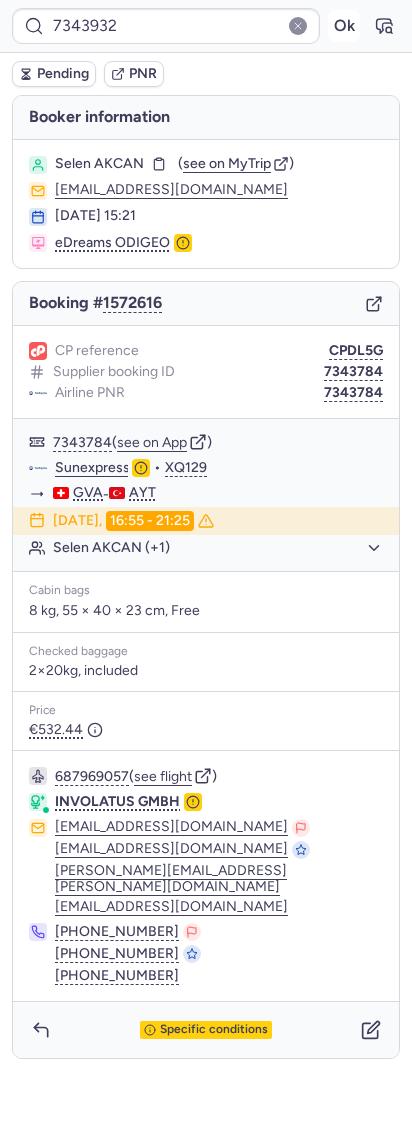 click on "Ok" at bounding box center (344, 26) 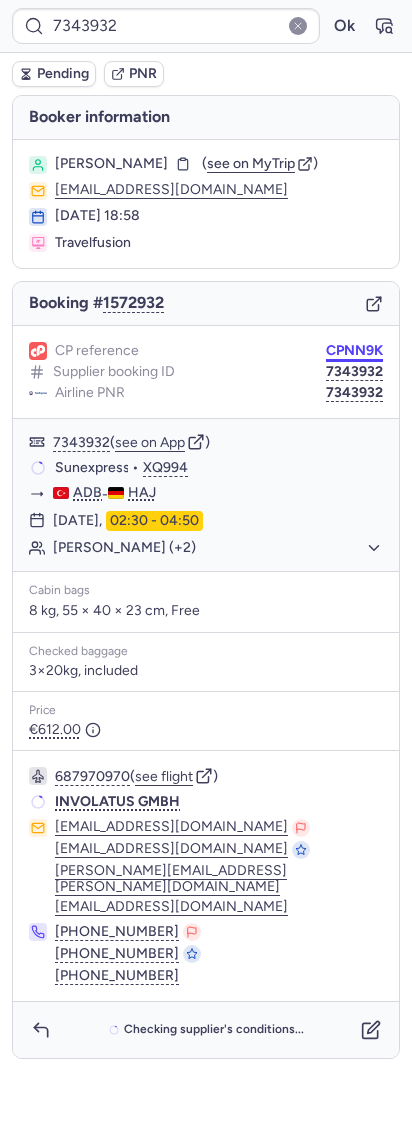 click on "CPNN9K" at bounding box center (354, 351) 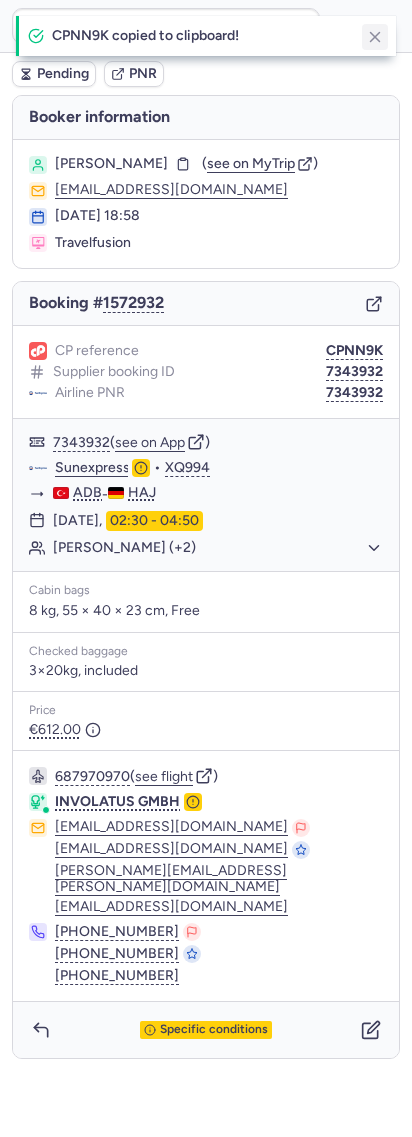 click at bounding box center [375, 37] 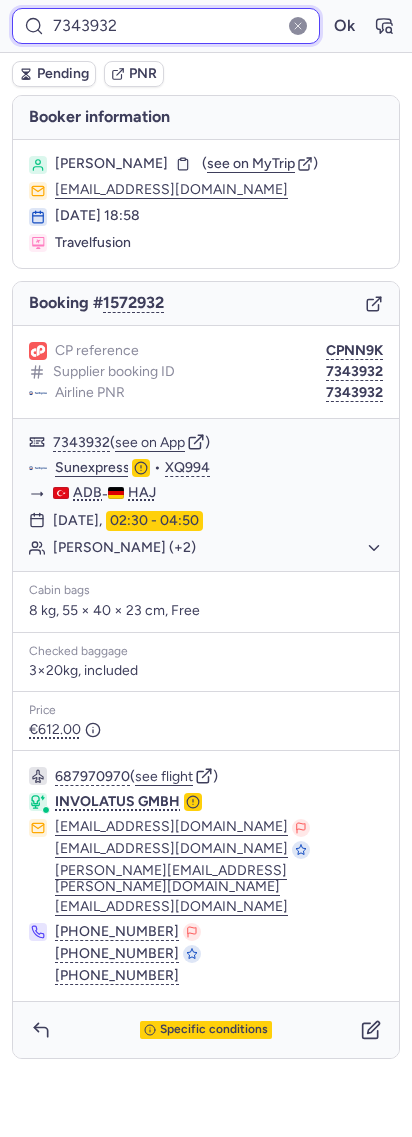 click on "7343932" at bounding box center [166, 26] 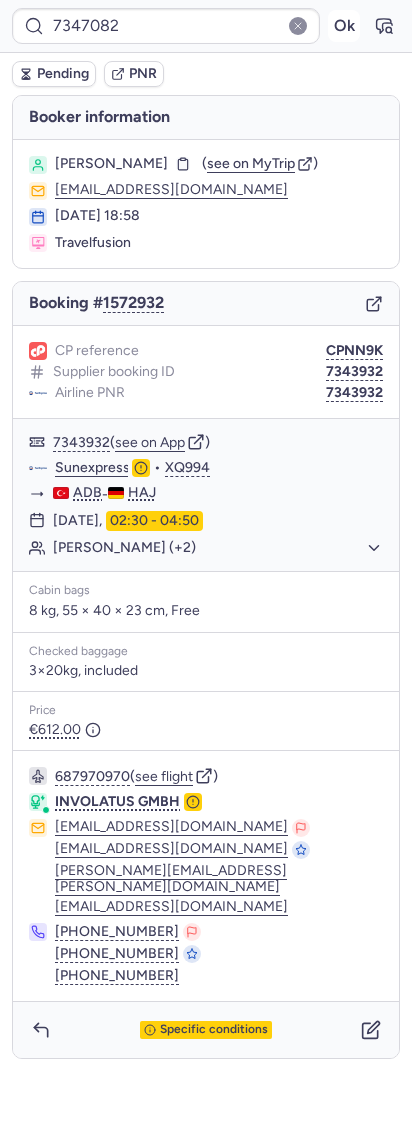 click on "Ok" at bounding box center (344, 26) 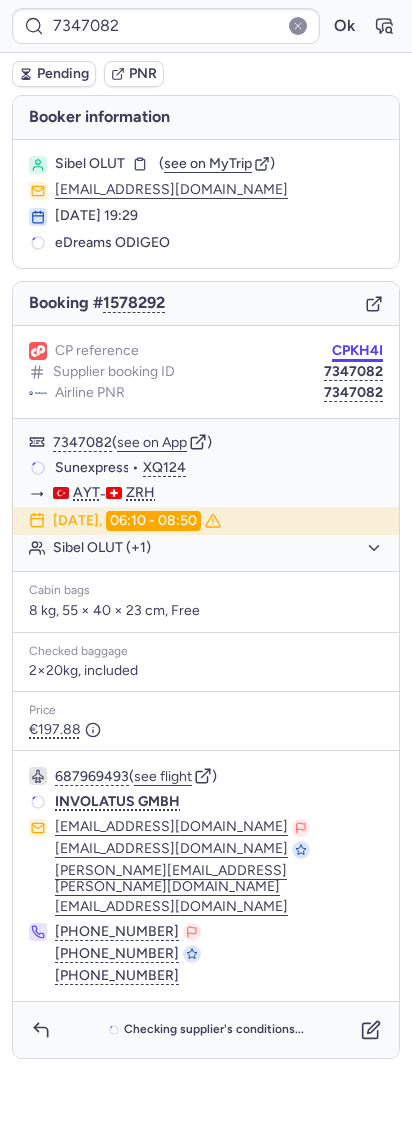 click on "CPKH4I" at bounding box center [357, 351] 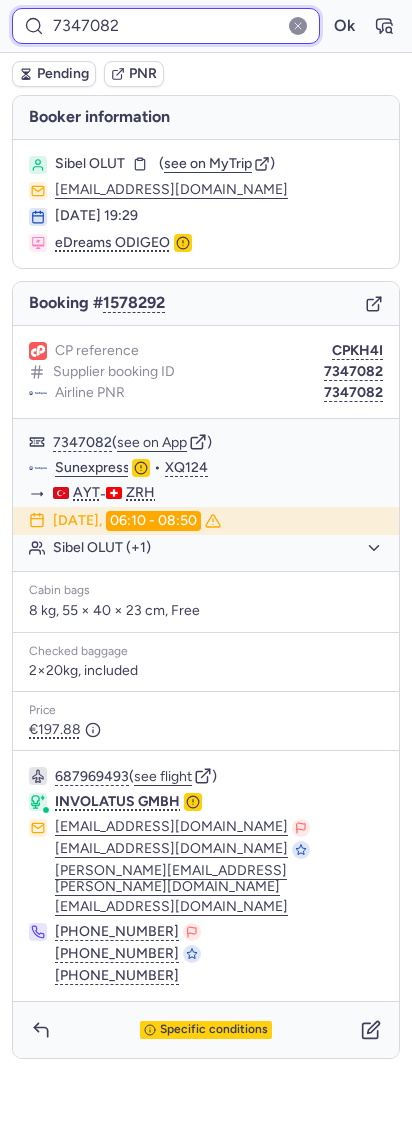 click on "7347082" at bounding box center [166, 26] 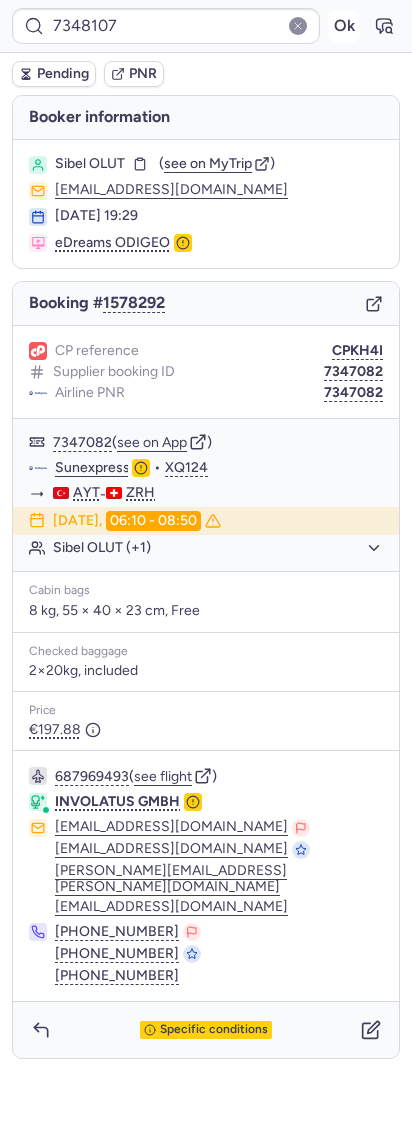 click on "Ok" at bounding box center (344, 26) 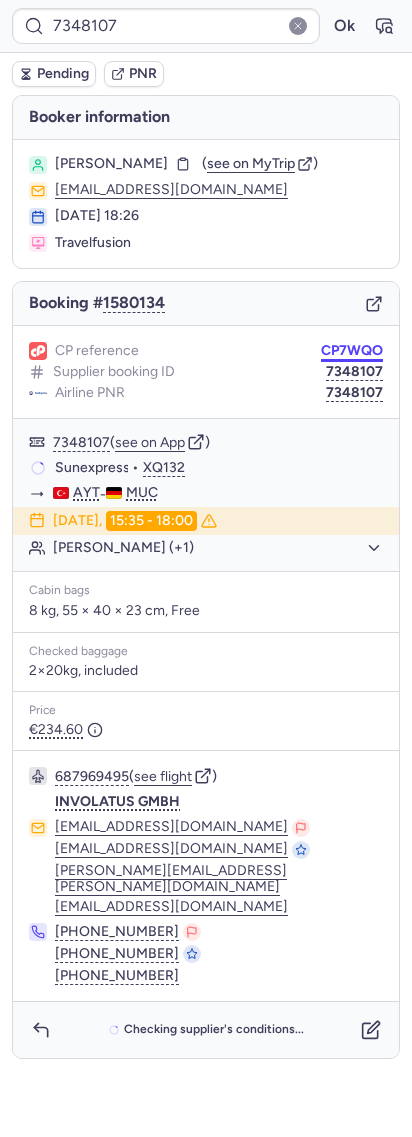 click on "CP7WQO" at bounding box center (352, 351) 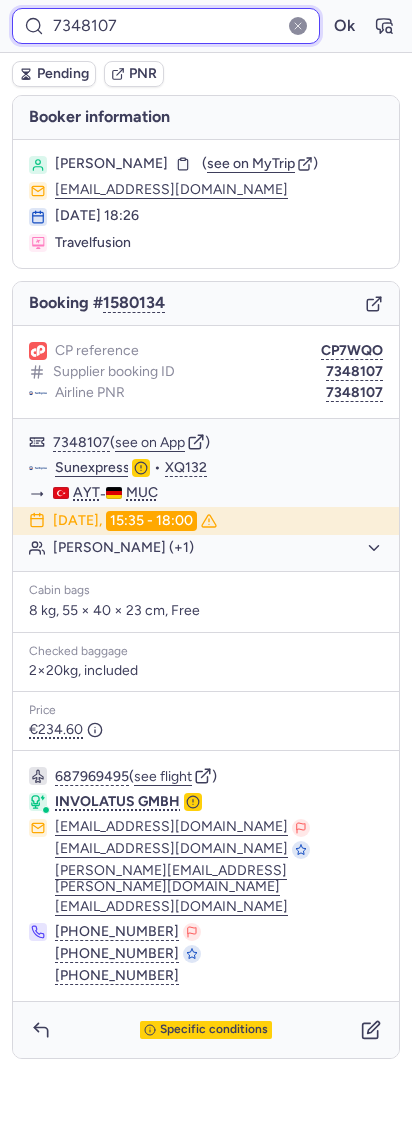 click on "7348107" at bounding box center (166, 26) 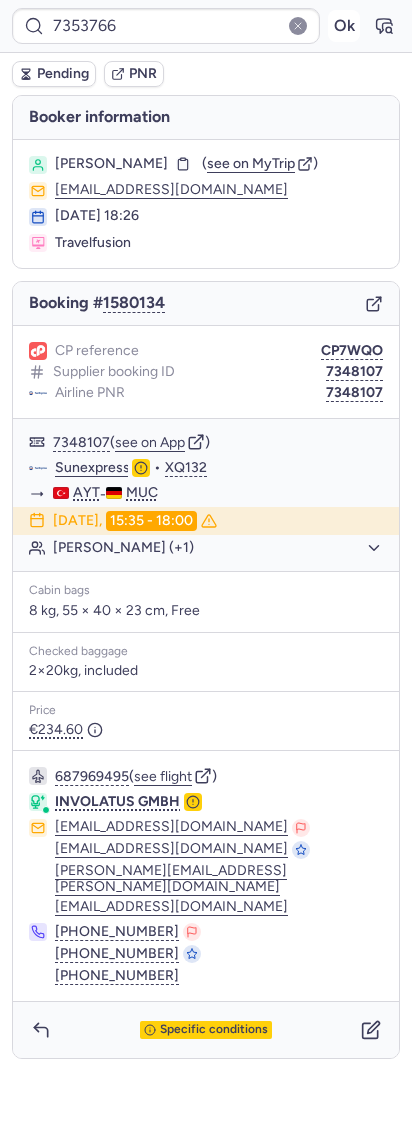 click on "Ok" at bounding box center (344, 26) 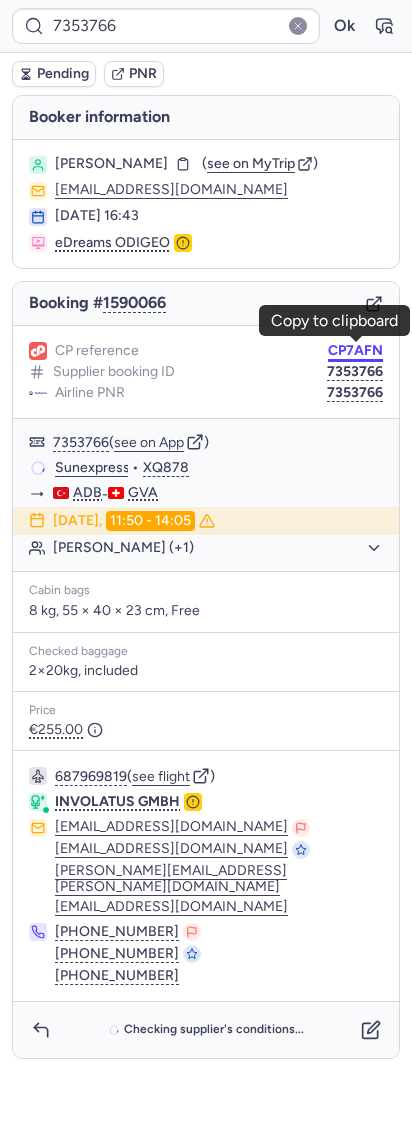 click on "CP7AFN" at bounding box center (355, 351) 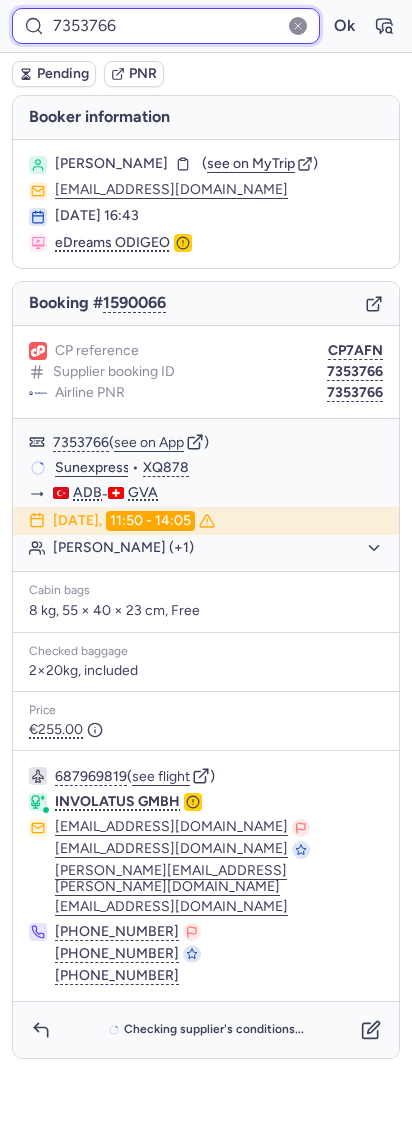 click on "7353766" at bounding box center (166, 26) 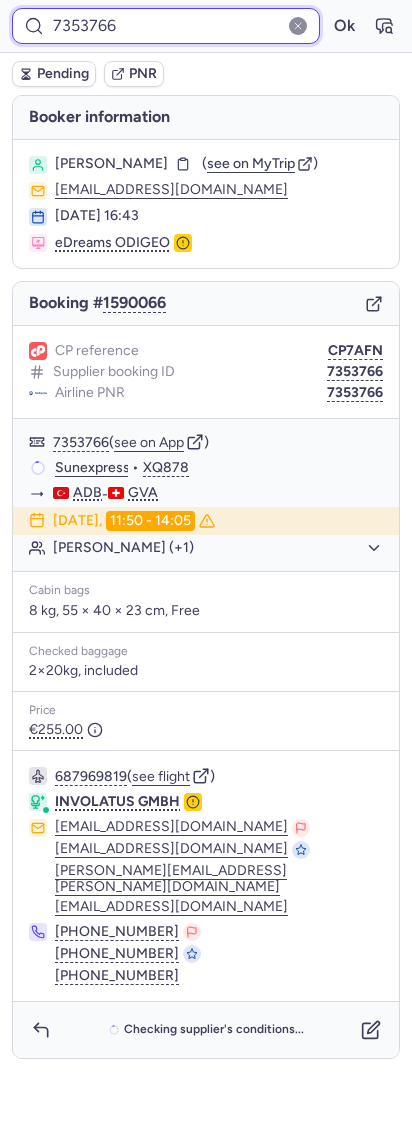 click on "7353766" at bounding box center [166, 26] 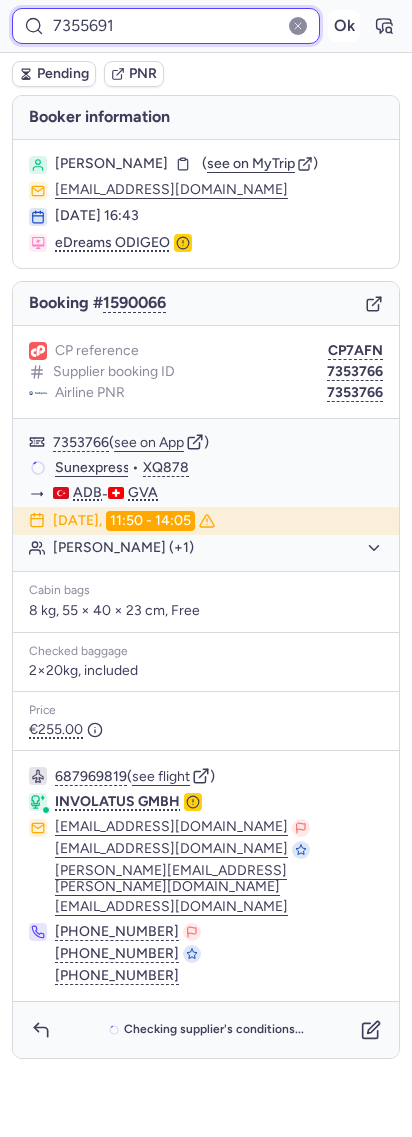 type on "7355691" 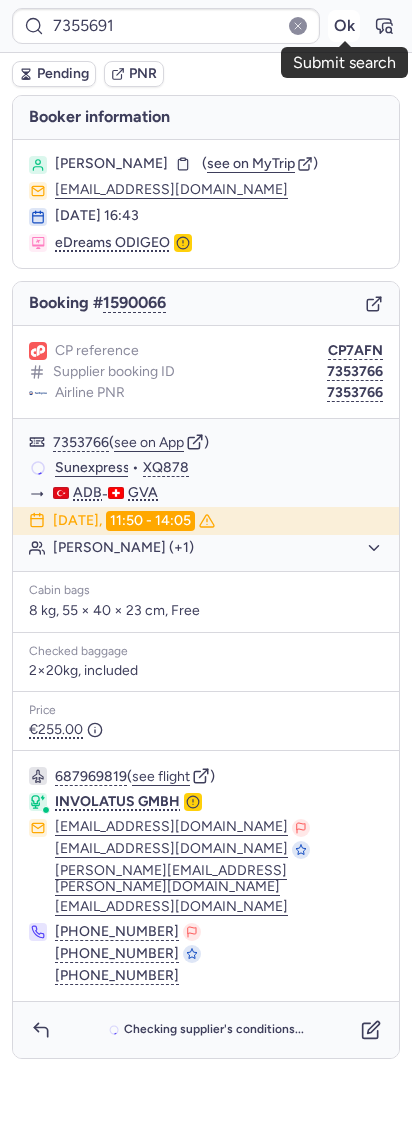click on "Ok" at bounding box center (344, 26) 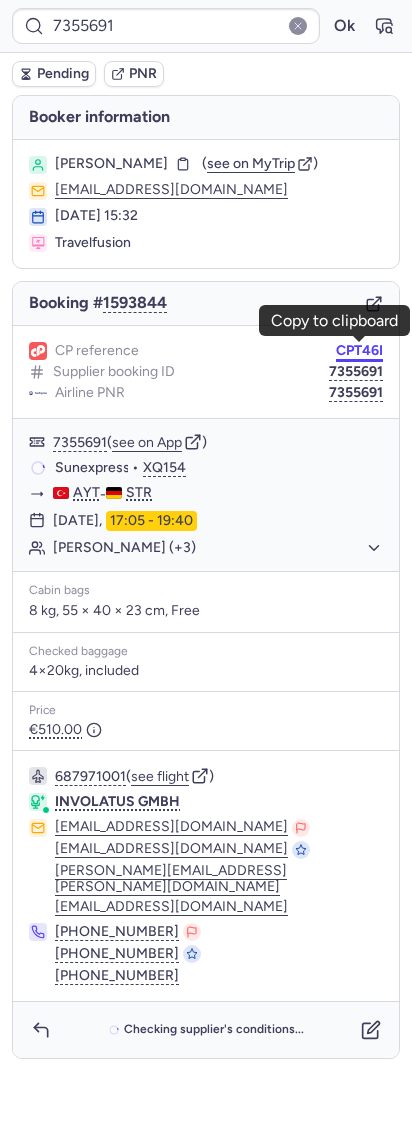 click on "CPT46I" at bounding box center (359, 351) 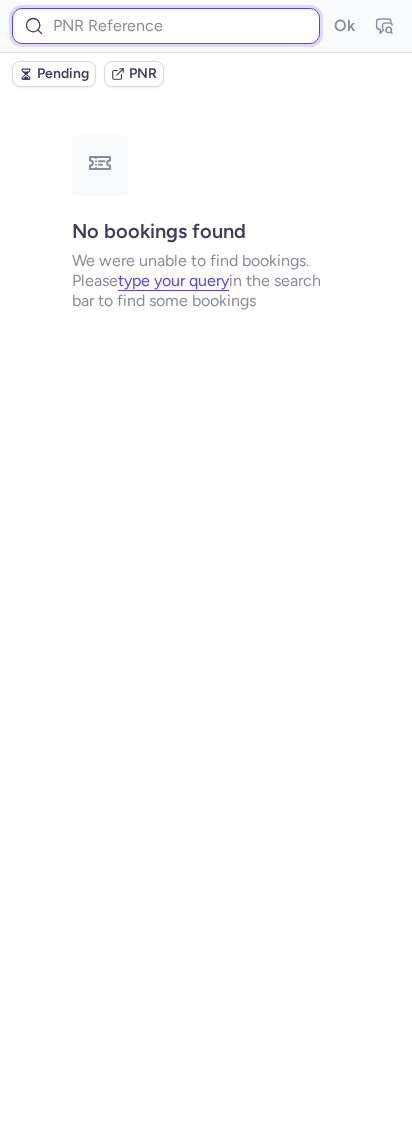 drag, startPoint x: 201, startPoint y: 35, endPoint x: 220, endPoint y: 31, distance: 19.416489 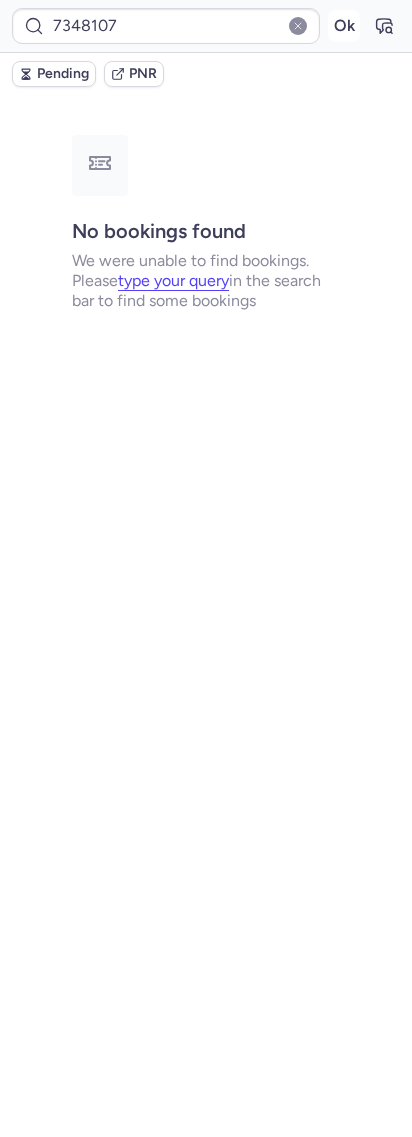 click on "Ok" at bounding box center [344, 26] 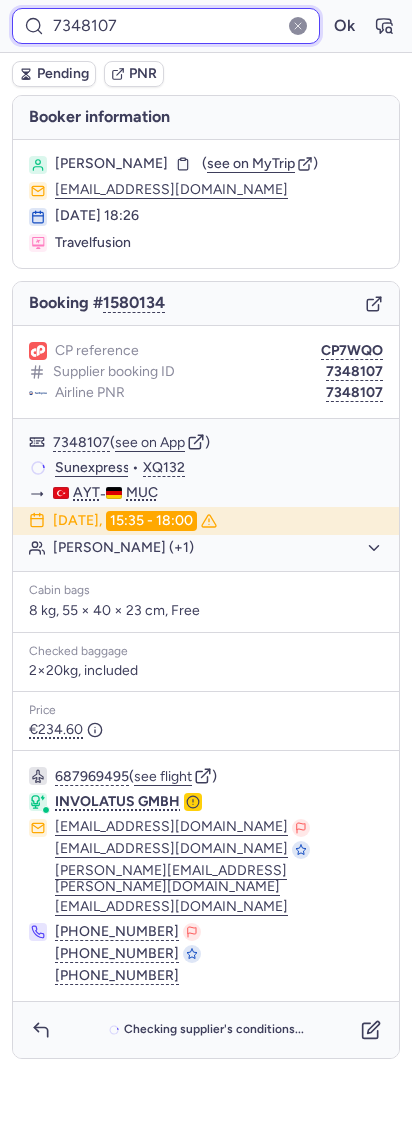 click on "7348107" at bounding box center (166, 26) 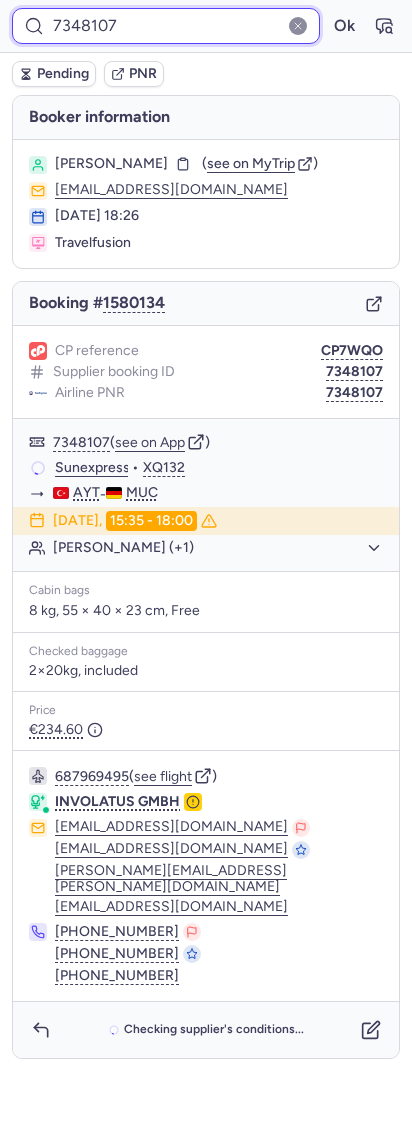 click on "7348107" at bounding box center [166, 26] 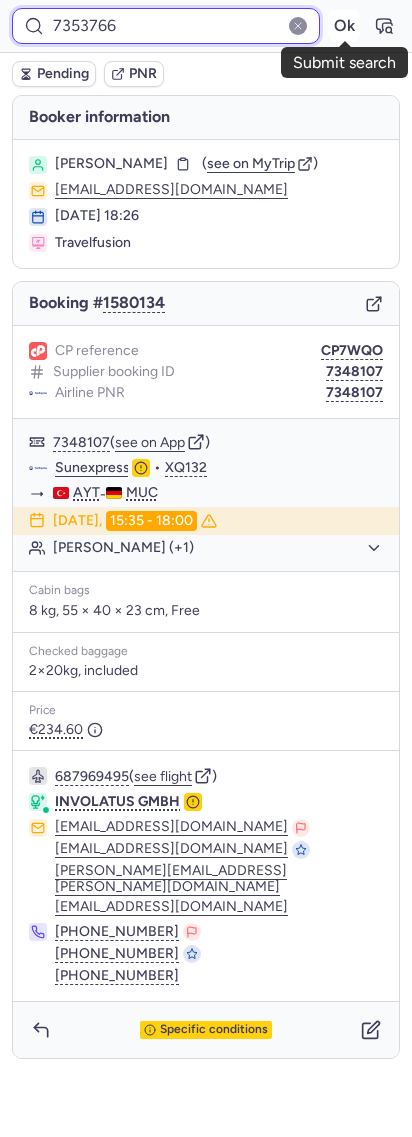 click on "Ok" at bounding box center (344, 26) 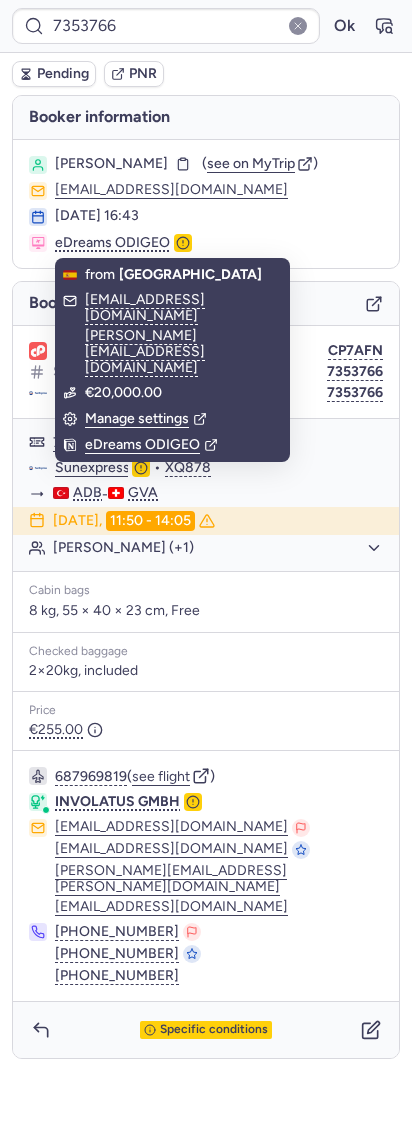 click on "7353766  Ok" at bounding box center (206, 26) 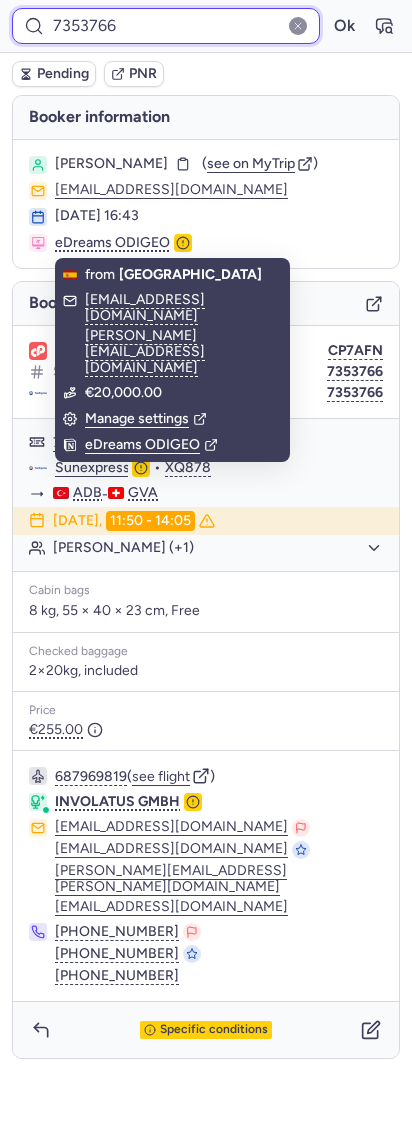 click on "7353766" at bounding box center [166, 26] 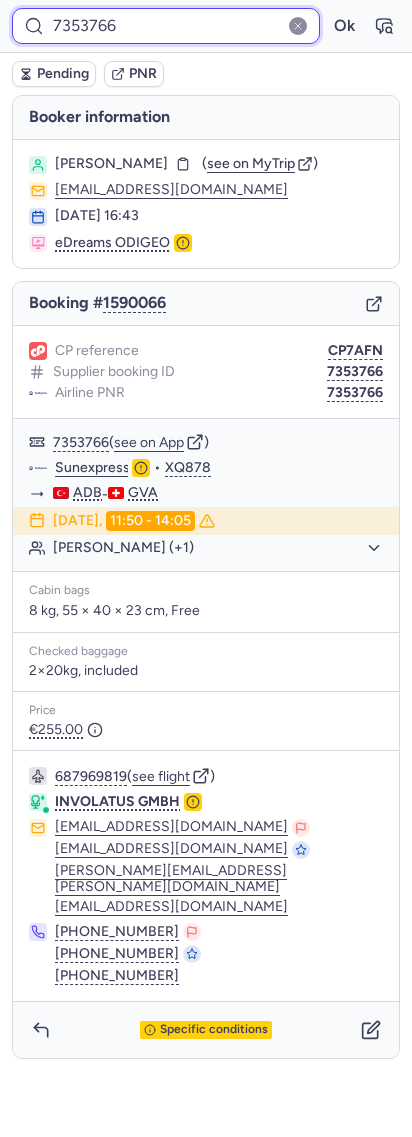 click on "7353766" at bounding box center (166, 26) 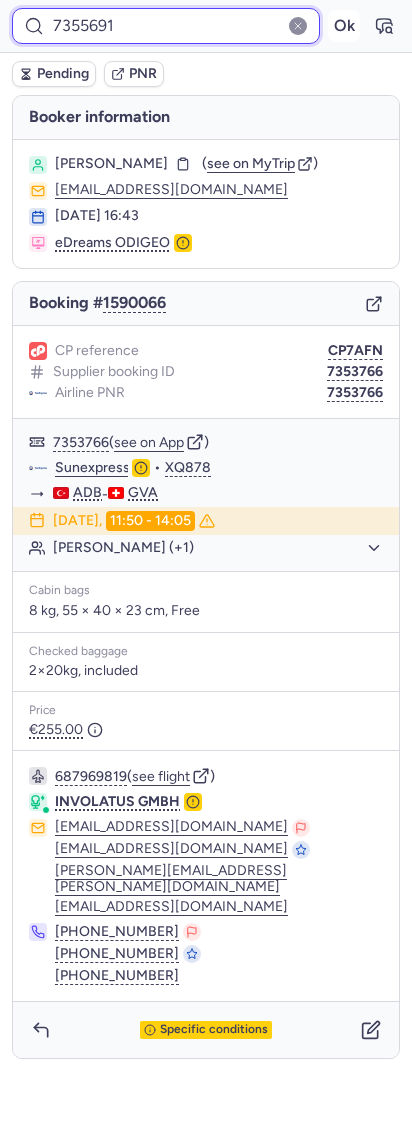 type on "7355691" 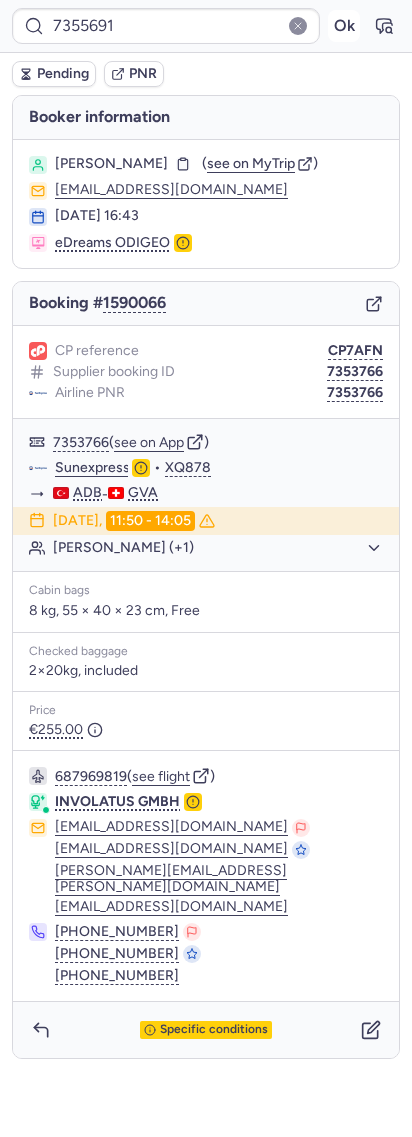 click on "Ok" at bounding box center (344, 26) 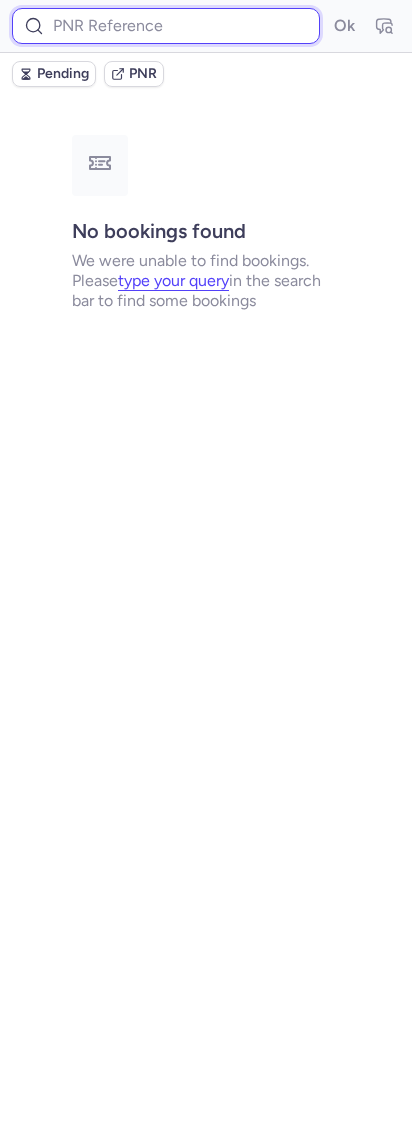 click at bounding box center (166, 26) 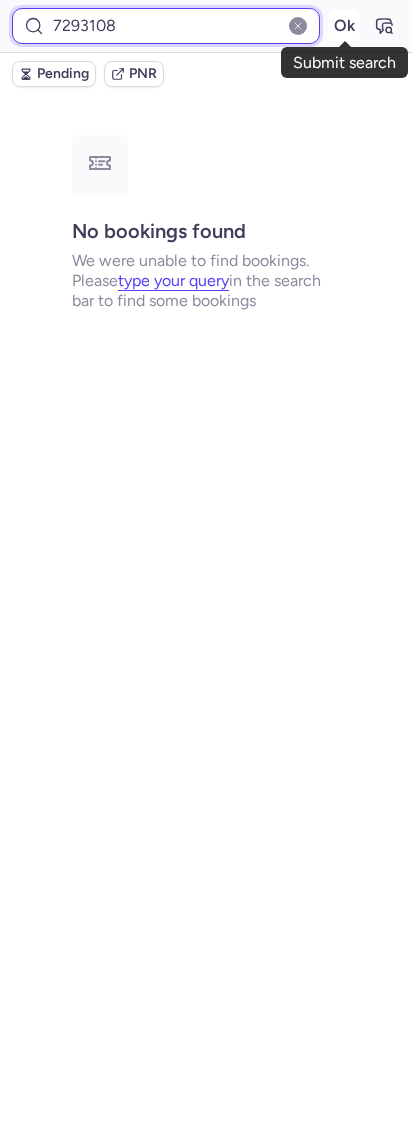 type on "7293108" 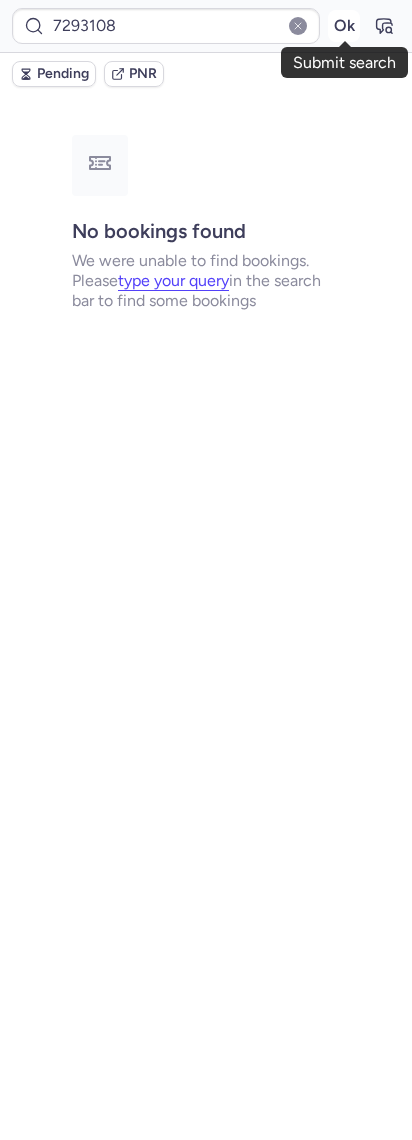 click on "Ok" at bounding box center [344, 26] 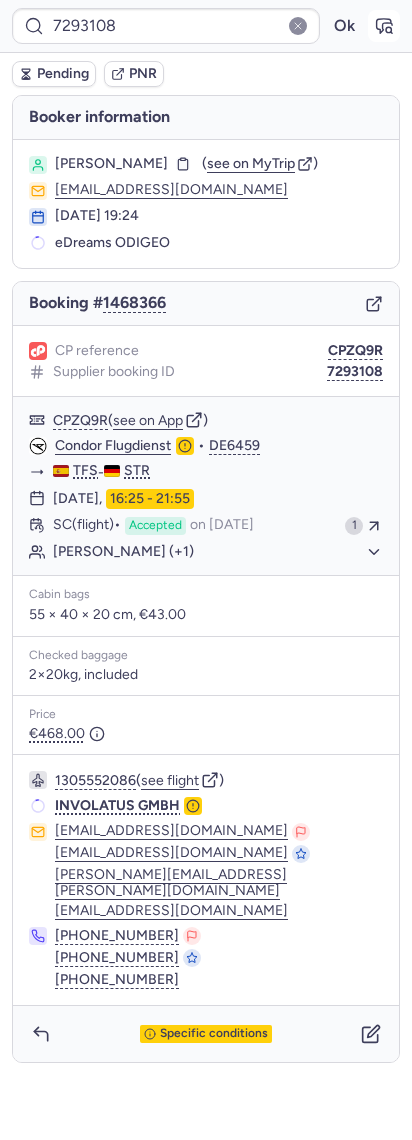 click at bounding box center [384, 26] 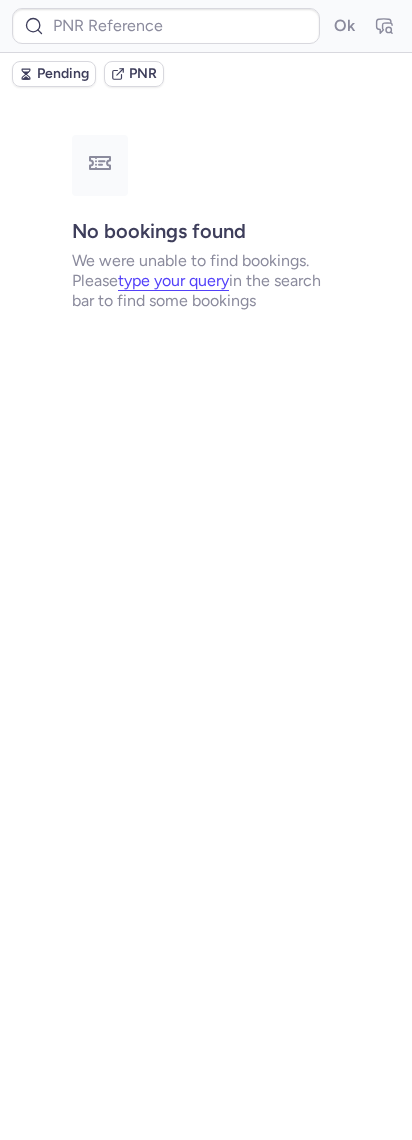 type on "7293108" 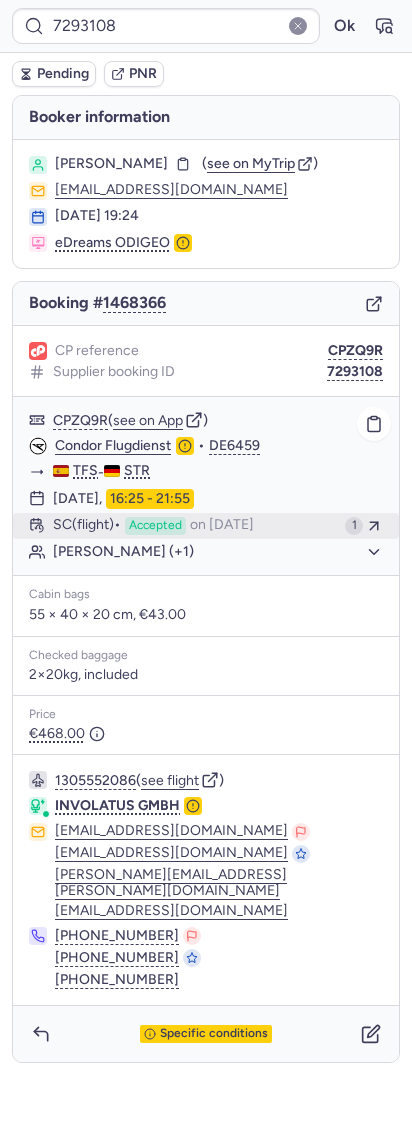 click on "on [DATE]" at bounding box center [222, 526] 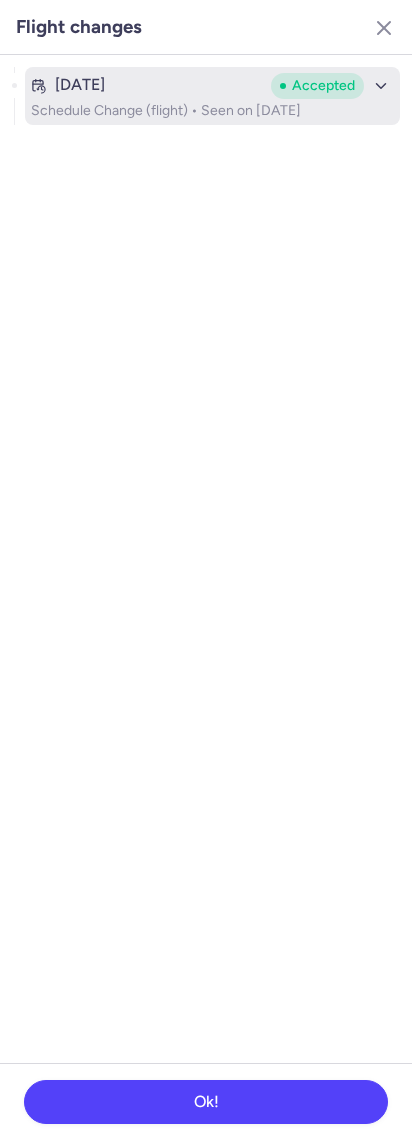 click on "[DATE]" at bounding box center [147, 85] 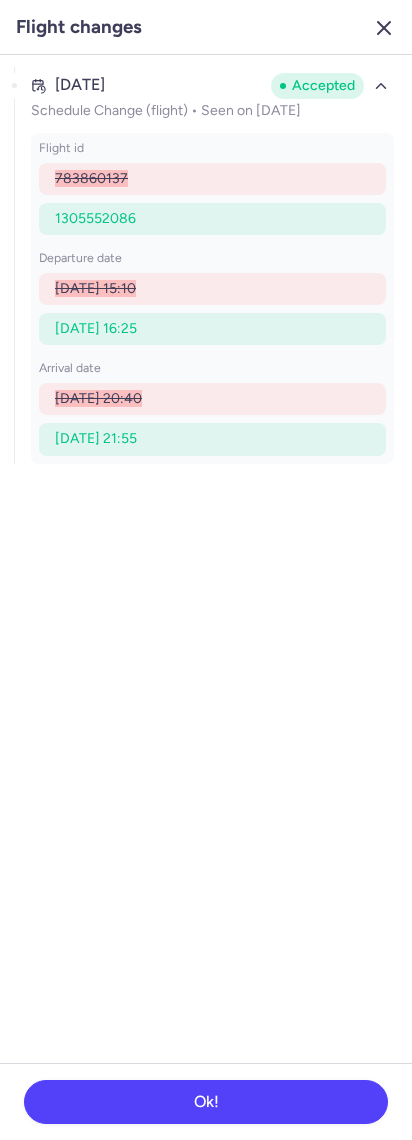 click 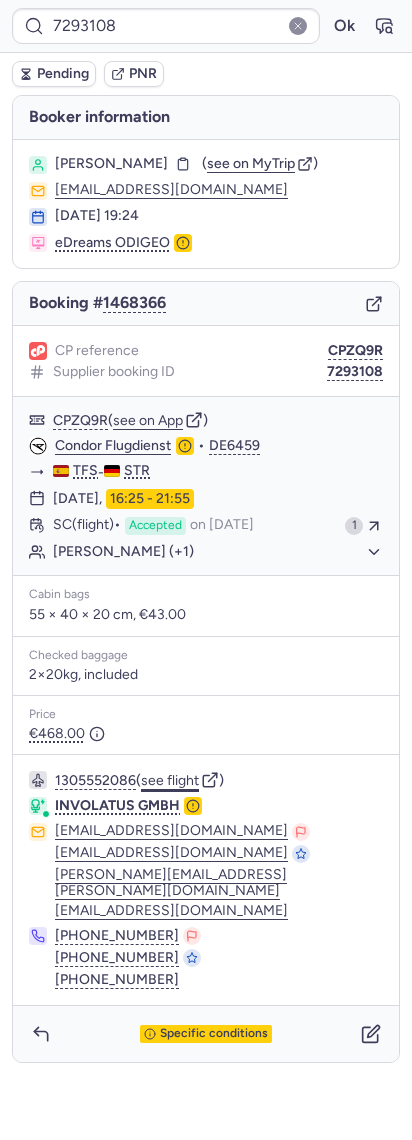 click on "see flight" 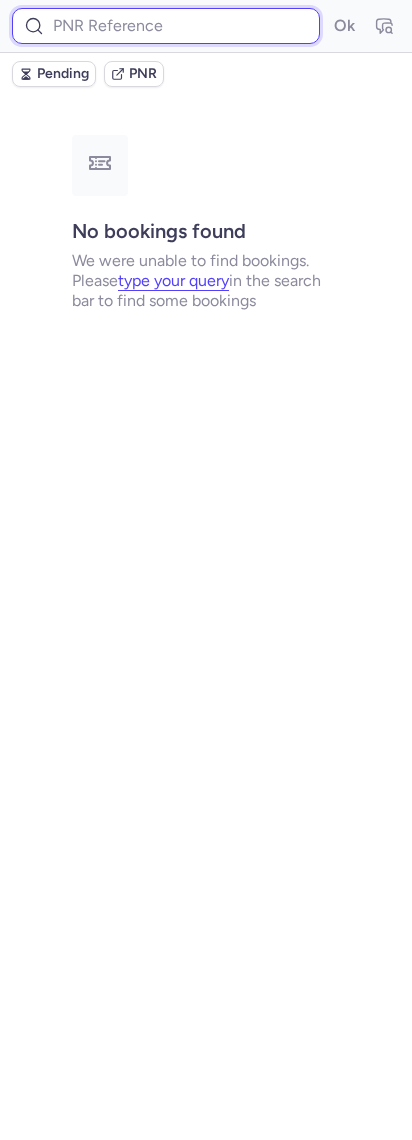 click at bounding box center (166, 26) 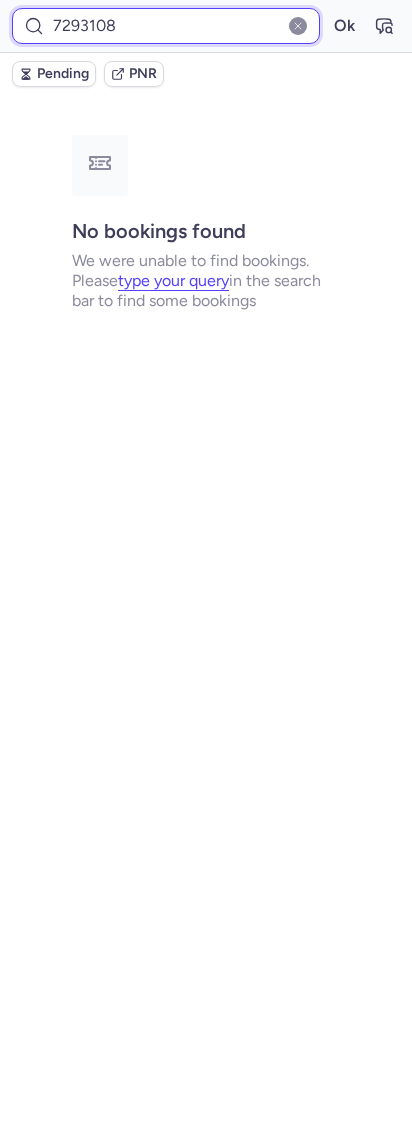 click on "Ok" at bounding box center [344, 26] 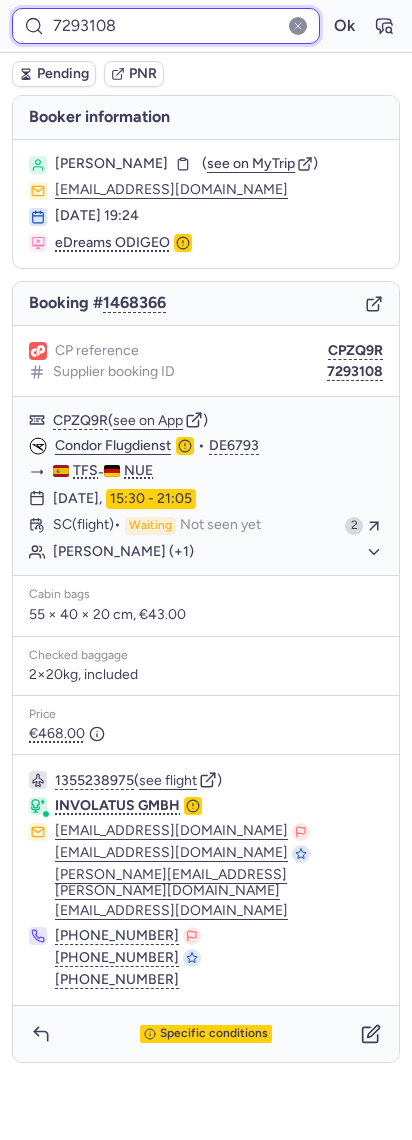click on "7293108" at bounding box center [166, 26] 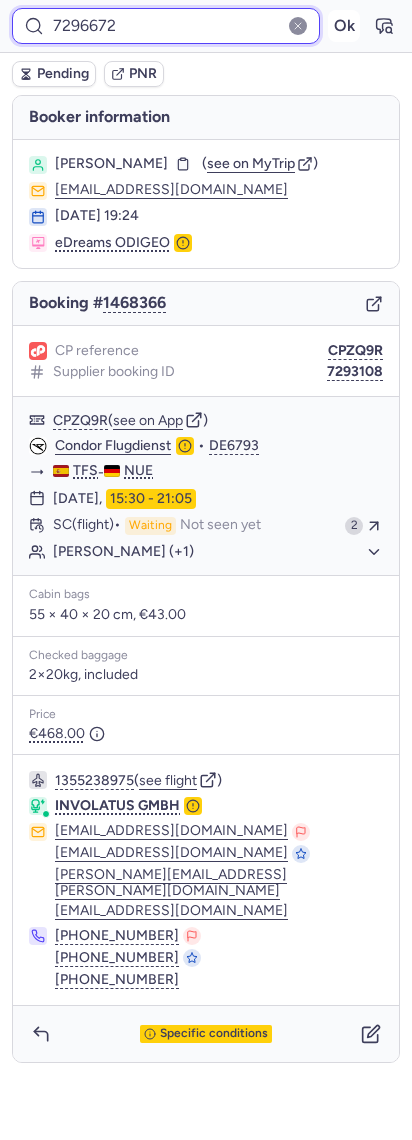 type on "7296672" 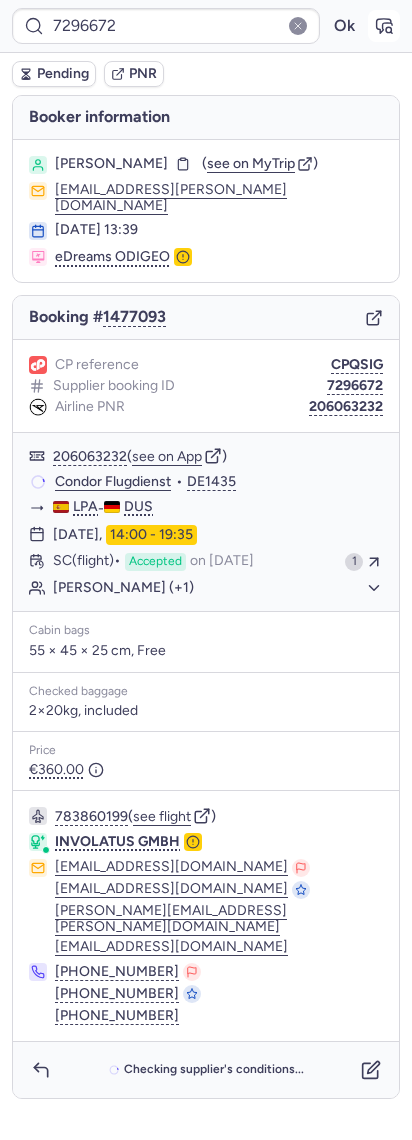 click 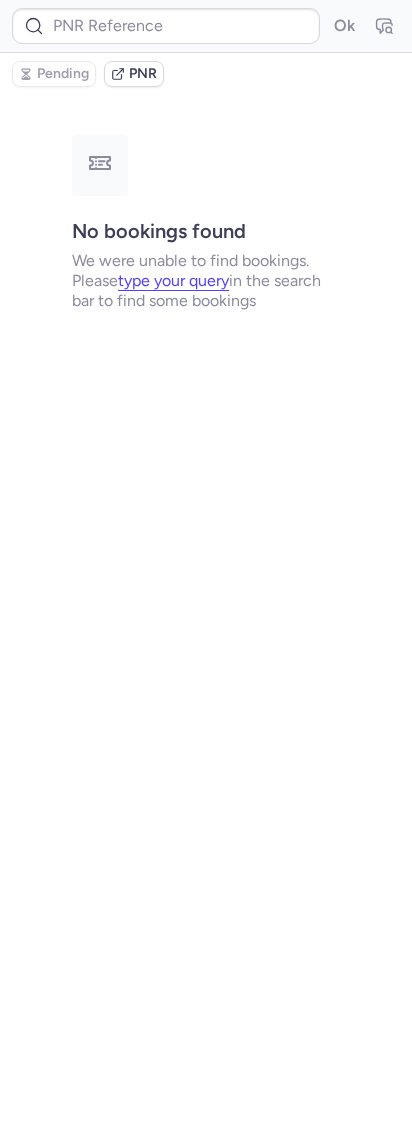 type on "7296672" 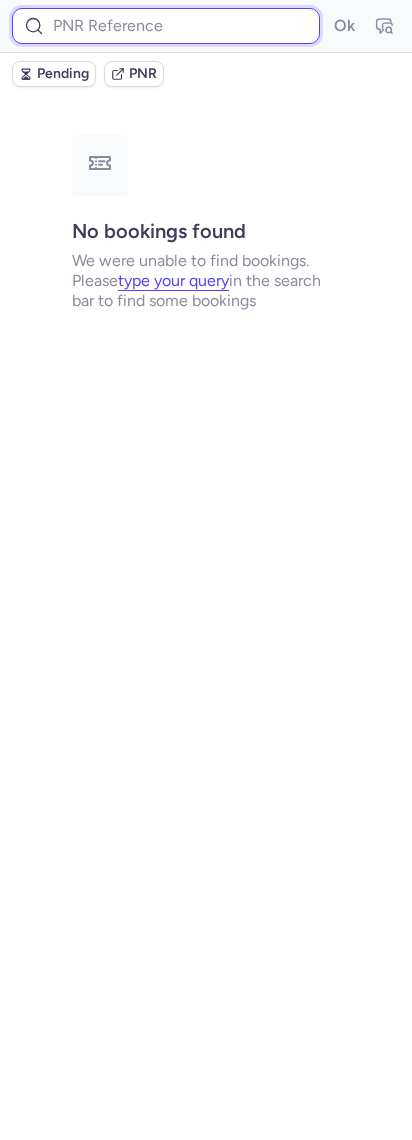 click at bounding box center [166, 26] 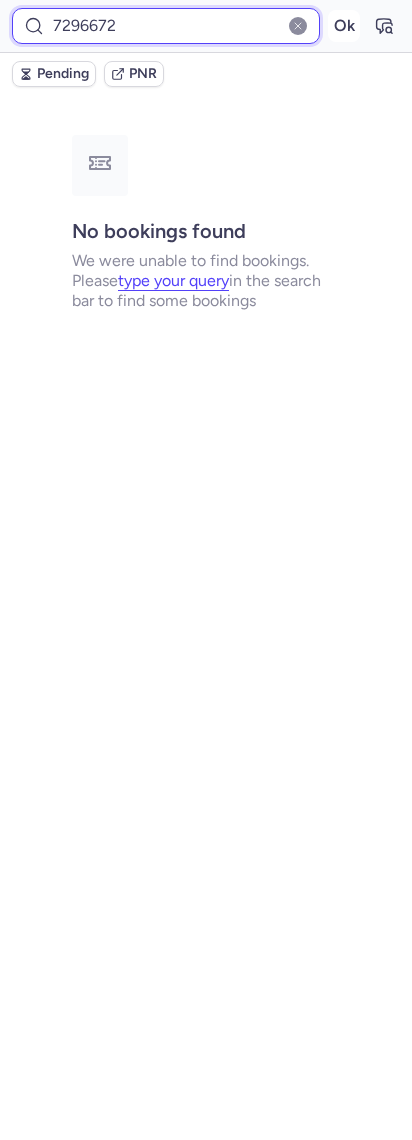 type on "7296672" 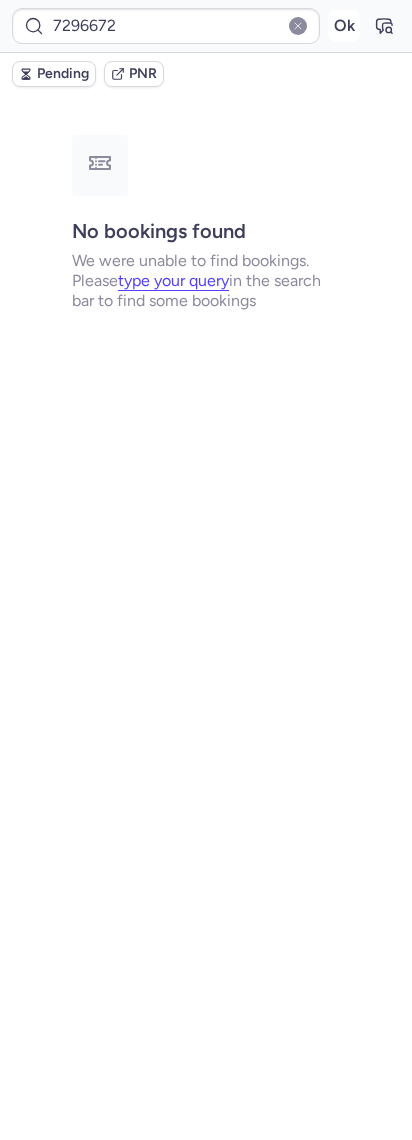 click on "Ok" at bounding box center (344, 26) 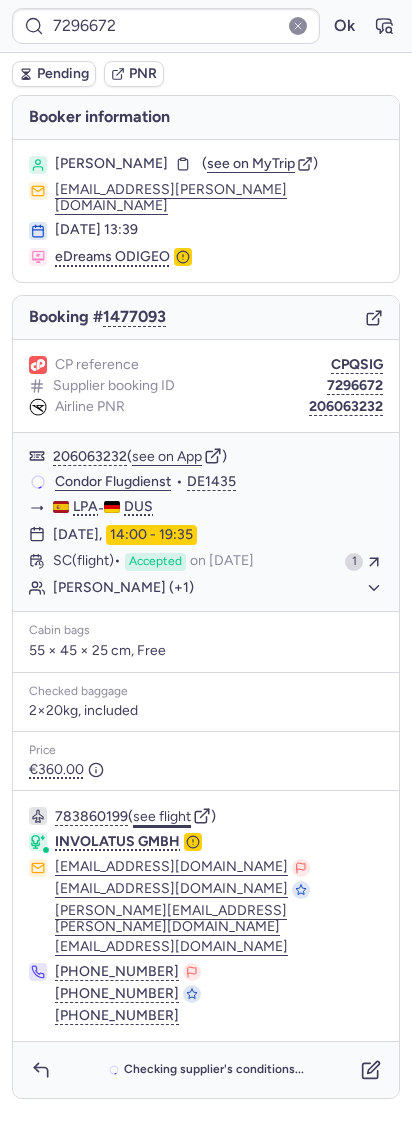 click on "see flight" 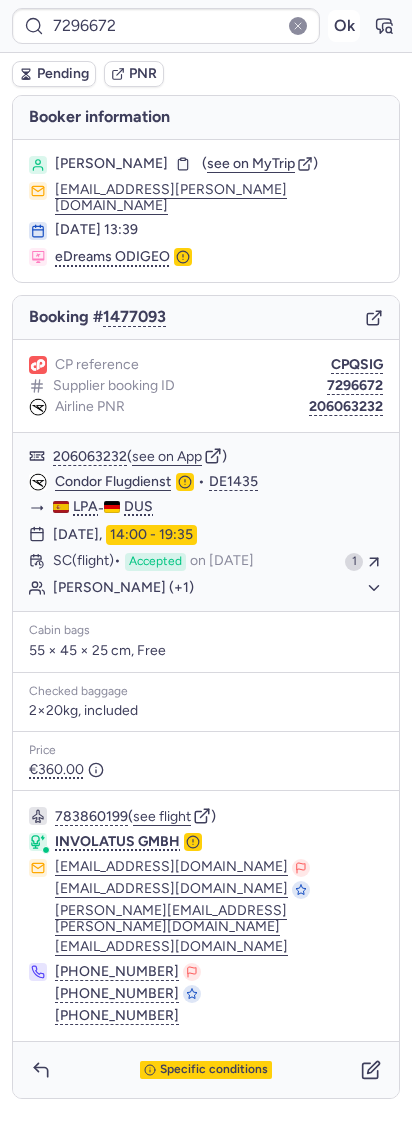 click on "Ok" at bounding box center [344, 26] 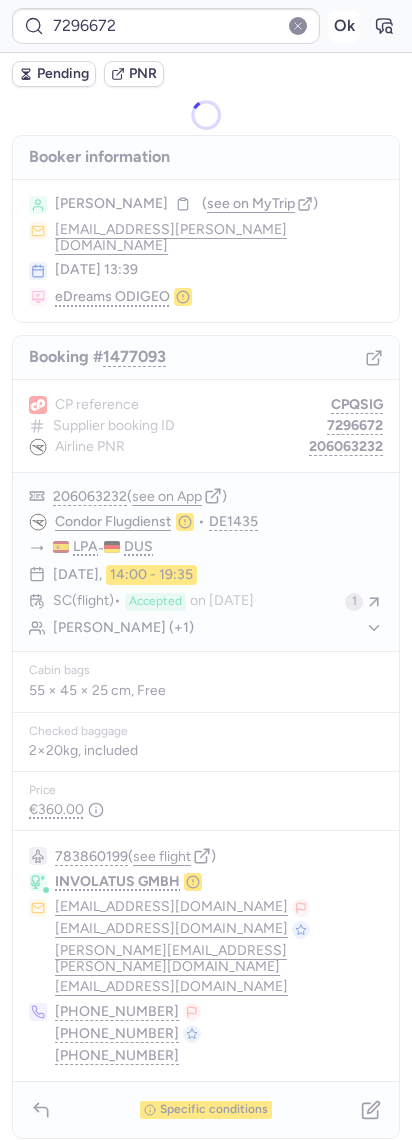 click on "Ok" at bounding box center (344, 26) 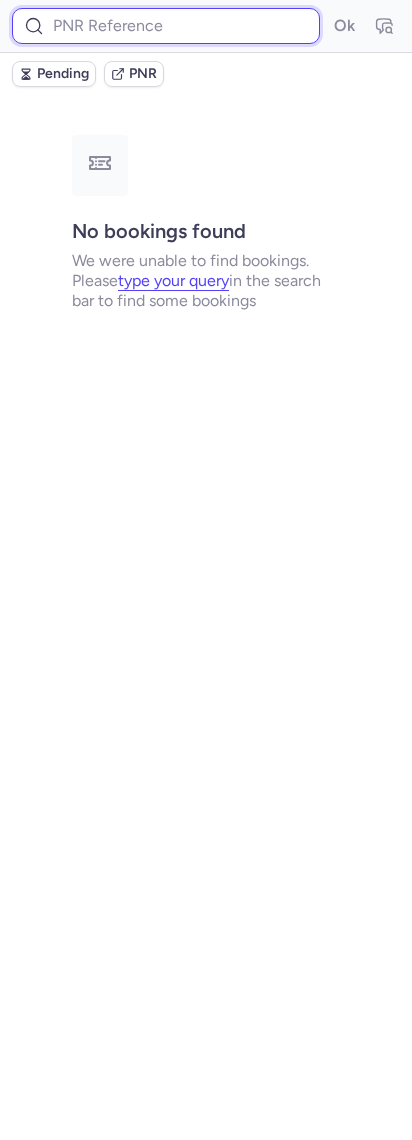 click at bounding box center [166, 26] 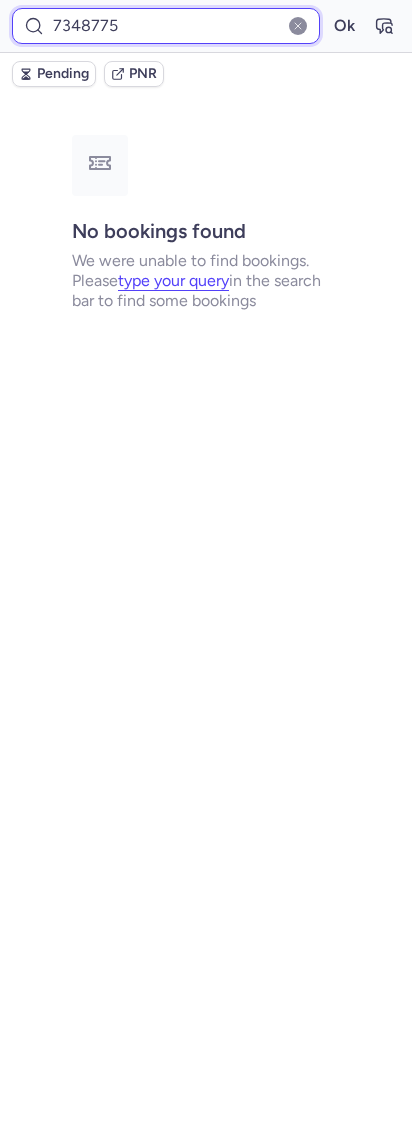 type on "7348775" 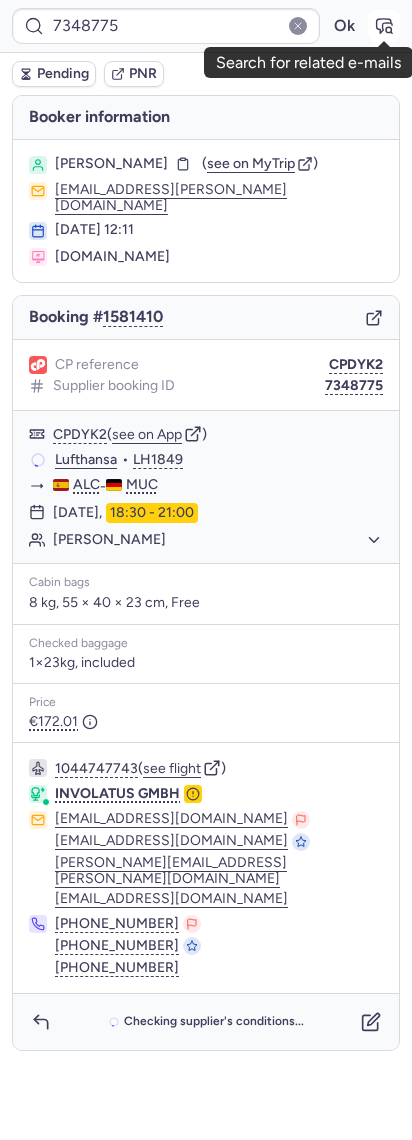click 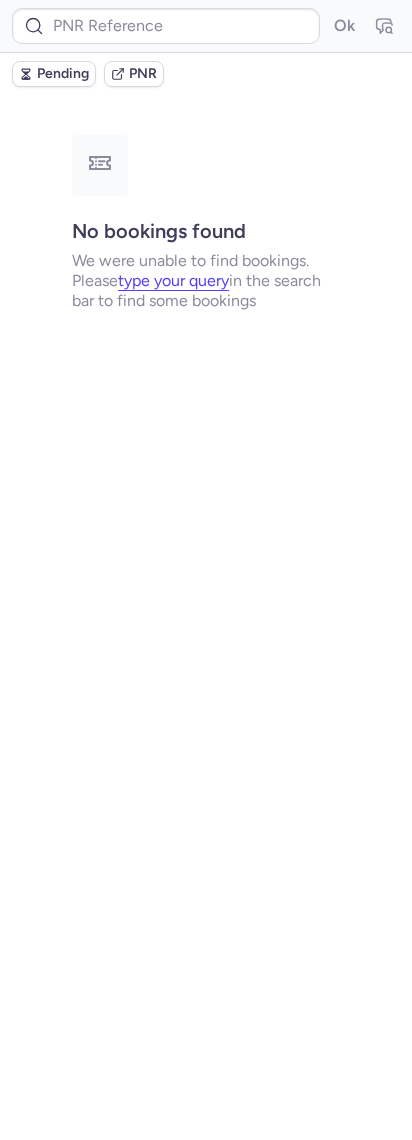 type on "7348775" 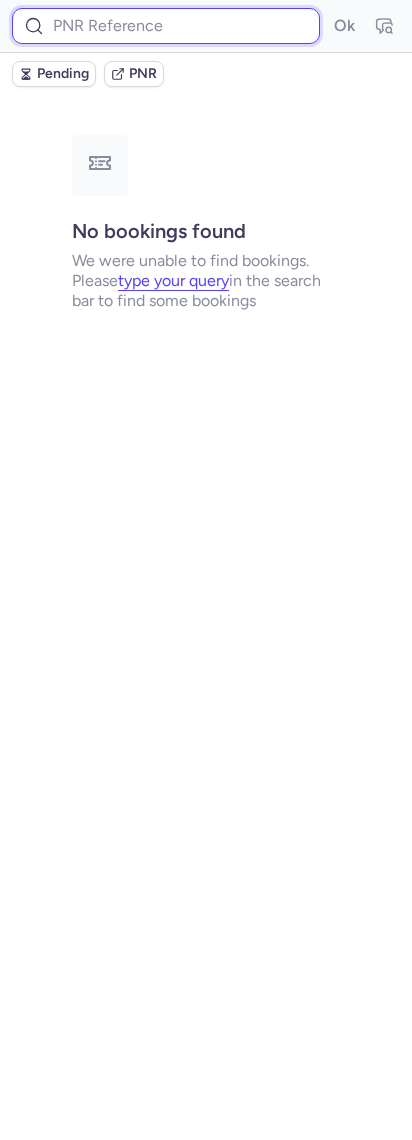 click at bounding box center (166, 26) 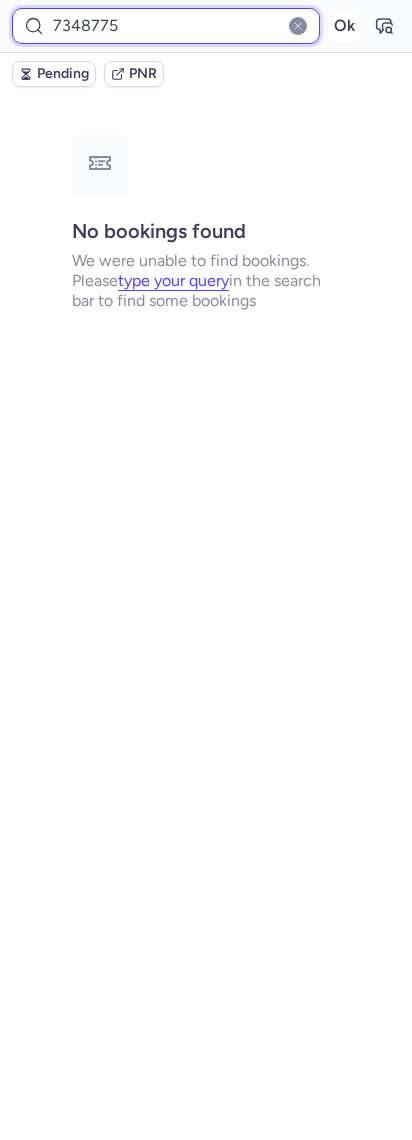 type on "7348775" 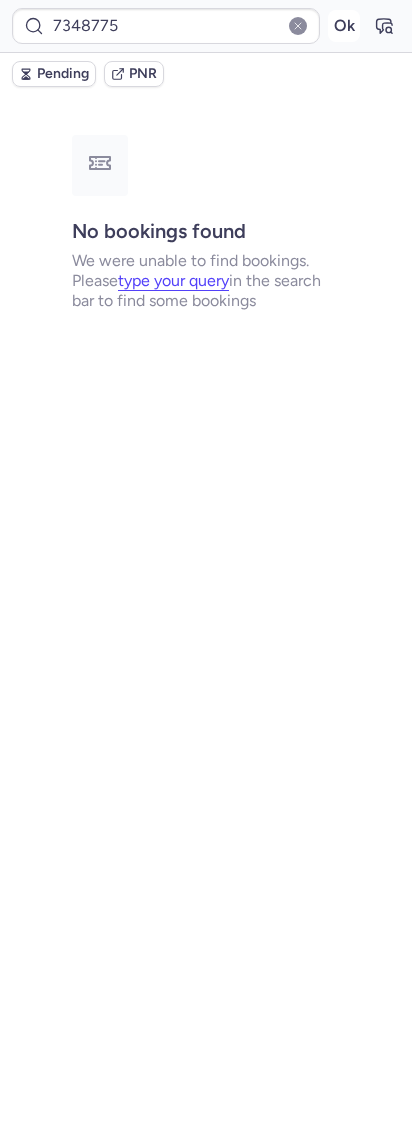 click on "Ok" at bounding box center [344, 26] 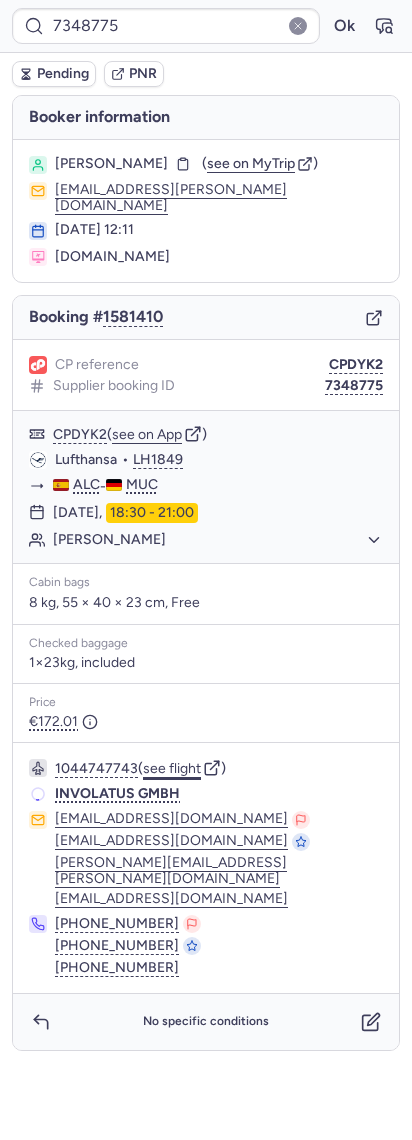 click on "see flight" 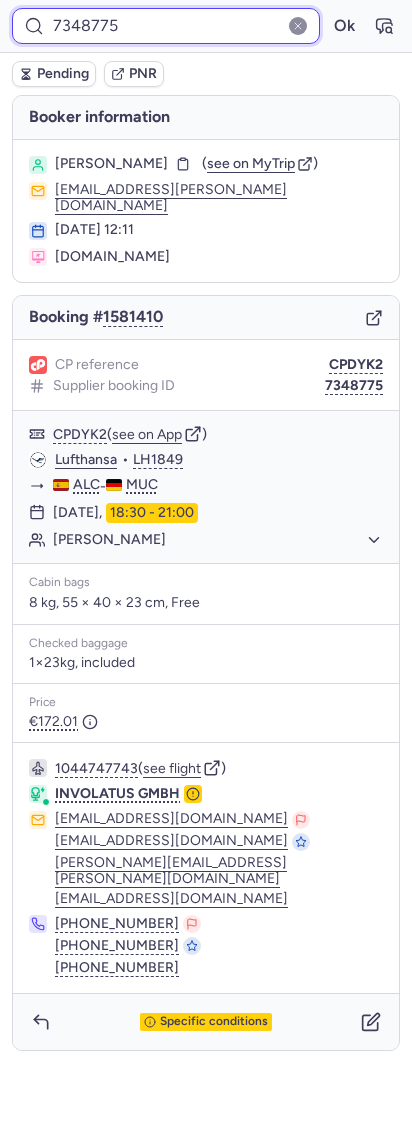 click on "7348775" at bounding box center [166, 26] 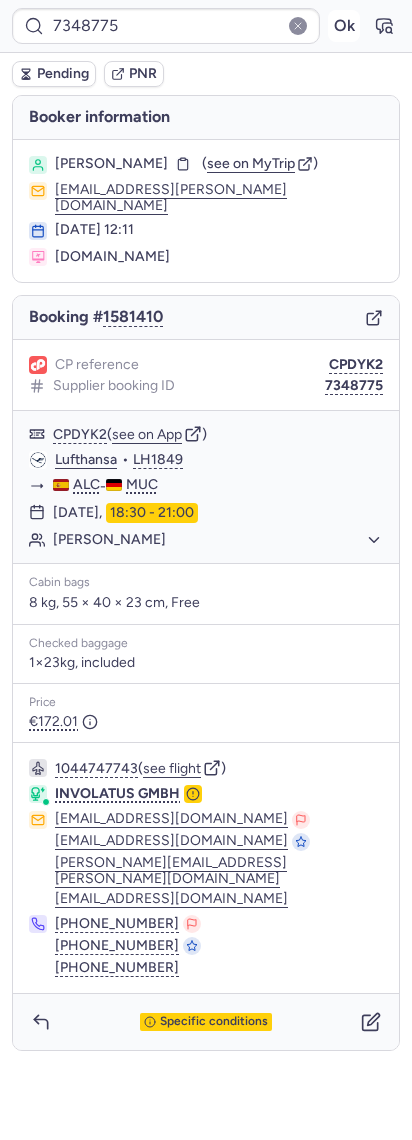 click on "Ok" at bounding box center [344, 26] 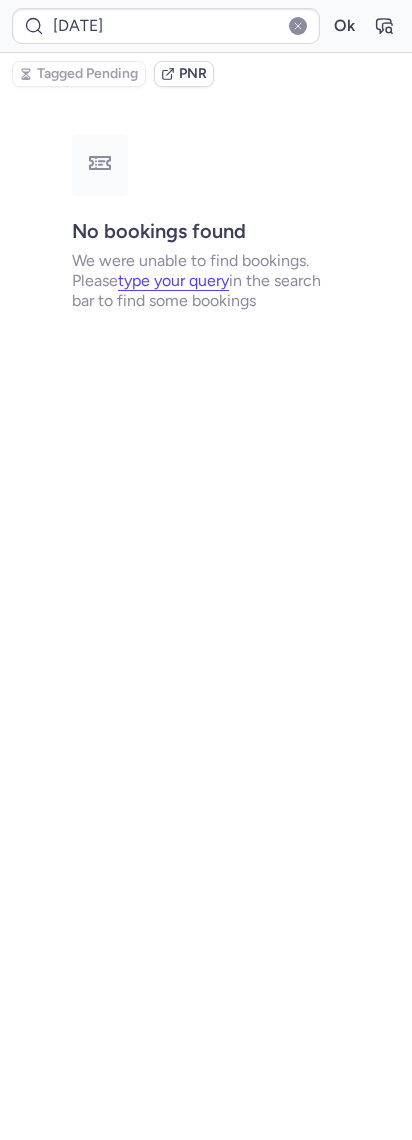 type on "CP9IIO" 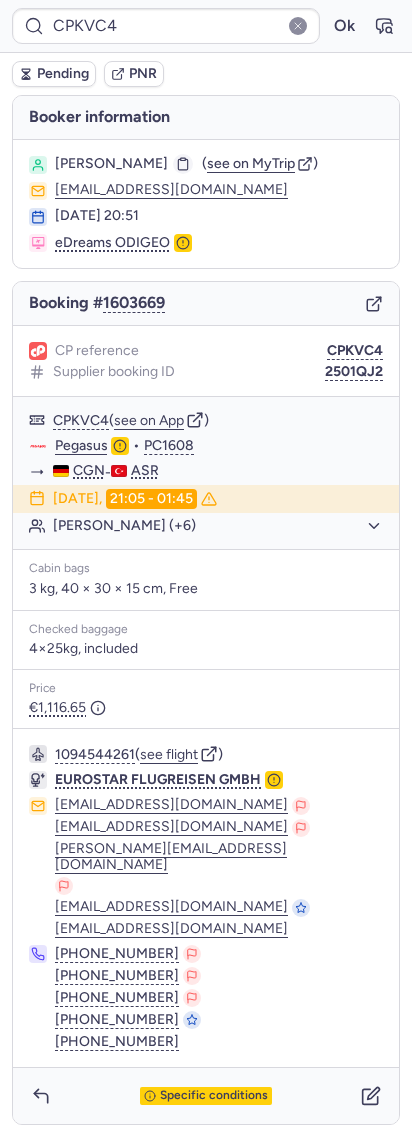click 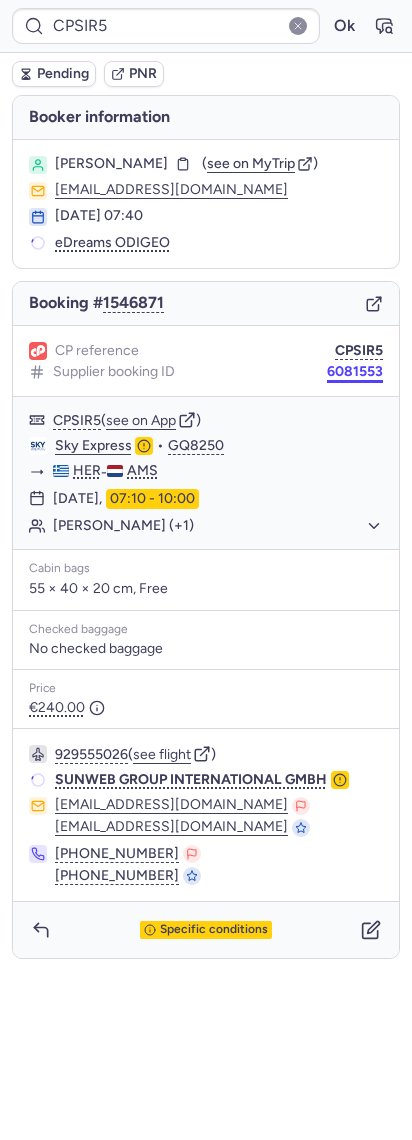 click on "6081553" at bounding box center [355, 372] 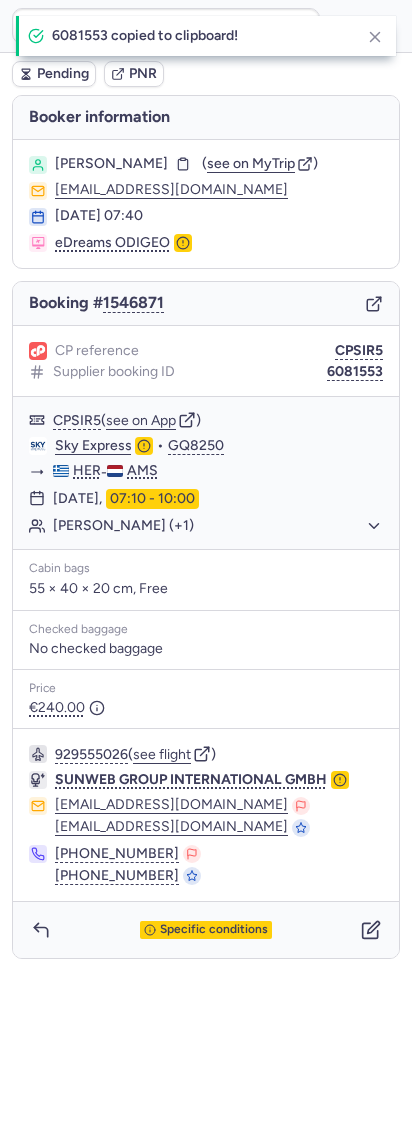 click on "Specific conditions" at bounding box center [206, 930] 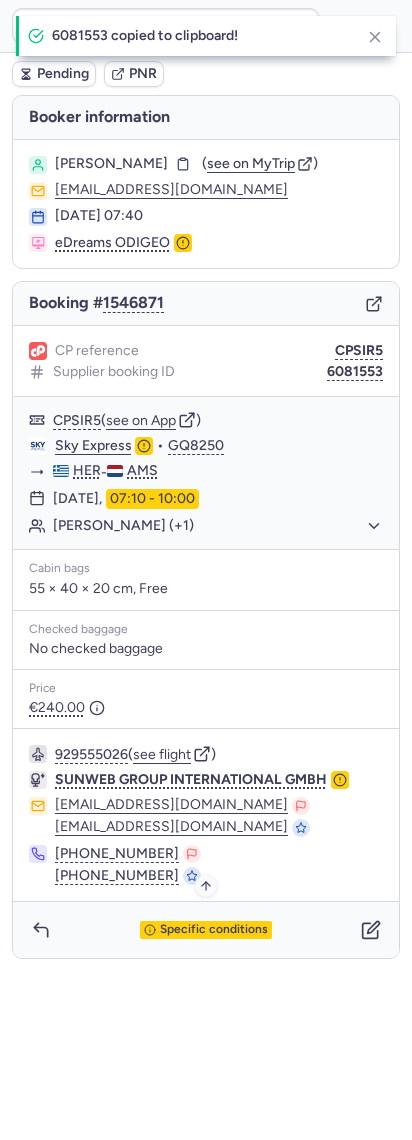 click on "Specific conditions" at bounding box center (206, 930) 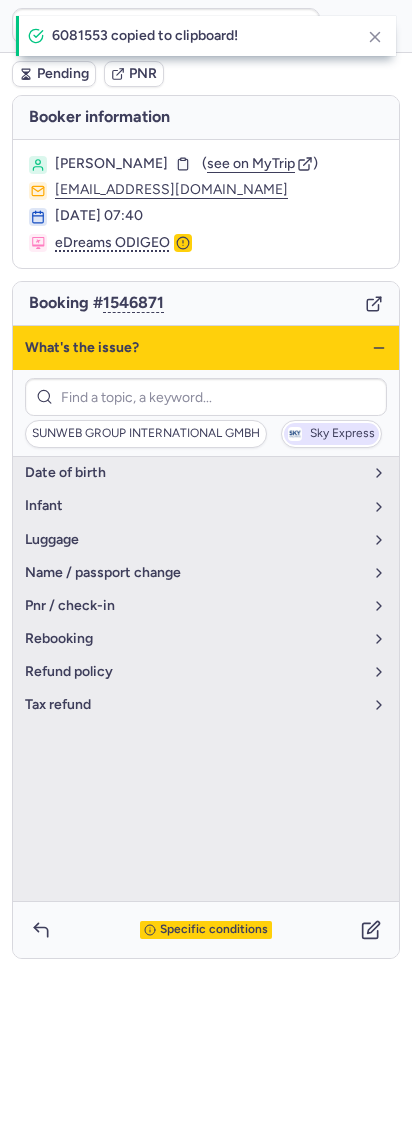 click 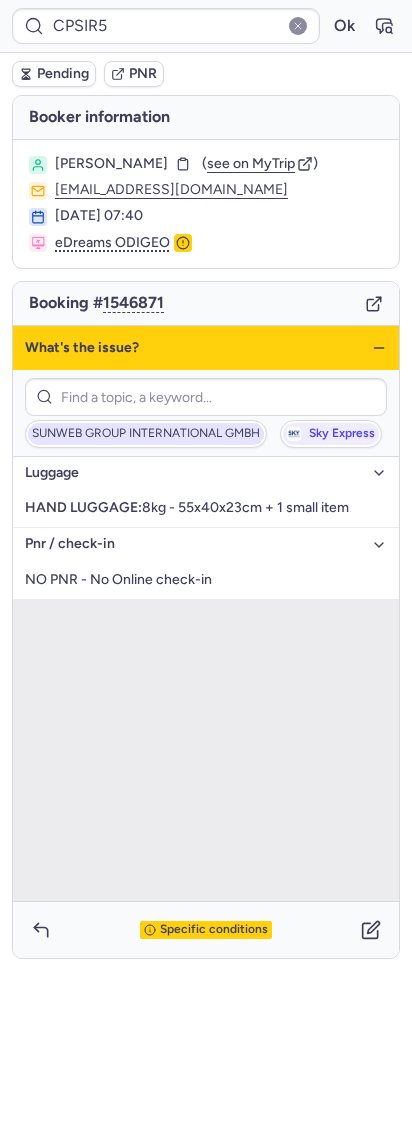 click on "SUNWEB GROUP INTERNATIONAL GMBH" at bounding box center (146, 434) 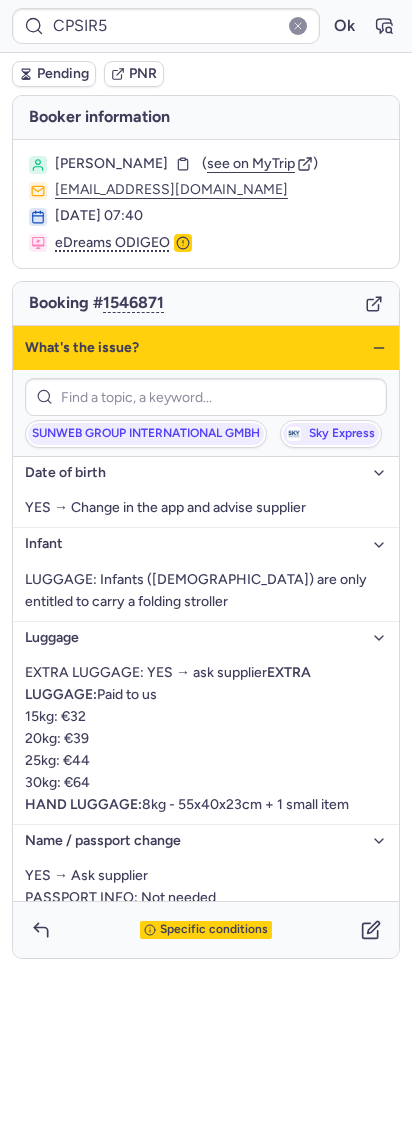 click 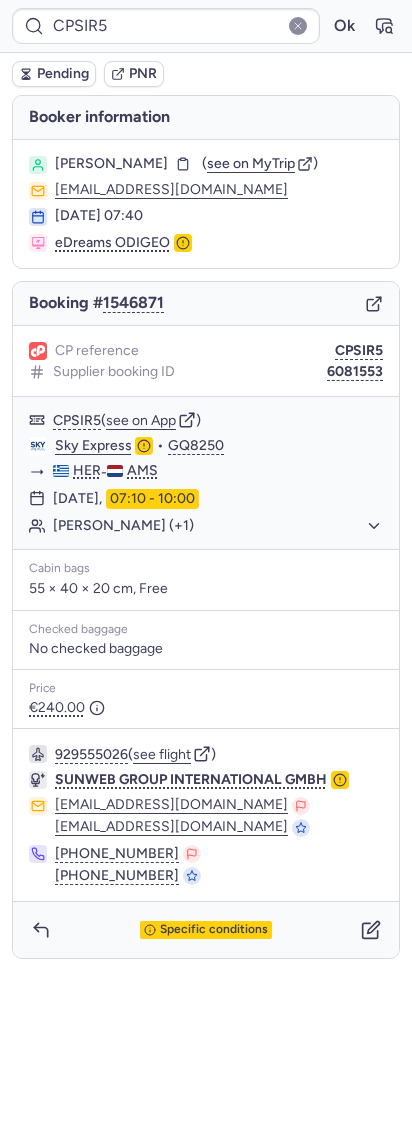 click 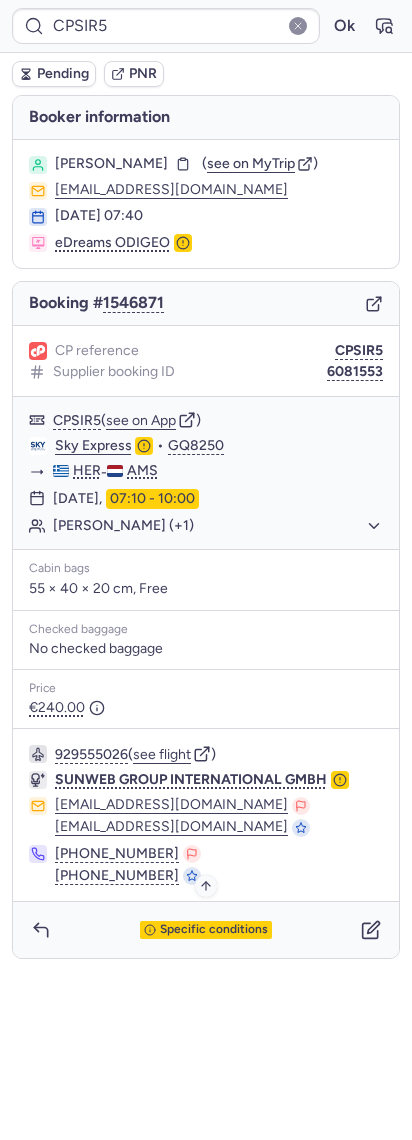 click on "Specific conditions" at bounding box center [206, 930] 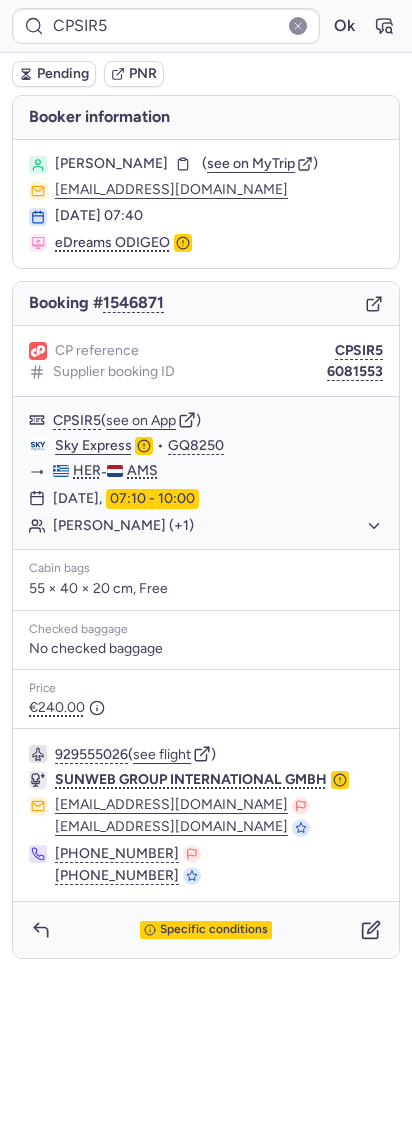 click on "Specific conditions" at bounding box center (206, 930) 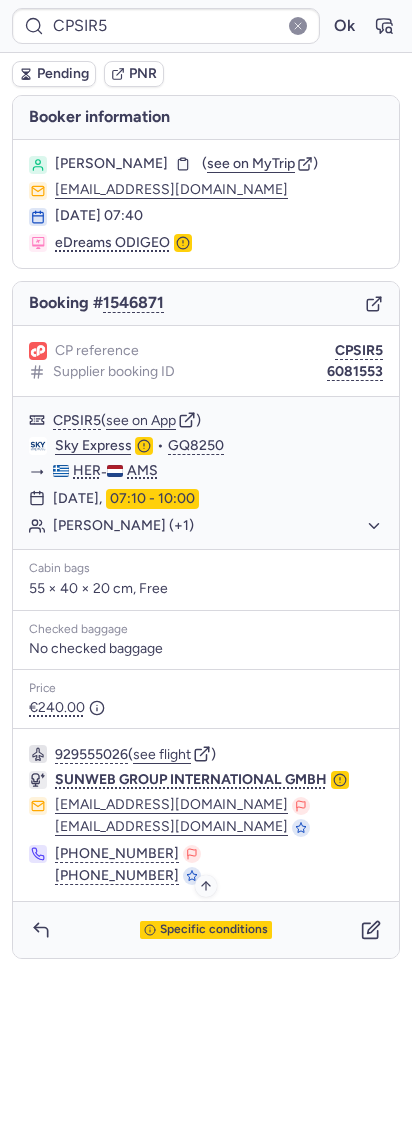 click on "Specific conditions" at bounding box center [206, 930] 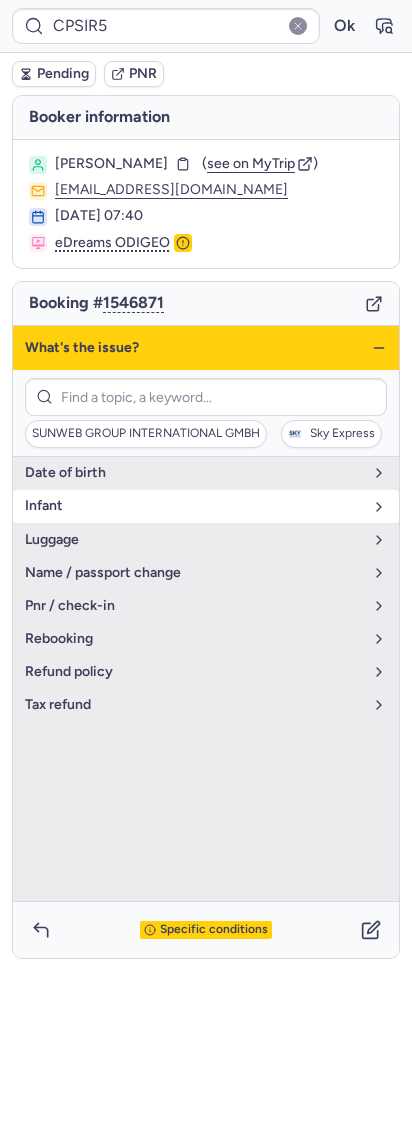 click on "Infant" at bounding box center [206, 506] 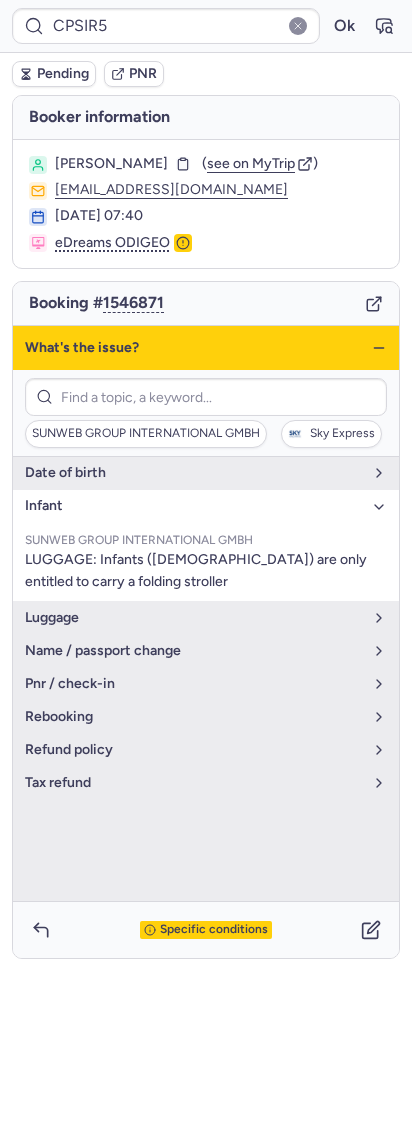click on "Infant" at bounding box center [194, 506] 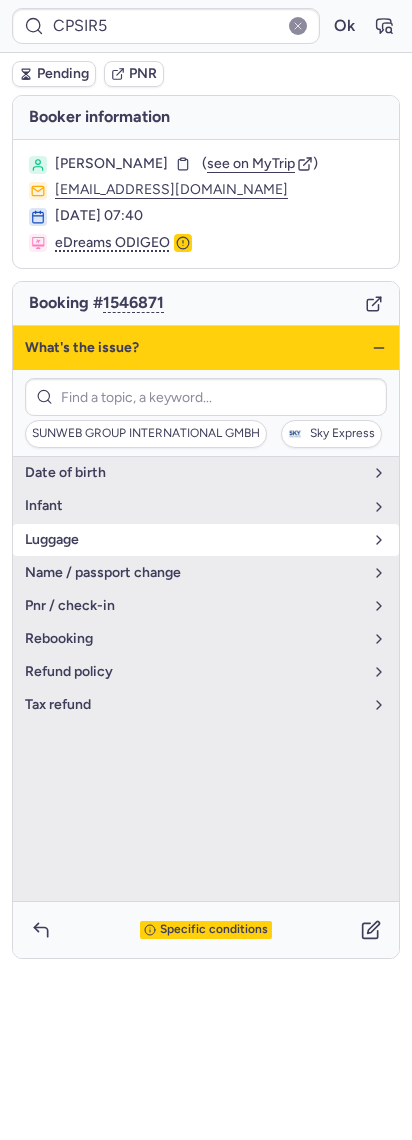 click on "luggage" at bounding box center (194, 540) 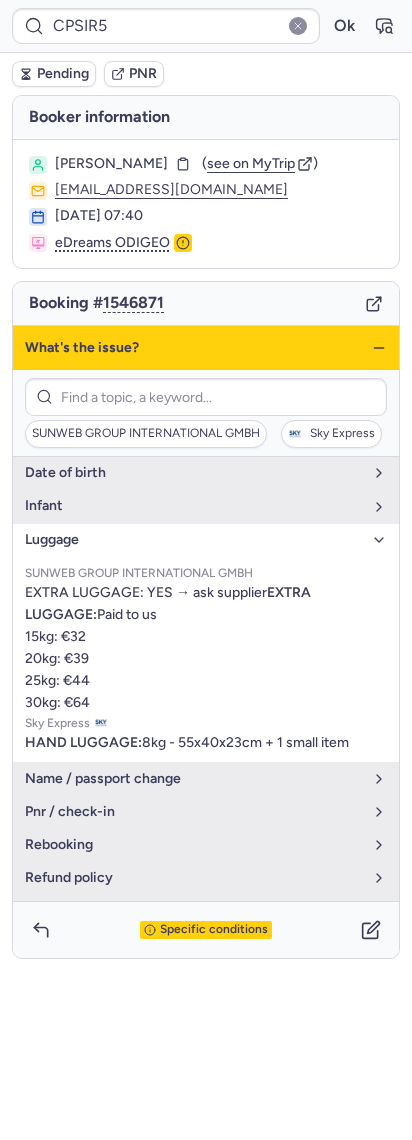 click on "What's the issue?" at bounding box center (206, 348) 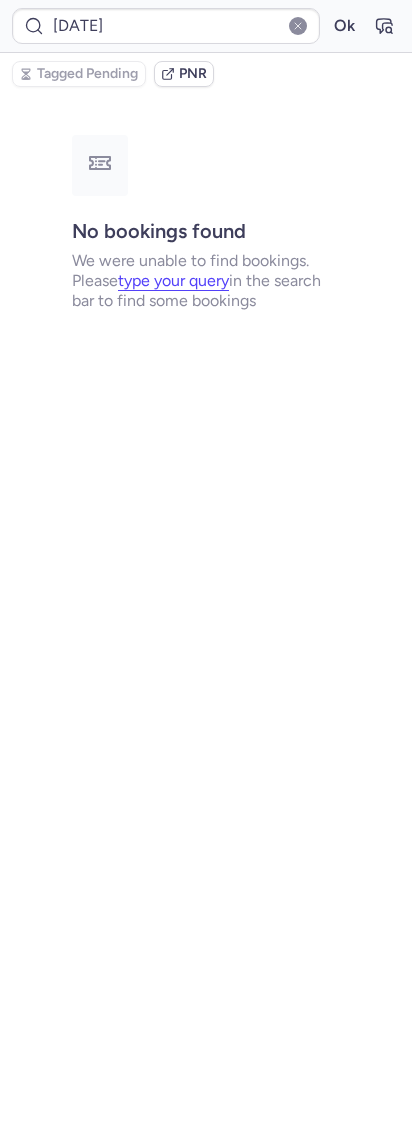 type on "CPKVC4" 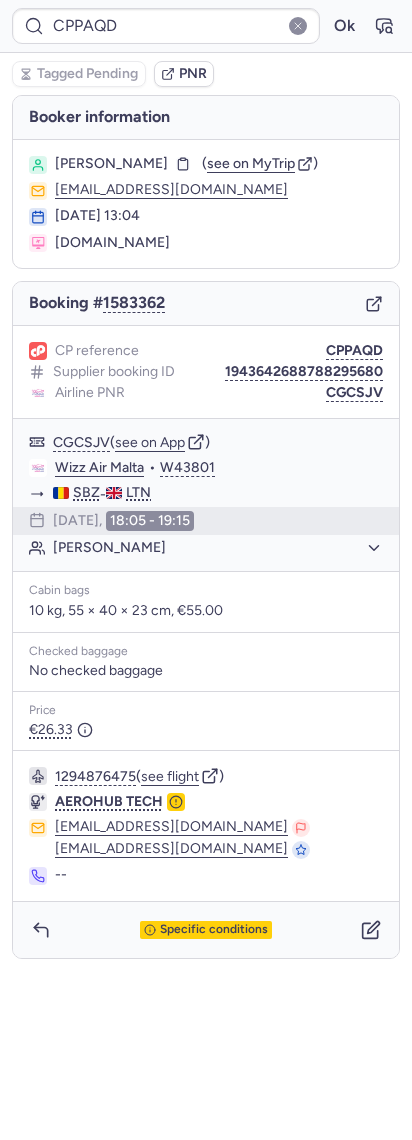 type on "CPB8HW" 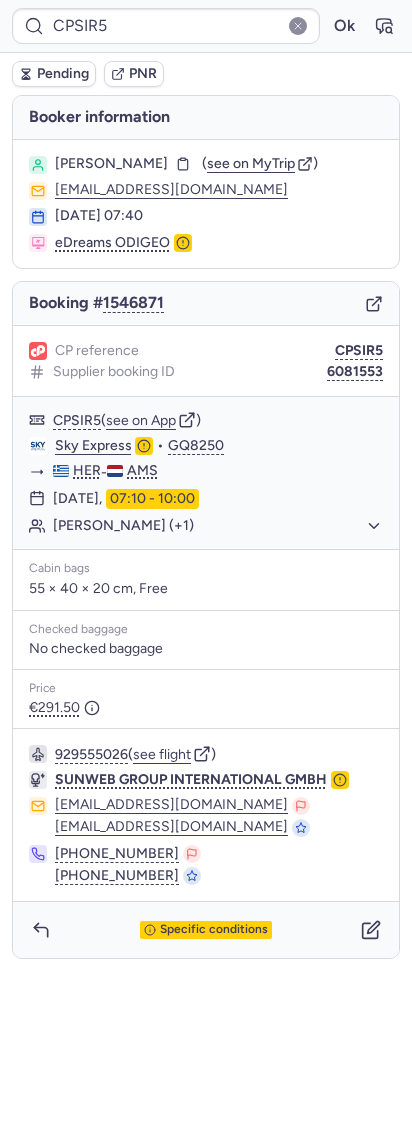 type on "CPJU87" 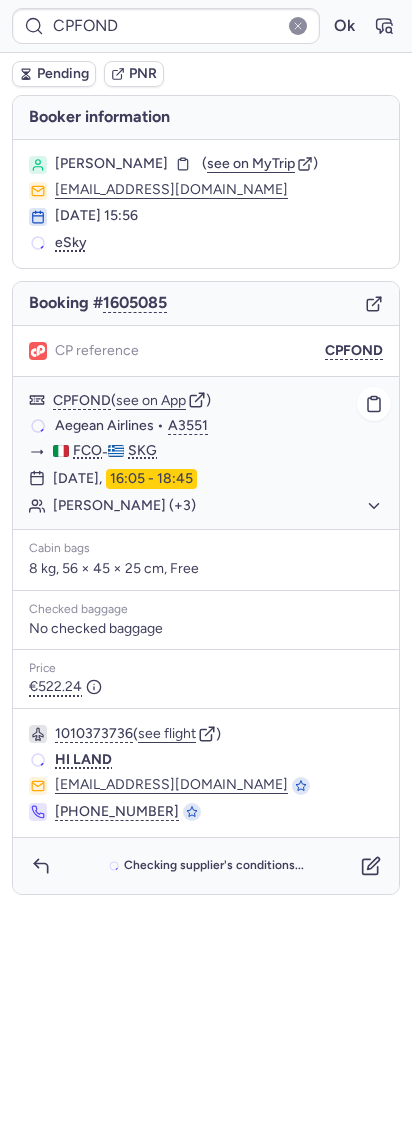 drag, startPoint x: 156, startPoint y: 507, endPoint x: 147, endPoint y: 515, distance: 12.0415945 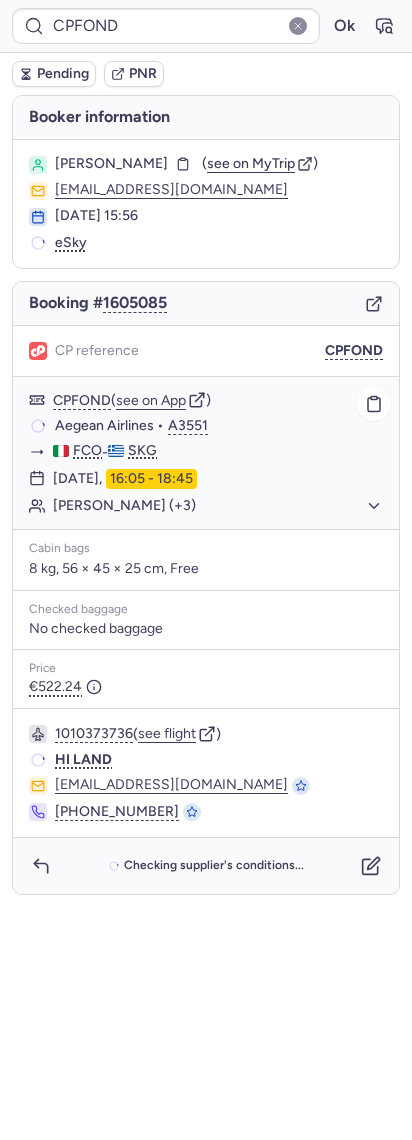 click on "[PERSON_NAME] (+3)" 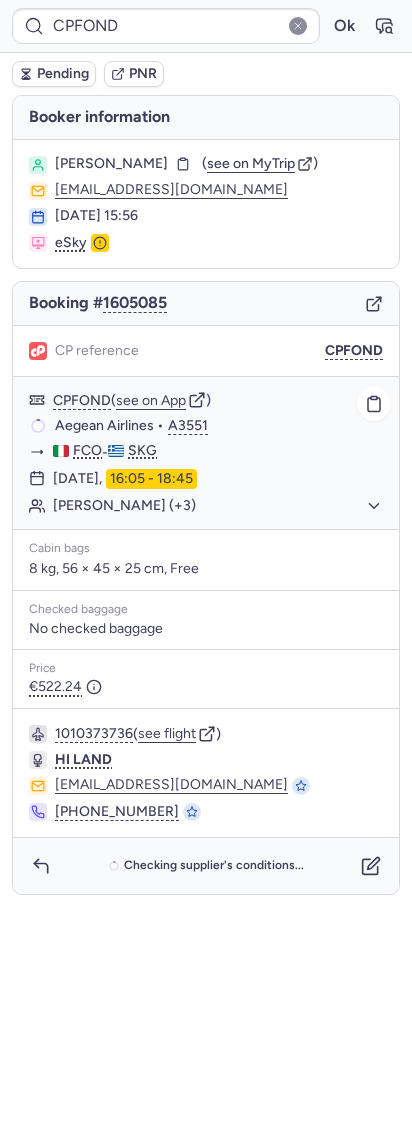 click on "[PERSON_NAME] (+3)" 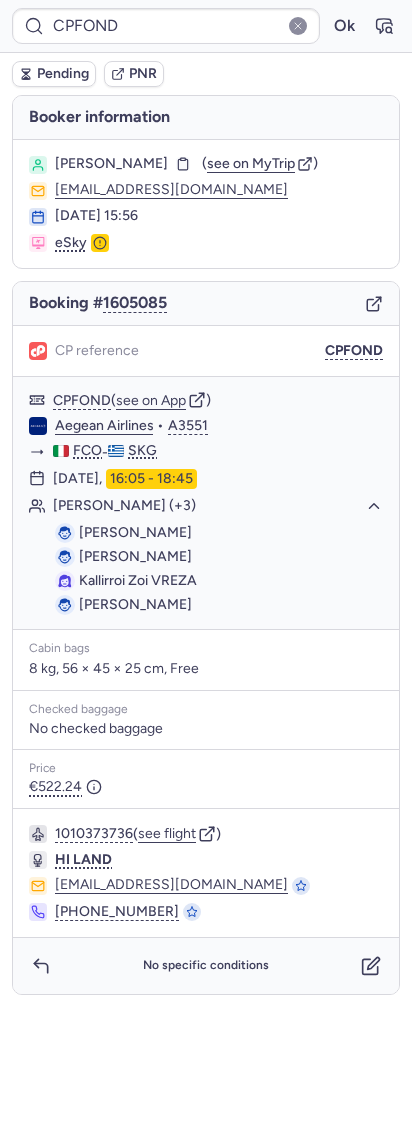 click on "No specific conditions" at bounding box center [206, 966] 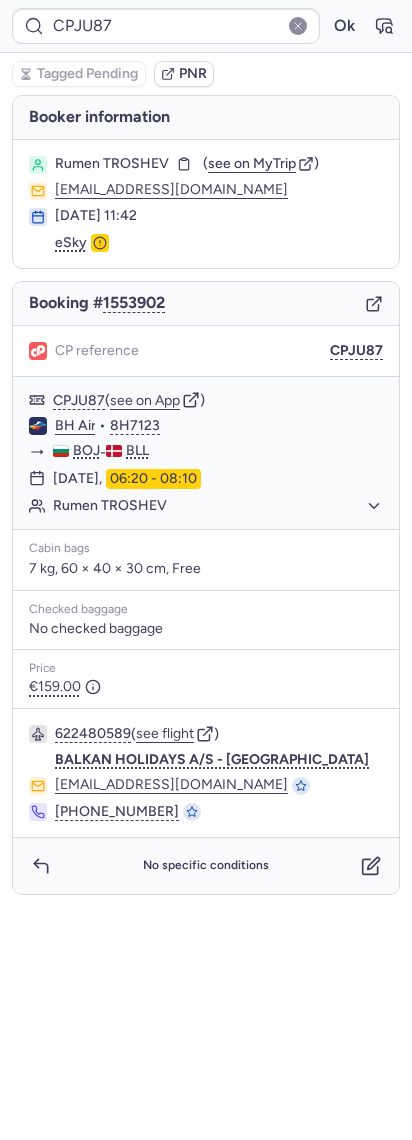 type on "CPGHO6" 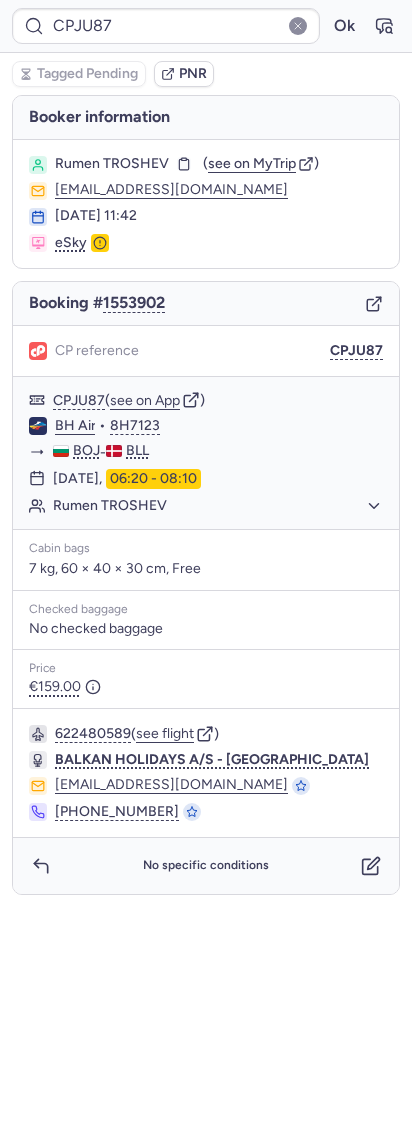 type on "CP43HX" 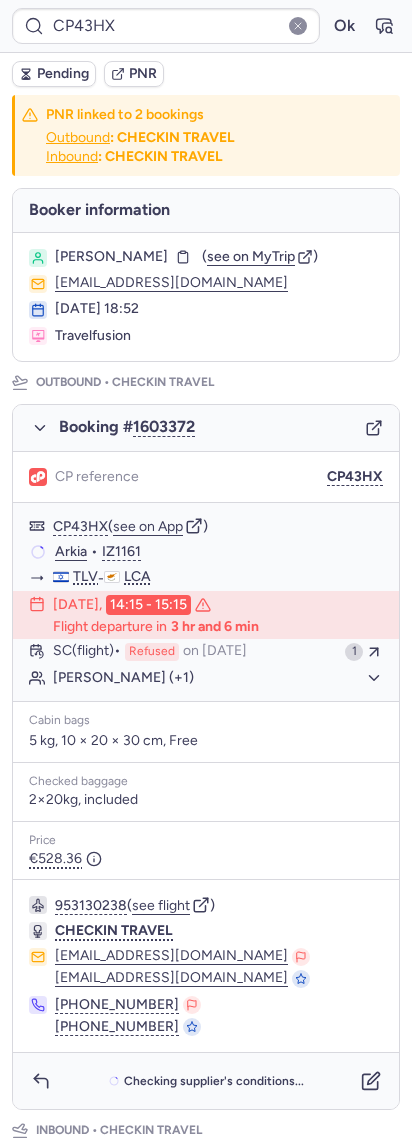 click on "Booking # 1603372" at bounding box center (206, 428) 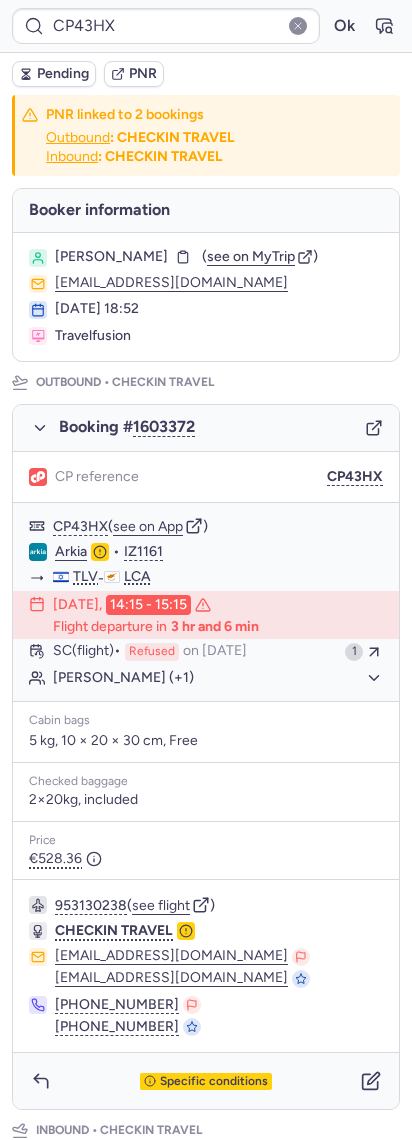 click on "Booking # 1603372" at bounding box center [206, 428] 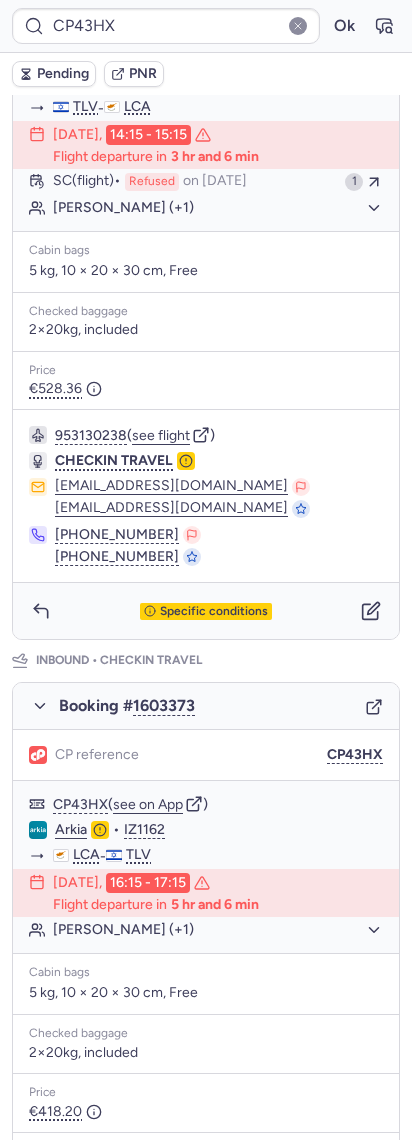 scroll, scrollTop: 0, scrollLeft: 0, axis: both 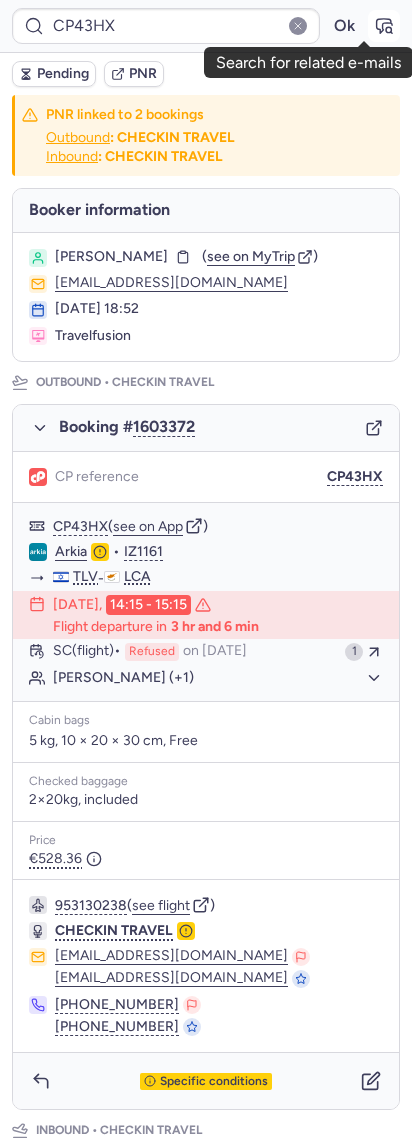 click at bounding box center [384, 26] 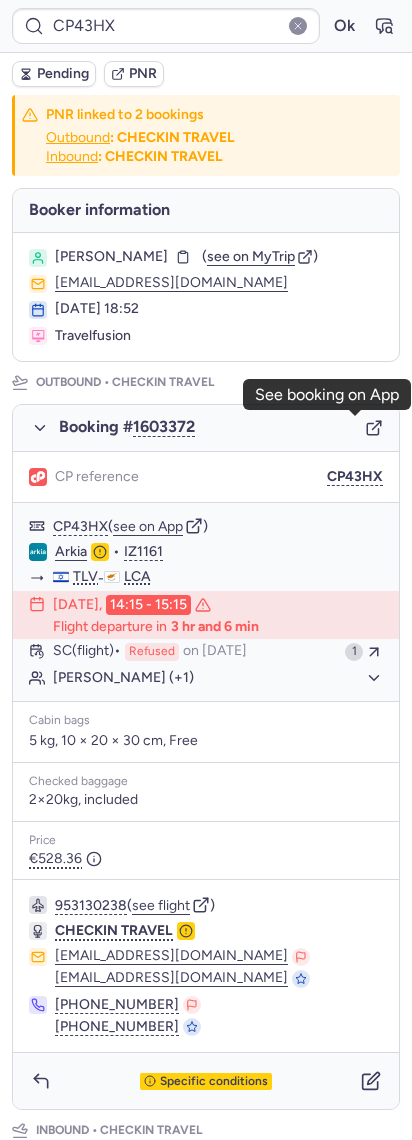 click 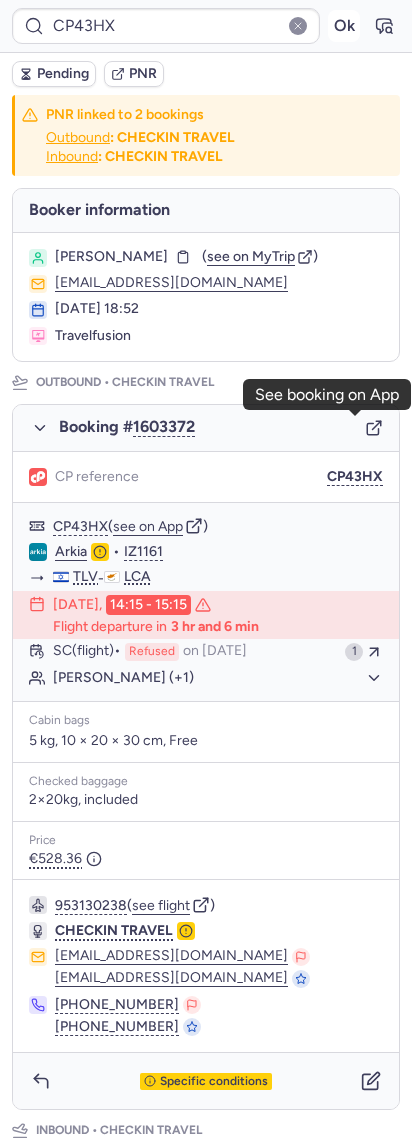click on "Ok" at bounding box center [344, 26] 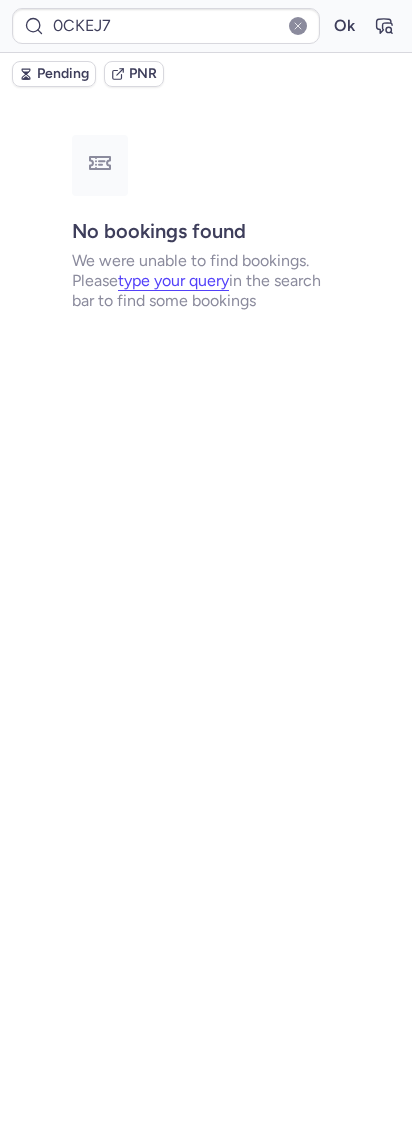 type on "CPEZX4" 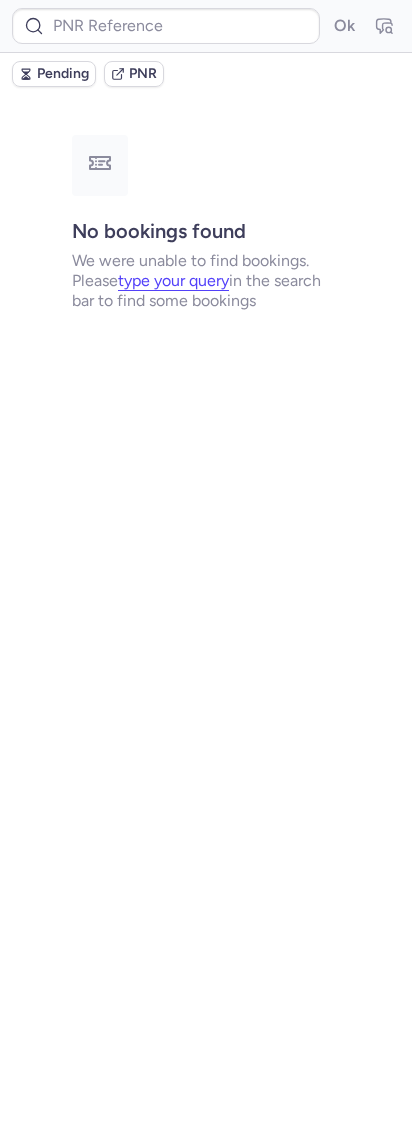 type on "CPEZX4" 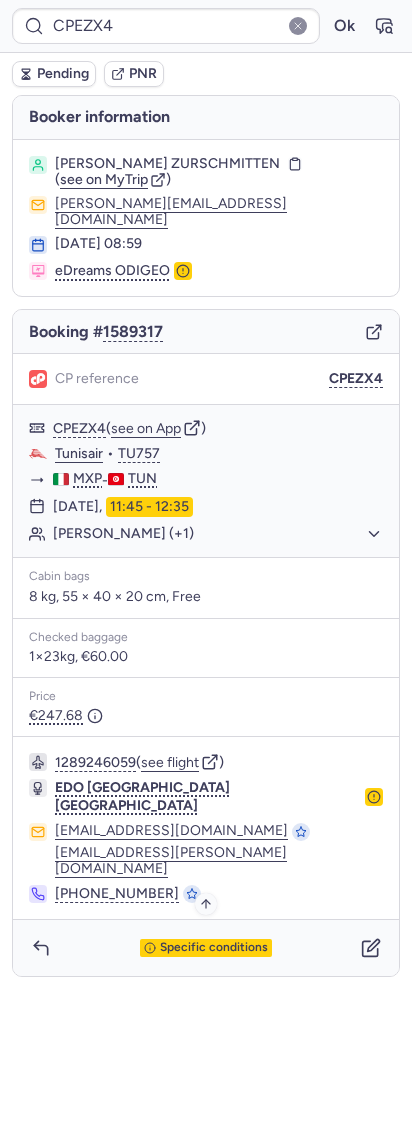 click on "Specific conditions" at bounding box center [214, 948] 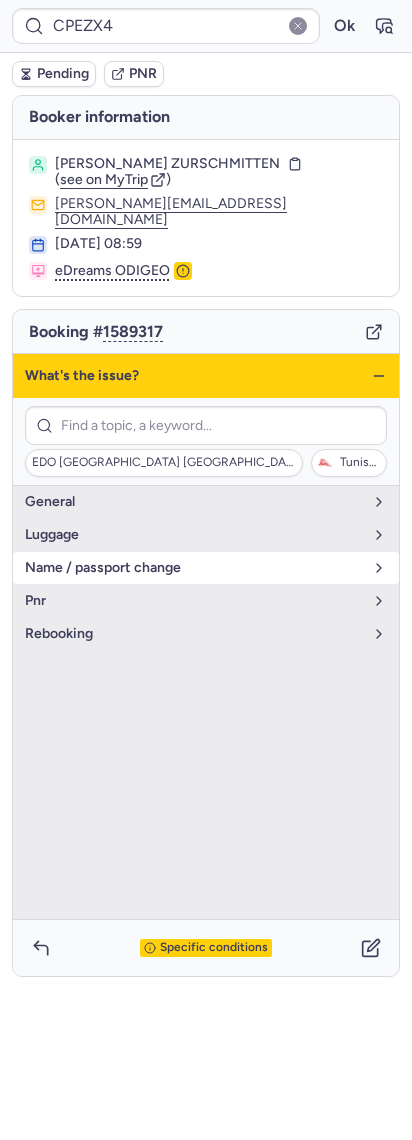 click on "name / passport change" at bounding box center [194, 568] 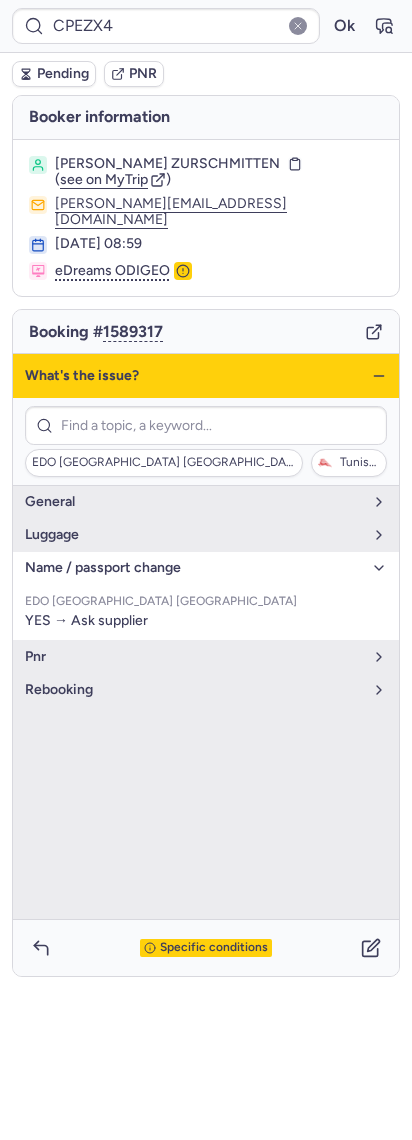 click on "What's the issue?" at bounding box center [206, 376] 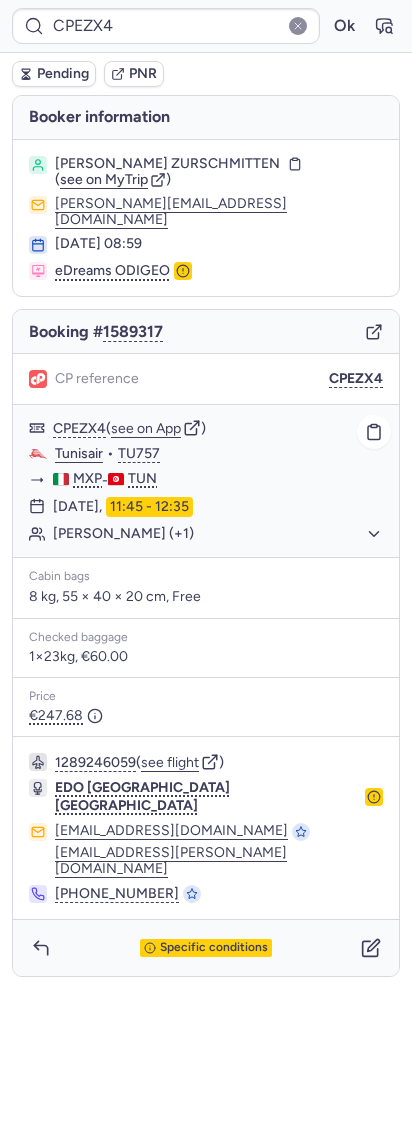 click on "[PERSON_NAME] (+1)" 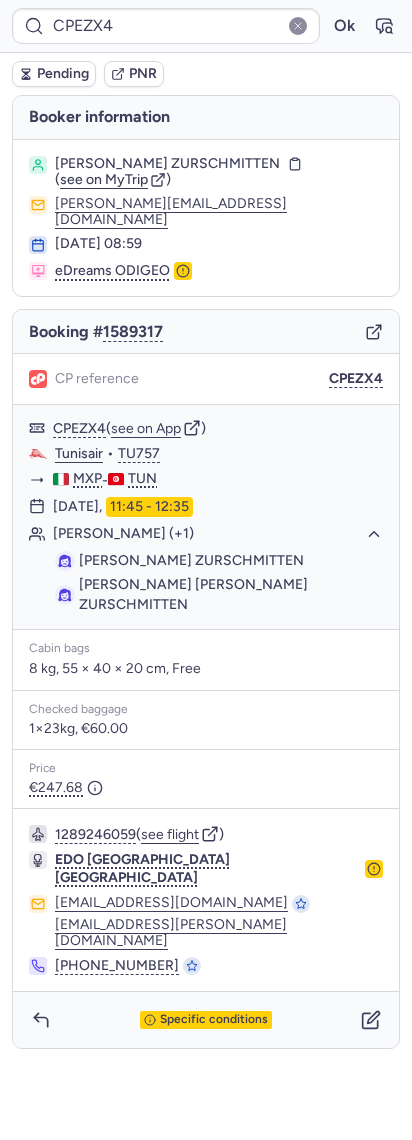 click on "Specific conditions" at bounding box center [206, 1020] 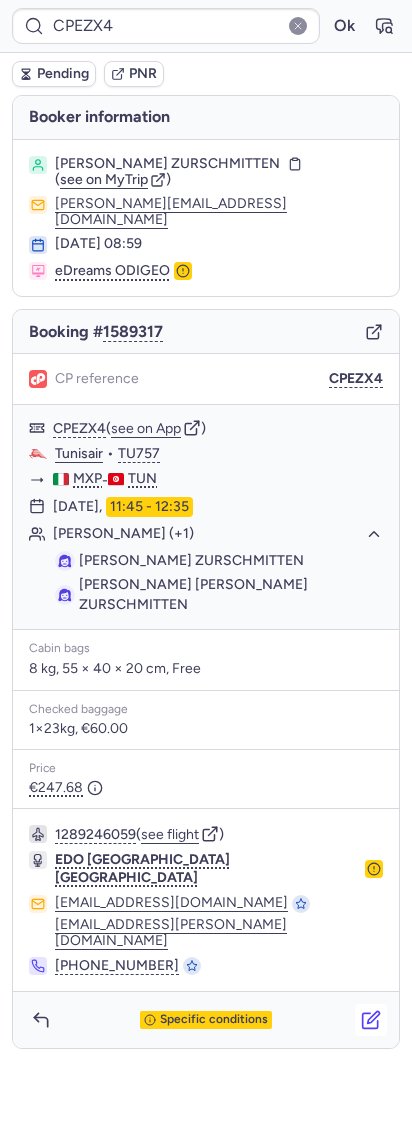 click at bounding box center (371, 1020) 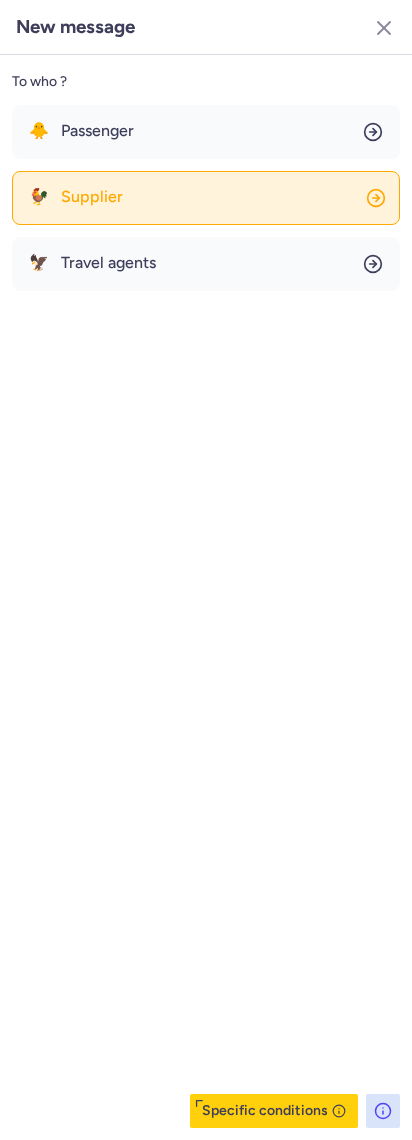 click on "🐓 Supplier" 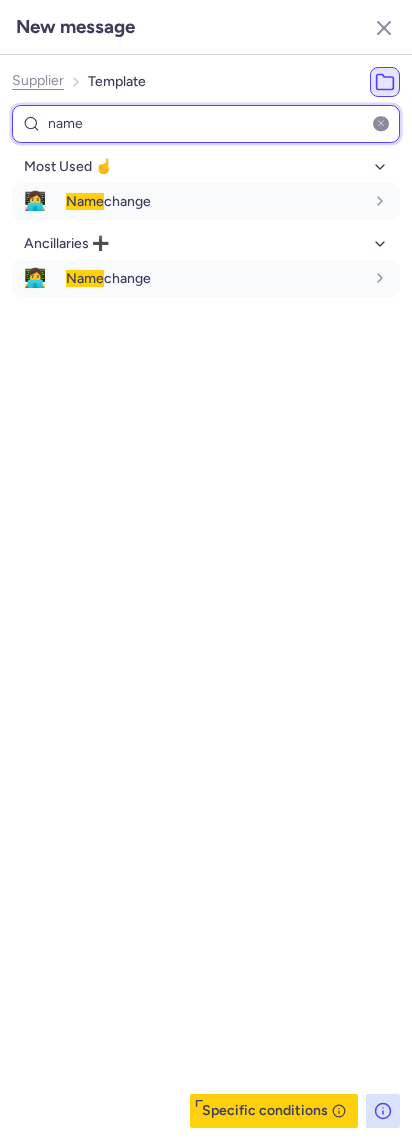 type on "name" 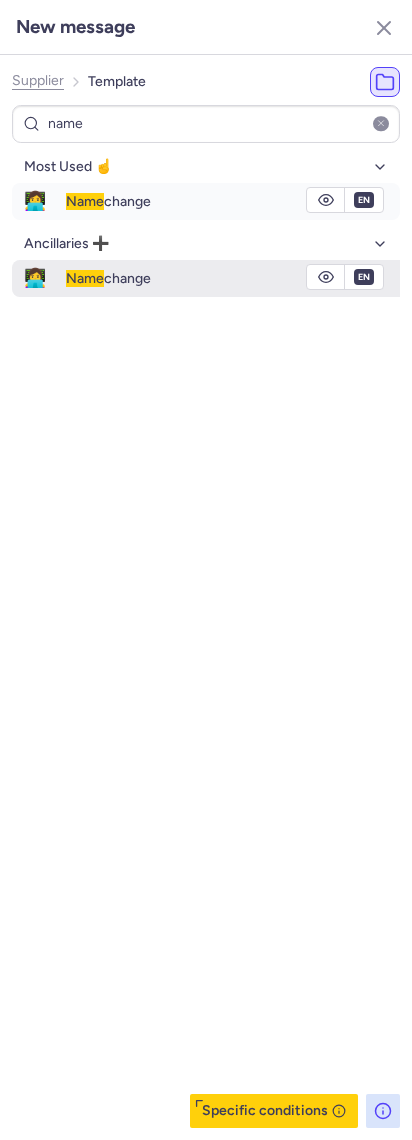 drag, startPoint x: 111, startPoint y: 187, endPoint x: 133, endPoint y: 275, distance: 90.70832 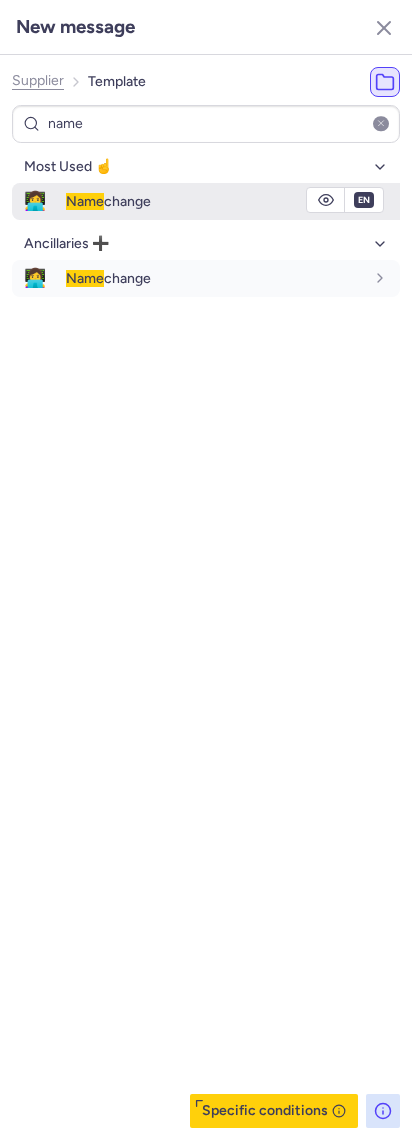 click on "Name  change" at bounding box center [233, 201] 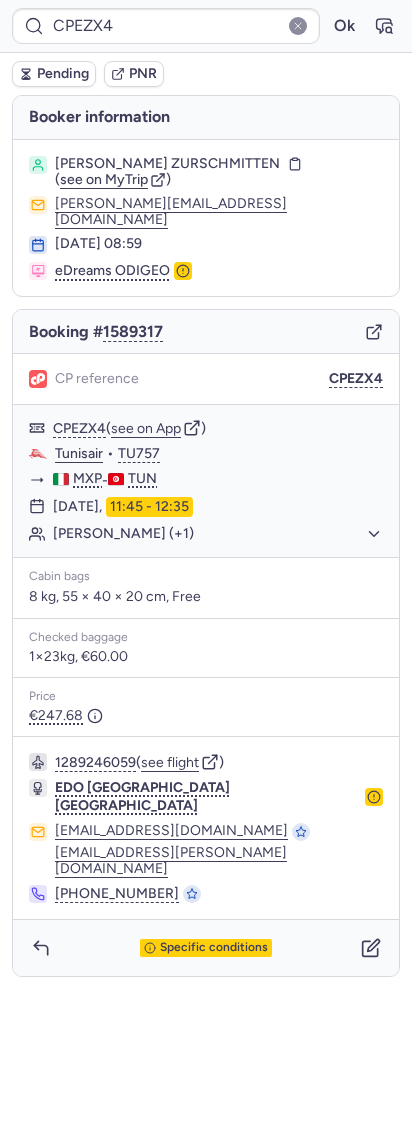 click on "Pending" at bounding box center (54, 74) 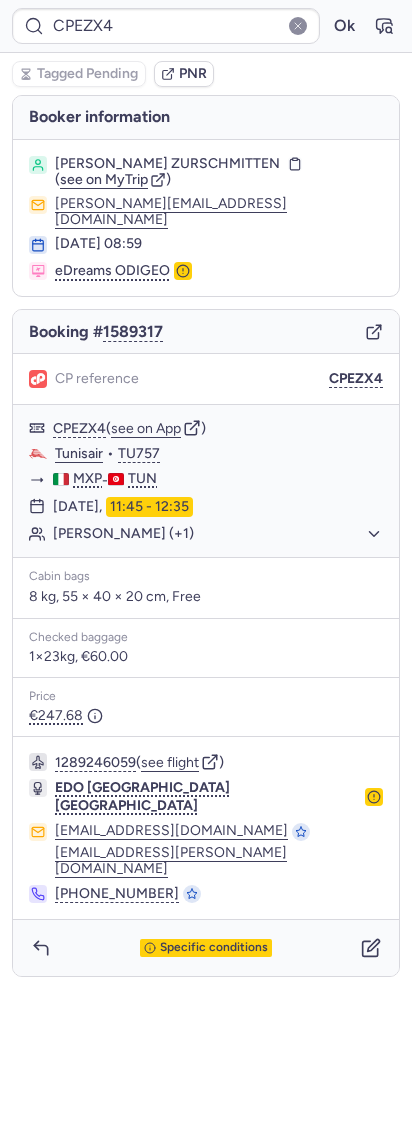 type on "CPB8HW" 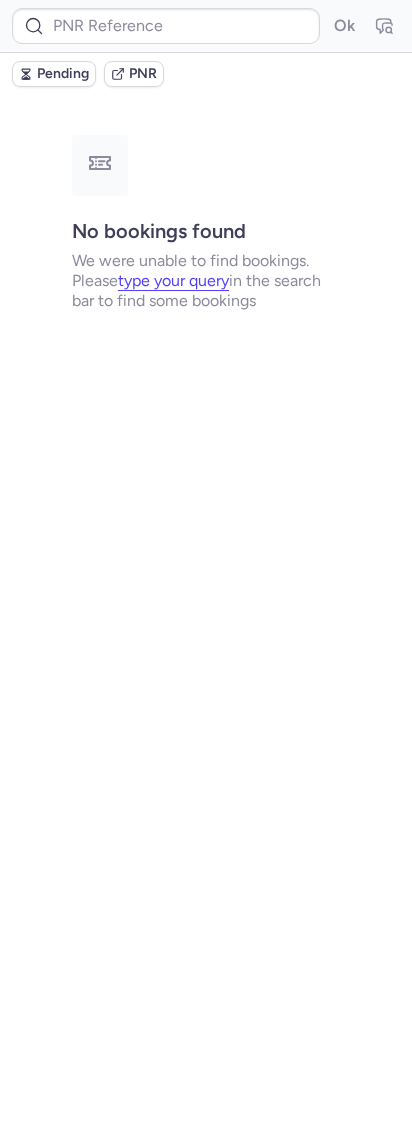 type on "CPSEGX" 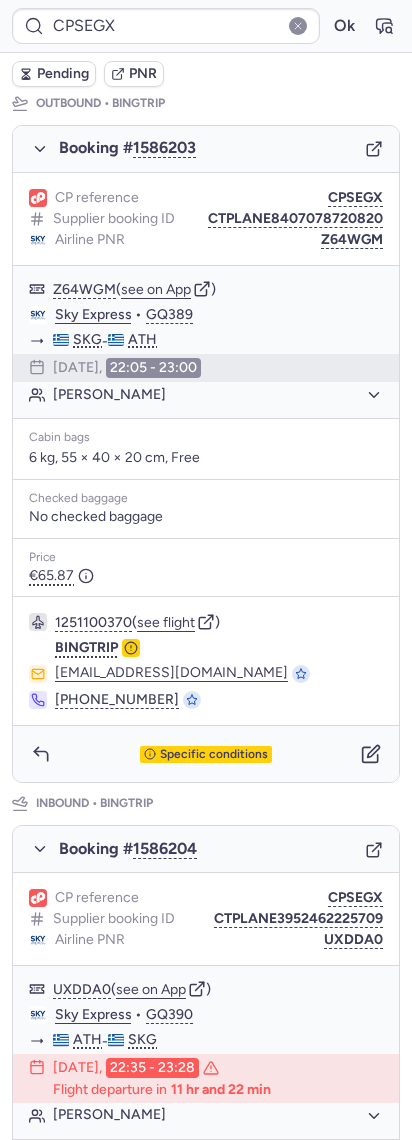 scroll, scrollTop: 662, scrollLeft: 0, axis: vertical 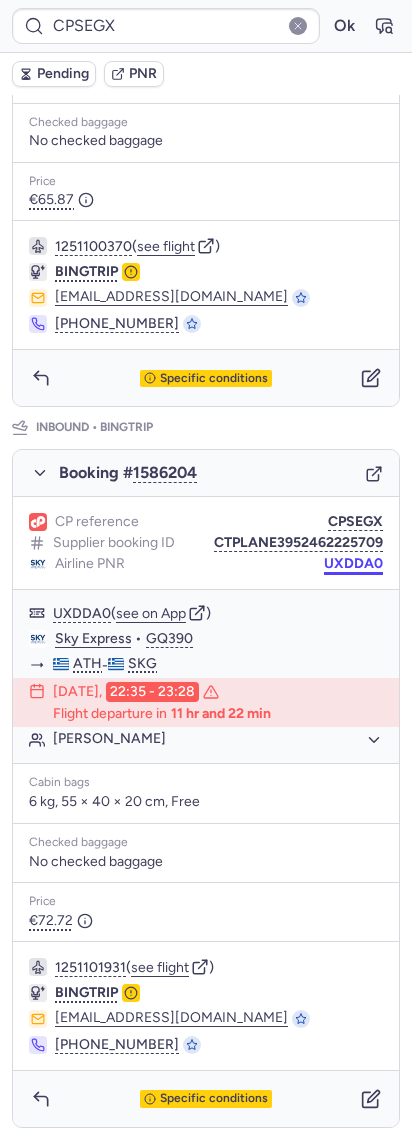 click on "UXDDA0" at bounding box center (353, 564) 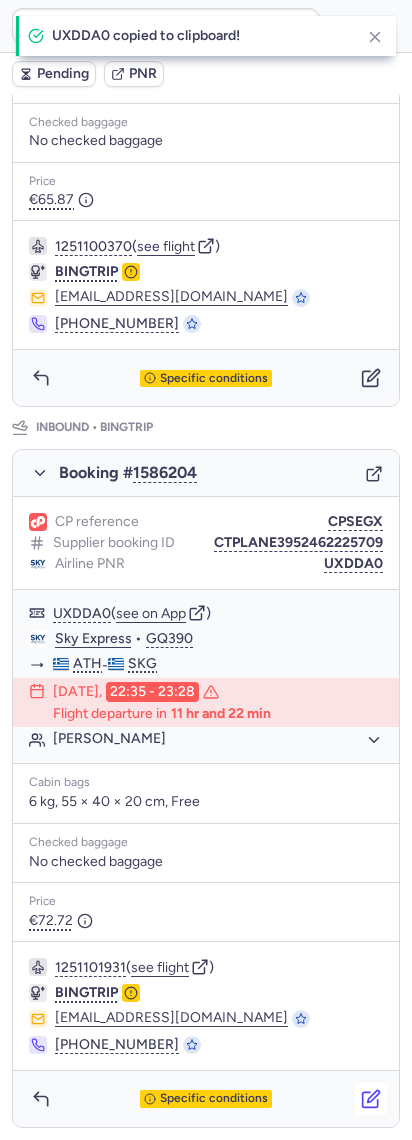 click 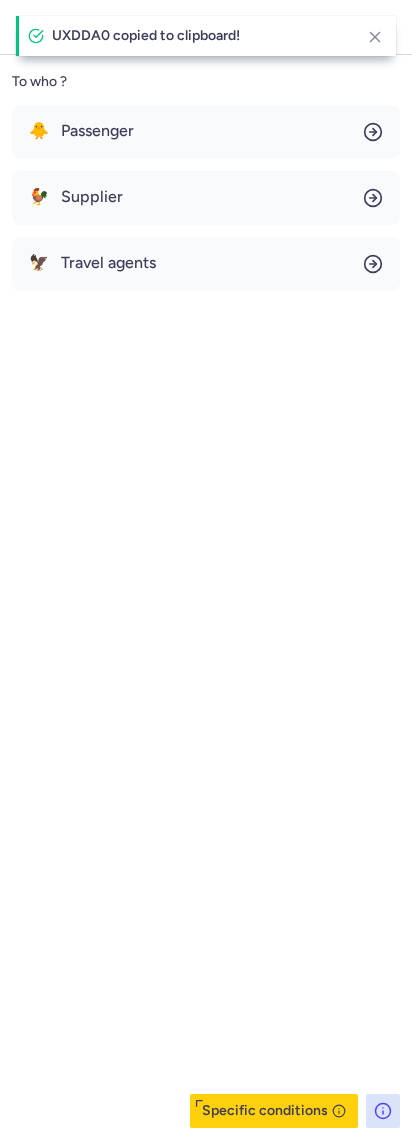 click on "🐥 Passenger 🐓 Supplier 🦅 Travel agents" at bounding box center [206, 198] 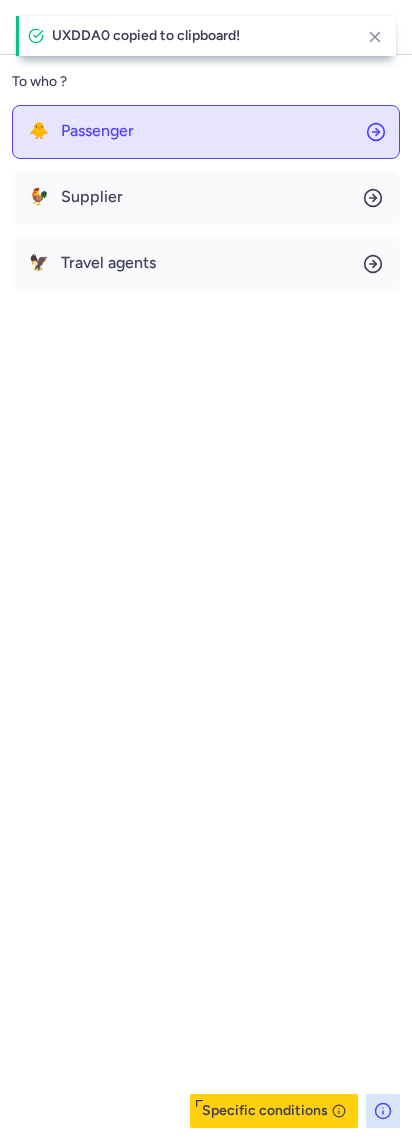 click on "🐥 Passenger" 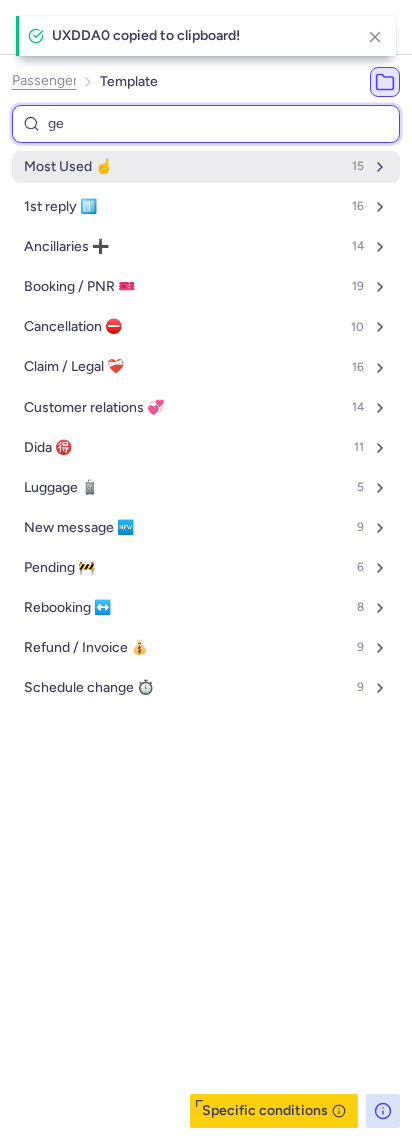 type on "gen" 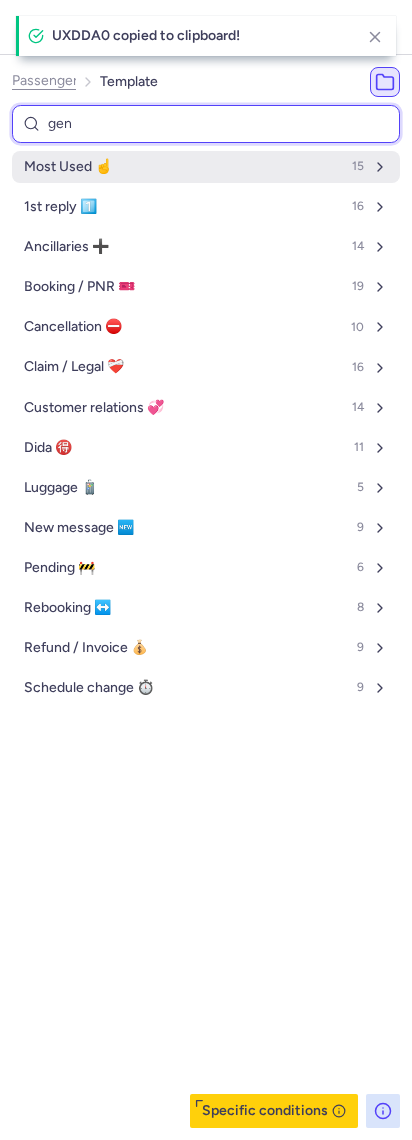 select on "en" 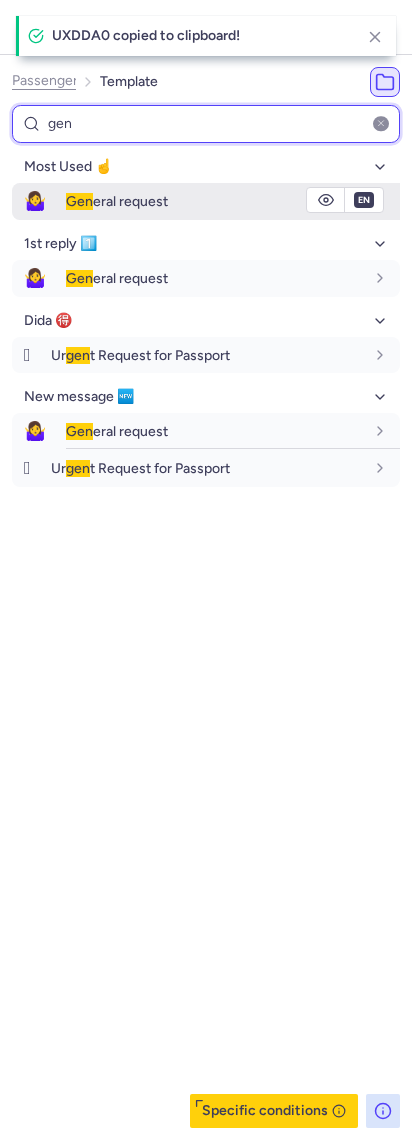 type on "gen" 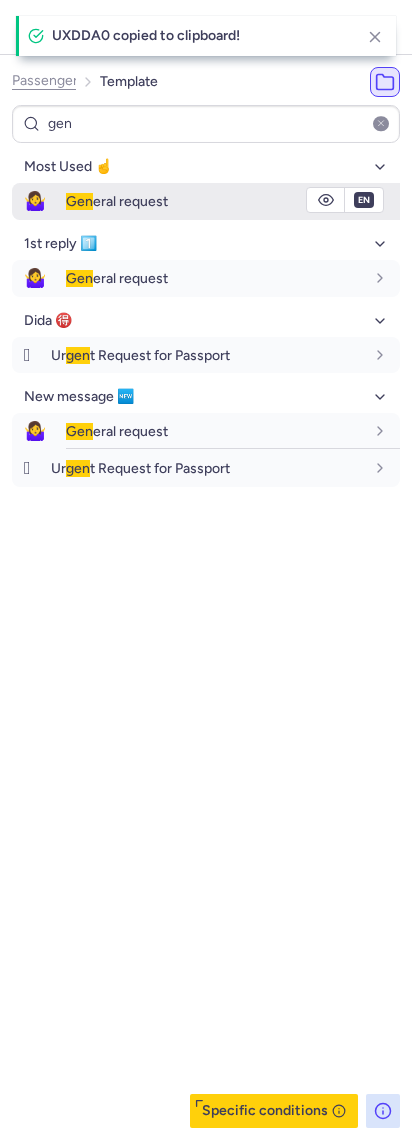 click on "Gen eral request" at bounding box center (233, 201) 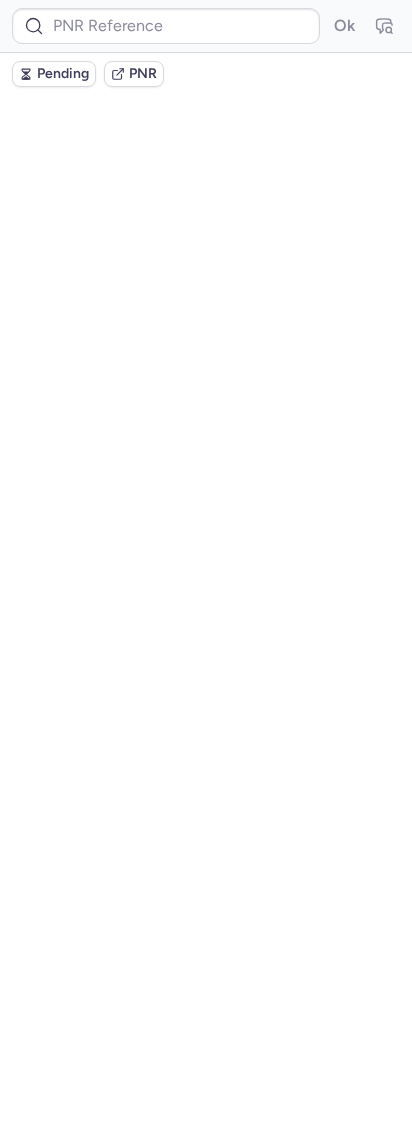 scroll, scrollTop: 0, scrollLeft: 0, axis: both 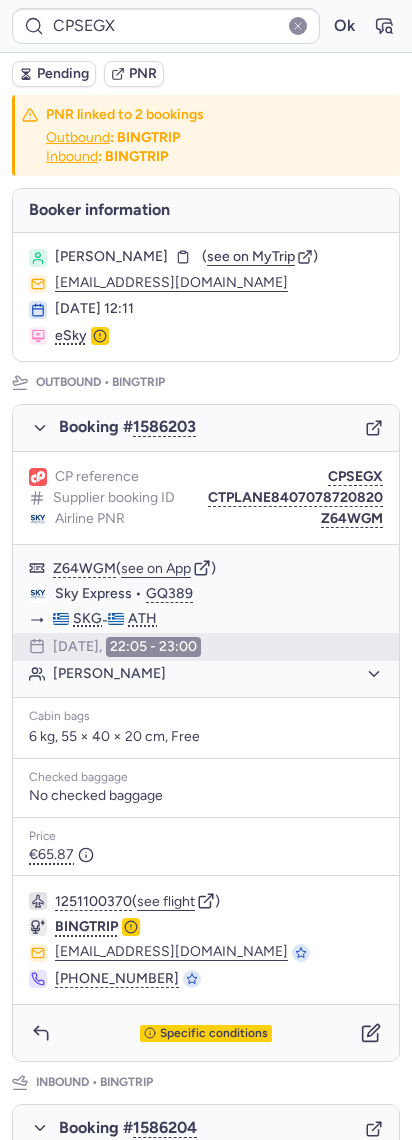 type on "CPB8HW" 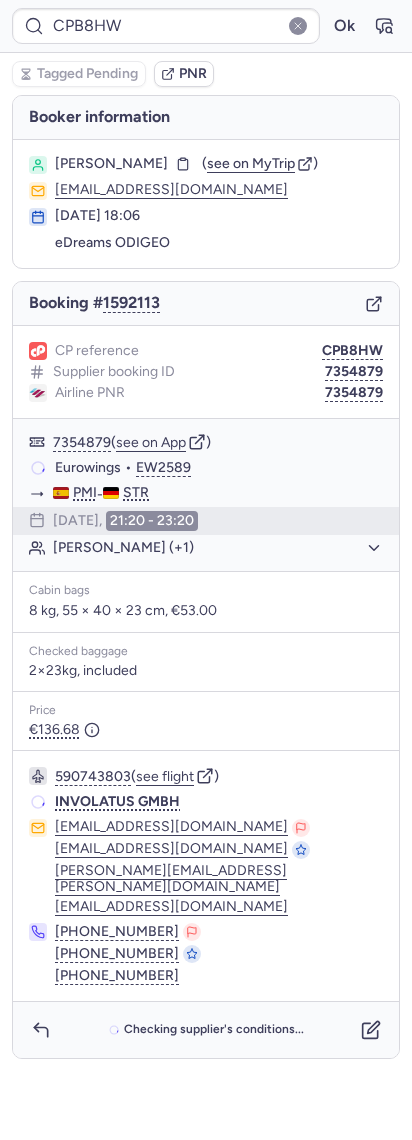 type on "CP6NIX" 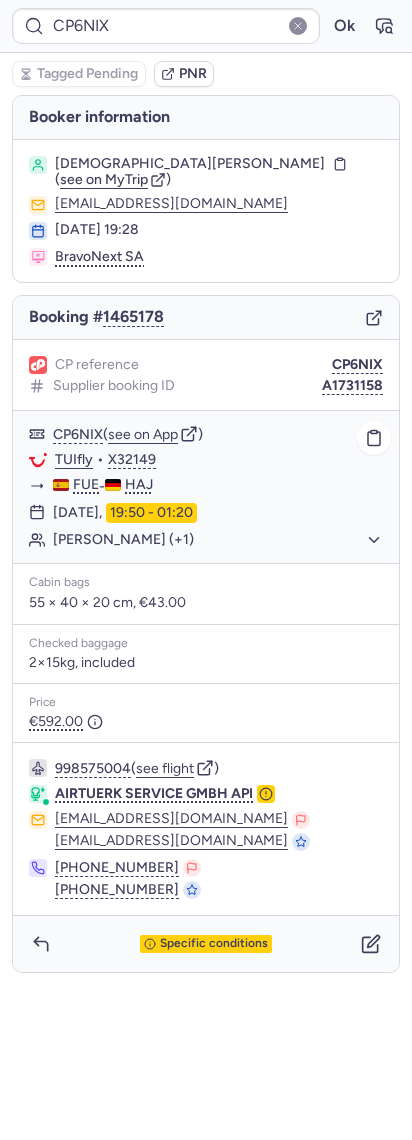 click on "TUIfly" 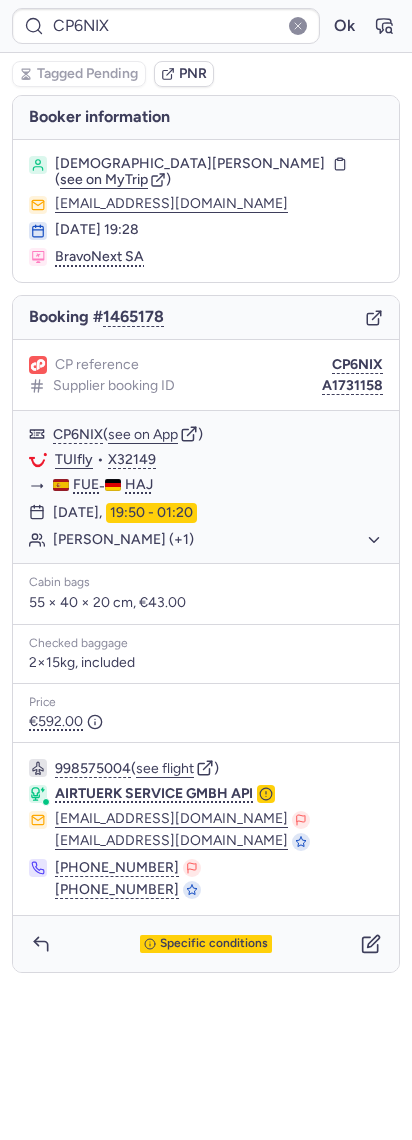click on "[DEMOGRAPHIC_DATA][PERSON_NAME]" at bounding box center (190, 164) 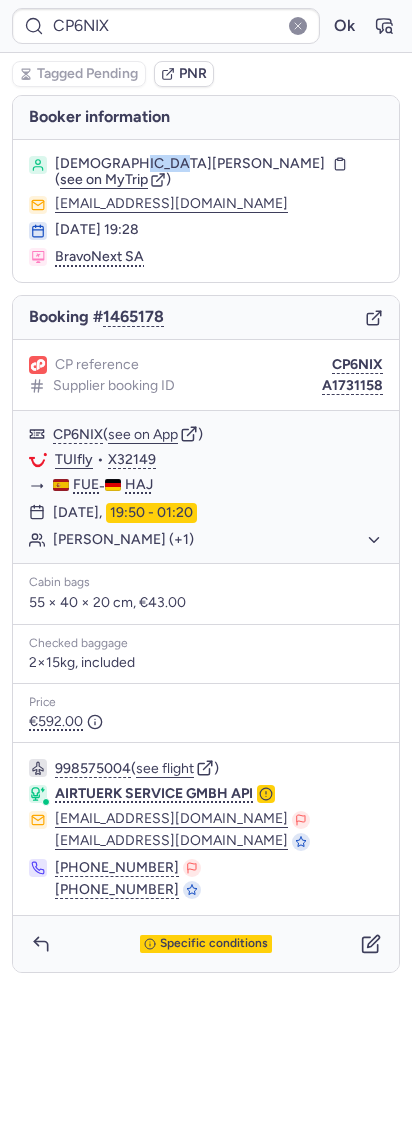 click on "[DEMOGRAPHIC_DATA][PERSON_NAME]" at bounding box center [190, 164] 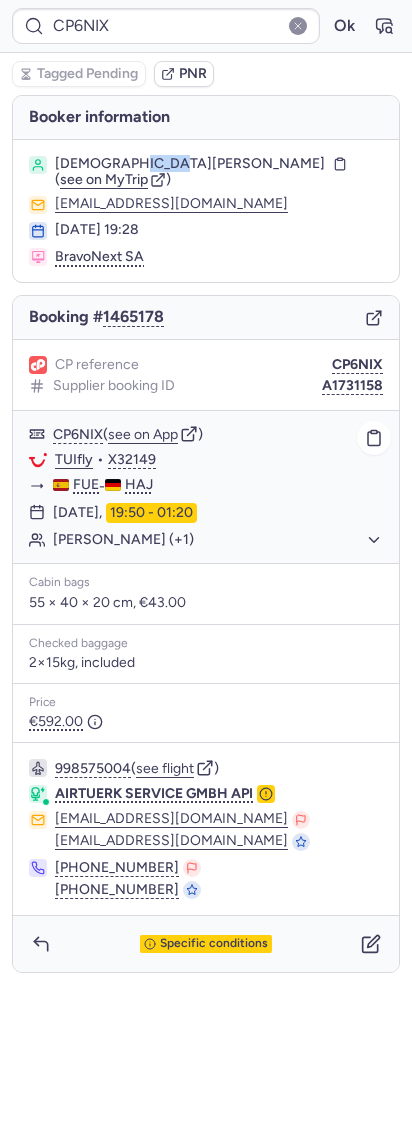 click on "[PERSON_NAME] (+1)" 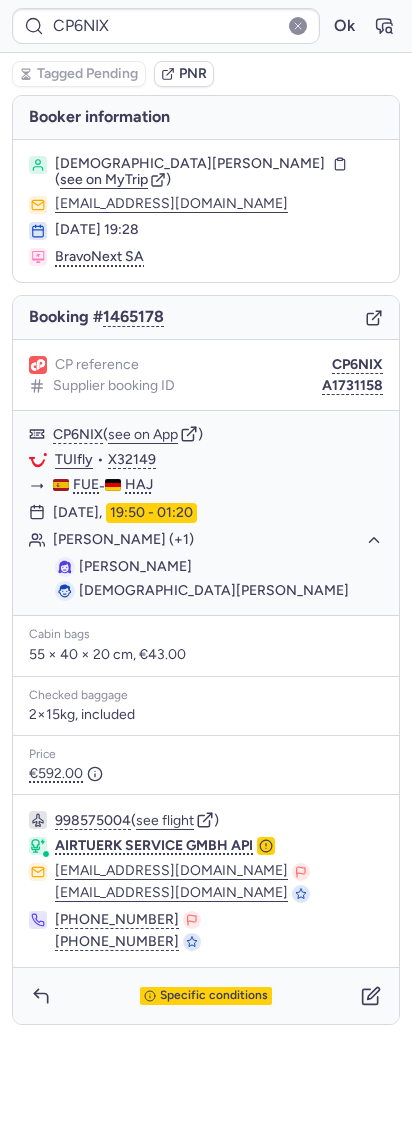 click on "Booker information" at bounding box center (206, 117) 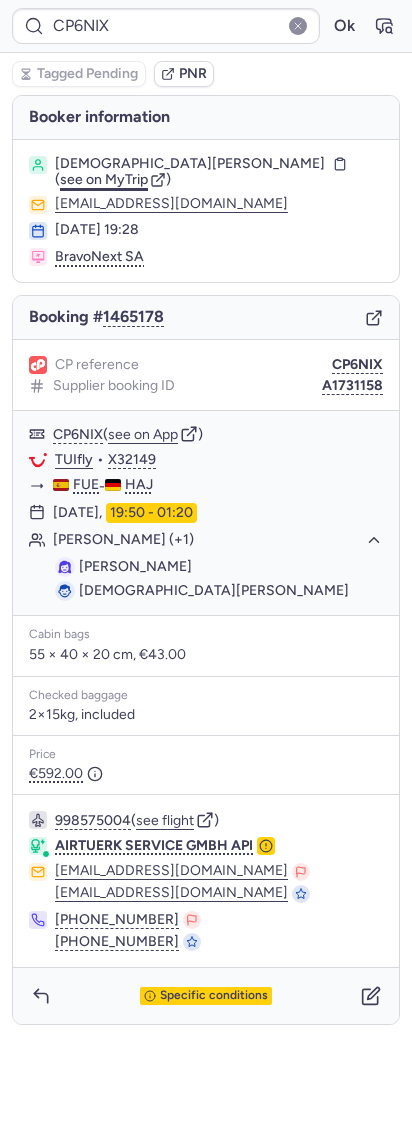 click on "see on MyTrip" at bounding box center [104, 179] 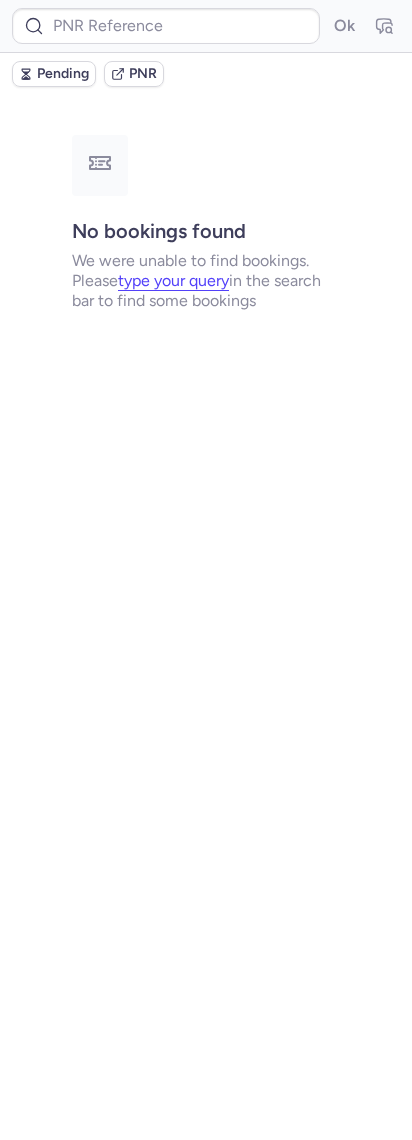 type on "CPKAS8" 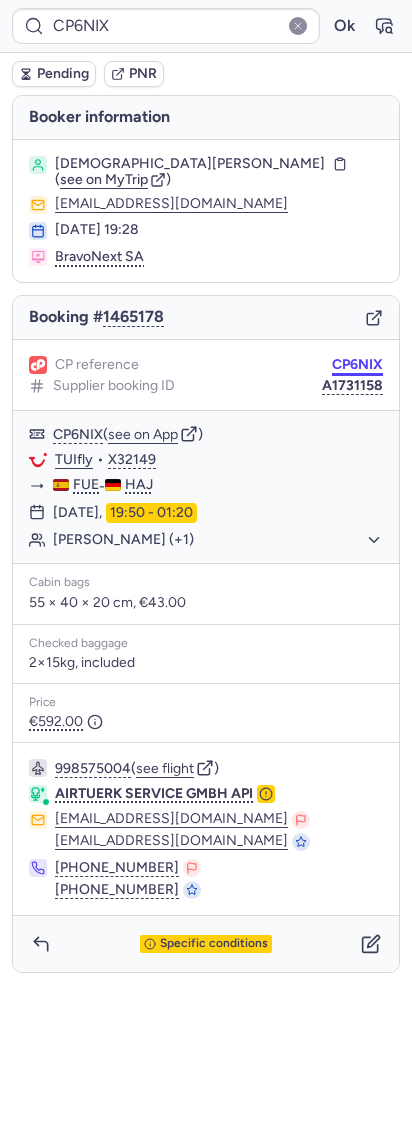 click on "CP6NIX" at bounding box center (357, 365) 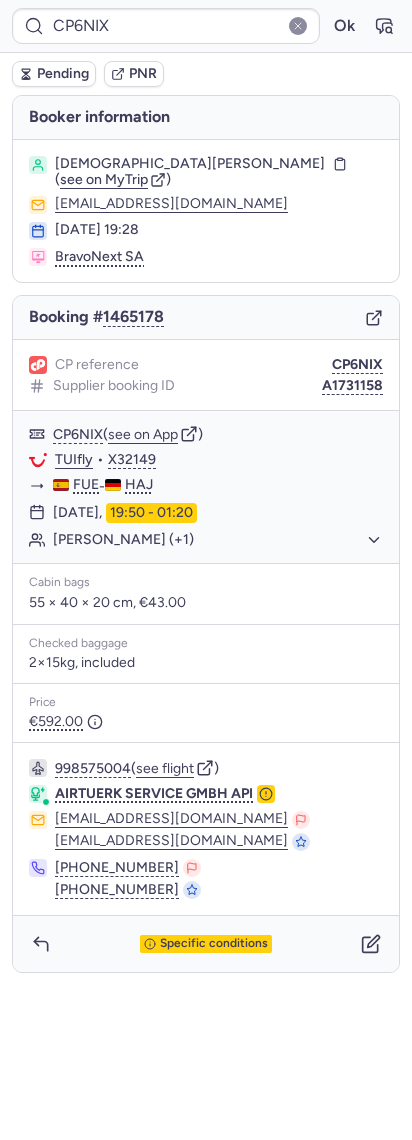 type on "CPB8HW" 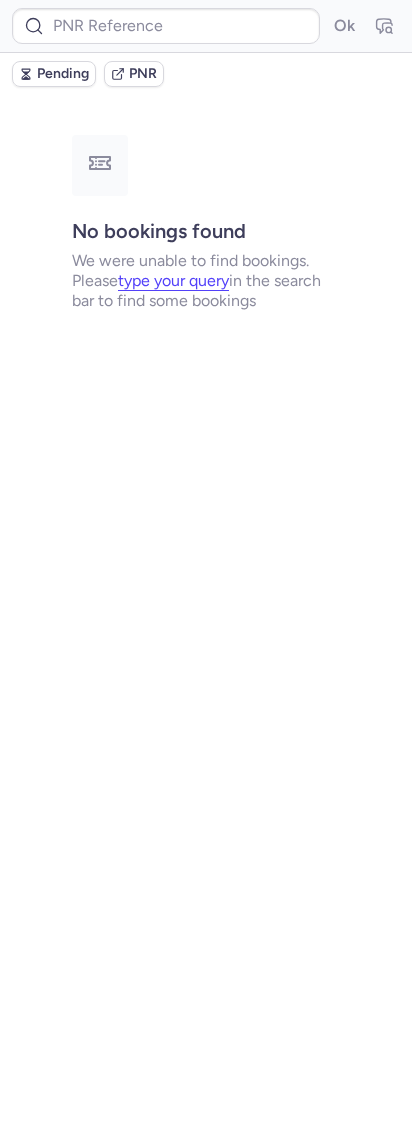 type on "CPKAS8" 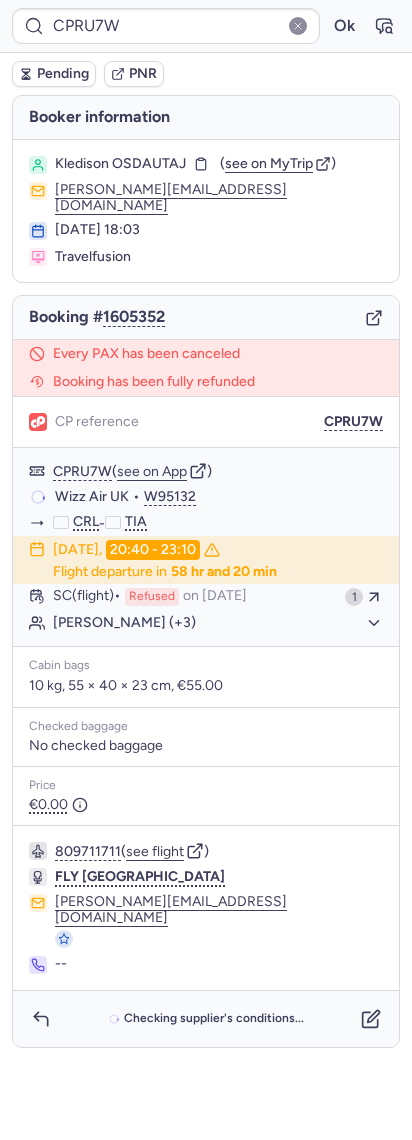 type on "CP2R9G" 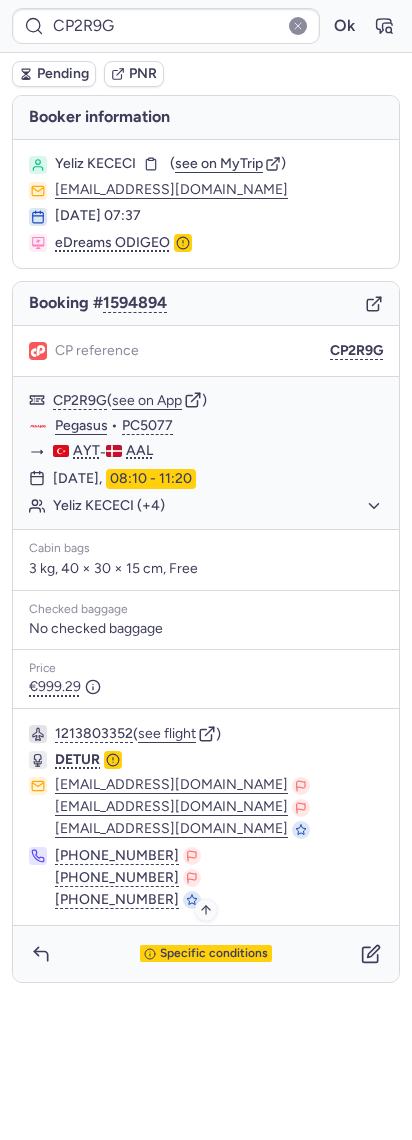 click on "Specific conditions" at bounding box center [214, 954] 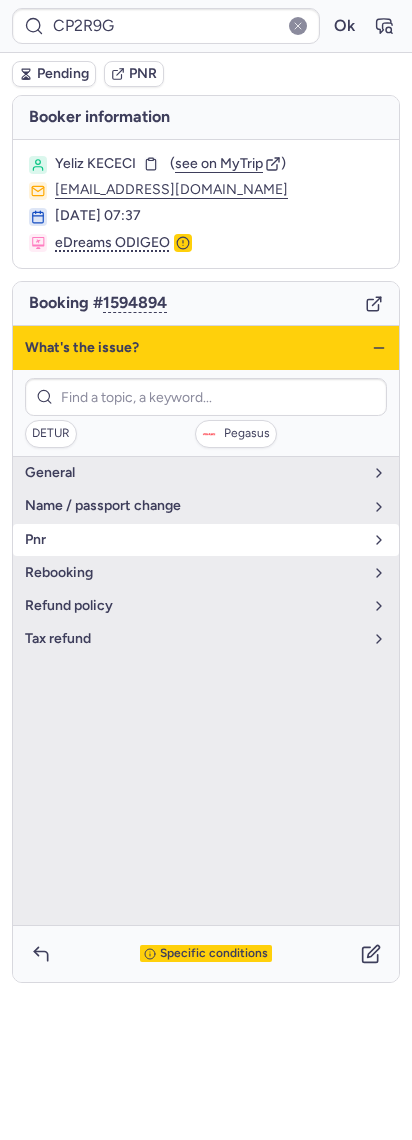 click on "pnr" at bounding box center [206, 540] 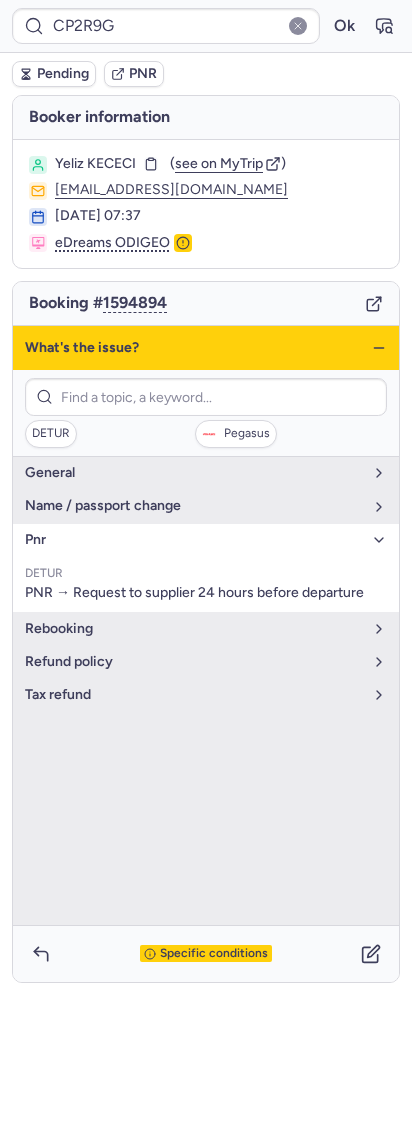 click on "pnr" at bounding box center [206, 540] 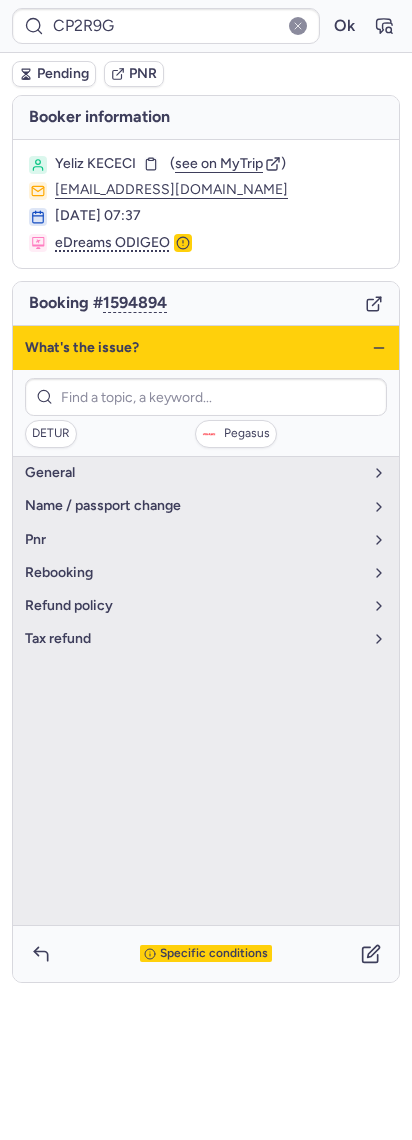 click 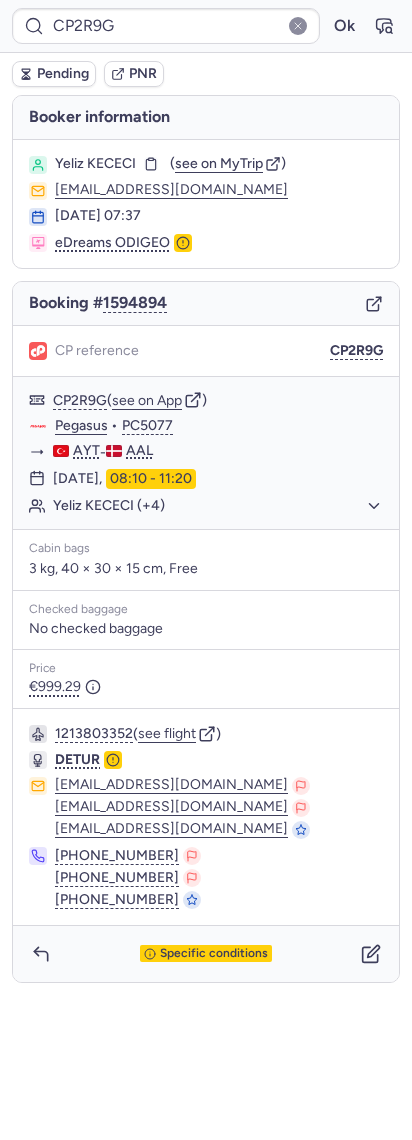 click on "Pending PNR" at bounding box center [206, 74] 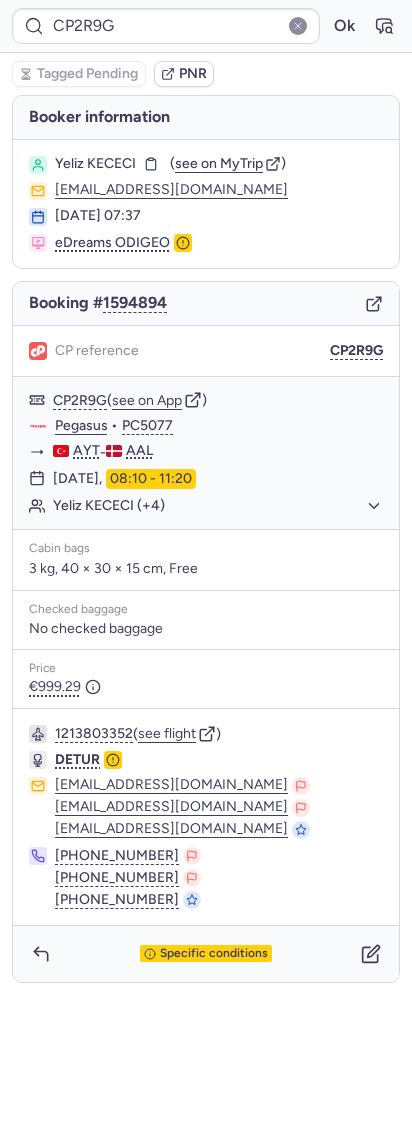 type on "CPEZX4" 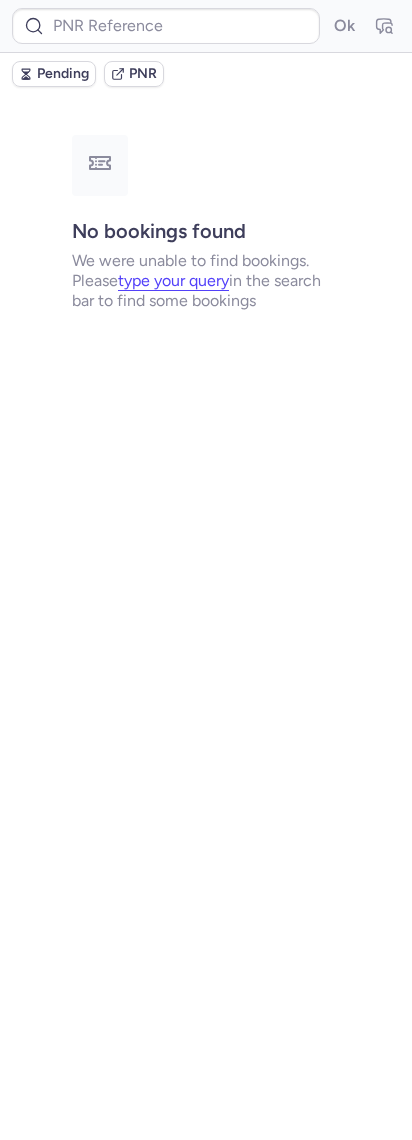 type on "CPB8HW" 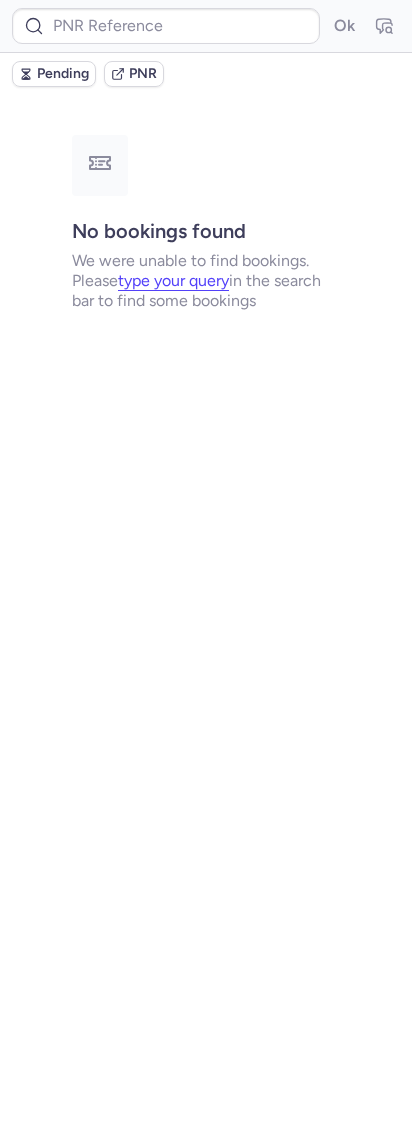 type on "CPB8HW" 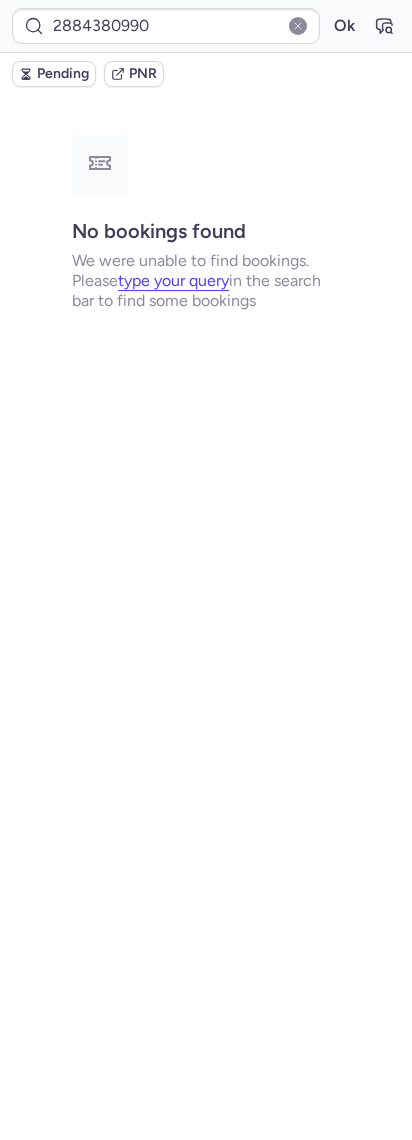 type on "[DATE]" 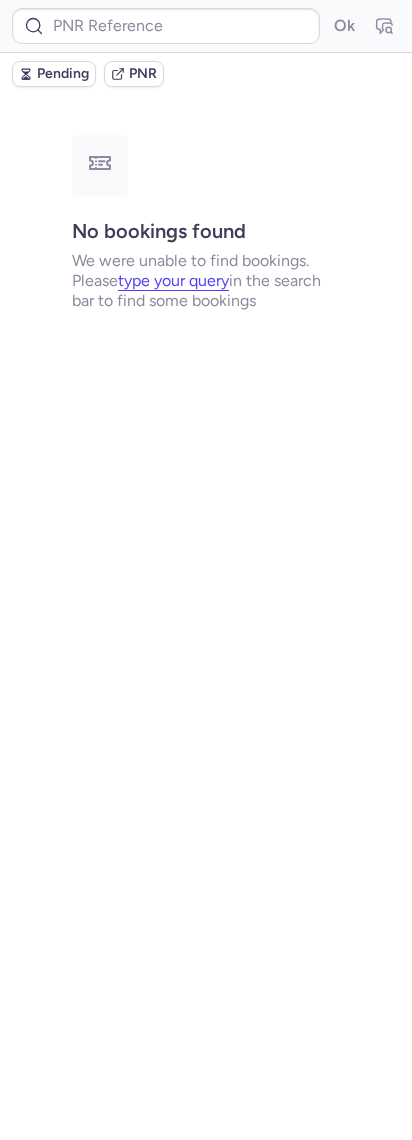 type on "CPEZX4" 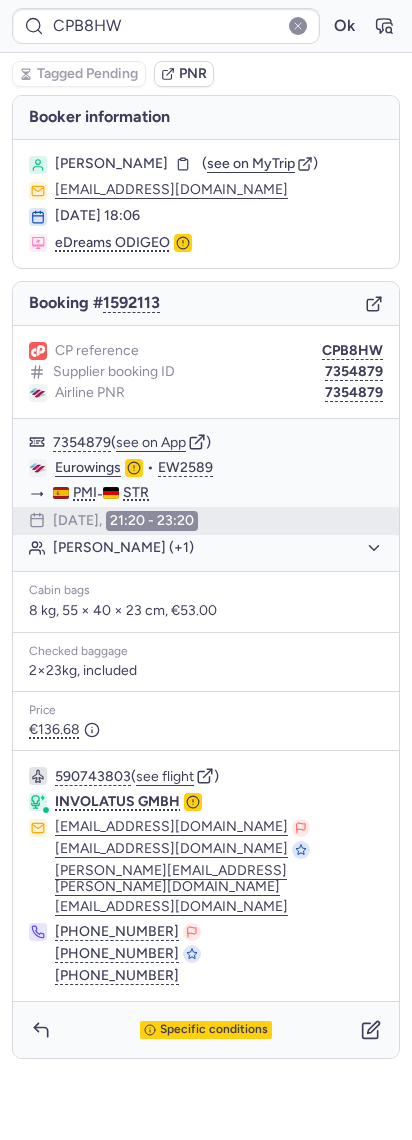 type on "CP959S" 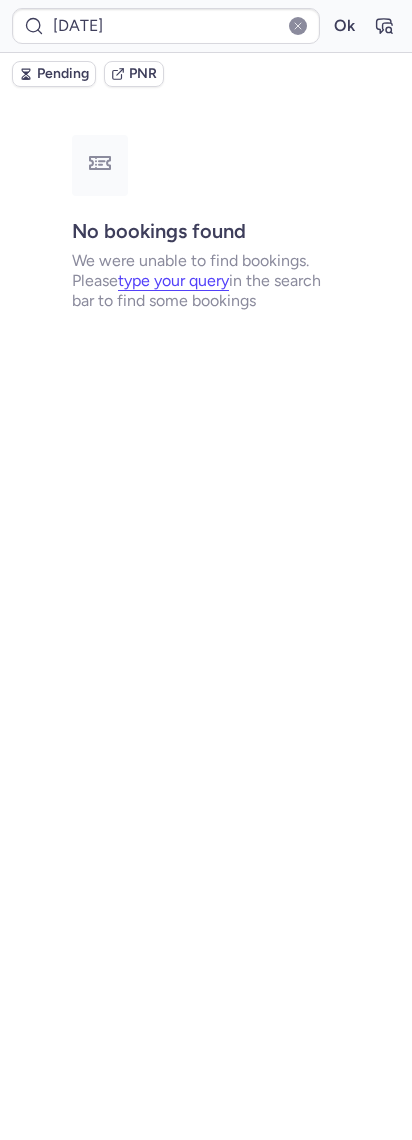 click on "Pending" at bounding box center [63, 74] 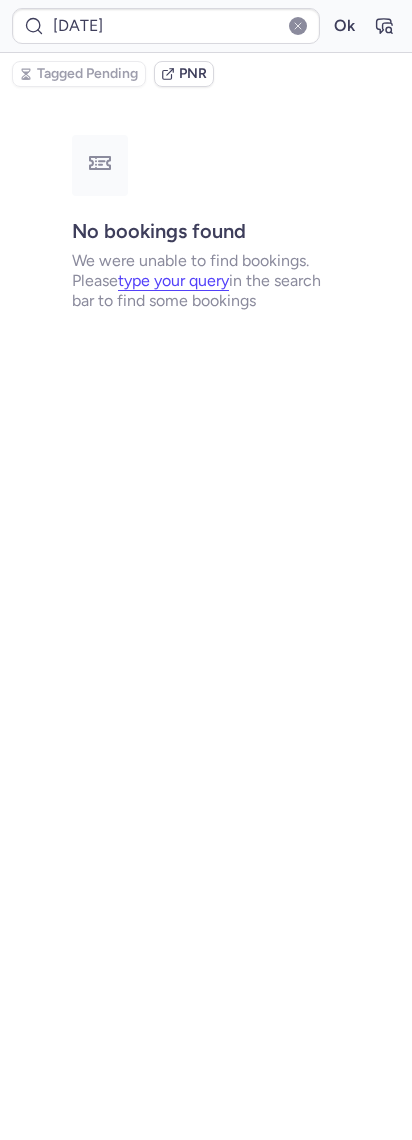 type on "CPMBV5" 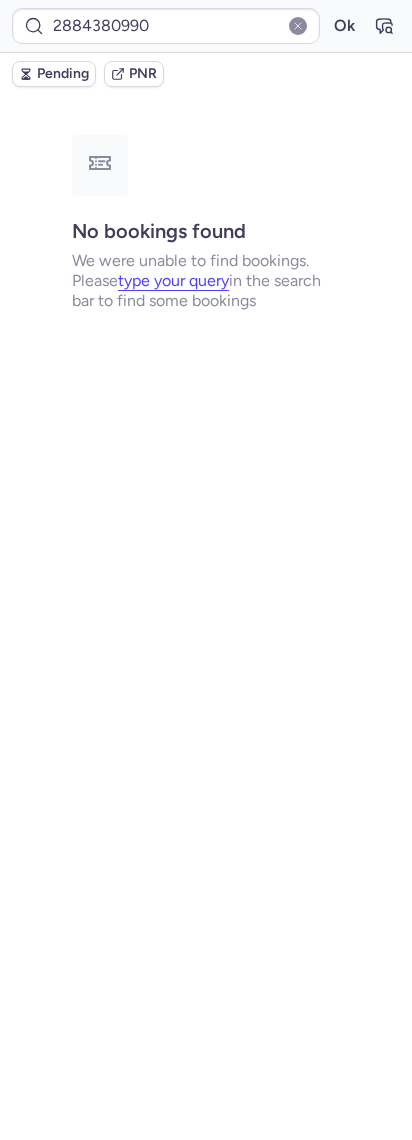 type on "CPEZX4" 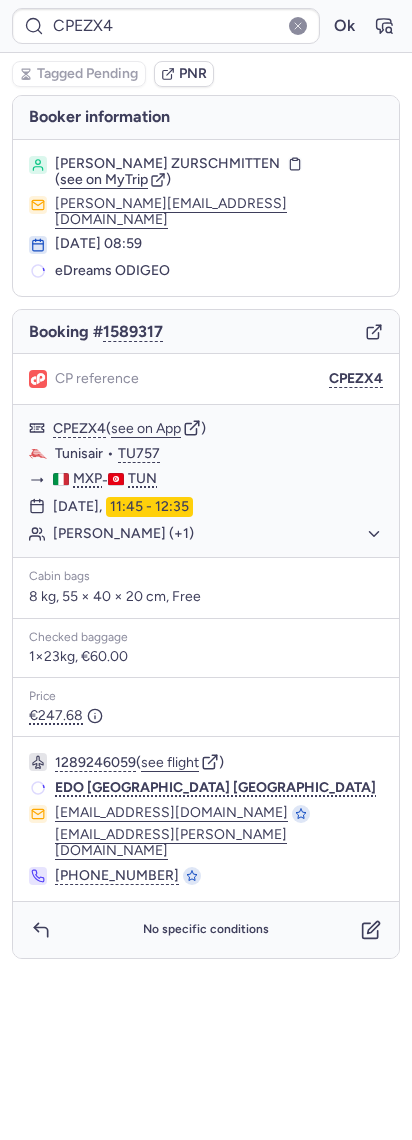 type on "CPD9XR" 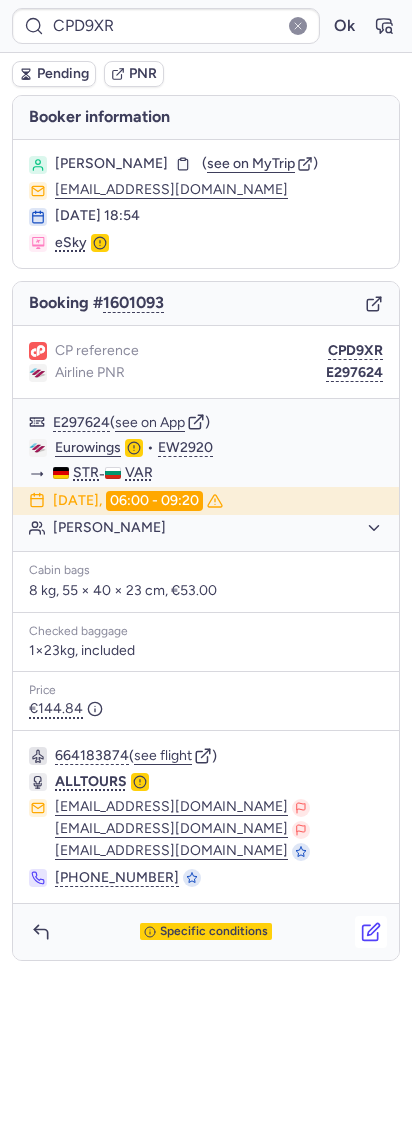 click at bounding box center [371, 932] 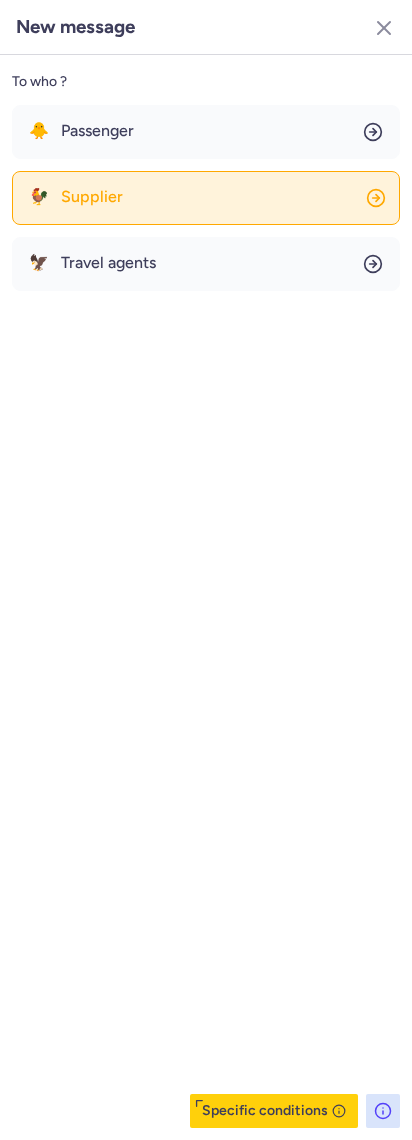 click on "Supplier" at bounding box center (92, 197) 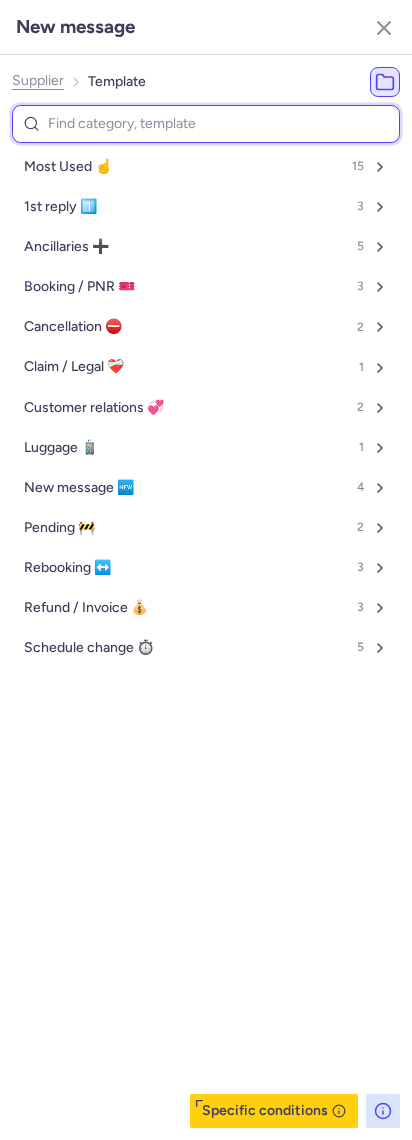 type on "a" 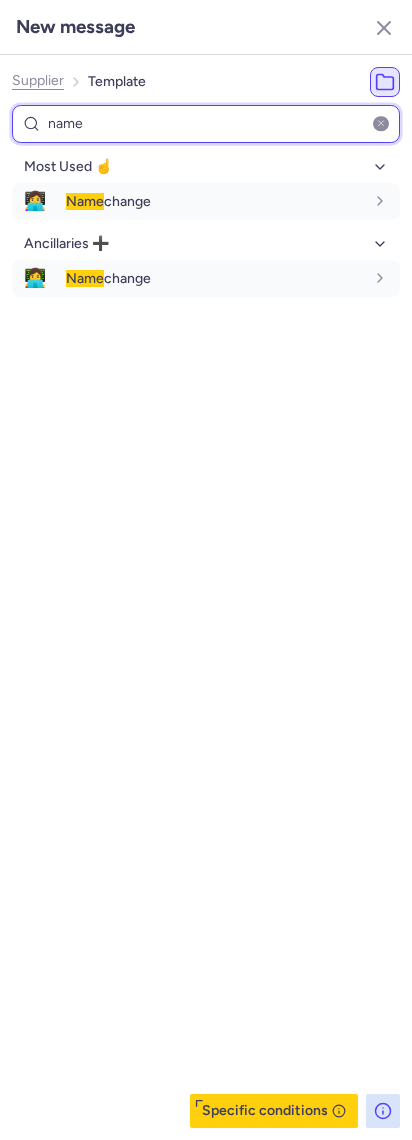 type on "name" 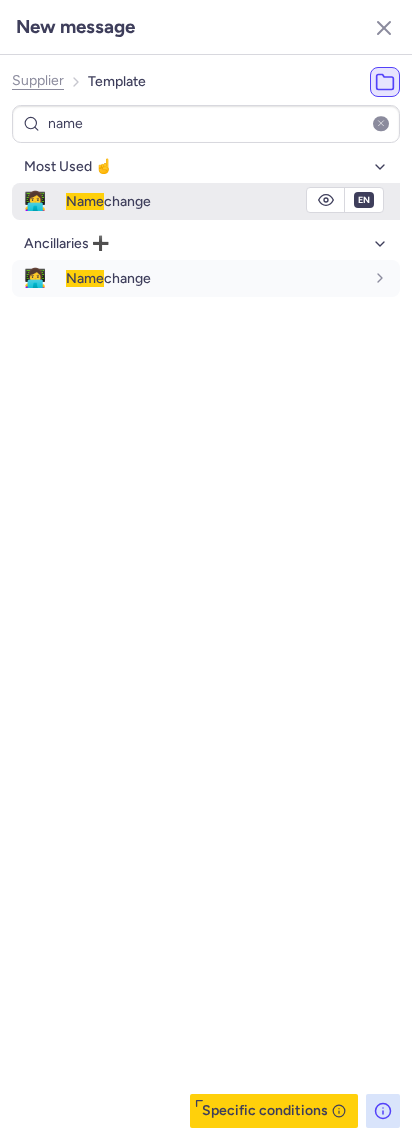 click on "Name" at bounding box center (85, 201) 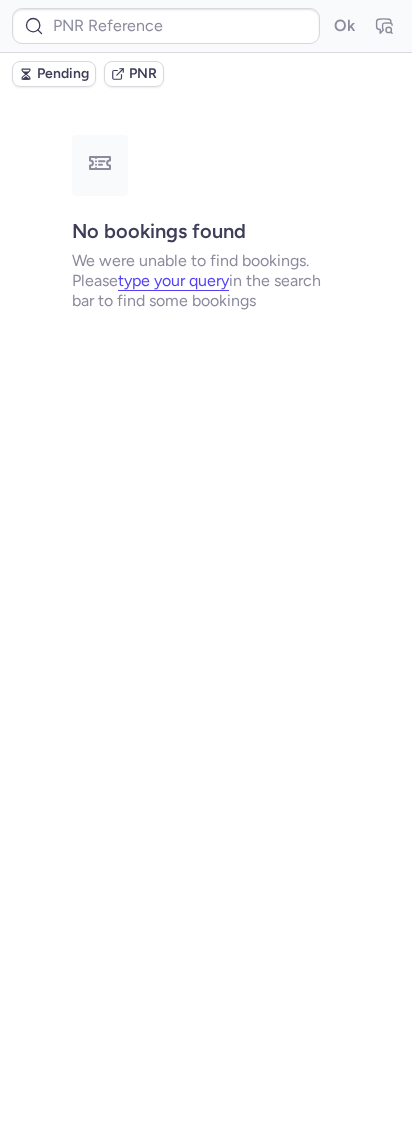 type on "CPD9XR" 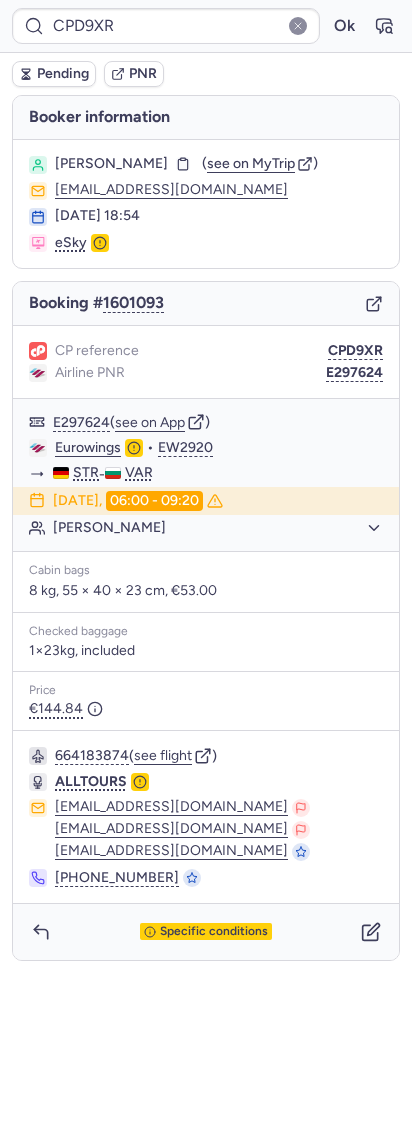 click on "Pending" at bounding box center (63, 74) 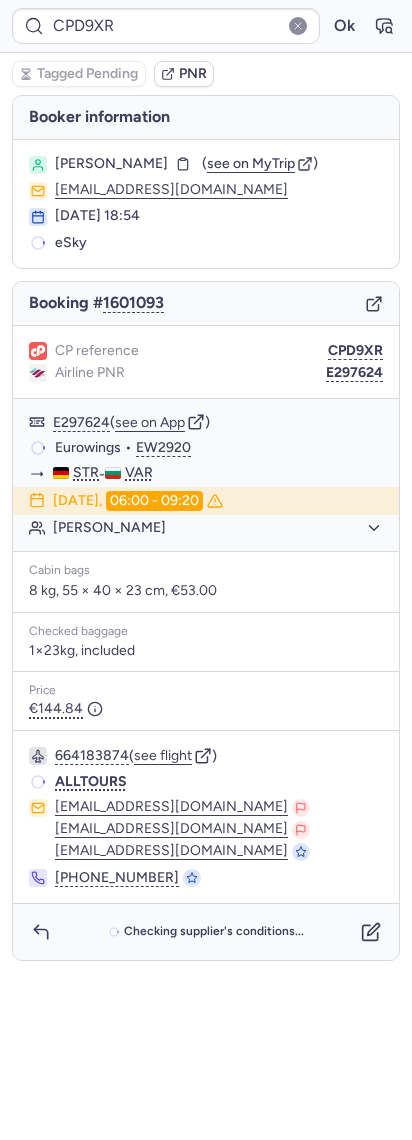 type on "2884380990" 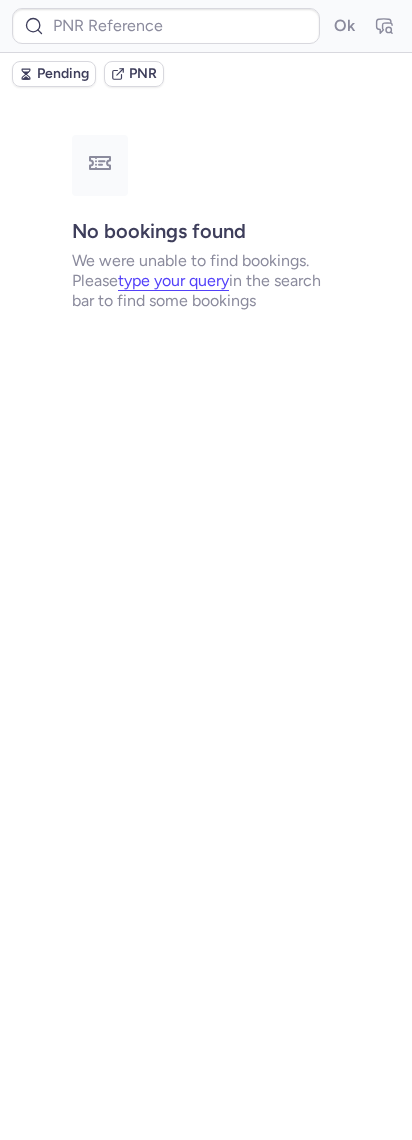 type on "CPUMVE" 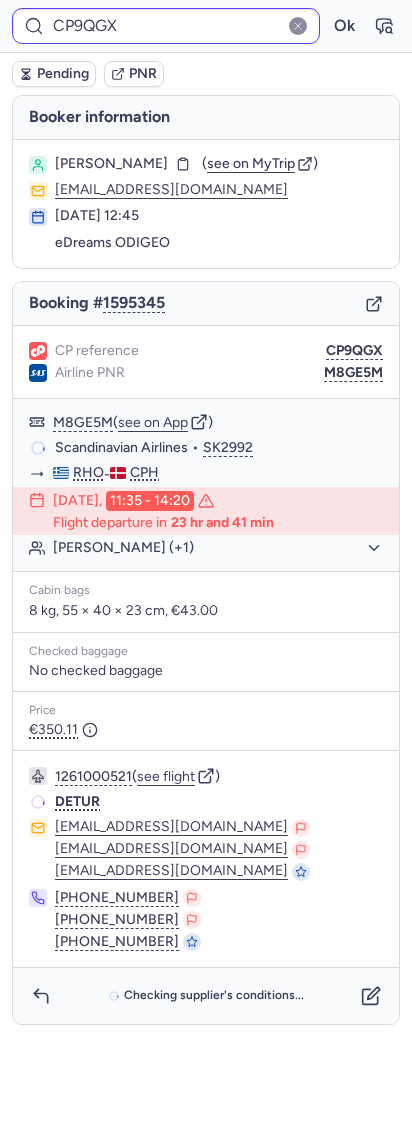 type on "CPUMVE" 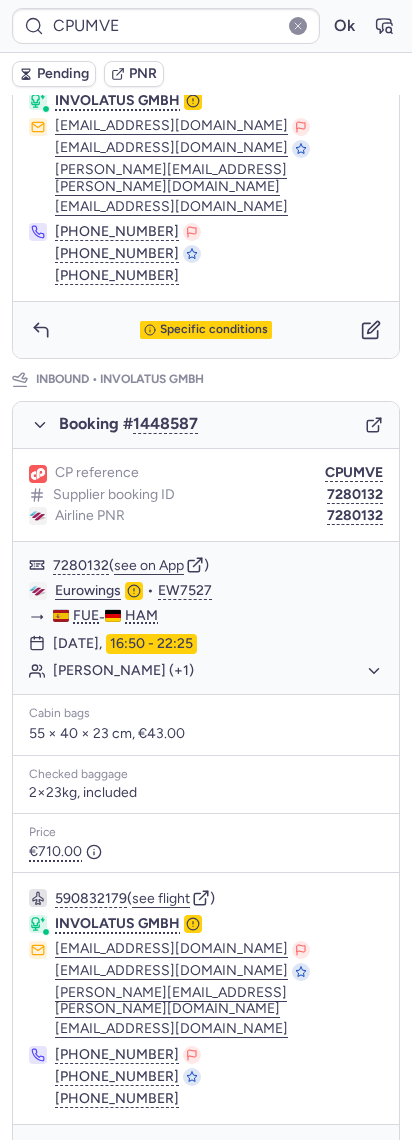 scroll, scrollTop: 840, scrollLeft: 0, axis: vertical 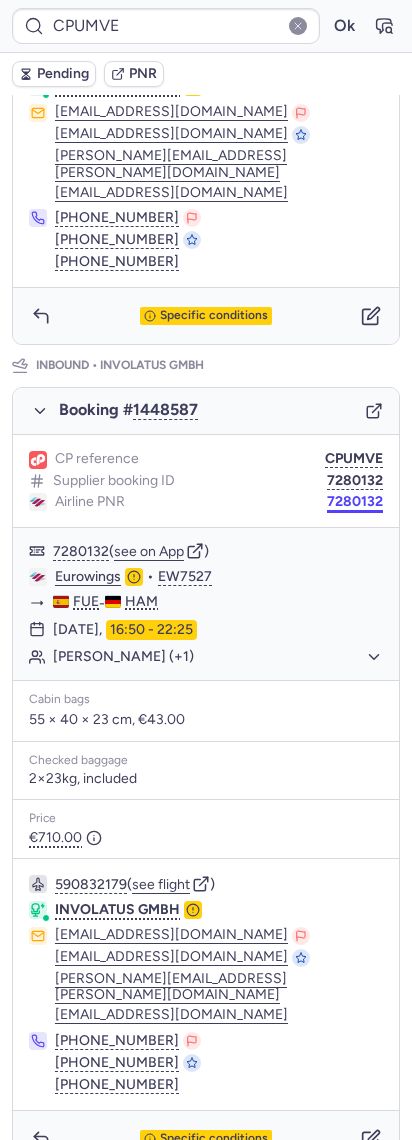 click on "7280132" at bounding box center (355, 502) 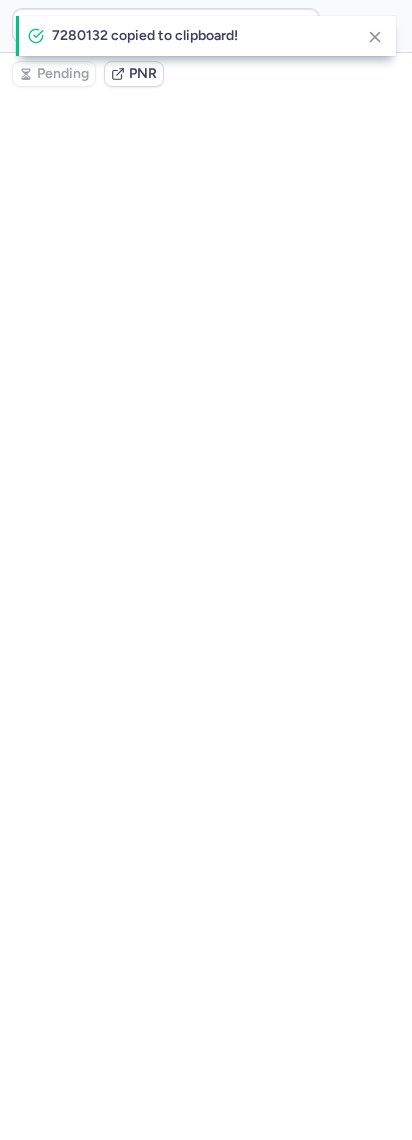 scroll, scrollTop: 0, scrollLeft: 0, axis: both 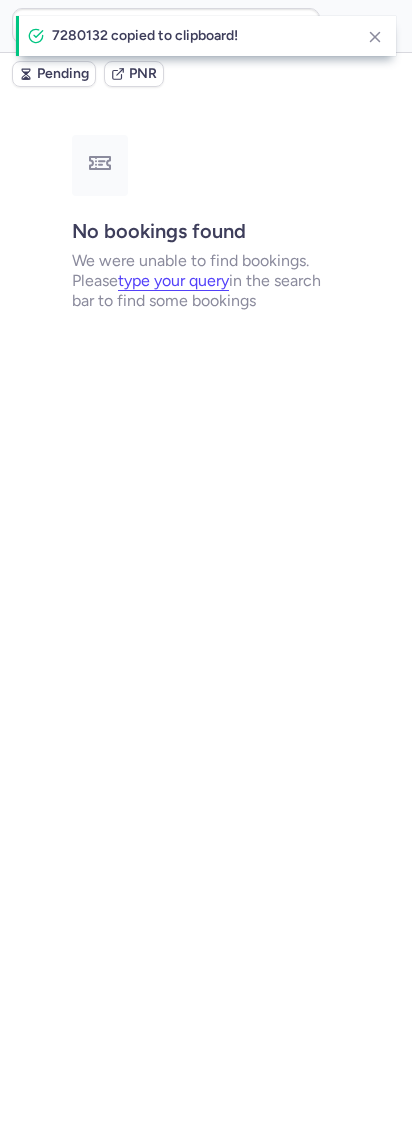 type on "7280132" 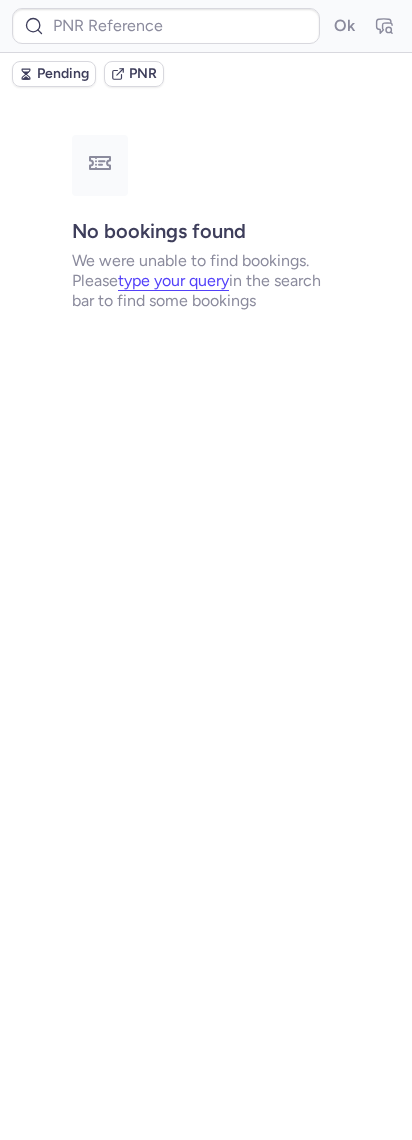 type on "CPUMVE" 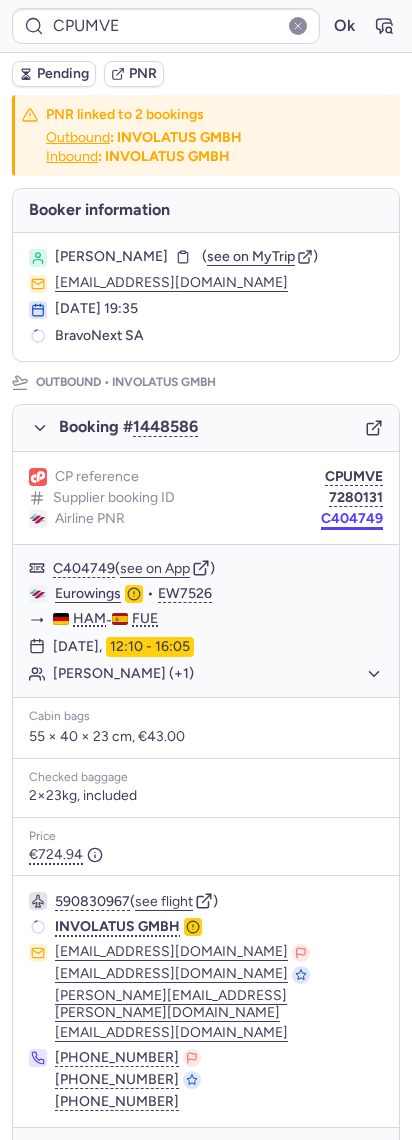 click on "C404749" at bounding box center [352, 519] 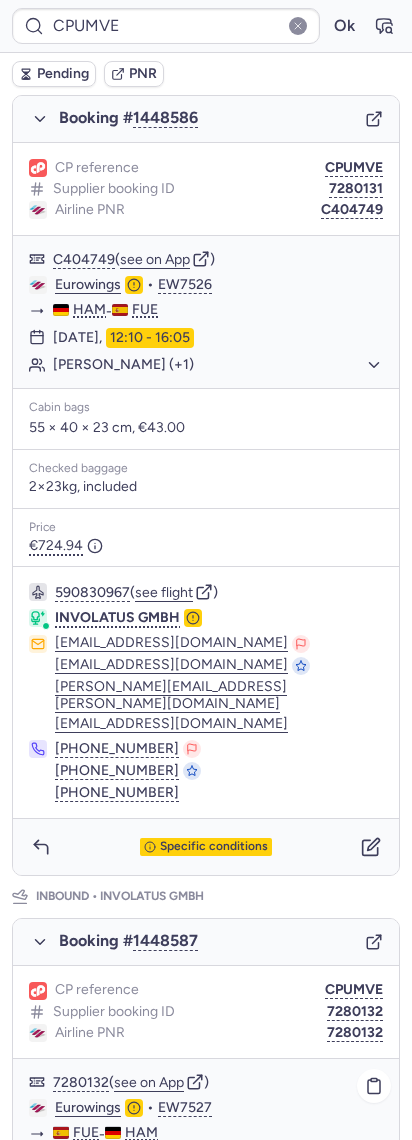 scroll, scrollTop: 800, scrollLeft: 0, axis: vertical 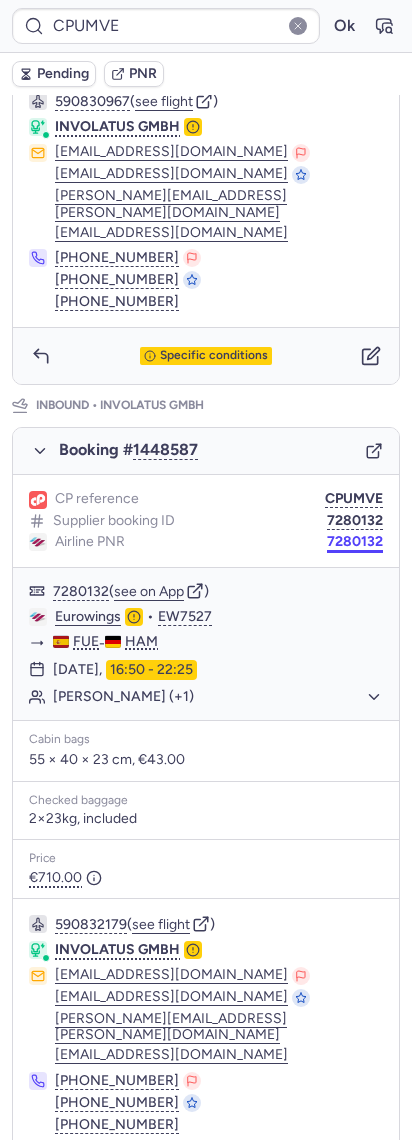 click on "7280132" at bounding box center [355, 542] 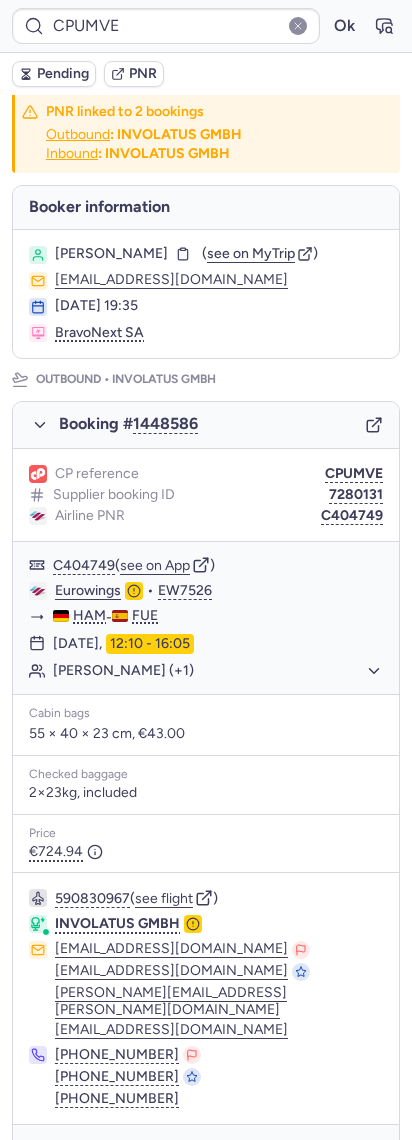 scroll, scrollTop: 0, scrollLeft: 0, axis: both 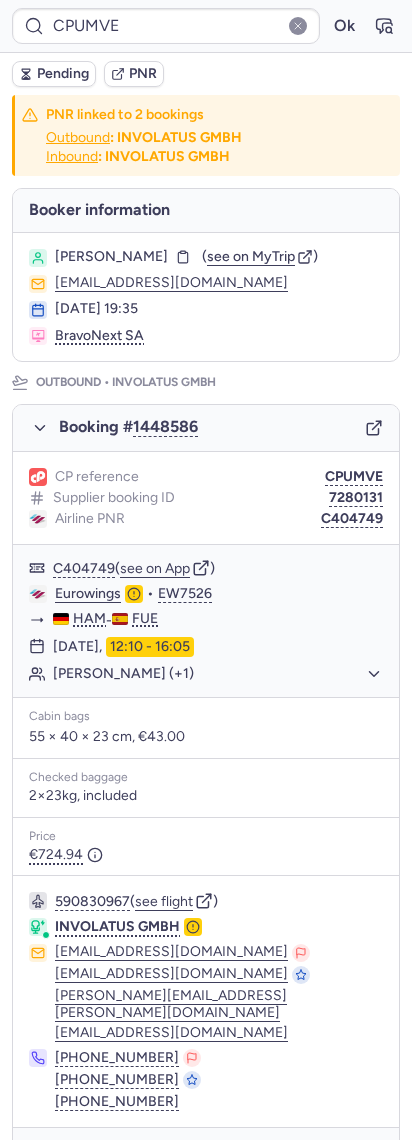 click on "[PERSON_NAME]" at bounding box center (111, 257) 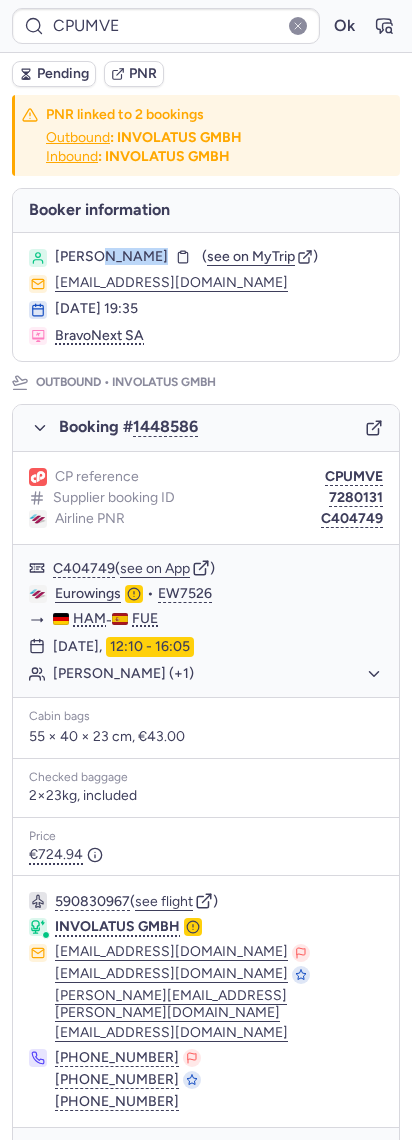 click on "[PERSON_NAME]" at bounding box center (111, 257) 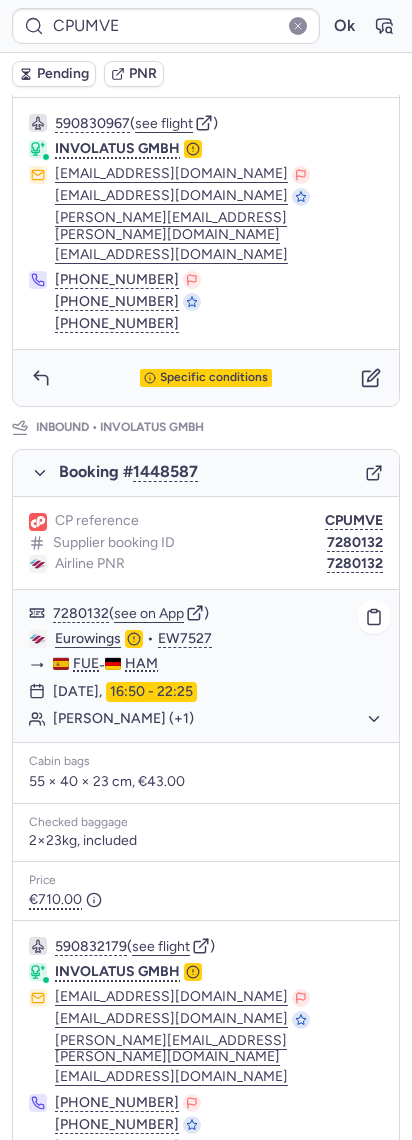 scroll, scrollTop: 800, scrollLeft: 0, axis: vertical 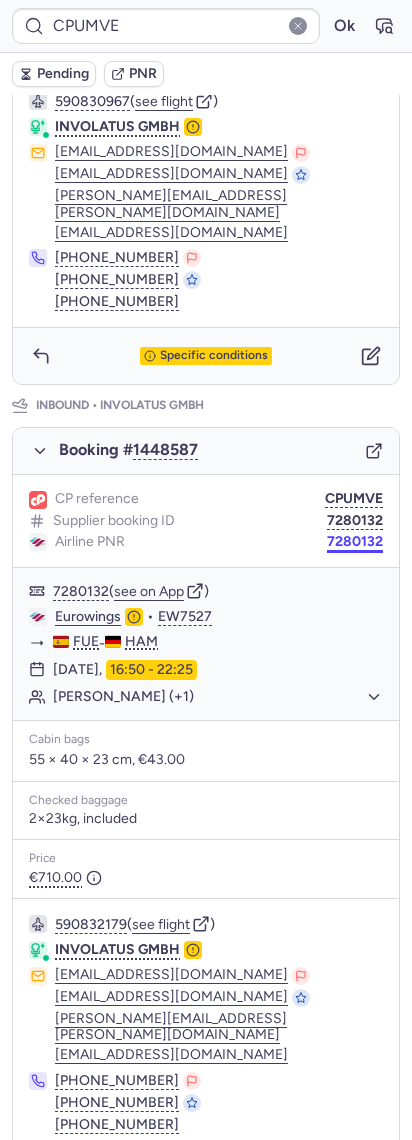 click on "7280132" at bounding box center [355, 542] 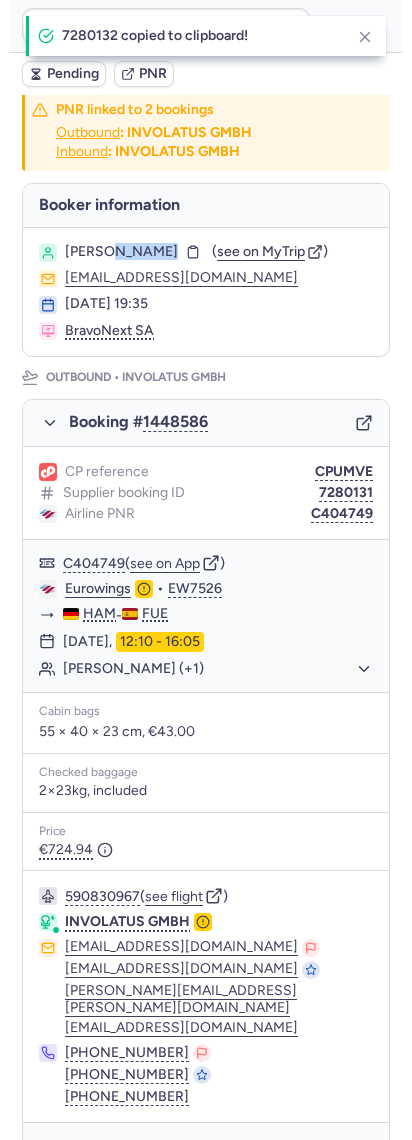 scroll, scrollTop: 0, scrollLeft: 0, axis: both 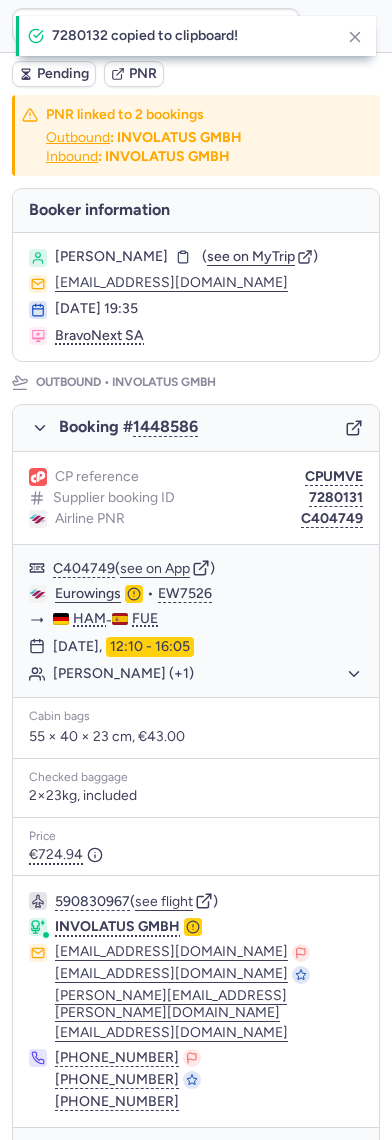click on "Booker information" at bounding box center [196, 210] 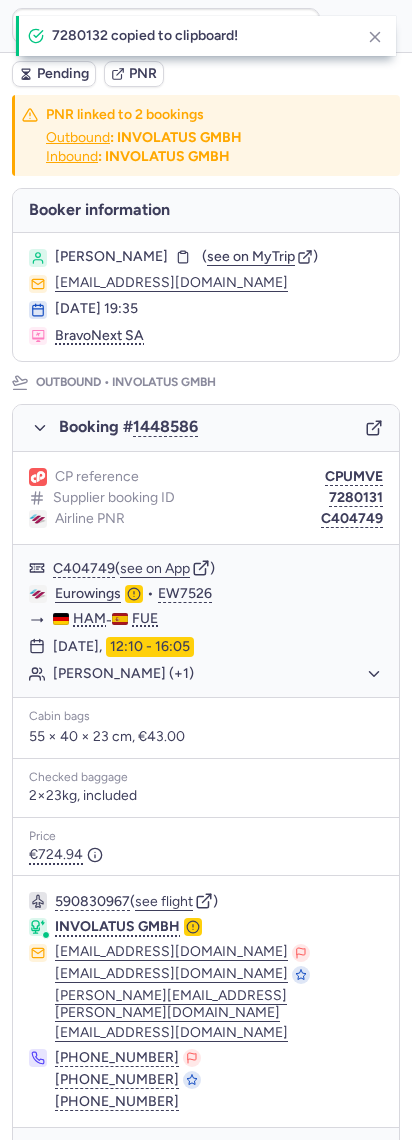 click on "[PERSON_NAME]  ( see on MyTrip  )  [EMAIL_ADDRESS][DOMAIN_NAME] [DATE] 19:35 BravoNext SA" at bounding box center [206, 297] 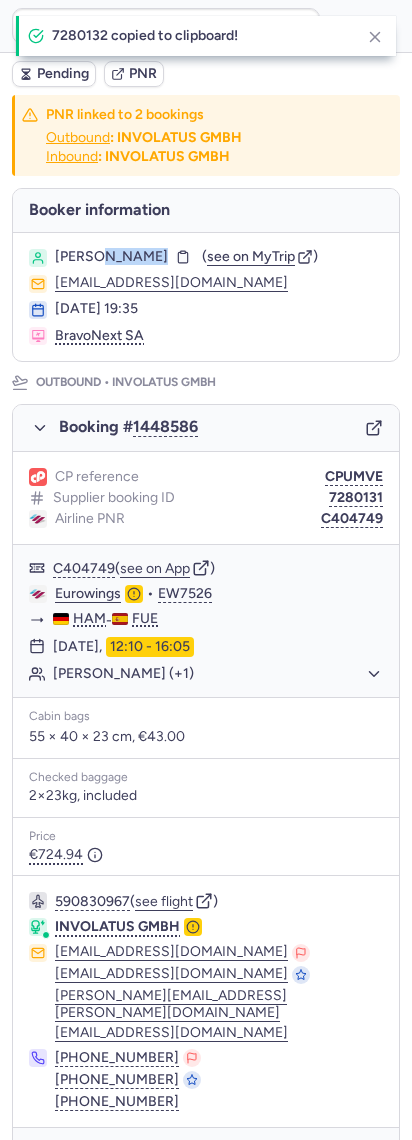click on "[PERSON_NAME]  ( see on MyTrip  )  [EMAIL_ADDRESS][DOMAIN_NAME] [DATE] 19:35 BravoNext SA" at bounding box center [206, 297] 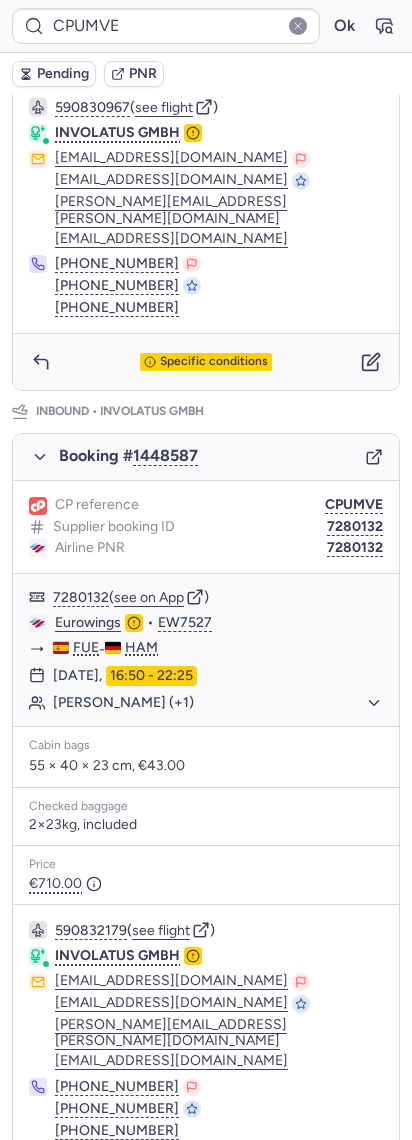 scroll, scrollTop: 840, scrollLeft: 0, axis: vertical 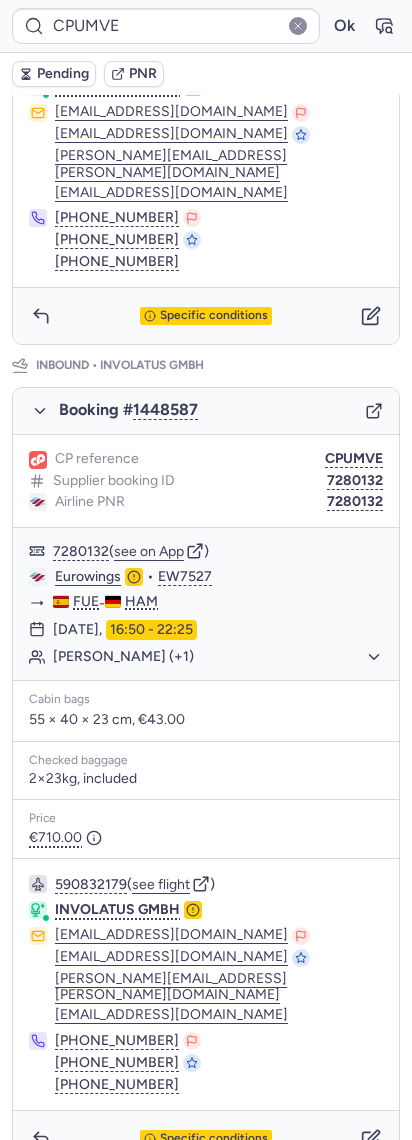 click on "Pending" at bounding box center [54, 74] 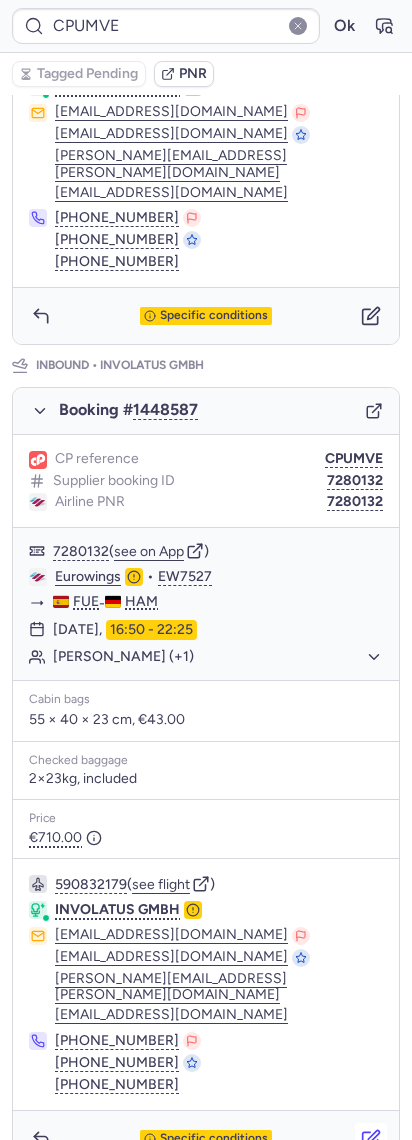 drag, startPoint x: 354, startPoint y: 1094, endPoint x: 364, endPoint y: 1095, distance: 10.049875 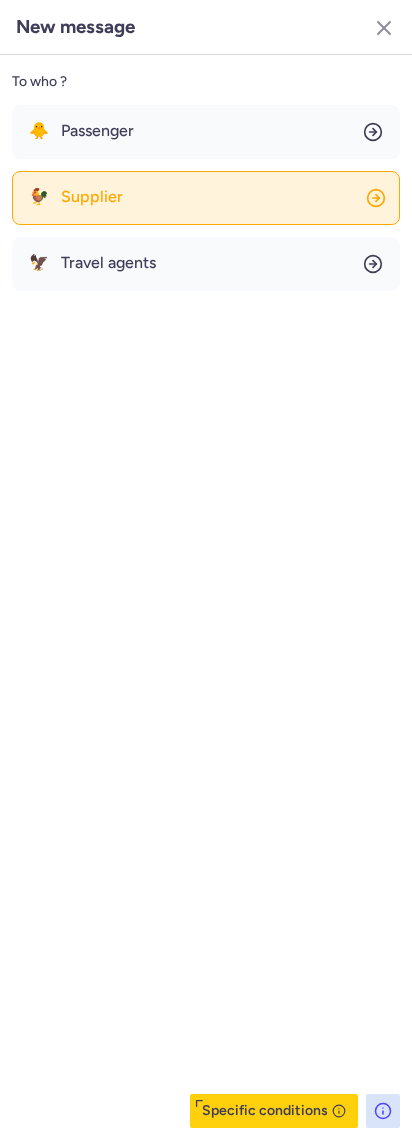click on "🐓 Supplier" 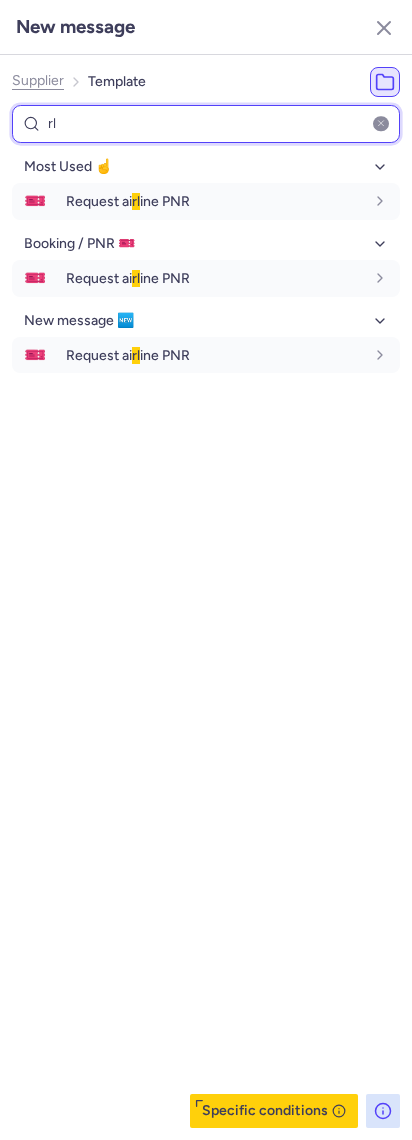 type on "rl" 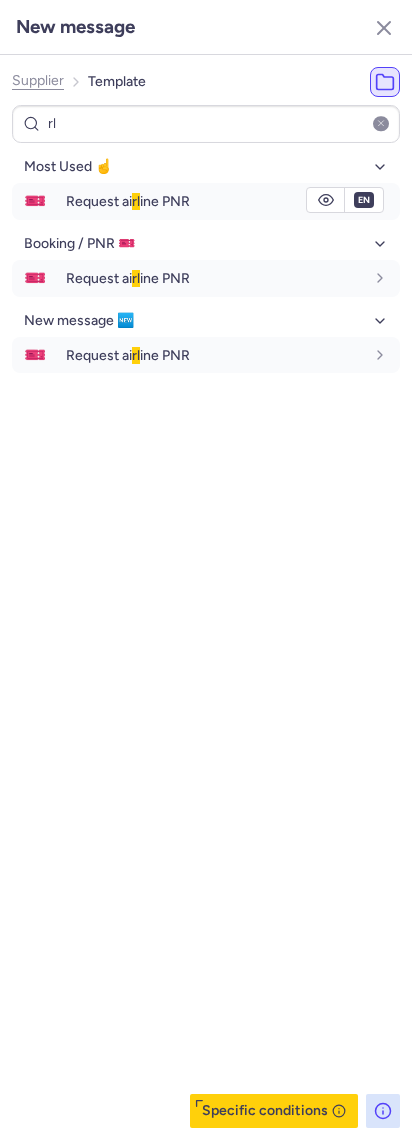 click on "Request ai rl ine PNR" at bounding box center (233, 201) 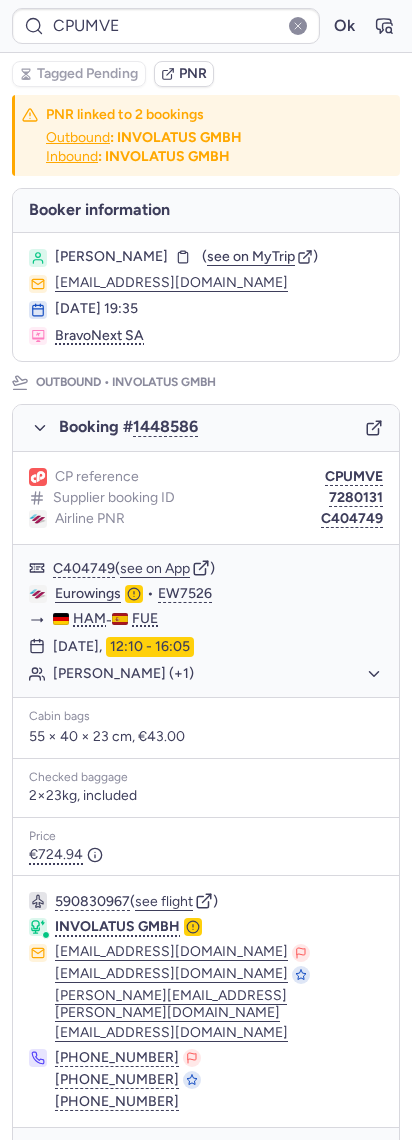 scroll, scrollTop: 0, scrollLeft: 0, axis: both 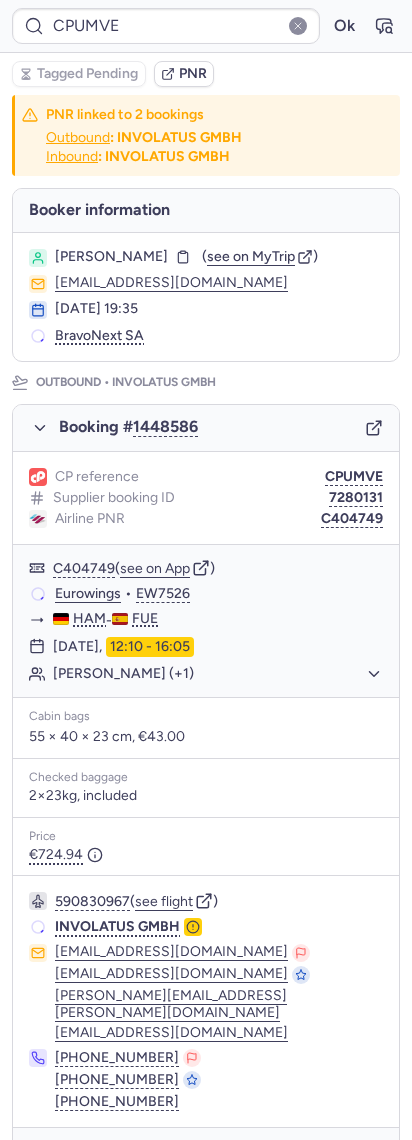 type on "CP9QGX" 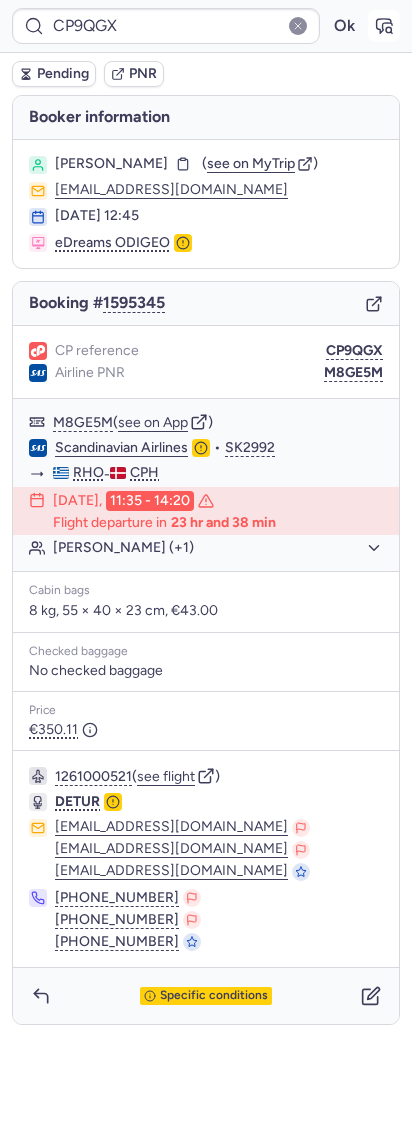 click 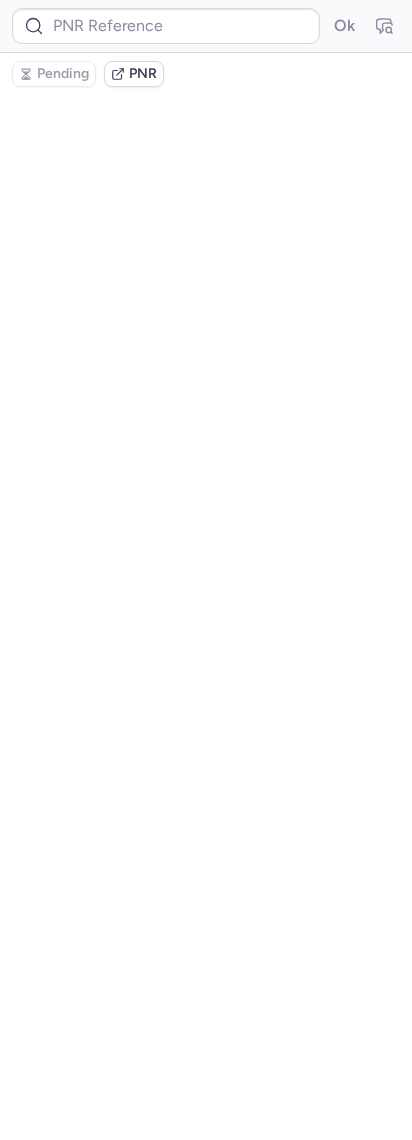 type on "CP9QGX" 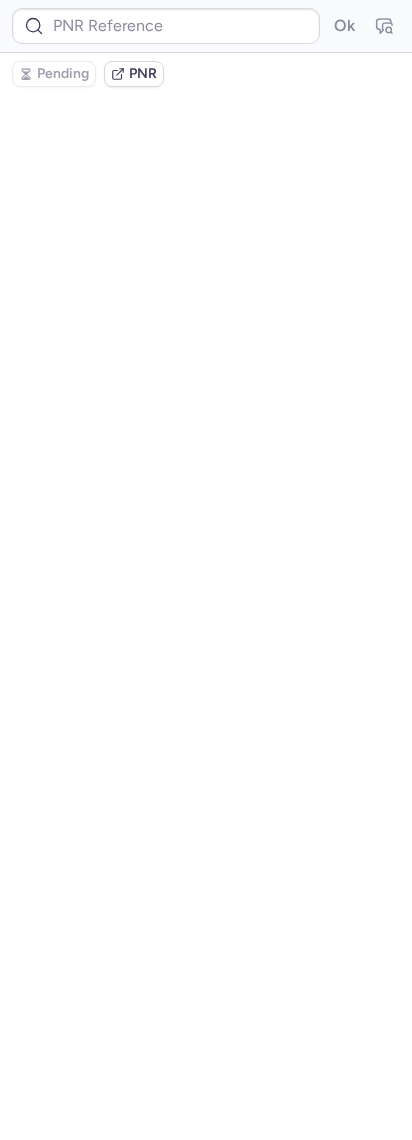 type on "CP9QGX" 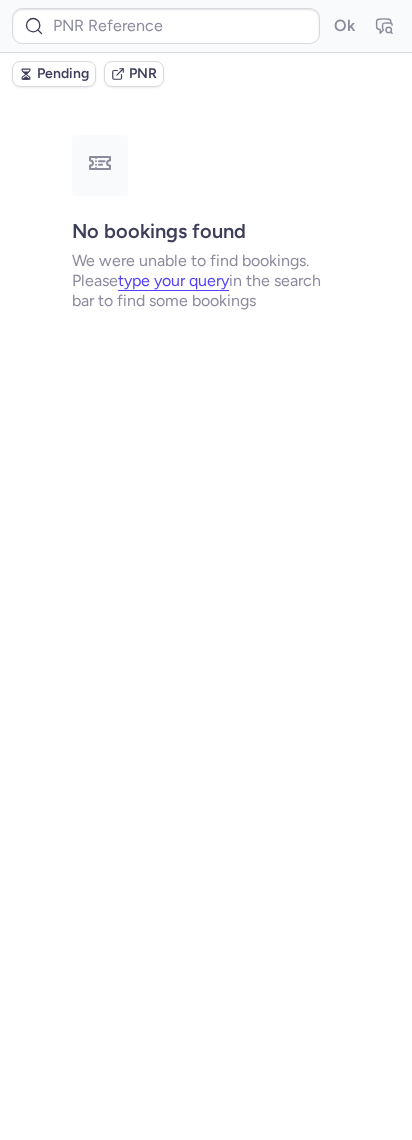 type on "CP9QGX" 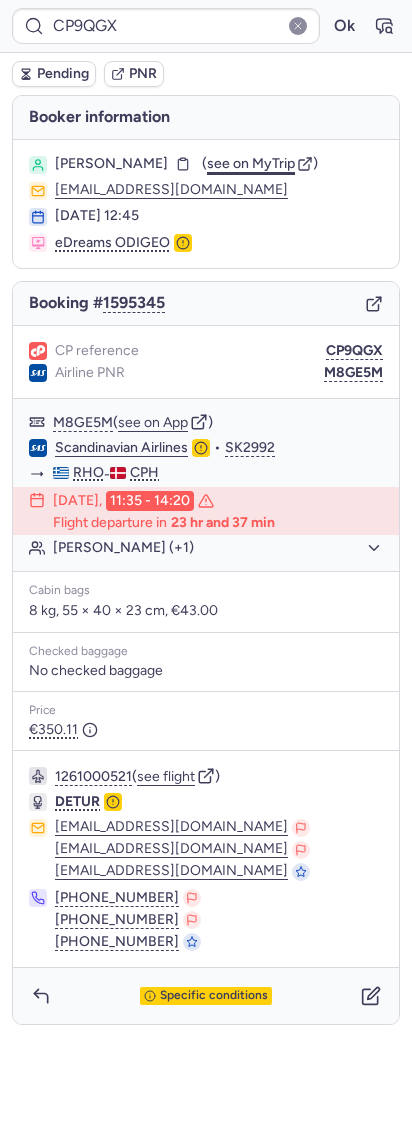 click on "see on MyTrip" at bounding box center (251, 163) 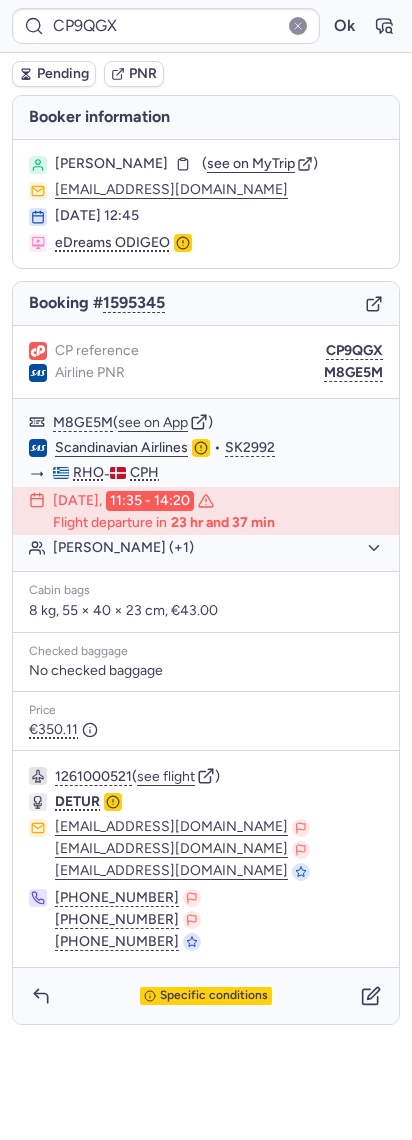 type on "CPUMVE" 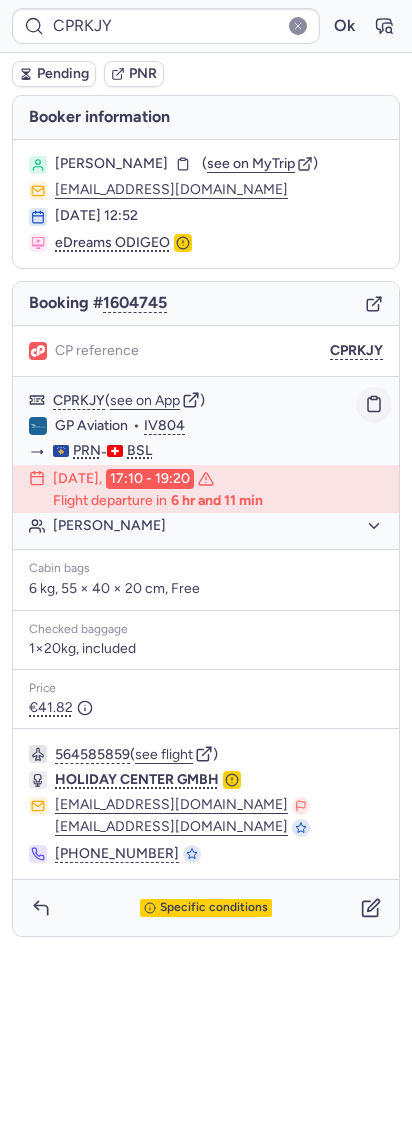 click 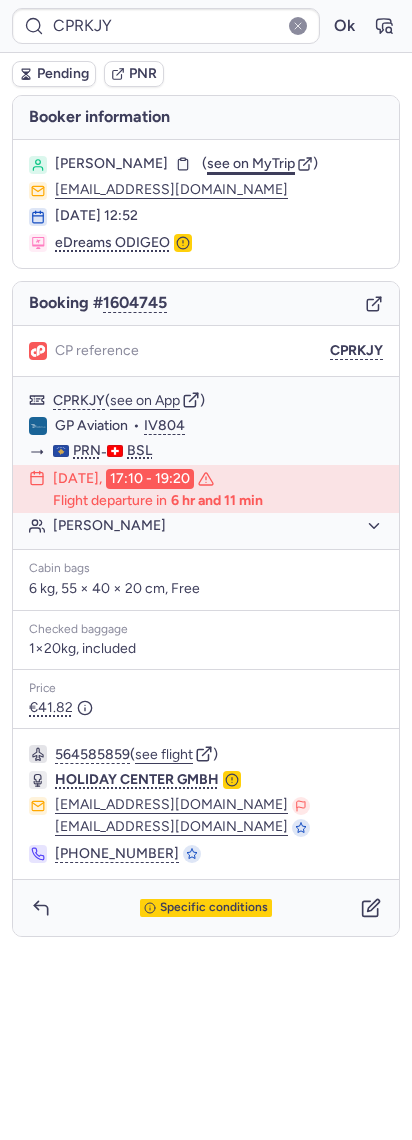 click on "see on MyTrip" at bounding box center (251, 163) 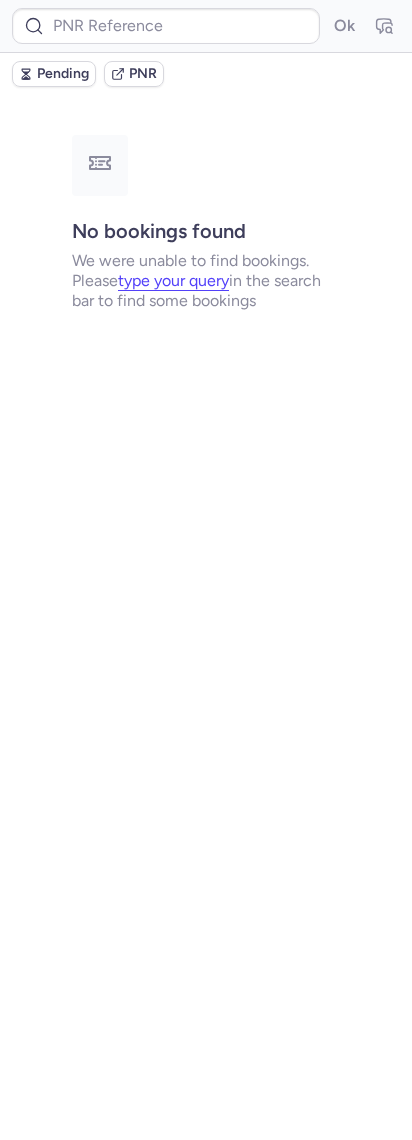 type on "CPMT7M" 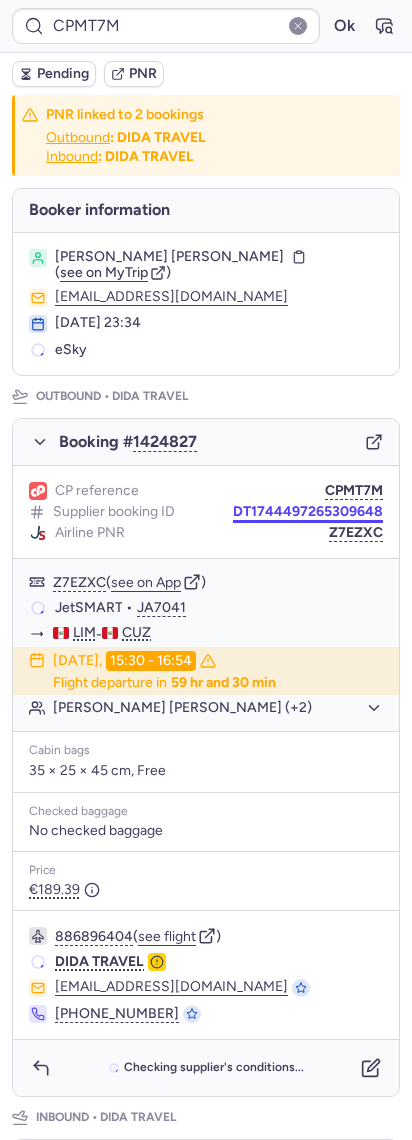 click on "DT1744497265309648" at bounding box center (308, 512) 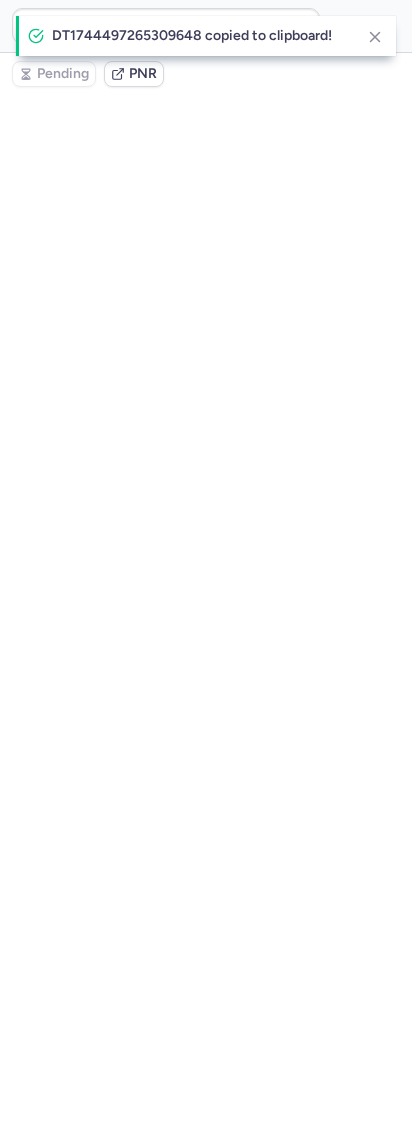 scroll, scrollTop: 0, scrollLeft: 0, axis: both 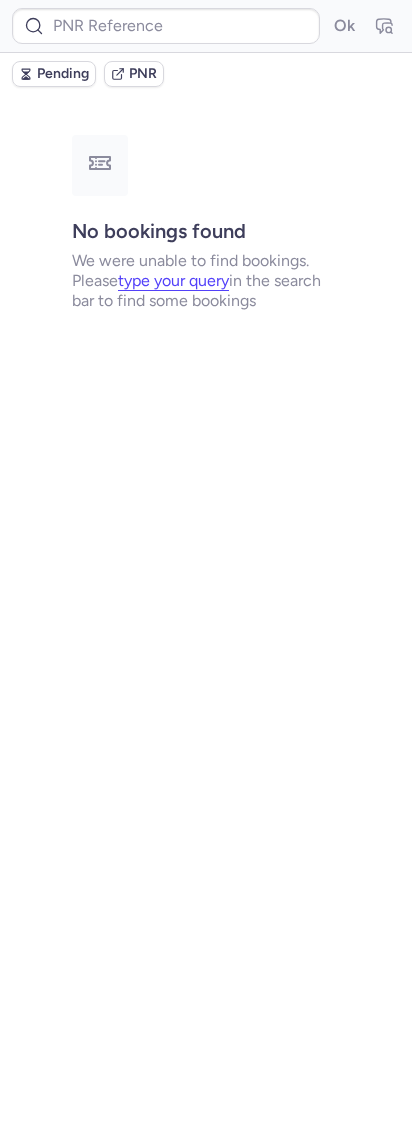 type on "CPMT7M" 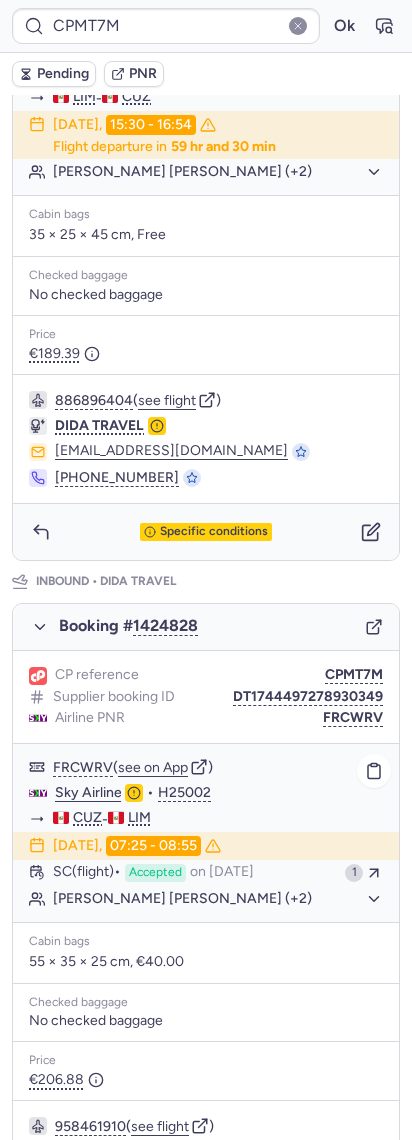 scroll, scrollTop: 688, scrollLeft: 0, axis: vertical 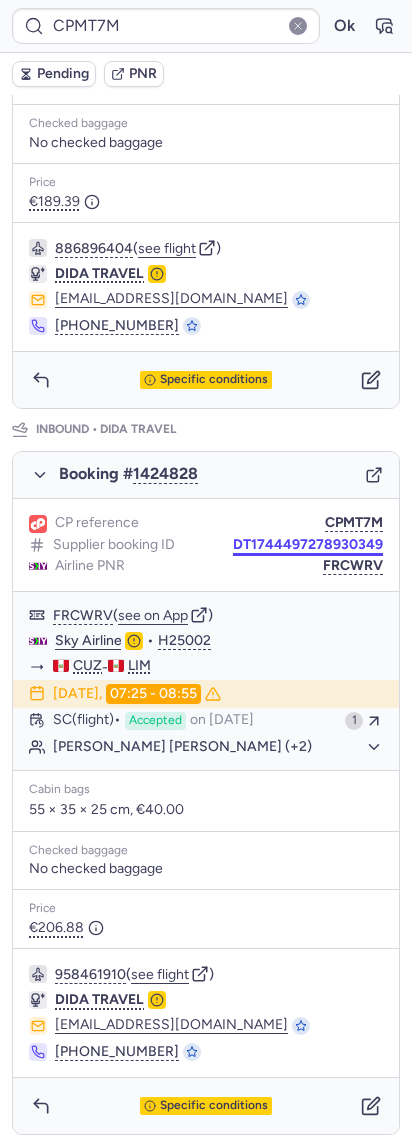 click on "DT1744497278930349" at bounding box center [308, 545] 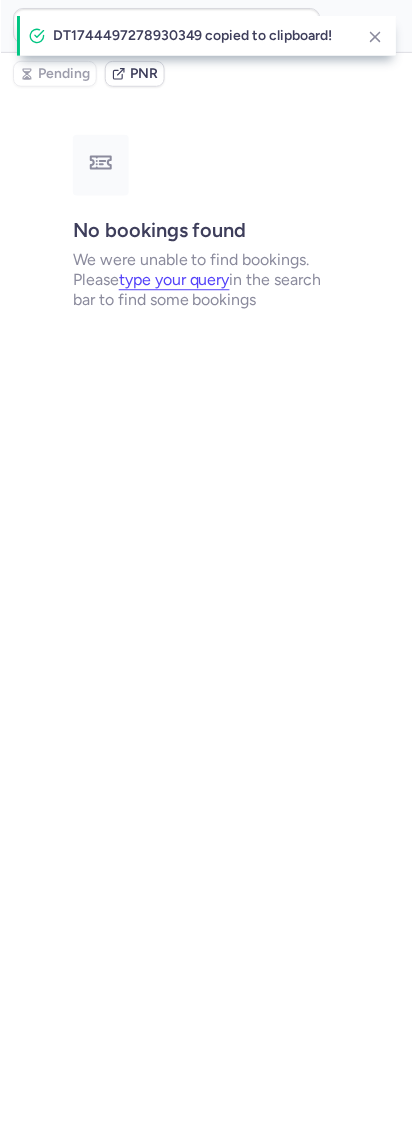 scroll, scrollTop: 0, scrollLeft: 0, axis: both 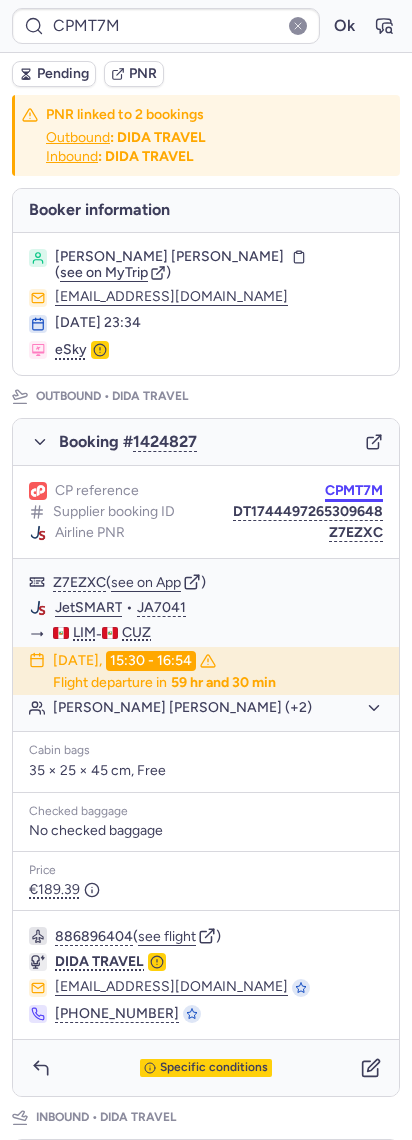 click on "CPMT7M" at bounding box center (354, 491) 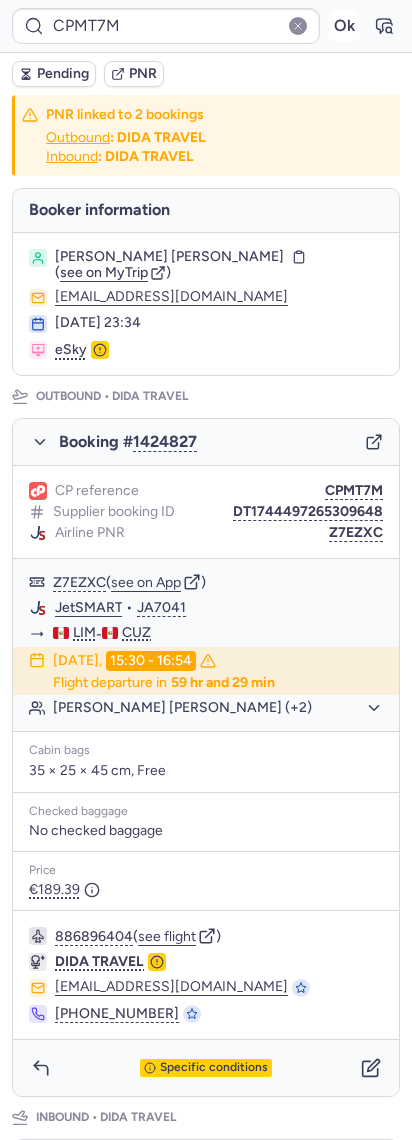 click on "Ok" at bounding box center (344, 26) 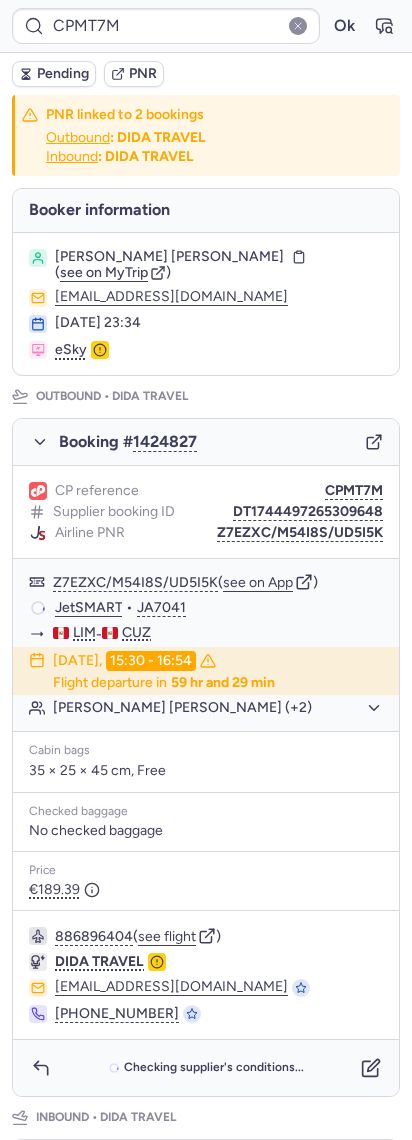 type on "CPUMVE" 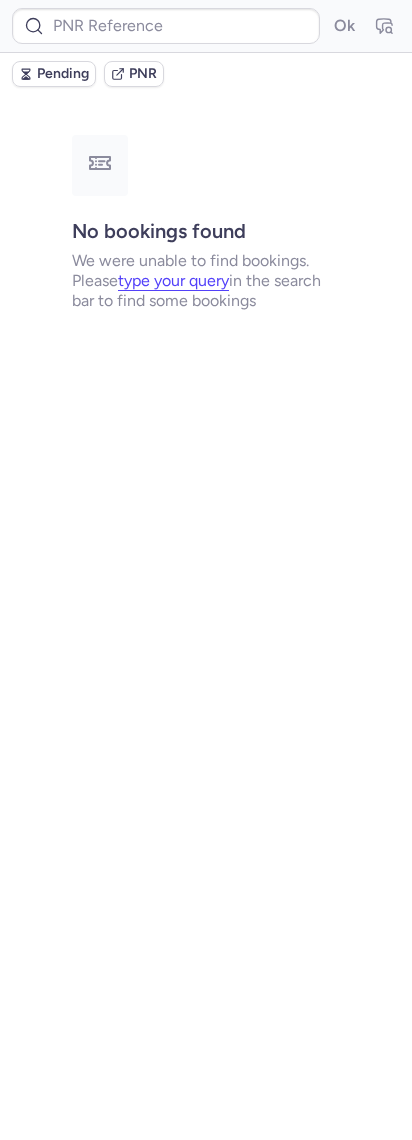 type on "CPLRAE" 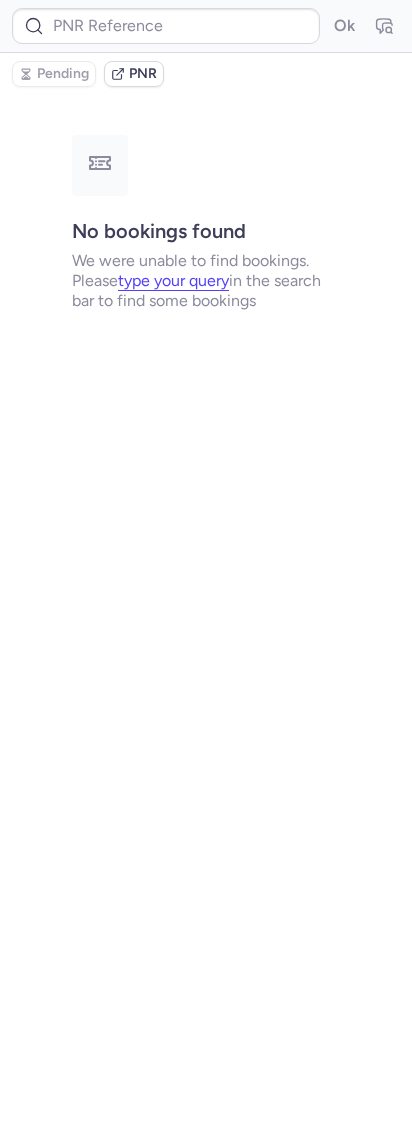 type on "CPLRAE" 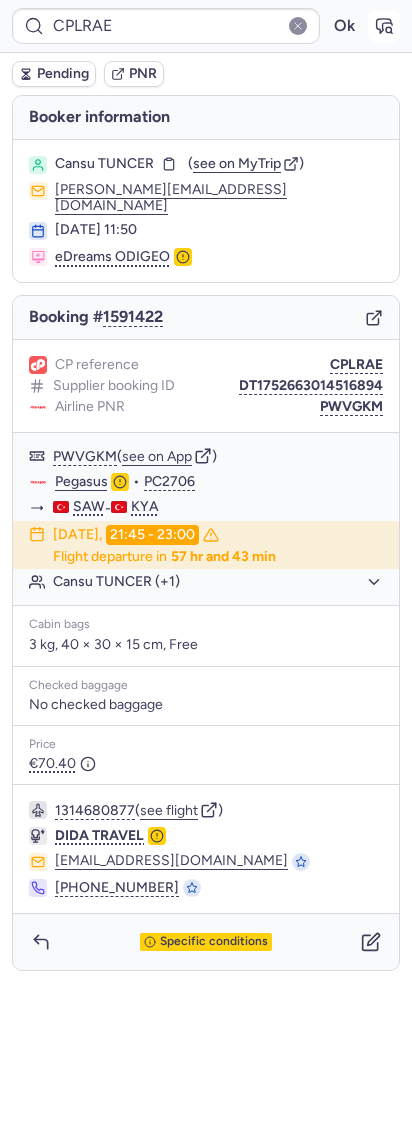 click 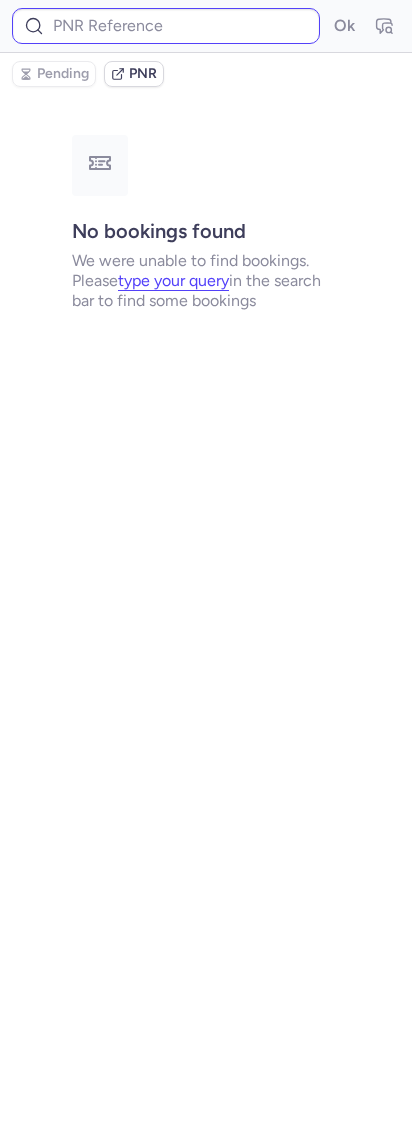 type on "CPLRAE" 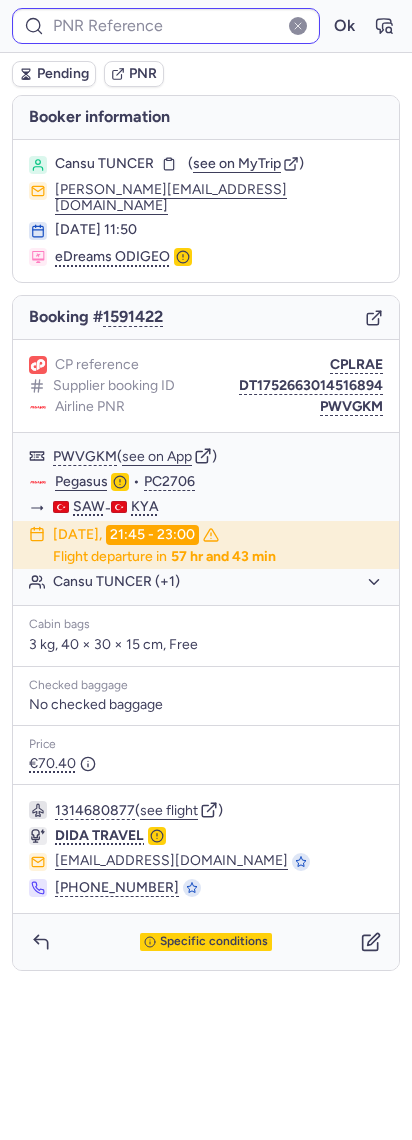 type on "CPLRAE" 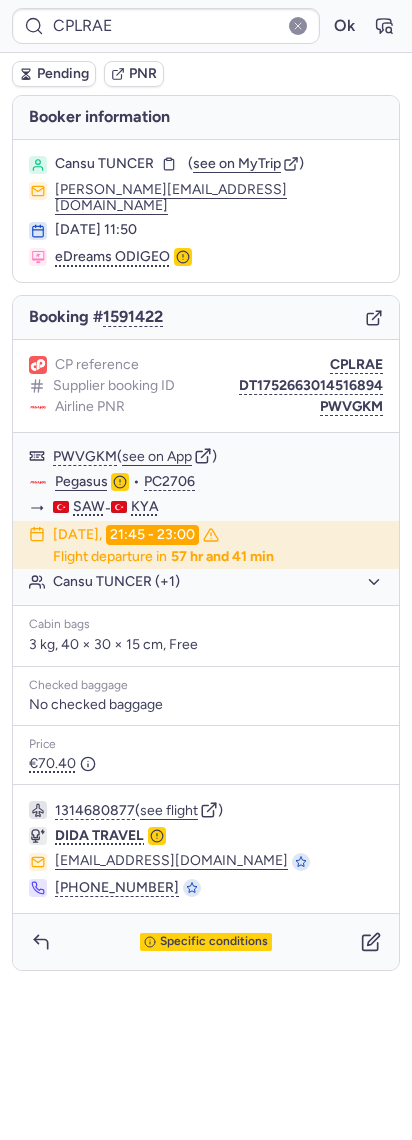 click on "Pending" at bounding box center [54, 74] 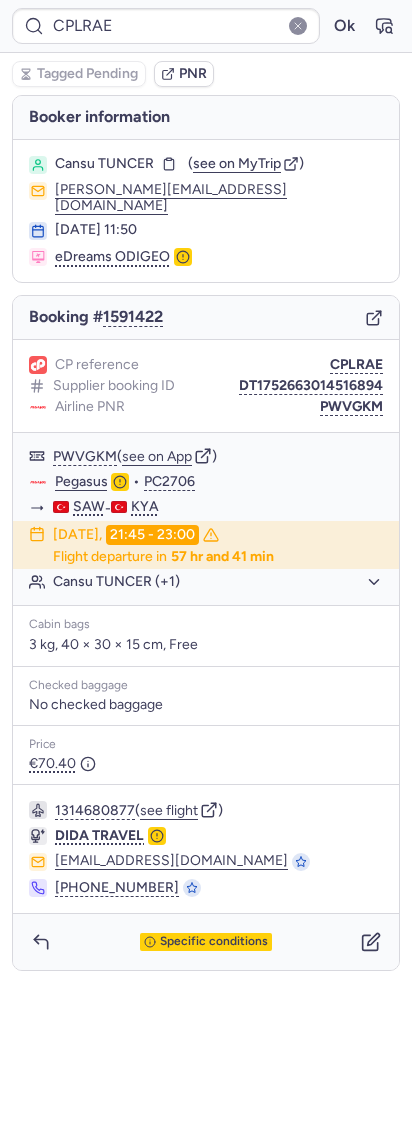type on "CPZOZW" 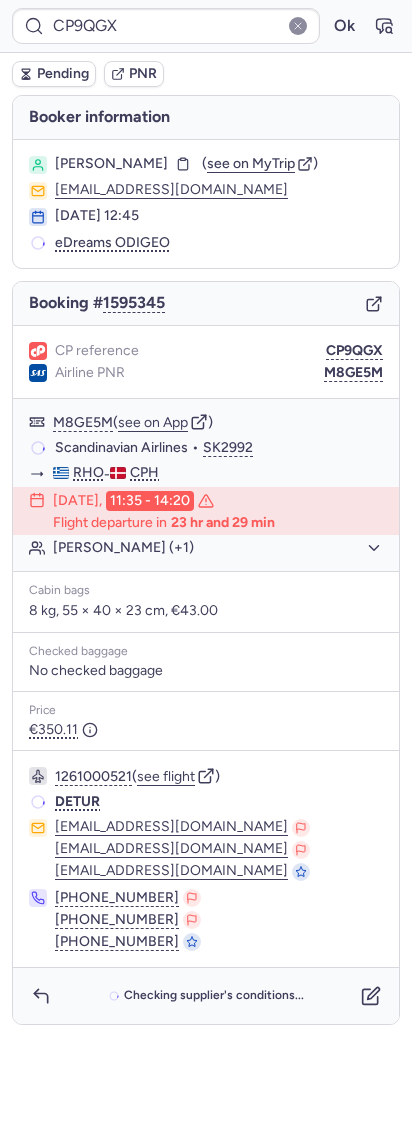 type on "CPUMVE" 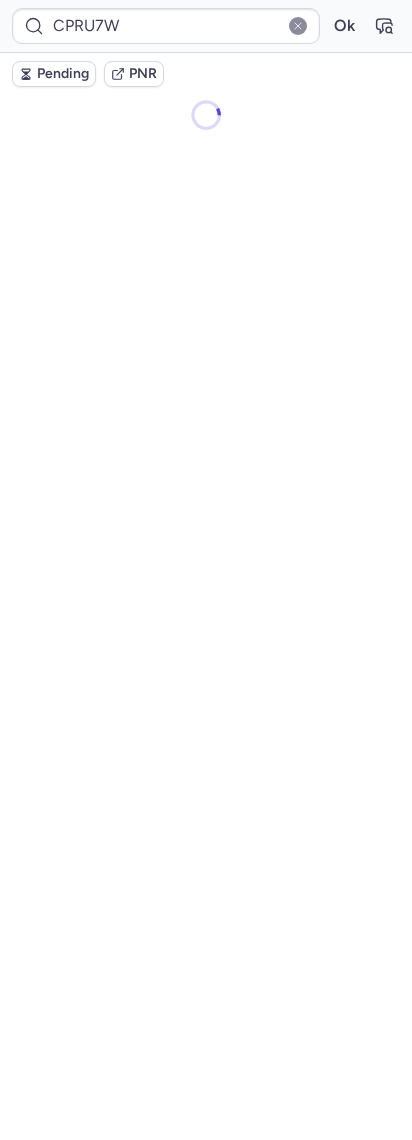 type on "CPUMVE" 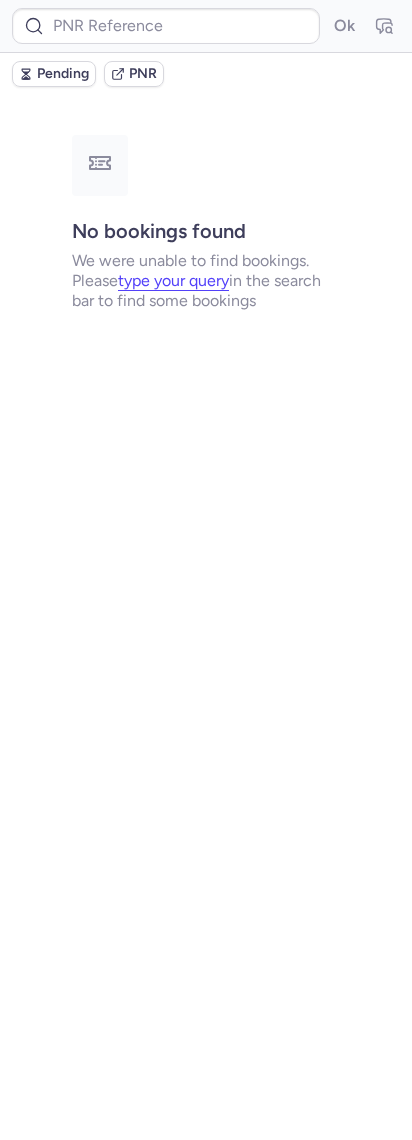 type on "CPUMVE" 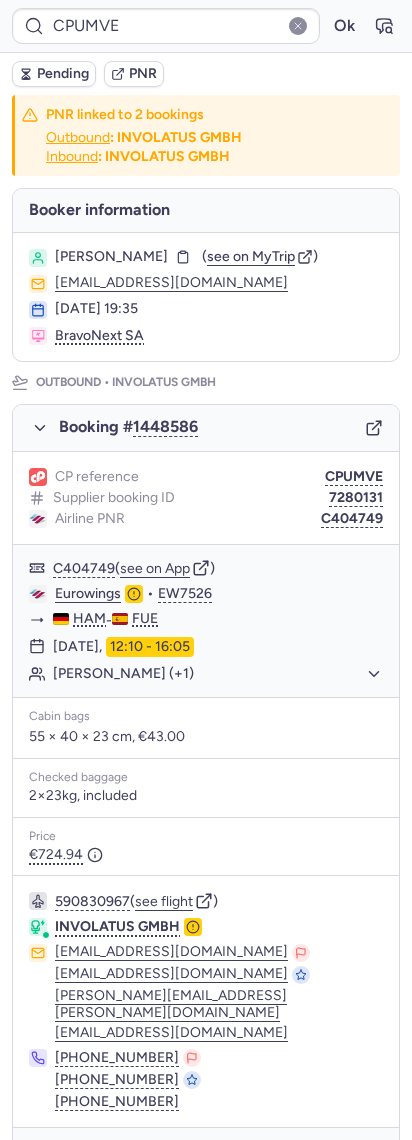 type 